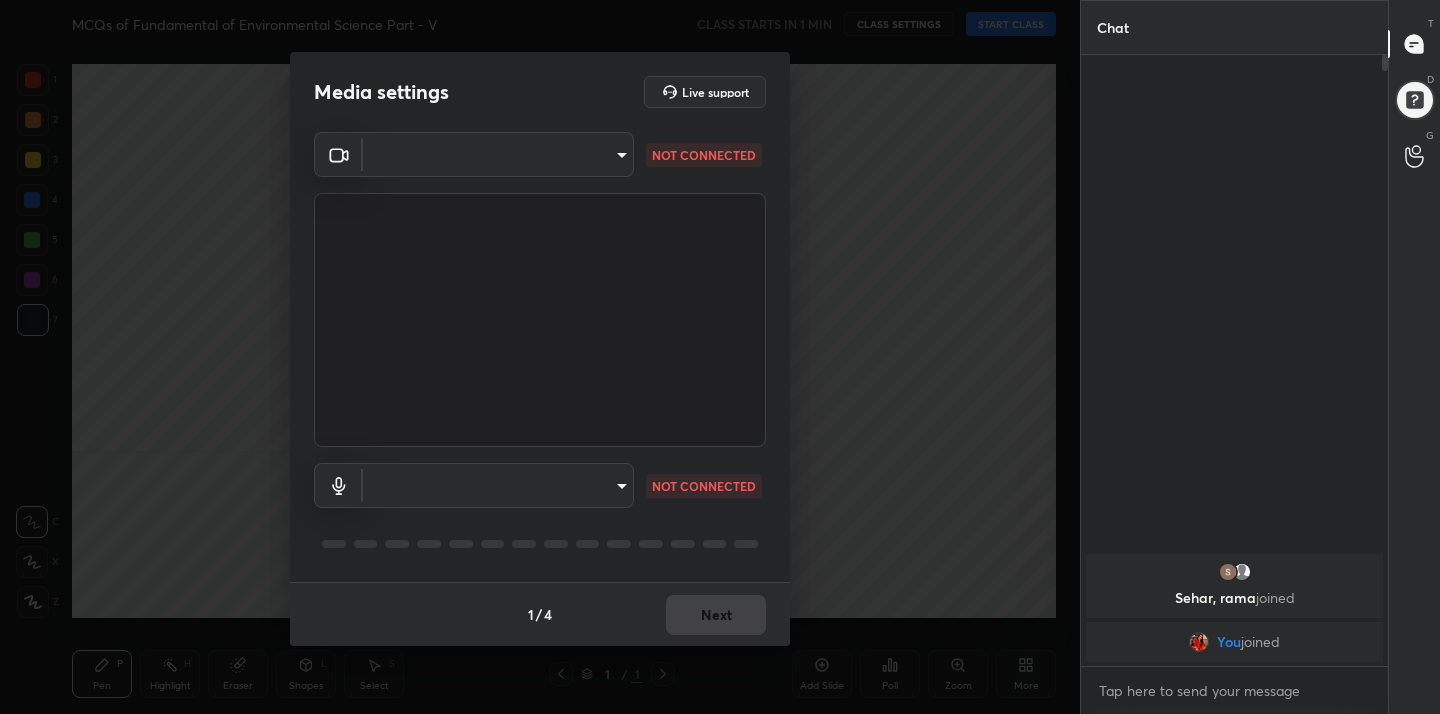 scroll, scrollTop: 0, scrollLeft: 0, axis: both 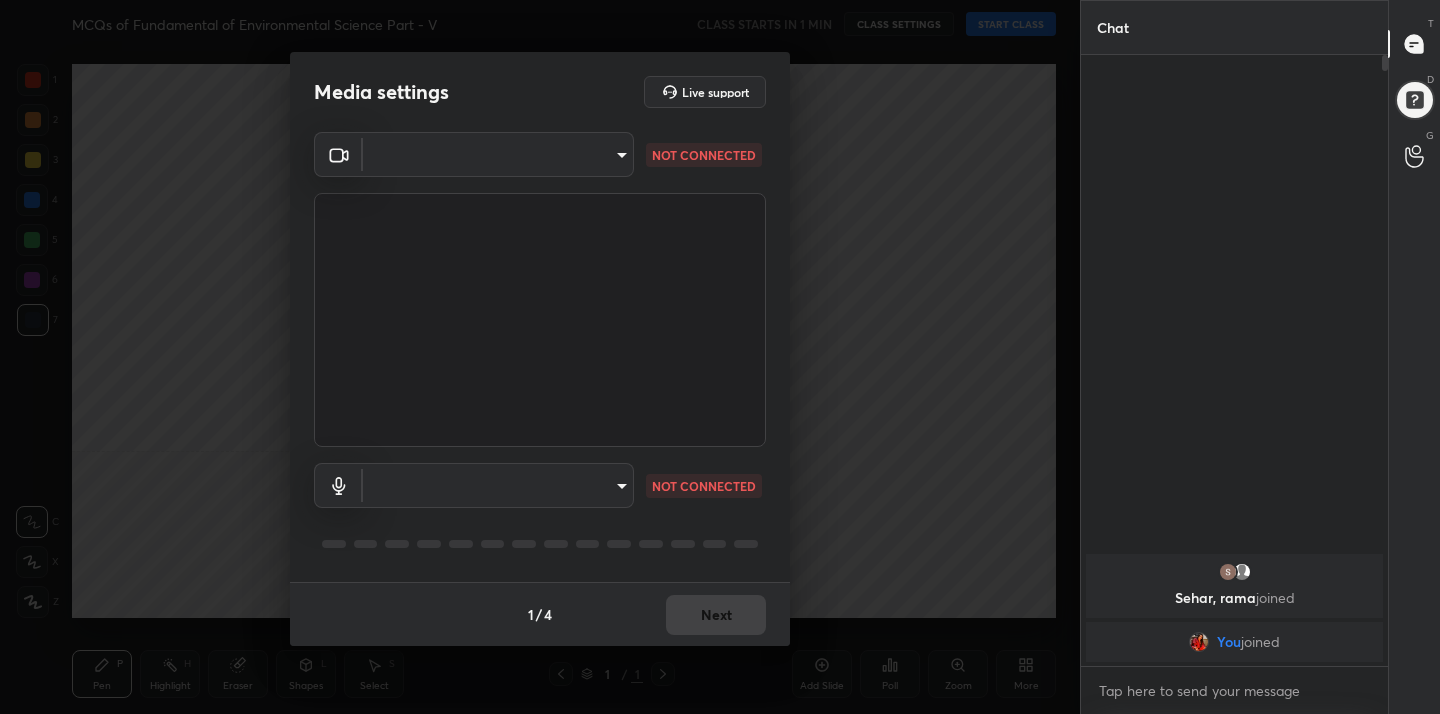 click on "1 2 3 4 5 6 7 C X Z C X Z E E Erase all   H H MCQs of Fundamental of Environmental Science Part - V CLASS STARTS IN 1 MIN CLASS SETTINGS START CLASS Setting up your live class Back MCQs of Fundamental of Environmental Science Part - V • L6 of MCQs Practice Course of Fundamental of Environmental Science- UGC NET DEC 2025 Jyoti Bala Pen P Highlight H Eraser Shapes L Select S 1 / 1 Add Slide Poll Zoom More Chat Sehar, rama  joined You  joined 1 NEW MESSAGE Enable hand raising Enable raise hand to speak to learners. Once enabled, chat will be turned off temporarily. Enable x   introducing Raise a hand with a doubt Now learners can raise their hand along with a doubt  How it works? Doubts asked by learners will show up here Raise hand disabled You have disabled Raise hand currently. Enable it to invite learners to speak Enable Can't raise hand Looks like educator just invited you to speak. Please wait before you can raise your hand again. Got it T Messages (T) D Doubts (D) G Raise Hand (G) Report an issue ​ 1" at bounding box center (720, 357) 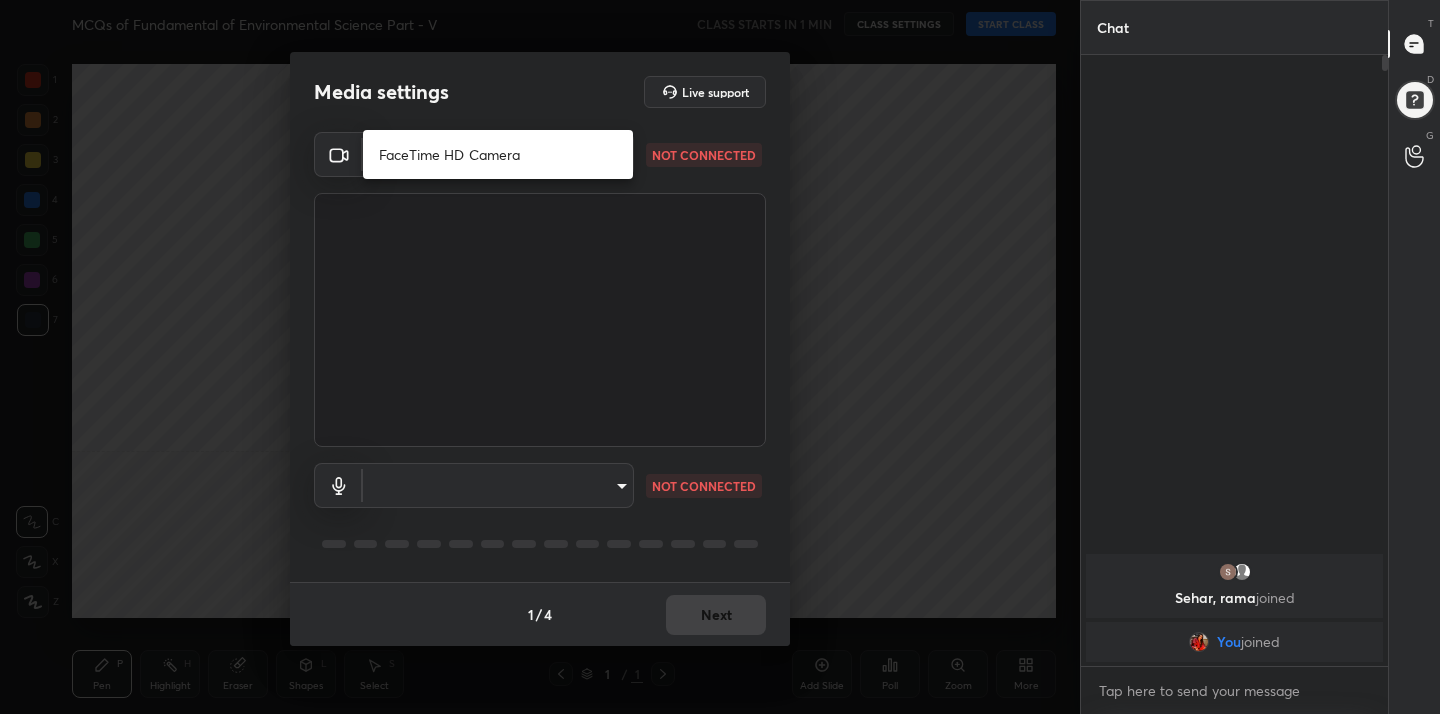 click on "FaceTime HD Camera" at bounding box center (498, 154) 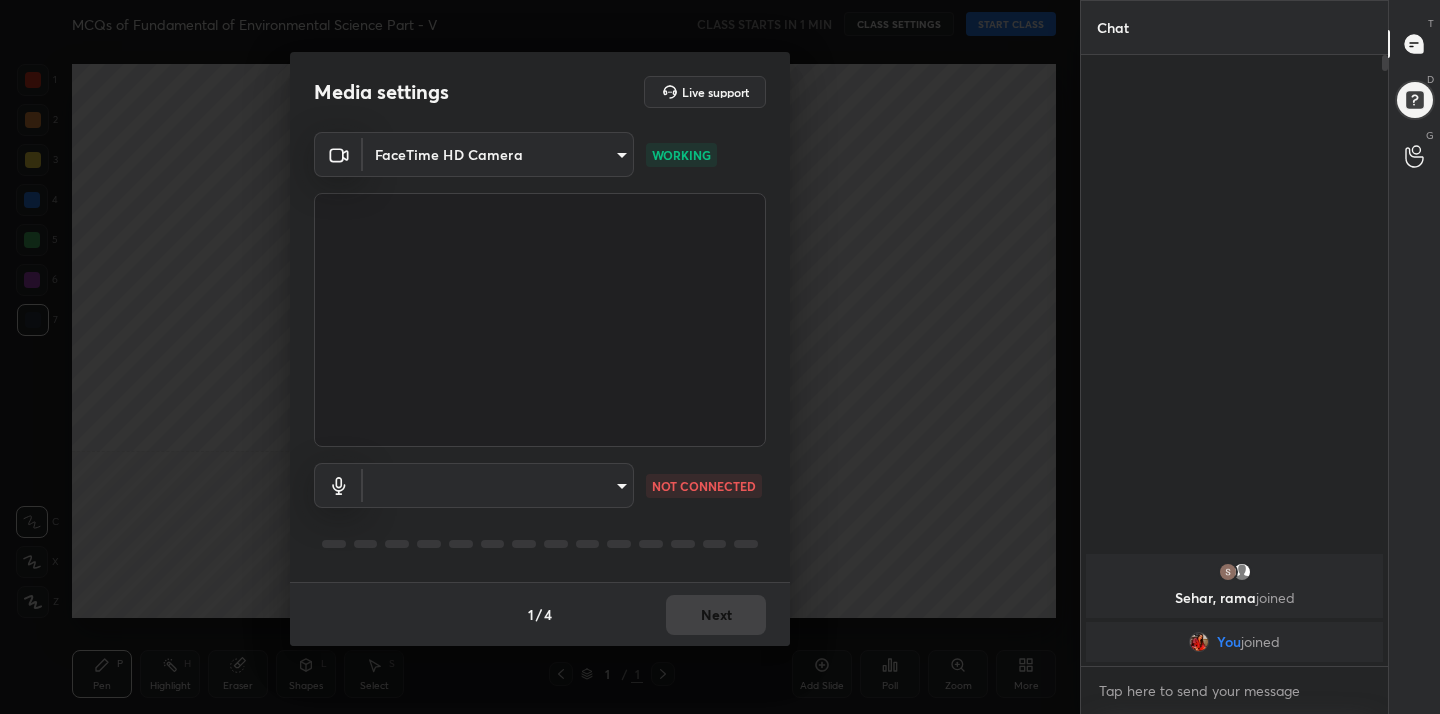 click on "1 2 3 4 5 6 7 C X Z C X Z E E Erase all   H H MCQs of Fundamental of Environmental Science Part - V CLASS STARTS IN 1 MIN CLASS SETTINGS START CLASS Setting up your live class Back MCQs of Fundamental of Environmental Science Part - V • L6 of MCQs Practice Course of Fundamental of Environmental Science- UGC NET DEC 2025 Jyoti Bala Pen P Highlight H Eraser Shapes L Select S 1 / 1 Add Slide Poll Zoom More Chat Sehar, rama  joined You  joined 1 NEW MESSAGE Enable hand raising Enable raise hand to speak to learners. Once enabled, chat will be turned off temporarily. Enable x   introducing Raise a hand with a doubt Now learners can raise their hand along with a doubt  How it works? Doubts asked by learners will show up here Raise hand disabled You have disabled Raise hand currently. Enable it to invite learners to speak Enable Can't raise hand Looks like educator just invited you to speak. Please wait before you can raise your hand again. Got it T Messages (T) D Doubts (D) G Raise Hand (G) Report an issue ​ 1" at bounding box center (720, 357) 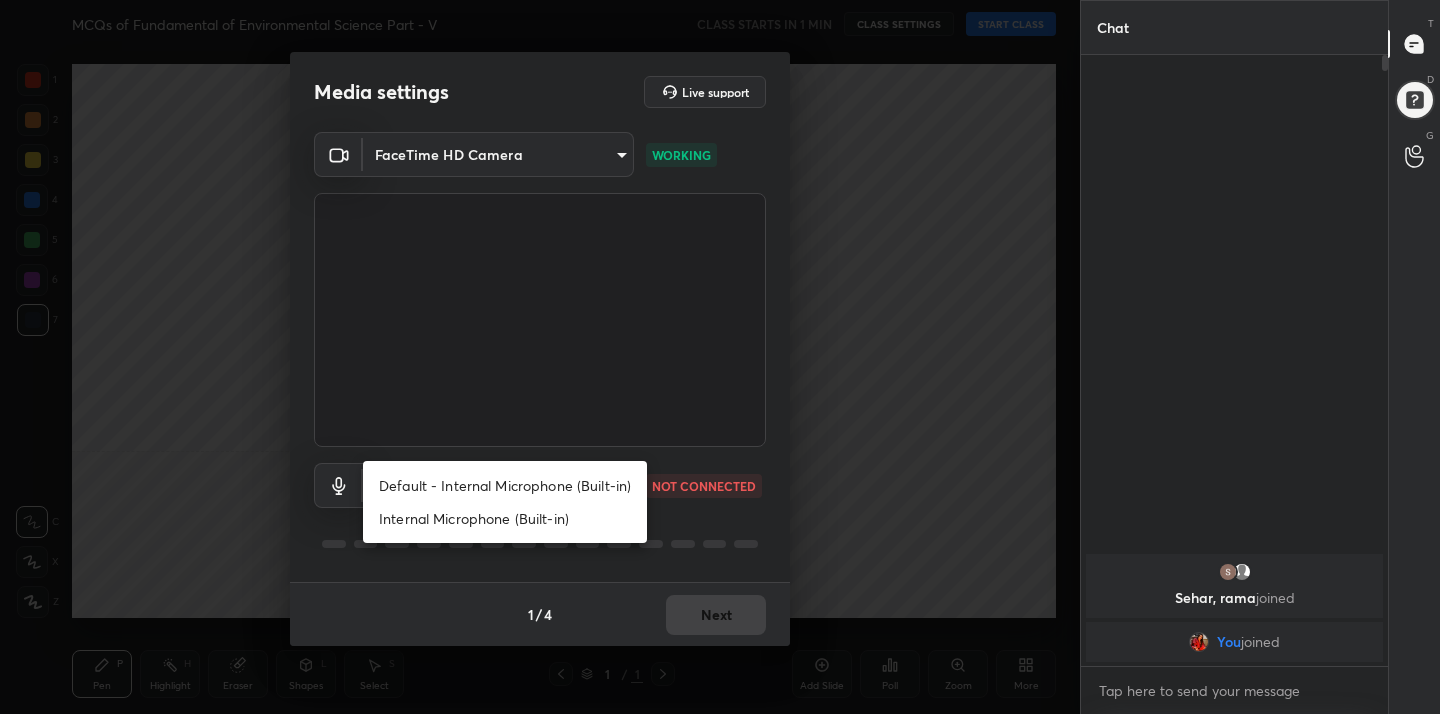 click on "Default - Internal Microphone (Built-in)" at bounding box center (505, 485) 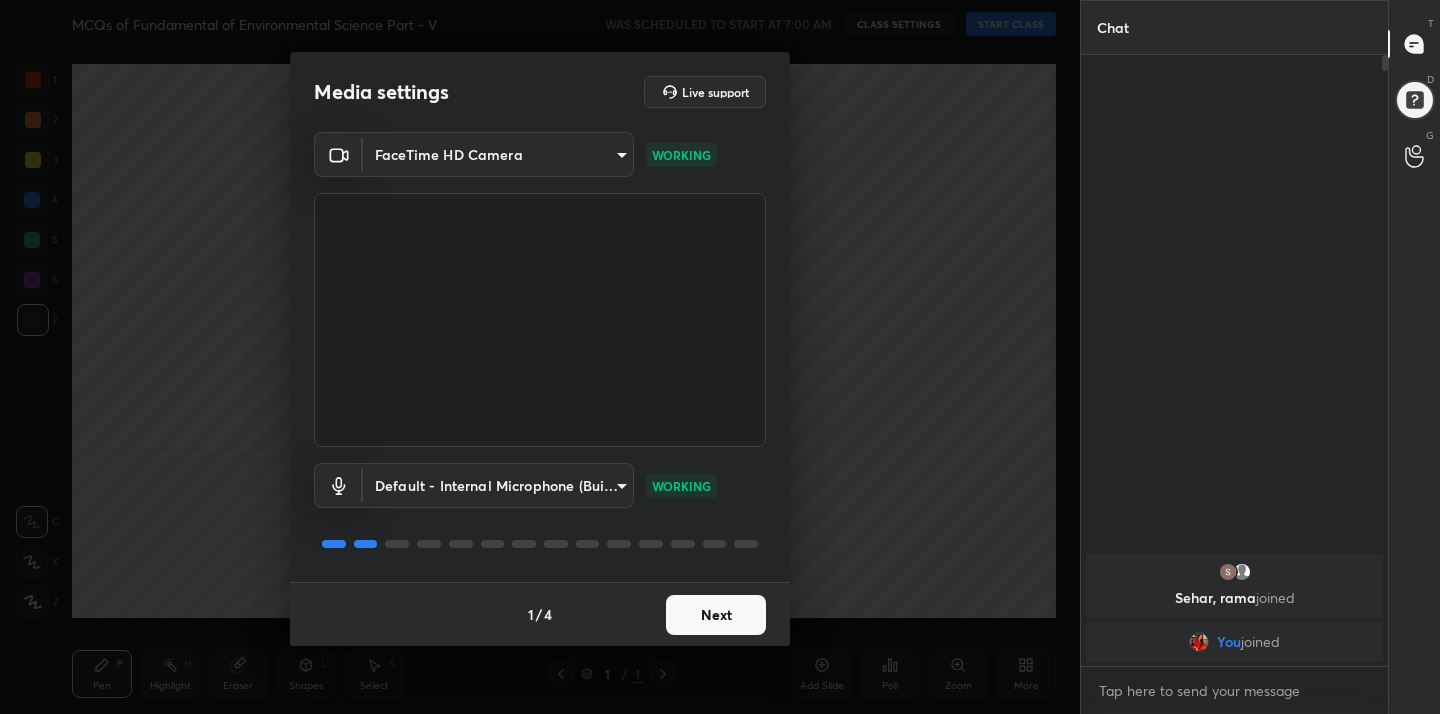 click on "Next" at bounding box center [716, 615] 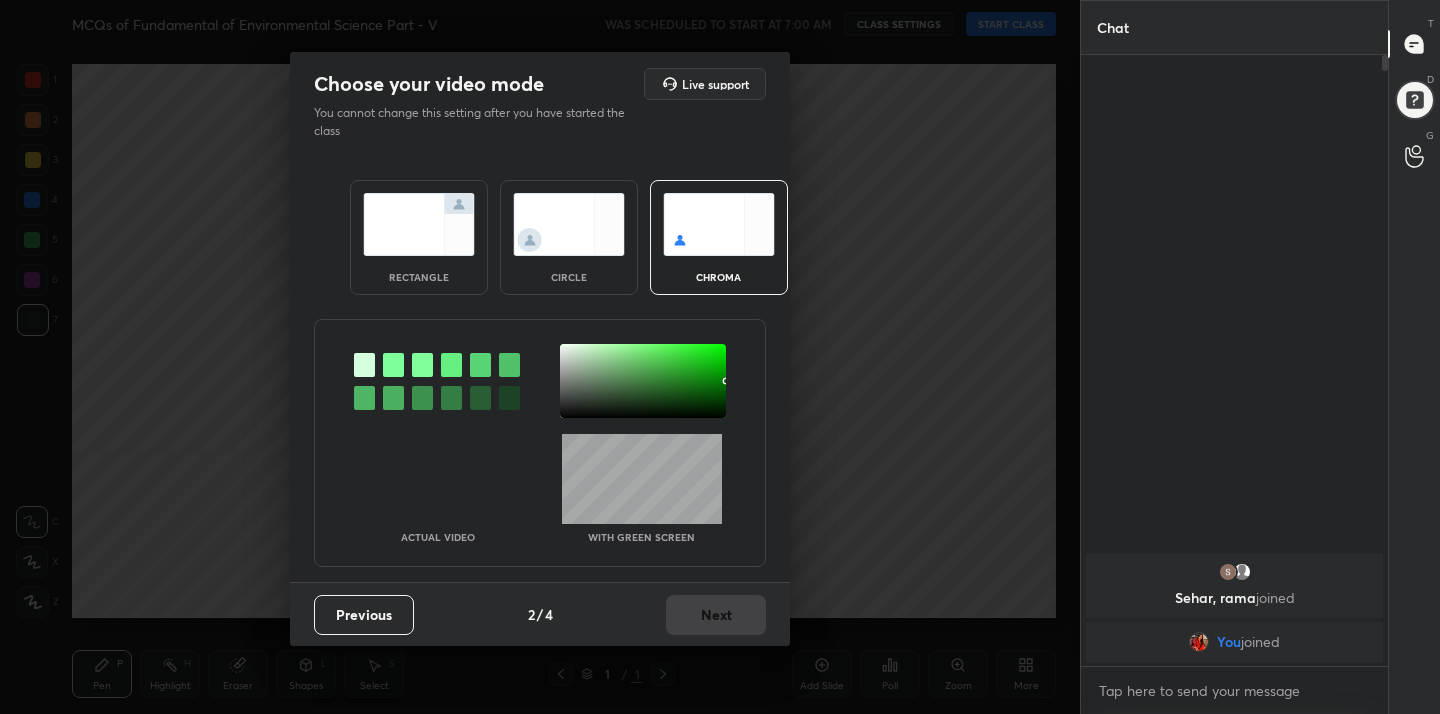 click at bounding box center (719, 224) 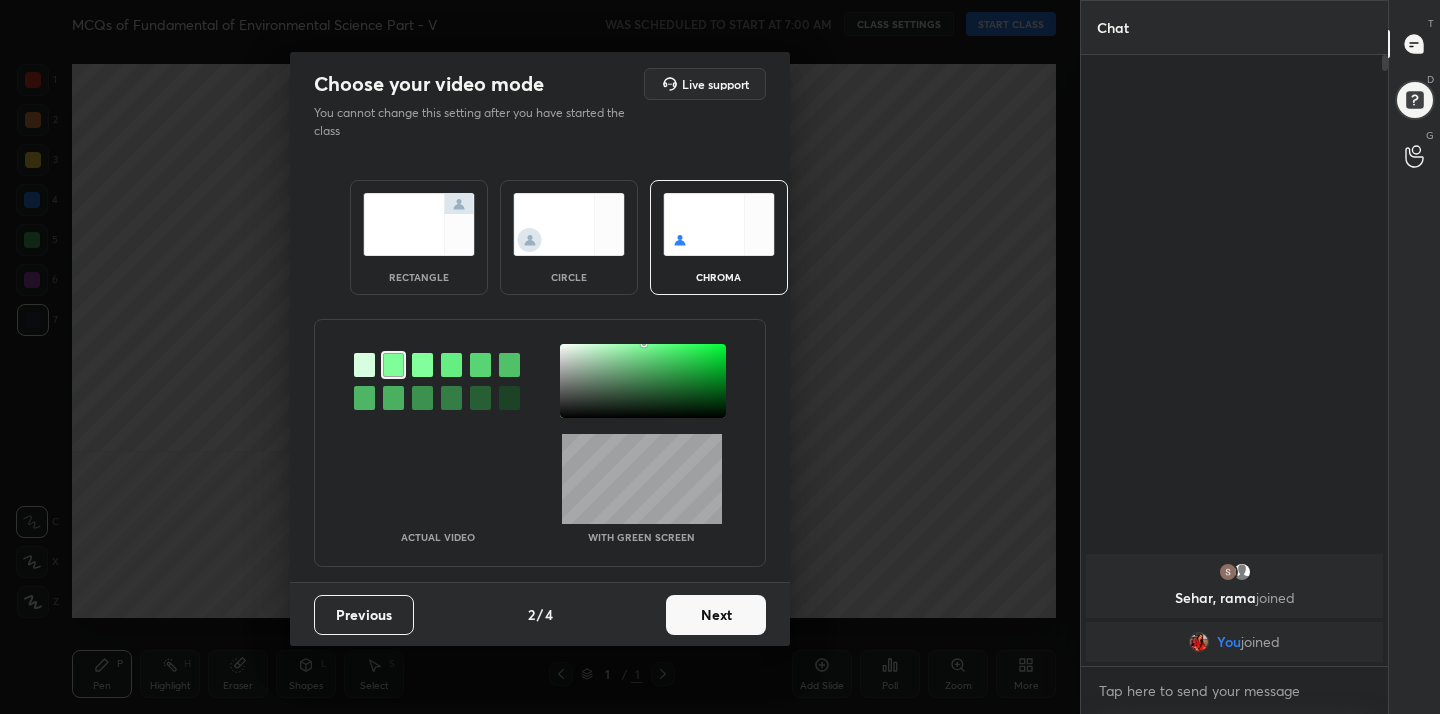click at bounding box center [643, 381] 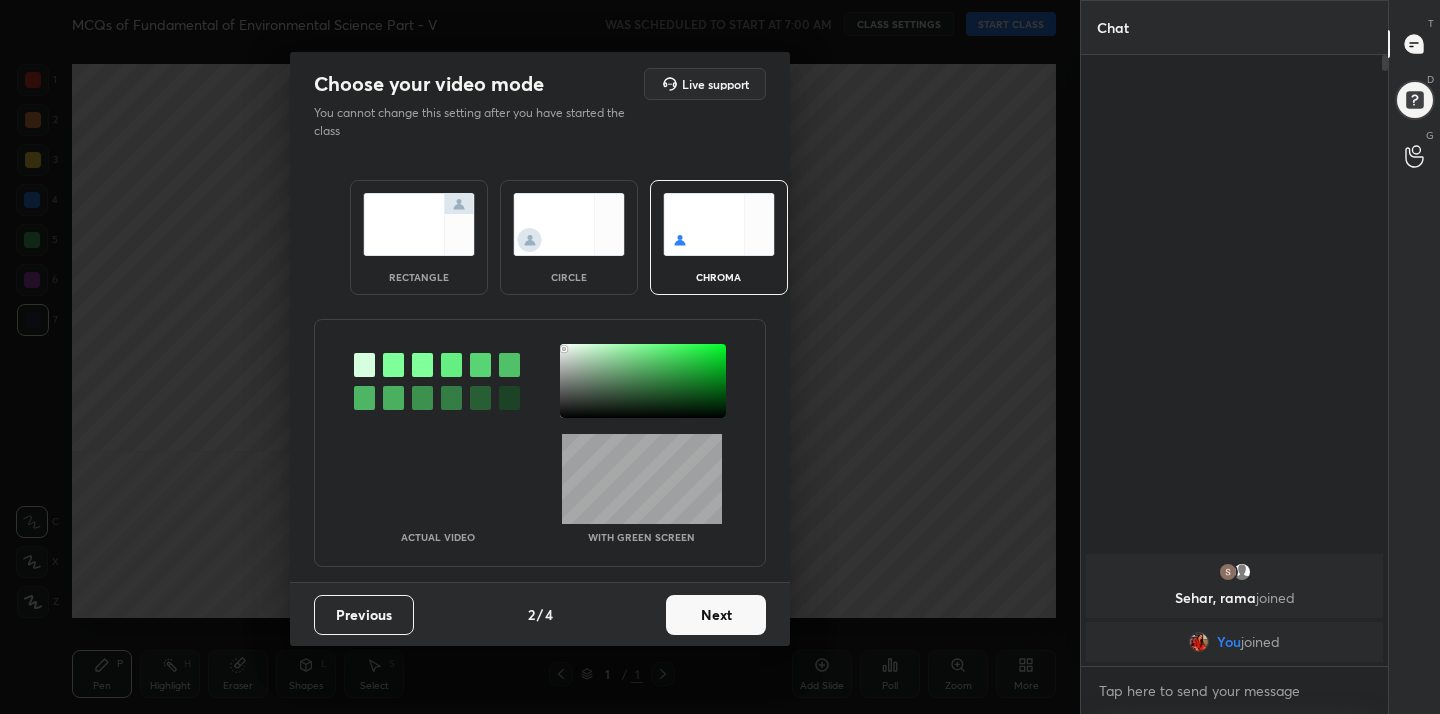 click on "Next" at bounding box center [716, 615] 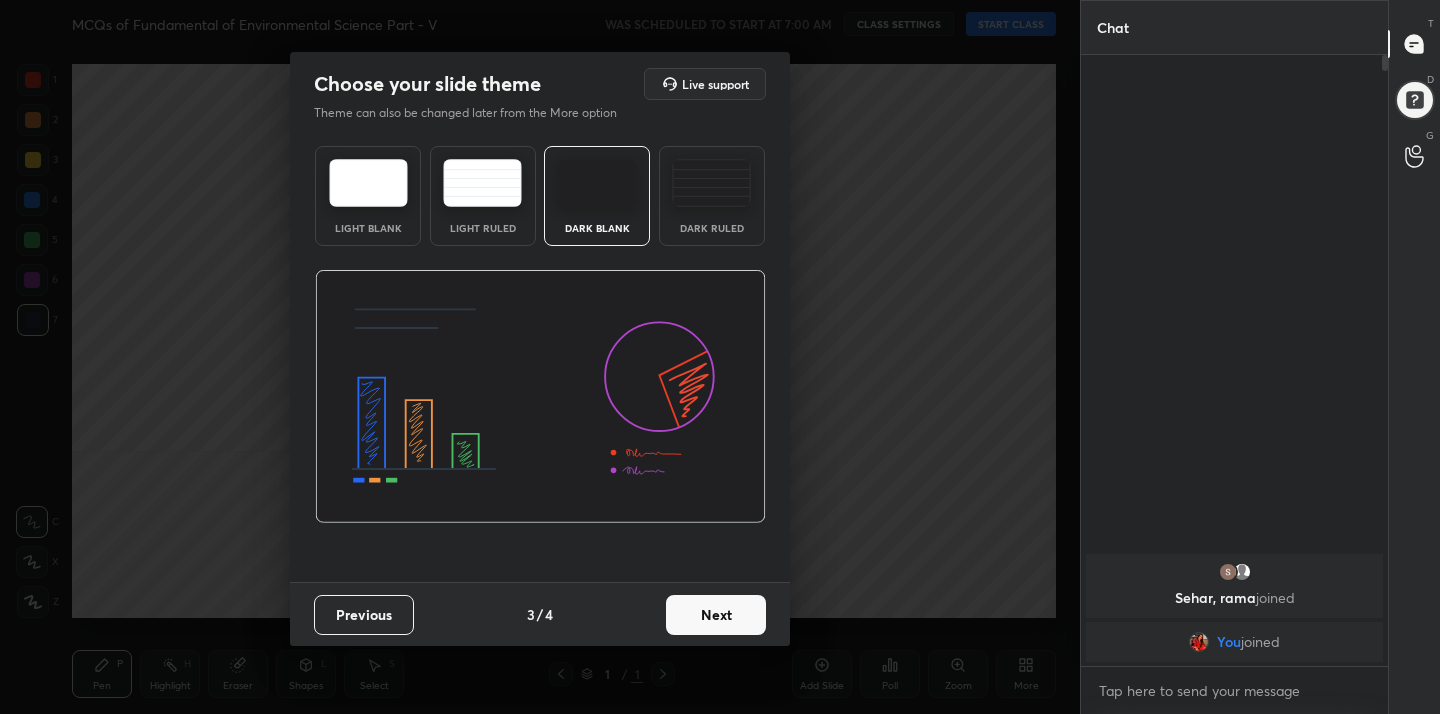 click at bounding box center (368, 183) 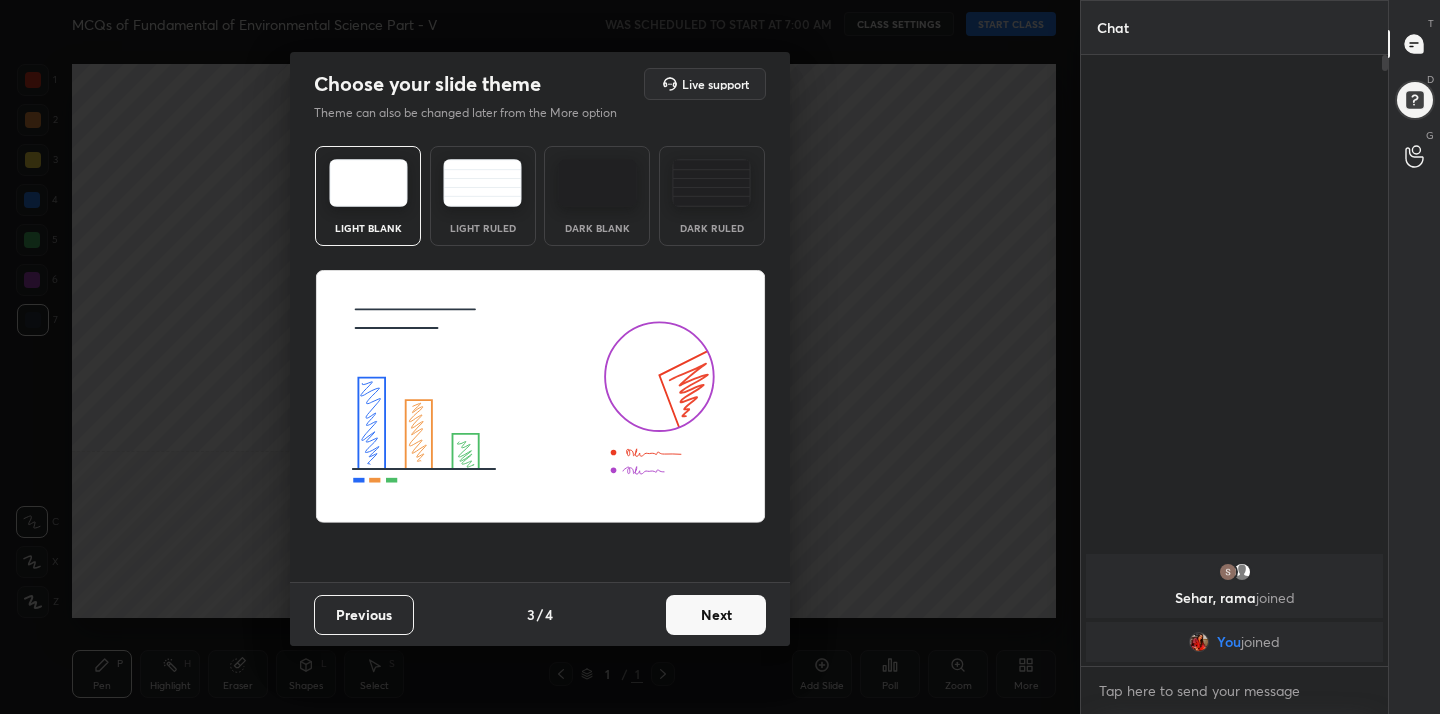 click on "Next" at bounding box center [716, 615] 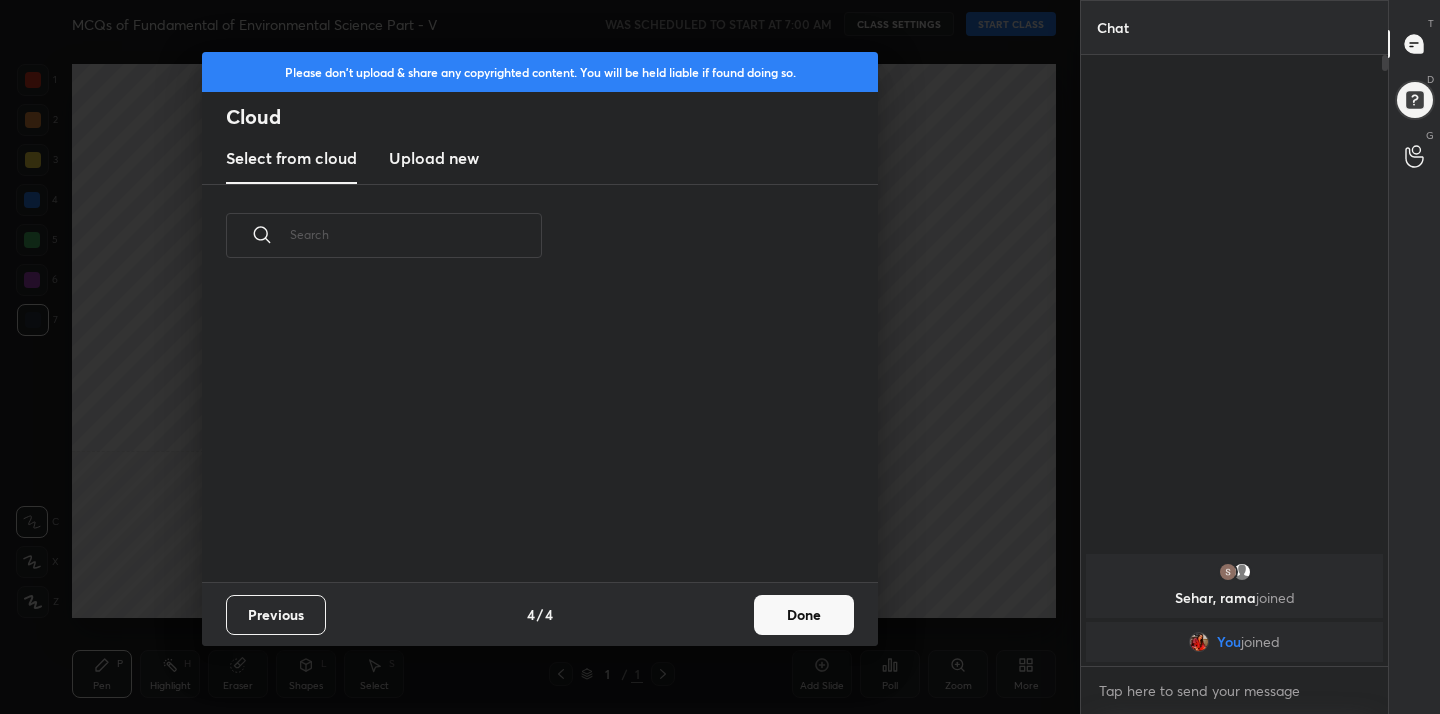 scroll, scrollTop: 7, scrollLeft: 11, axis: both 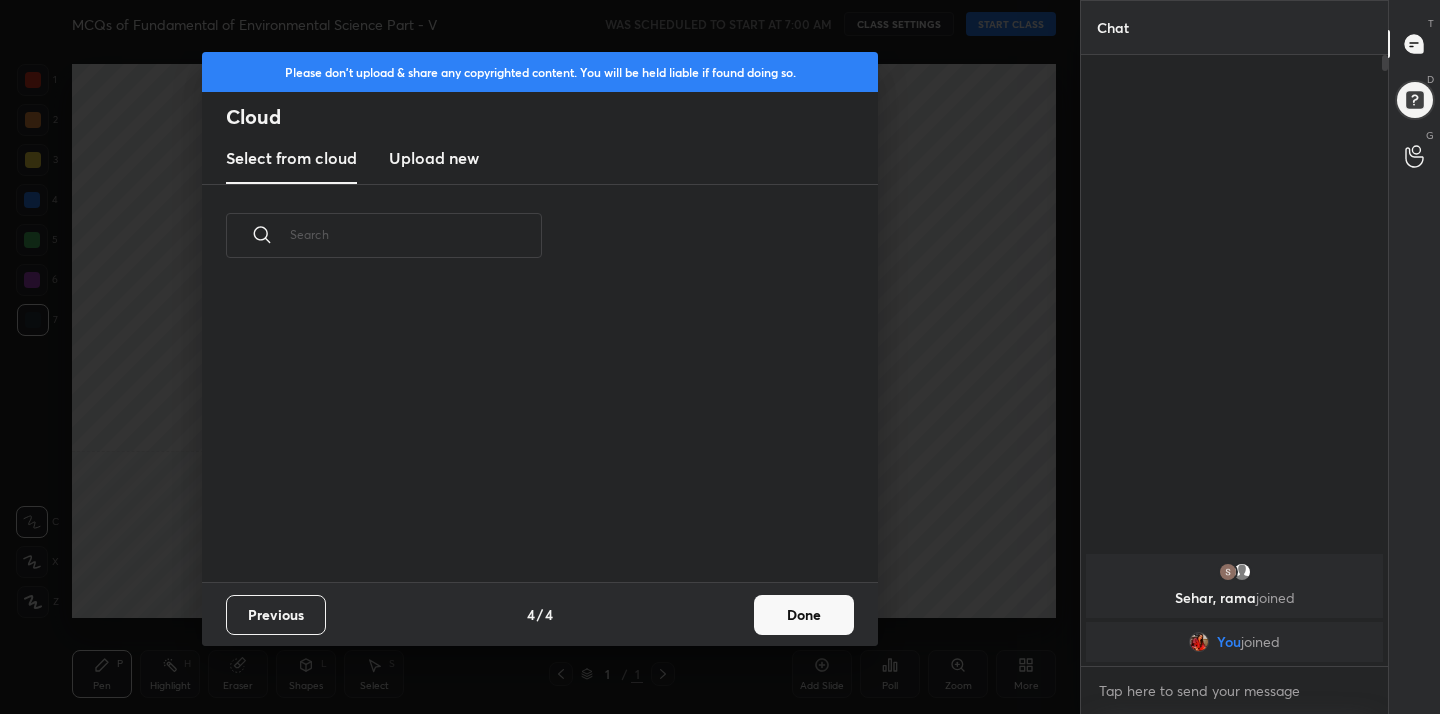 click on "Upload new" at bounding box center (434, 158) 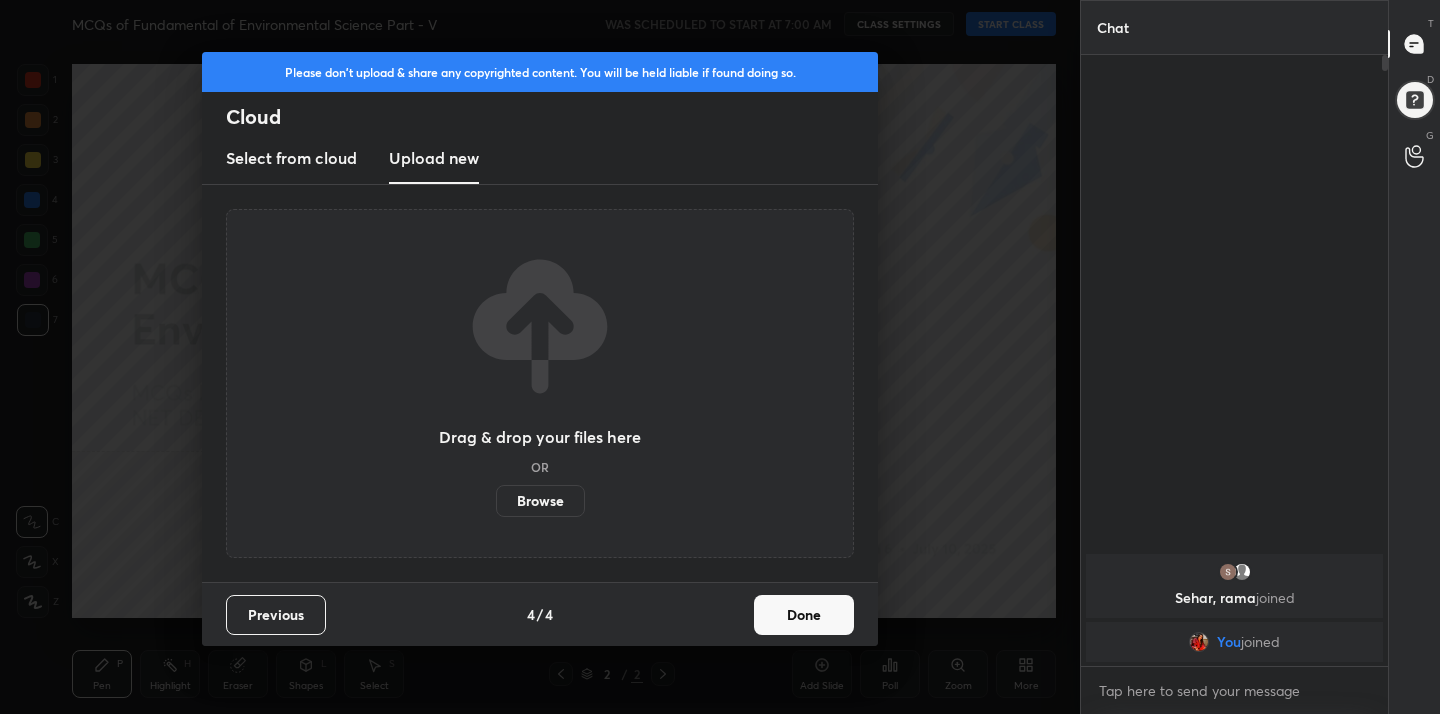 click on "Browse" at bounding box center (540, 501) 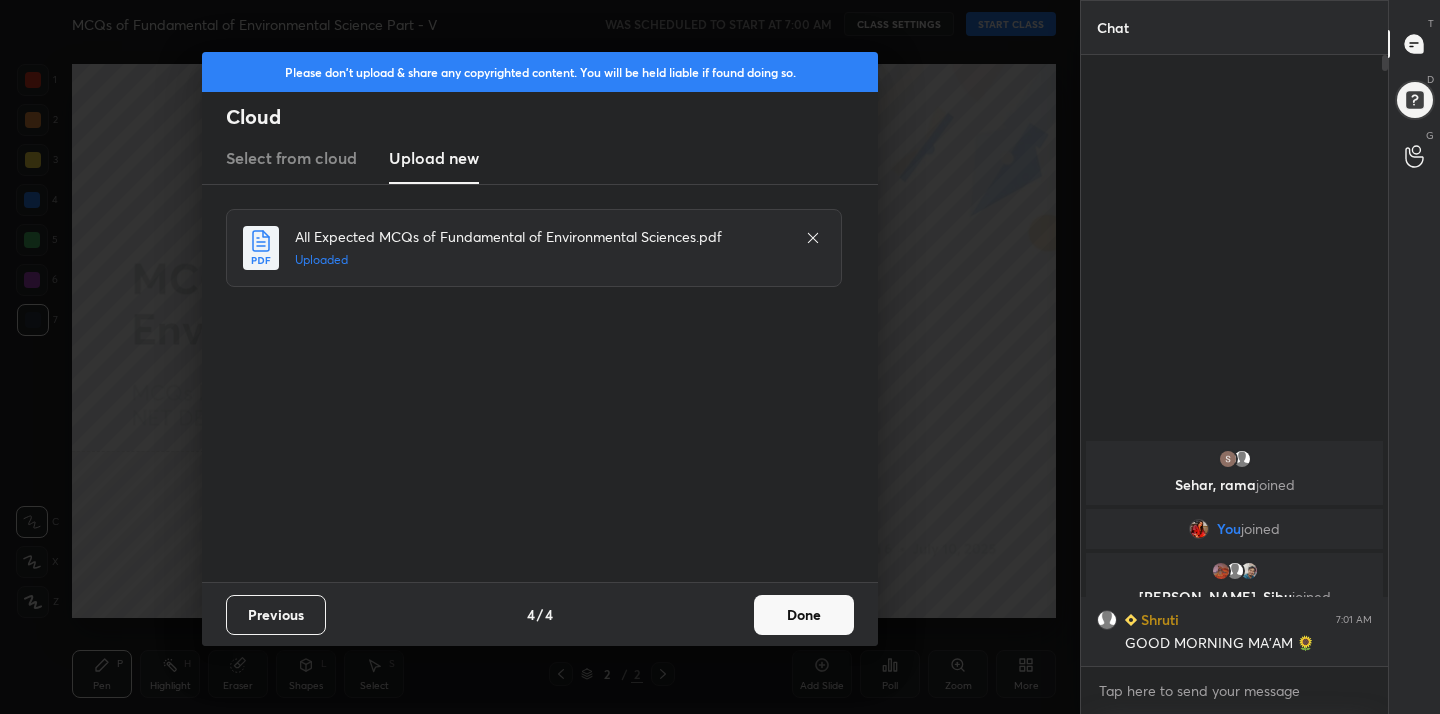 click on "Done" at bounding box center (804, 615) 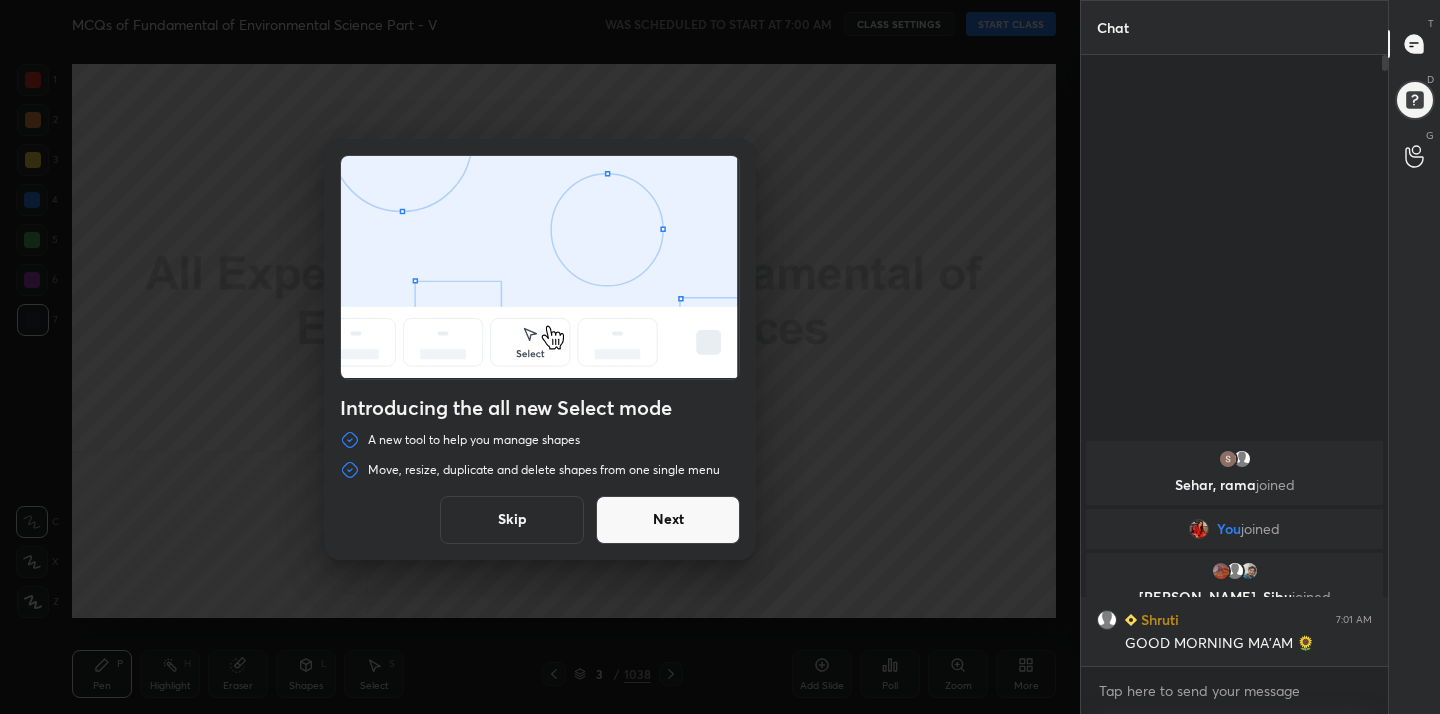 click on "Skip" at bounding box center [512, 520] 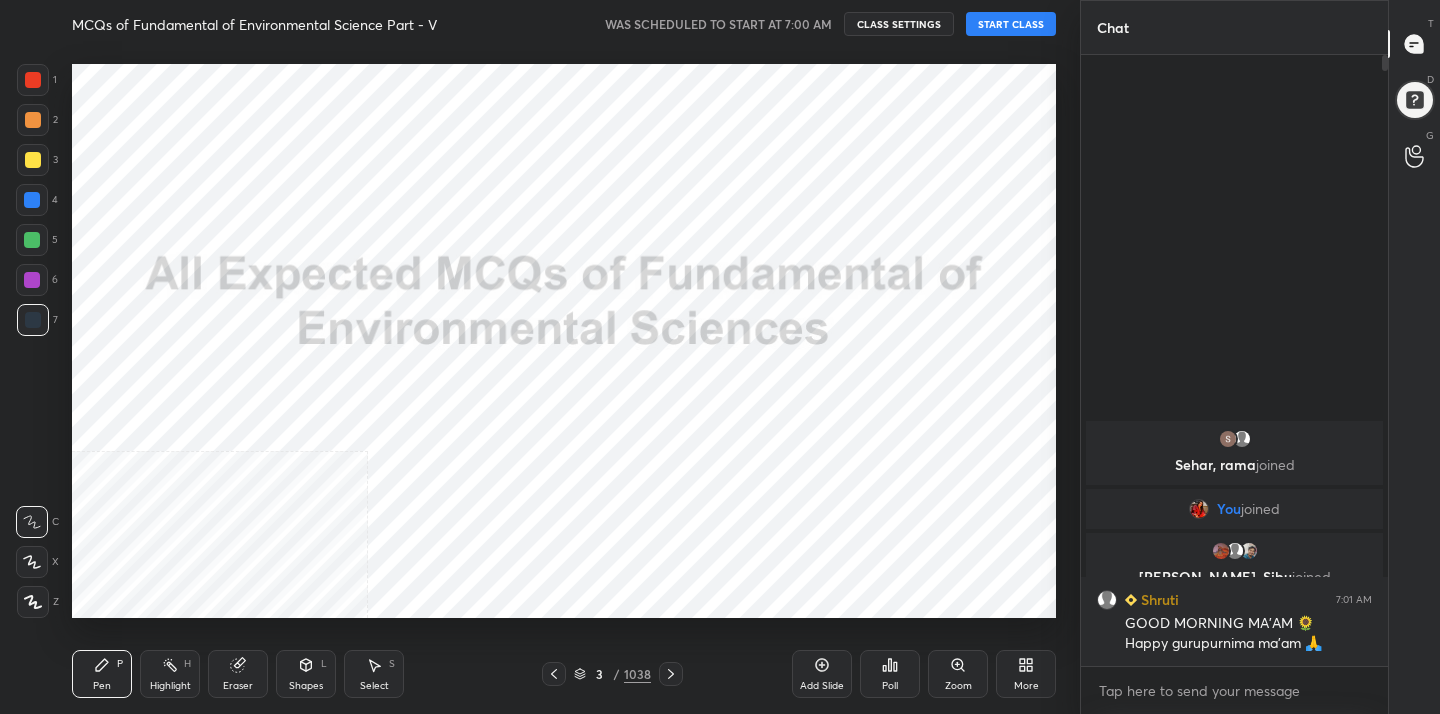 click on "START CLASS" at bounding box center (1011, 24) 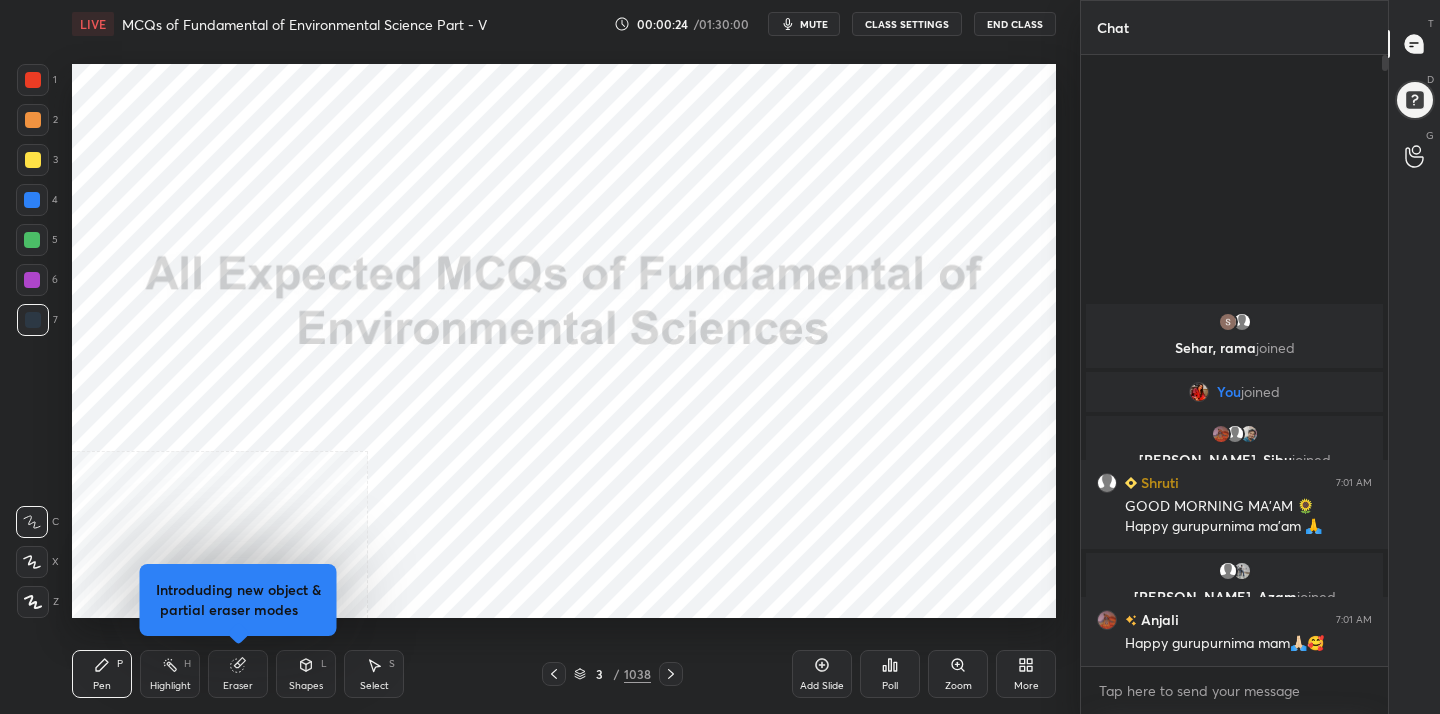 click on "mute" at bounding box center (814, 24) 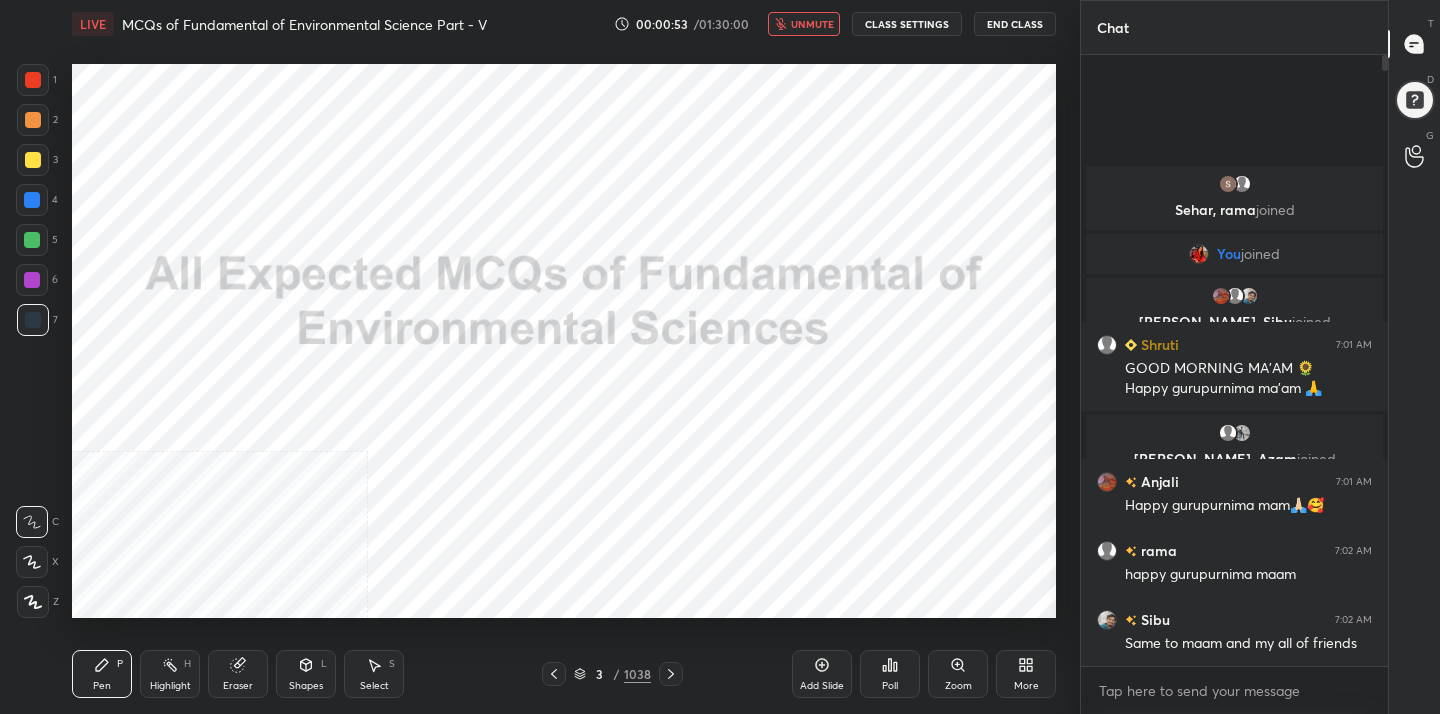 click on "More" at bounding box center (1026, 674) 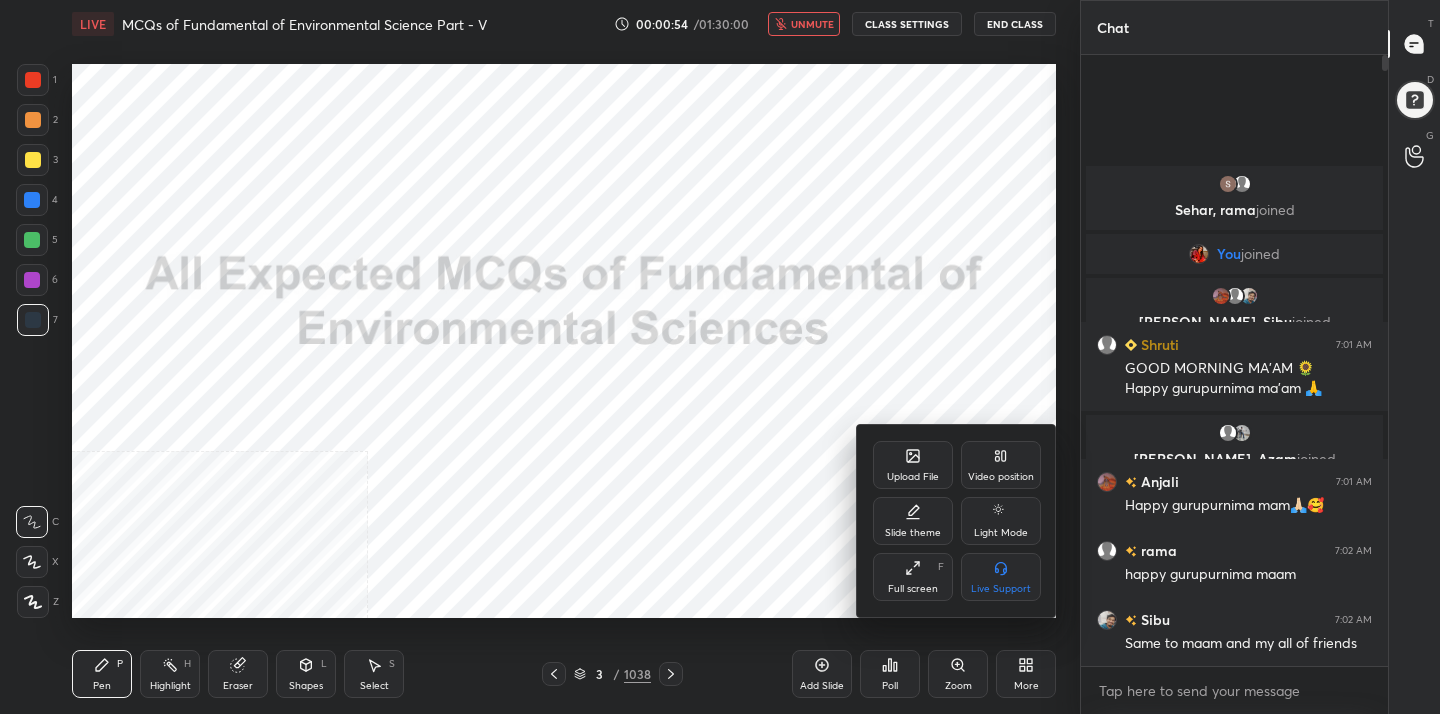 click on "Full screen" at bounding box center (913, 589) 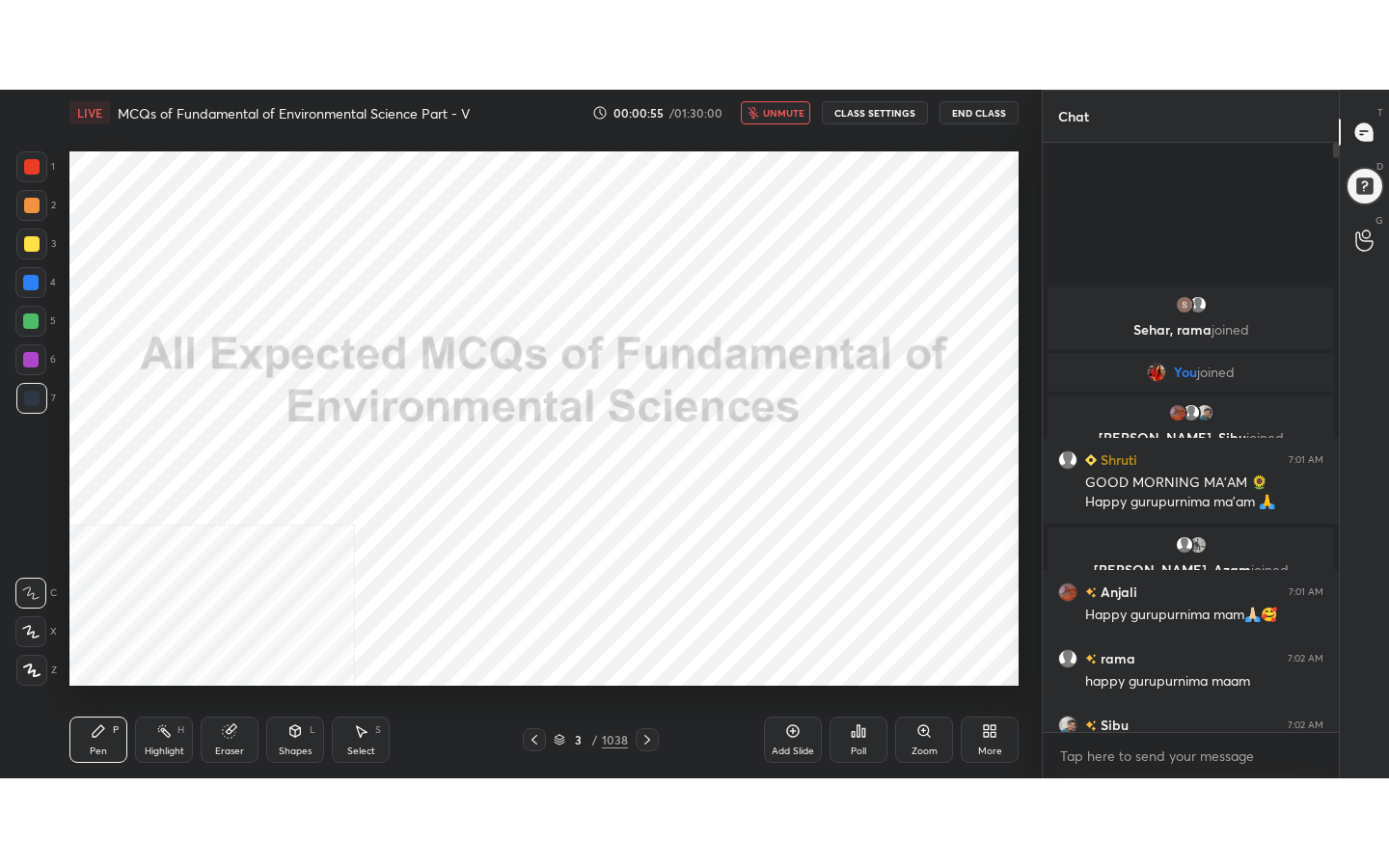 scroll, scrollTop: 95700, scrollLeft: 95494, axis: both 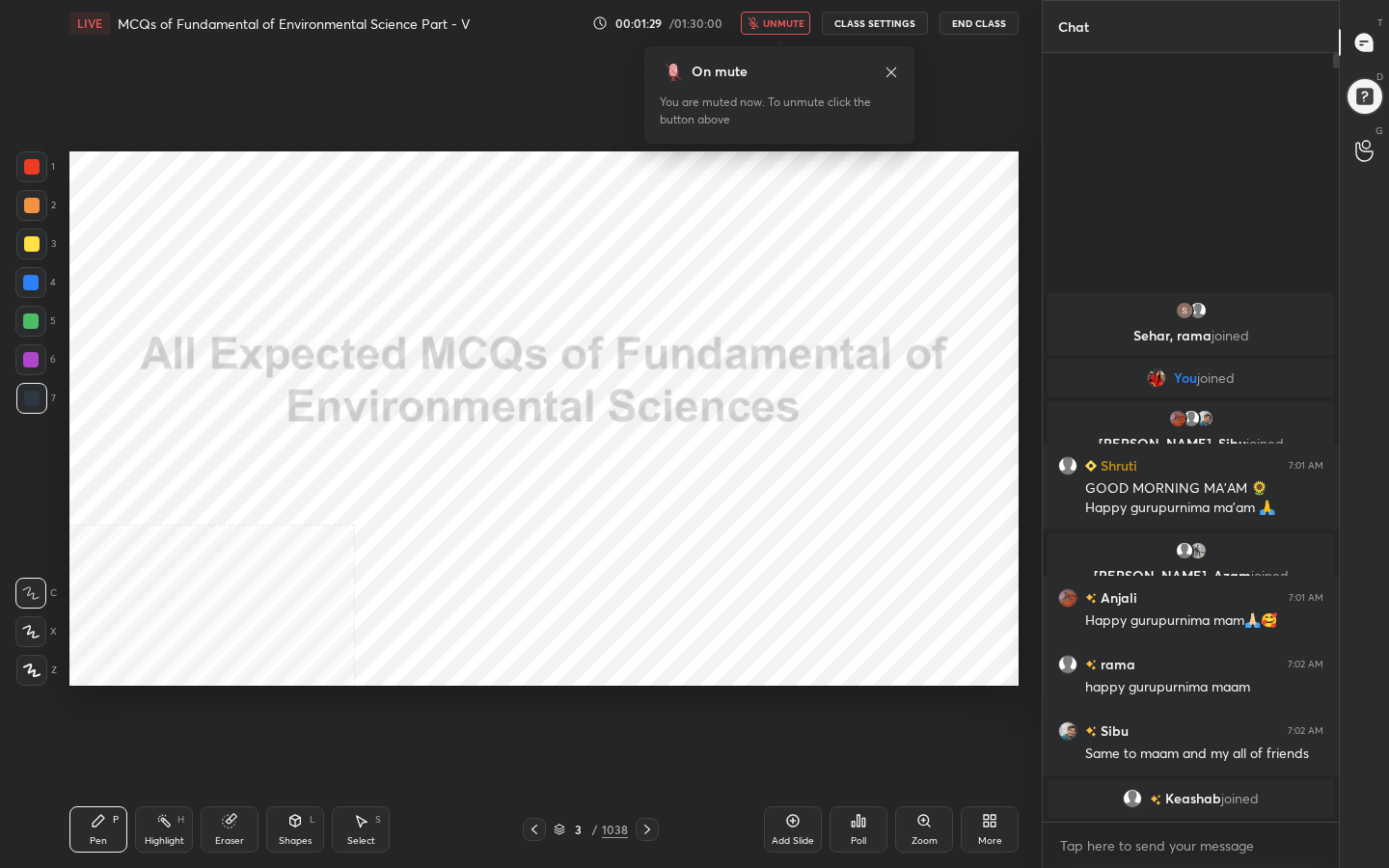 click 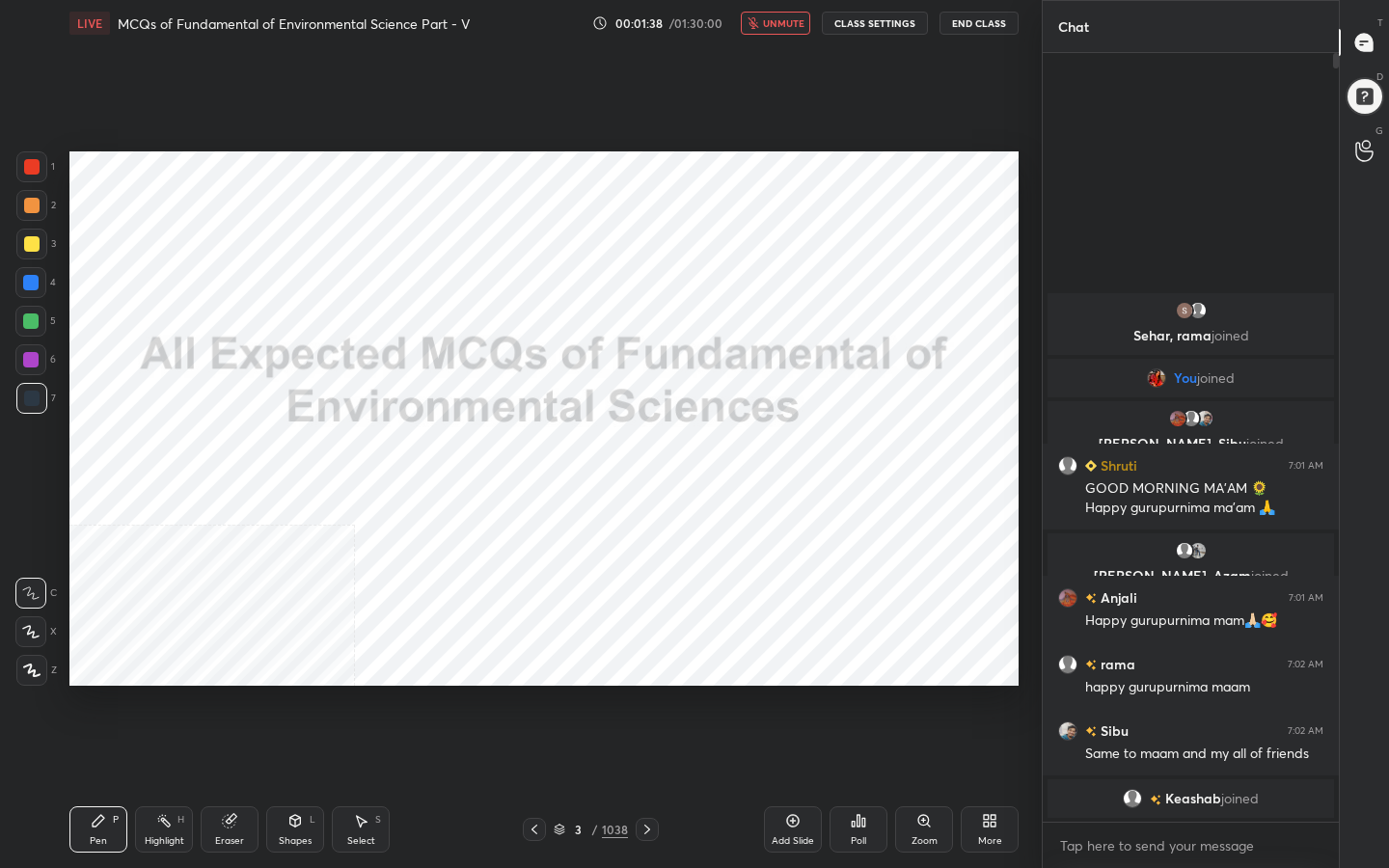 click on "unmute" at bounding box center (783, 23) 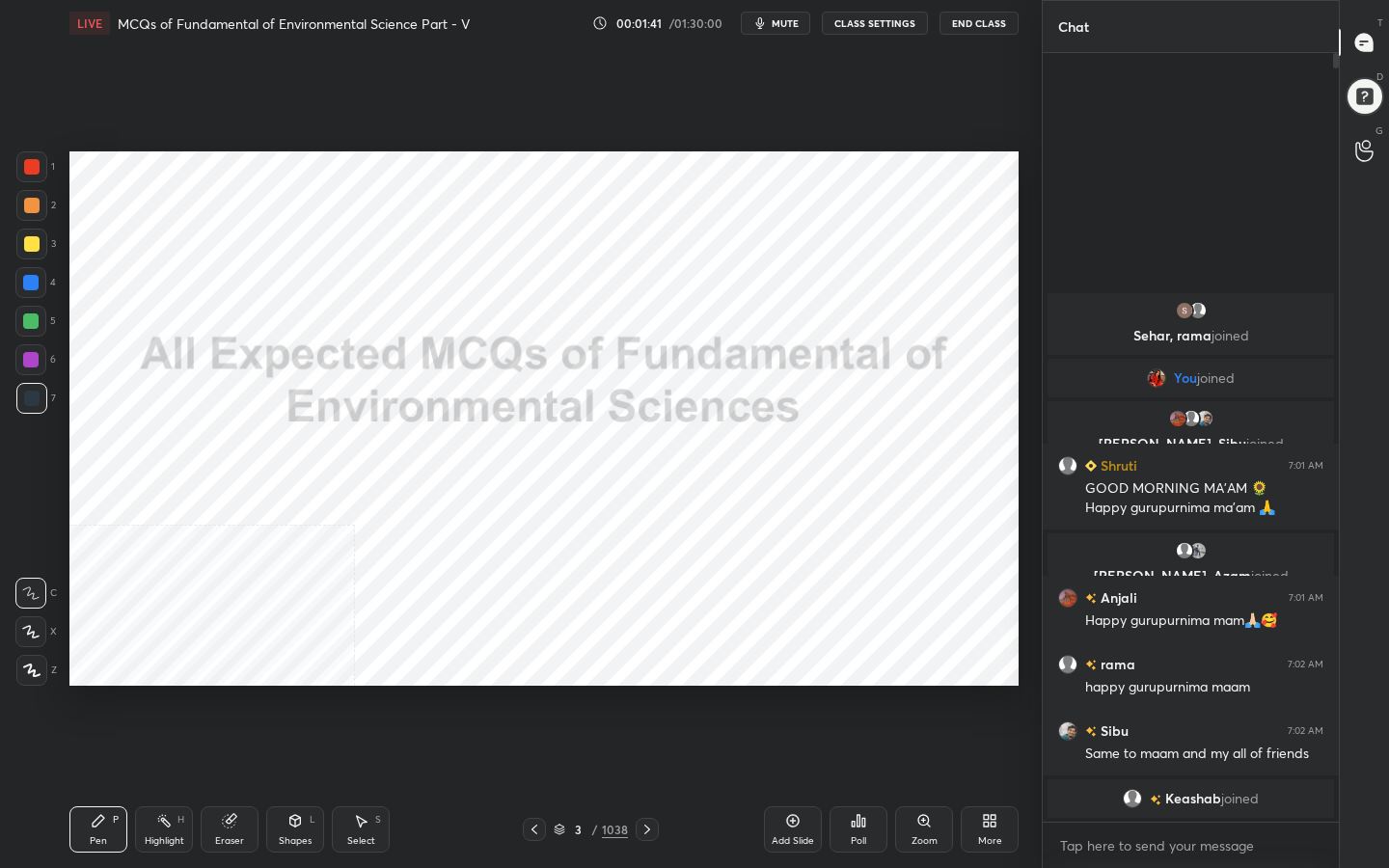 click on "LIVE MCQs of Fundamental of Environmental Science Part - V 00:01:41 /  01:30:00 mute CLASS SETTINGS End Class" at bounding box center [544, 23] 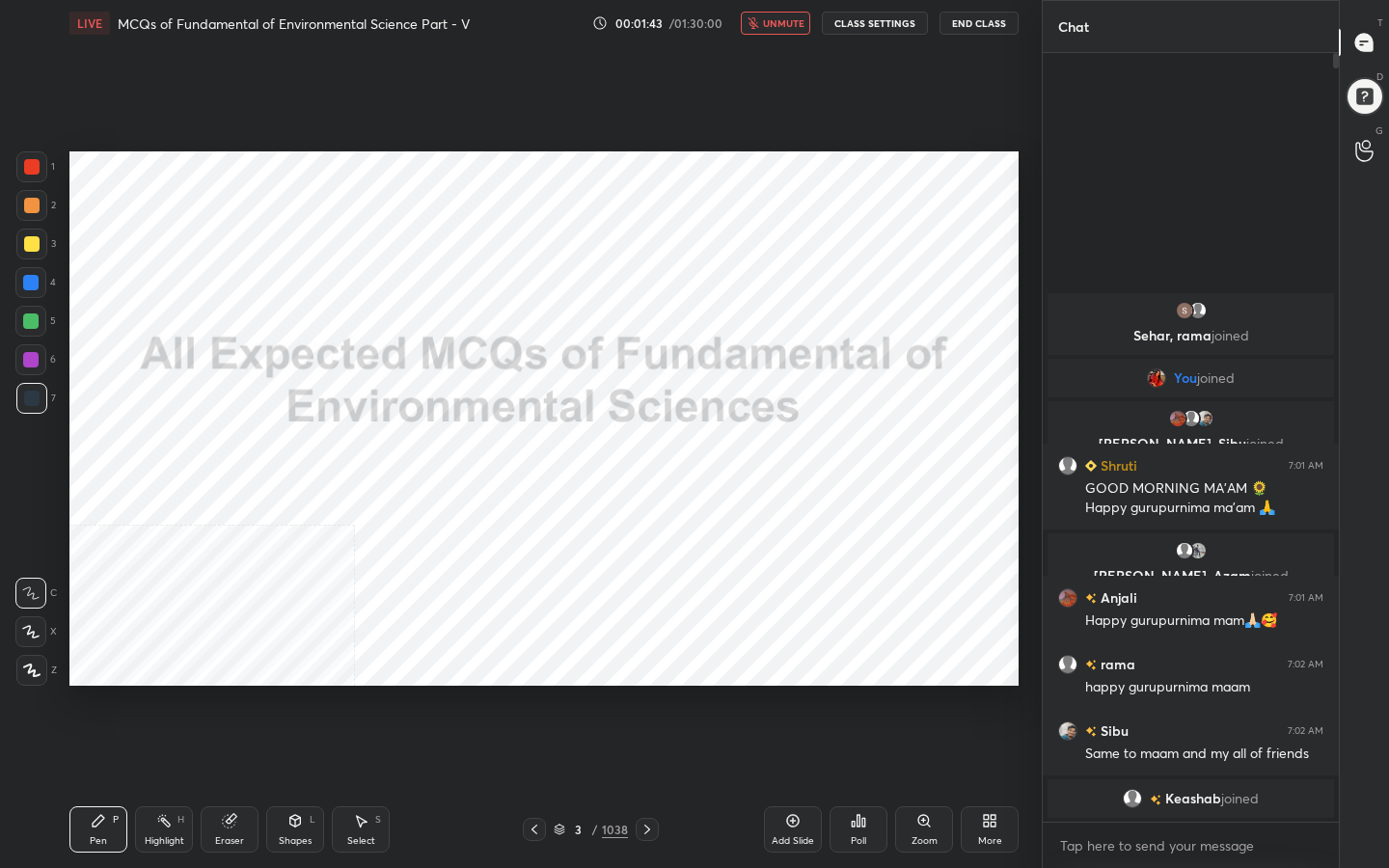 click on "3 / 1038" at bounding box center (590, 829) 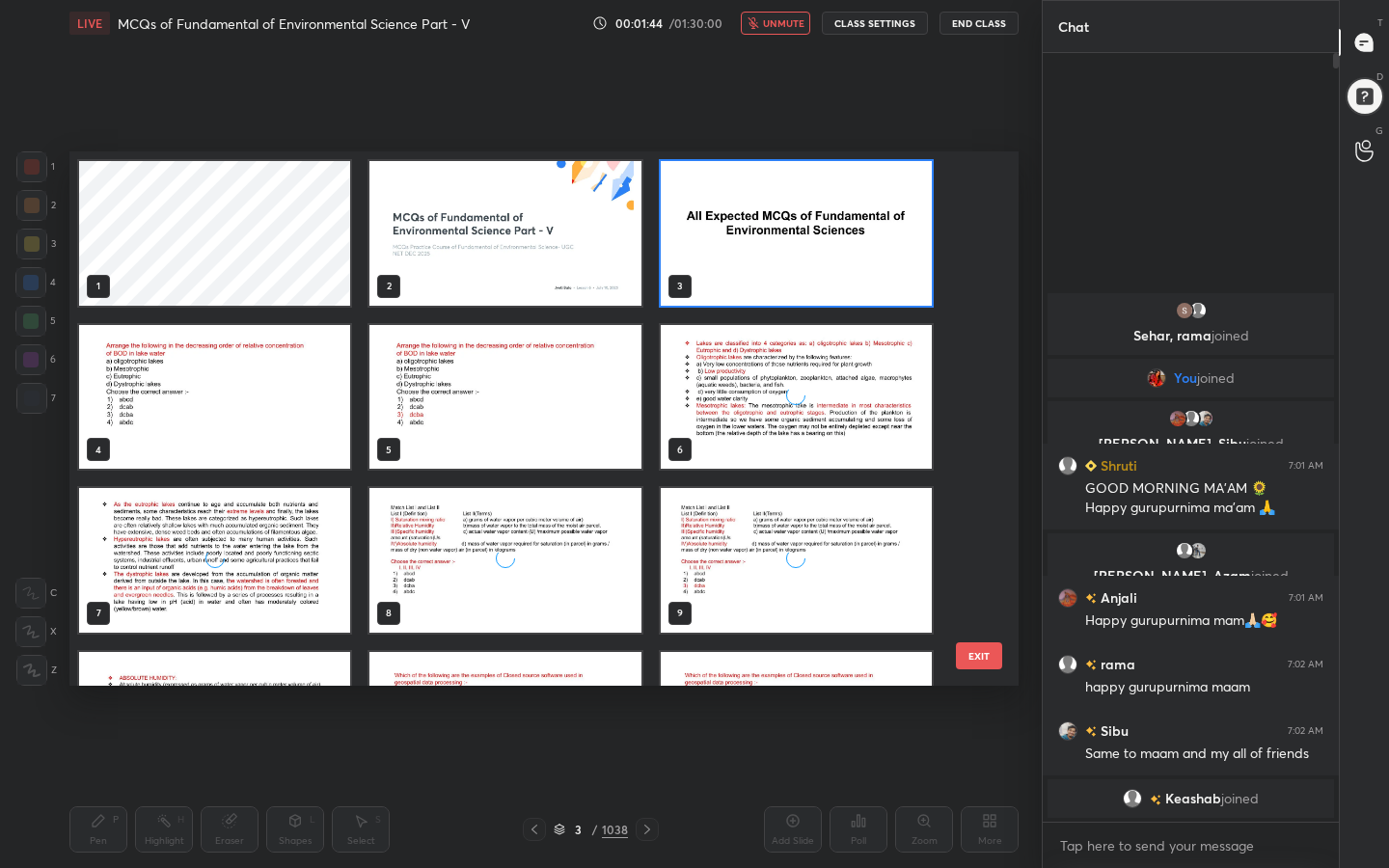 scroll, scrollTop: 7, scrollLeft: 11, axis: both 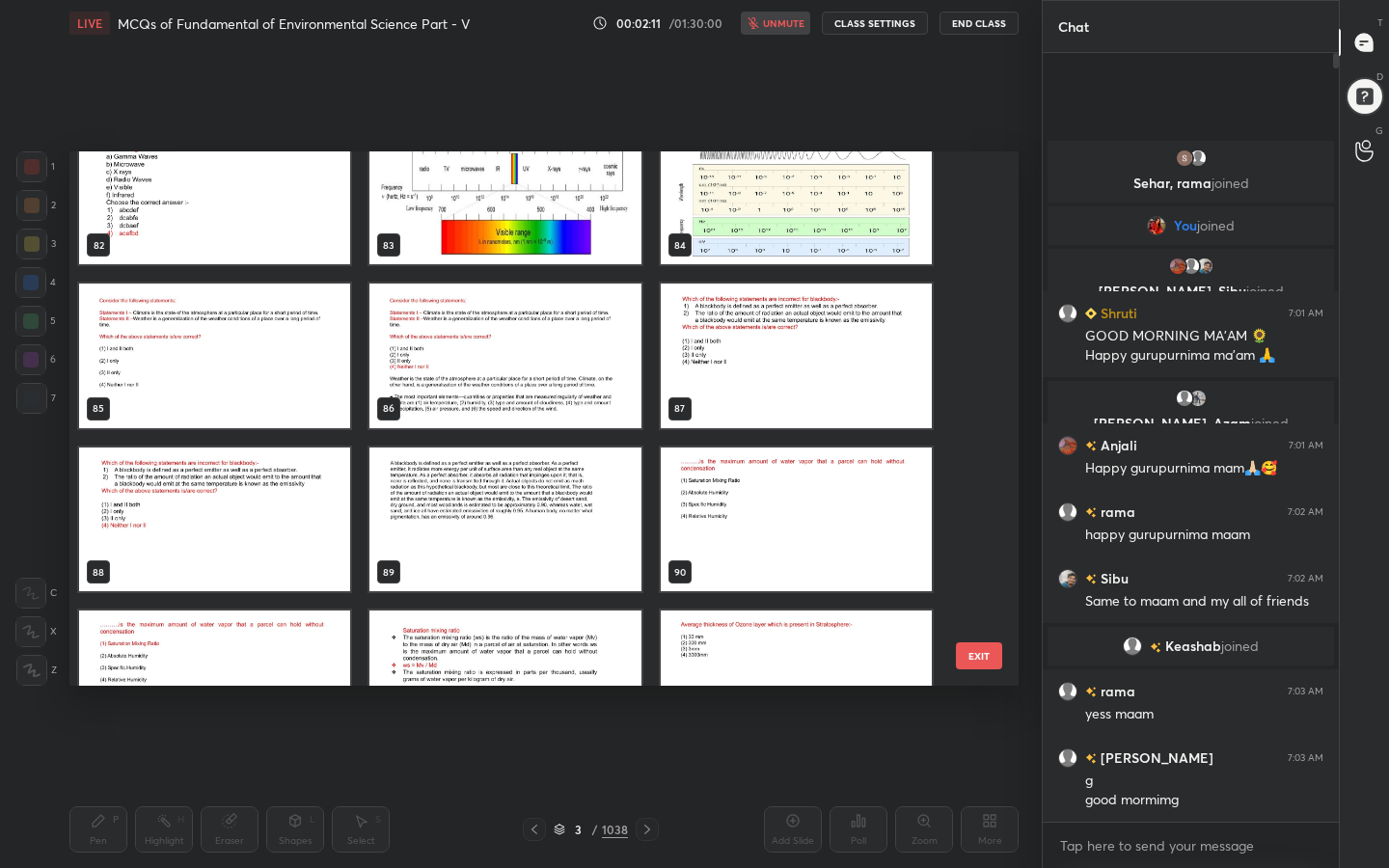click 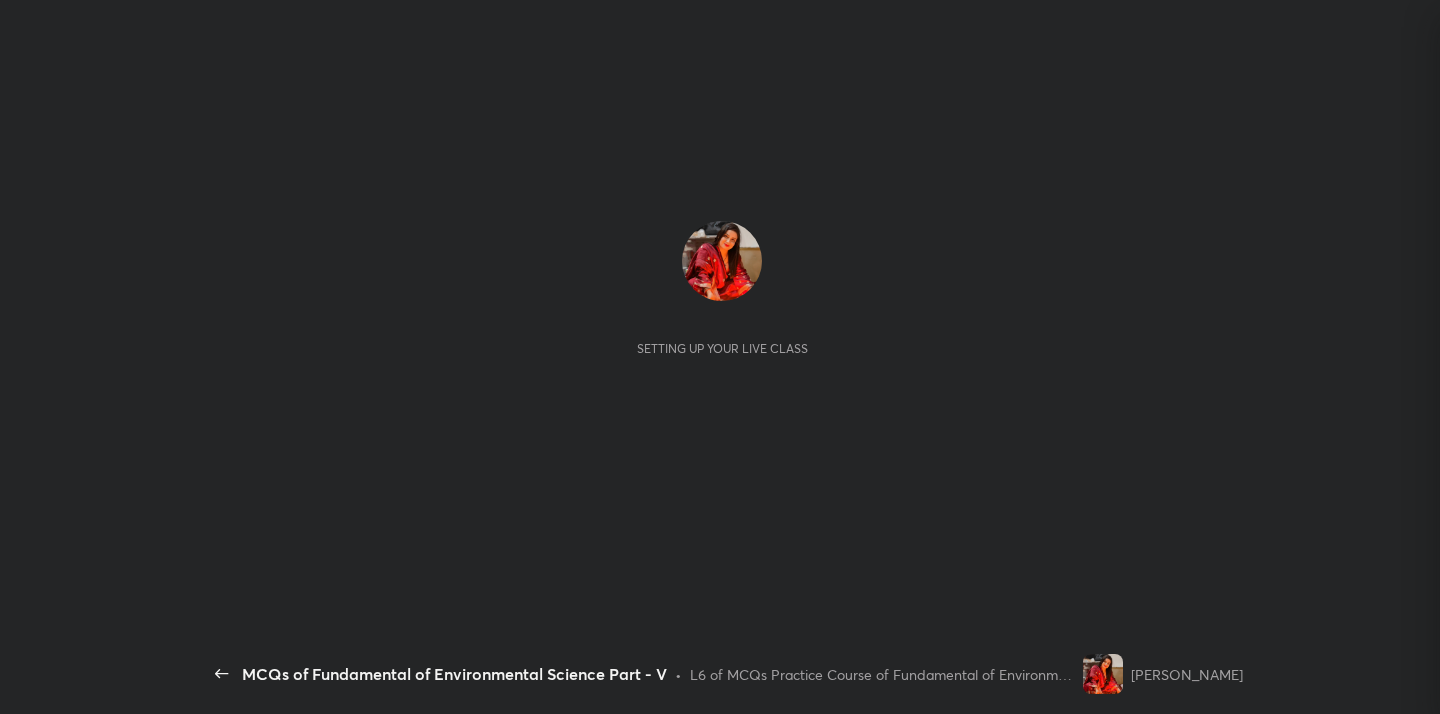 scroll, scrollTop: 0, scrollLeft: 0, axis: both 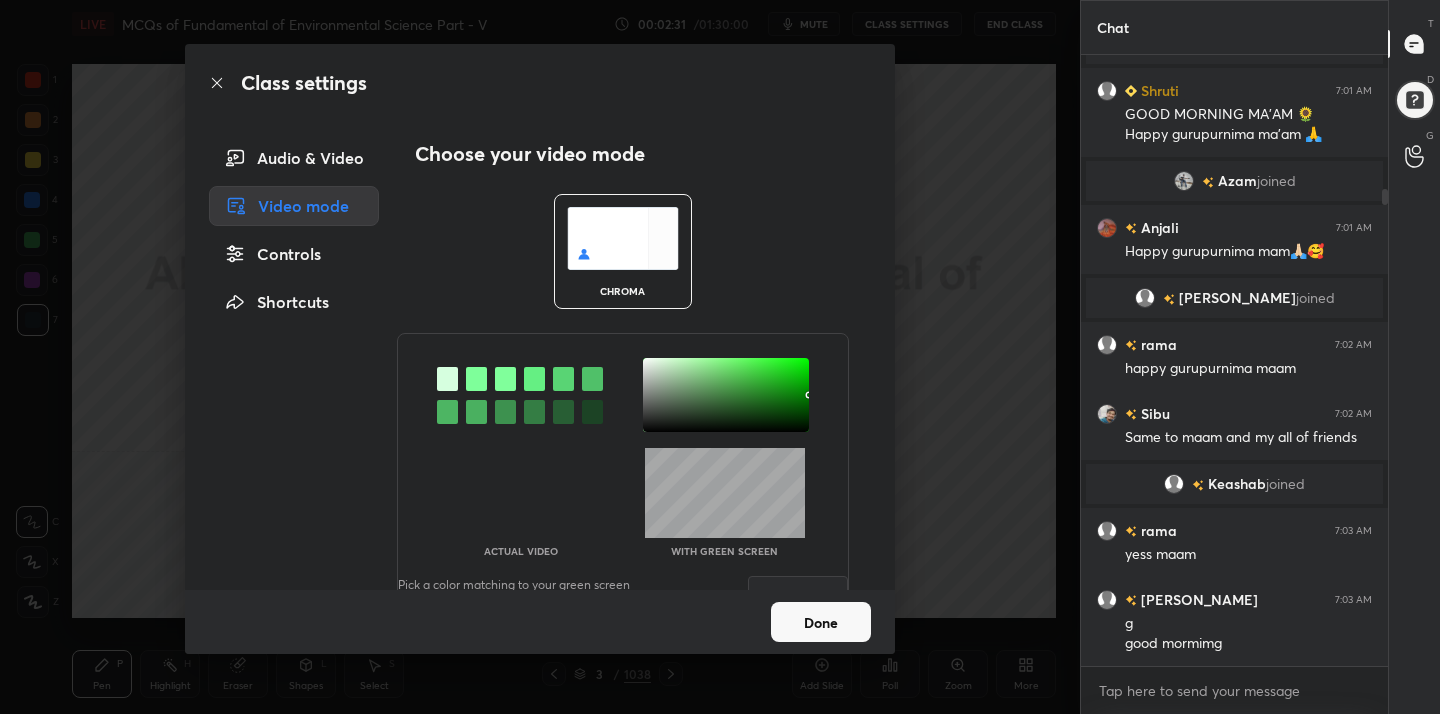 click at bounding box center [623, 238] 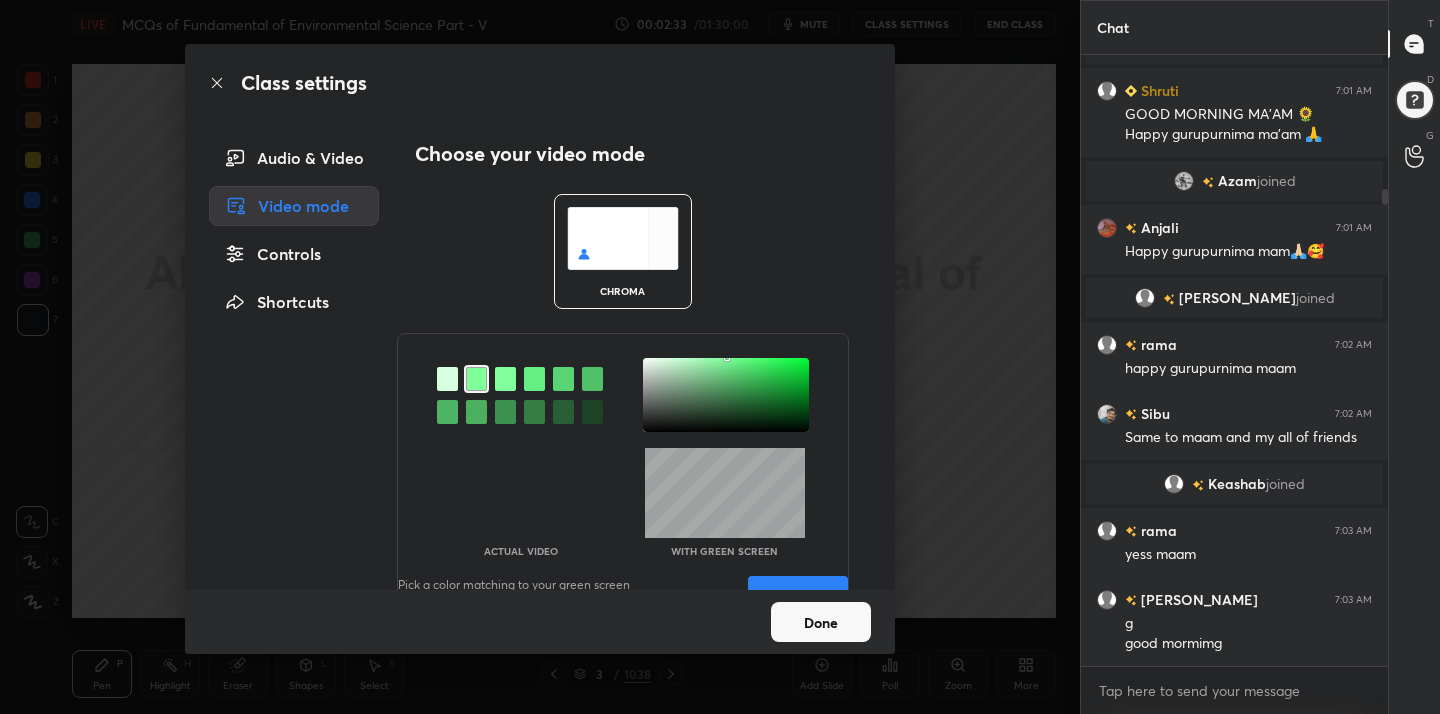 click at bounding box center [726, 395] 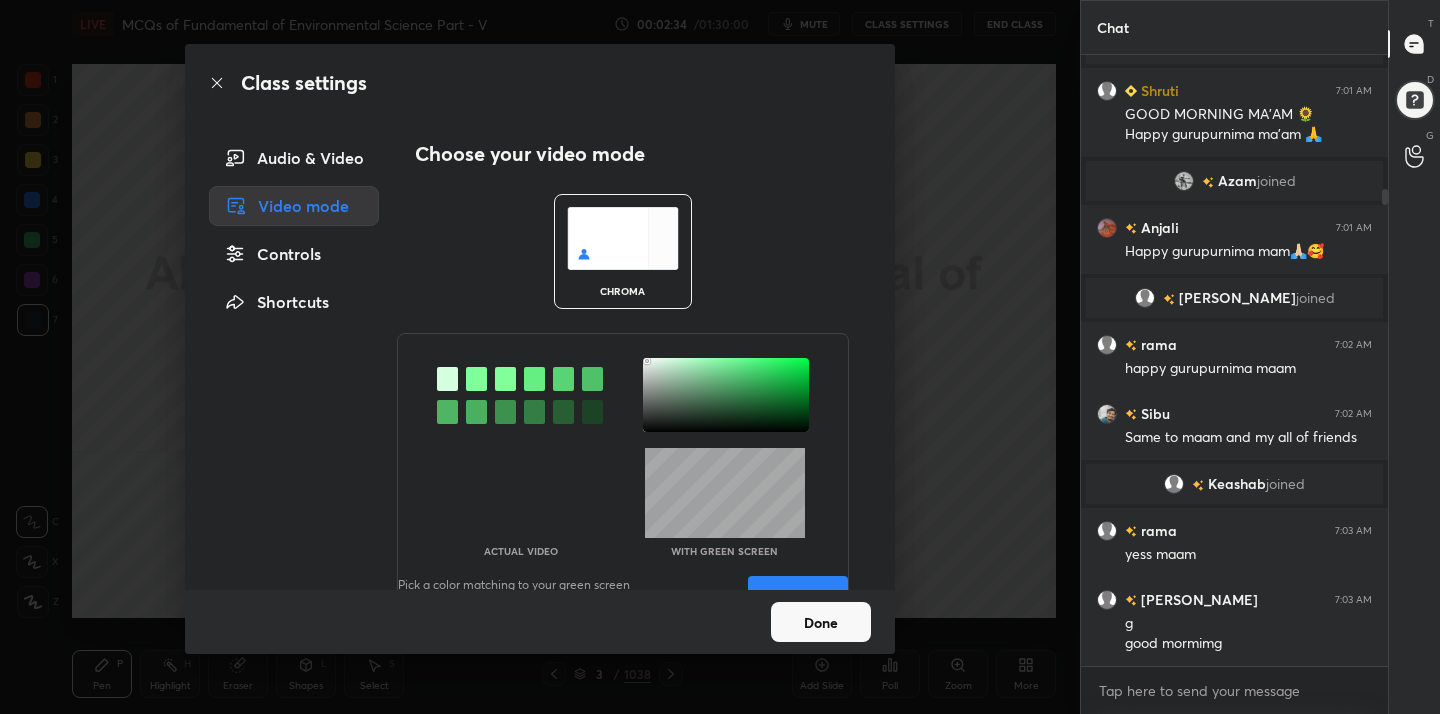 scroll, scrollTop: 57, scrollLeft: 0, axis: vertical 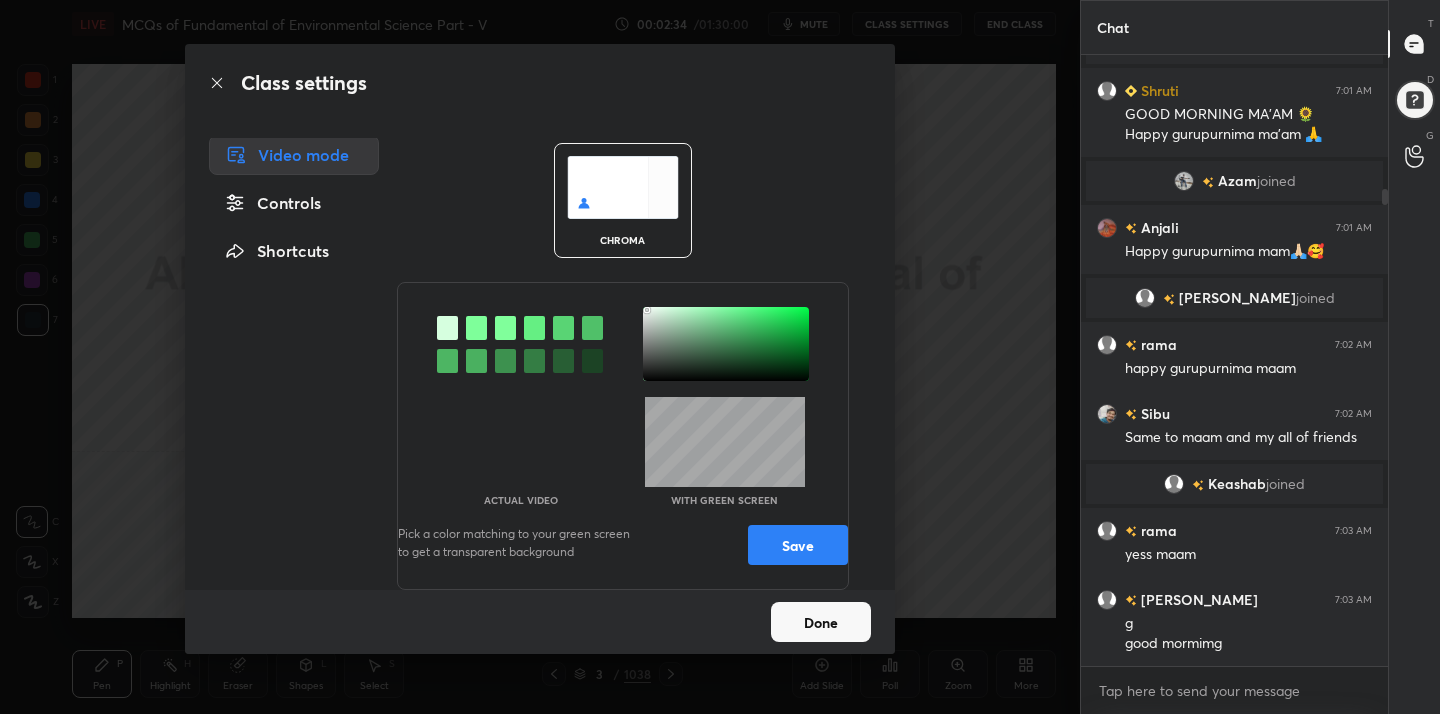 click on "Save" at bounding box center (798, 545) 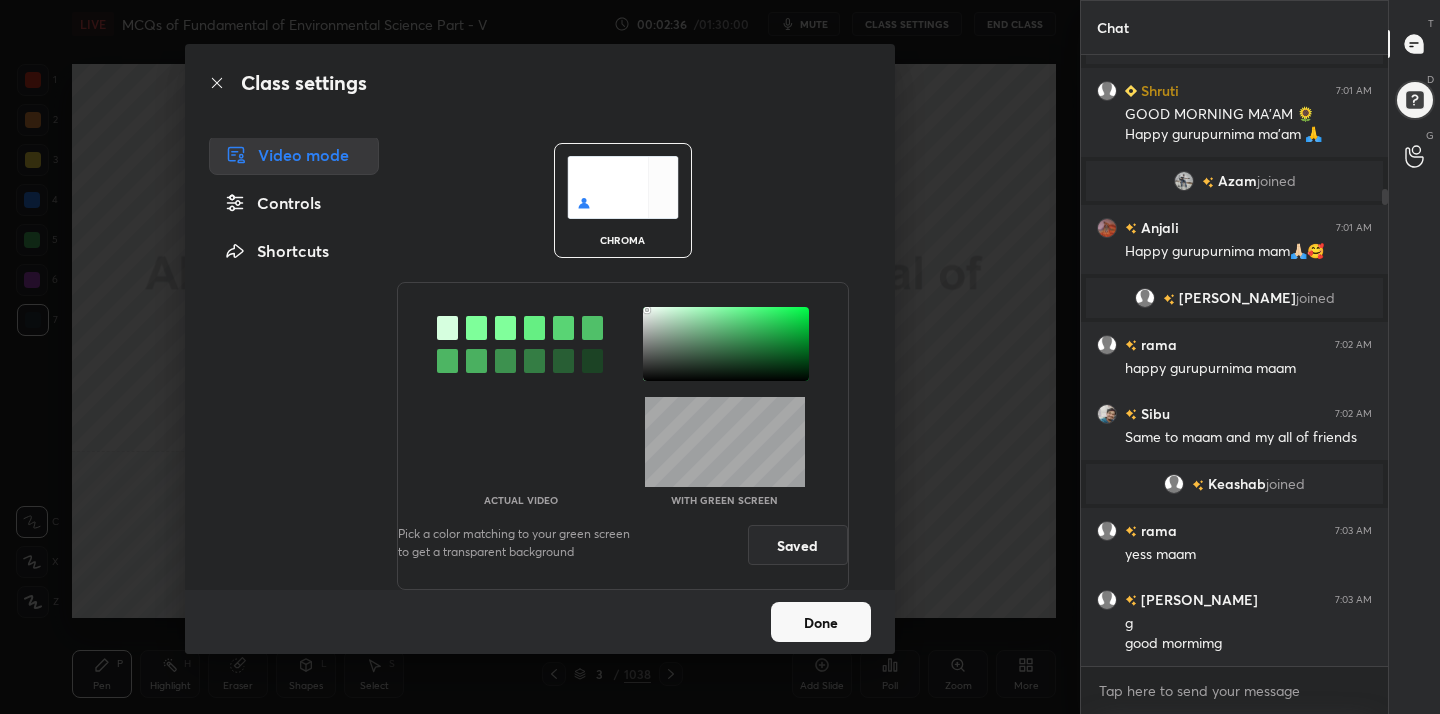 click on "Done" at bounding box center [821, 622] 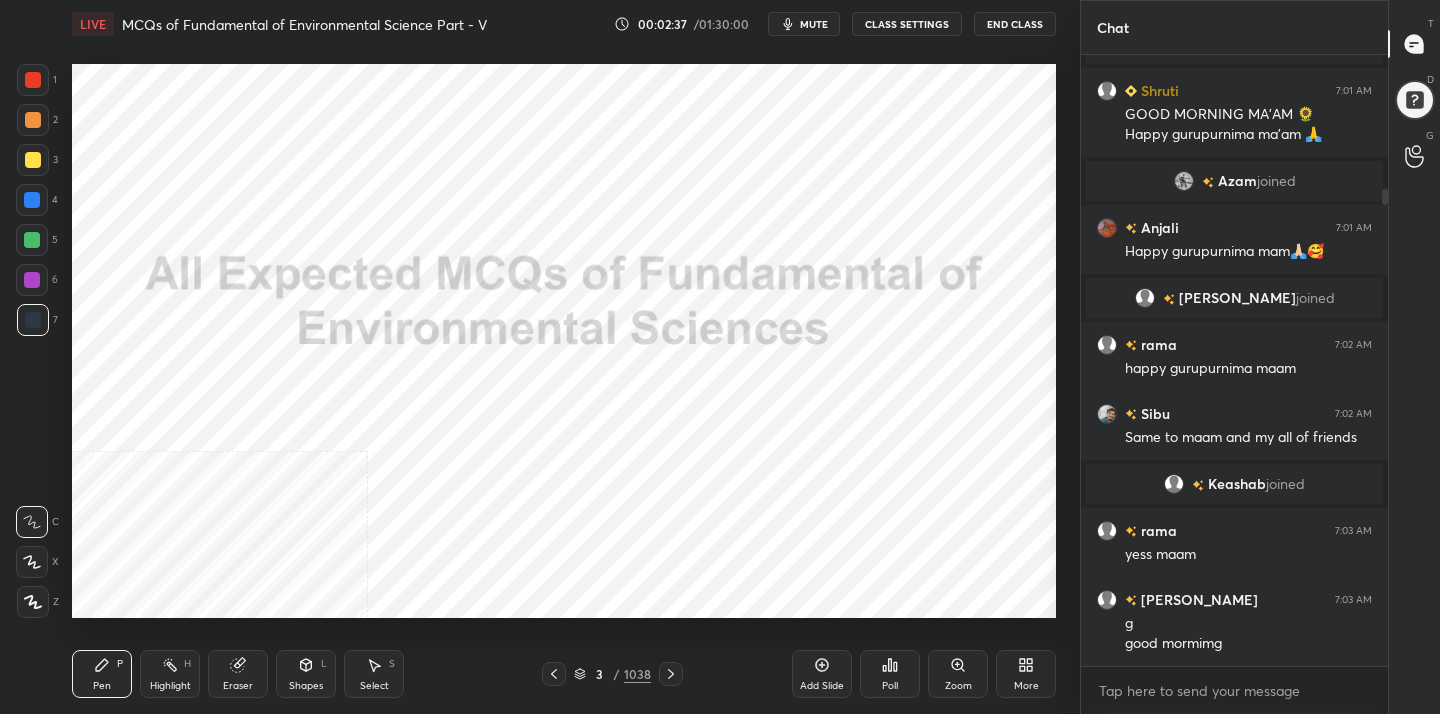 click on "3 / 1038" at bounding box center [612, 674] 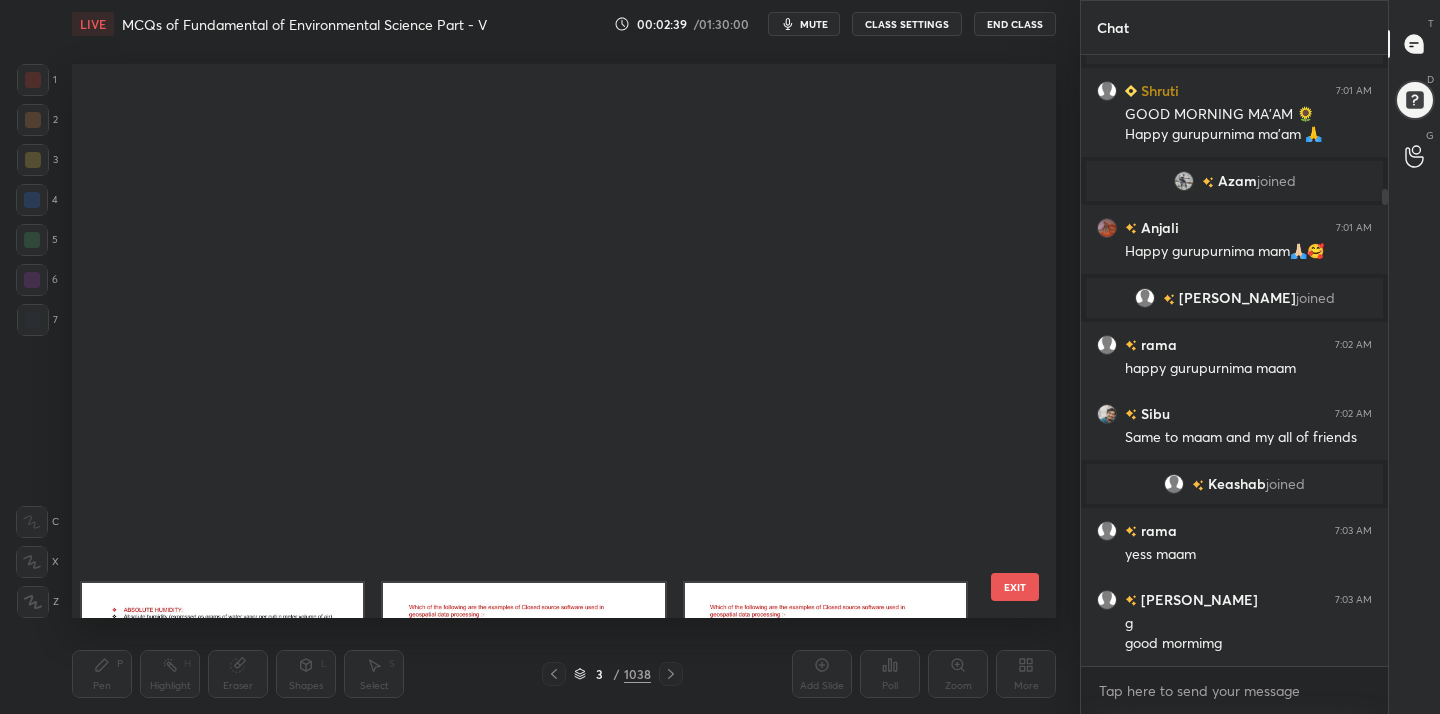 scroll, scrollTop: 739, scrollLeft: 0, axis: vertical 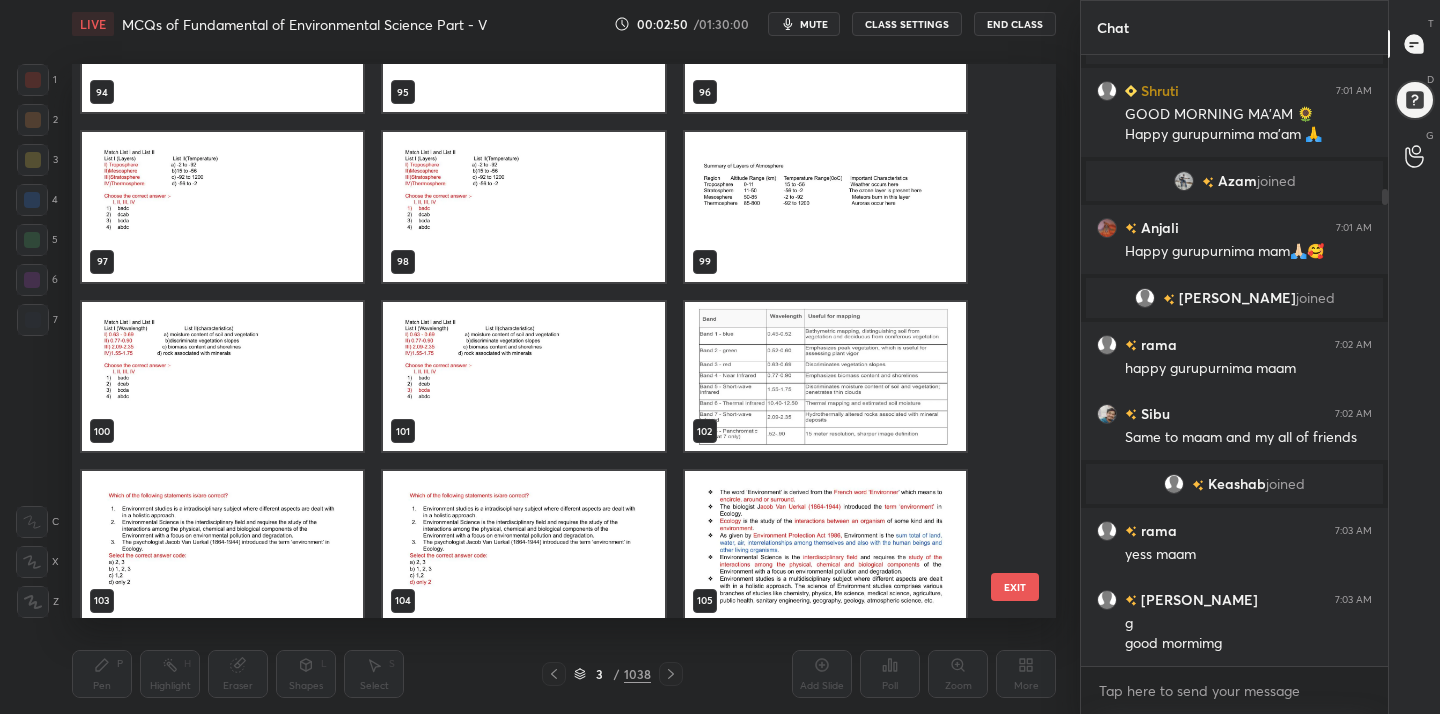 click at bounding box center (222, 377) 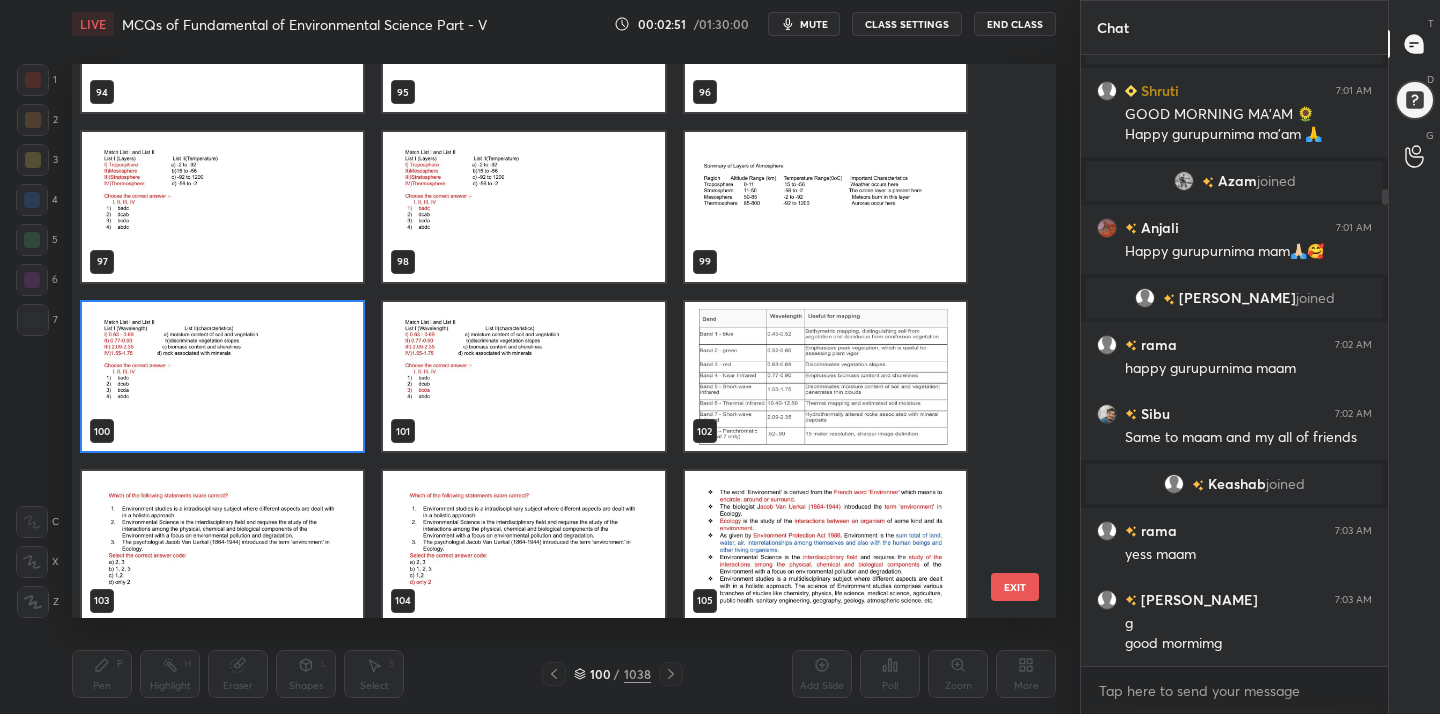 click at bounding box center (222, 377) 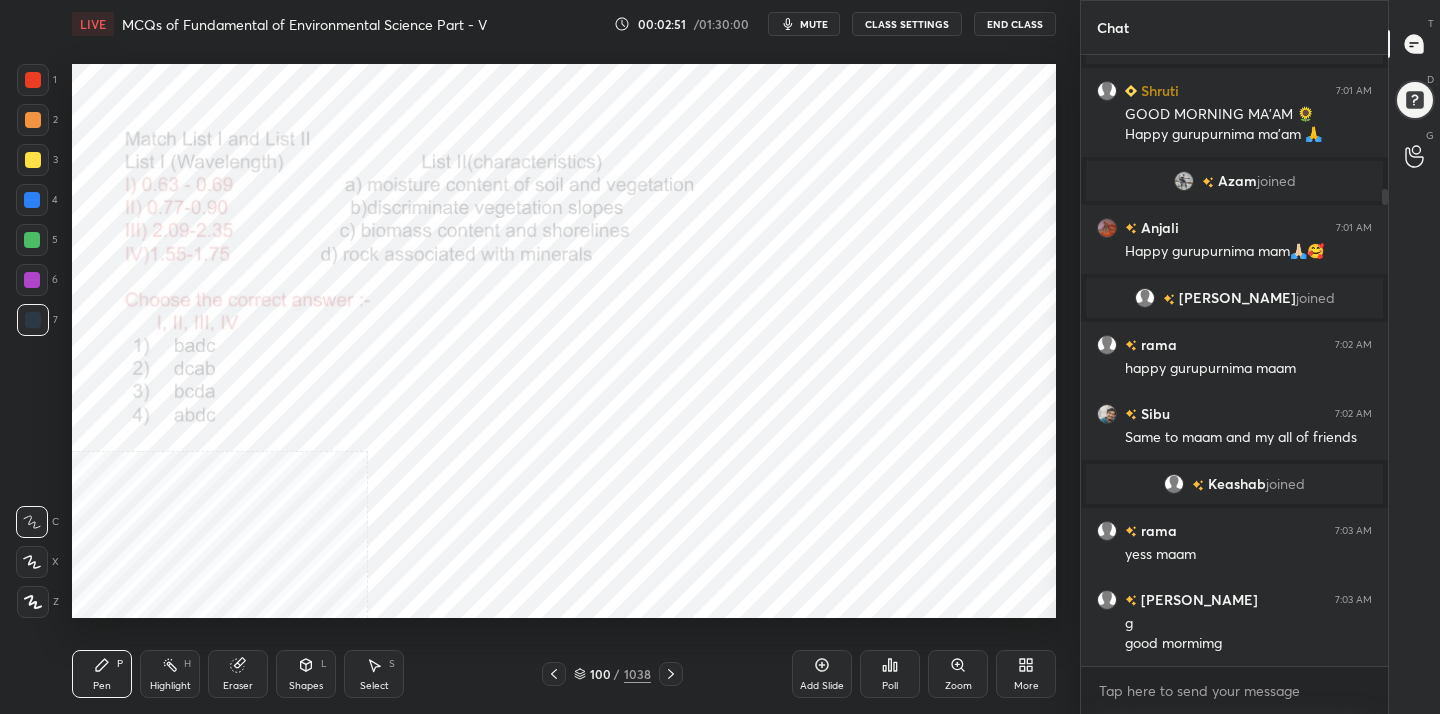 click at bounding box center [222, 377] 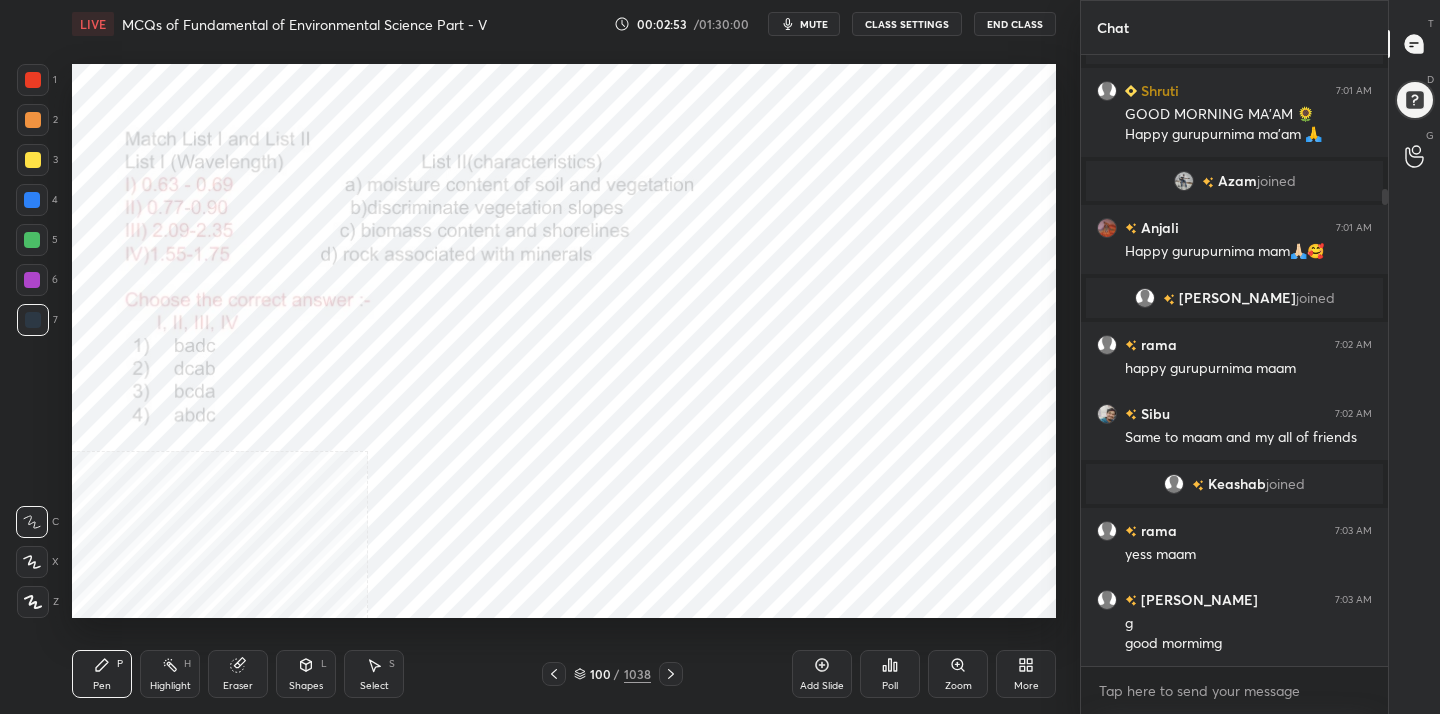 click 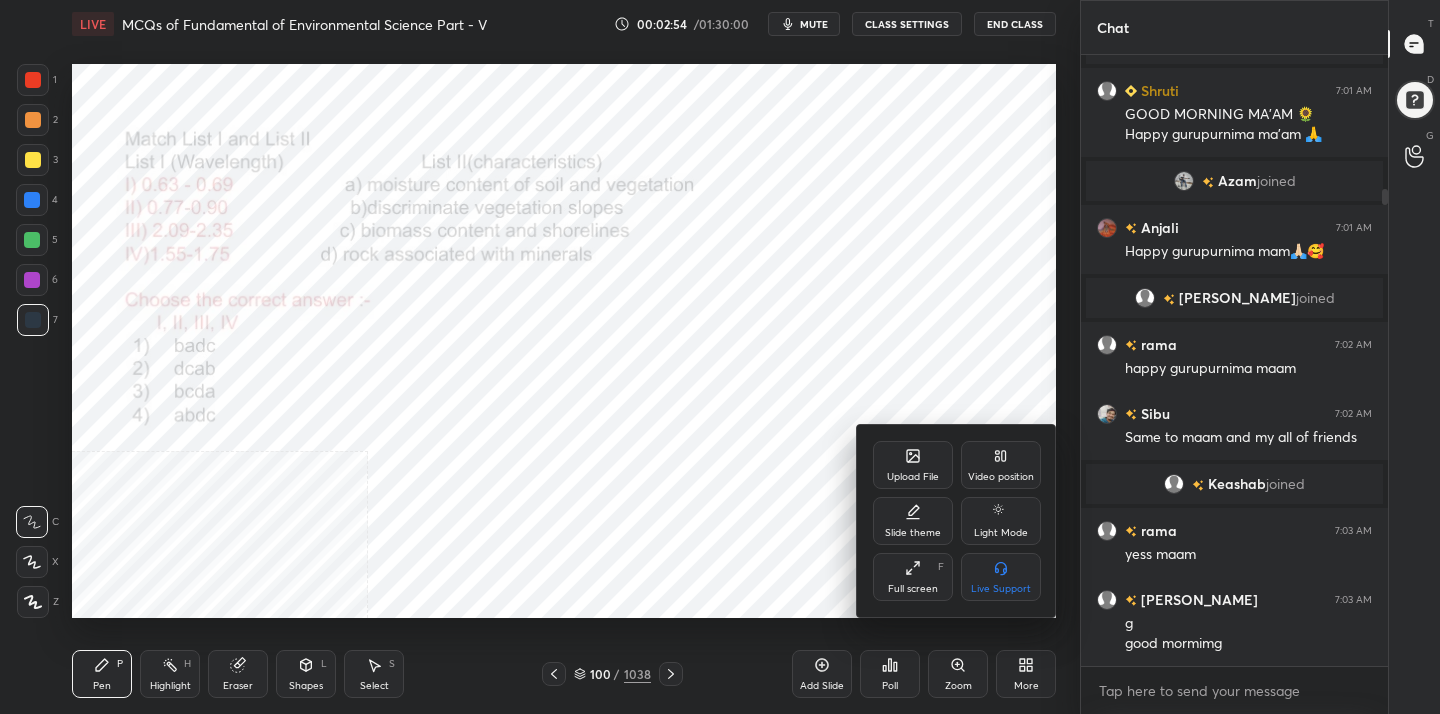 click on "Video position" at bounding box center (1001, 477) 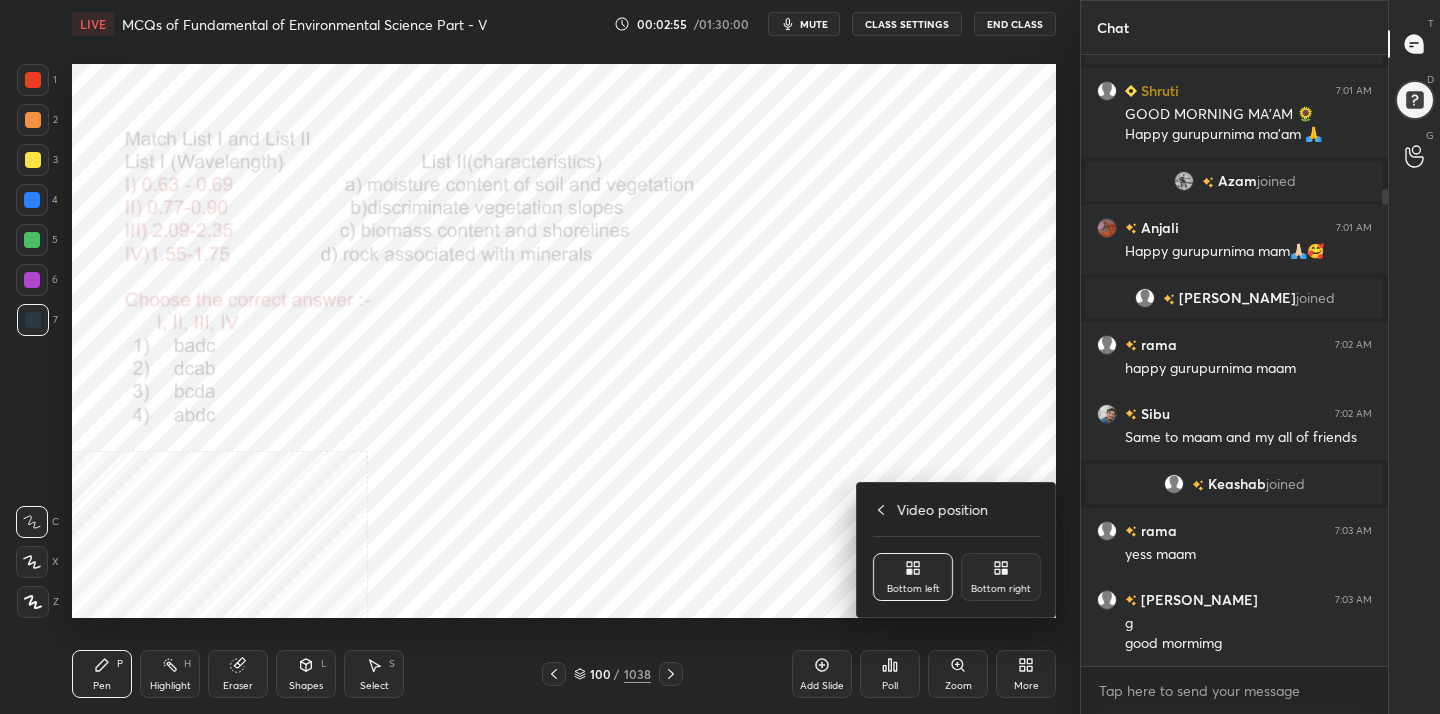 click on "Bottom right" at bounding box center (1001, 589) 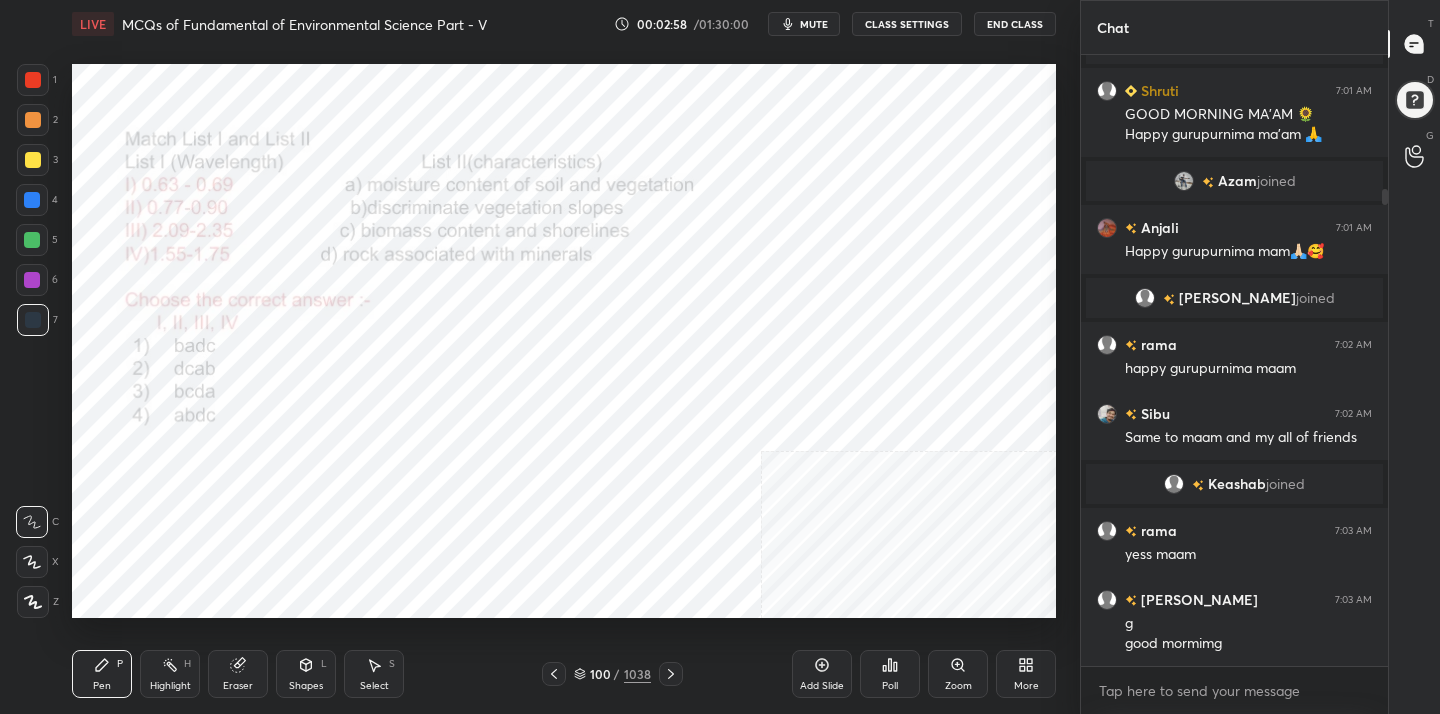 click on "mute" at bounding box center (804, 24) 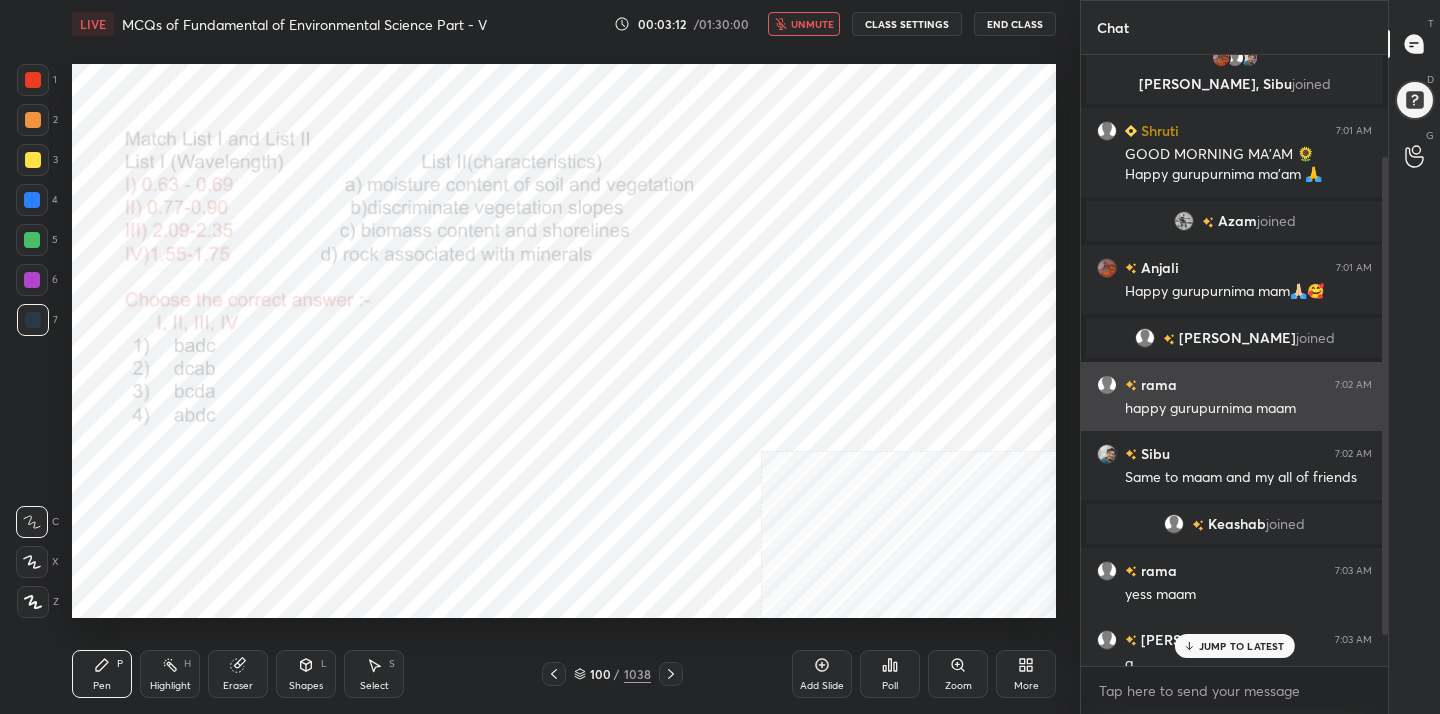 scroll, scrollTop: 171, scrollLeft: 0, axis: vertical 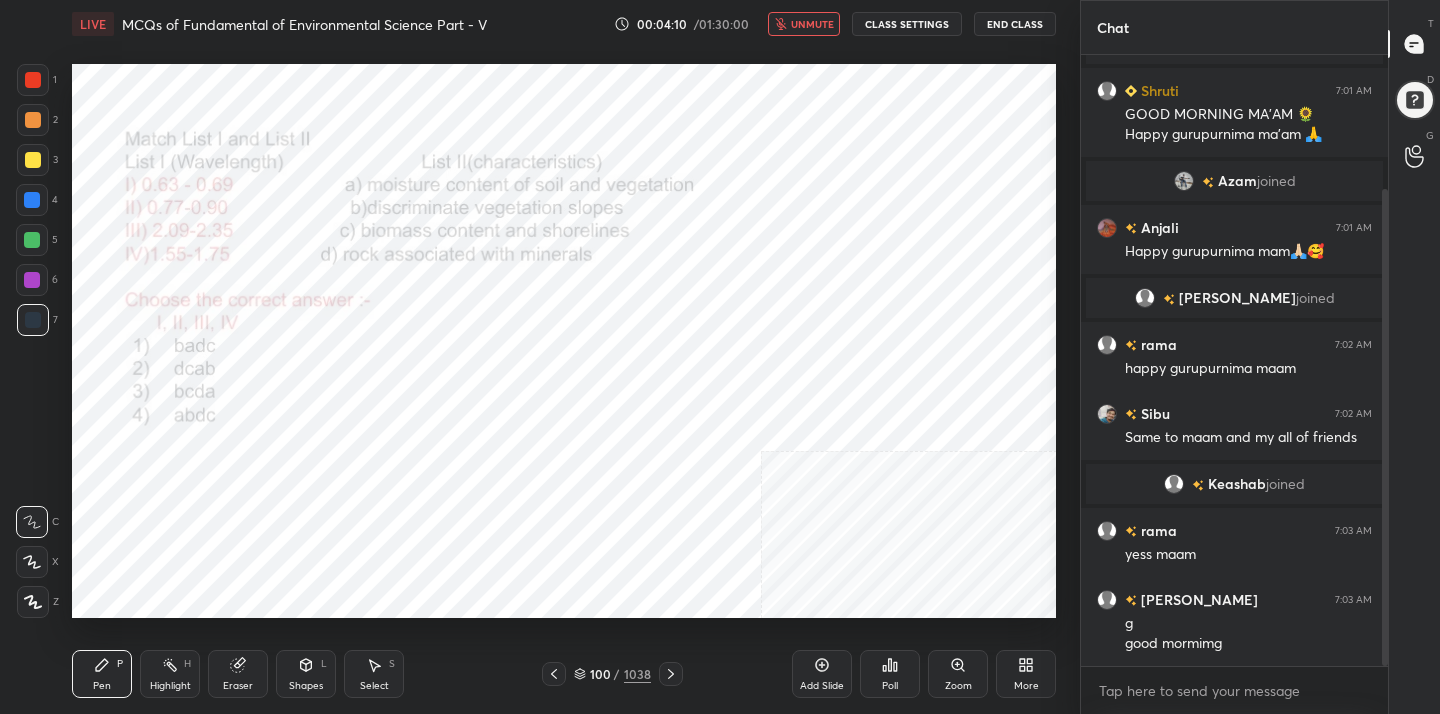 click on "unmute" at bounding box center (812, 24) 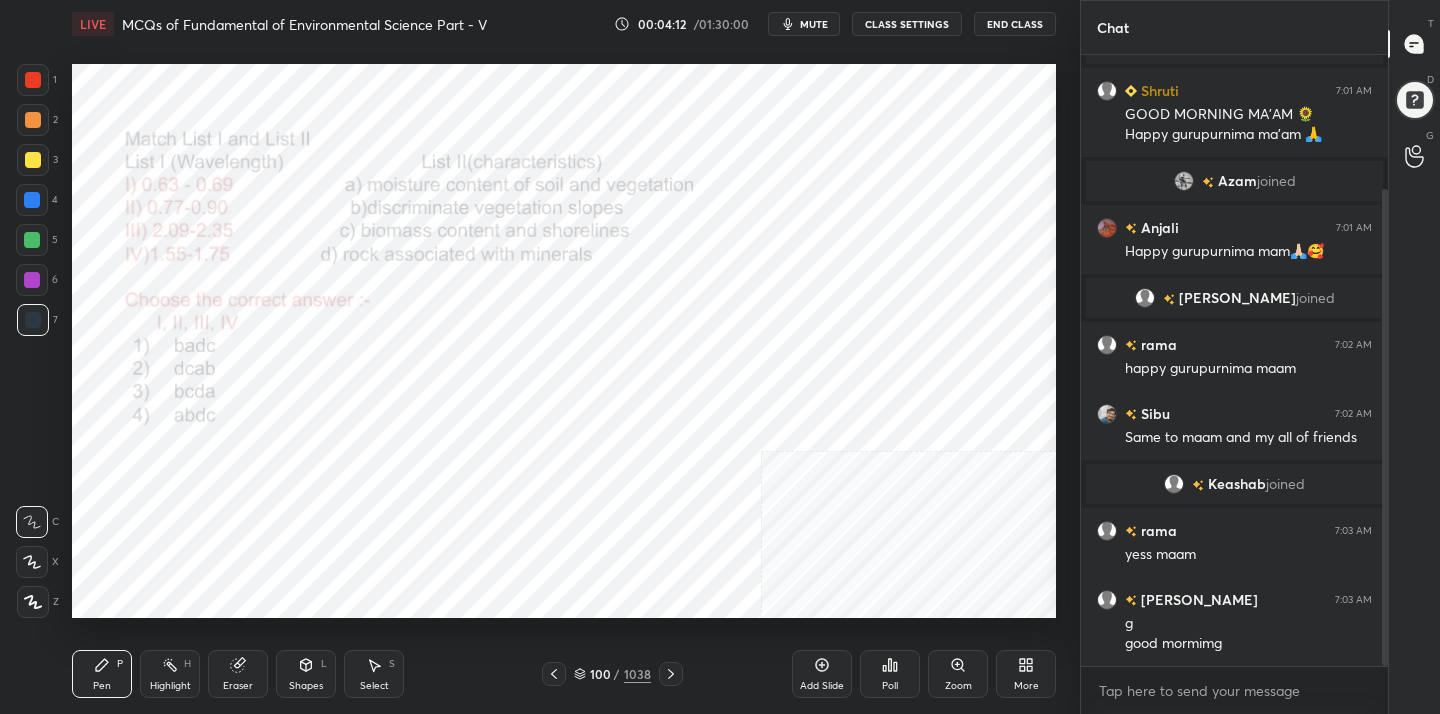 click on "mute" at bounding box center (814, 24) 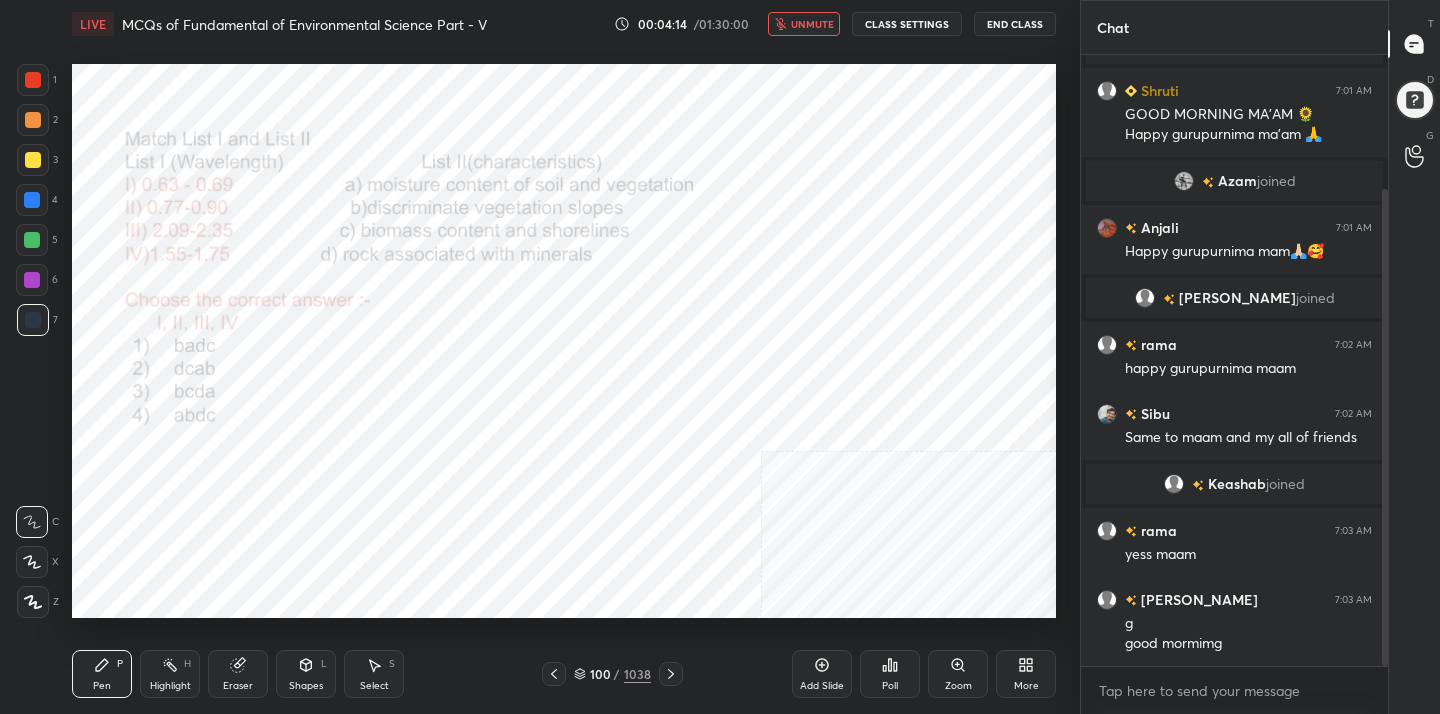 click 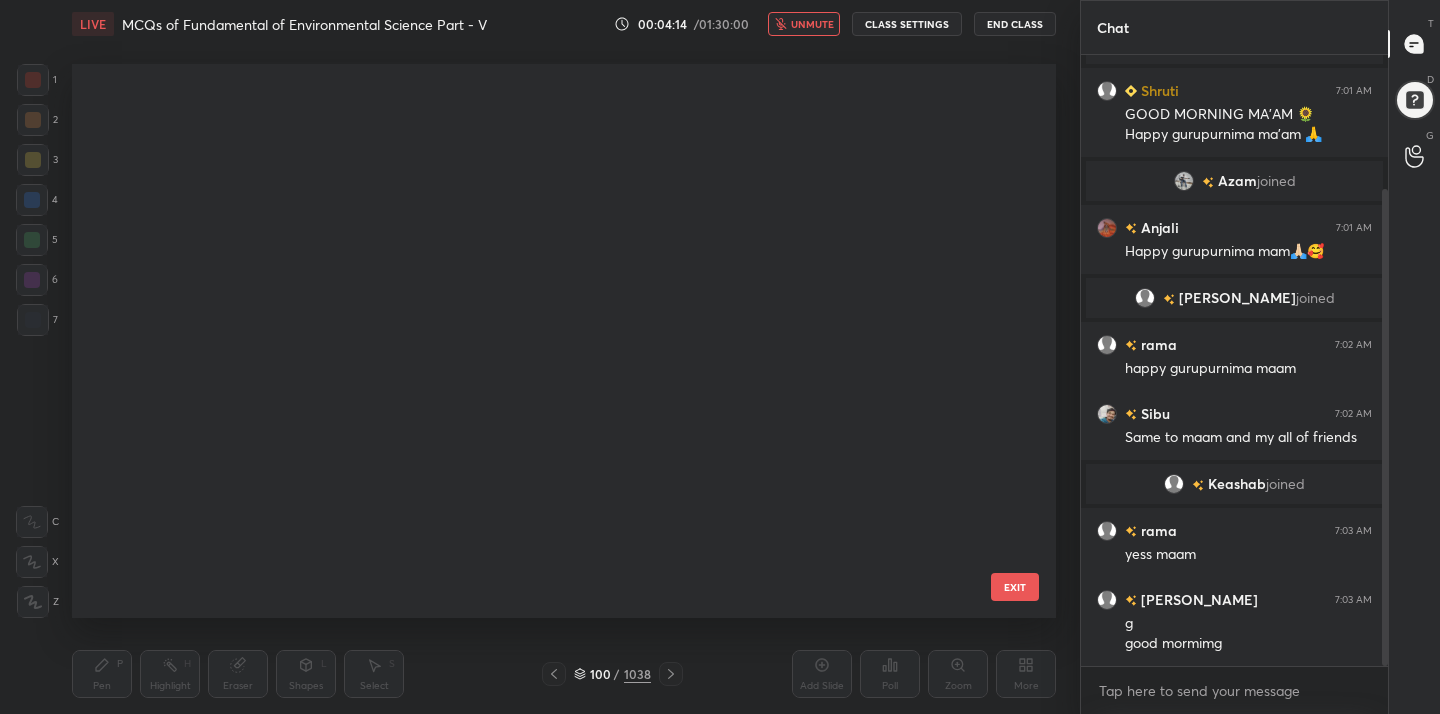 scroll, scrollTop: 5209, scrollLeft: 0, axis: vertical 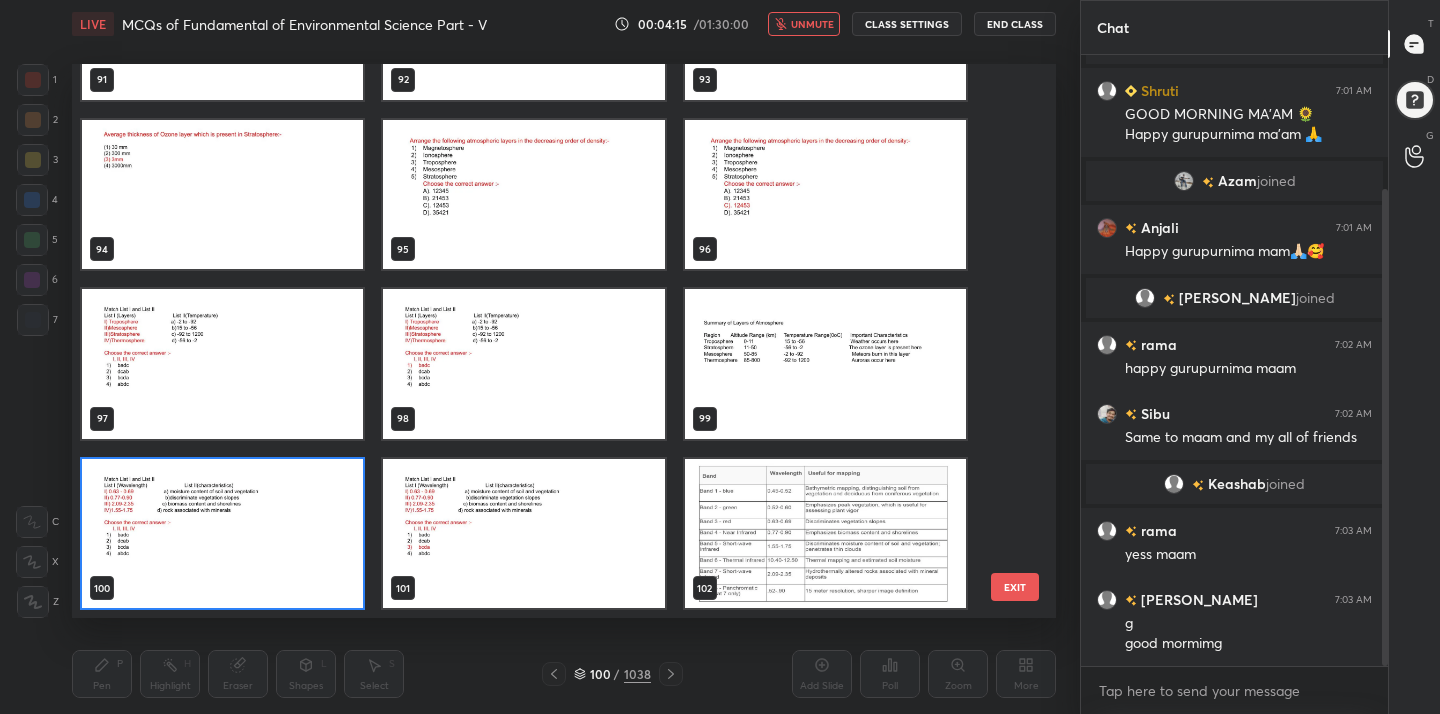 click at bounding box center [222, 534] 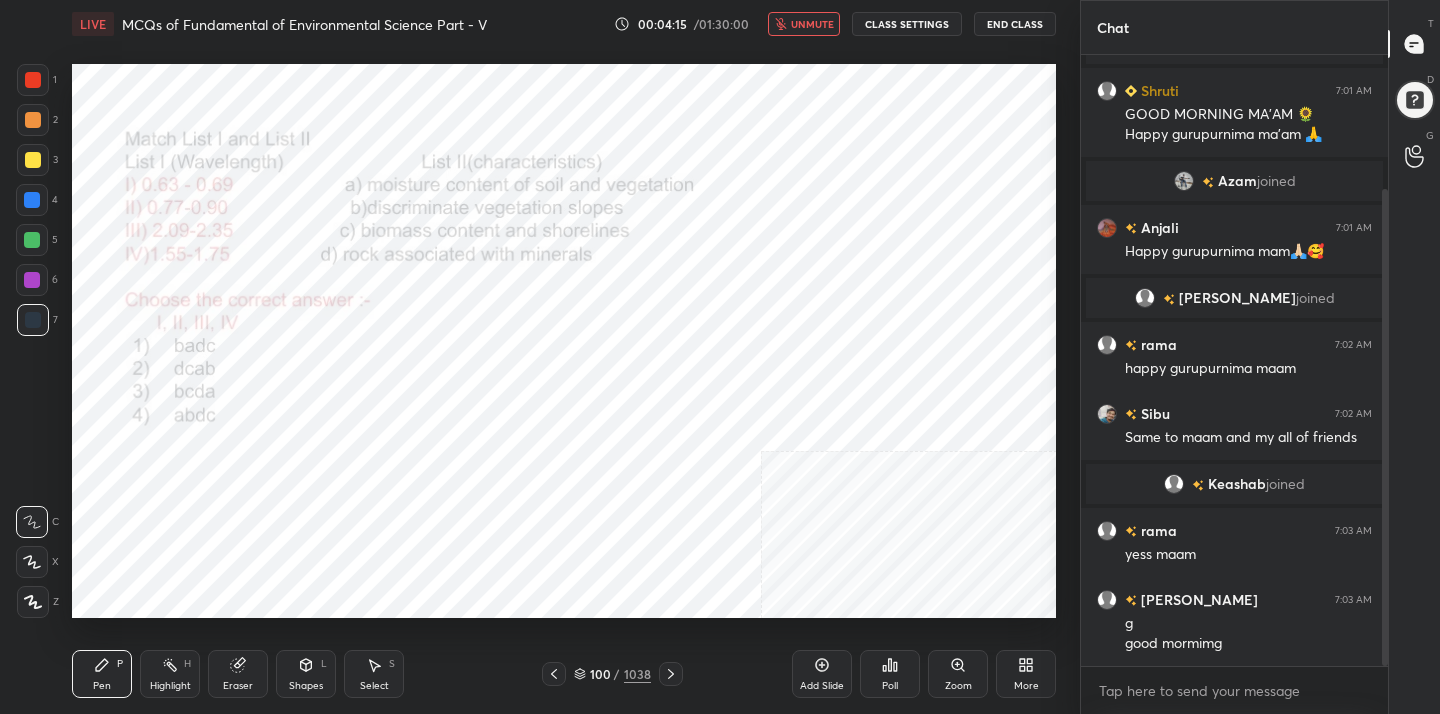 click at bounding box center [222, 534] 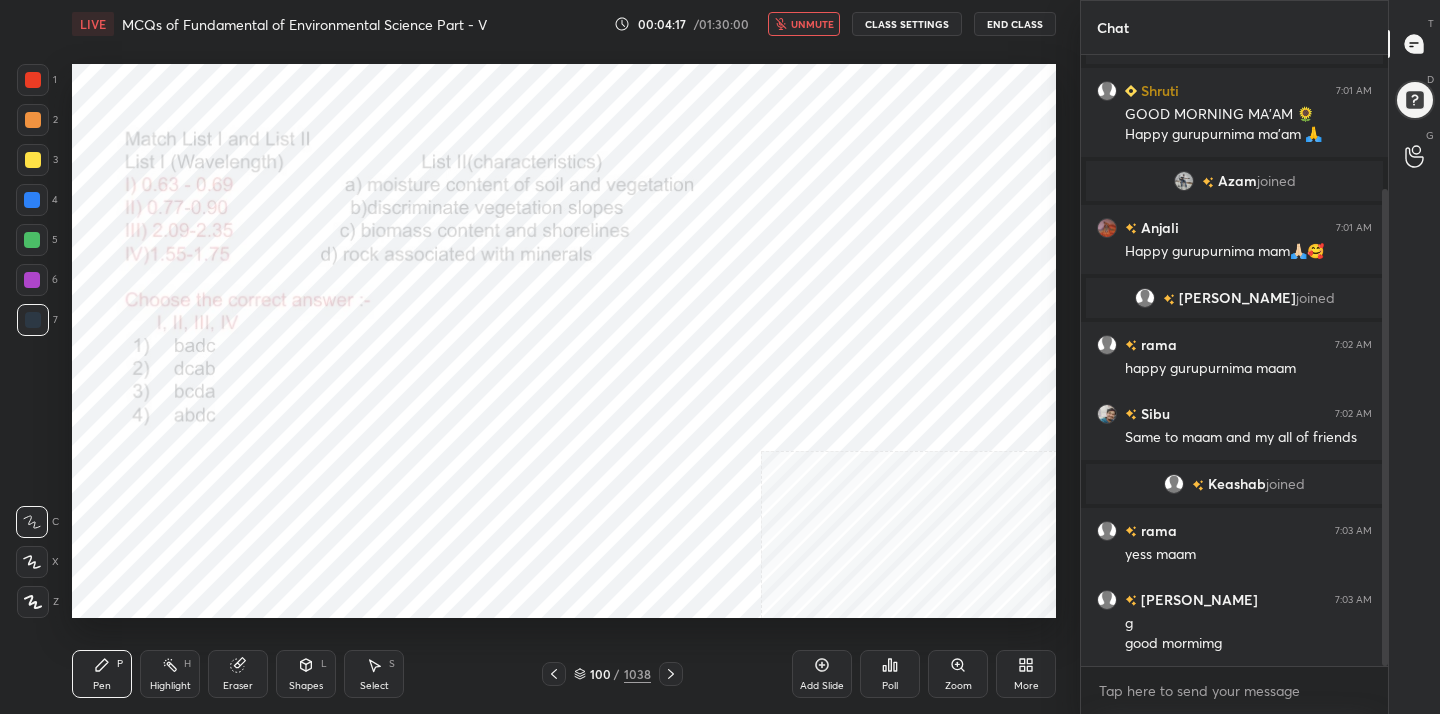 click on "Poll" at bounding box center [890, 674] 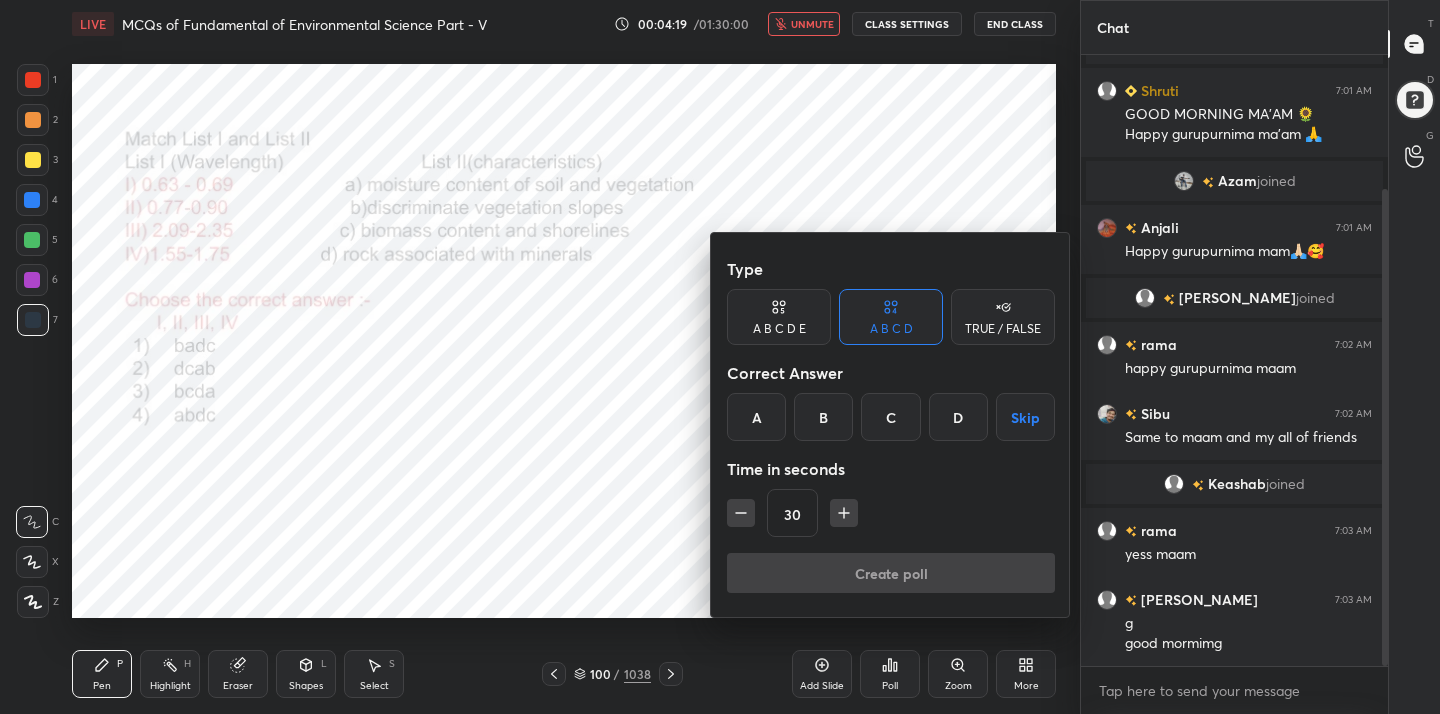click on "C" at bounding box center (890, 417) 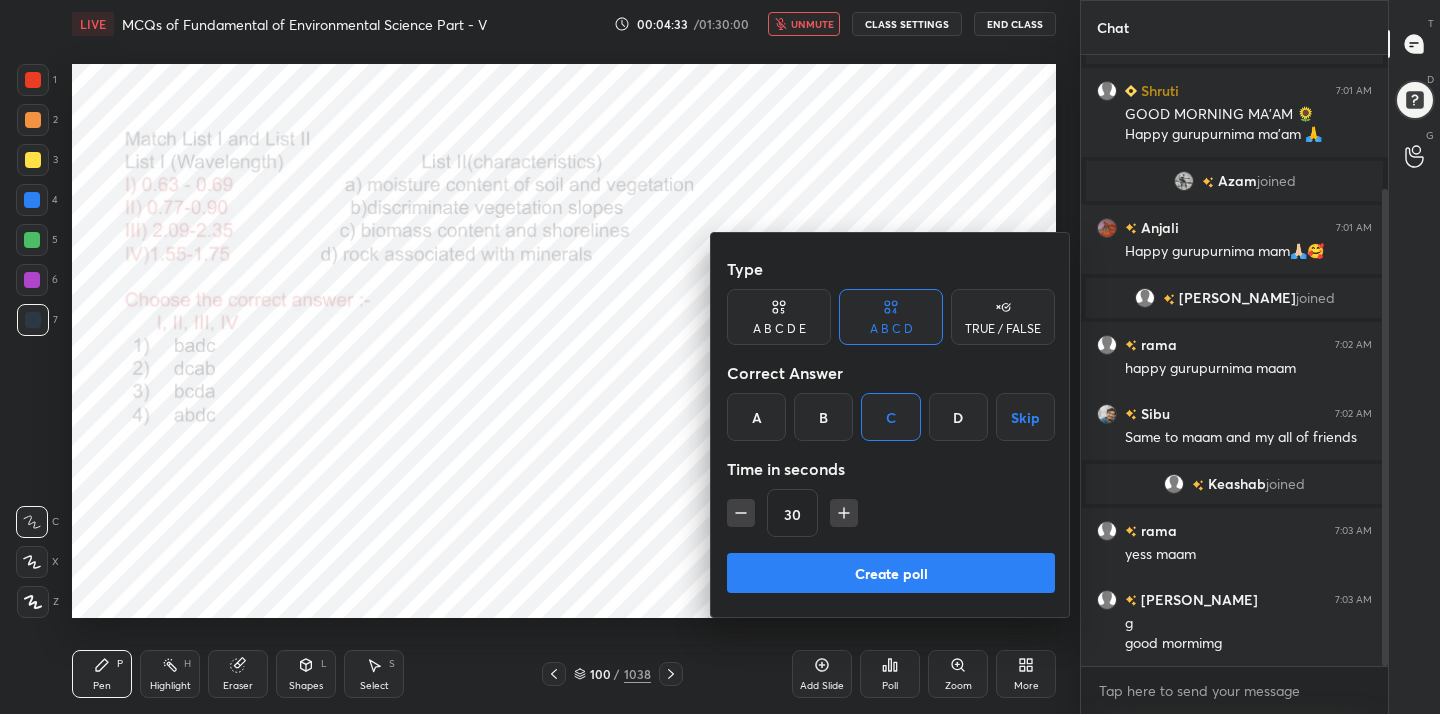 click on "Create poll" at bounding box center [891, 573] 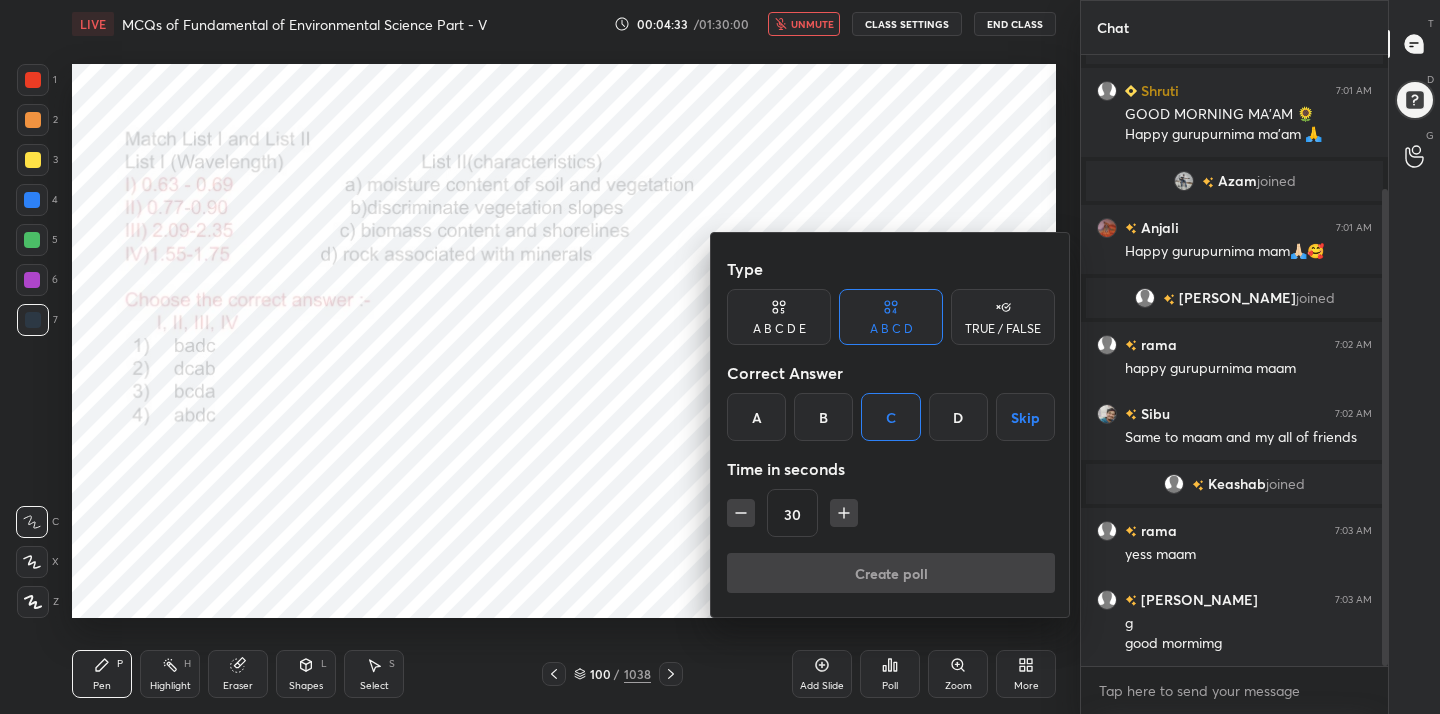 scroll, scrollTop: 397, scrollLeft: 301, axis: both 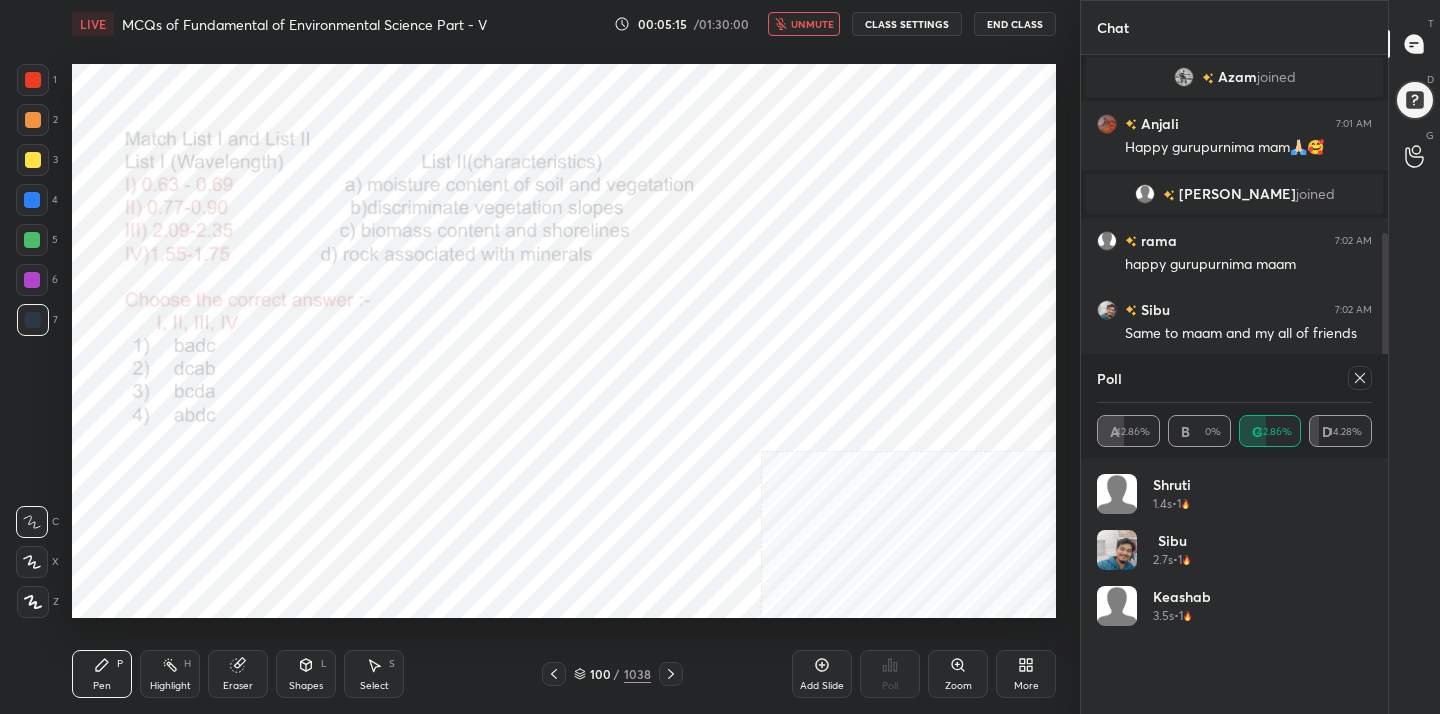 click 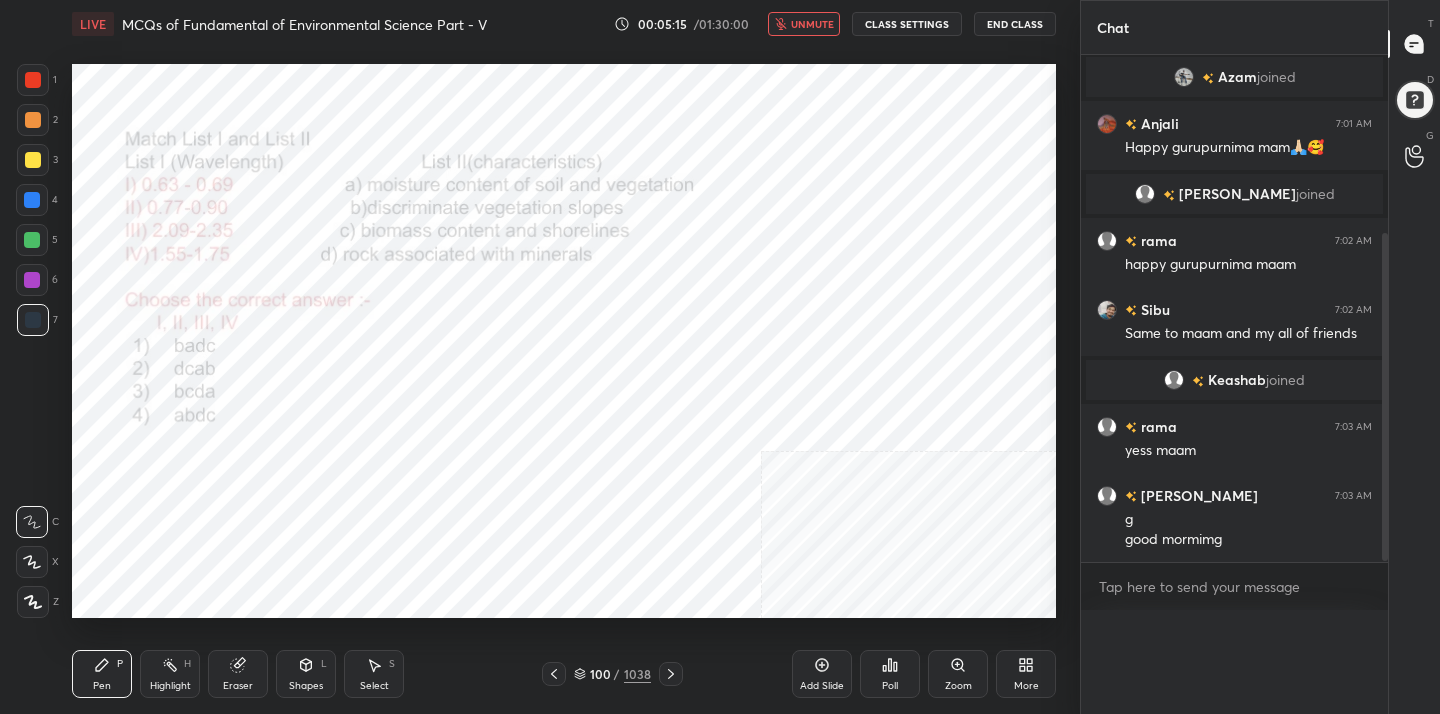 scroll, scrollTop: 0, scrollLeft: 0, axis: both 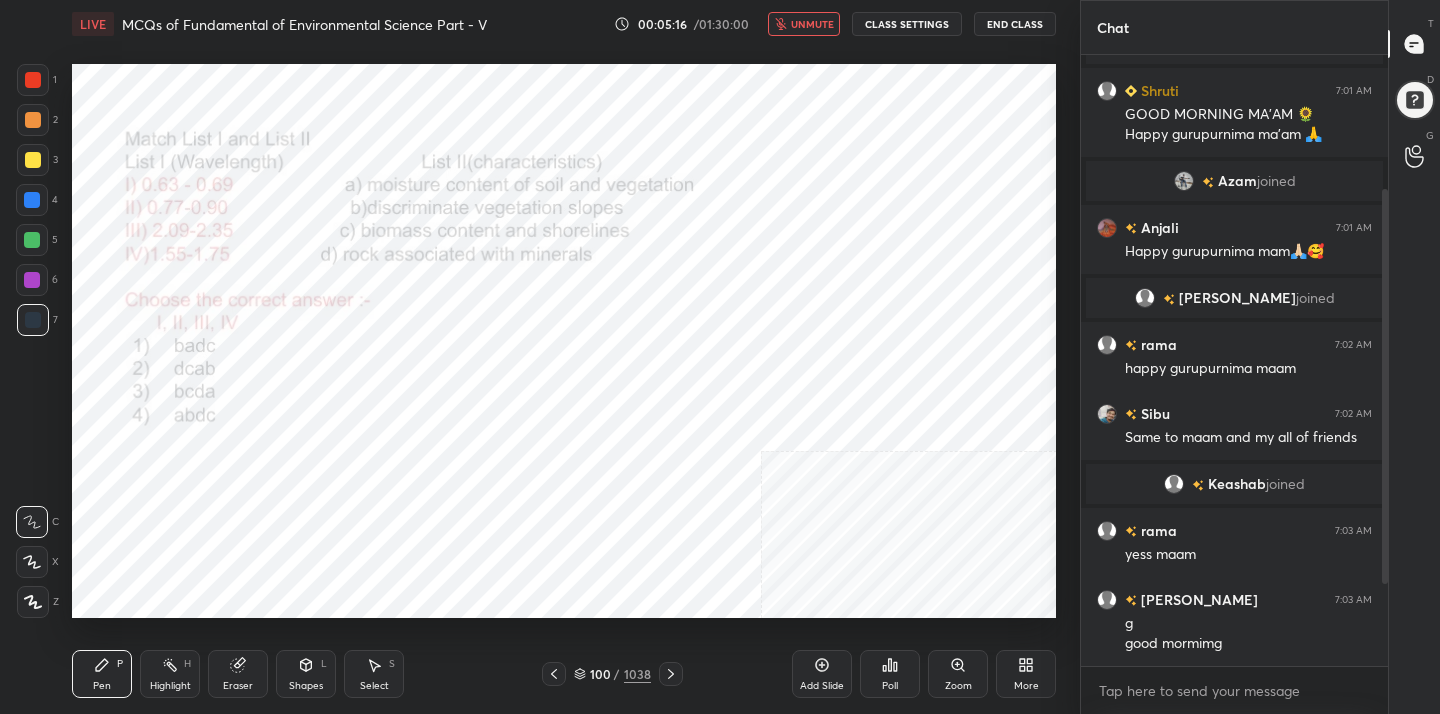 click on "unmute" at bounding box center (812, 24) 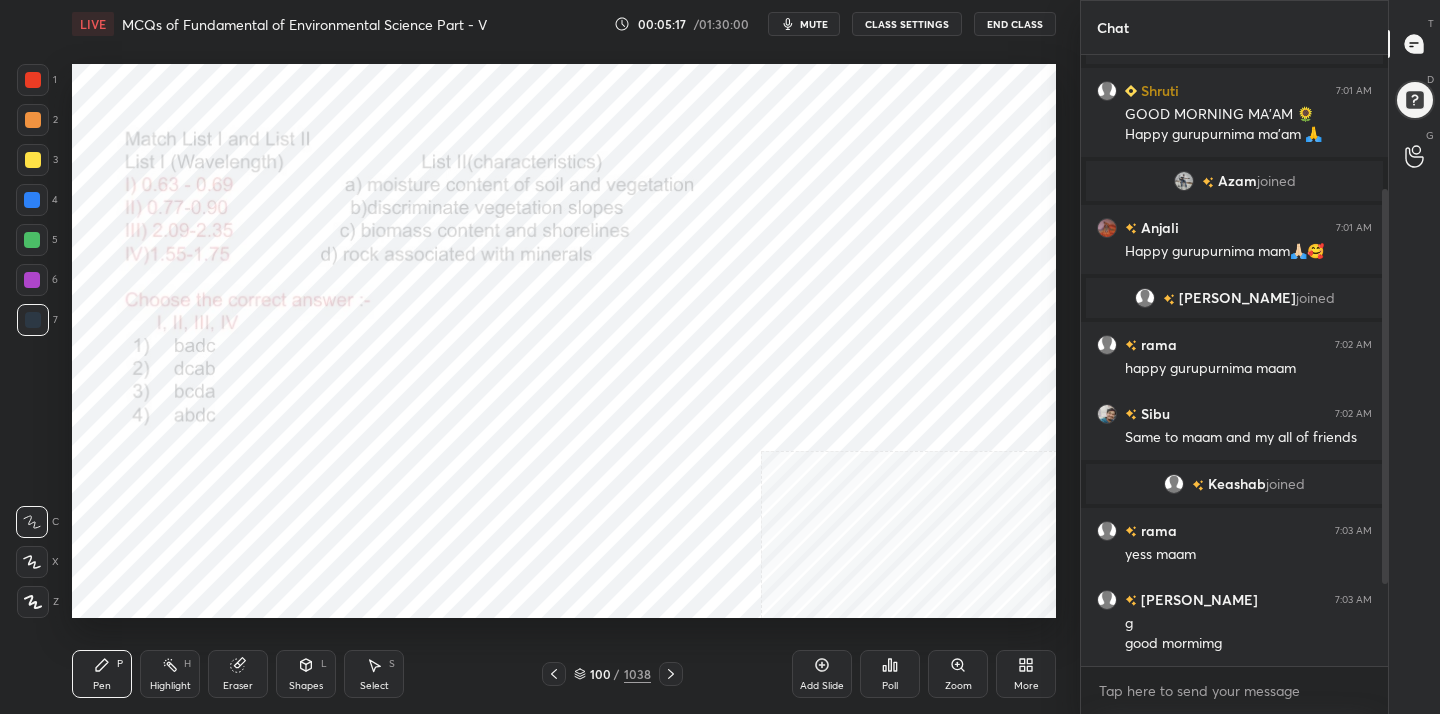type 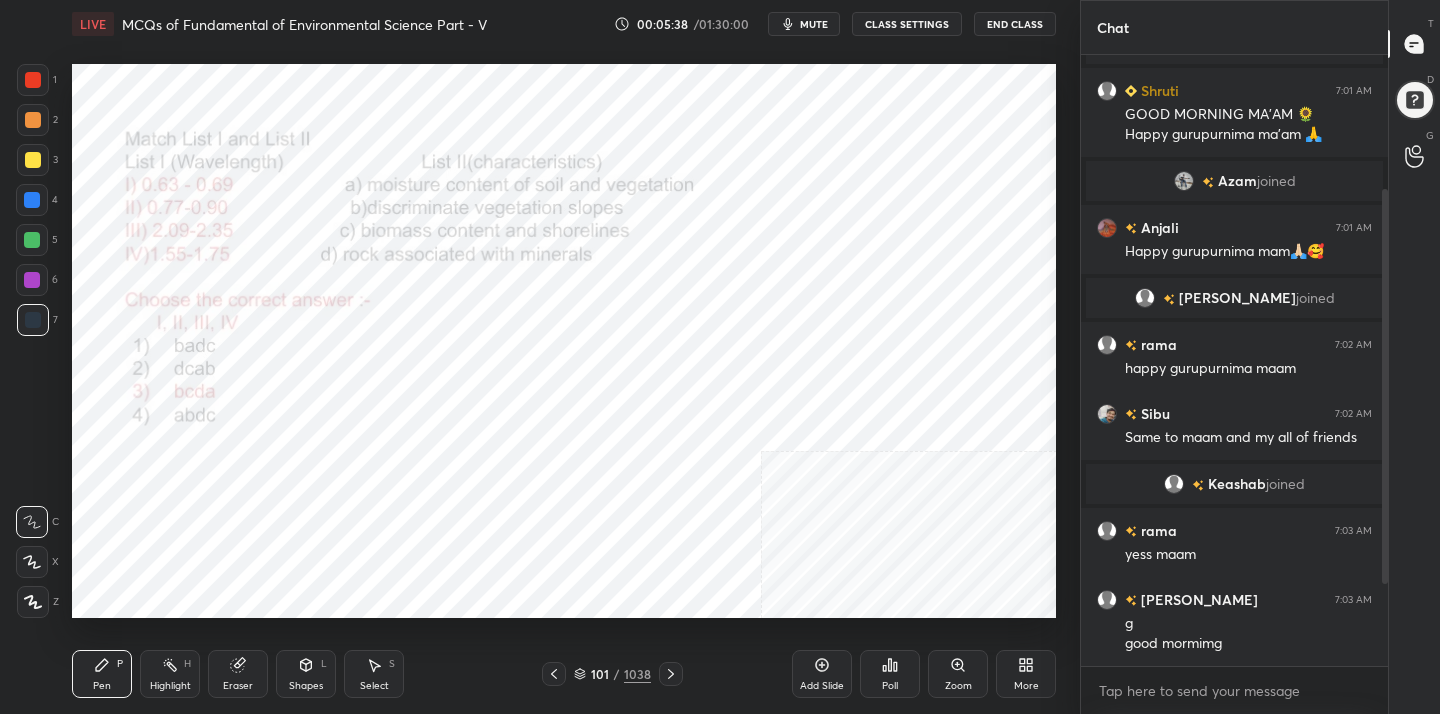 click 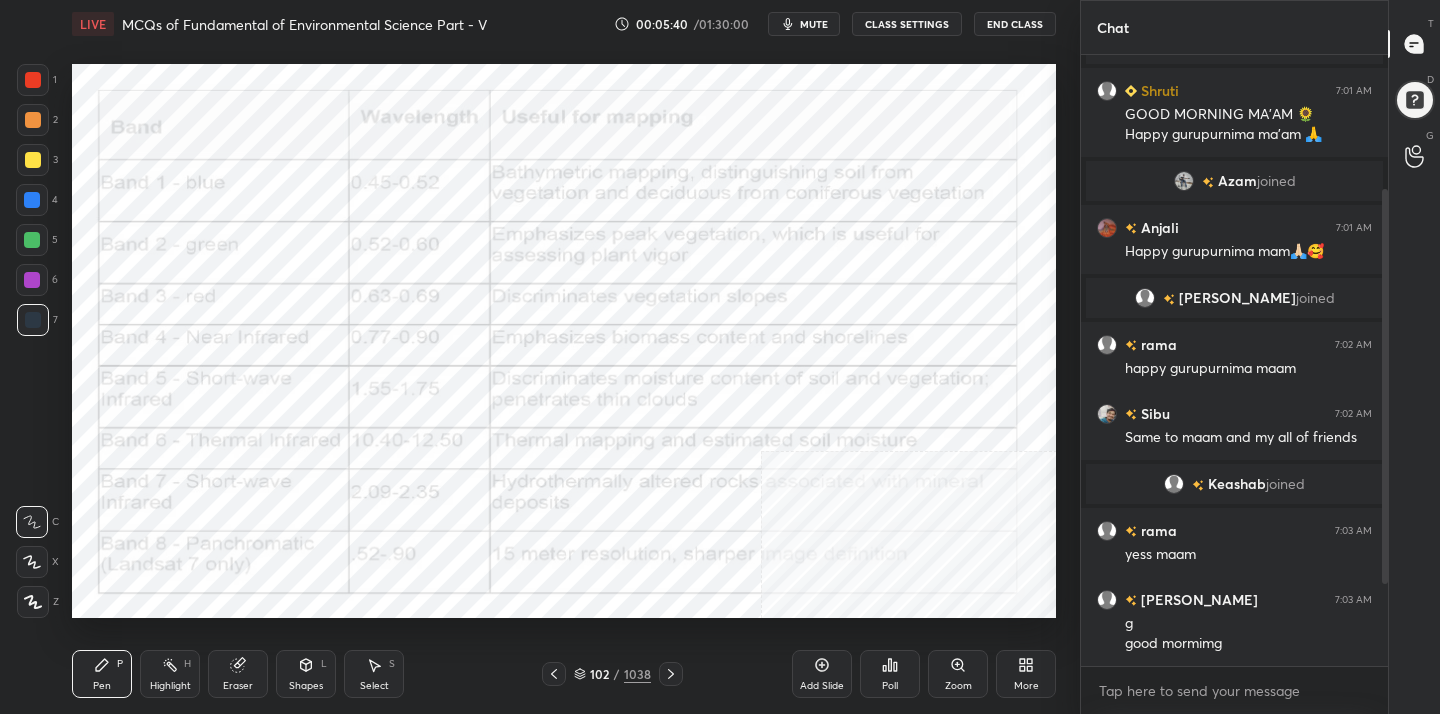 click on "102 / 1038" at bounding box center [612, 674] 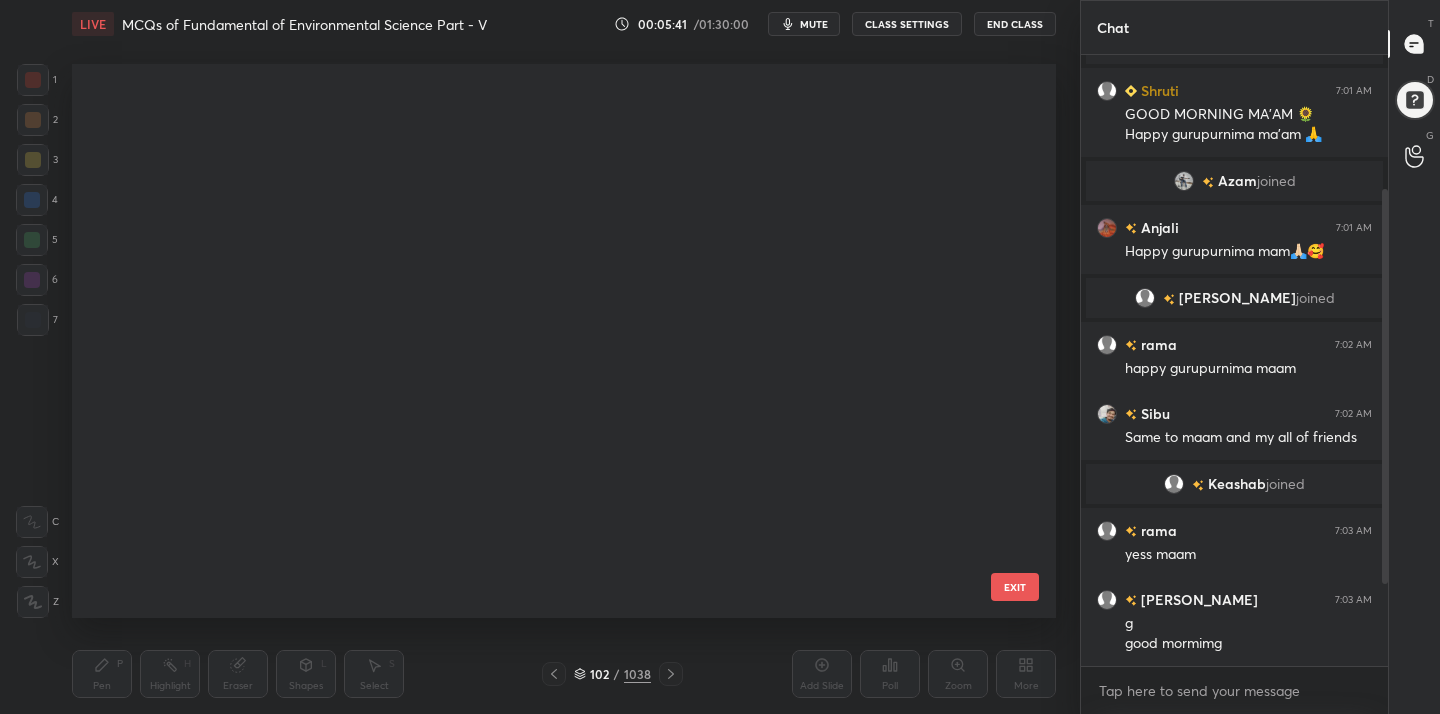 scroll, scrollTop: 547, scrollLeft: 974, axis: both 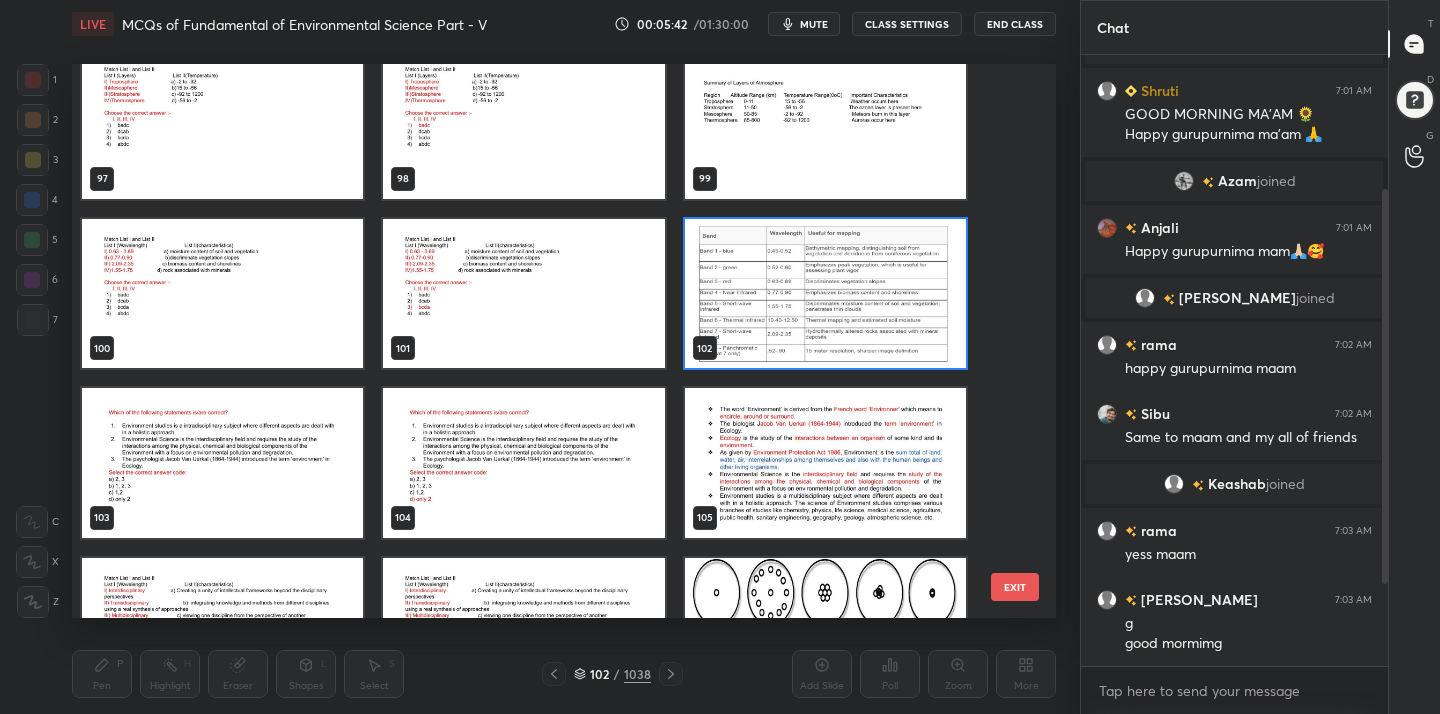 click at bounding box center (222, 463) 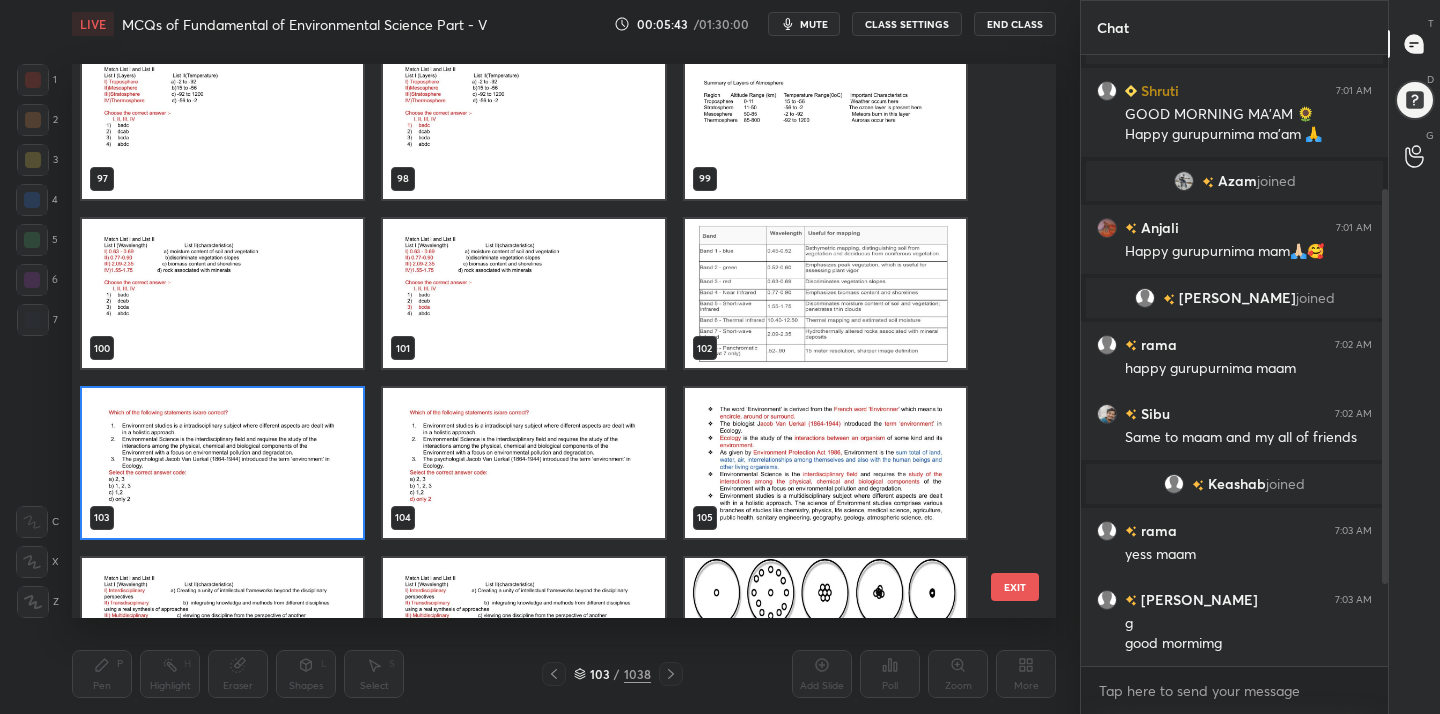 click at bounding box center [222, 463] 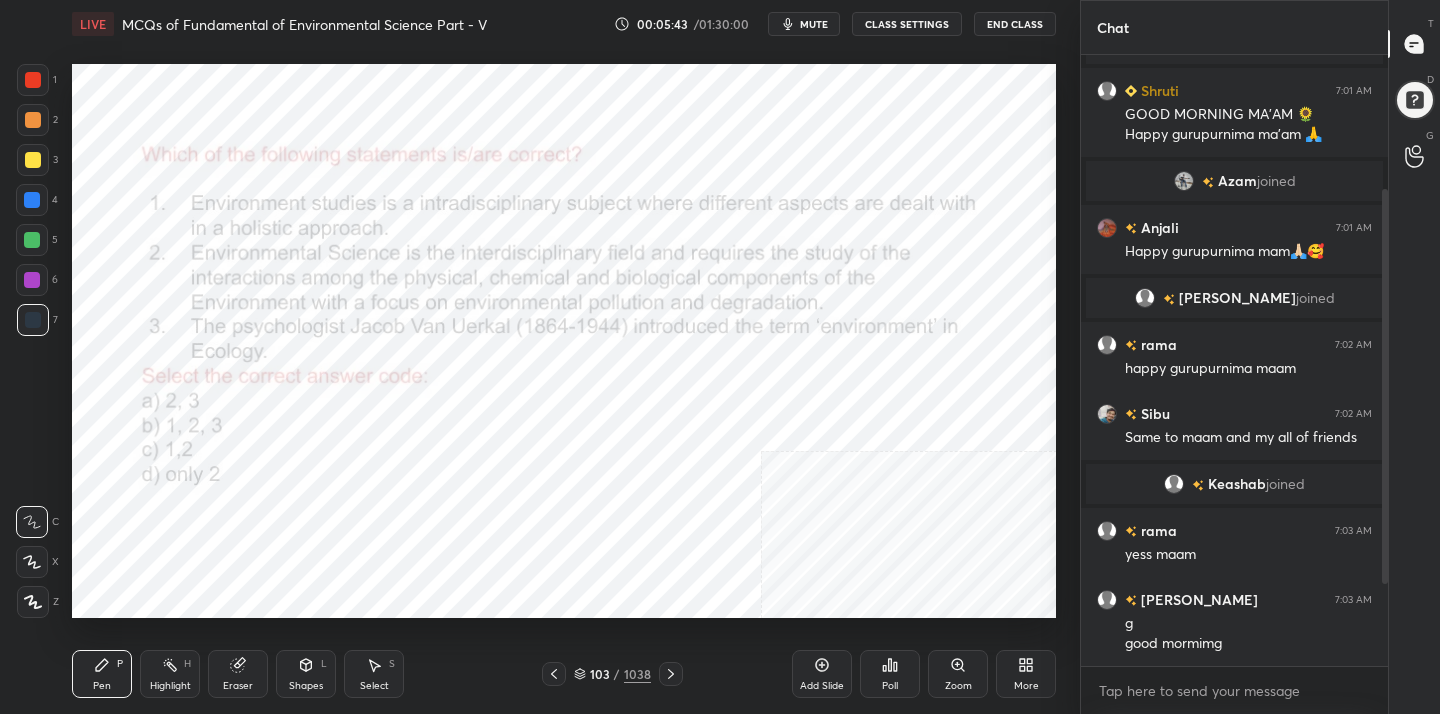 click at bounding box center (222, 463) 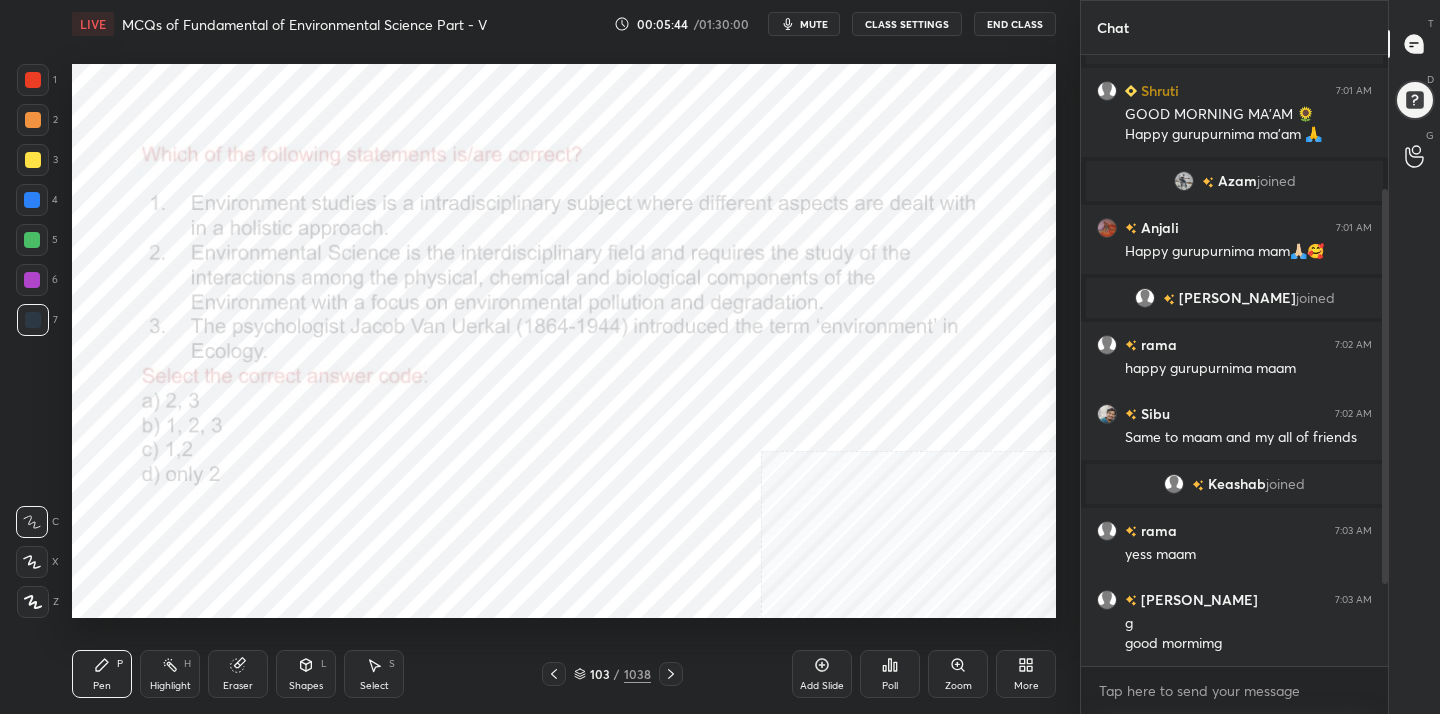 click on "mute" at bounding box center [814, 24] 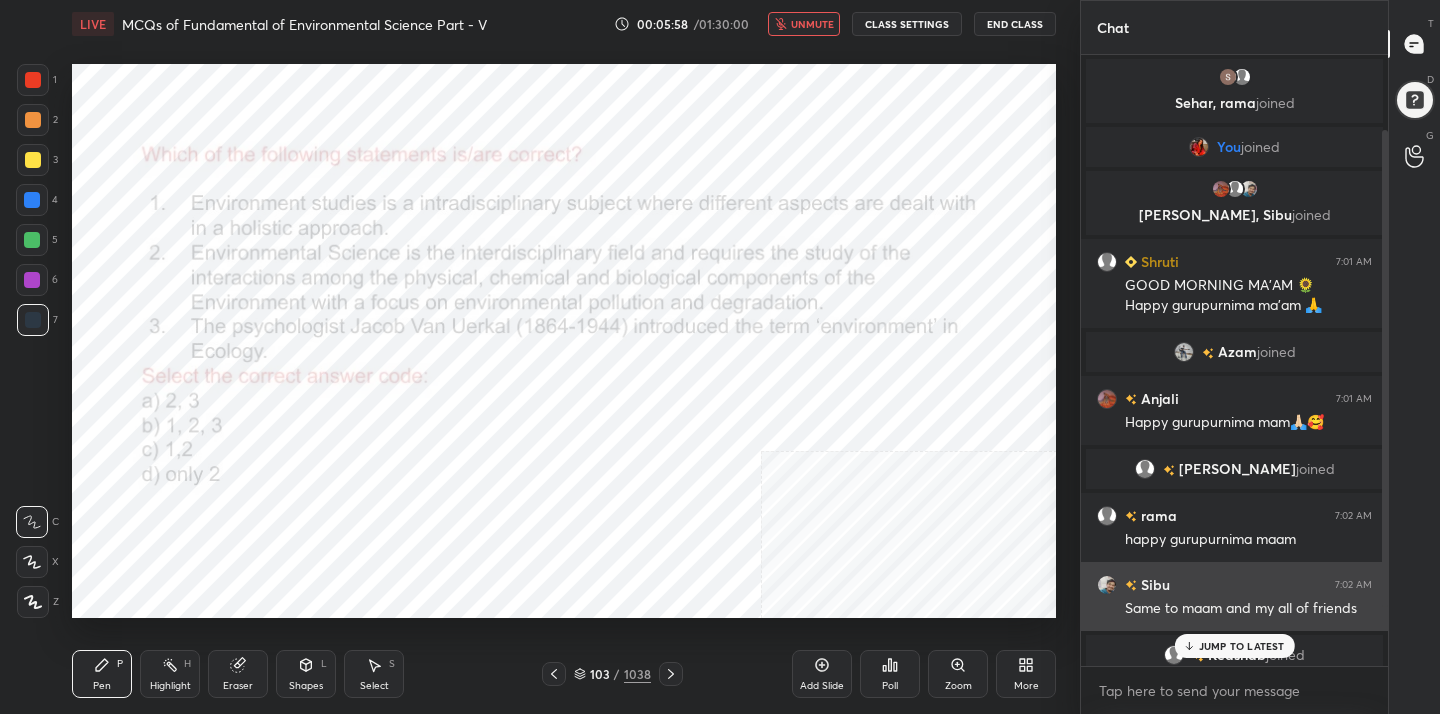 scroll, scrollTop: 171, scrollLeft: 0, axis: vertical 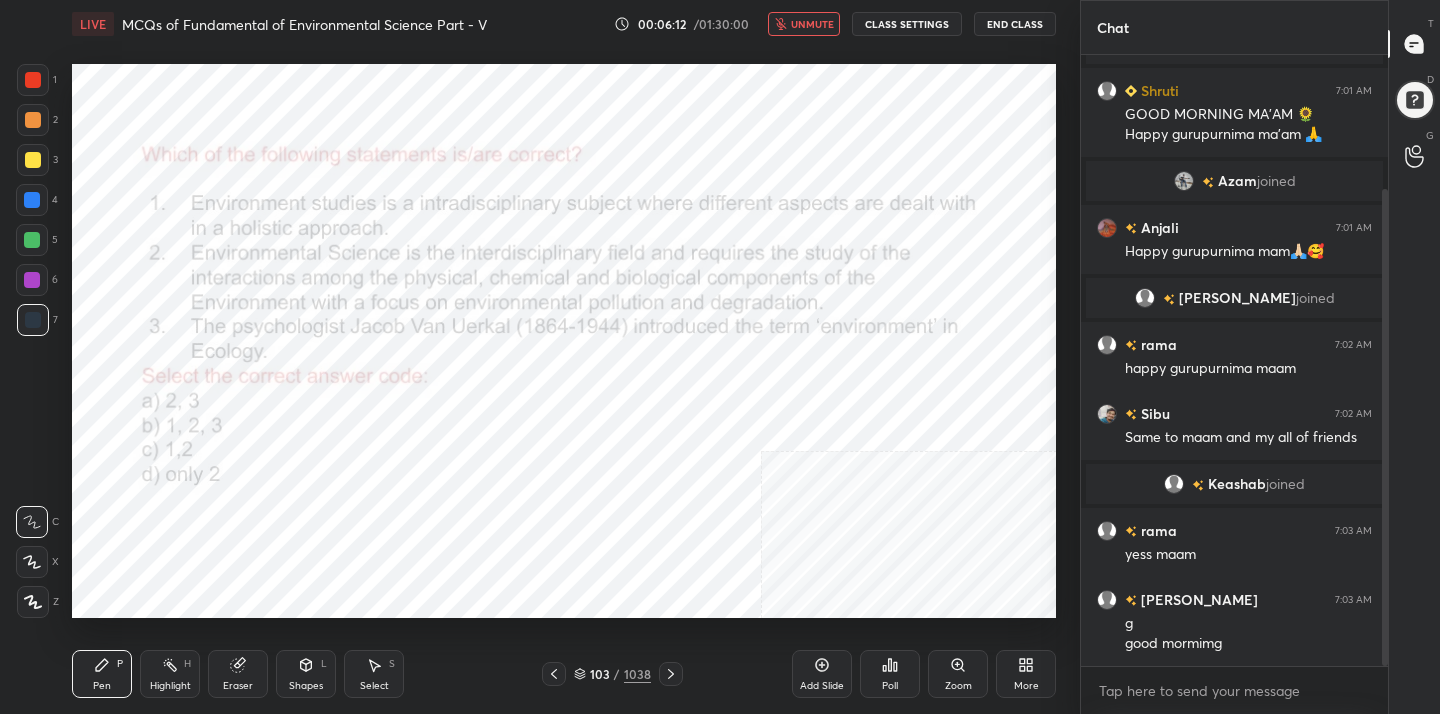 click 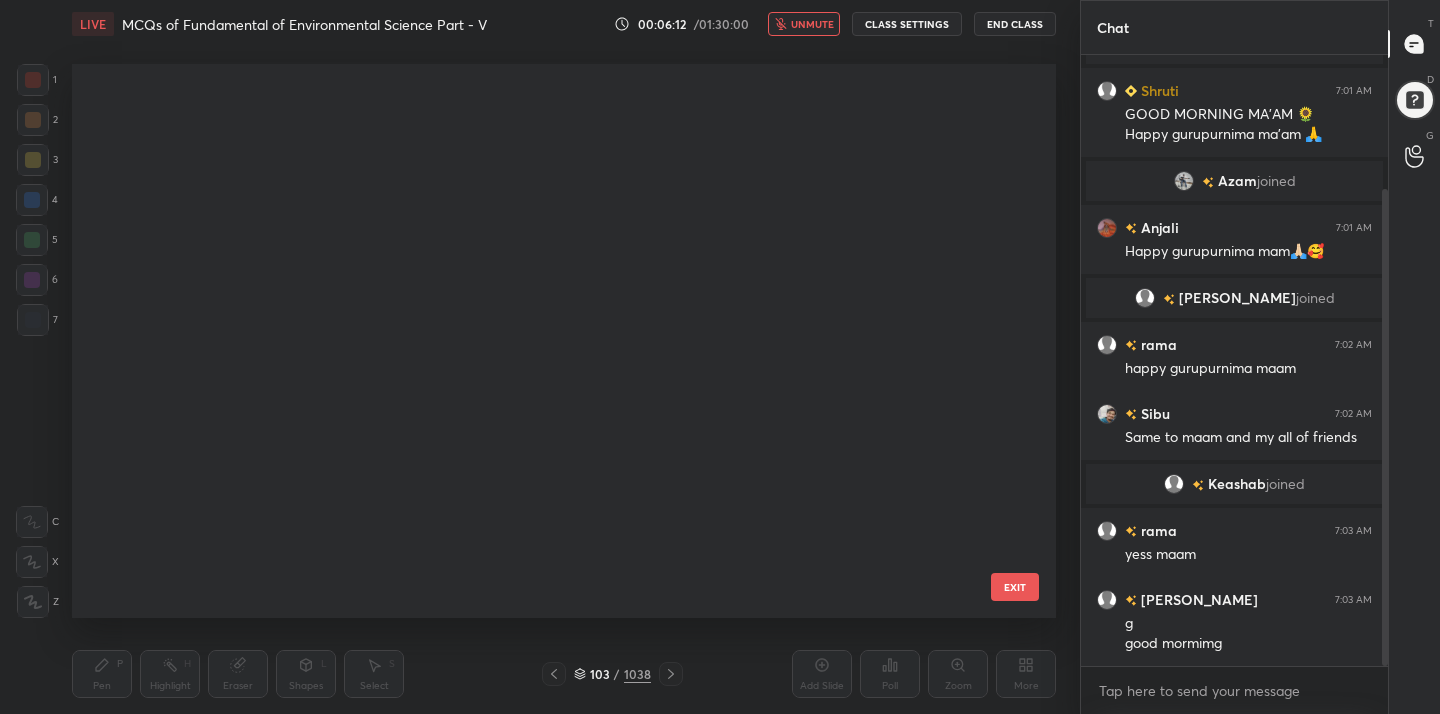 scroll, scrollTop: 5379, scrollLeft: 0, axis: vertical 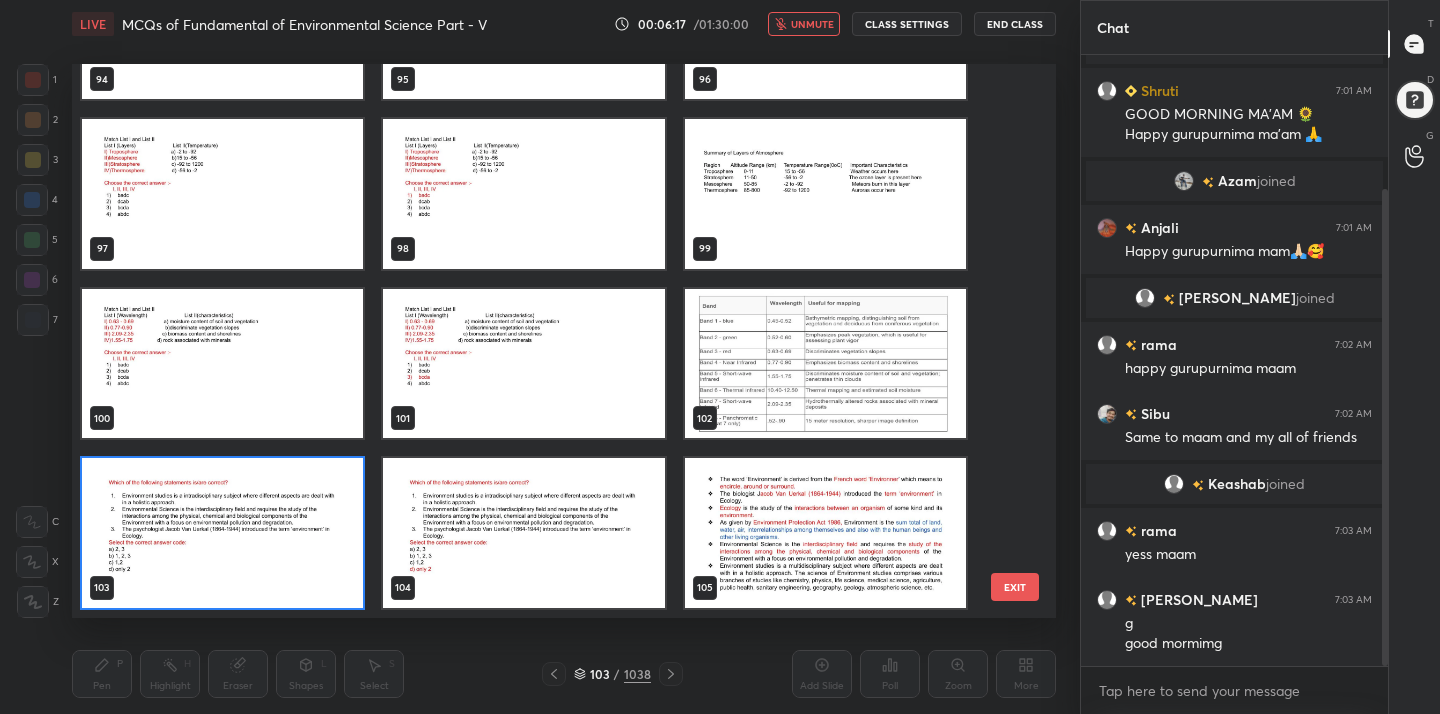 click at bounding box center (222, 533) 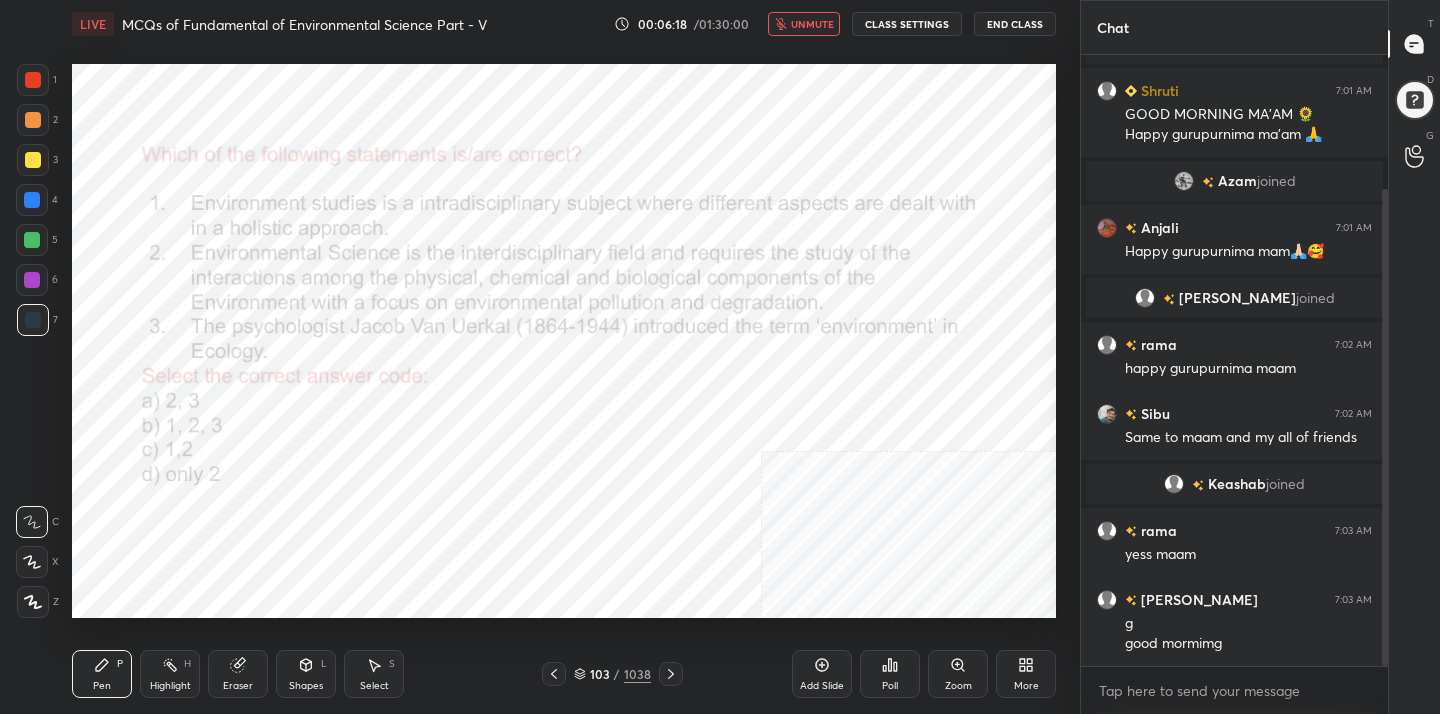 click on "Poll" at bounding box center [890, 686] 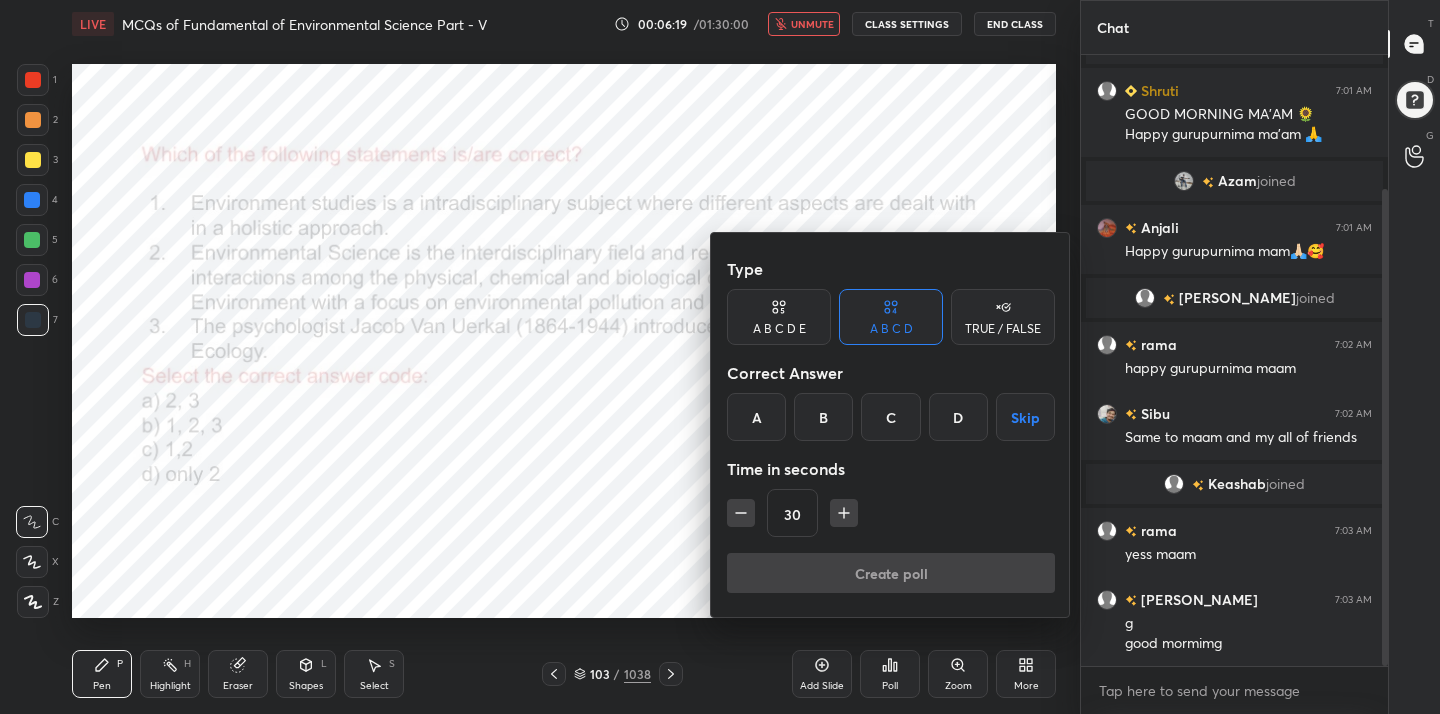 click on "D" at bounding box center (958, 417) 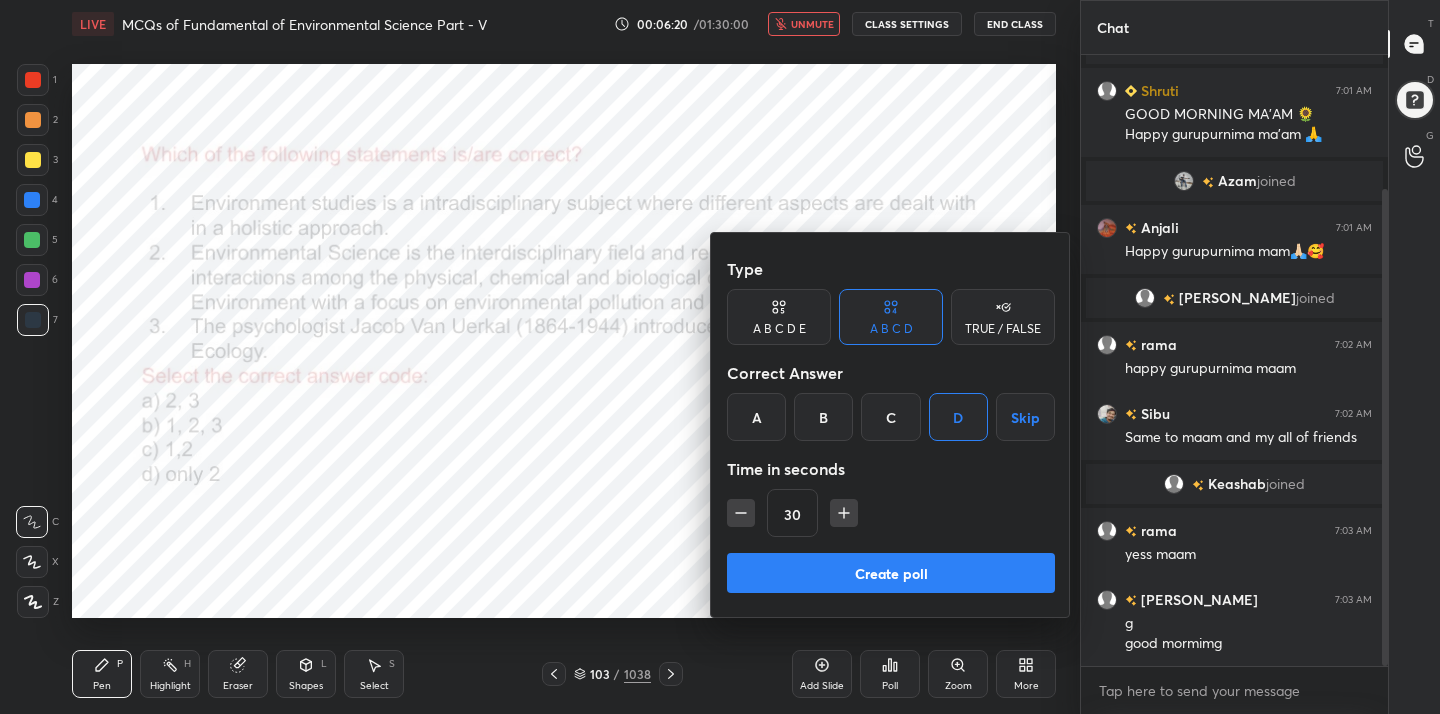 click on "Create poll" at bounding box center (891, 573) 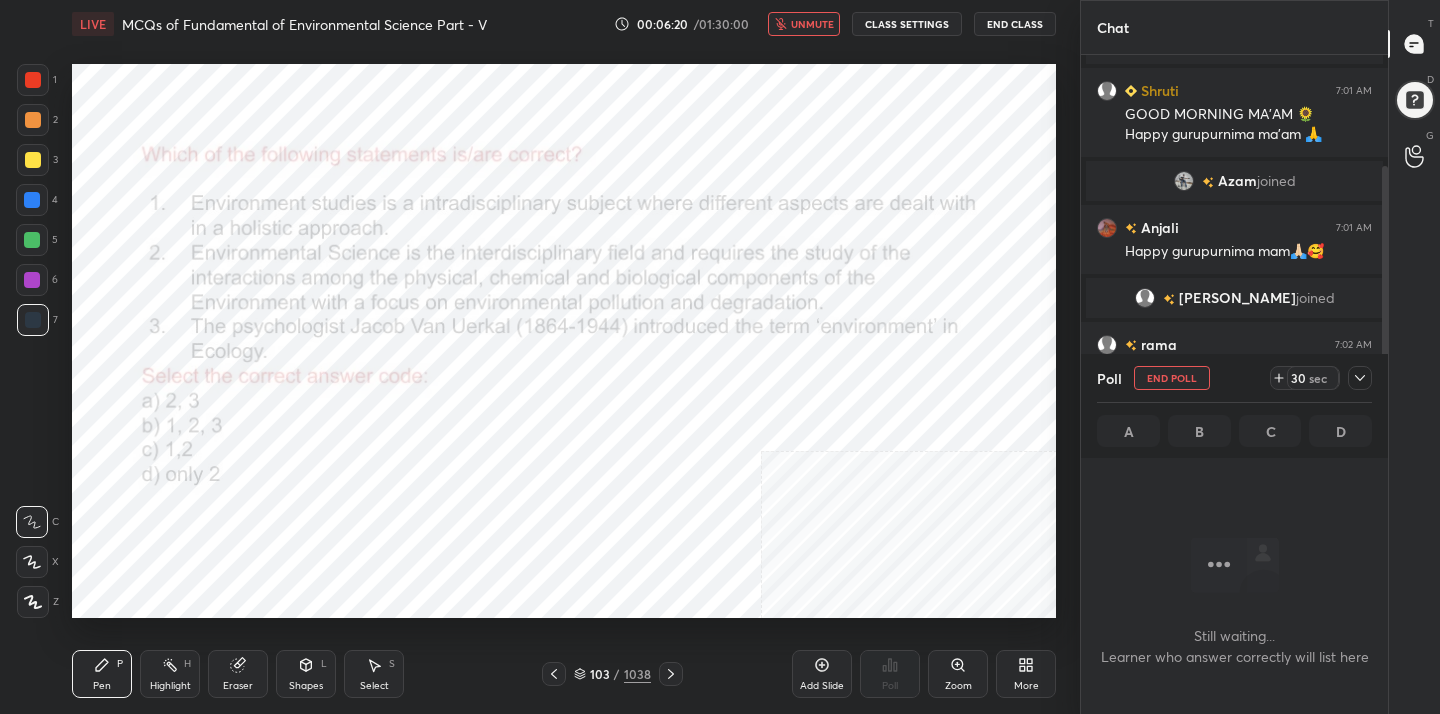 scroll, scrollTop: 397, scrollLeft: 301, axis: both 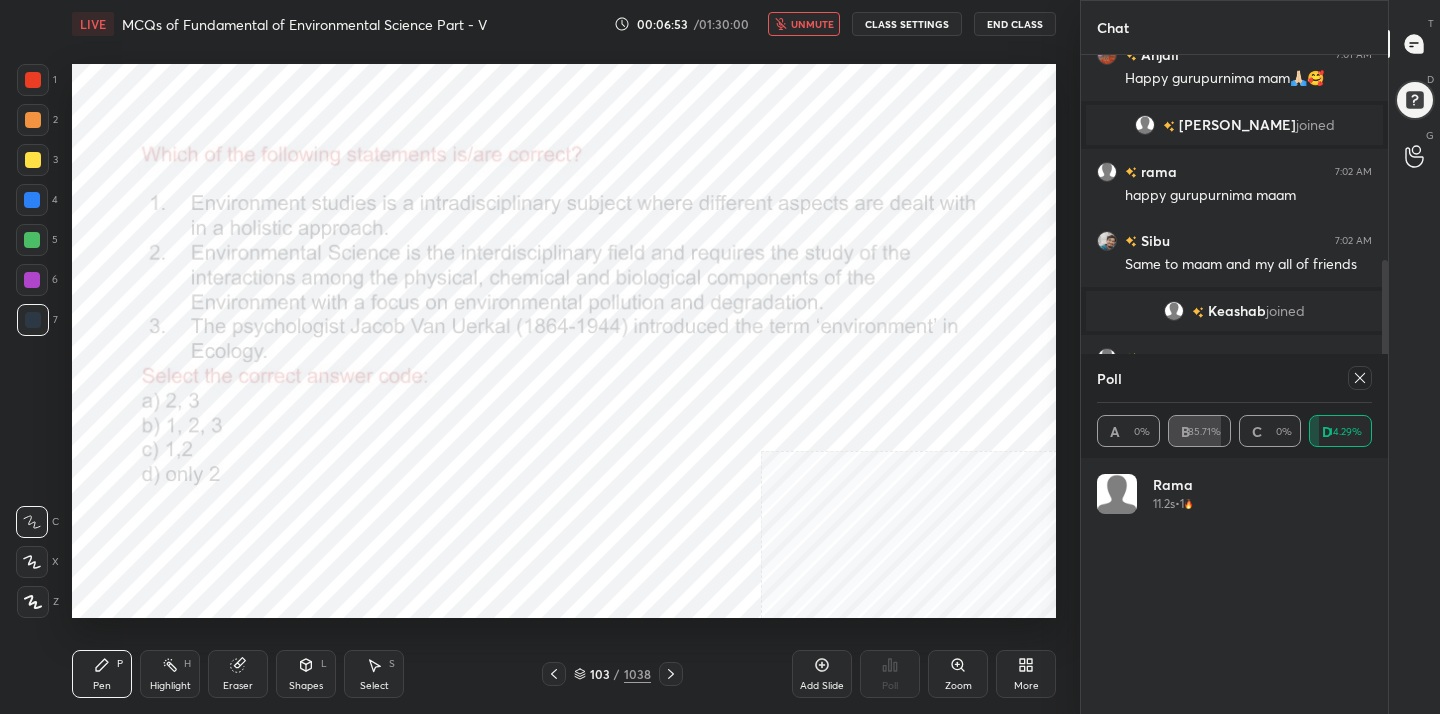 click 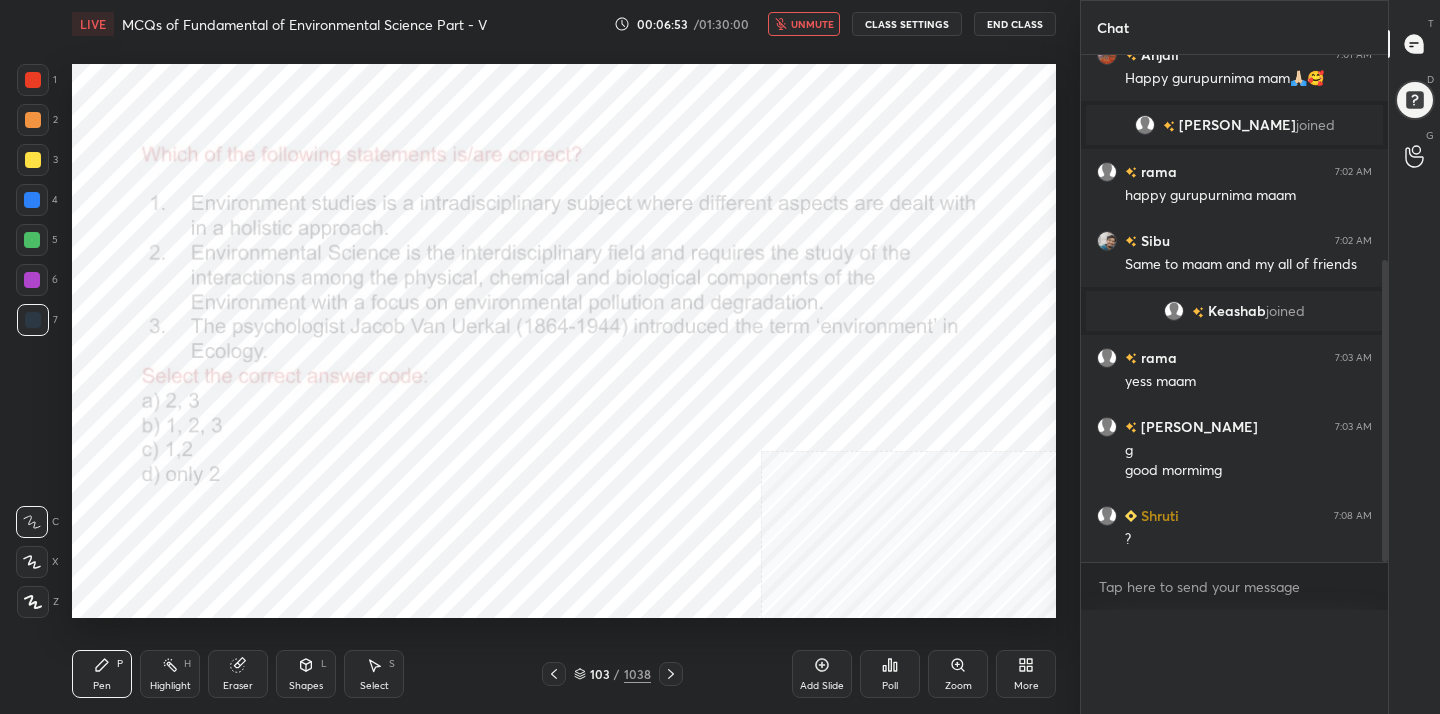 scroll, scrollTop: 0, scrollLeft: 0, axis: both 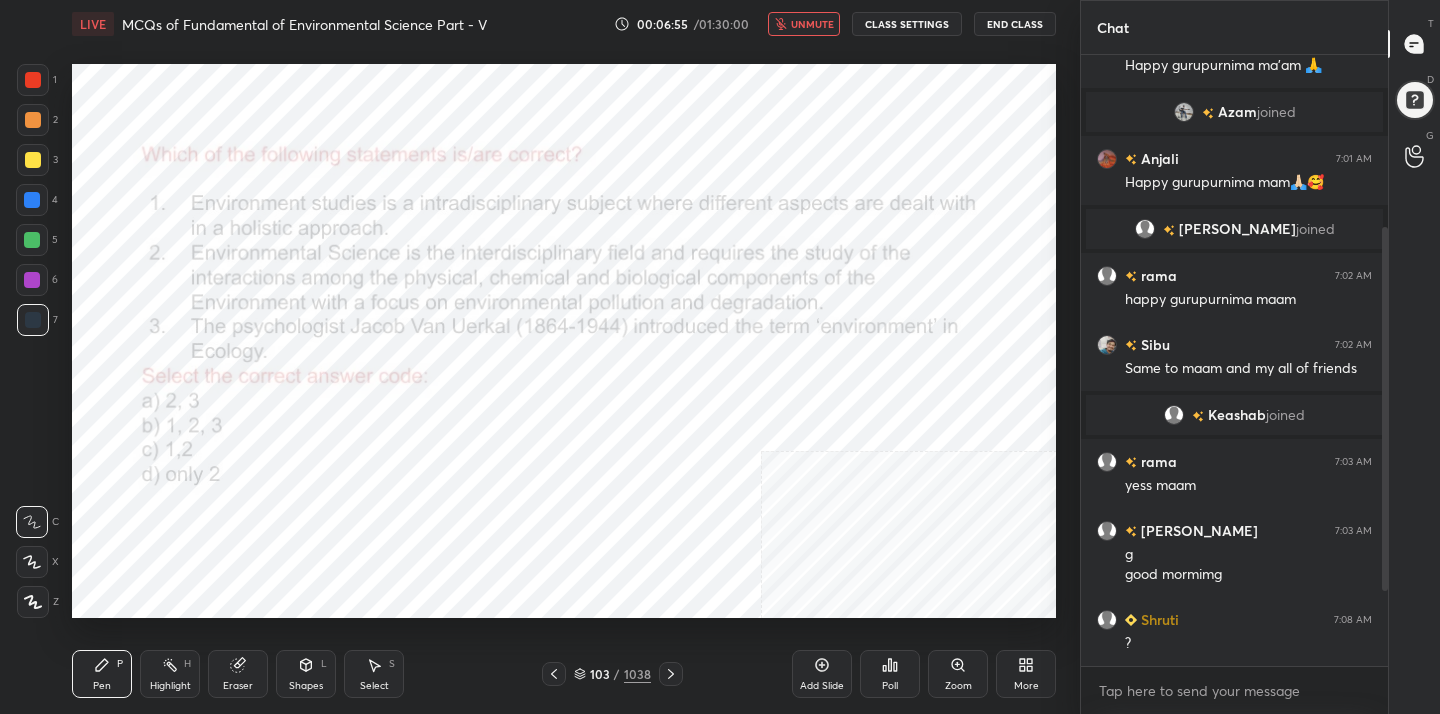 click on "unmute" at bounding box center [812, 24] 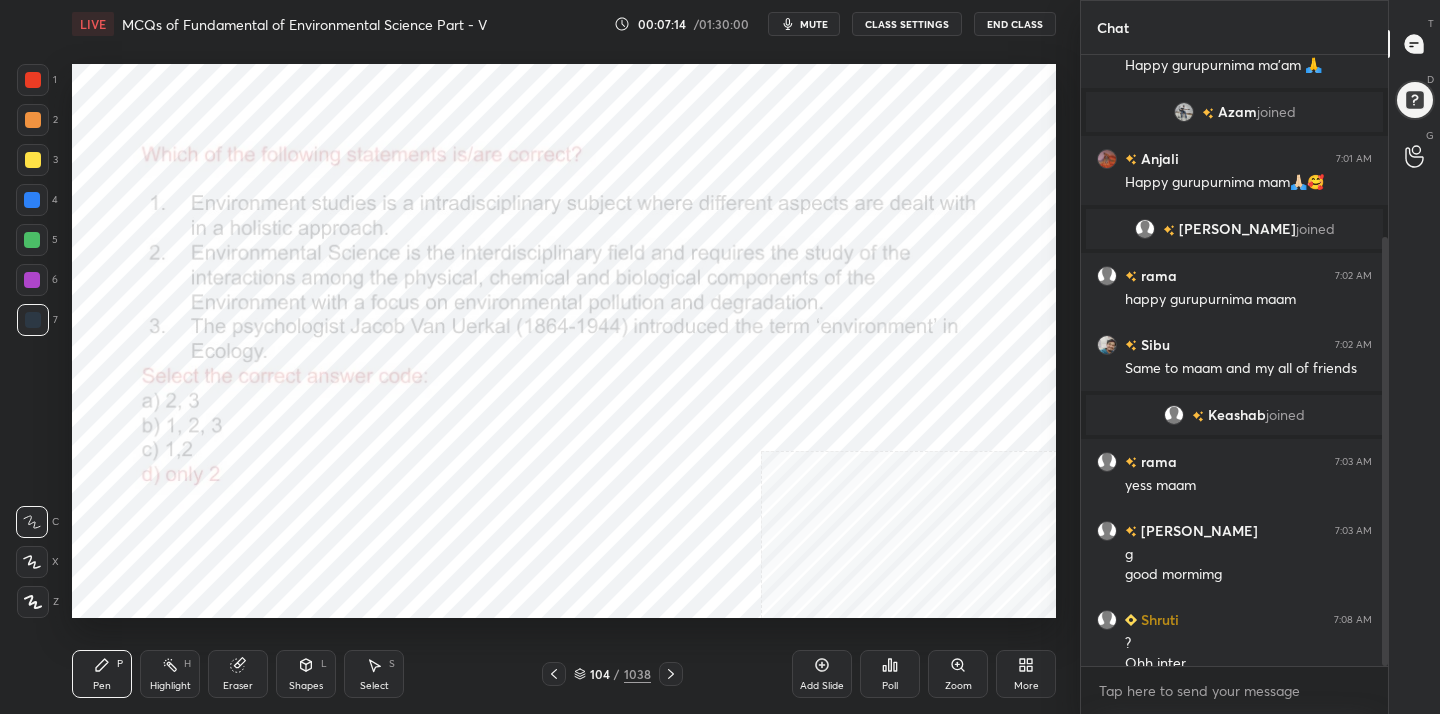 scroll, scrollTop: 260, scrollLeft: 0, axis: vertical 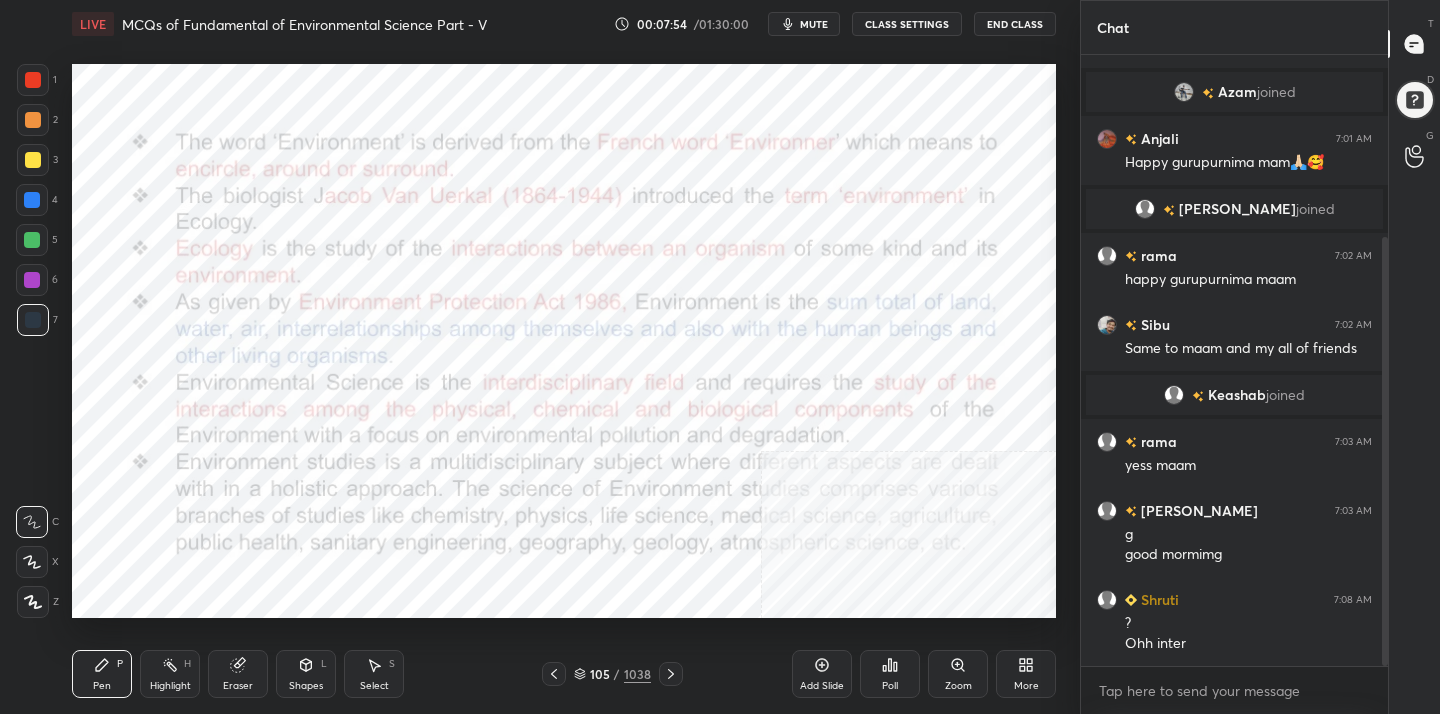 click 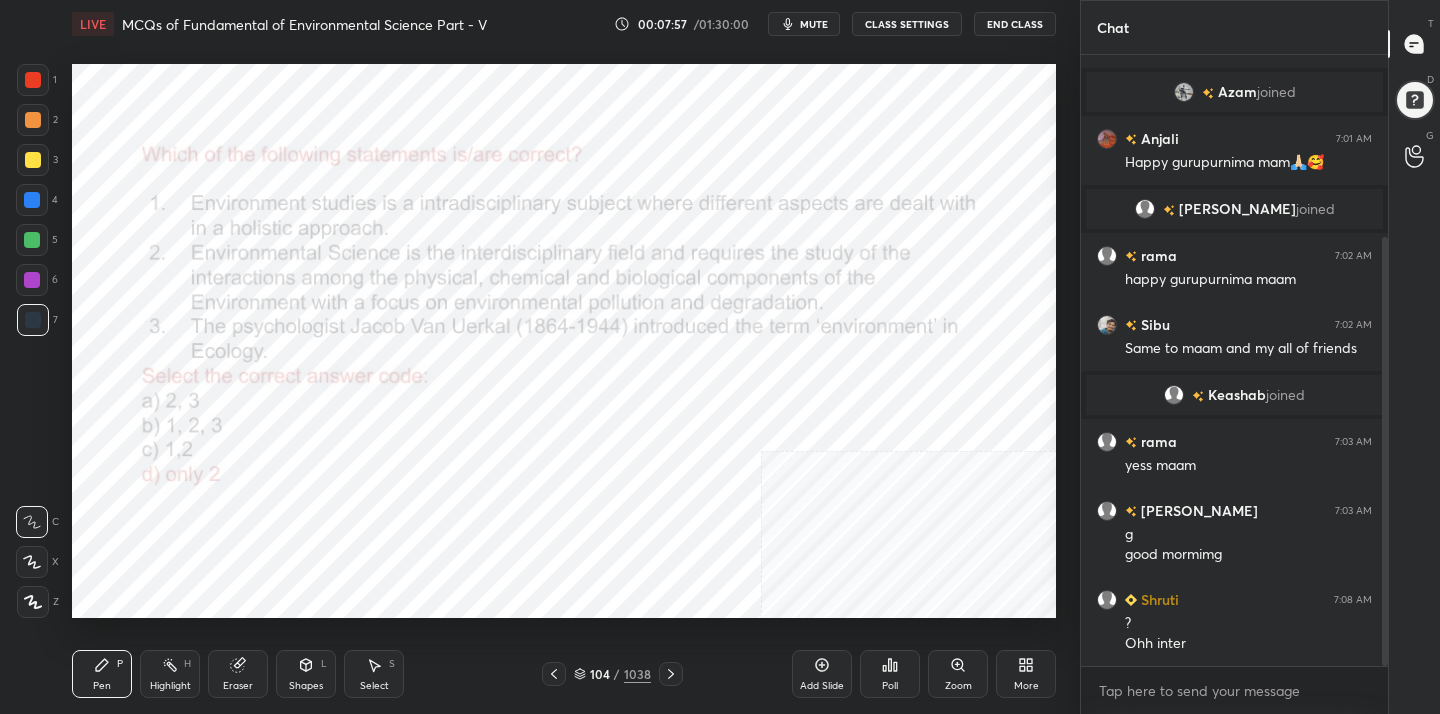 click 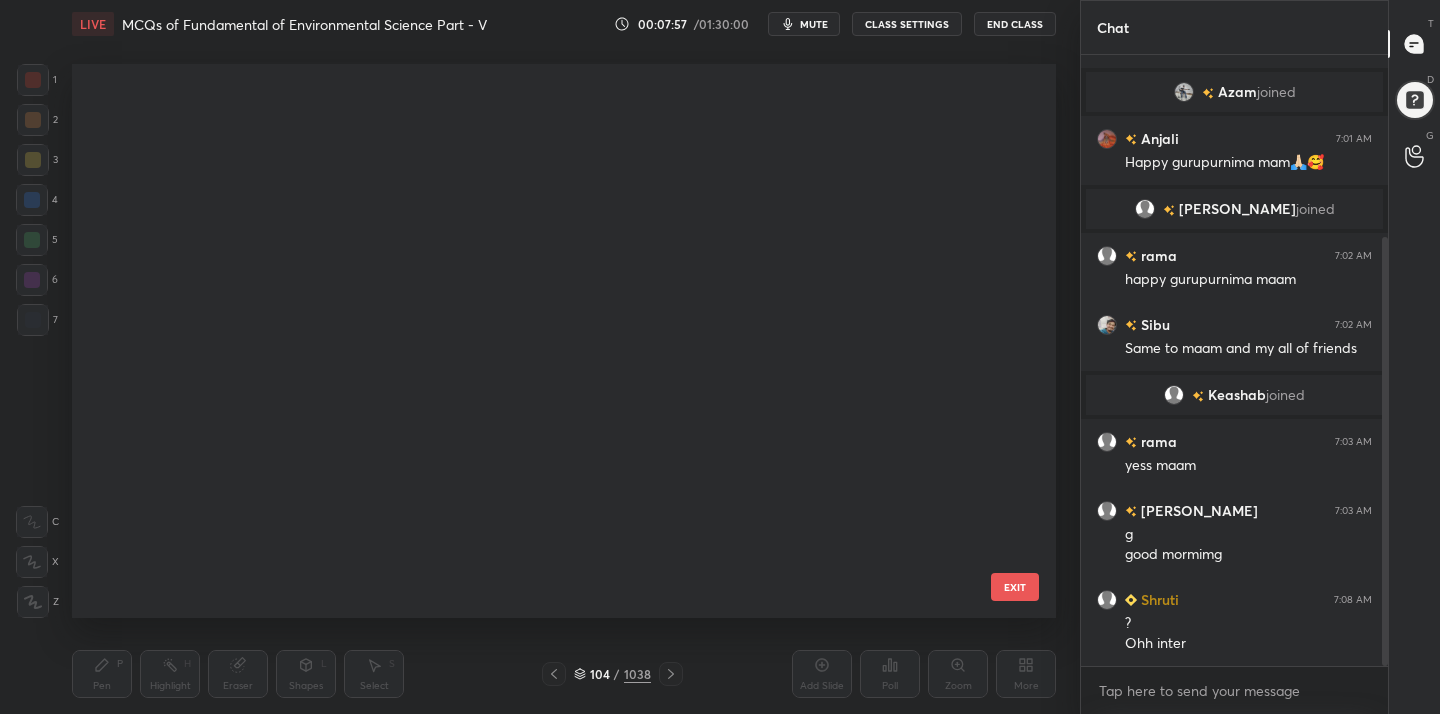 scroll, scrollTop: 5379, scrollLeft: 0, axis: vertical 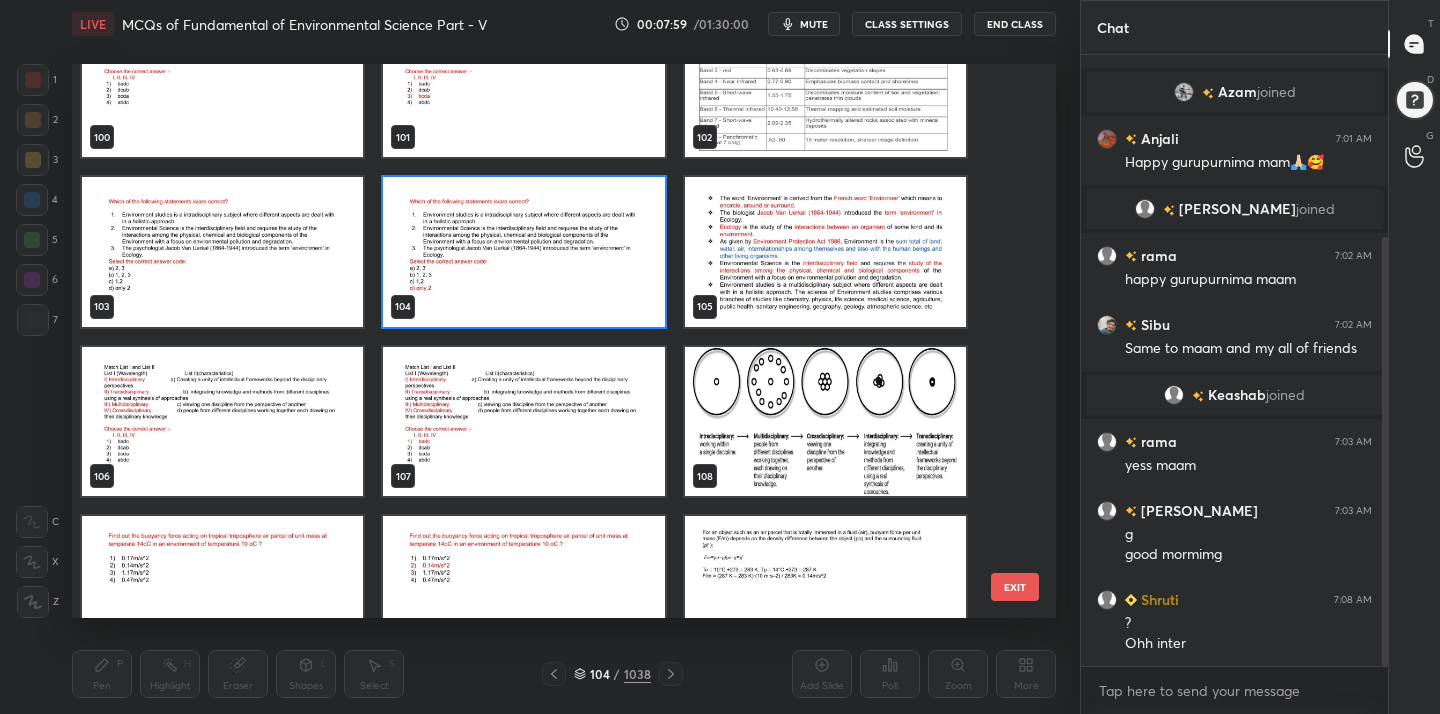 click at bounding box center (222, 422) 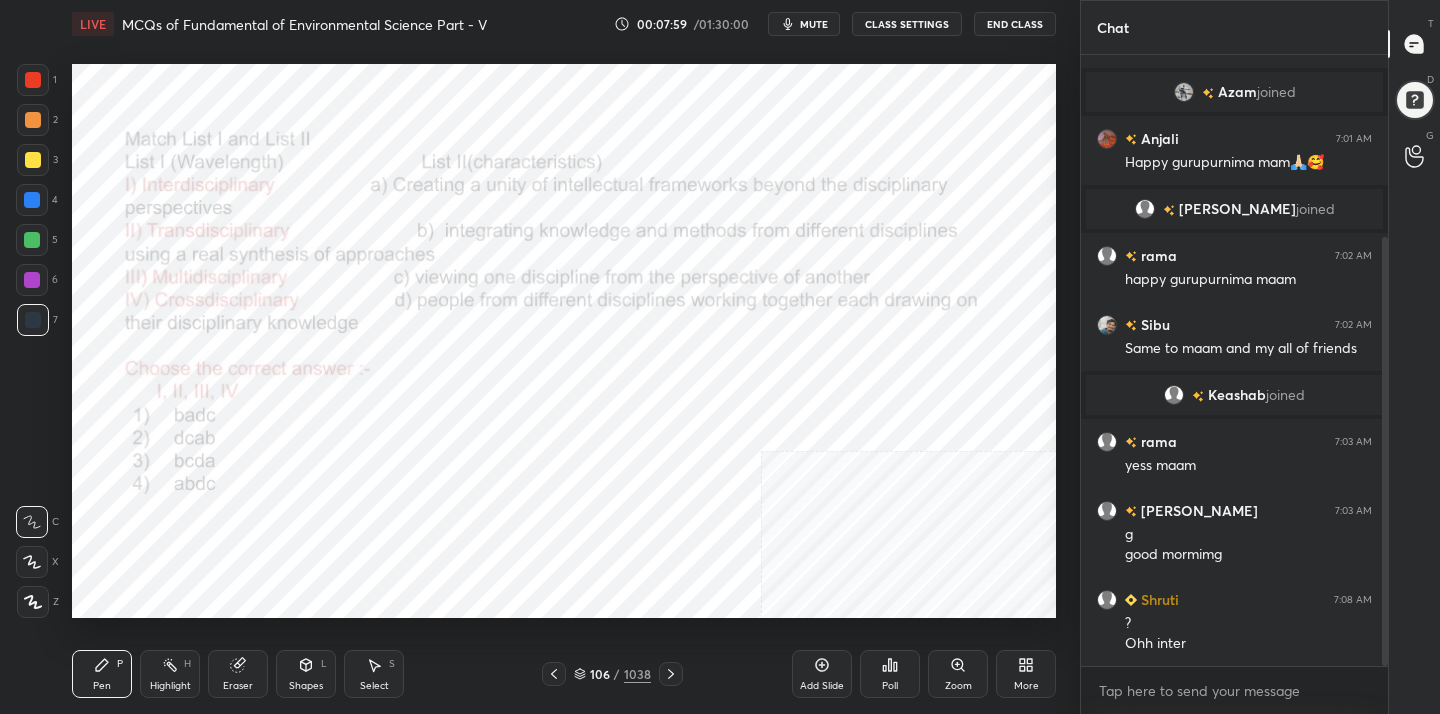click at bounding box center [222, 422] 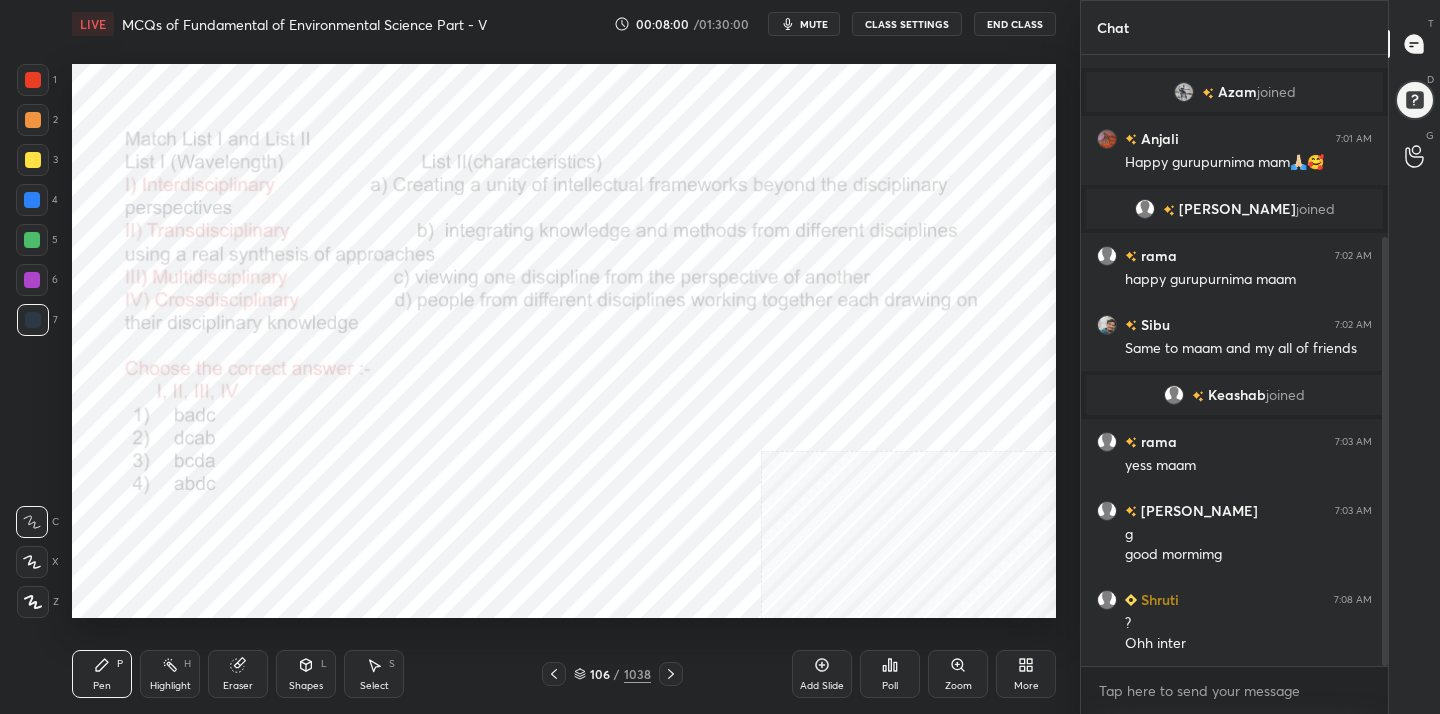click on "mute" at bounding box center (814, 24) 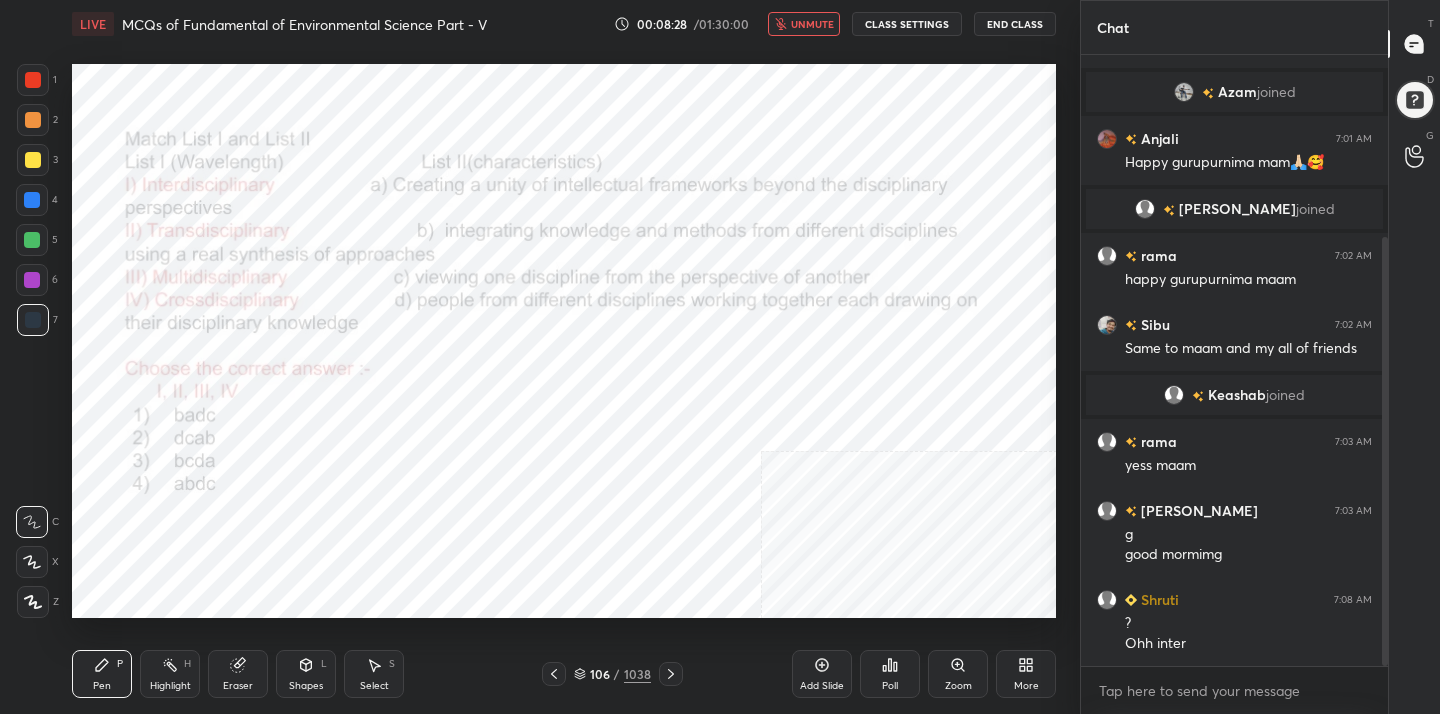 click 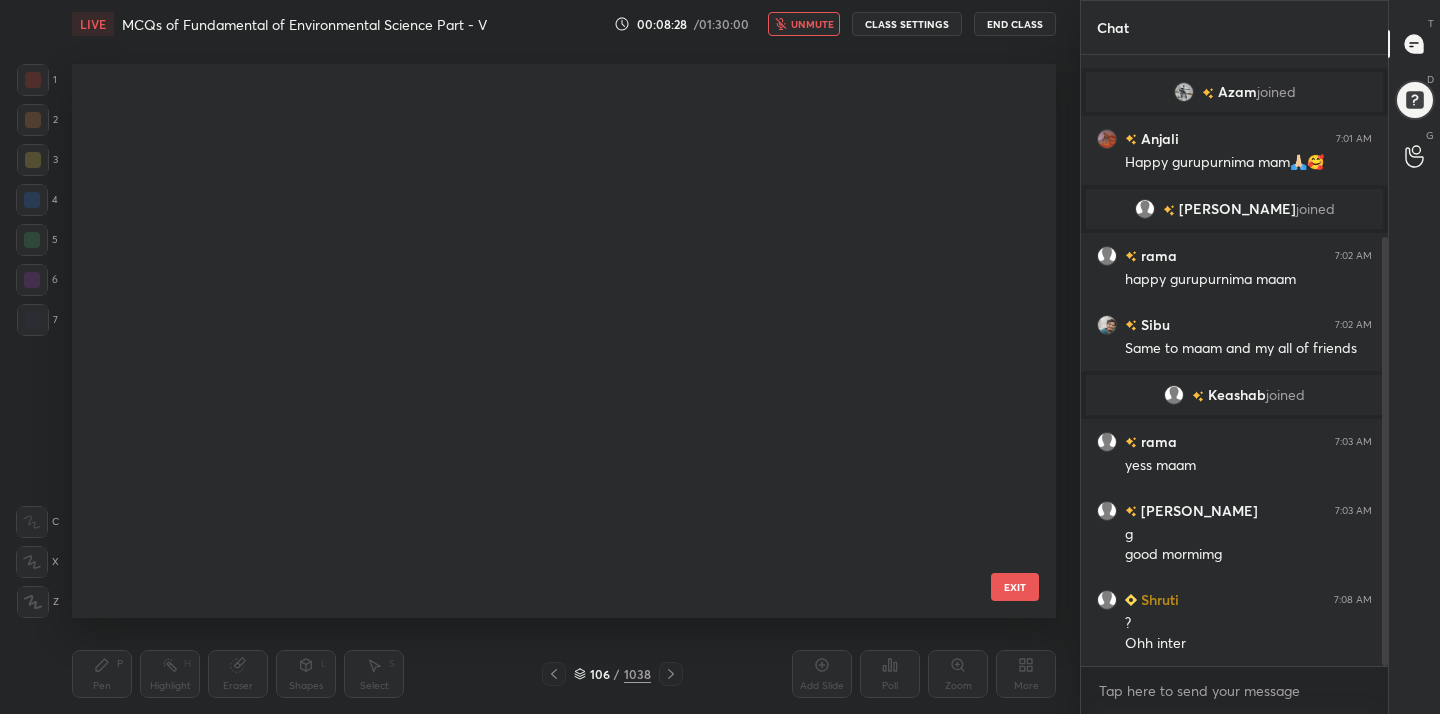 scroll, scrollTop: 5548, scrollLeft: 0, axis: vertical 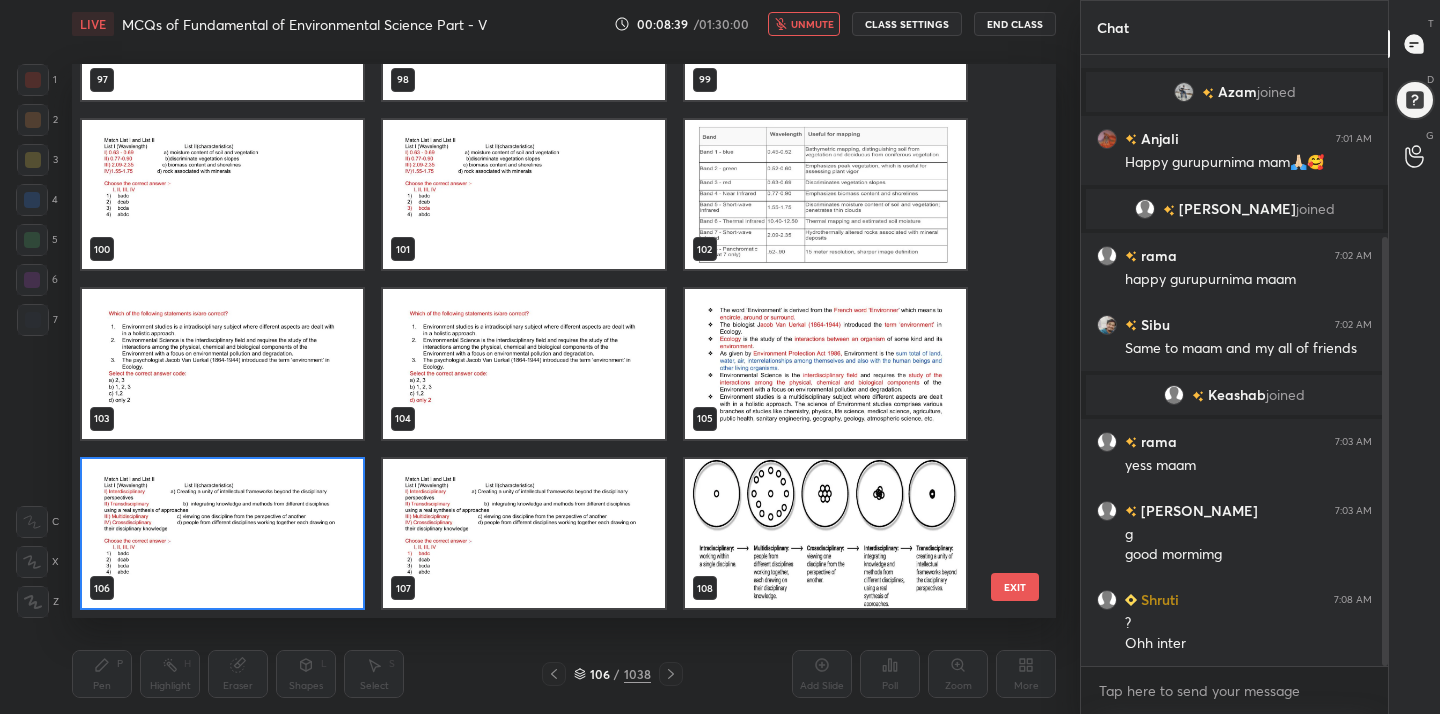 click at bounding box center [222, 534] 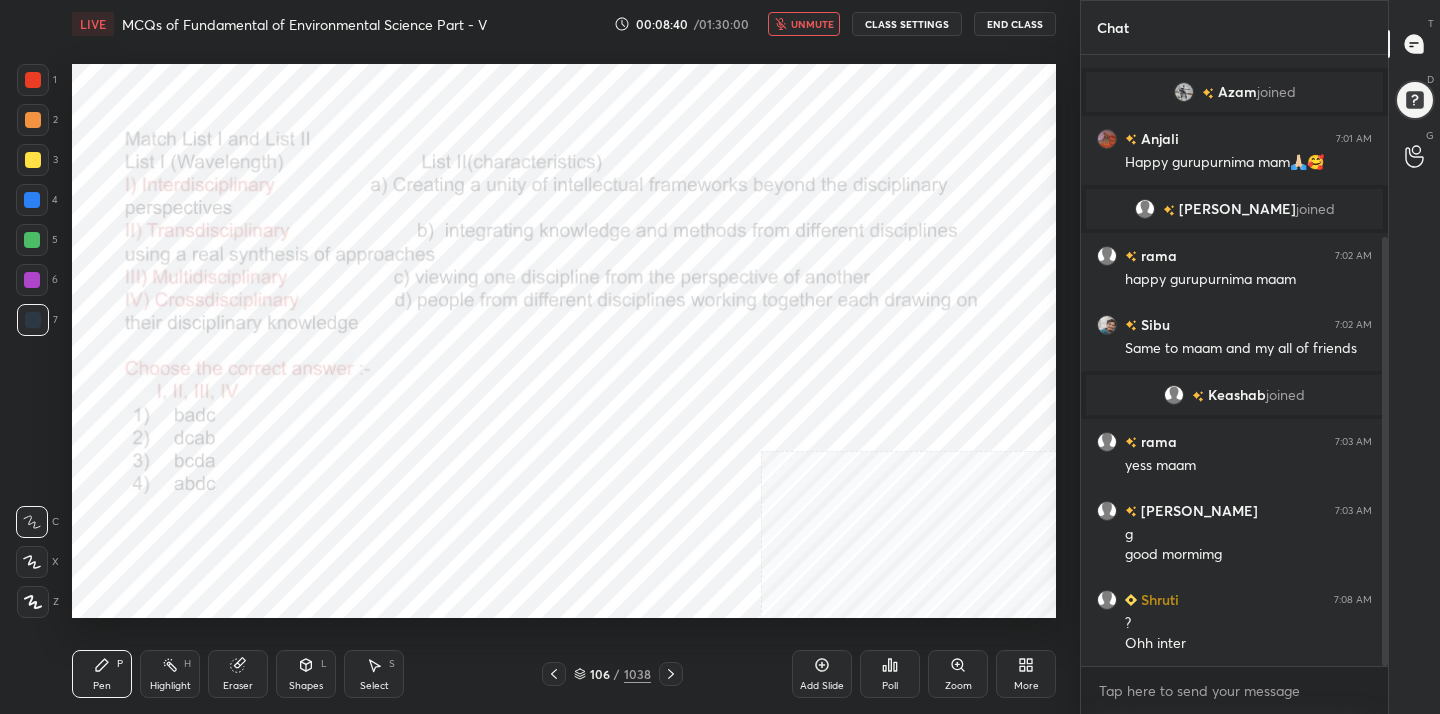 click at bounding box center (222, 534) 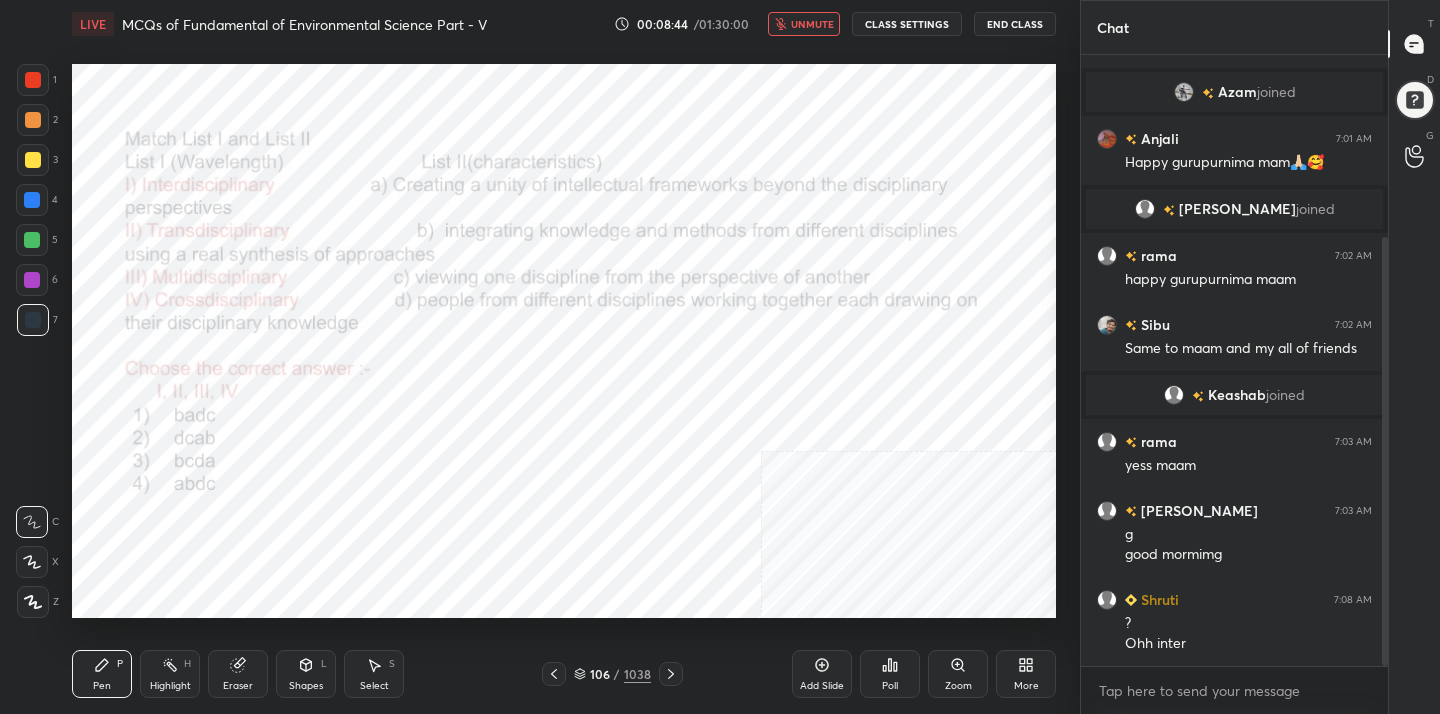 click 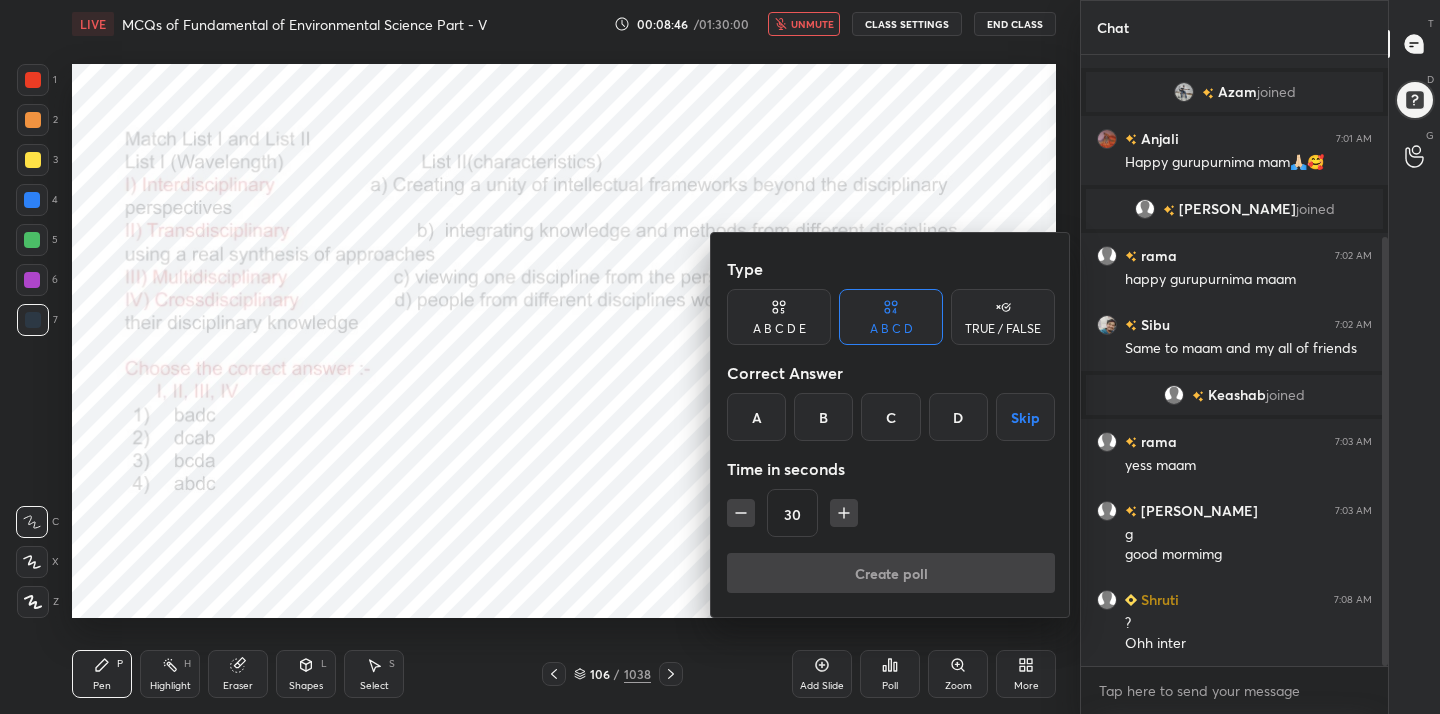 click on "A" at bounding box center [756, 417] 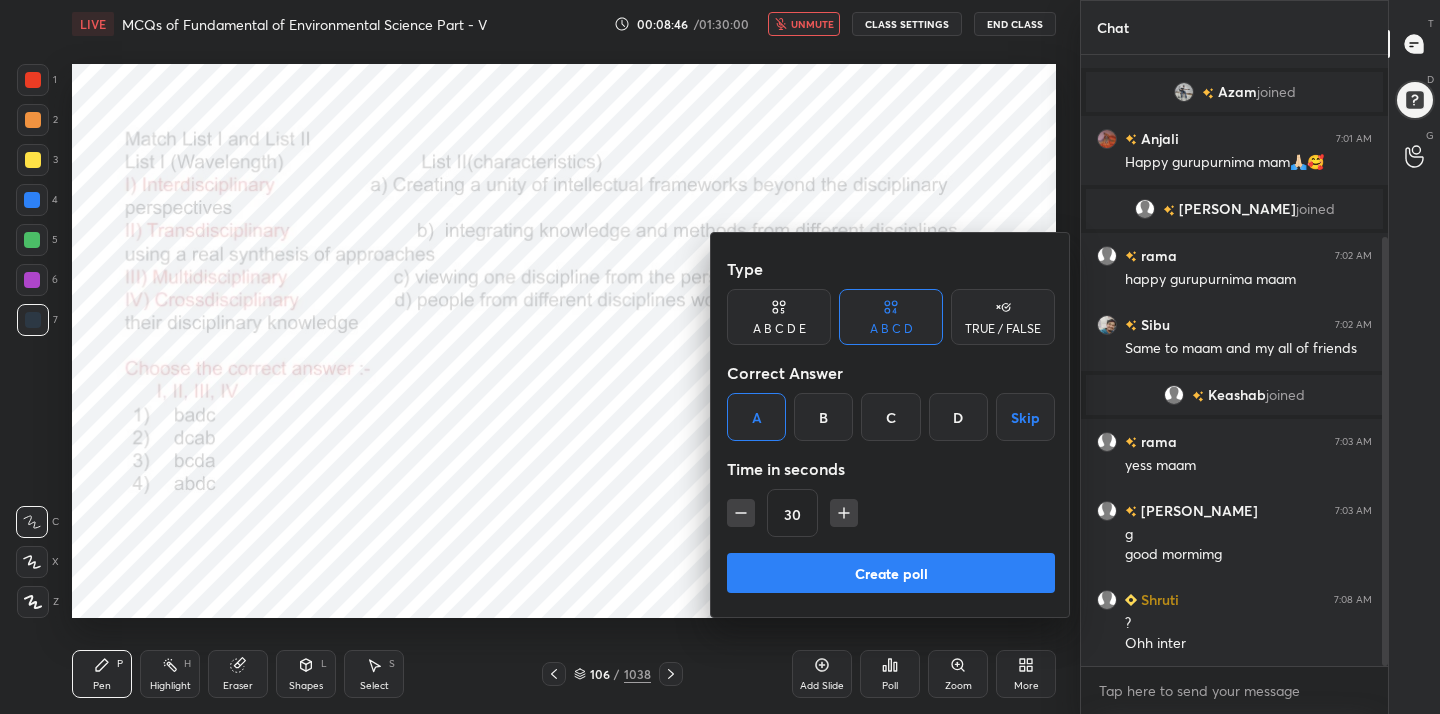 click on "Create poll" at bounding box center (891, 573) 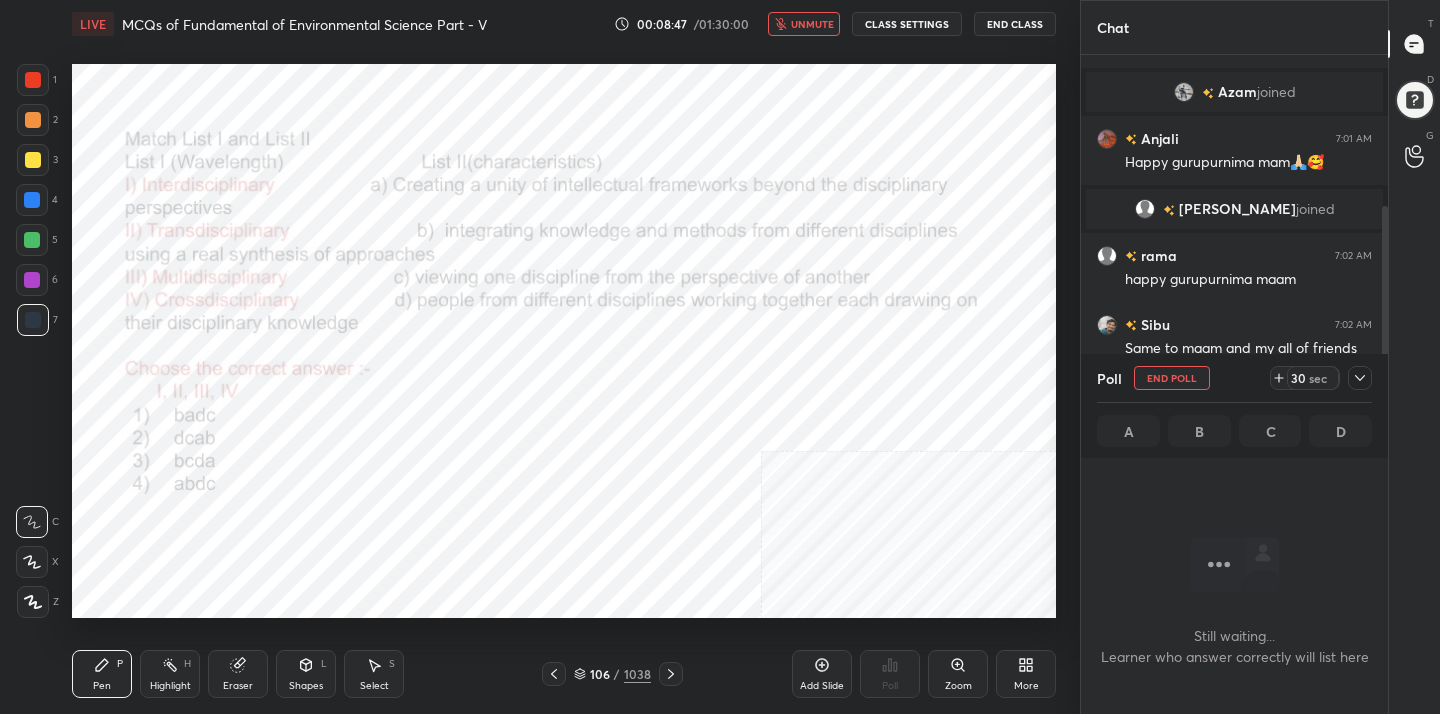 scroll, scrollTop: 351, scrollLeft: 301, axis: both 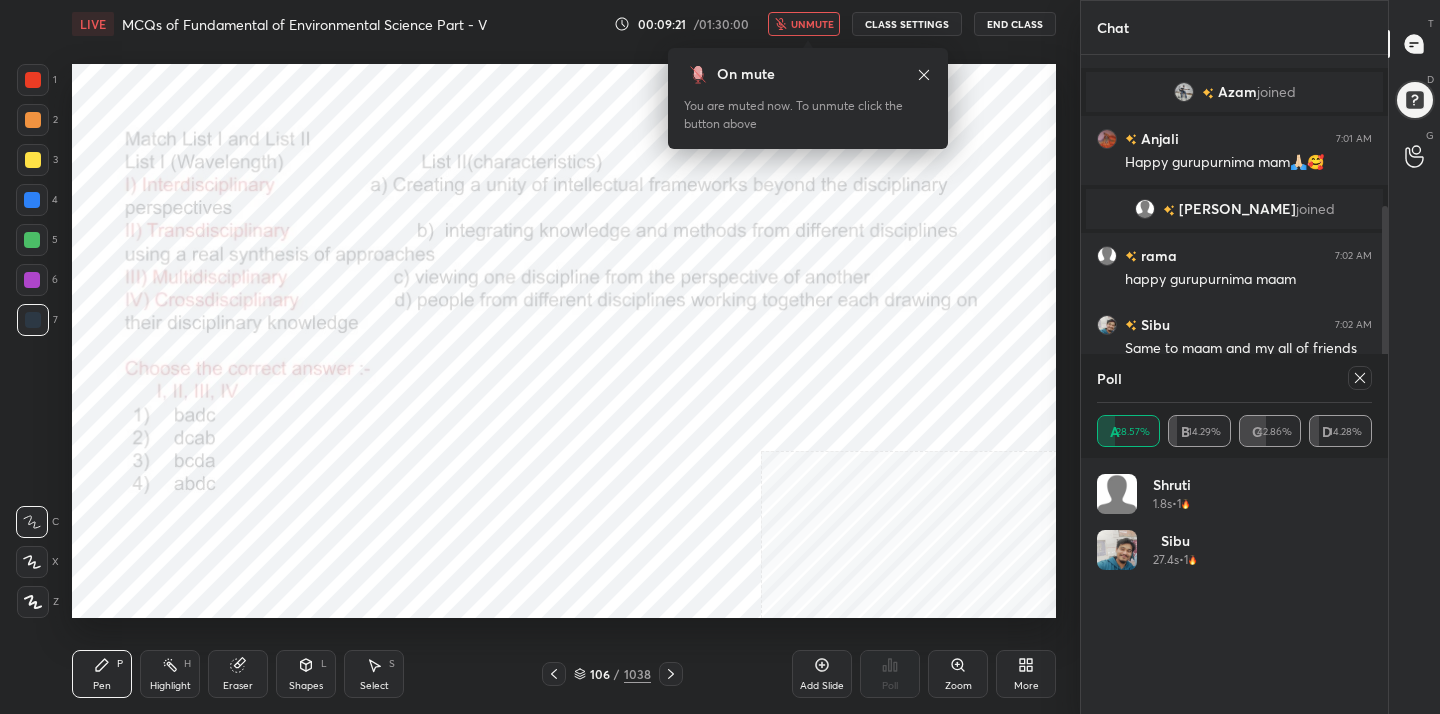 click 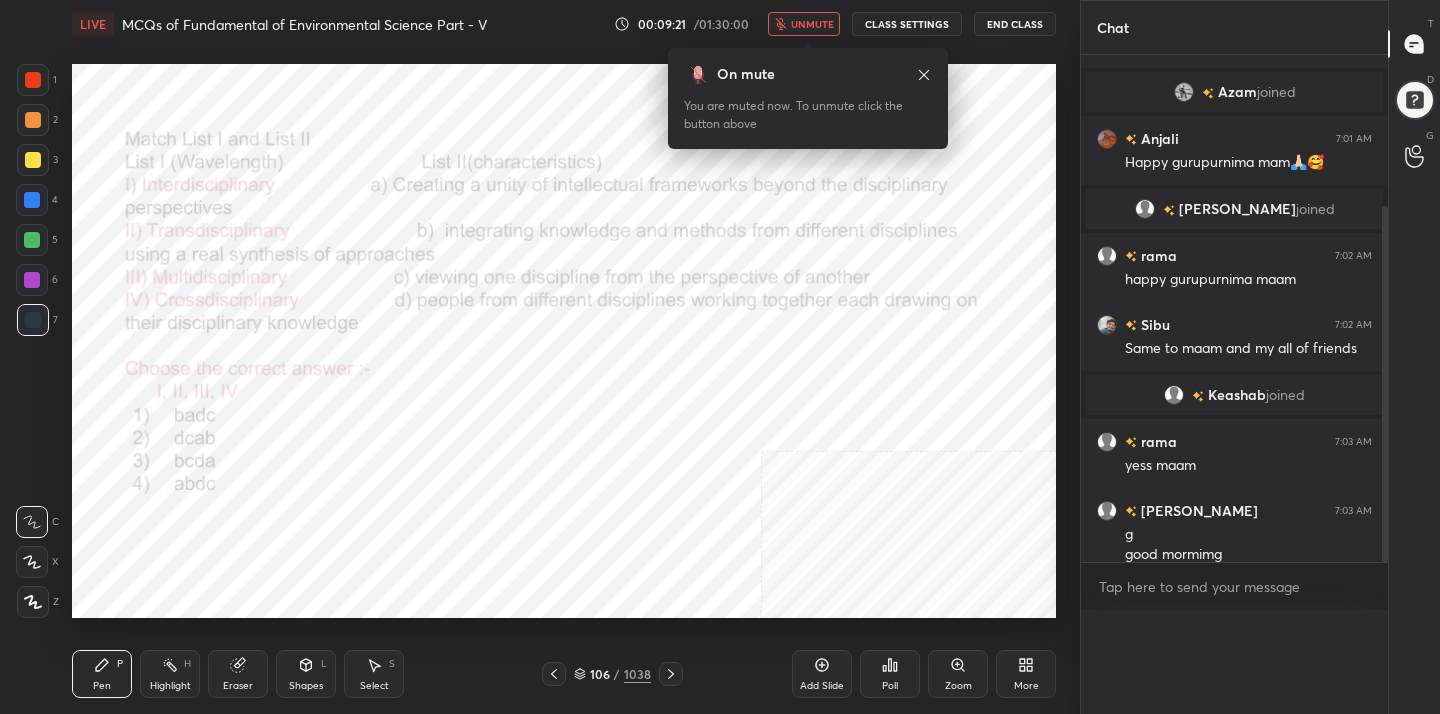 scroll, scrollTop: 0, scrollLeft: 0, axis: both 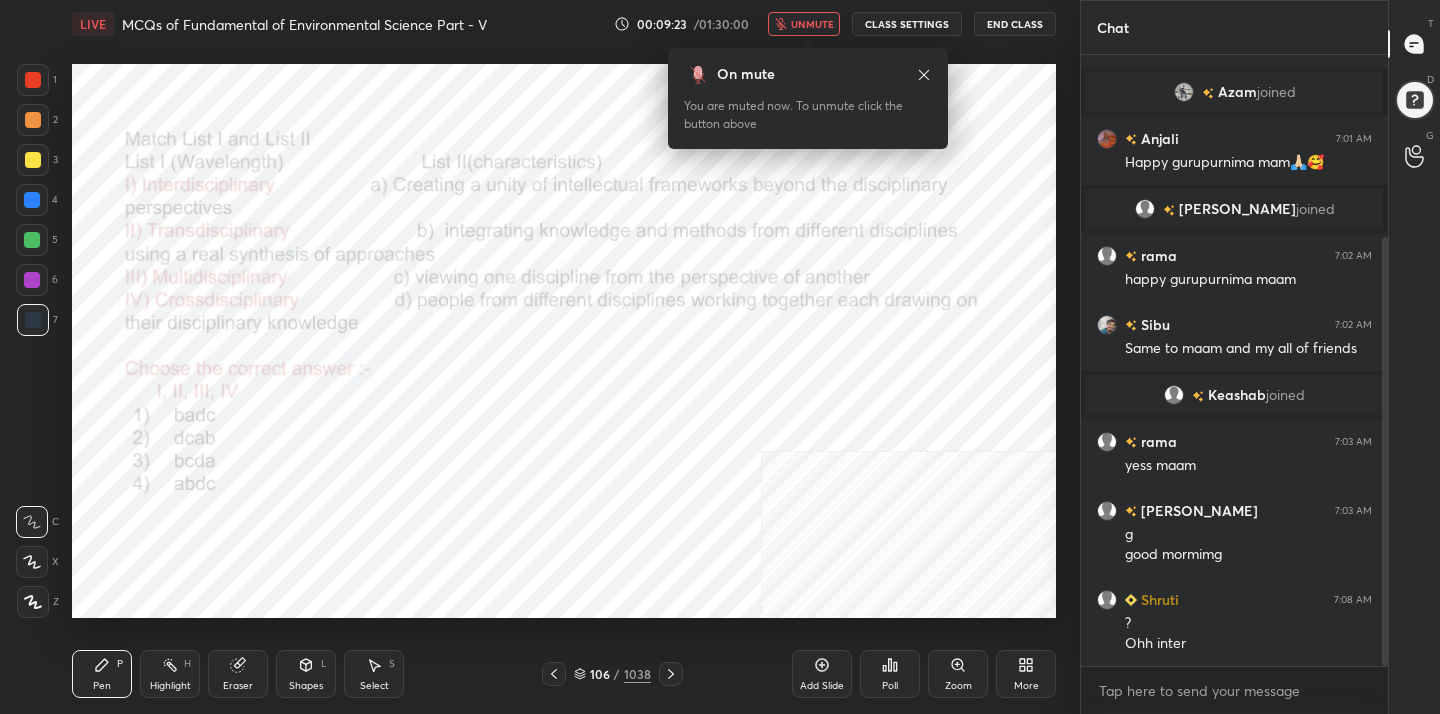 click on "unmute" at bounding box center (812, 24) 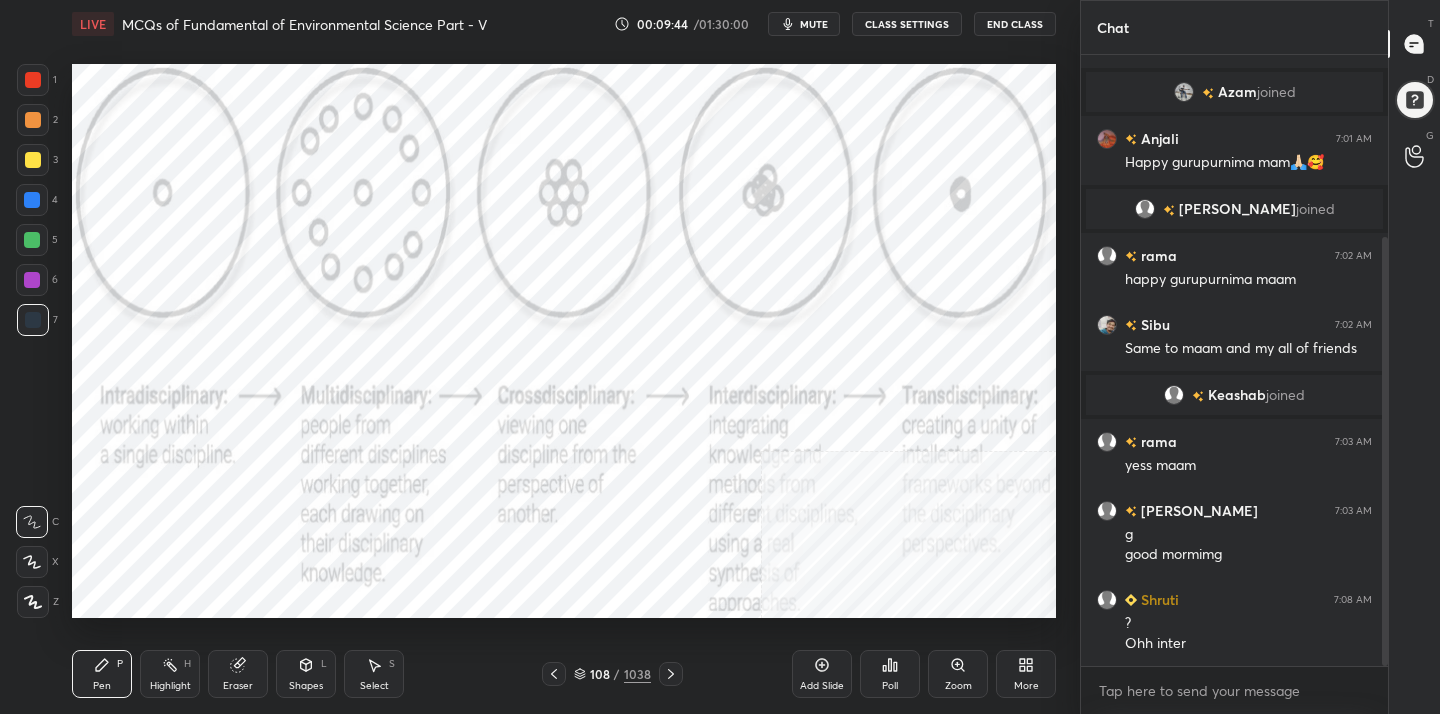click on "mute" at bounding box center (814, 24) 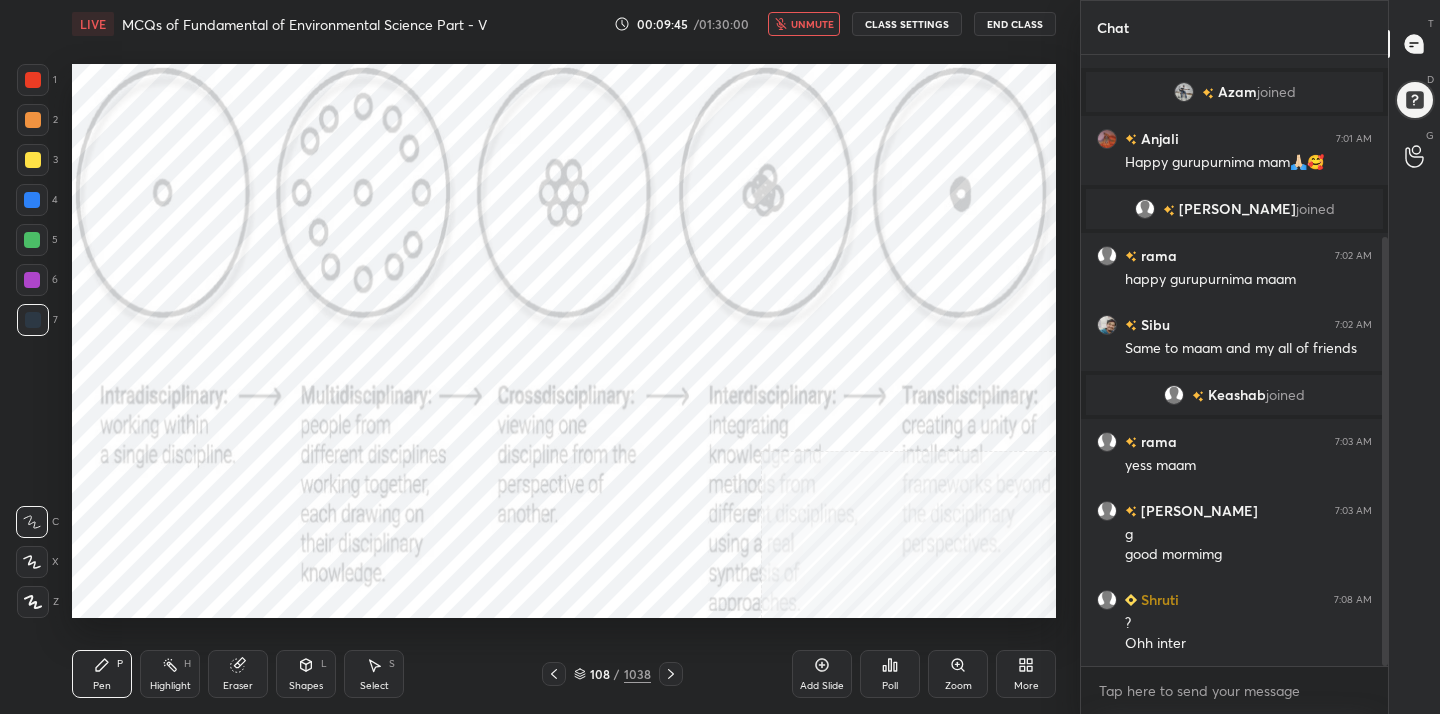 click 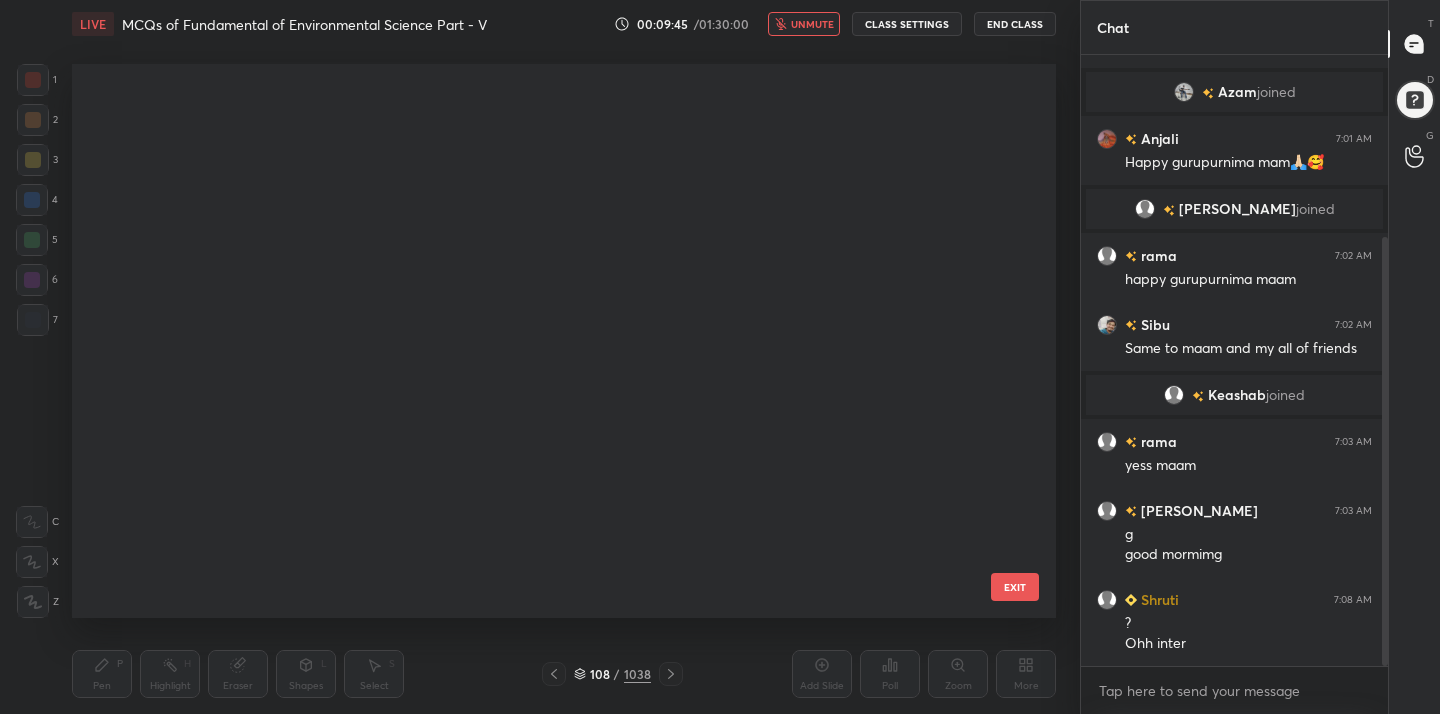 scroll, scrollTop: 547, scrollLeft: 974, axis: both 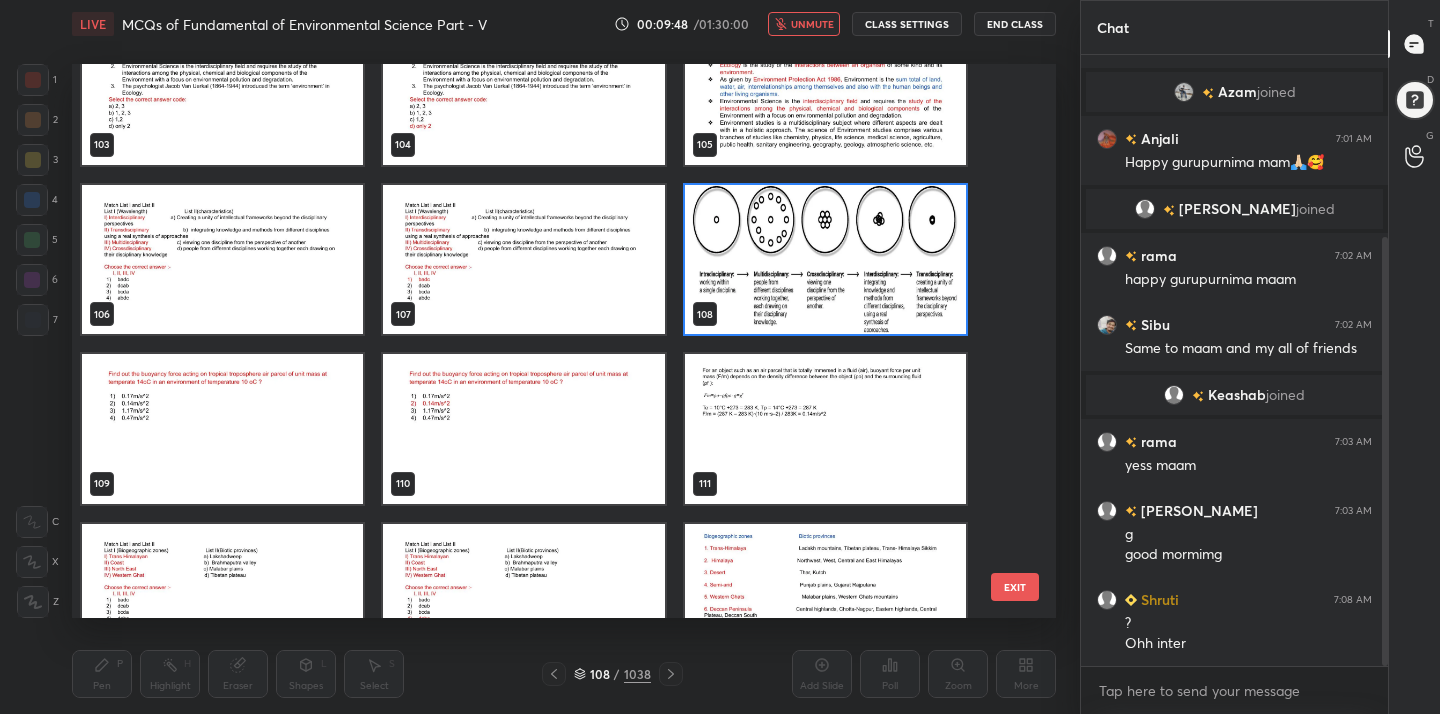 click at bounding box center (222, 429) 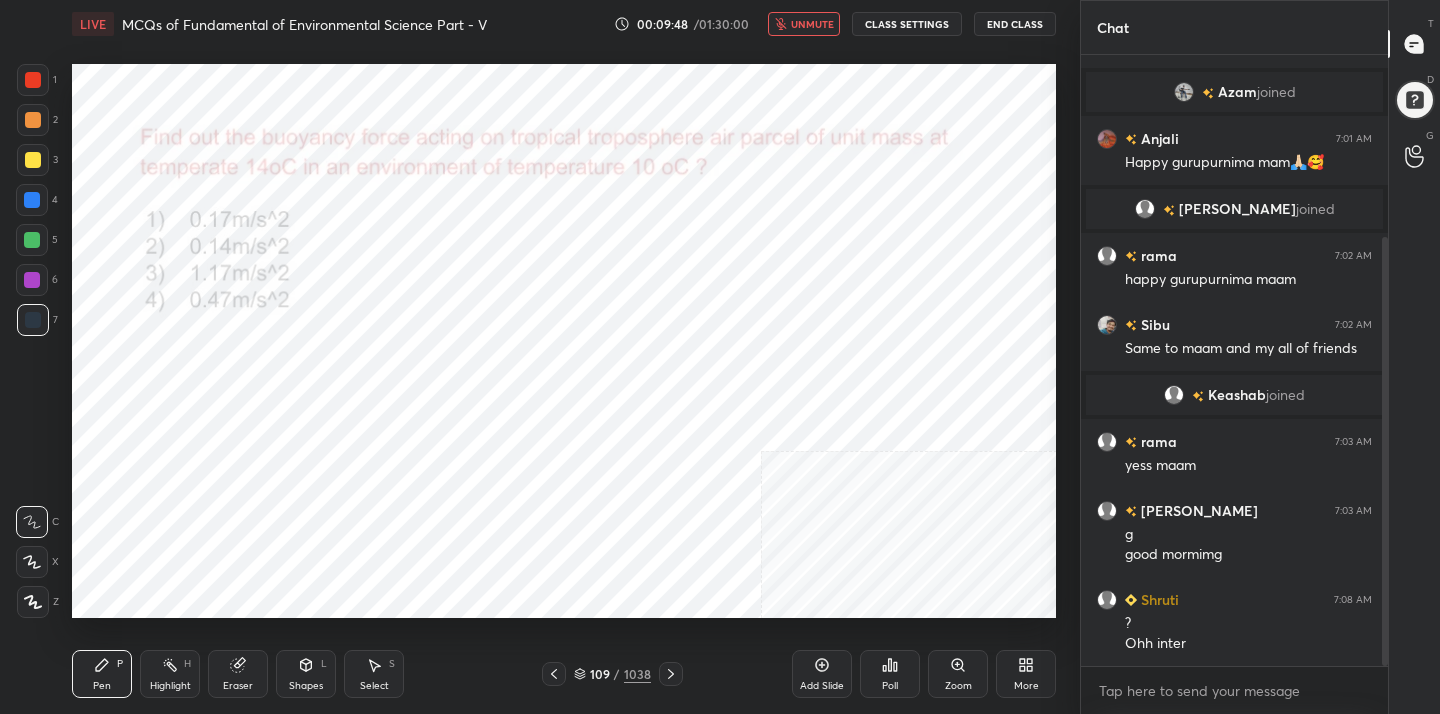 click at bounding box center [222, 429] 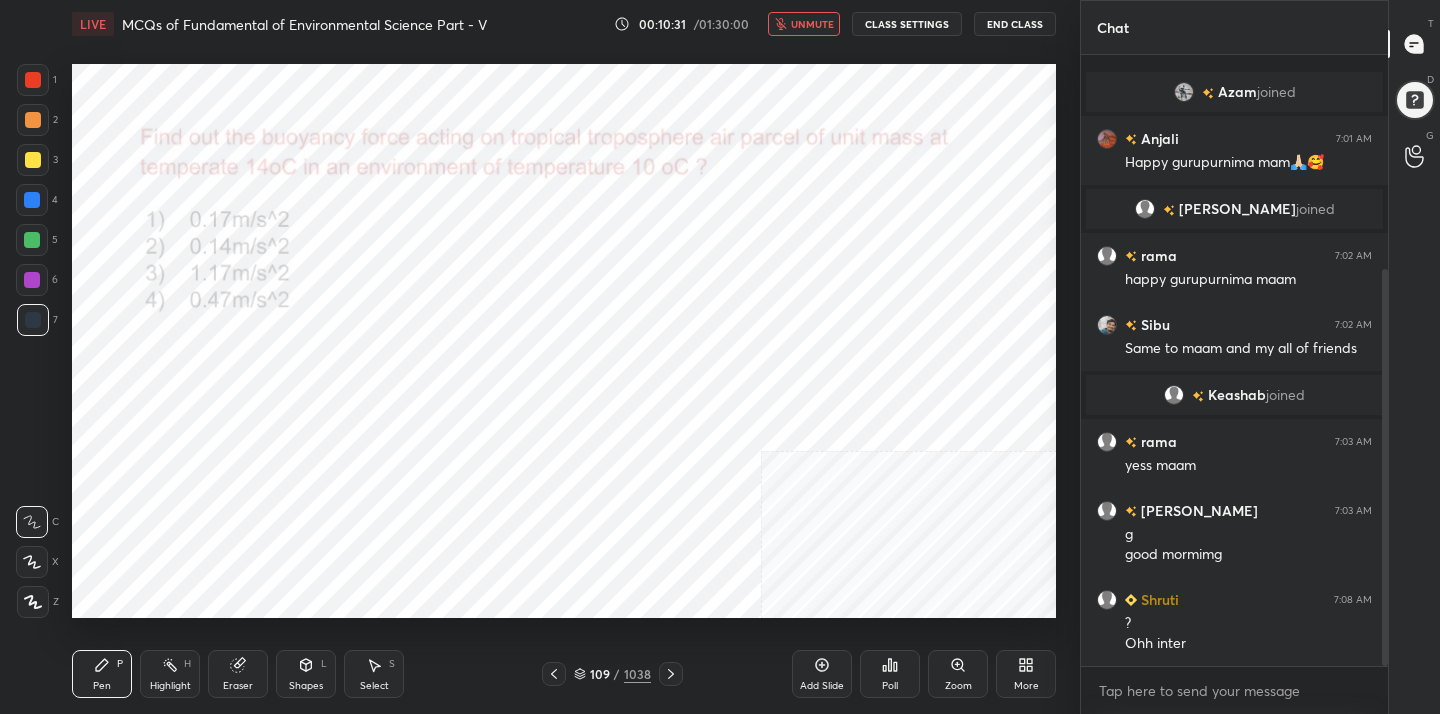 scroll, scrollTop: 329, scrollLeft: 0, axis: vertical 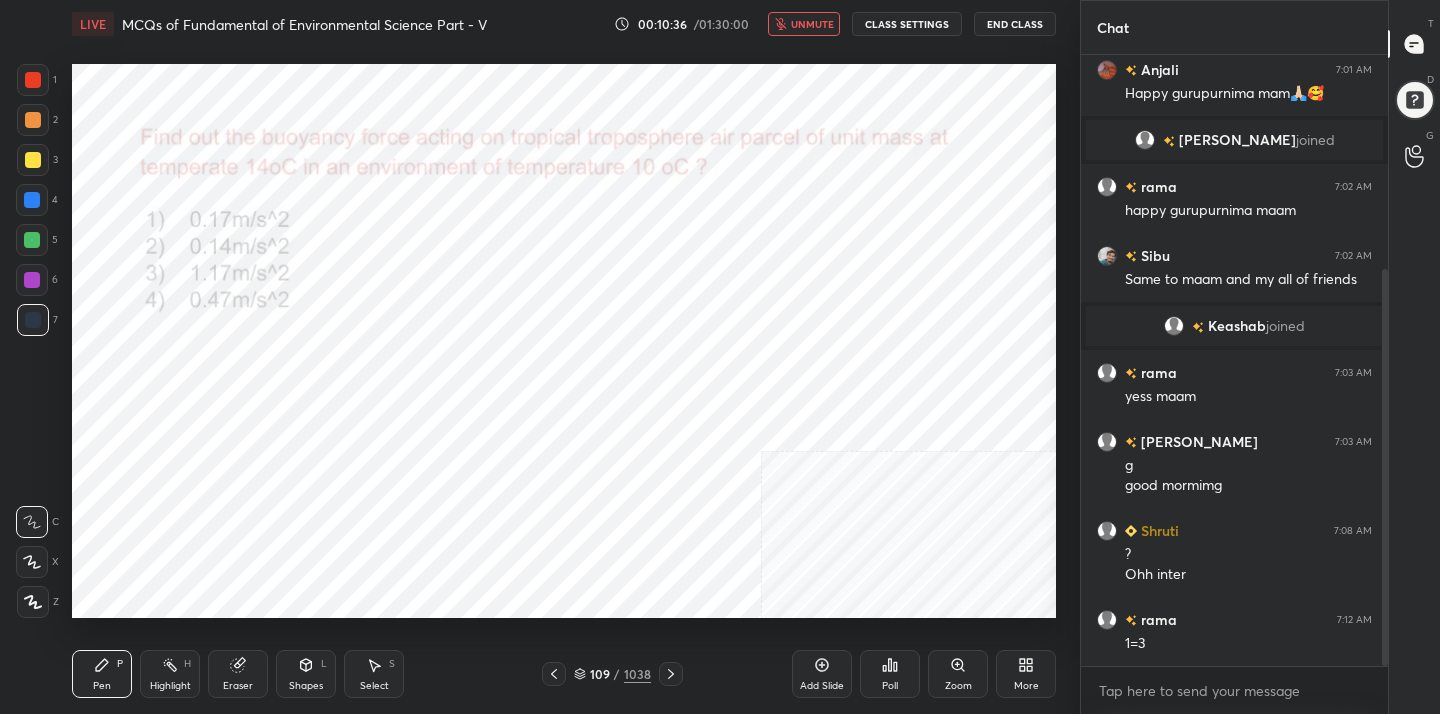 click 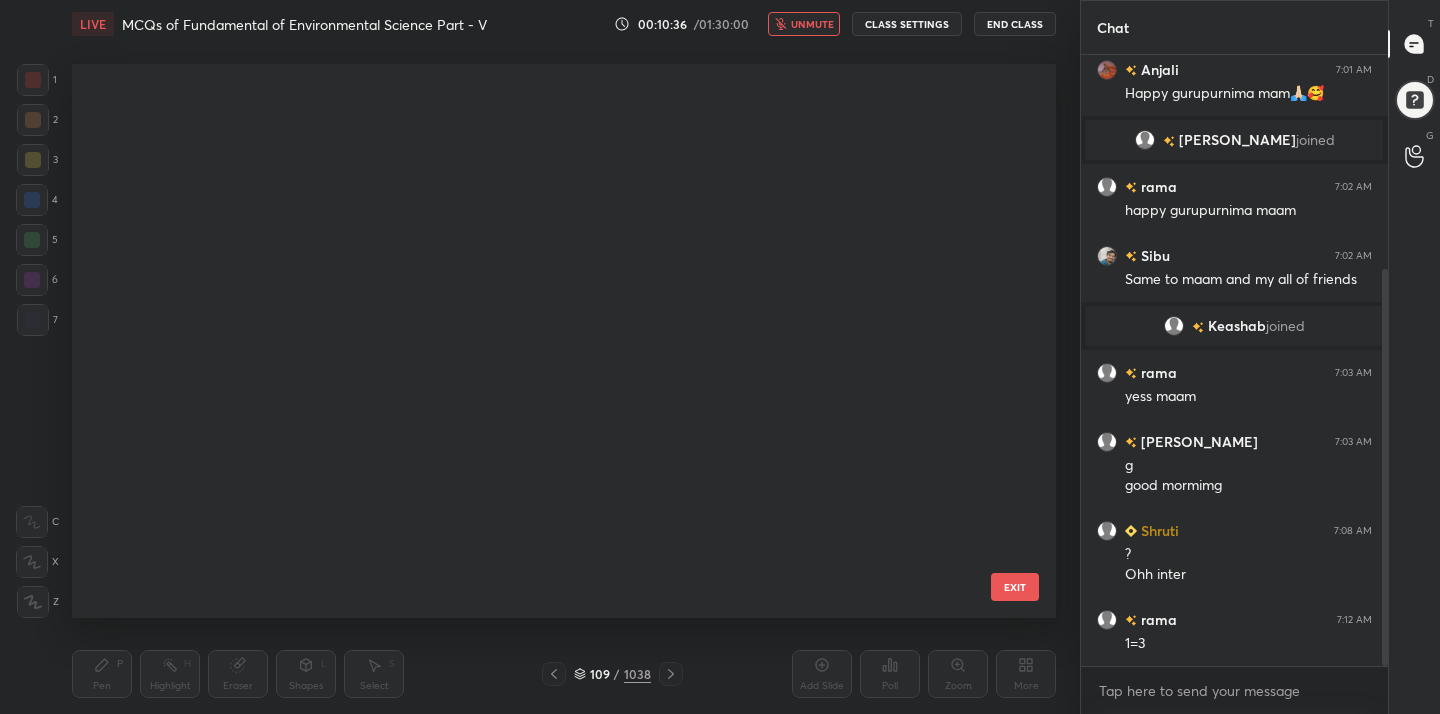 scroll, scrollTop: 5718, scrollLeft: 0, axis: vertical 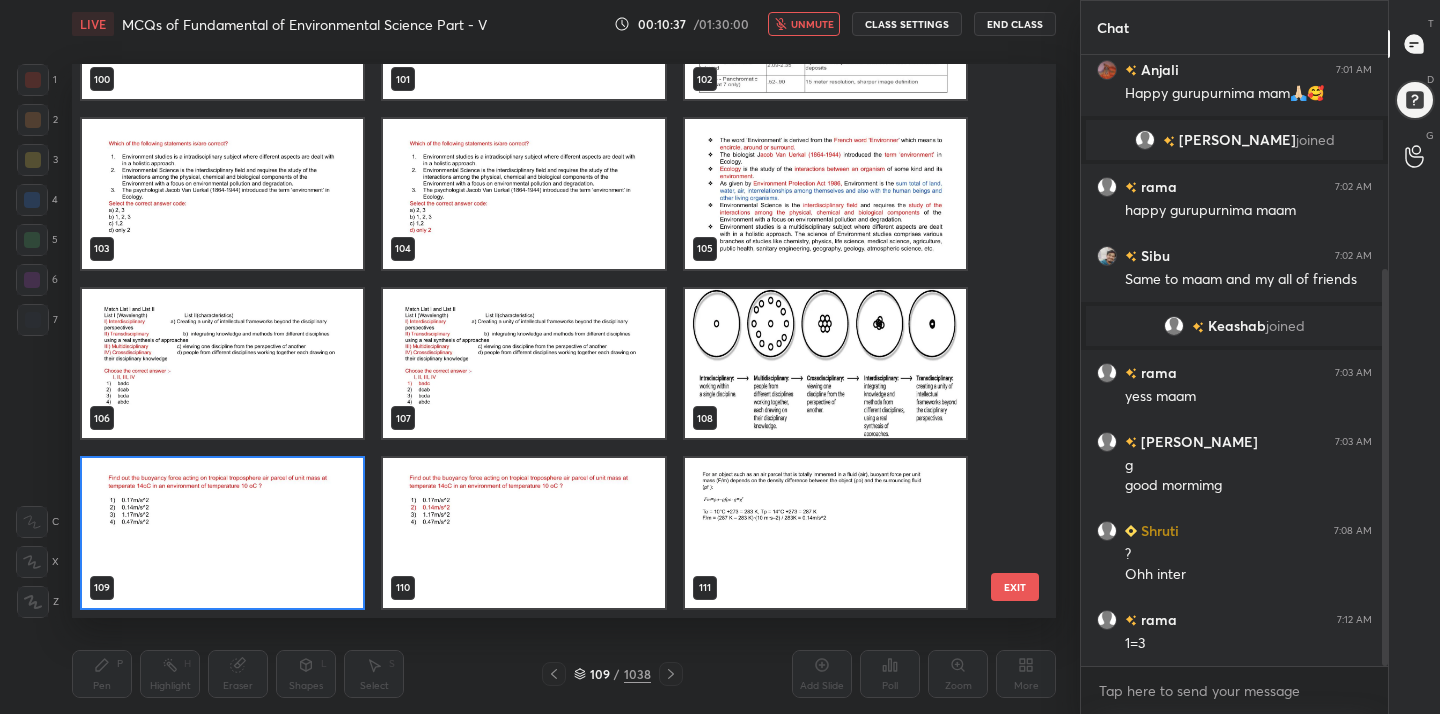 click at bounding box center [222, 533] 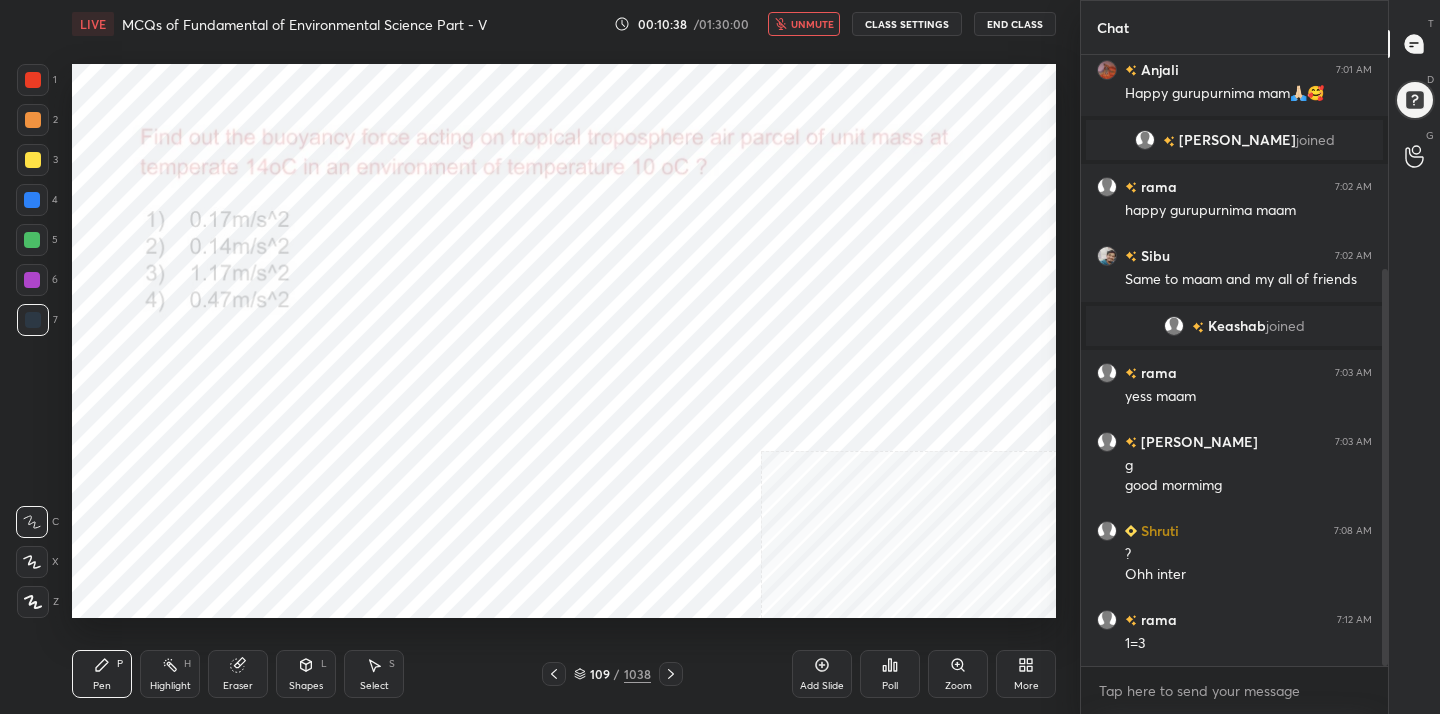 click at bounding box center (222, 533) 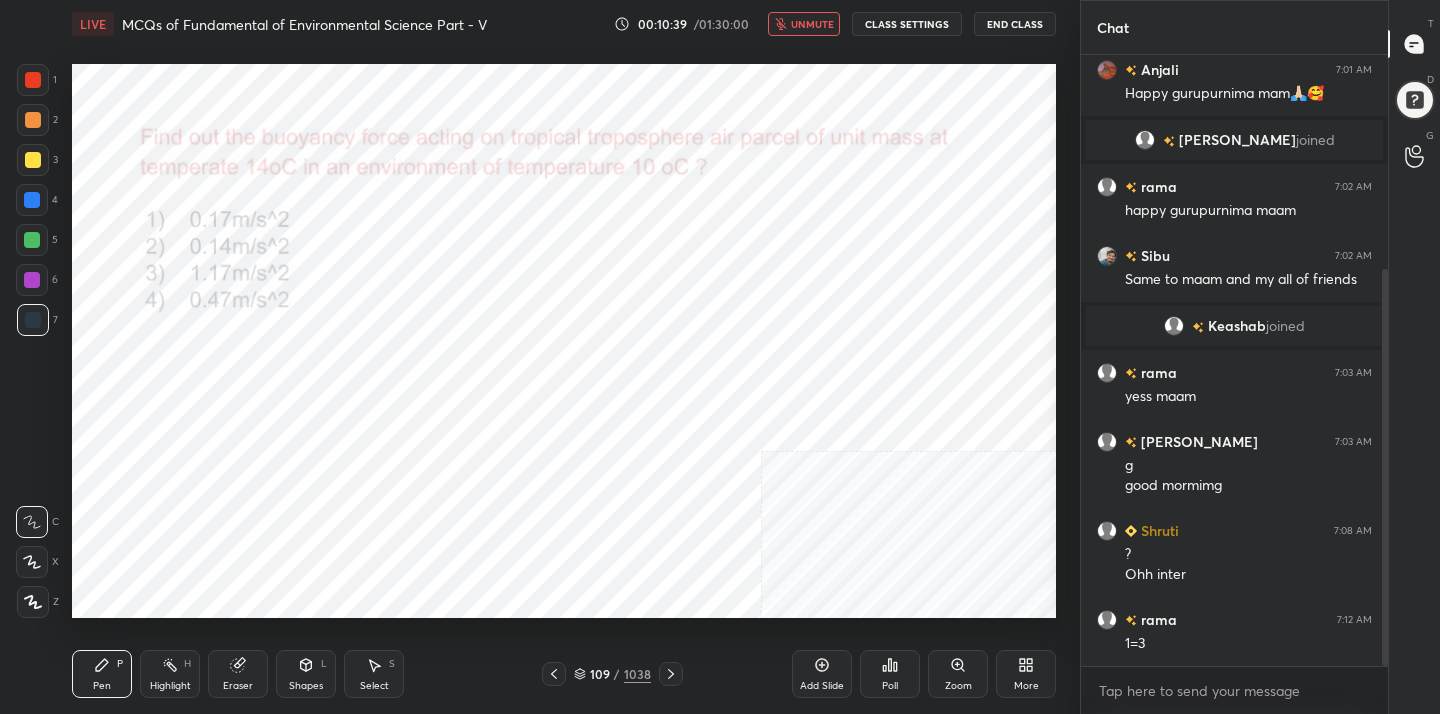 click on "Poll" at bounding box center [890, 674] 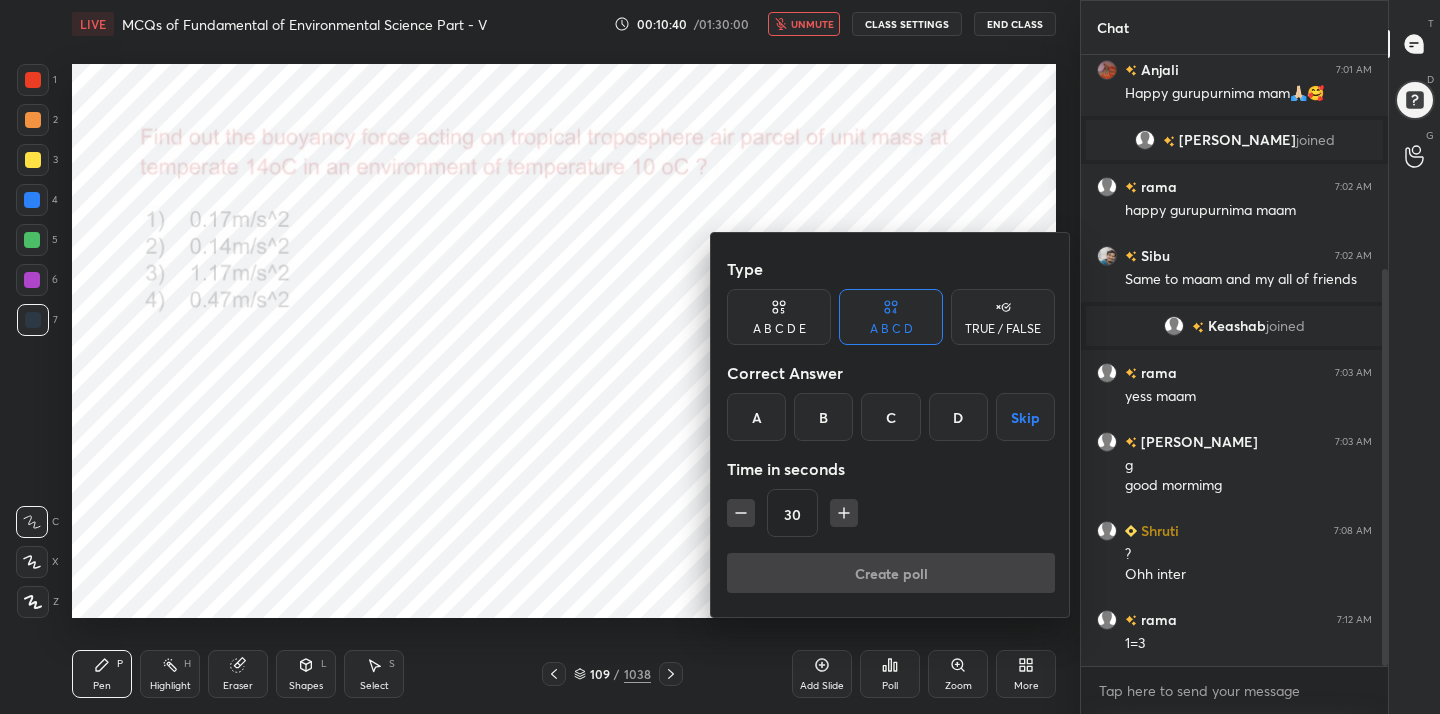 click on "B" at bounding box center [823, 417] 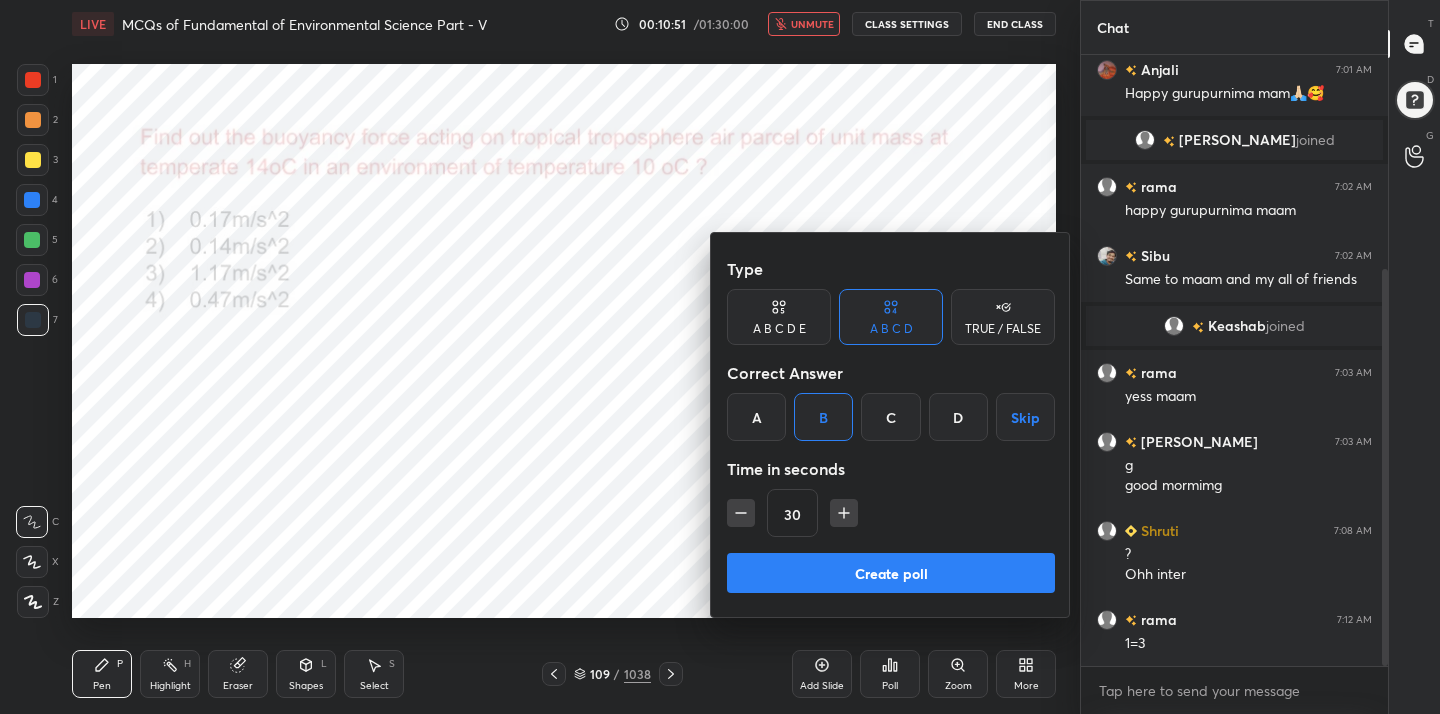 click on "Create poll" at bounding box center [891, 573] 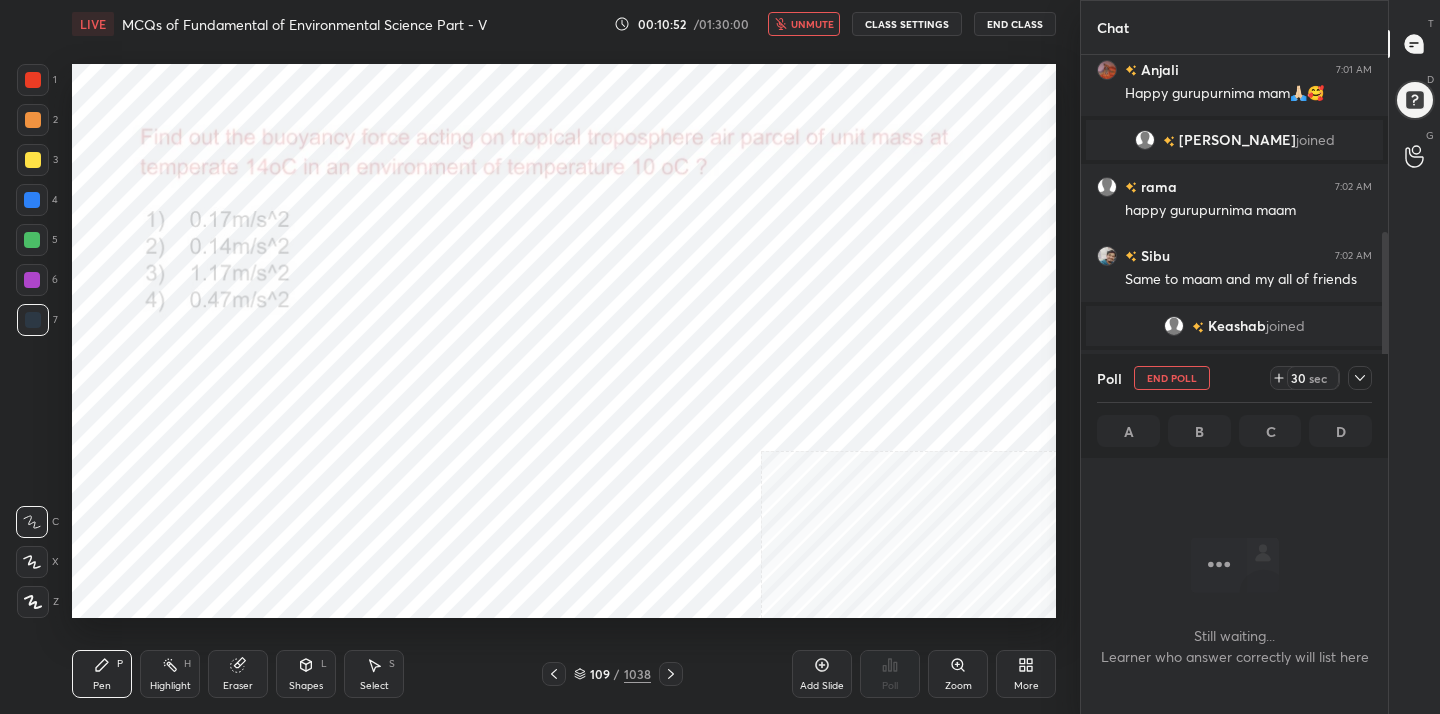 scroll, scrollTop: 345, scrollLeft: 301, axis: both 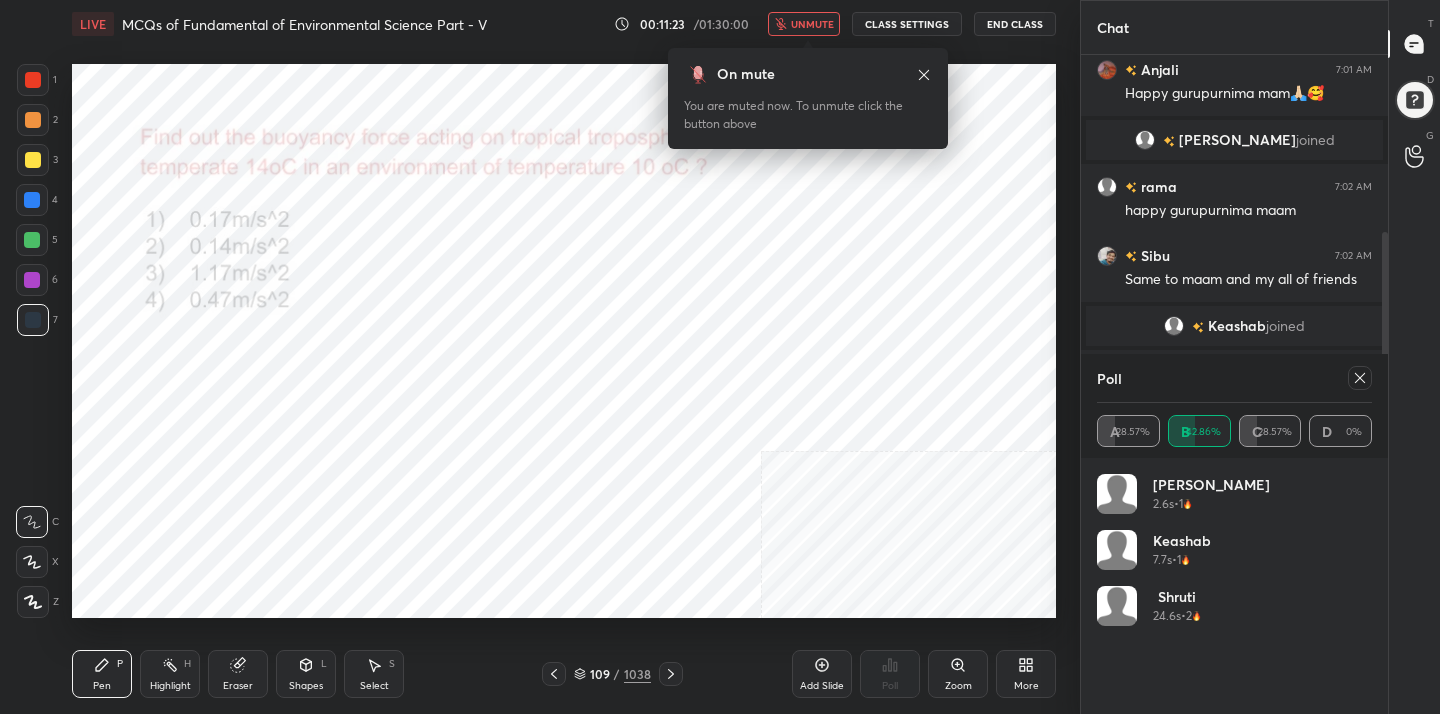 click on "Poll" at bounding box center (1234, 378) 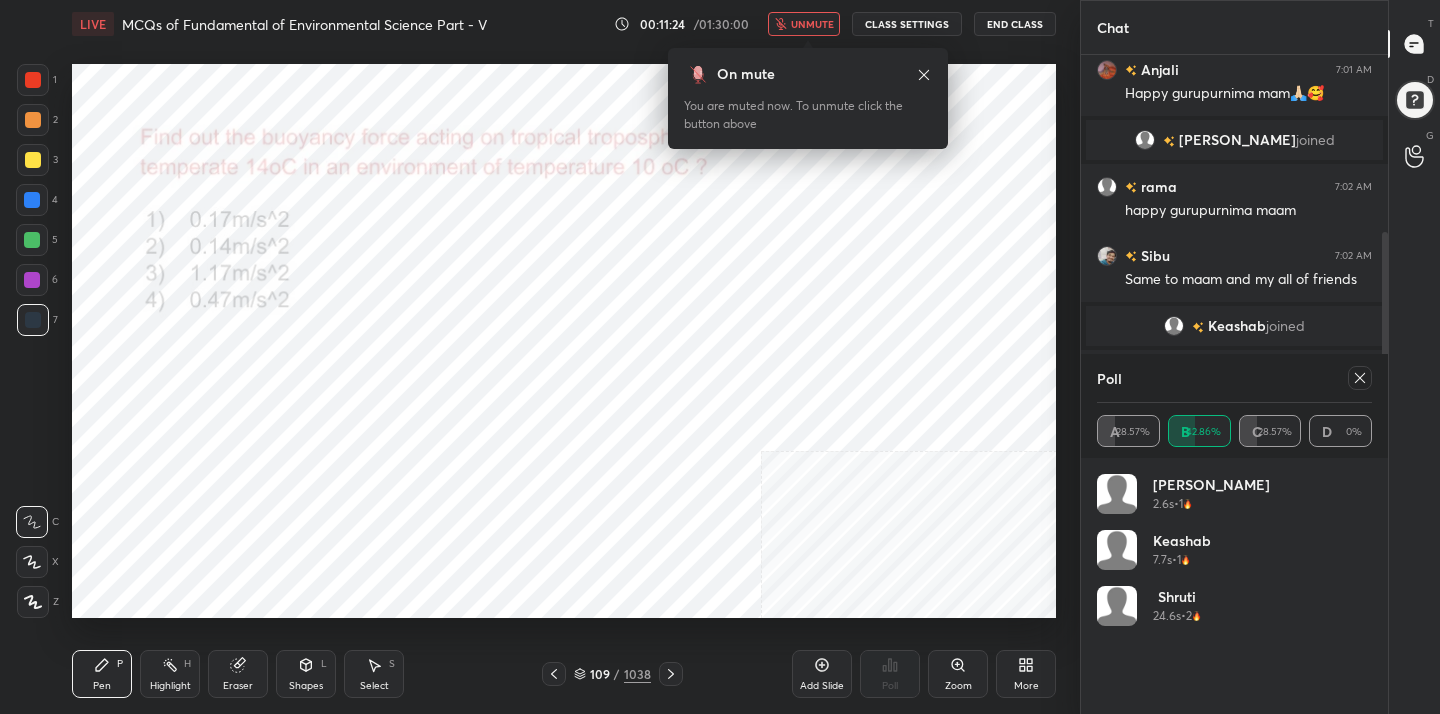 click 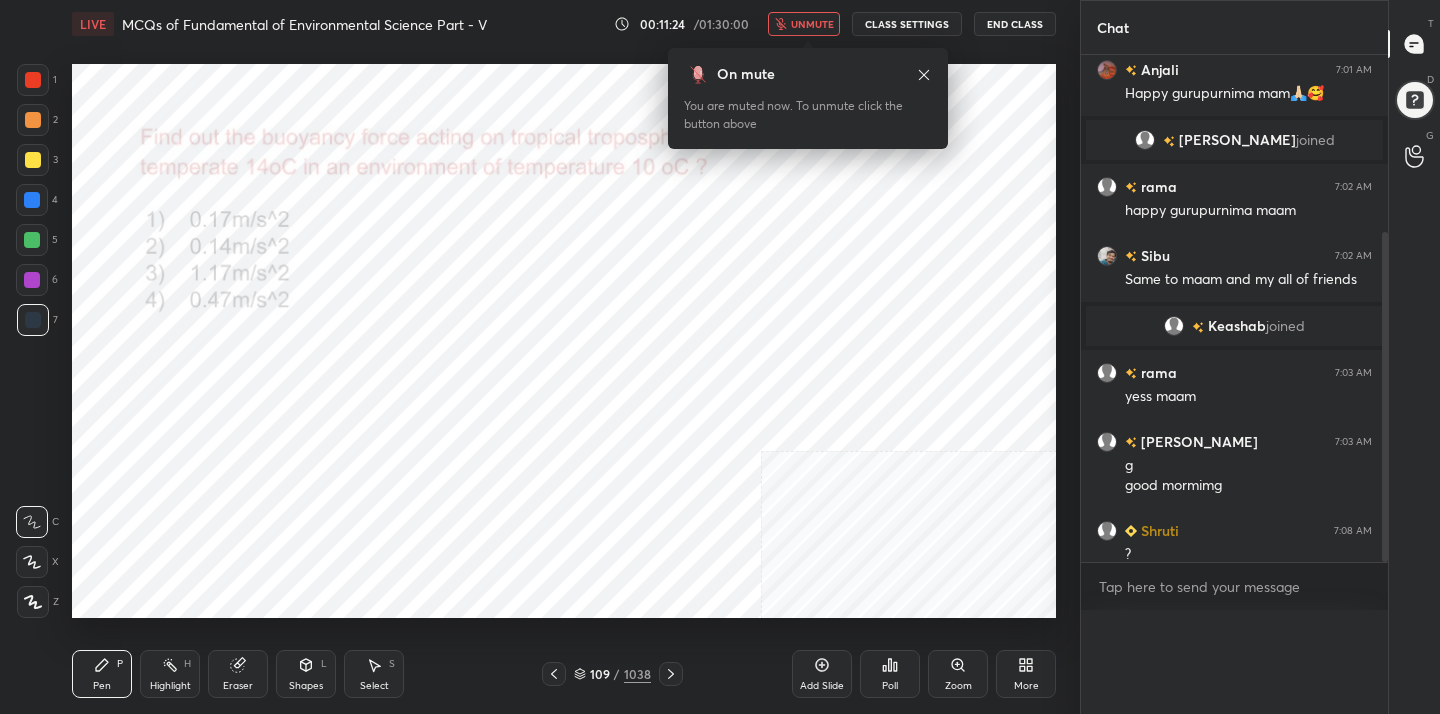 scroll, scrollTop: 0, scrollLeft: 0, axis: both 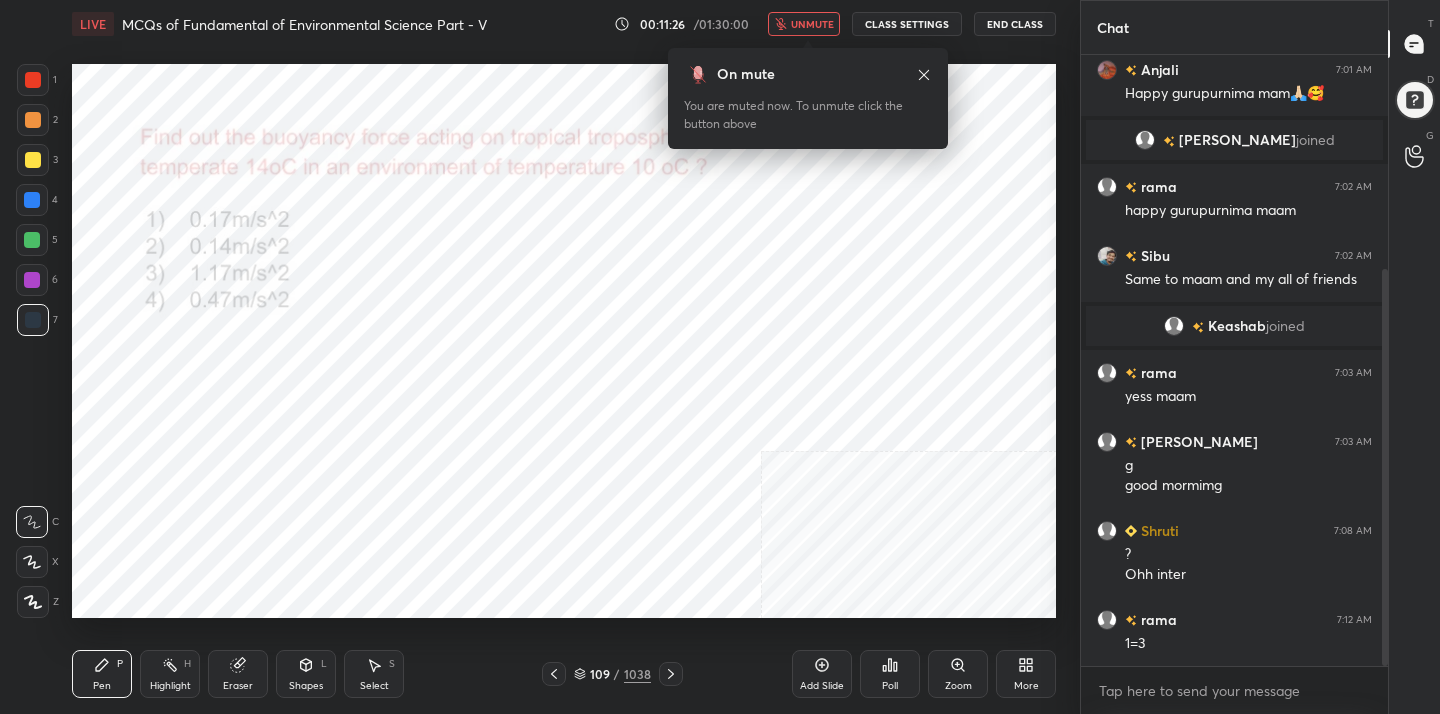 click on "unmute" at bounding box center (812, 24) 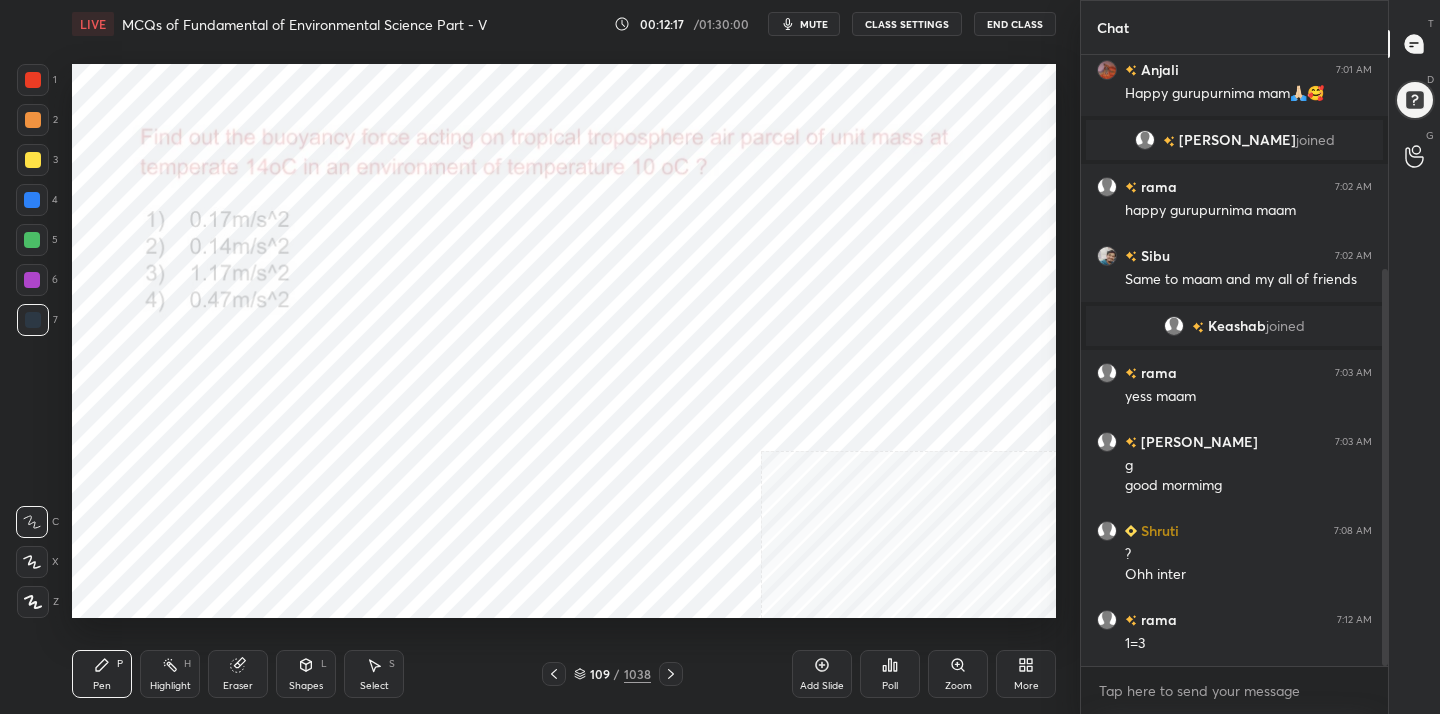 click on "mute" at bounding box center (814, 24) 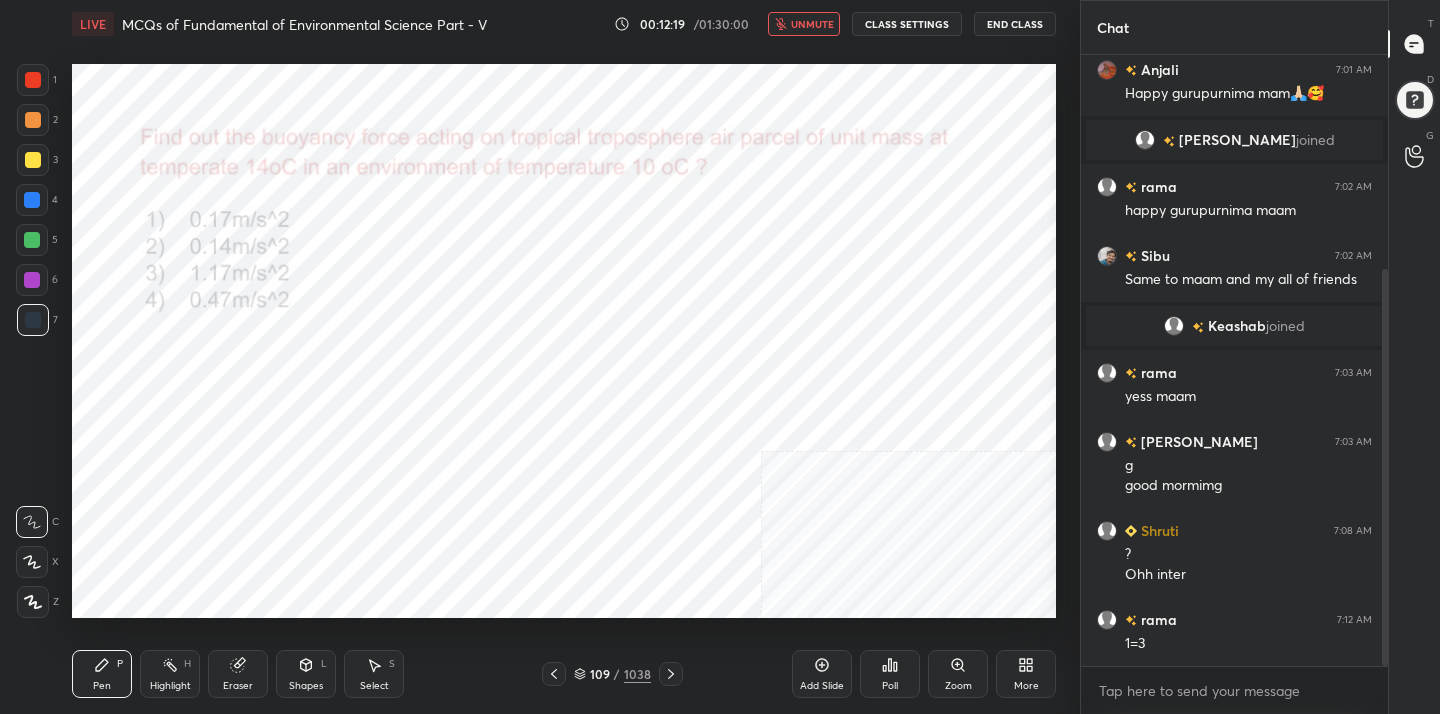 click on "109 / 1038" at bounding box center [612, 674] 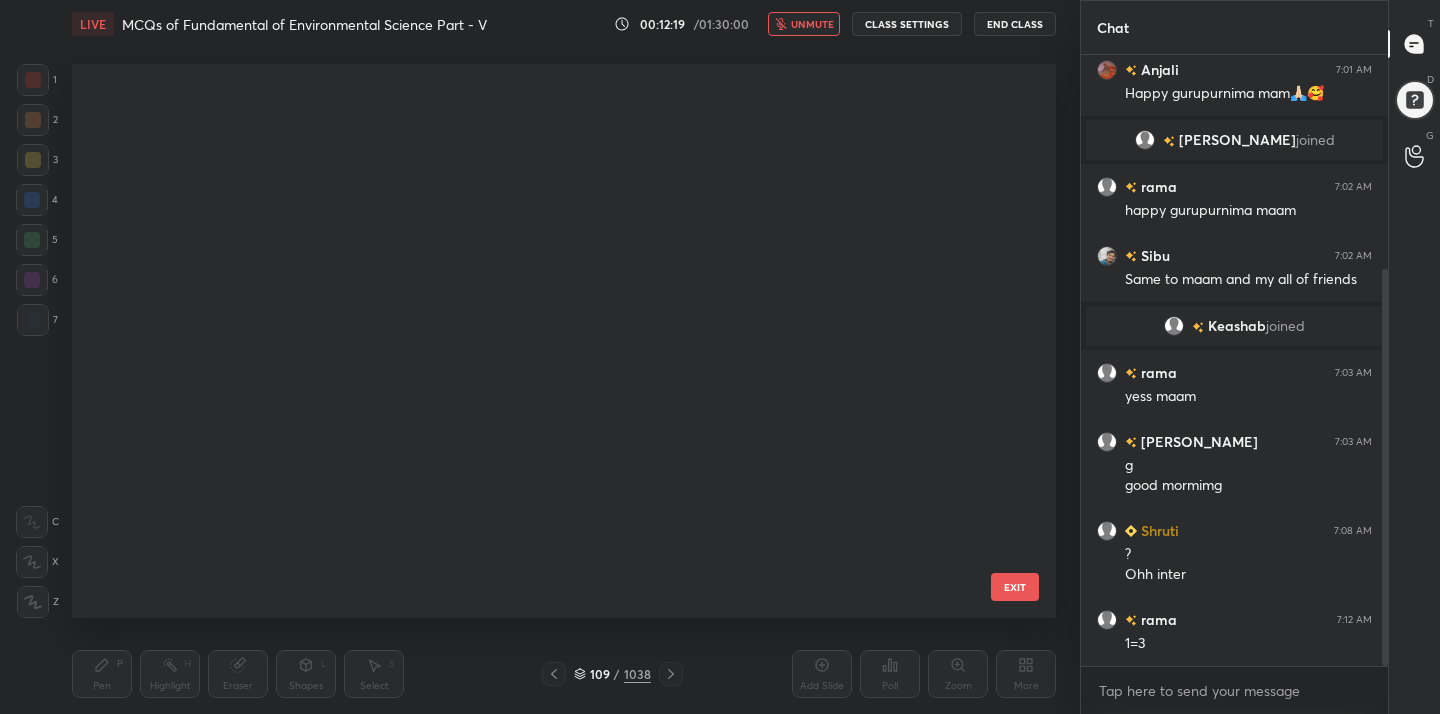 scroll, scrollTop: 5718, scrollLeft: 0, axis: vertical 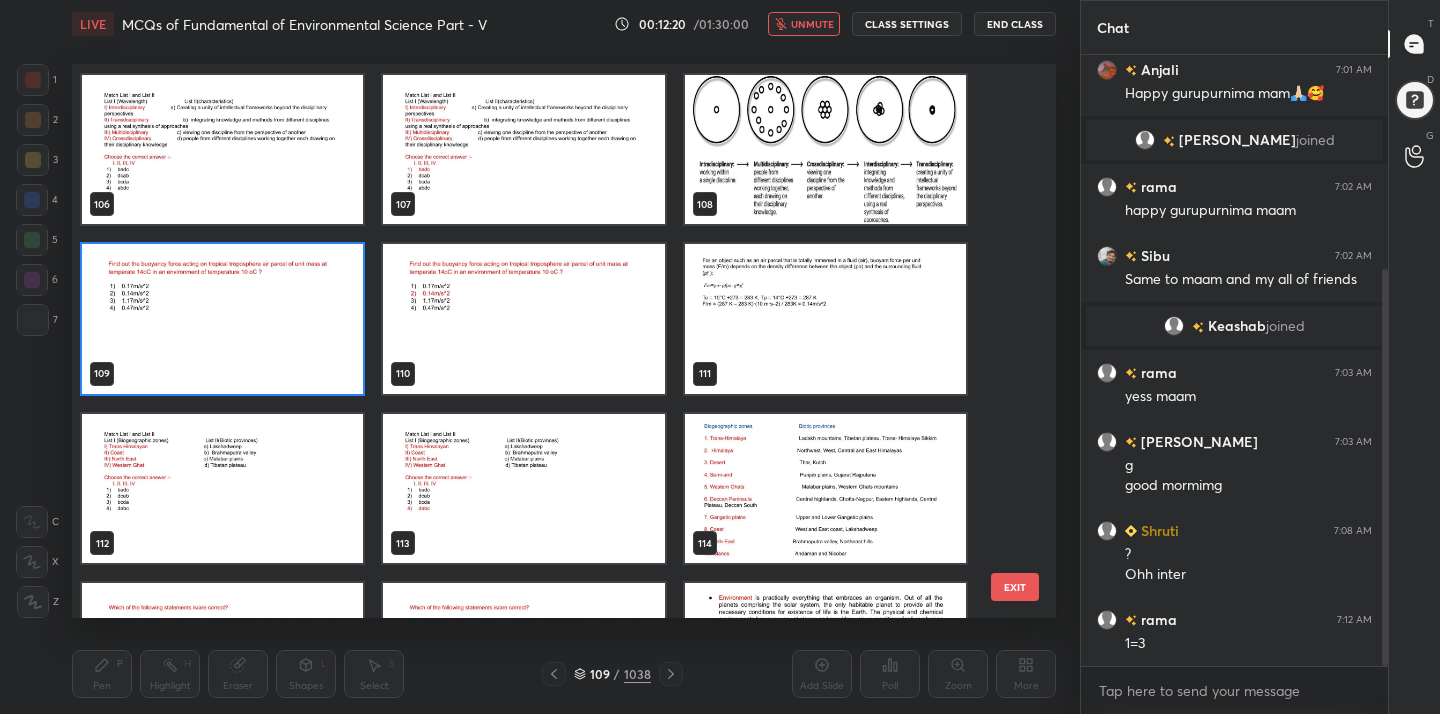 click at bounding box center (222, 489) 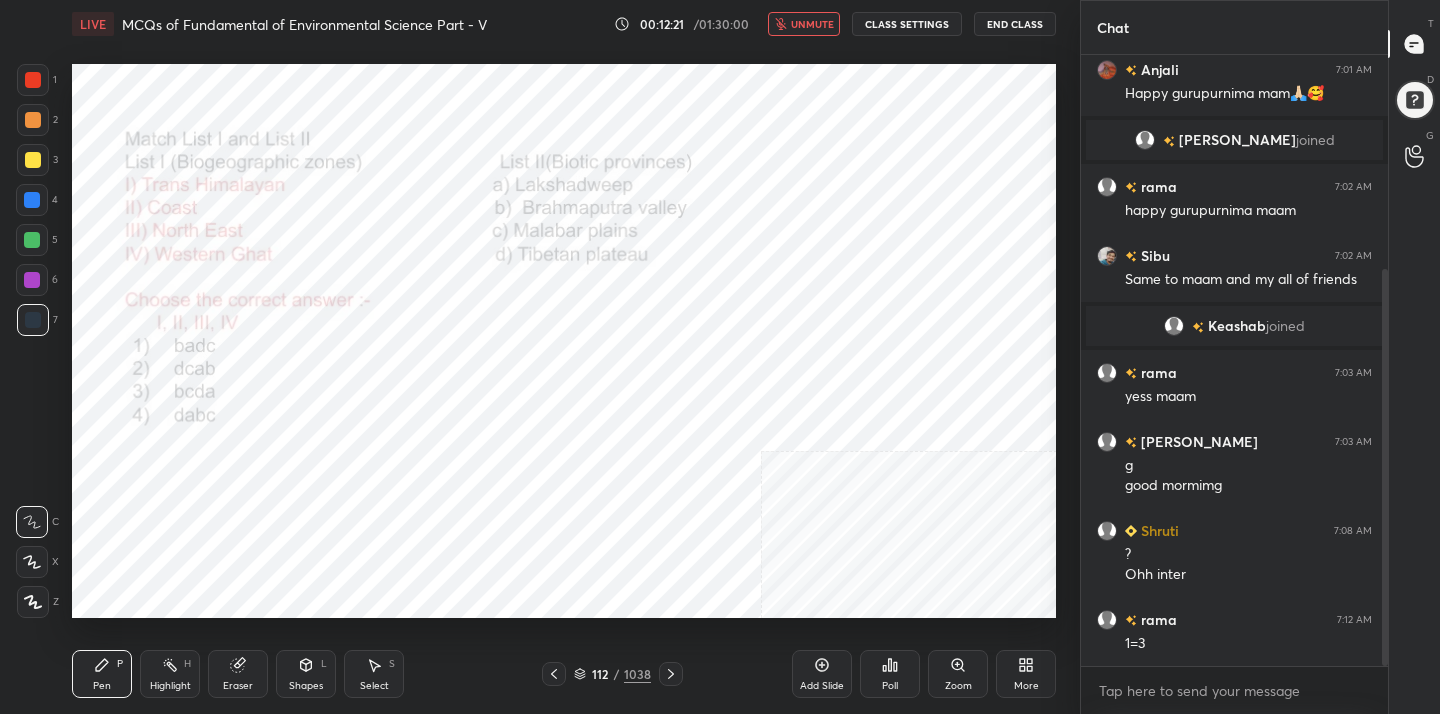 click at bounding box center (222, 489) 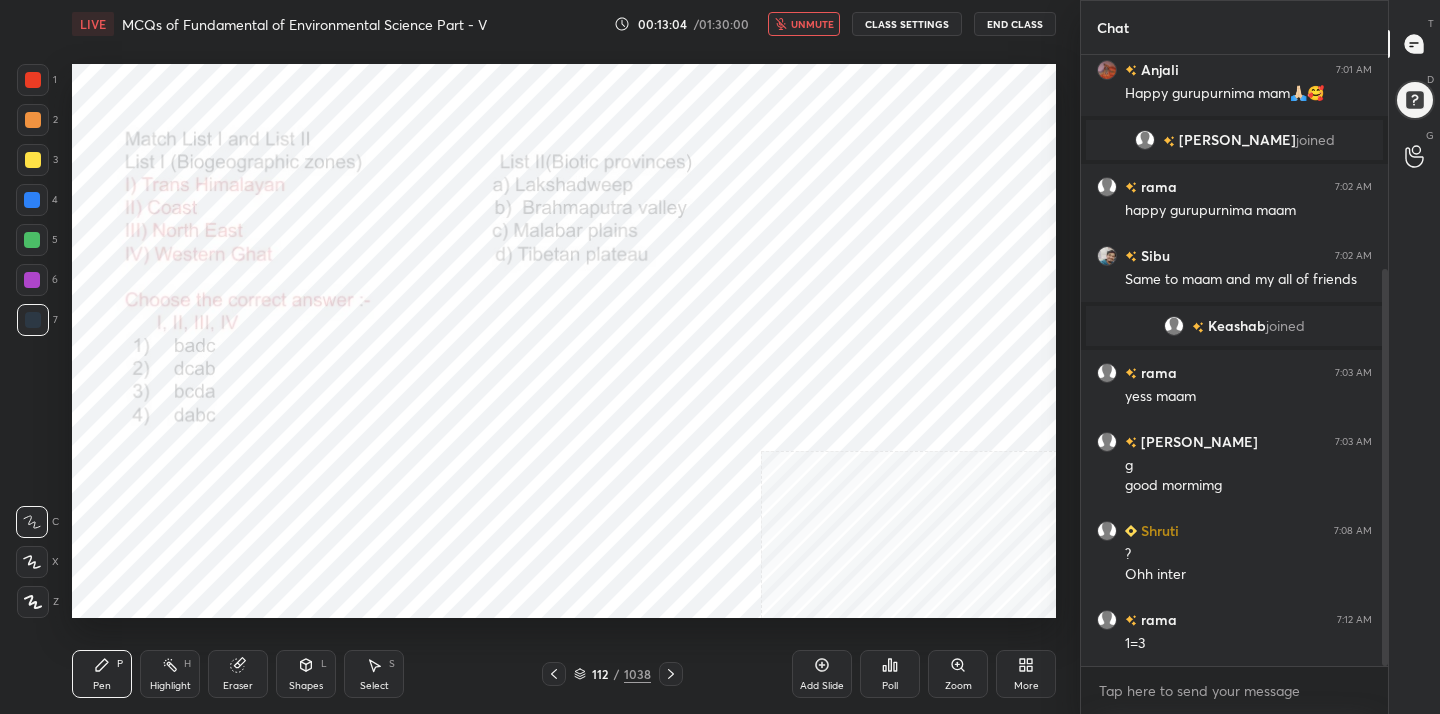 click on "112 / 1038" at bounding box center [612, 674] 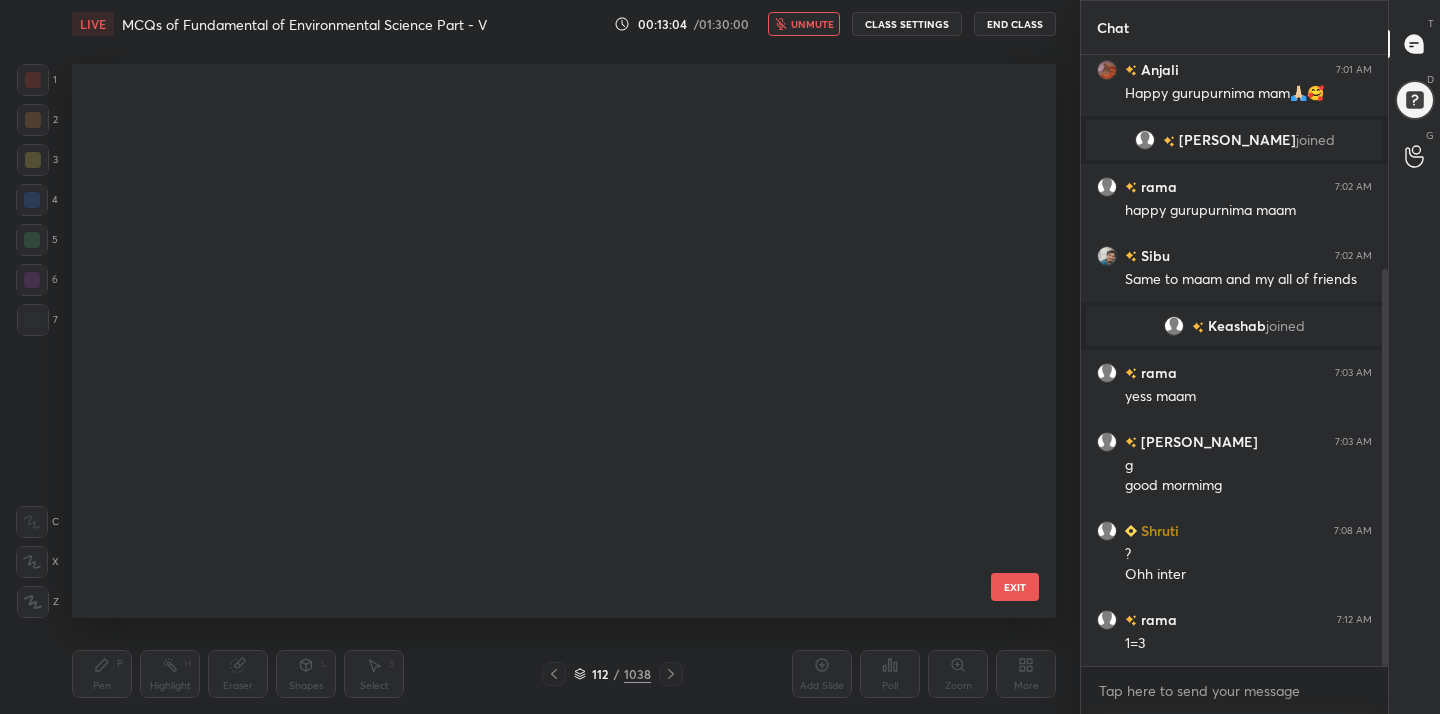 scroll, scrollTop: 5887, scrollLeft: 0, axis: vertical 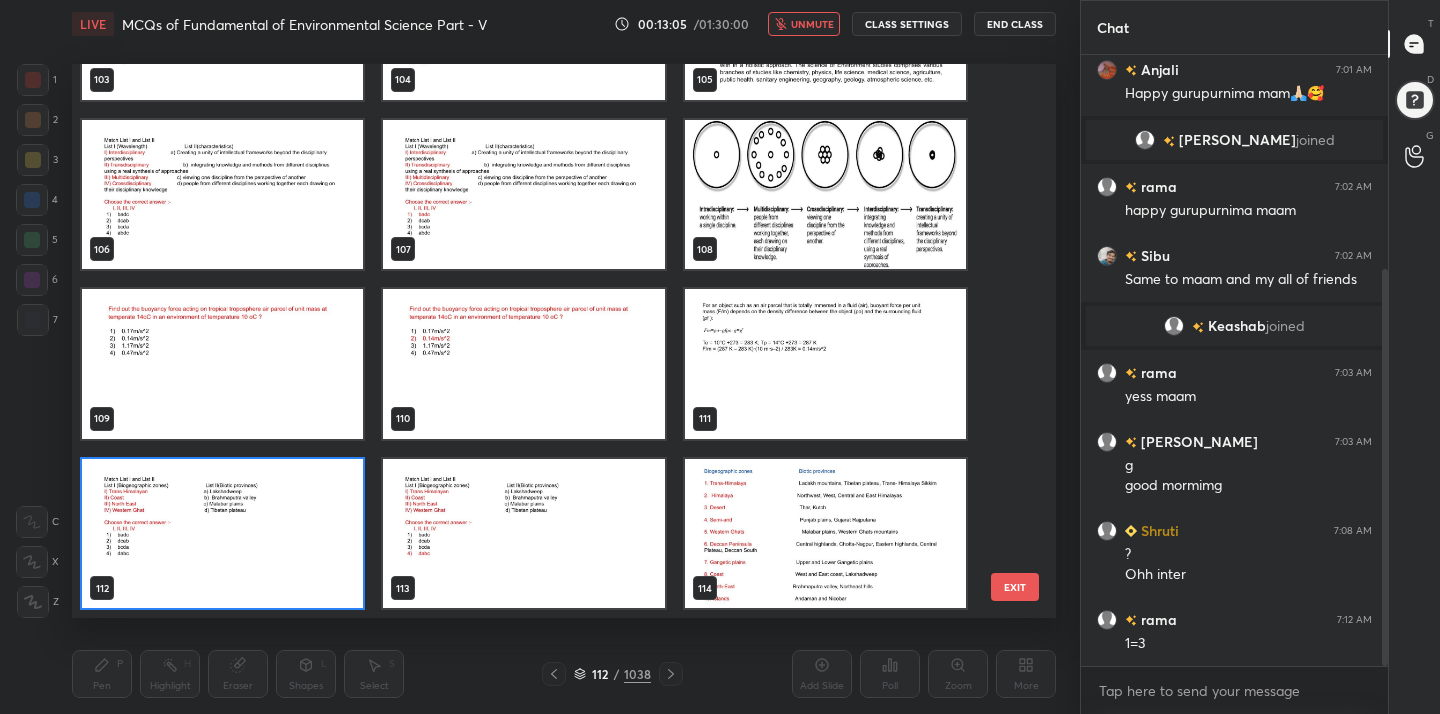 click at bounding box center [222, 534] 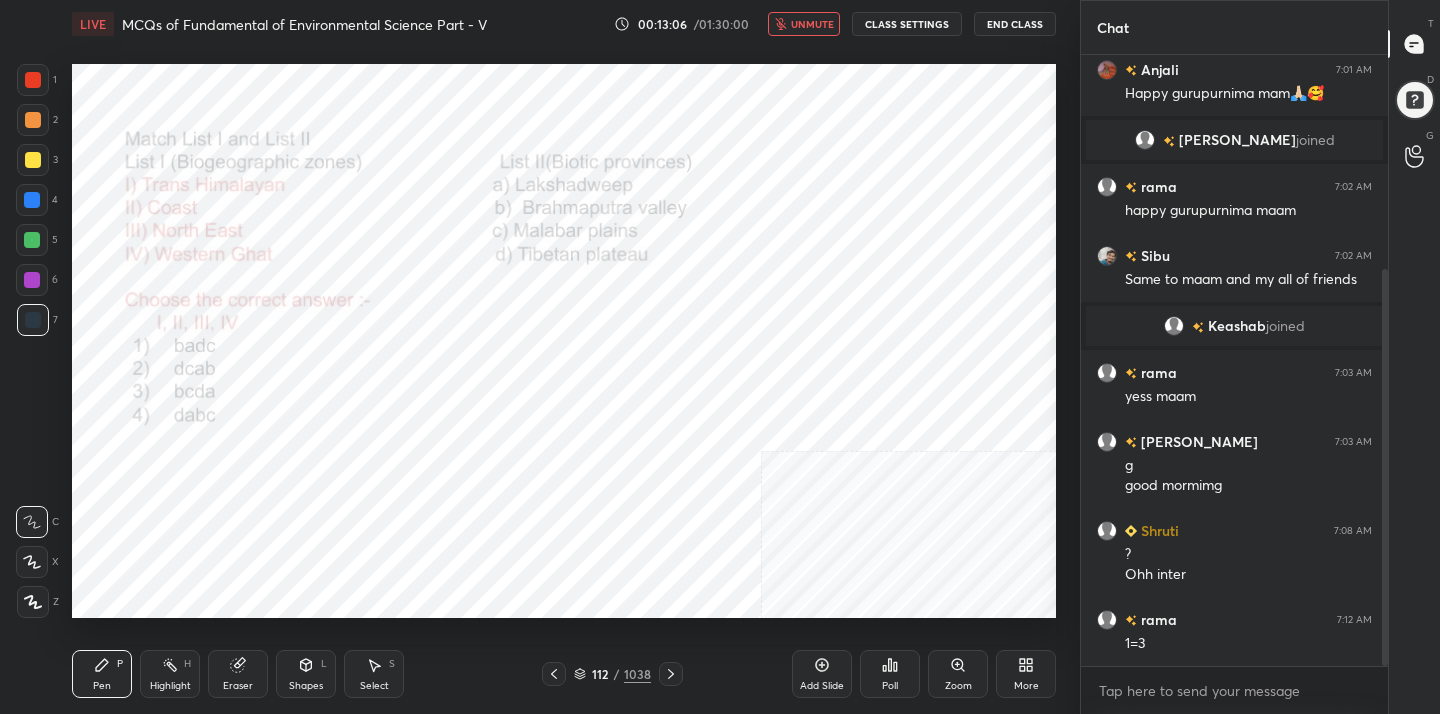 click at bounding box center (222, 534) 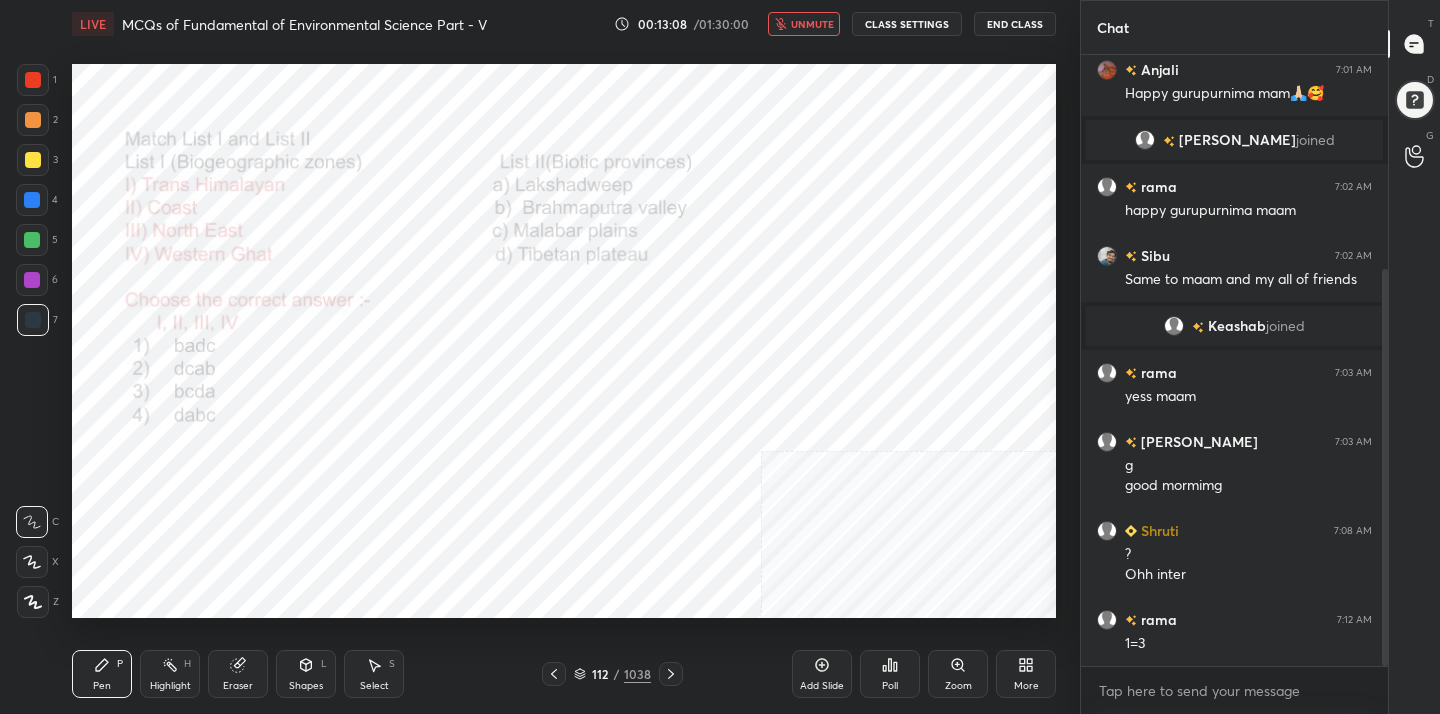 click on "Poll" at bounding box center [890, 674] 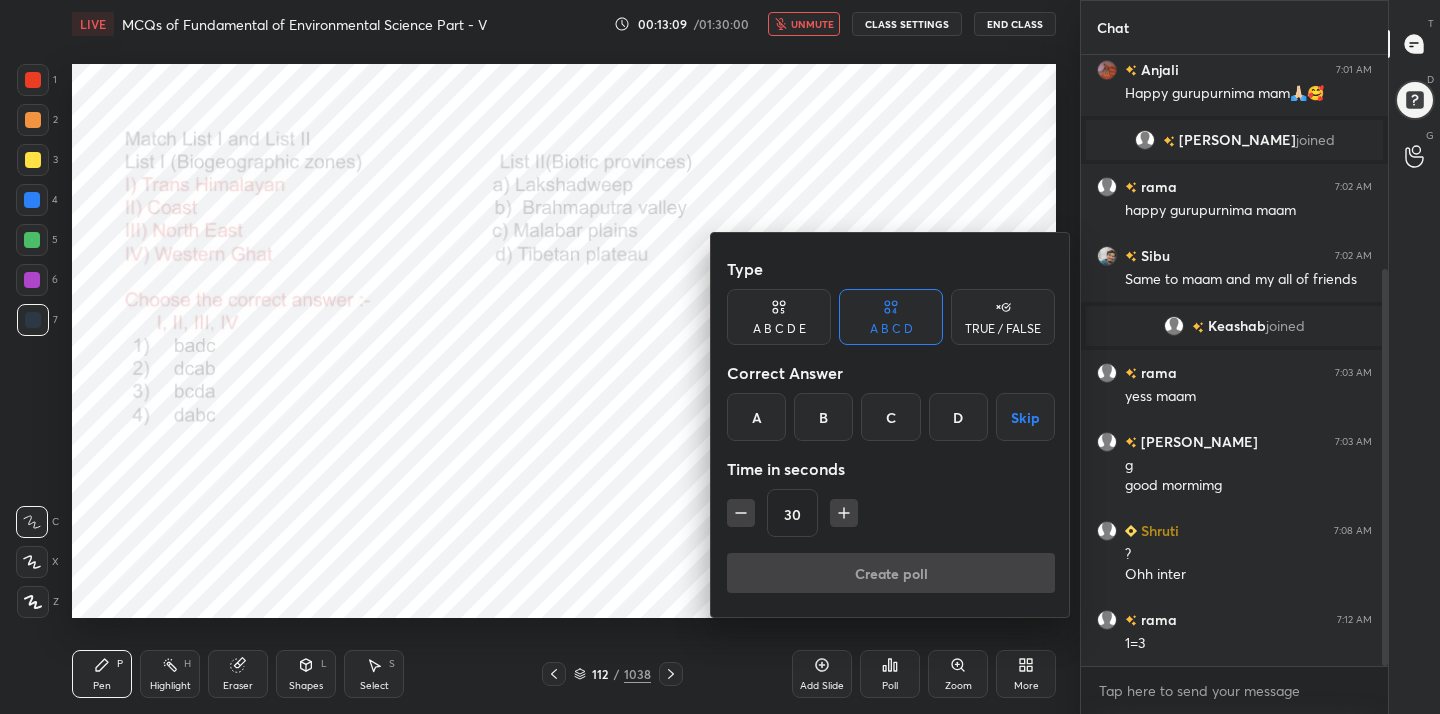 click on "D" at bounding box center (958, 417) 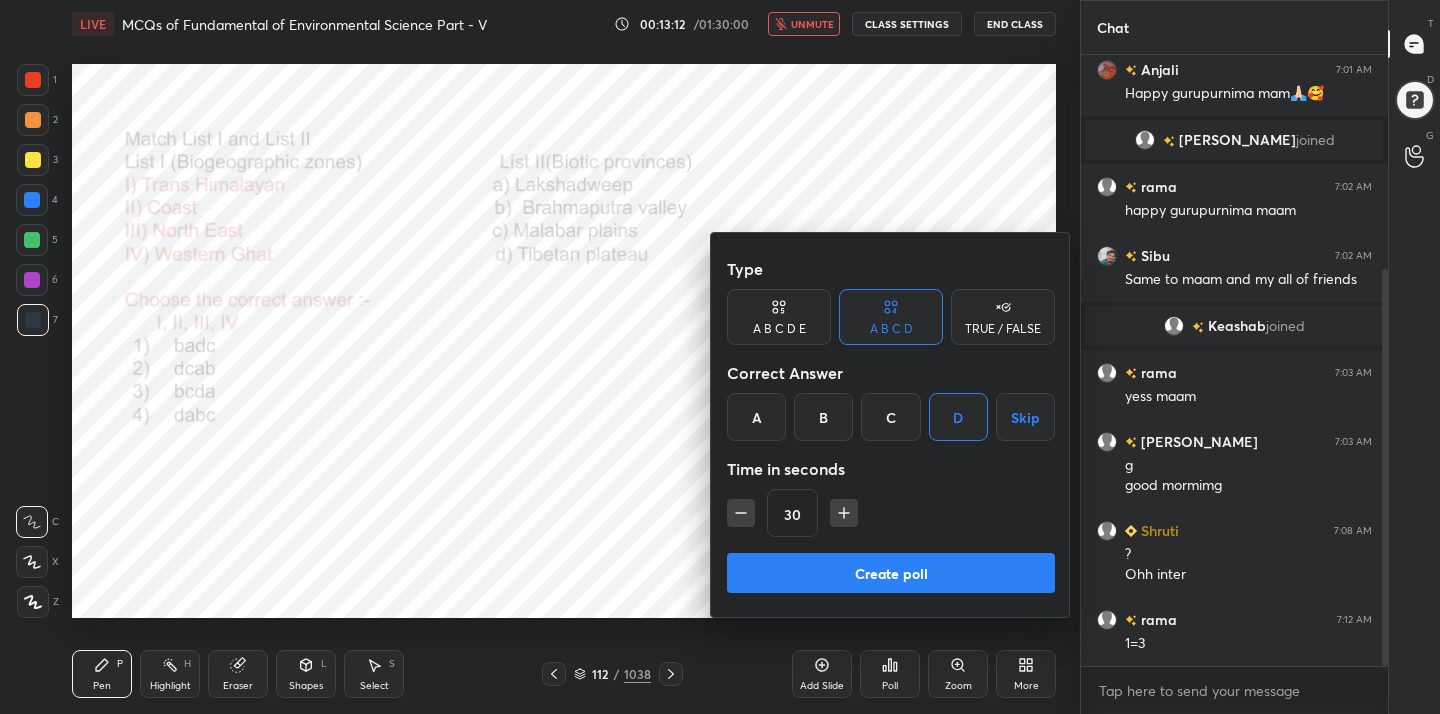click on "Create poll" at bounding box center [891, 573] 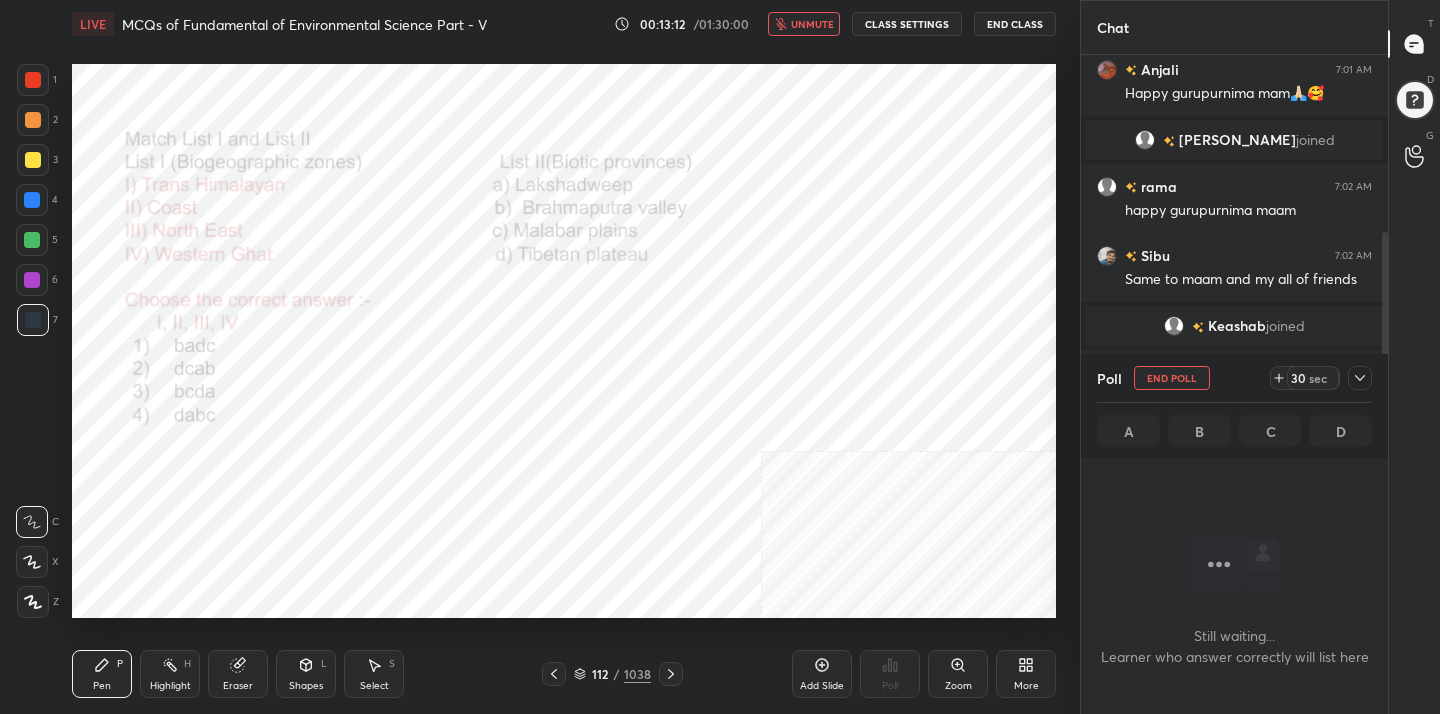 scroll, scrollTop: 336, scrollLeft: 301, axis: both 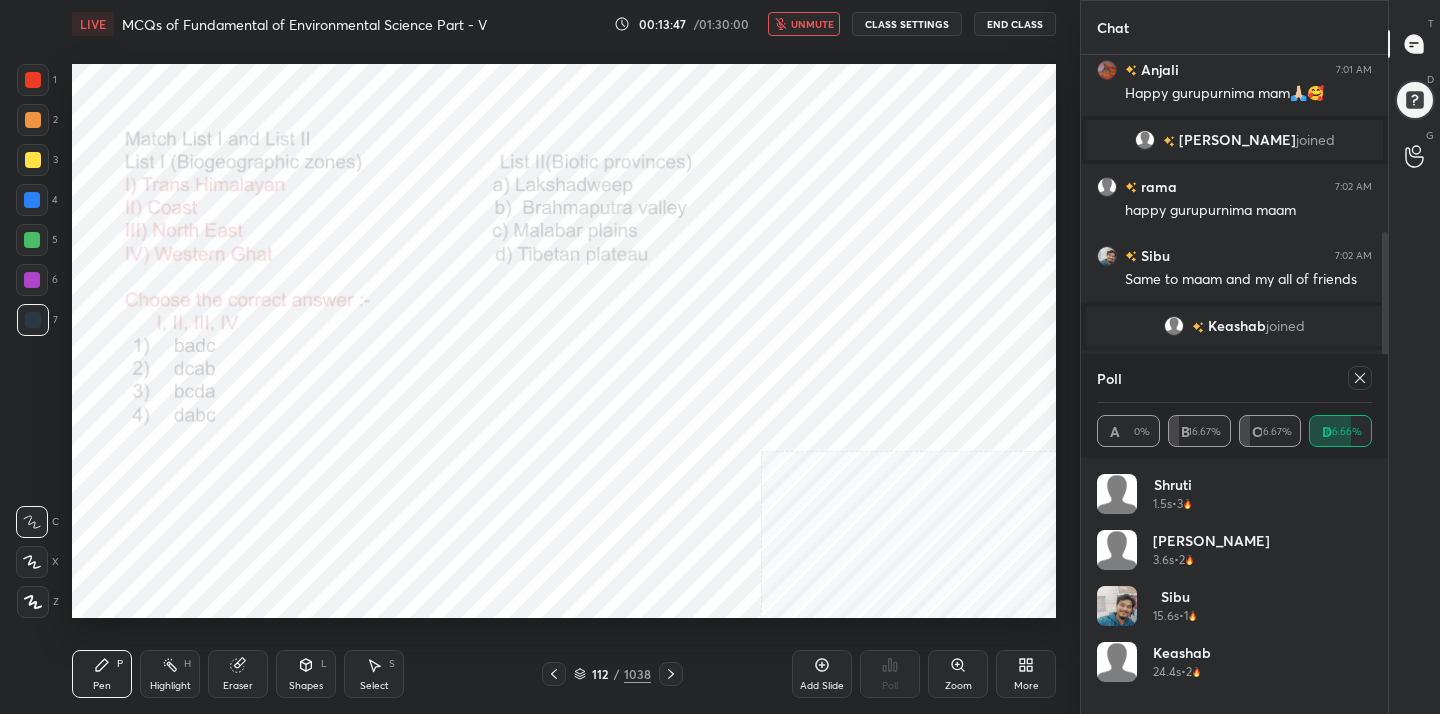 click 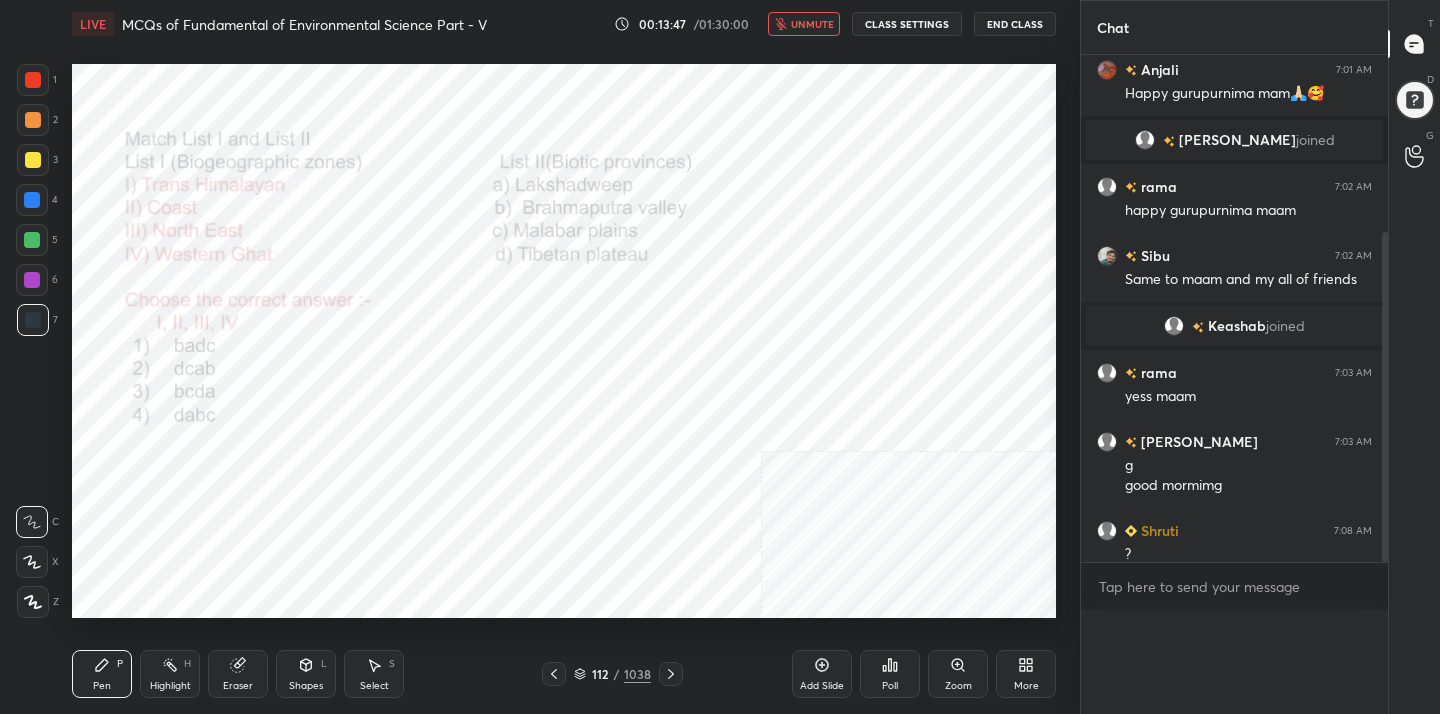 scroll, scrollTop: 0, scrollLeft: 0, axis: both 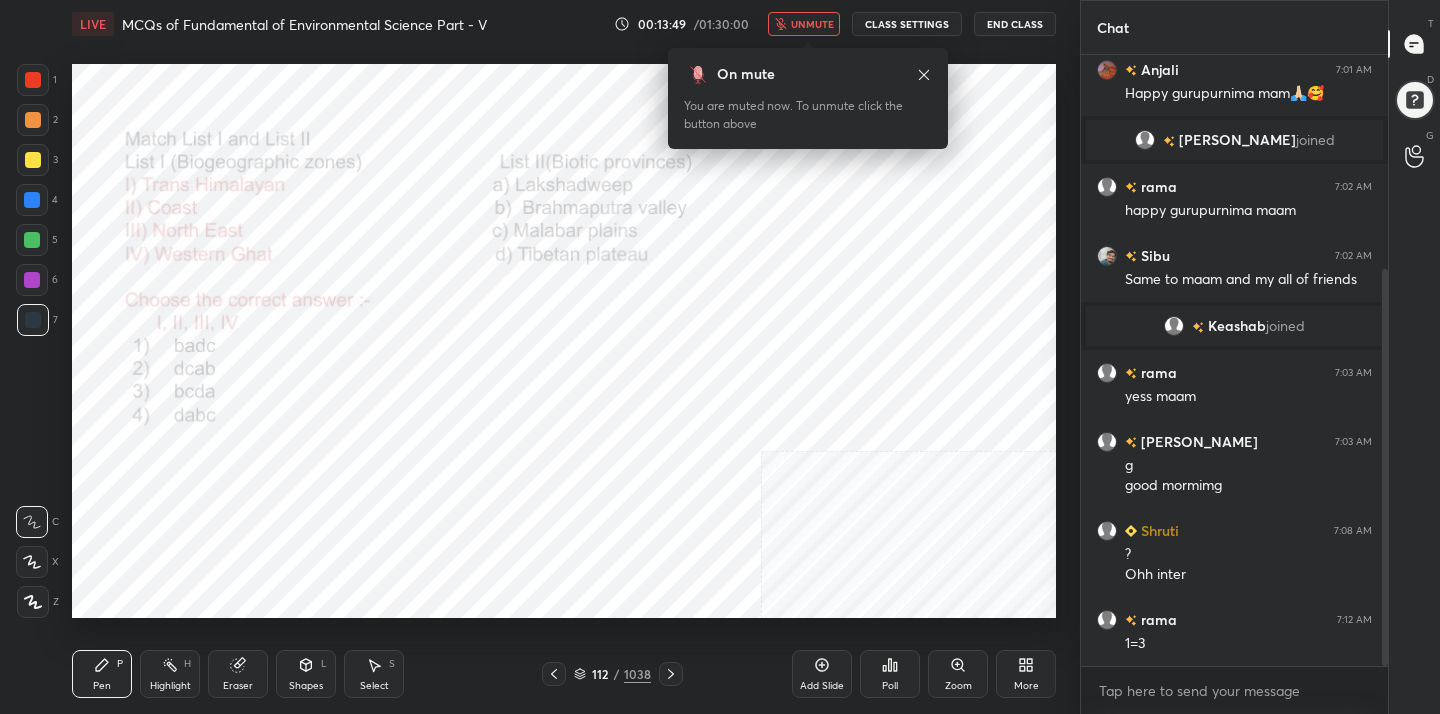click on "unmute" at bounding box center (812, 24) 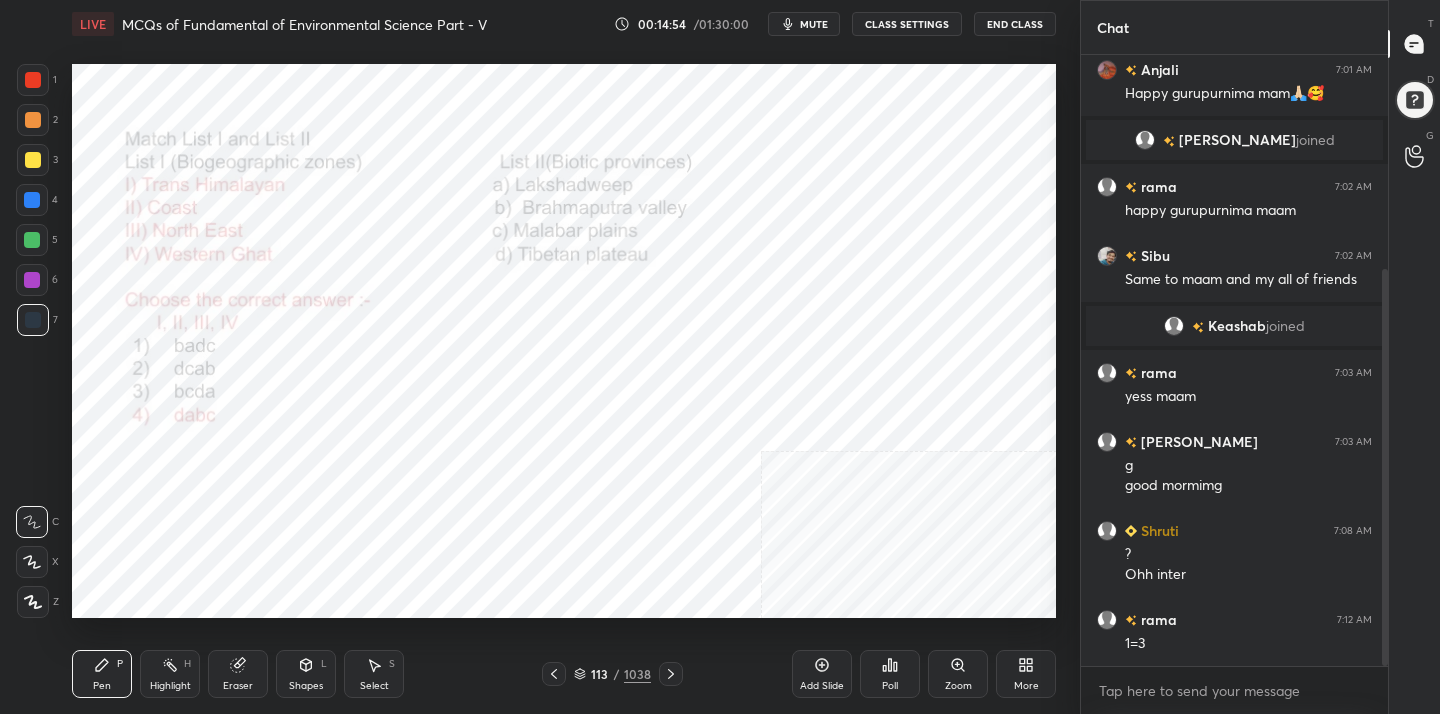 click on "mute" at bounding box center [814, 24] 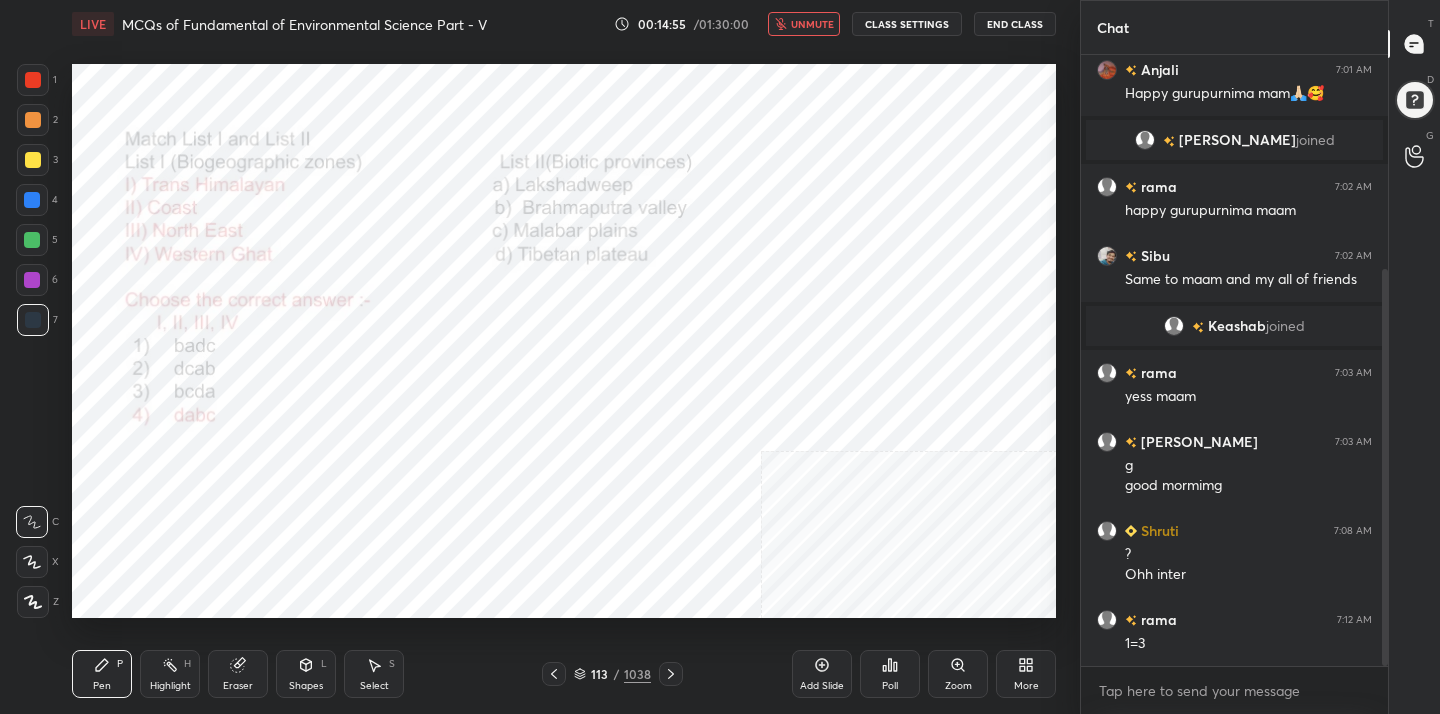 click on "113 / 1038" at bounding box center [612, 674] 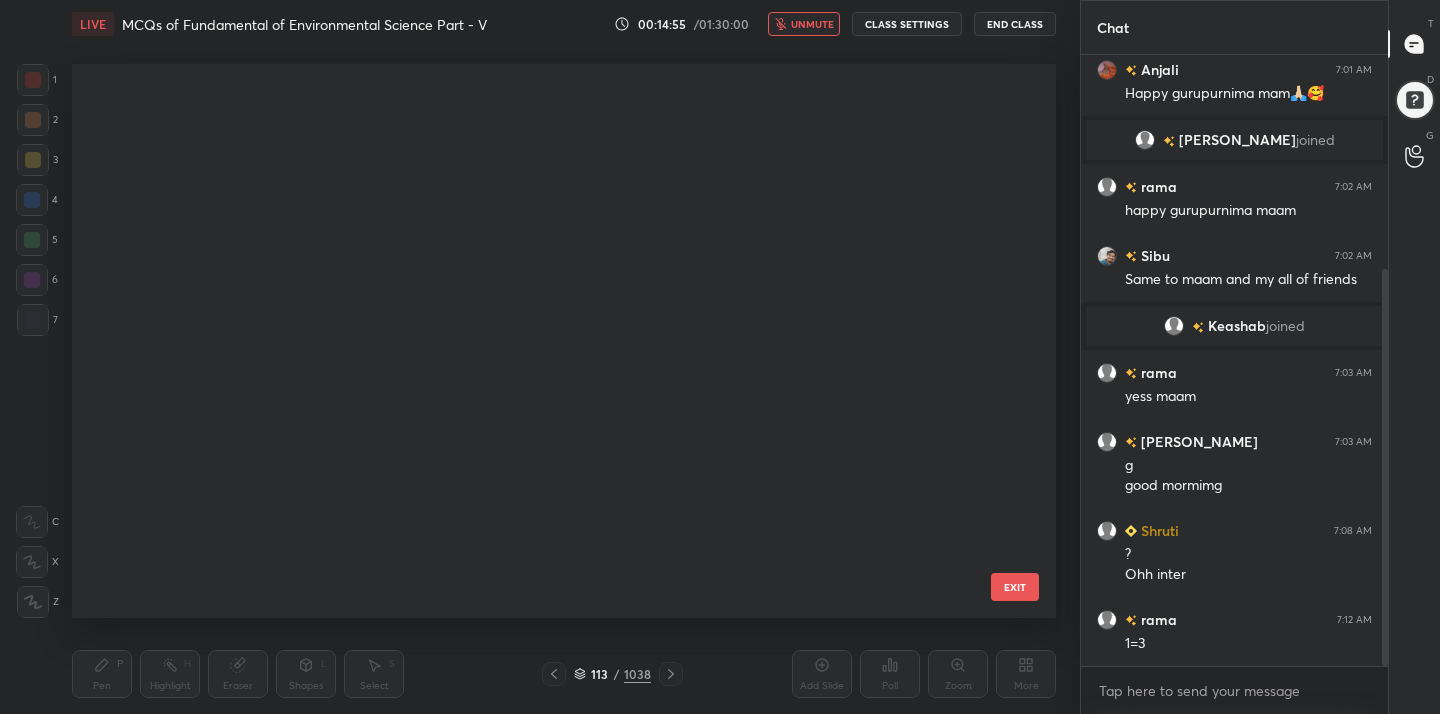 scroll, scrollTop: 5887, scrollLeft: 0, axis: vertical 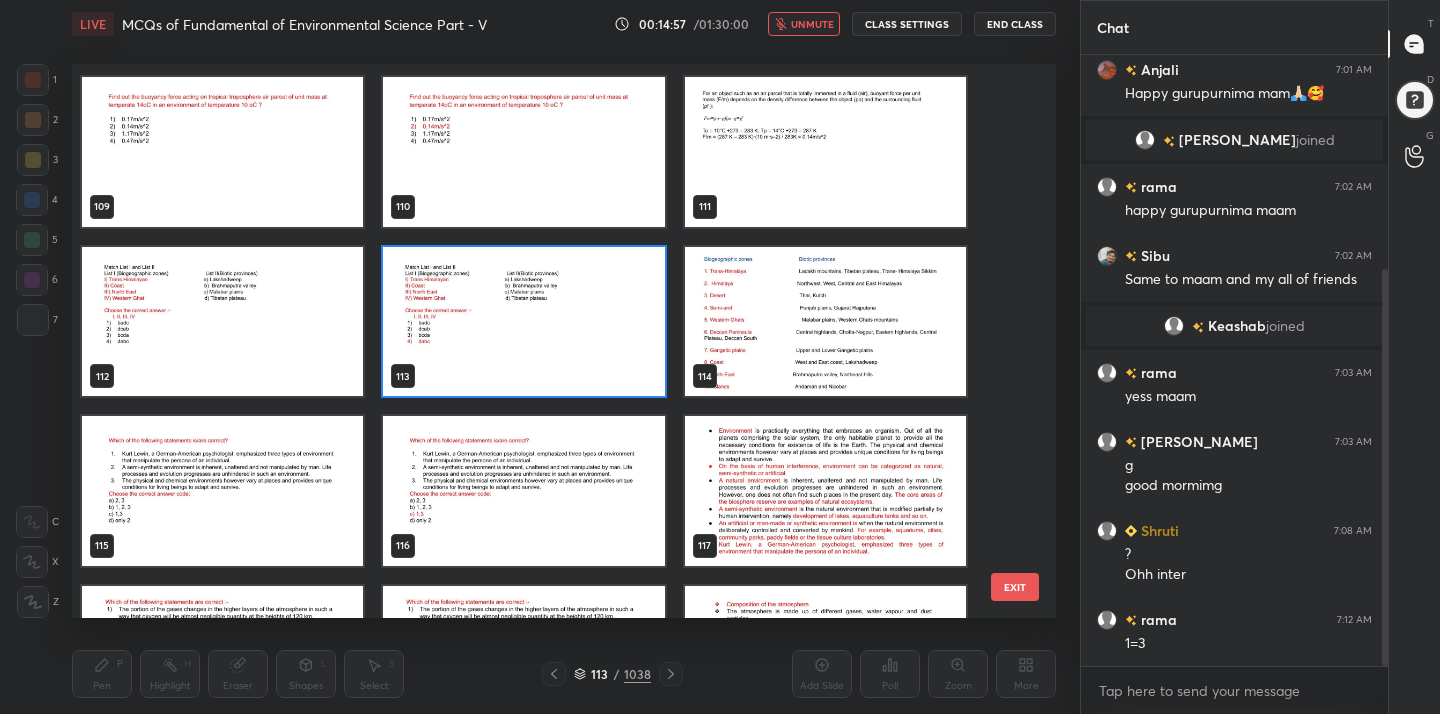 click at bounding box center [222, 491] 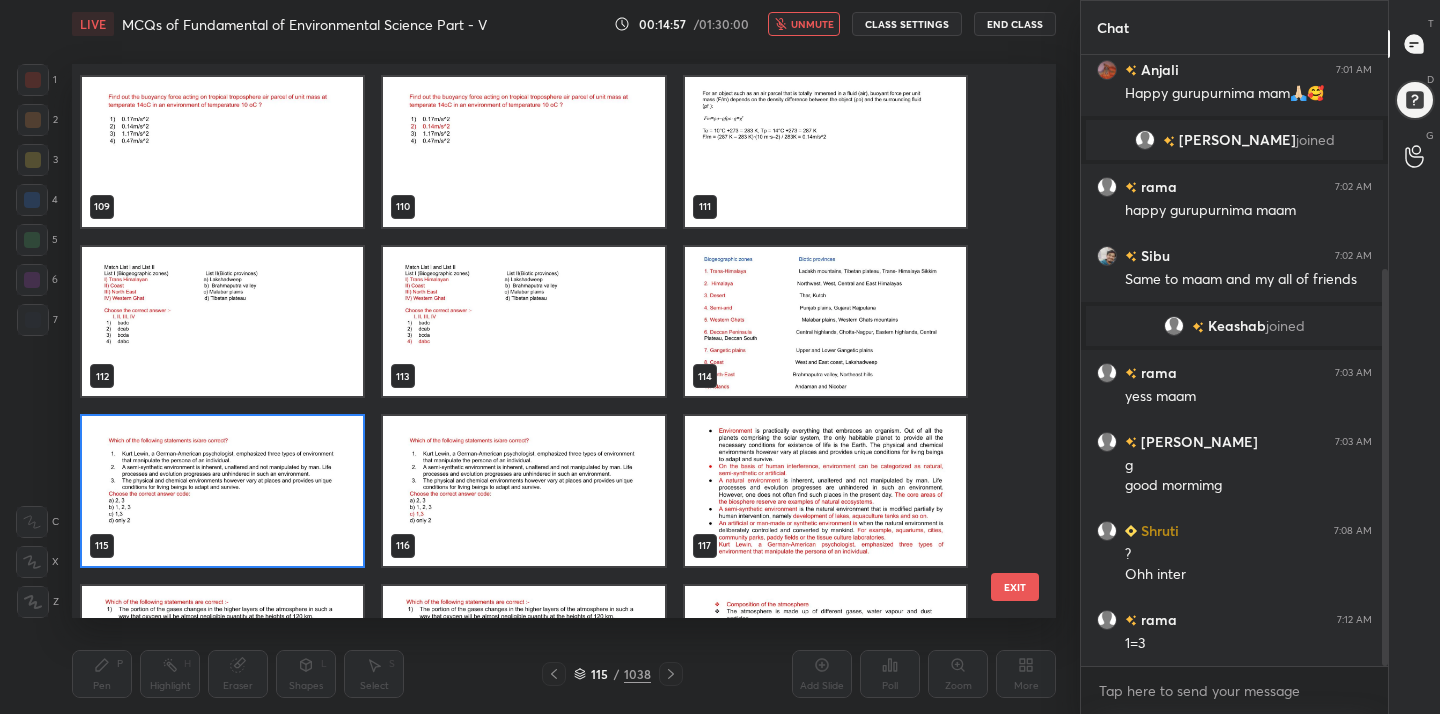 click at bounding box center (222, 491) 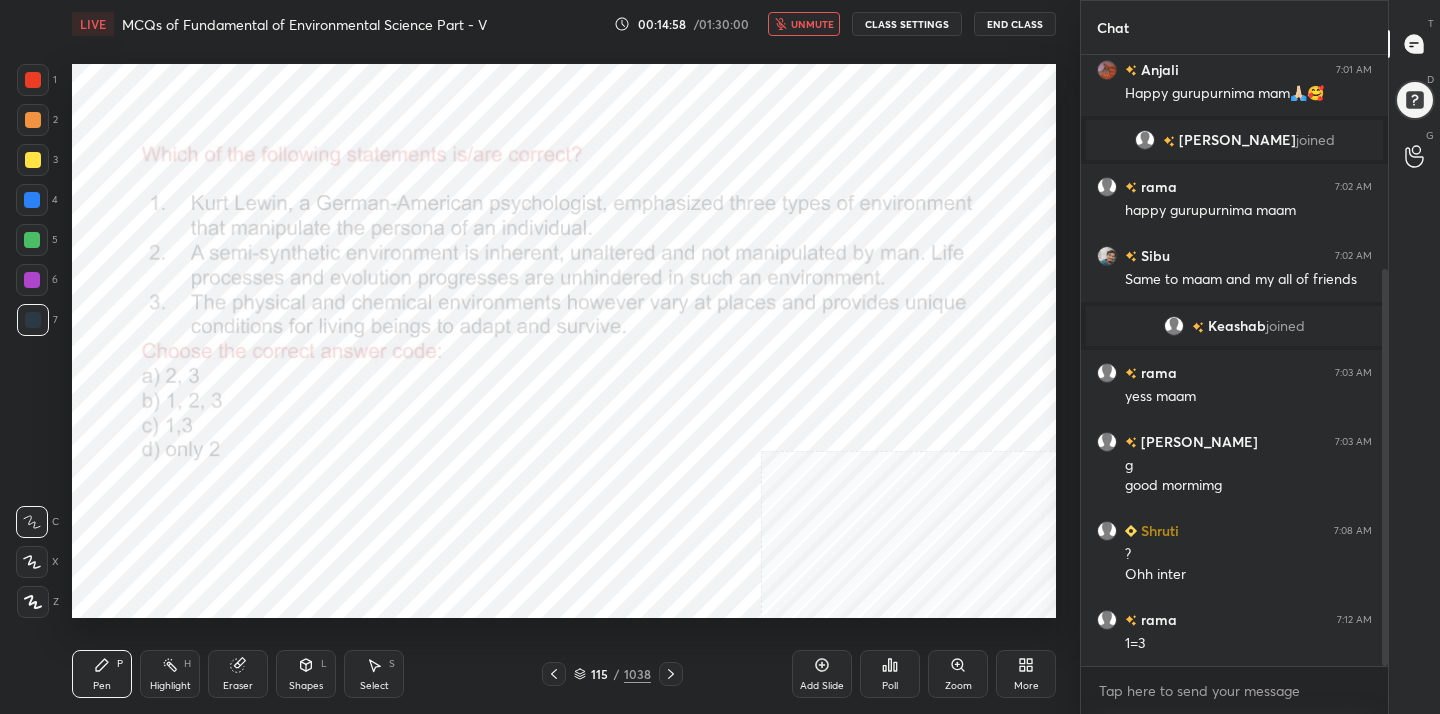click at bounding box center [222, 491] 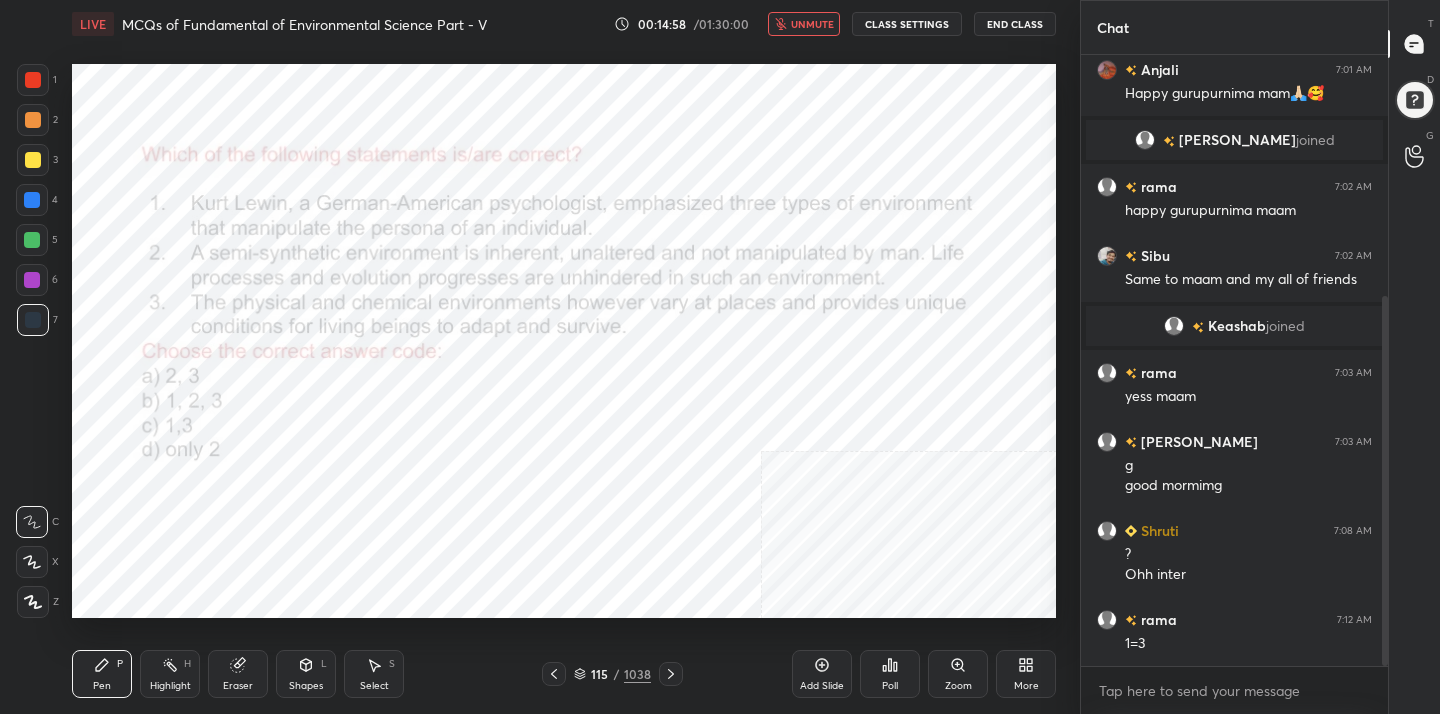 scroll, scrollTop: 398, scrollLeft: 0, axis: vertical 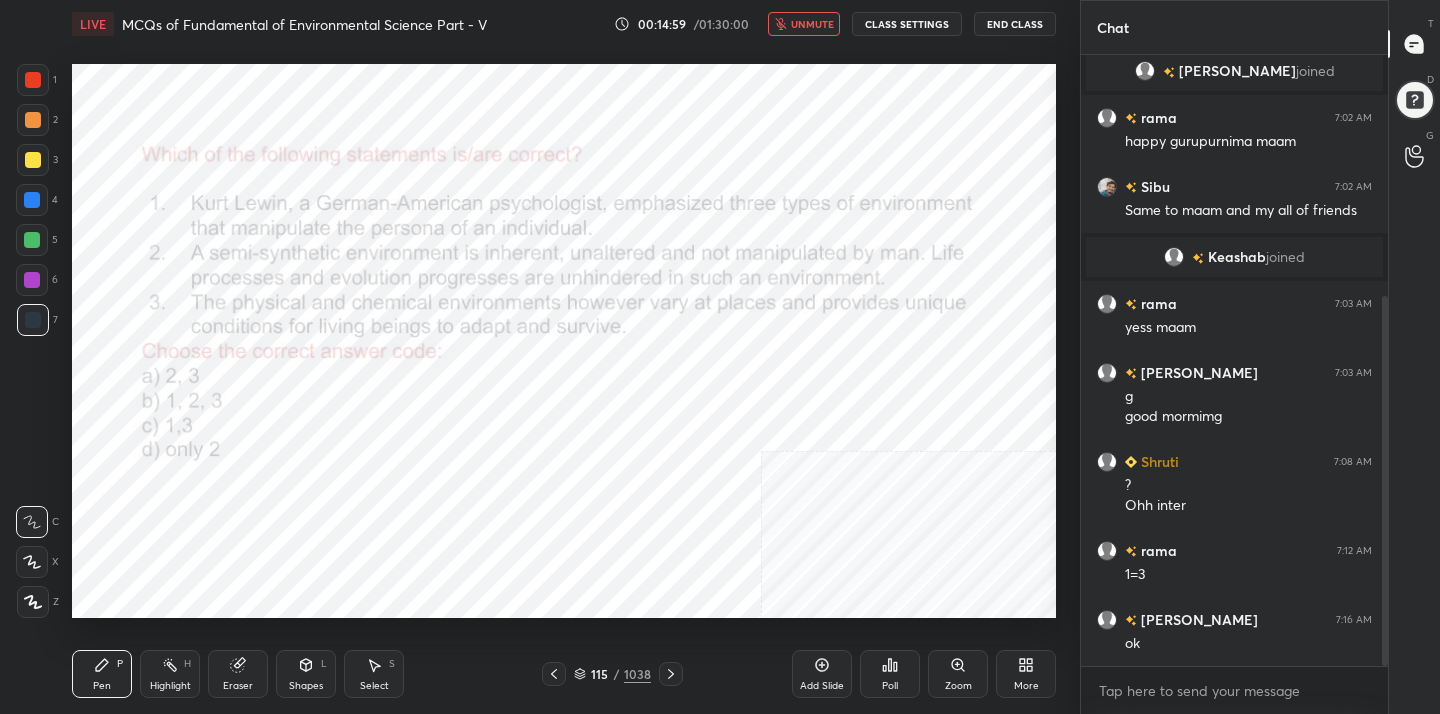 click on "unmute" at bounding box center (812, 24) 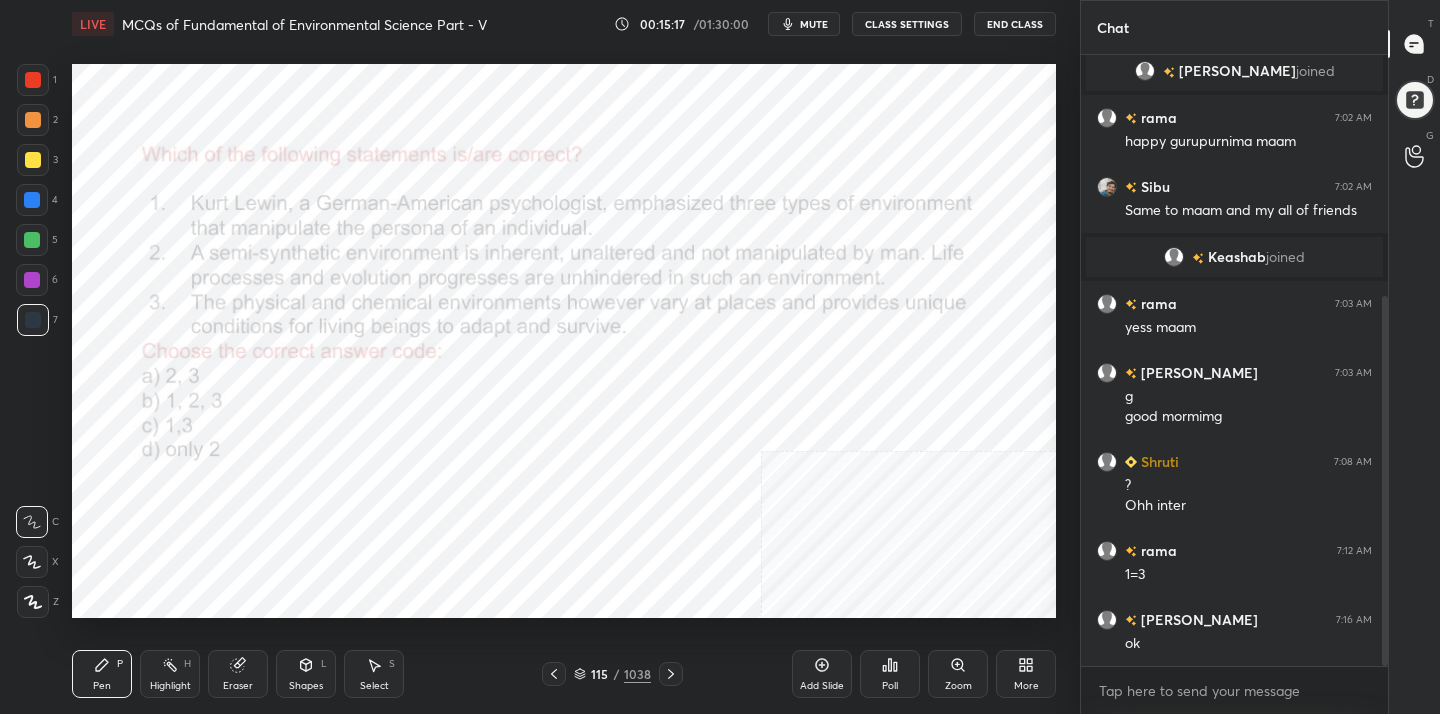 click on "mute" at bounding box center (814, 24) 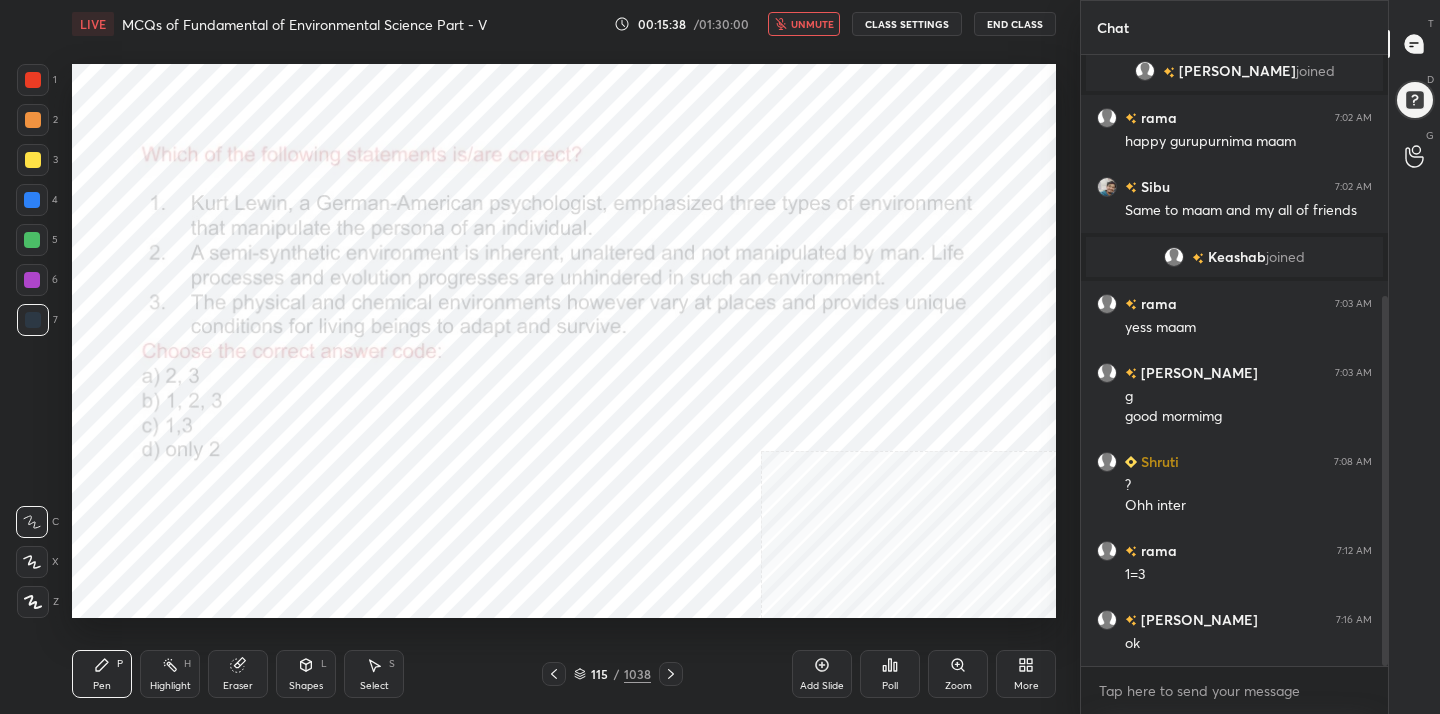 click 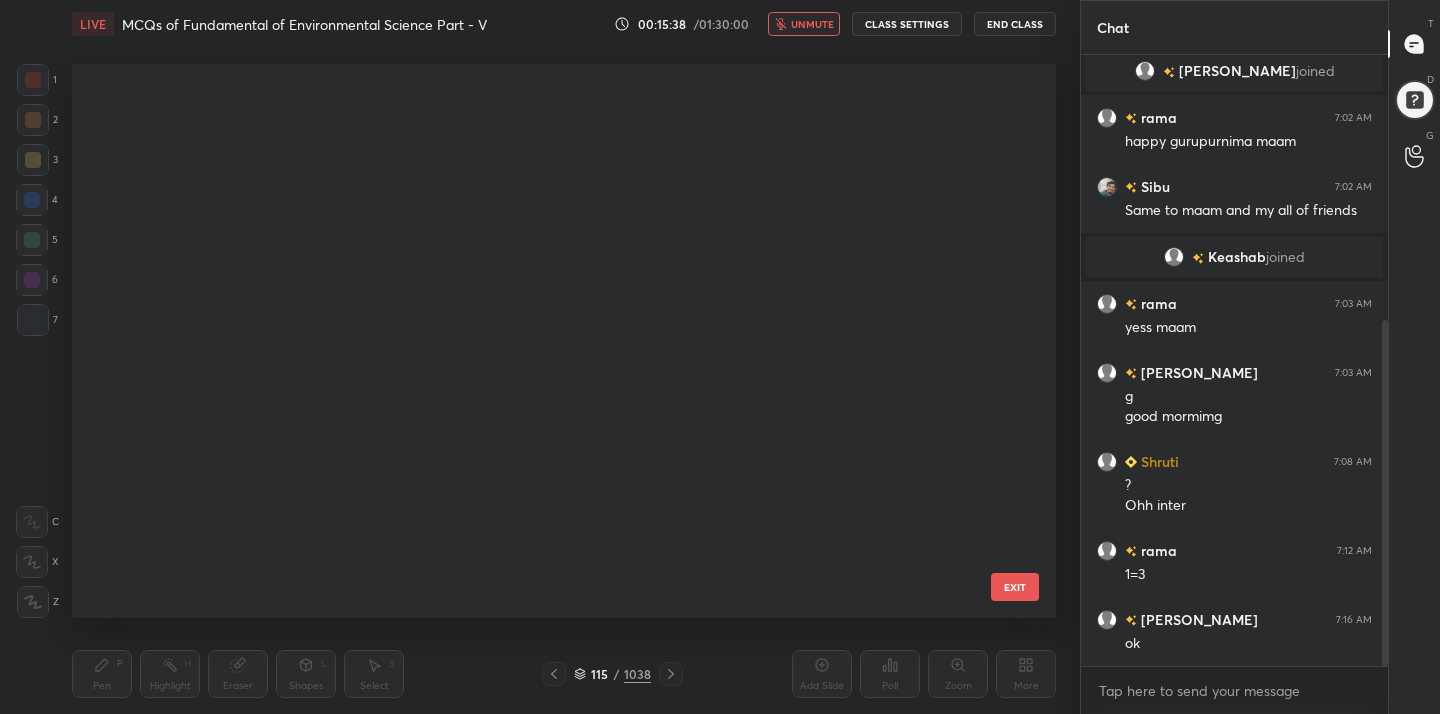 scroll, scrollTop: 467, scrollLeft: 0, axis: vertical 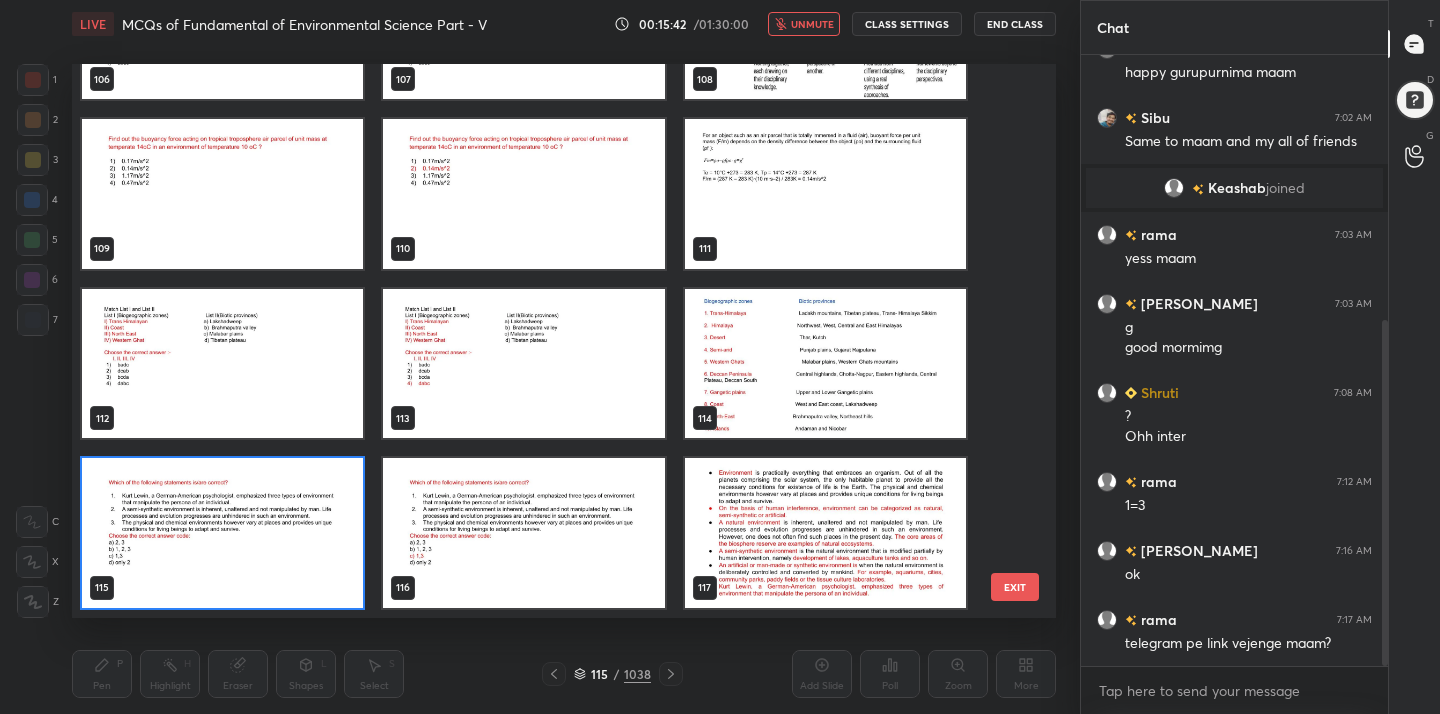 click on "unmute" at bounding box center (812, 24) 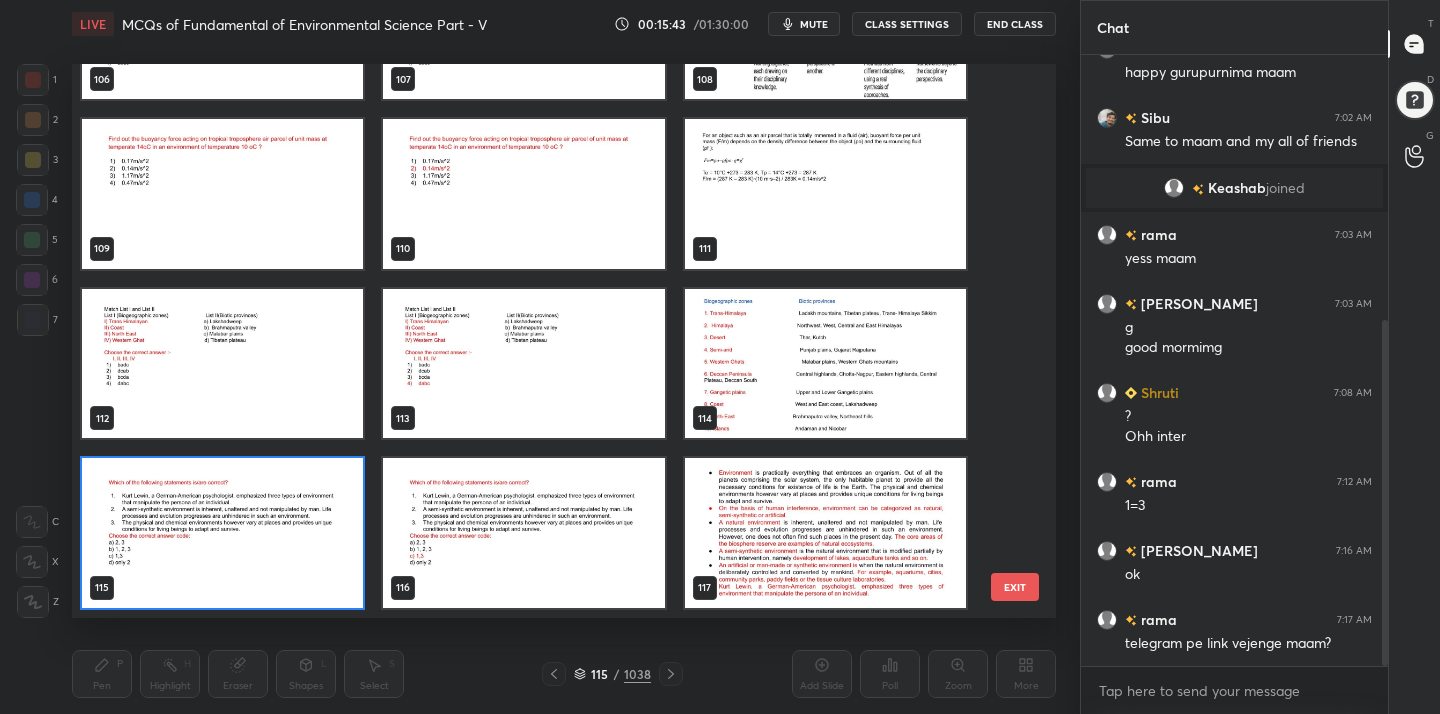 click on "mute" at bounding box center (814, 24) 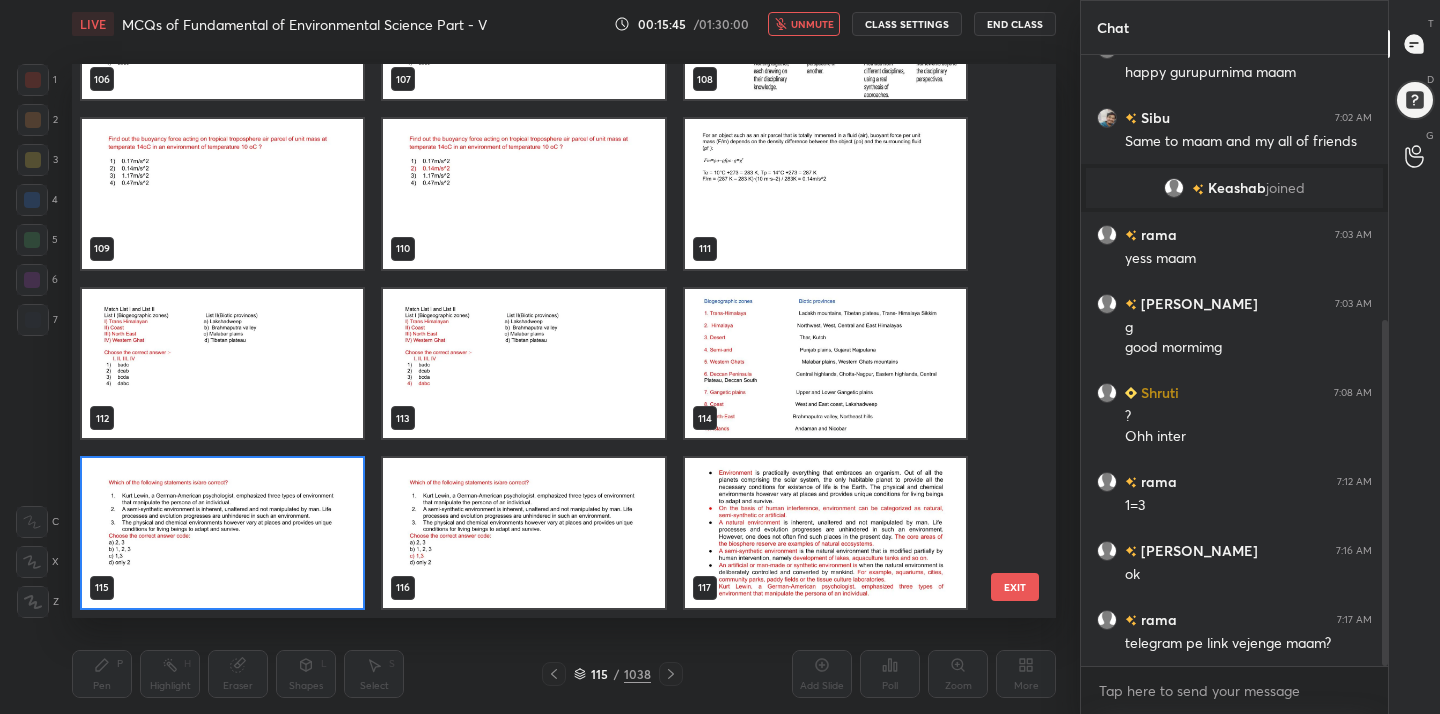 click at bounding box center [222, 533] 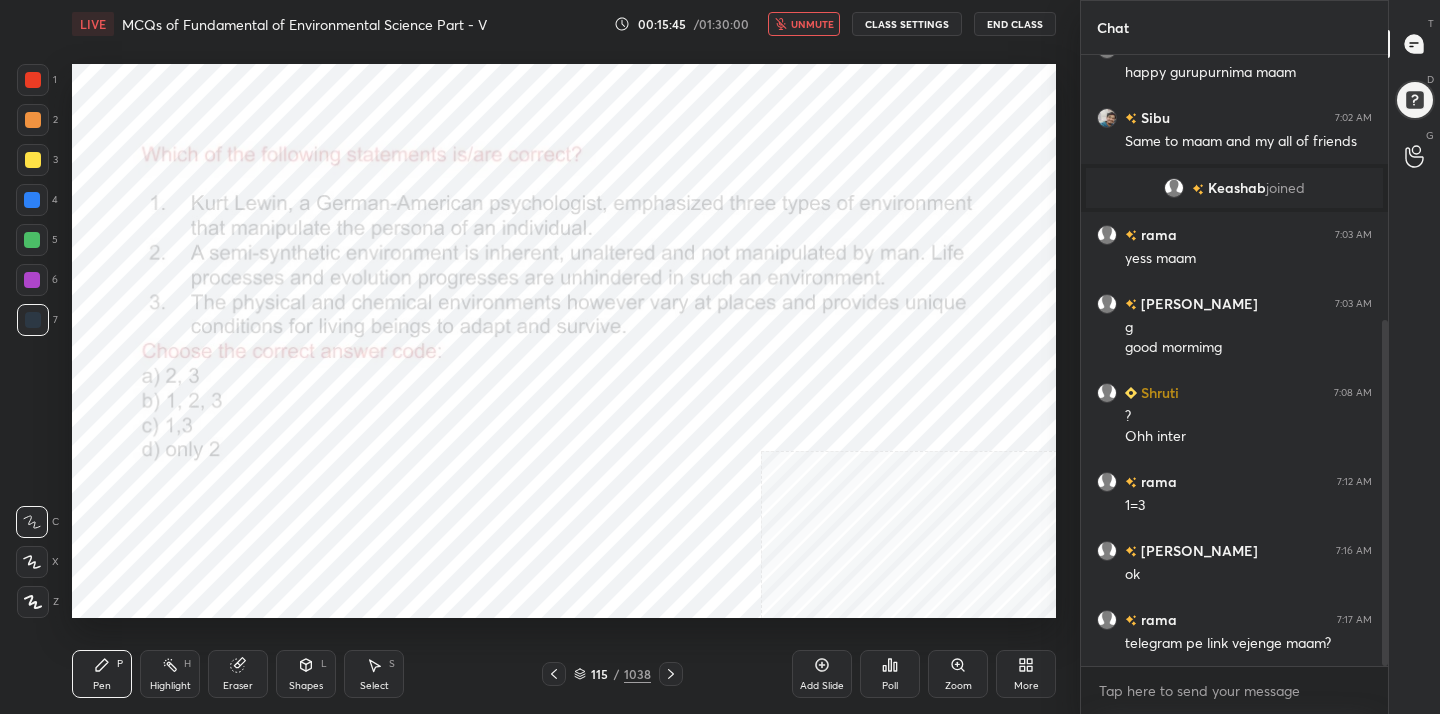 click at bounding box center [222, 533] 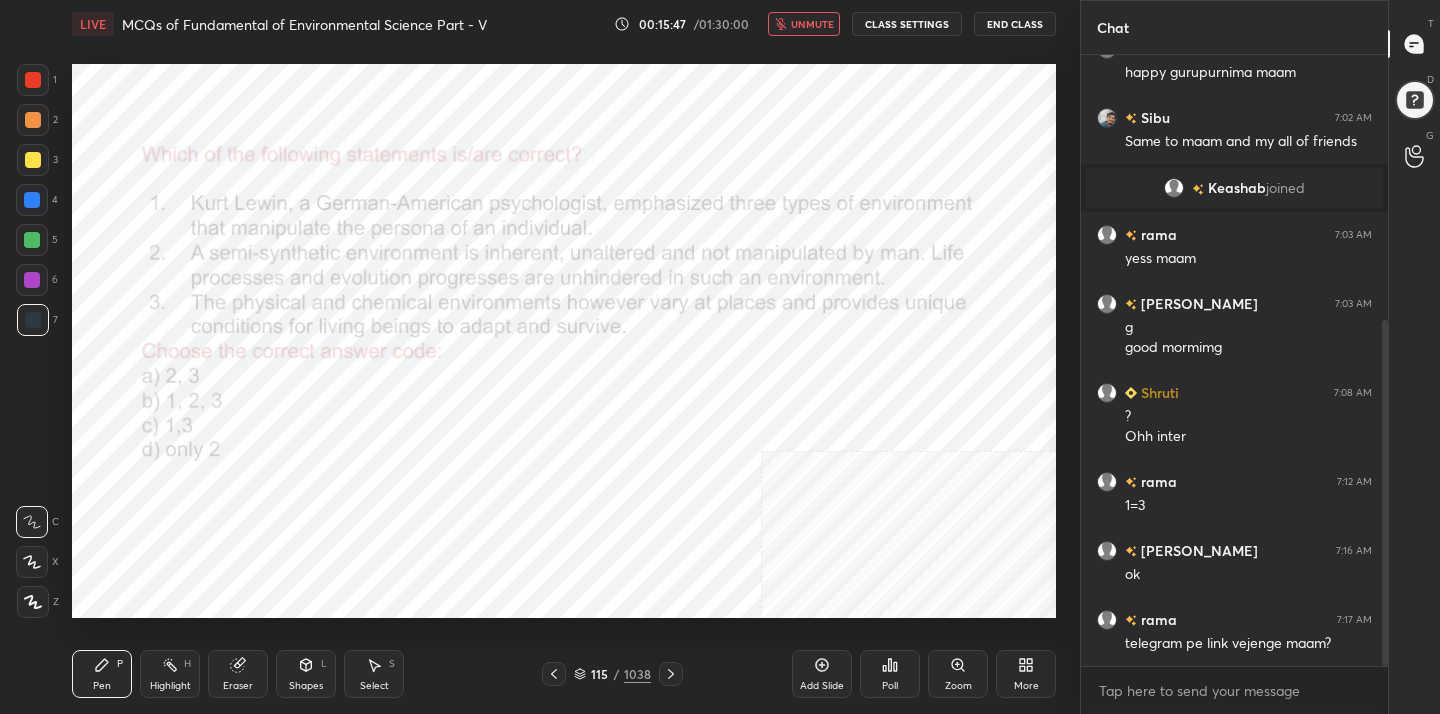 click 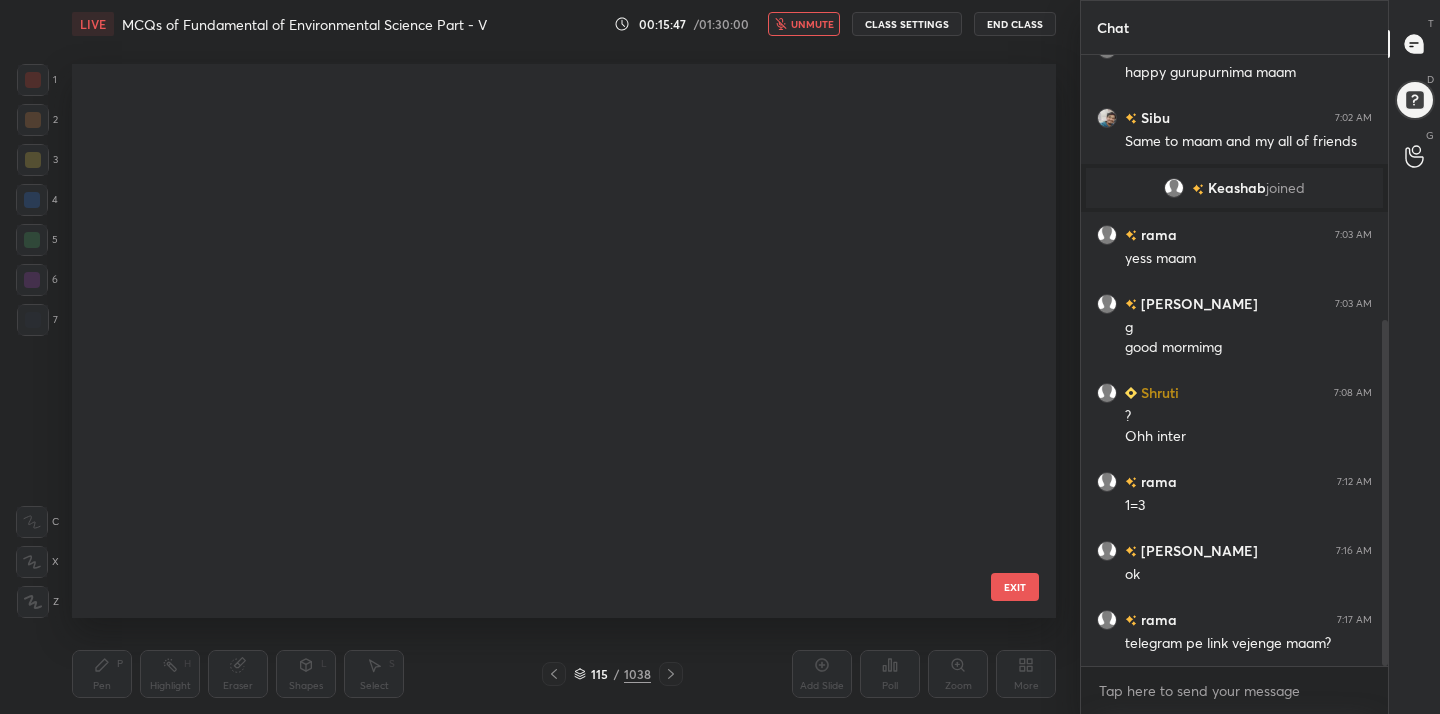 scroll, scrollTop: 6057, scrollLeft: 0, axis: vertical 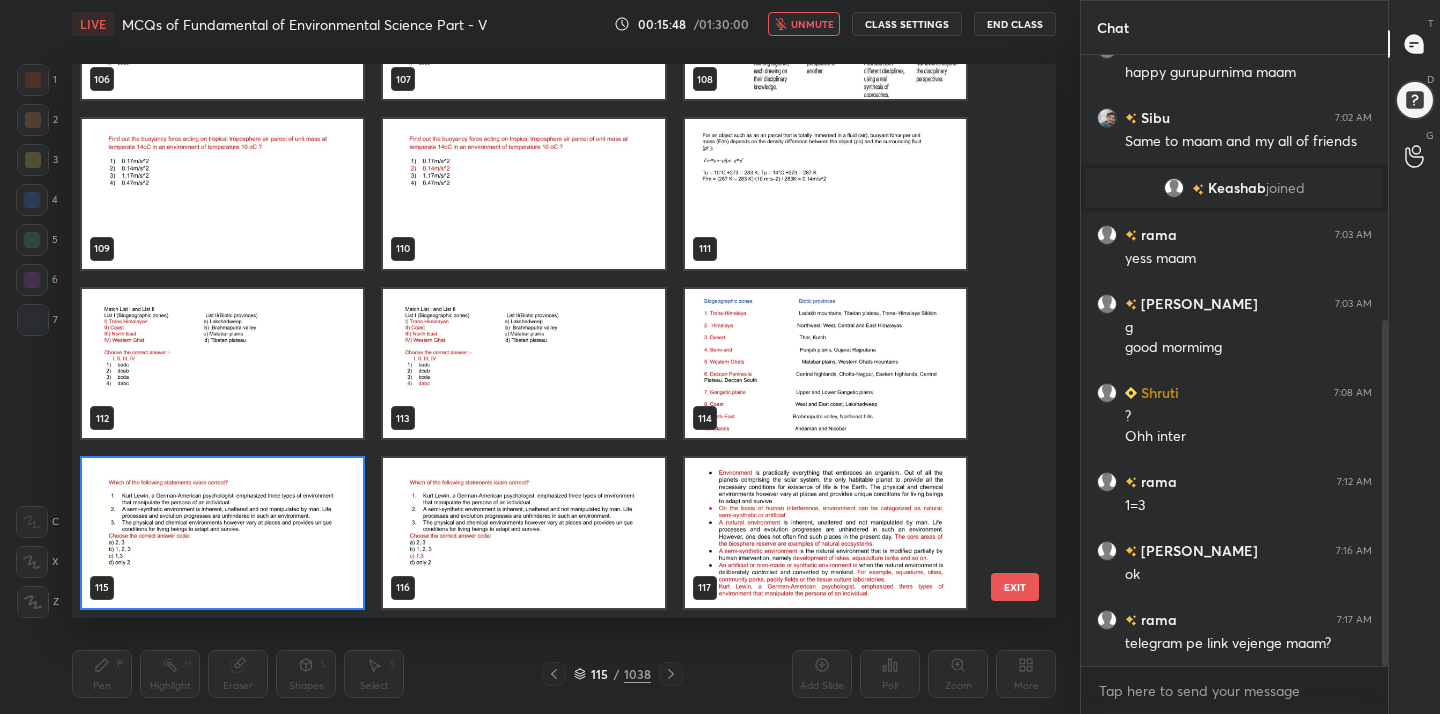 click at bounding box center [222, 533] 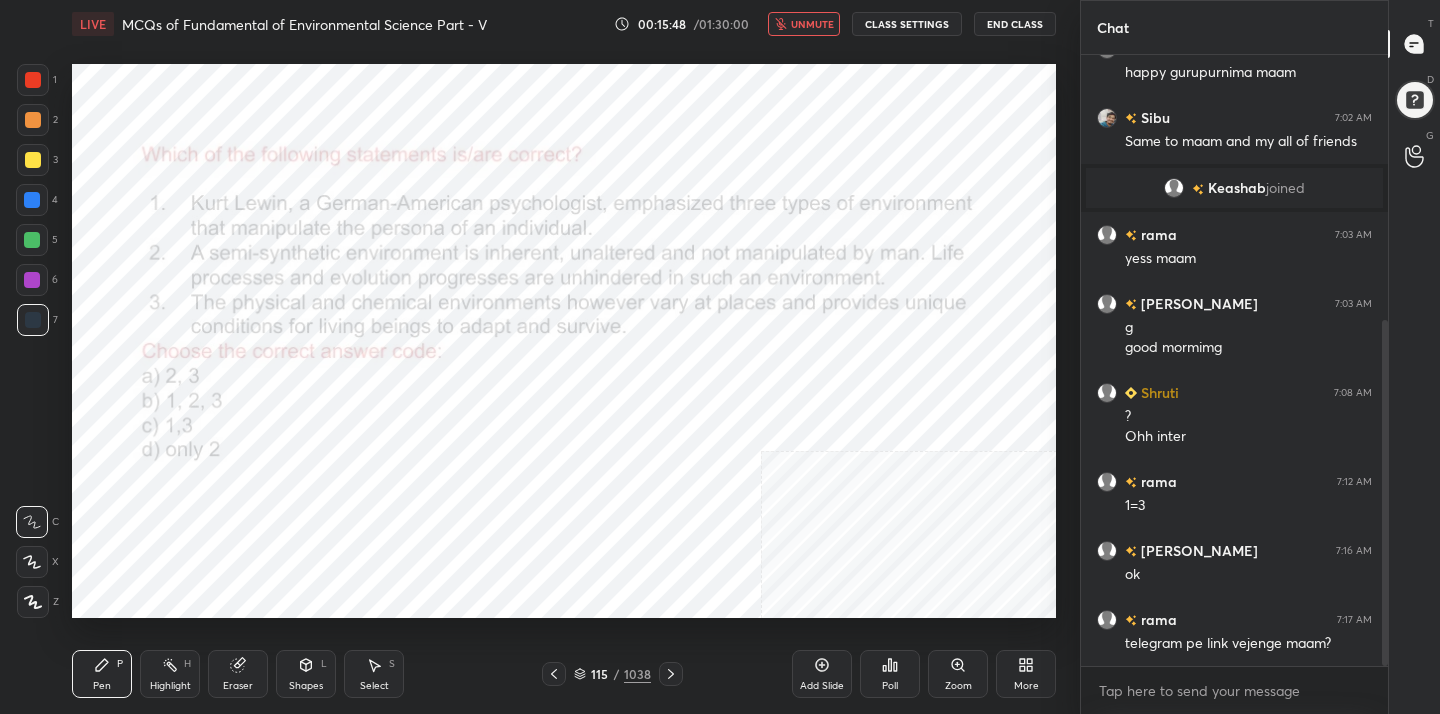 click at bounding box center [222, 533] 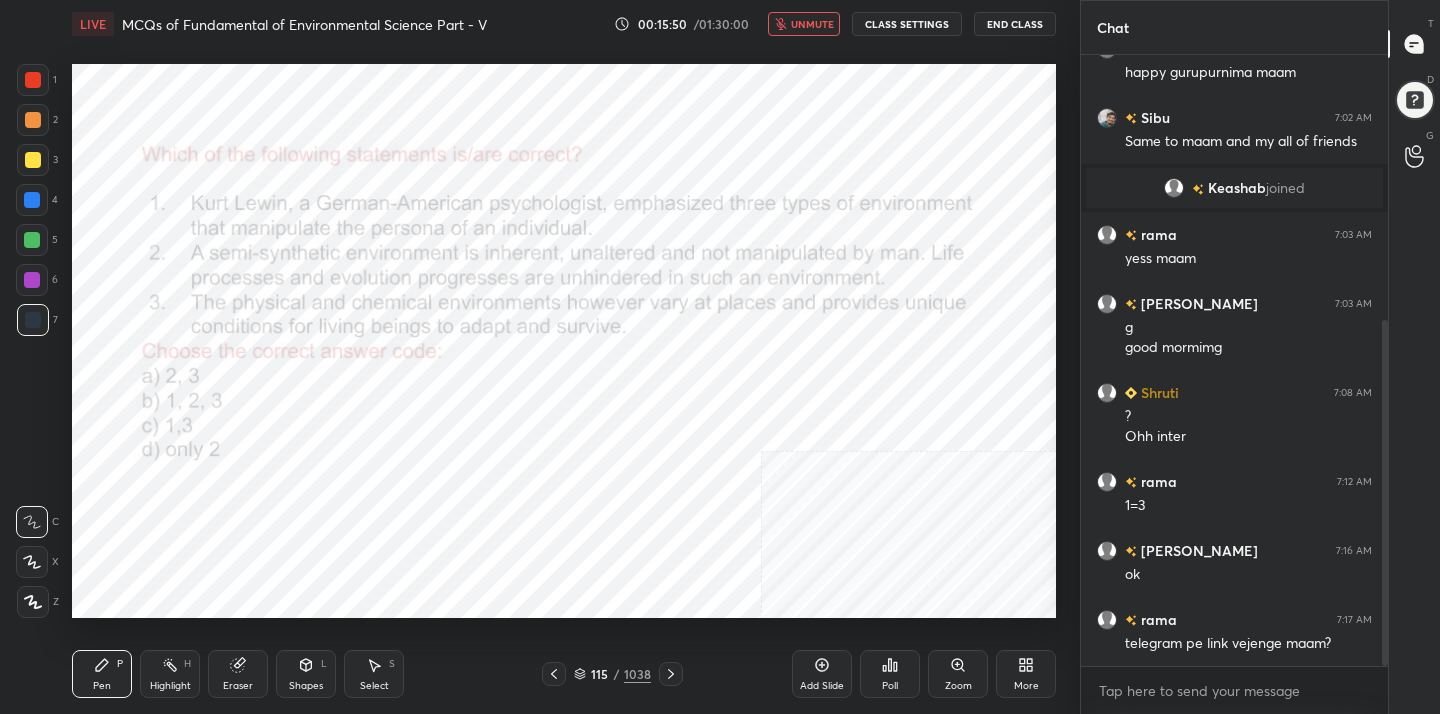 click 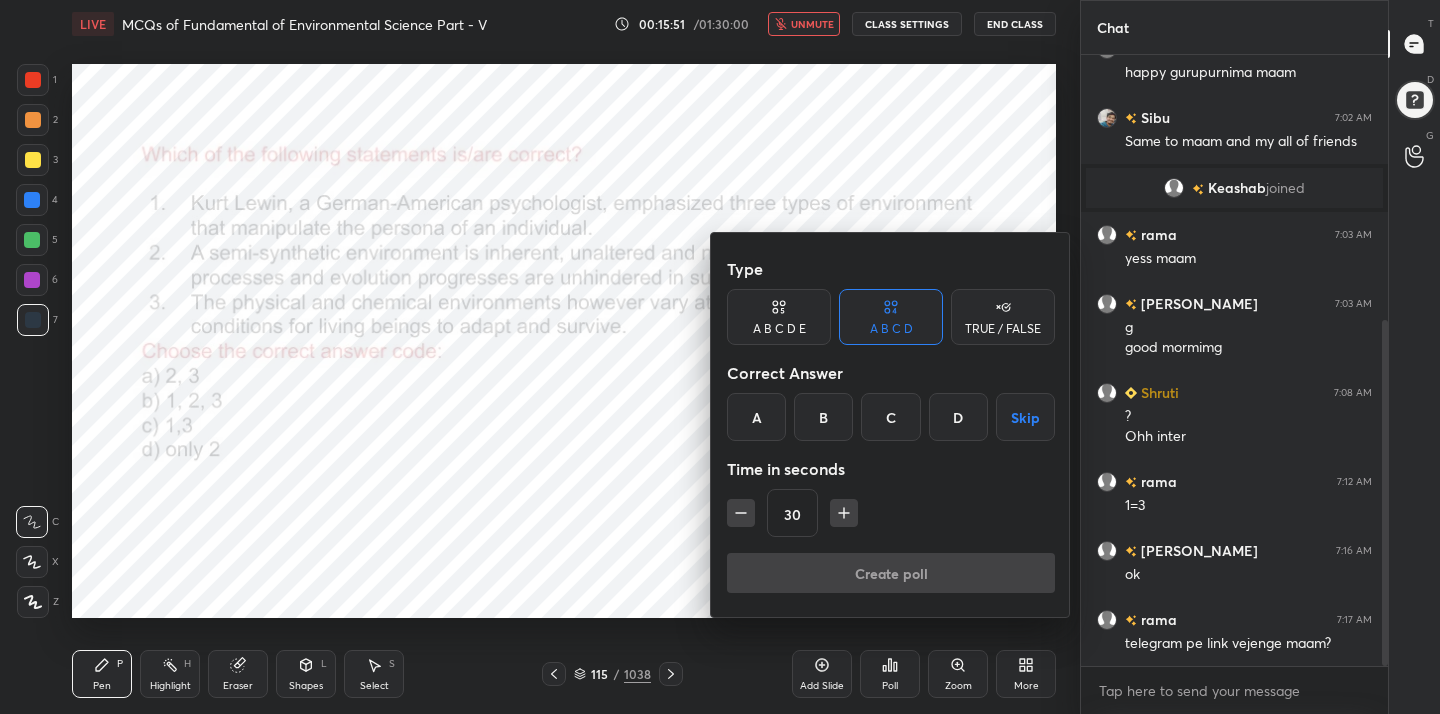 click on "C" at bounding box center (890, 417) 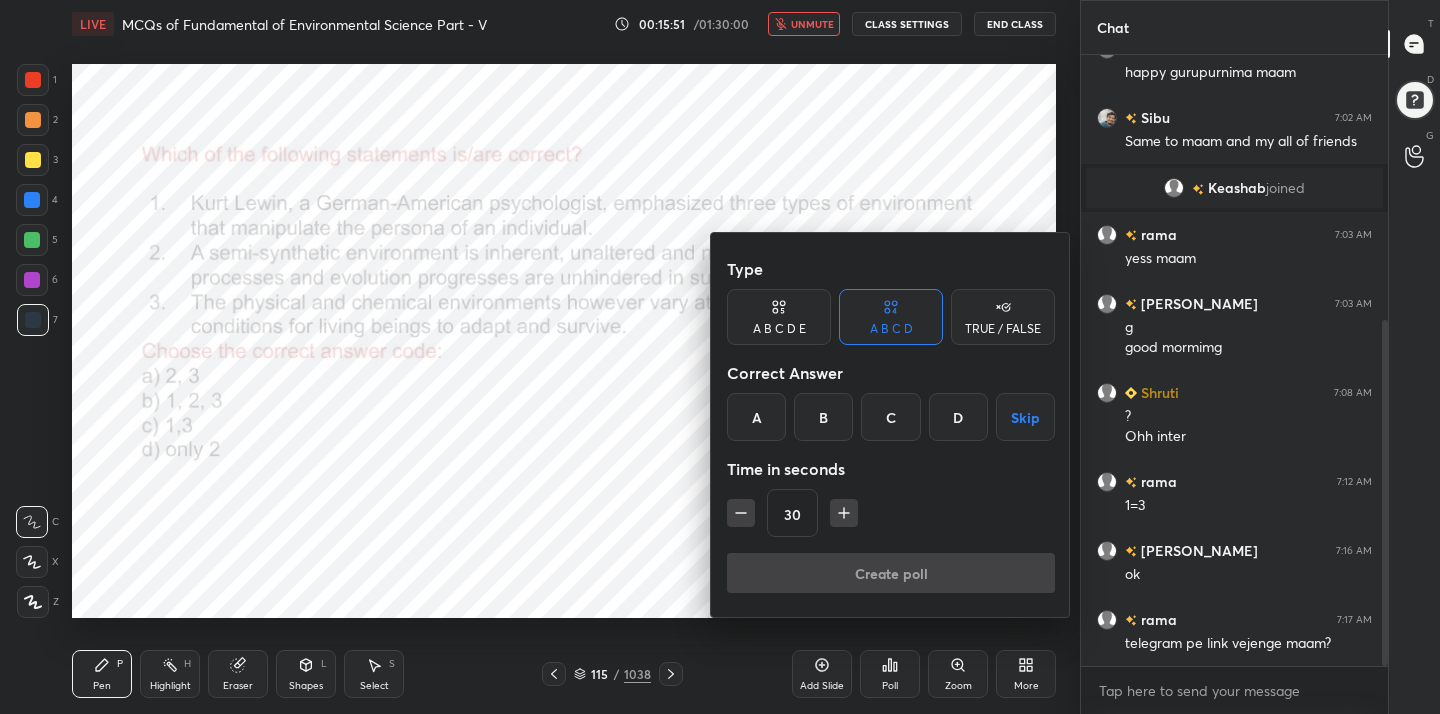 click on "C" at bounding box center (890, 417) 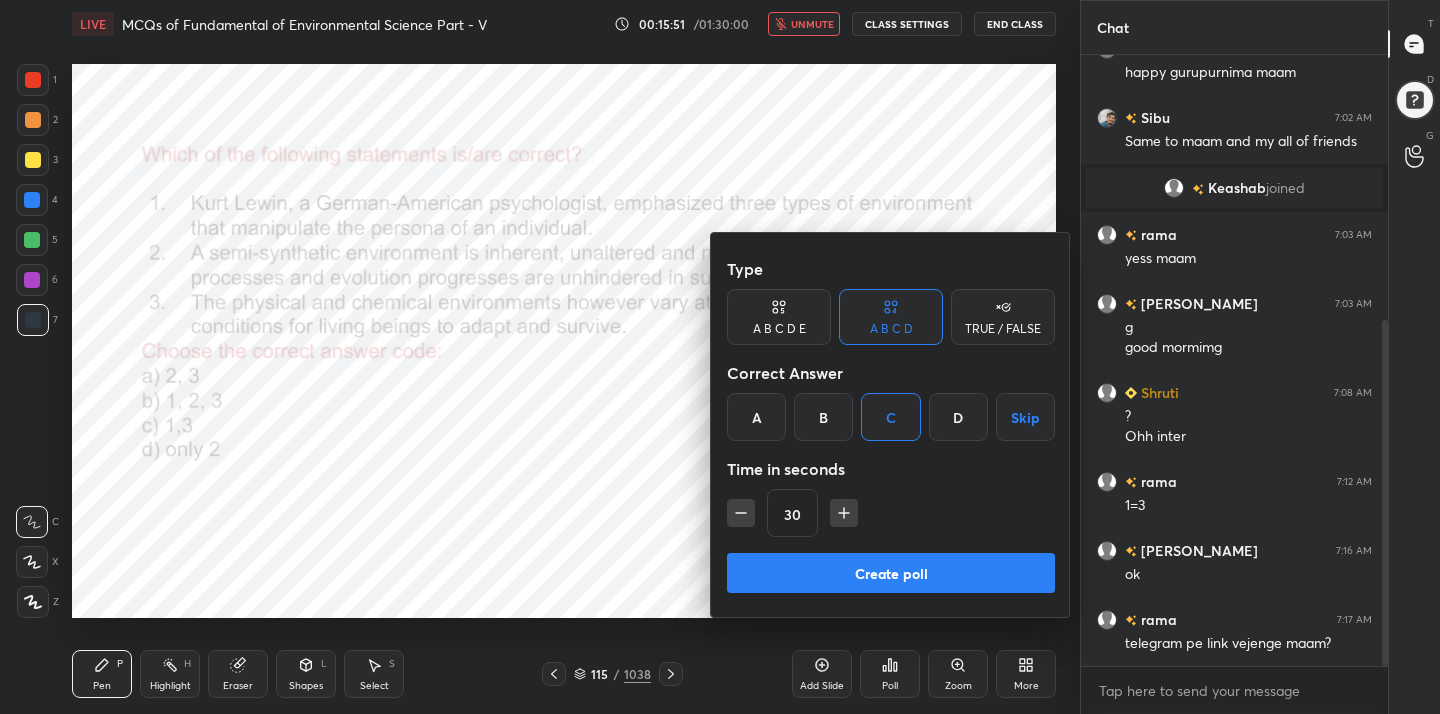click on "C" at bounding box center [890, 417] 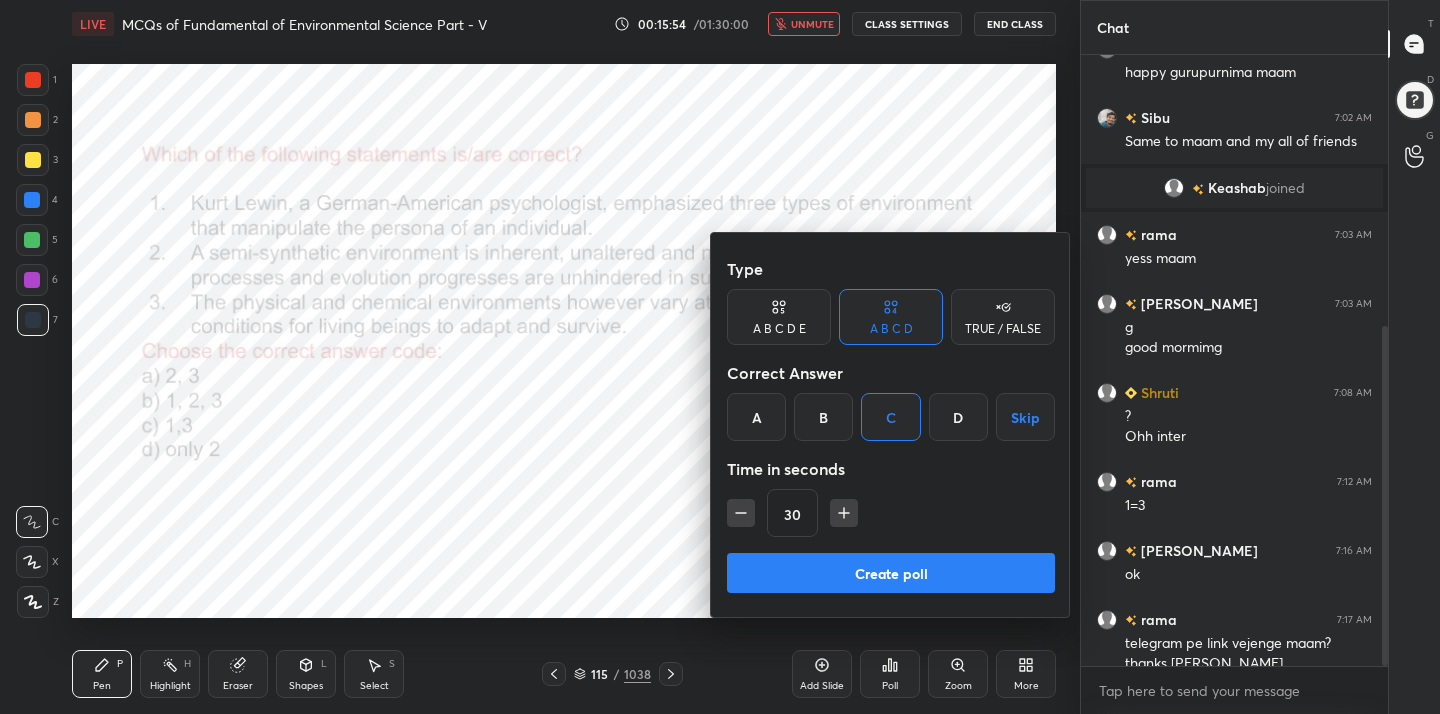 scroll, scrollTop: 487, scrollLeft: 0, axis: vertical 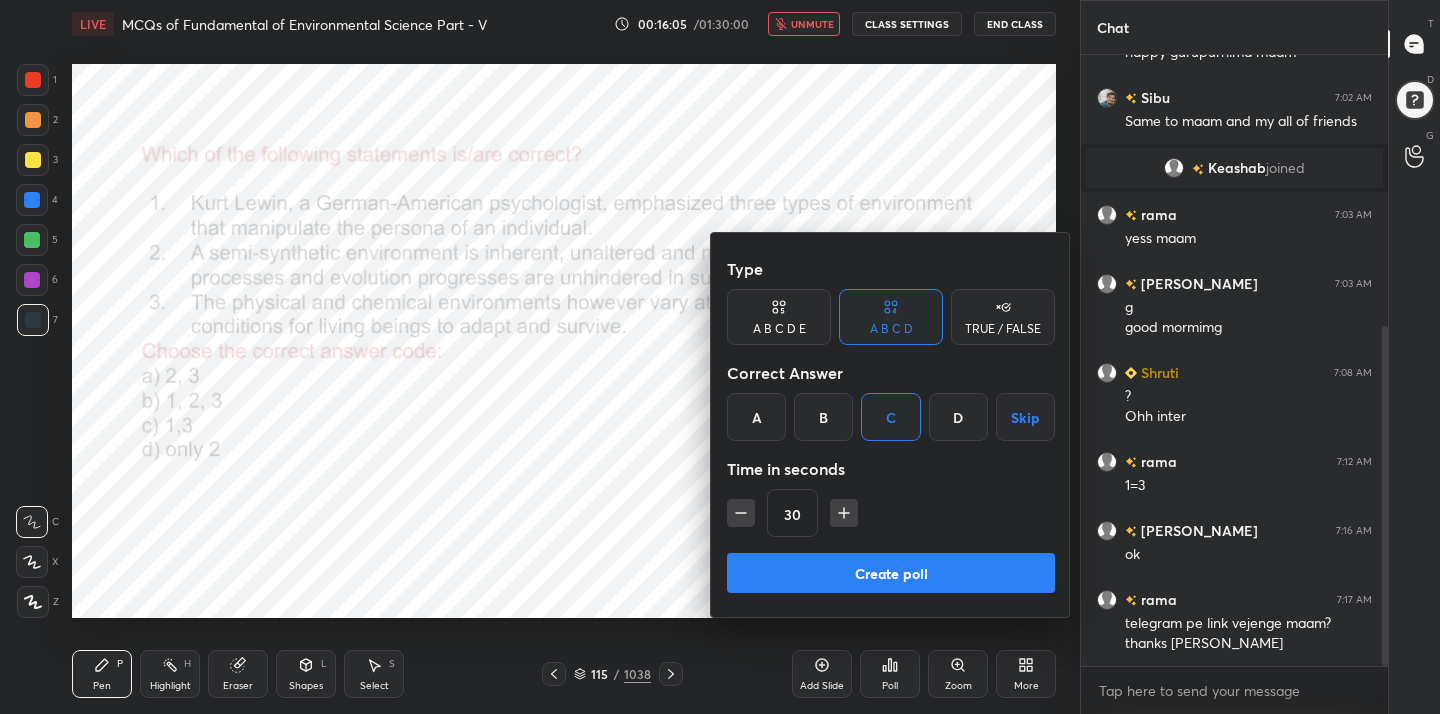 click on "Create poll" at bounding box center (891, 573) 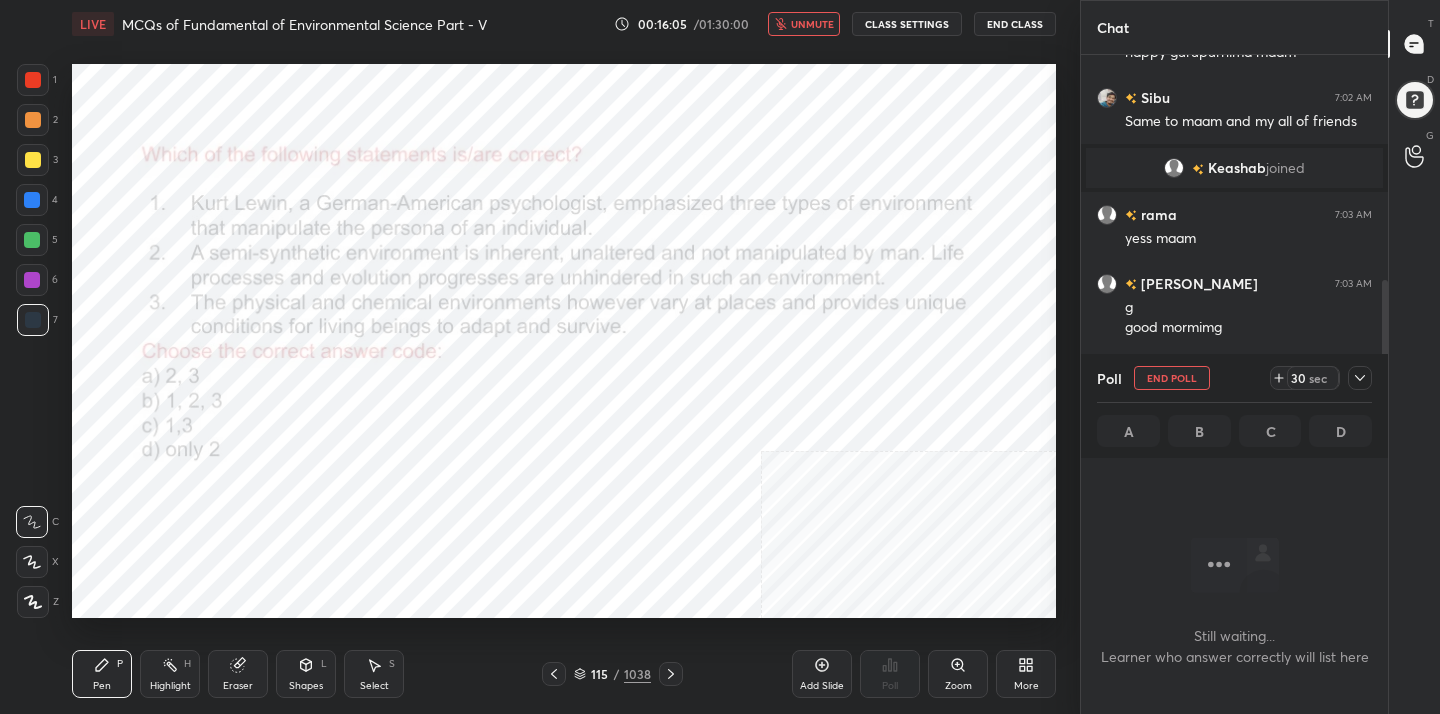 scroll, scrollTop: 335, scrollLeft: 301, axis: both 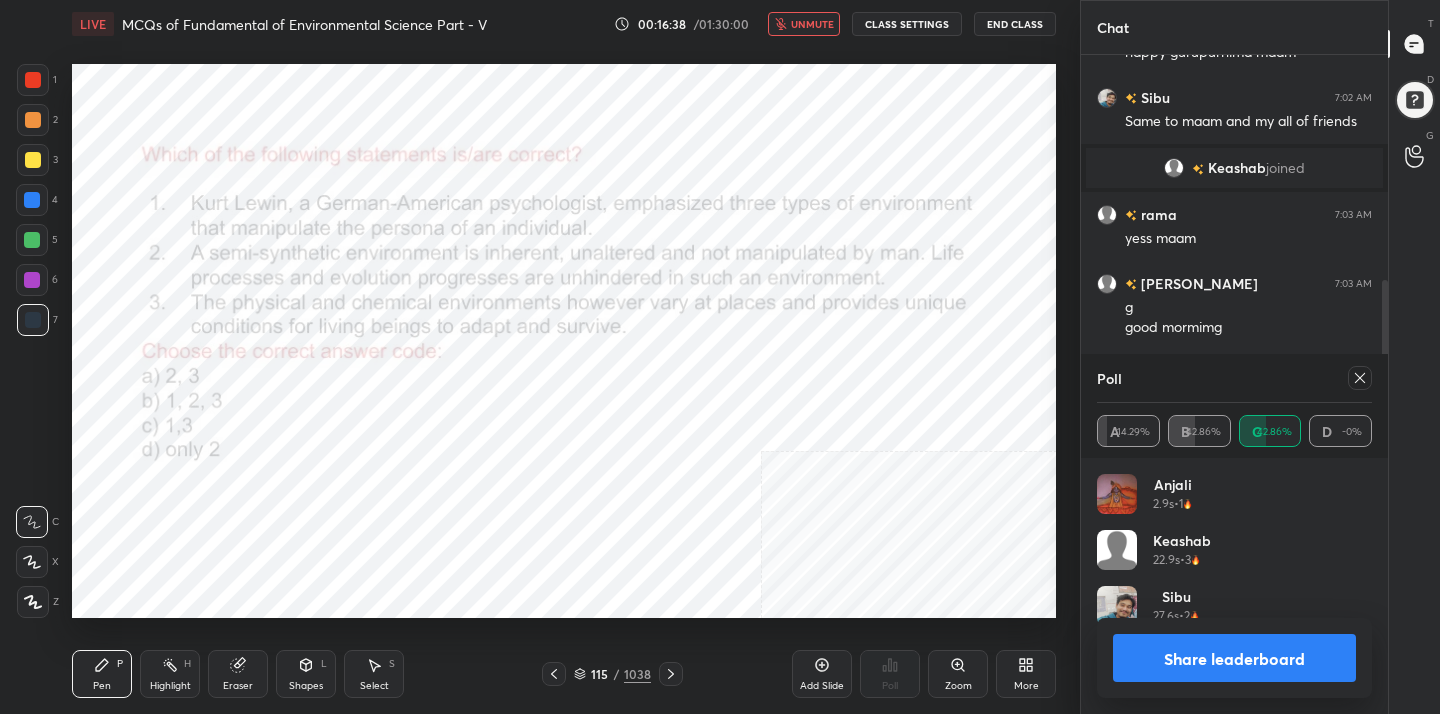 click 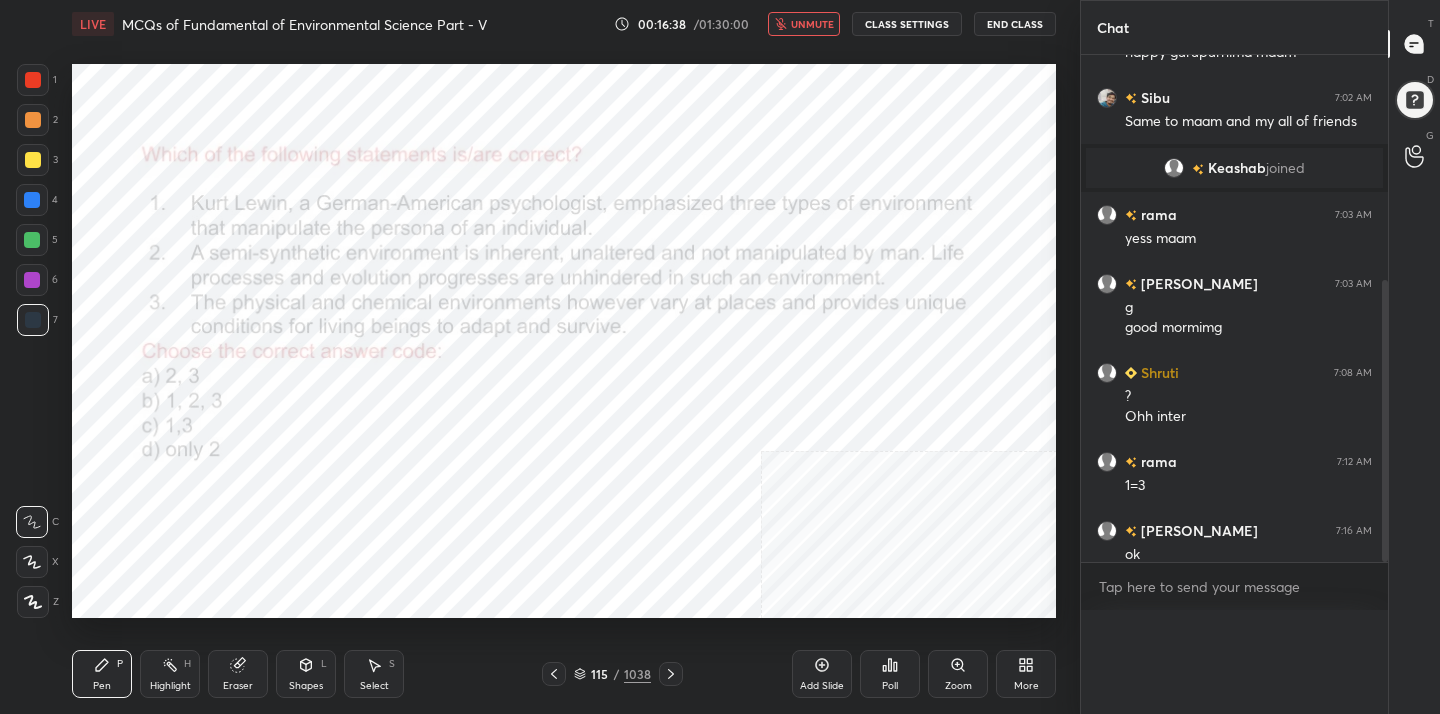 scroll, scrollTop: 0, scrollLeft: 0, axis: both 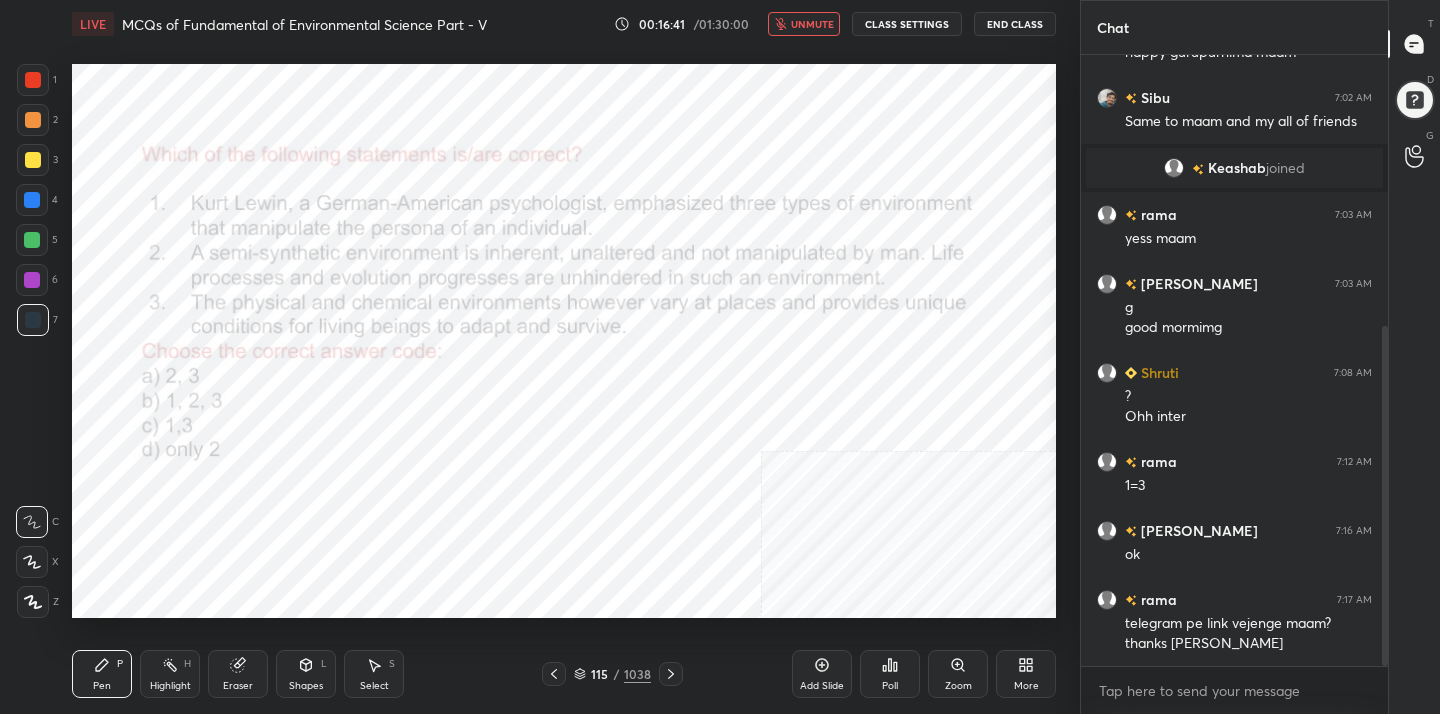 click on "unmute" at bounding box center (812, 24) 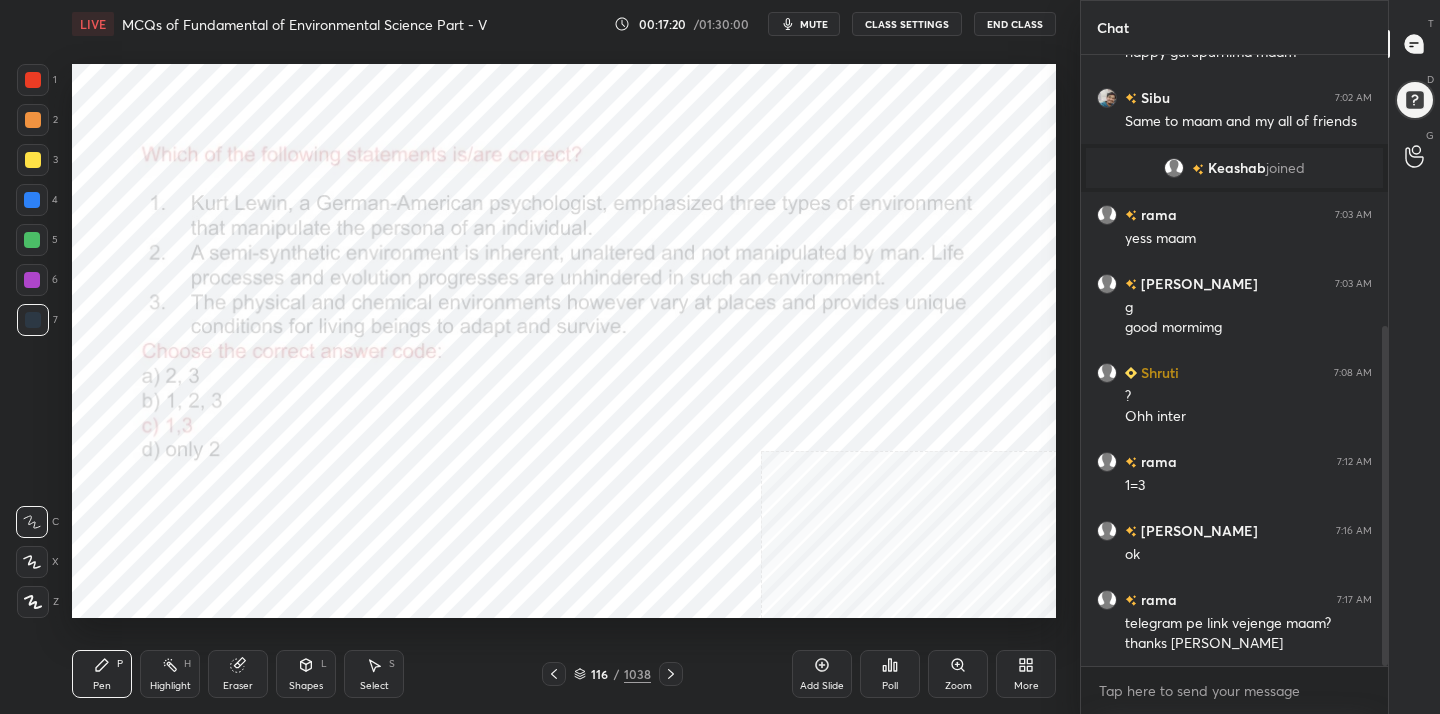 click on "mute" at bounding box center [814, 24] 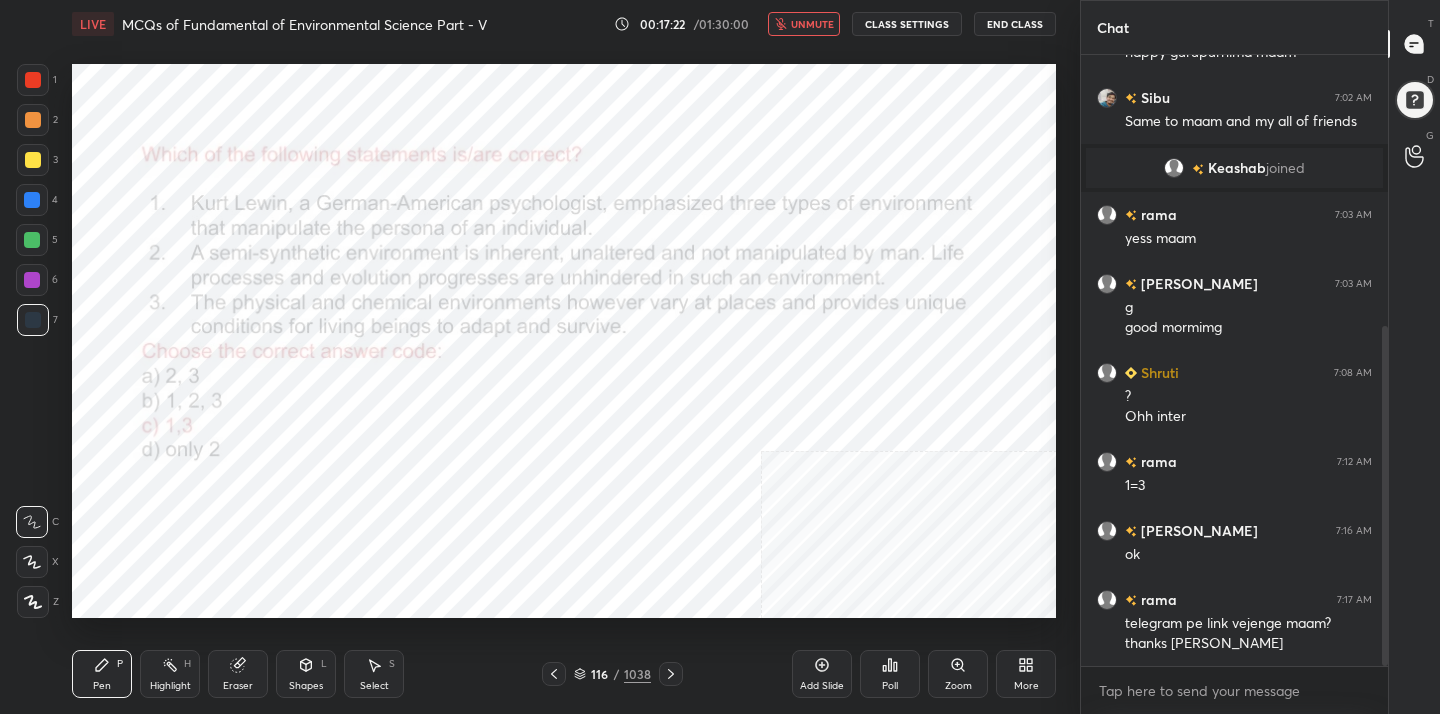 click on "116" at bounding box center [600, 674] 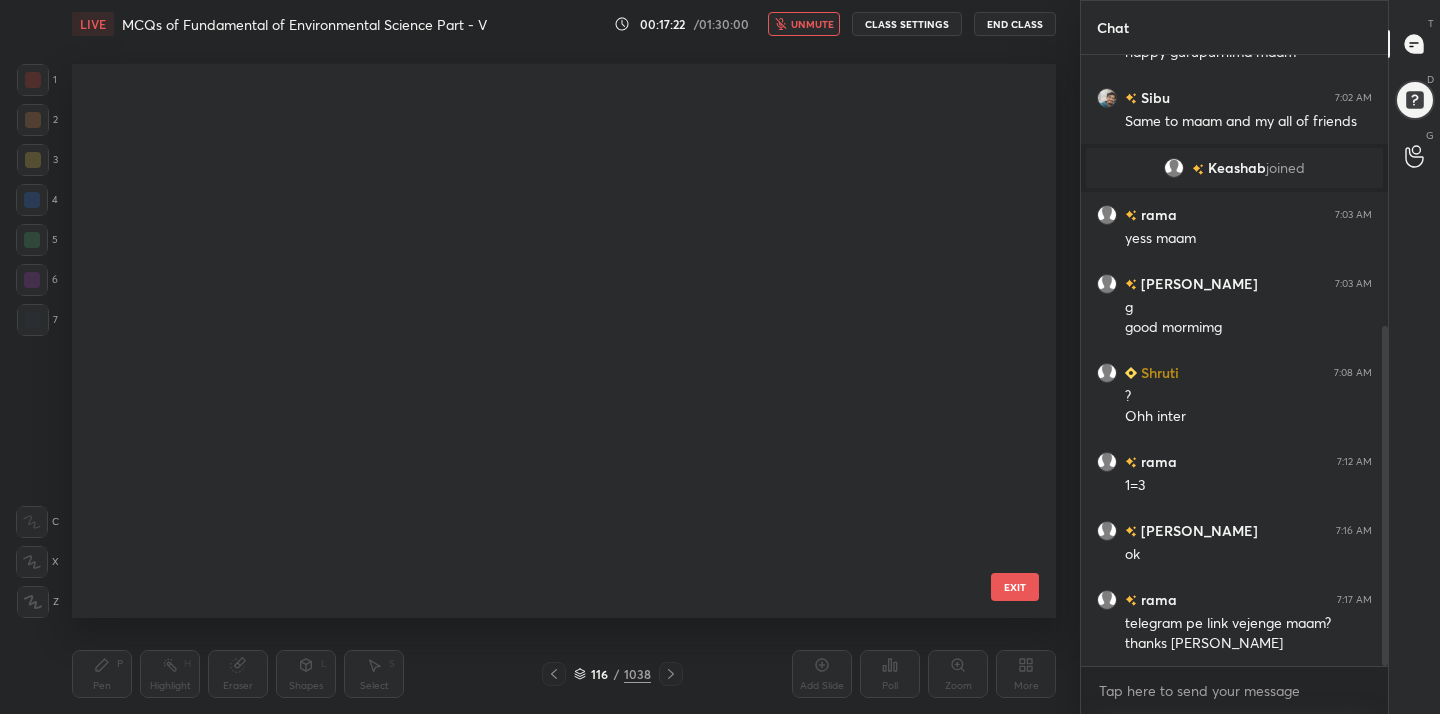 scroll, scrollTop: 6057, scrollLeft: 0, axis: vertical 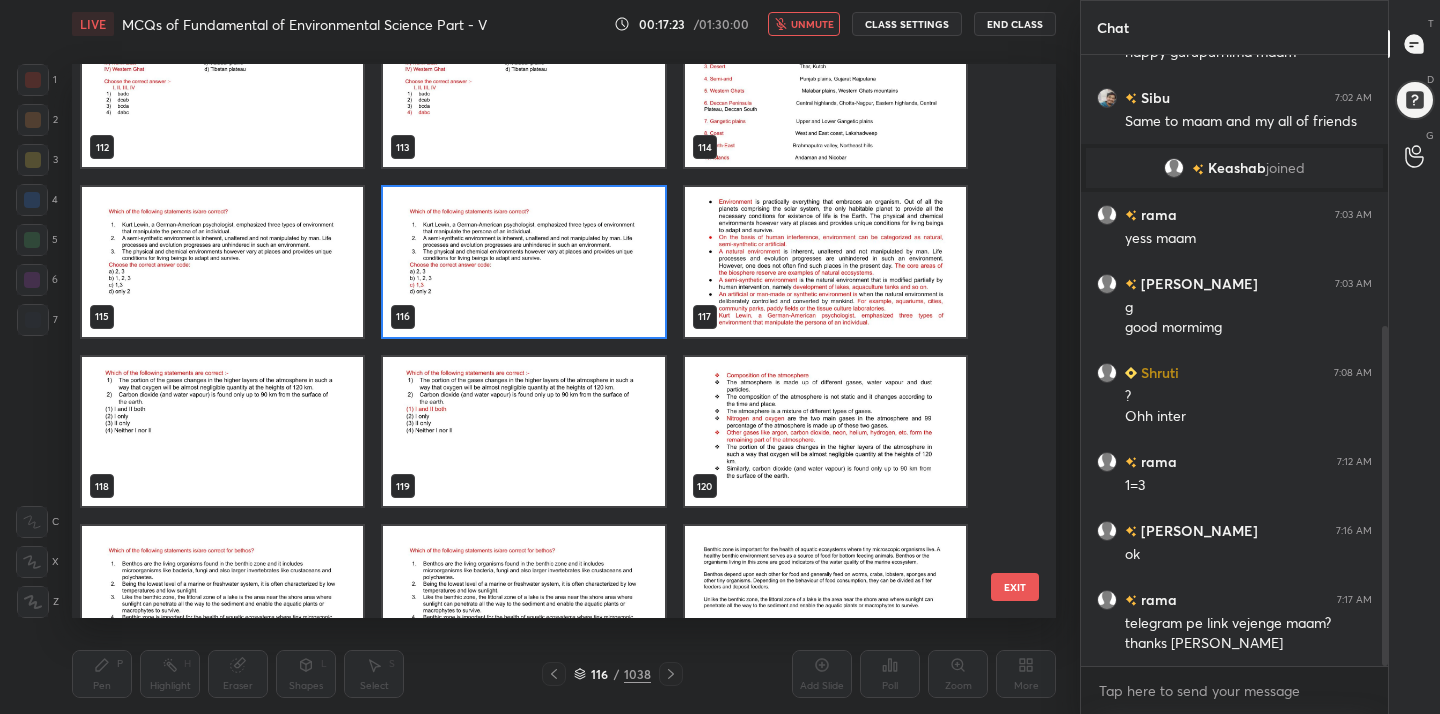 click at bounding box center (222, 432) 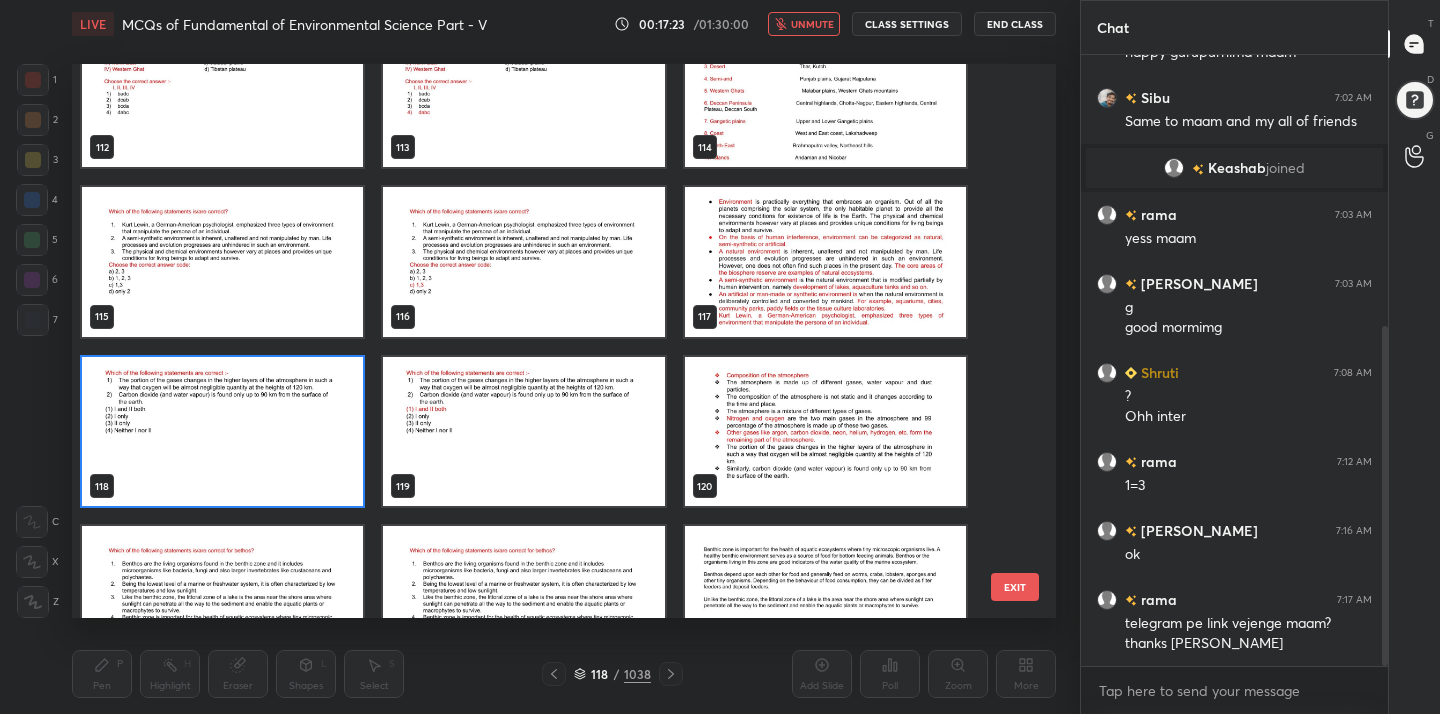 click at bounding box center (222, 432) 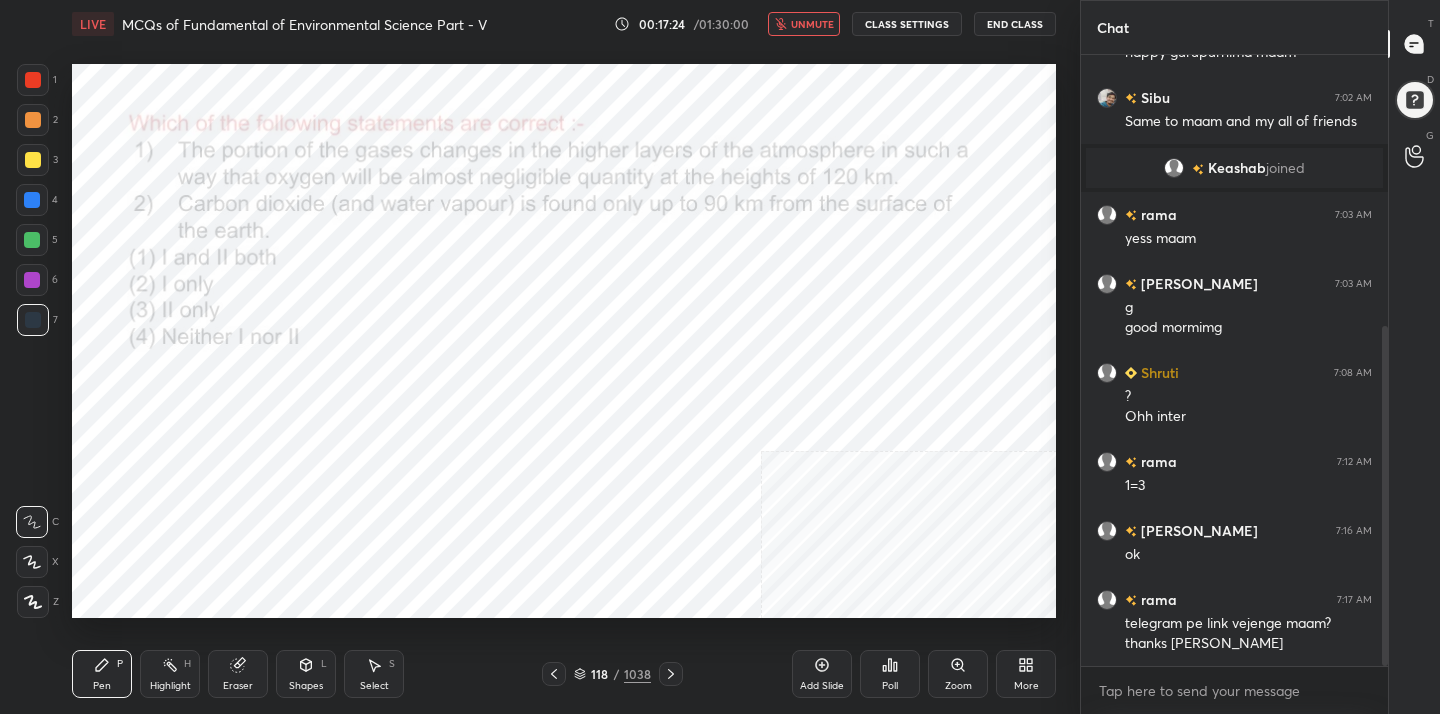 click at bounding box center [222, 432] 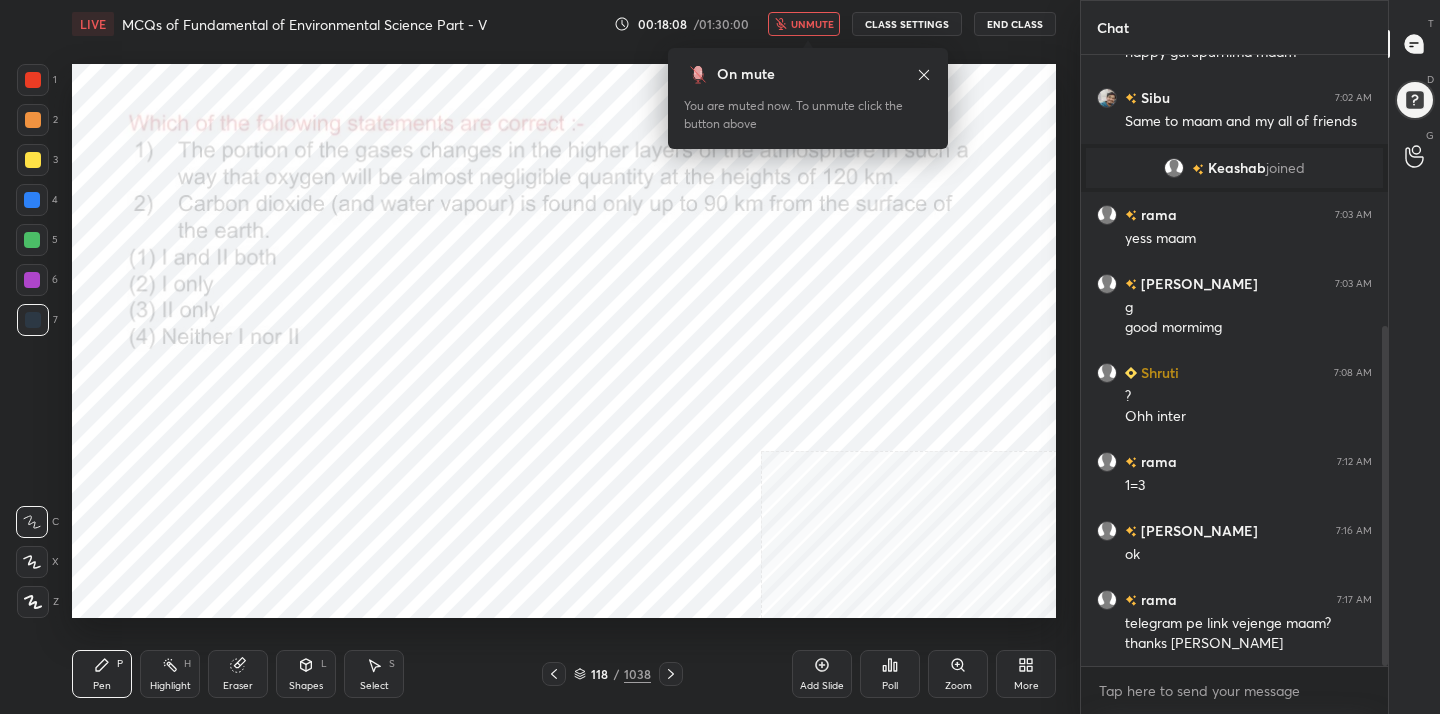 click on "118 / 1038" at bounding box center (612, 674) 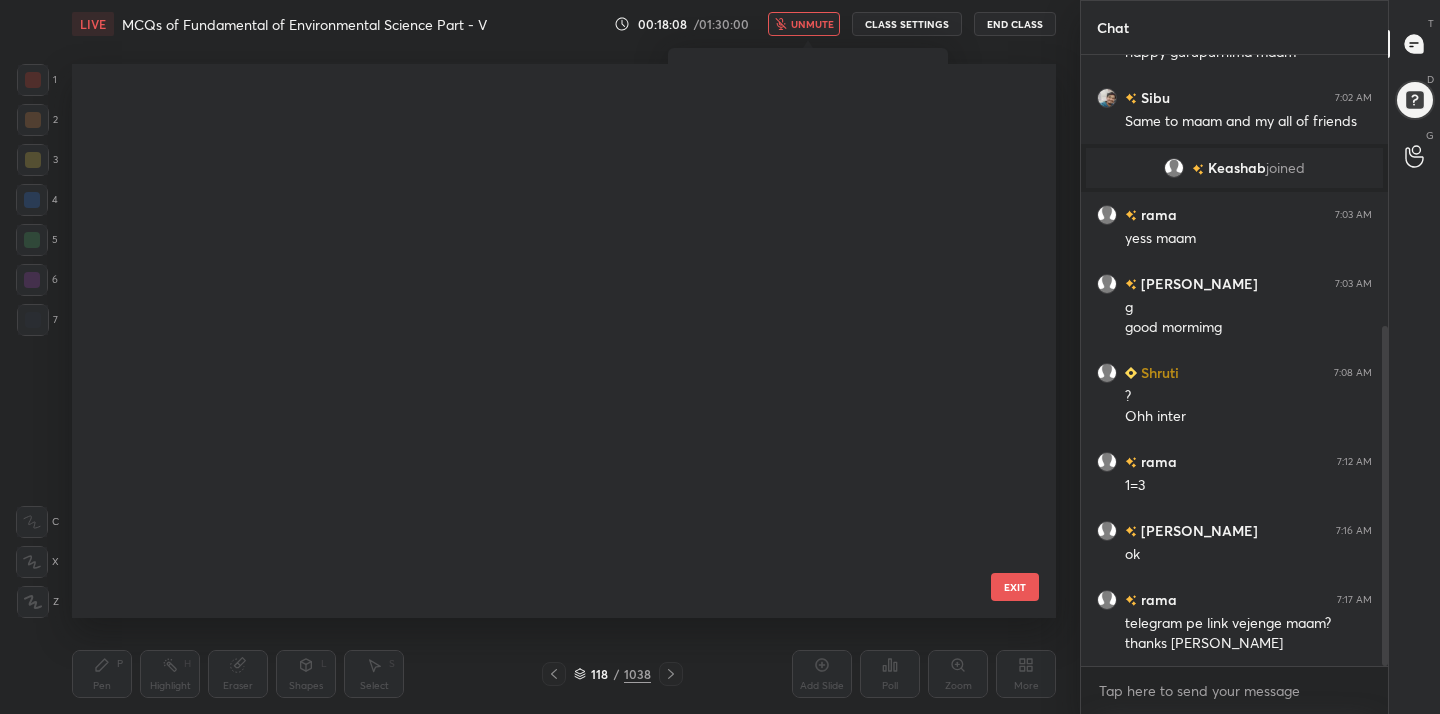 scroll, scrollTop: 6226, scrollLeft: 0, axis: vertical 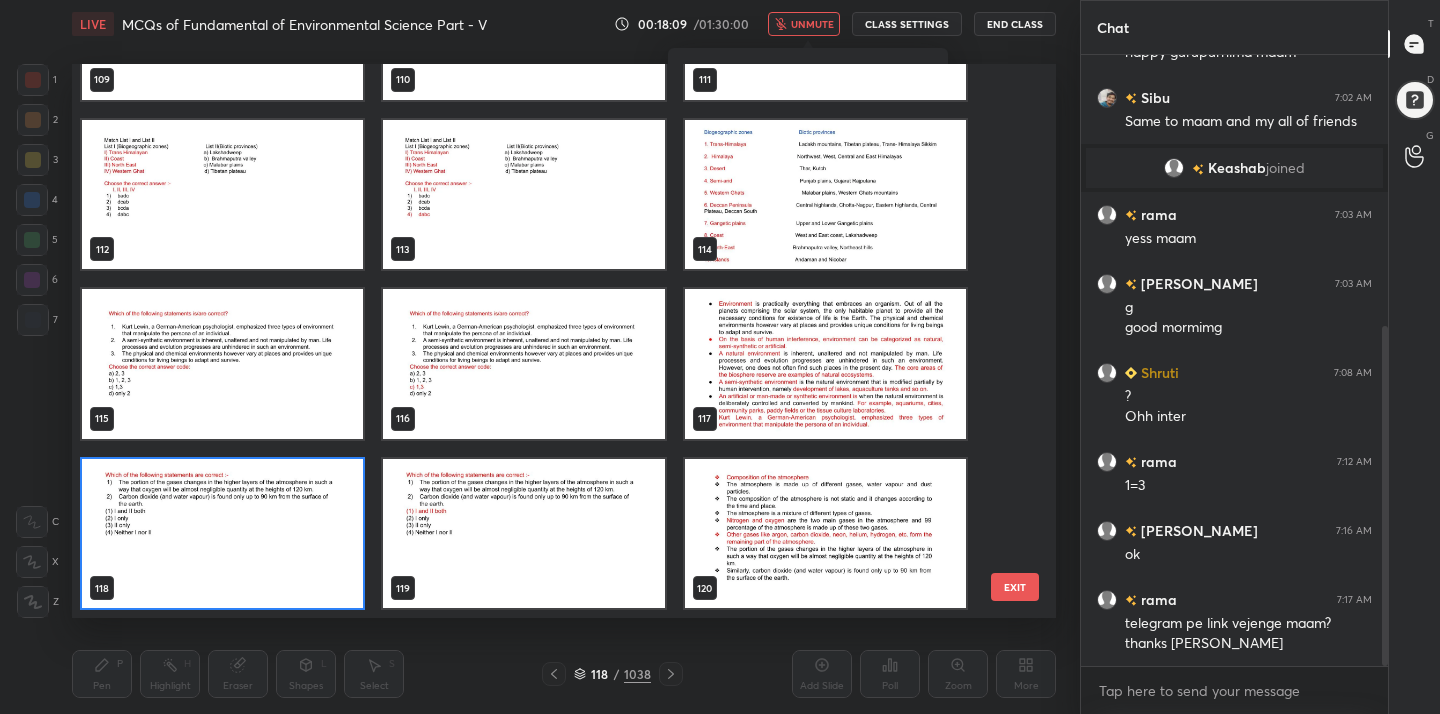 click at bounding box center (222, 534) 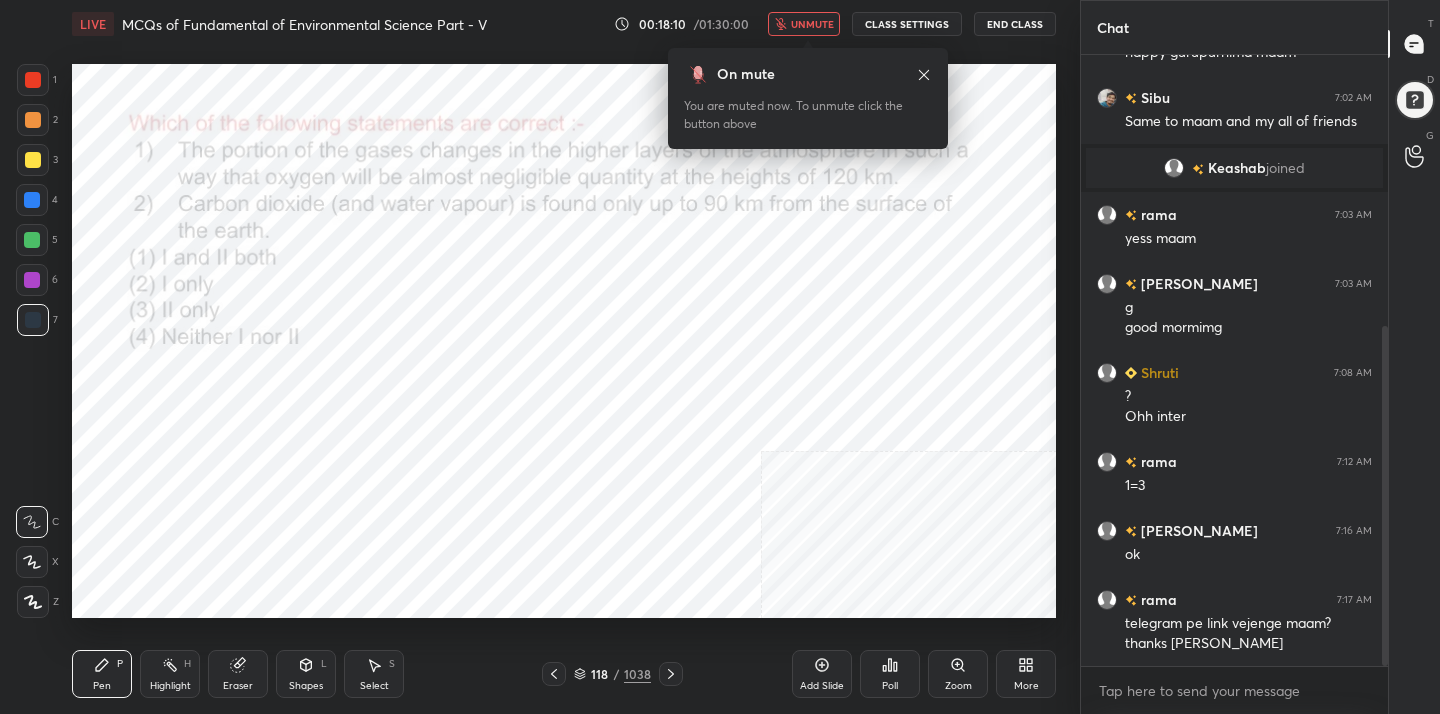 scroll, scrollTop: 0, scrollLeft: 0, axis: both 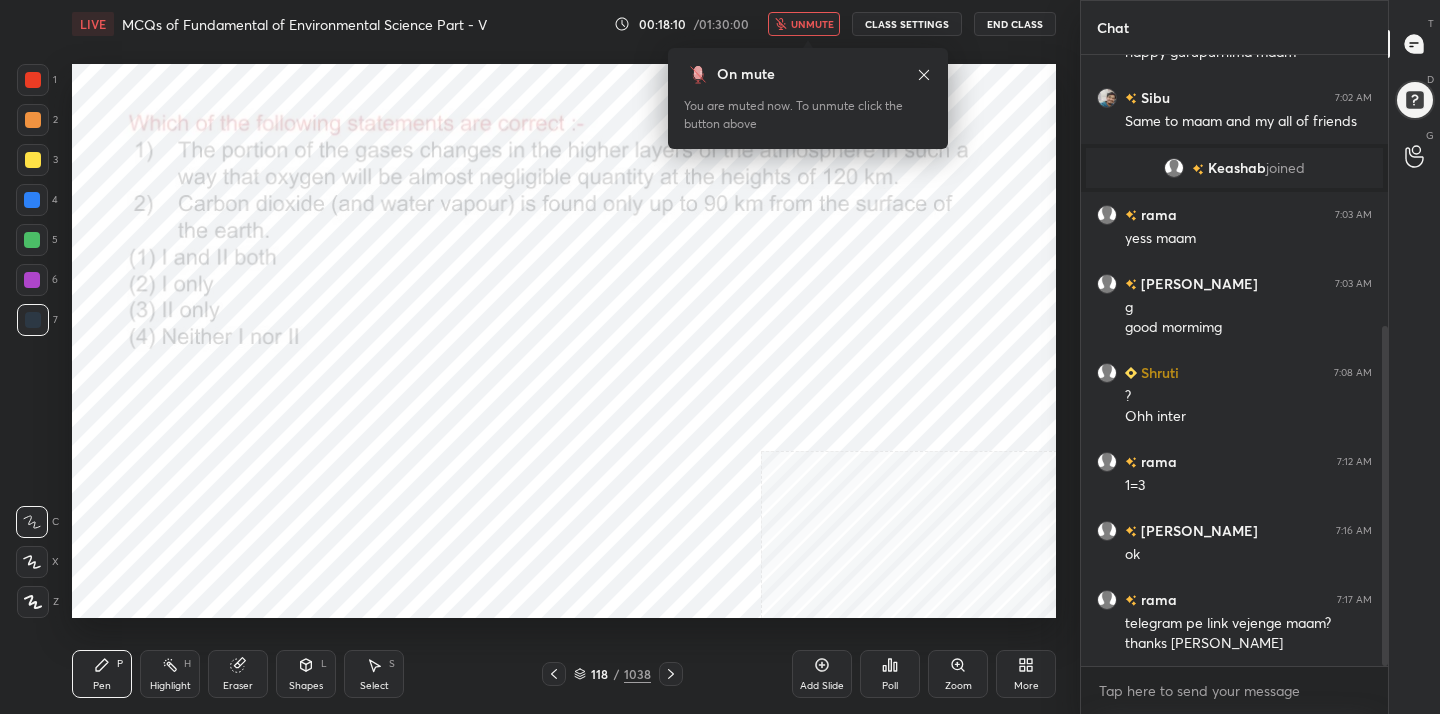 click 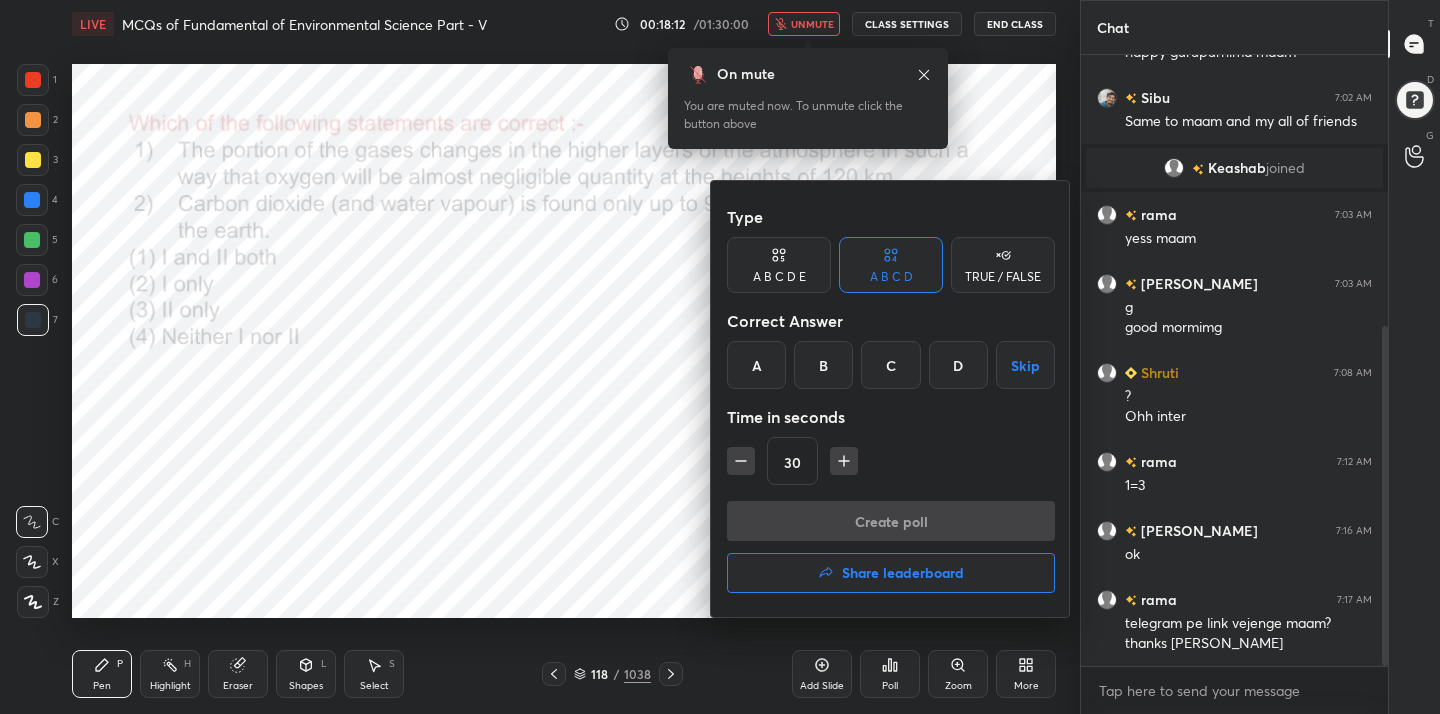 click on "A" at bounding box center (756, 365) 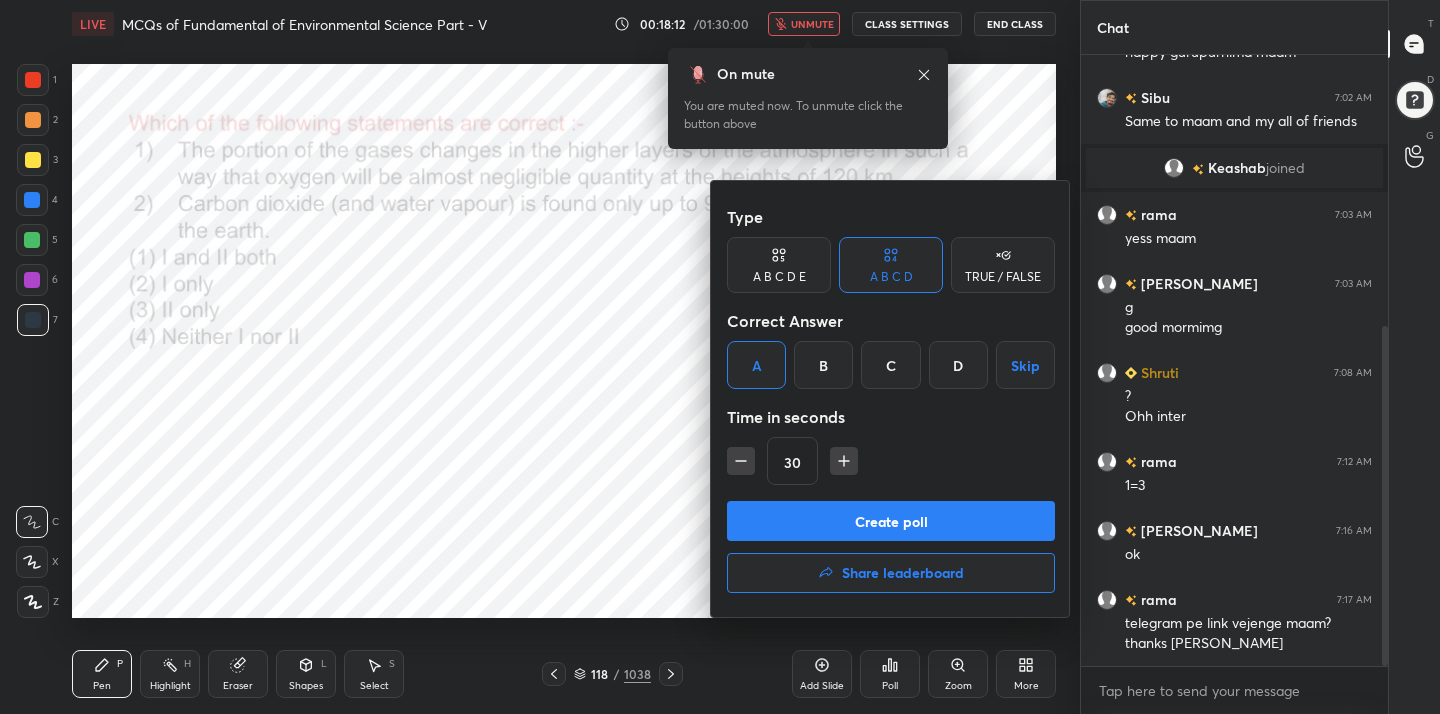 click on "Create poll" at bounding box center (891, 521) 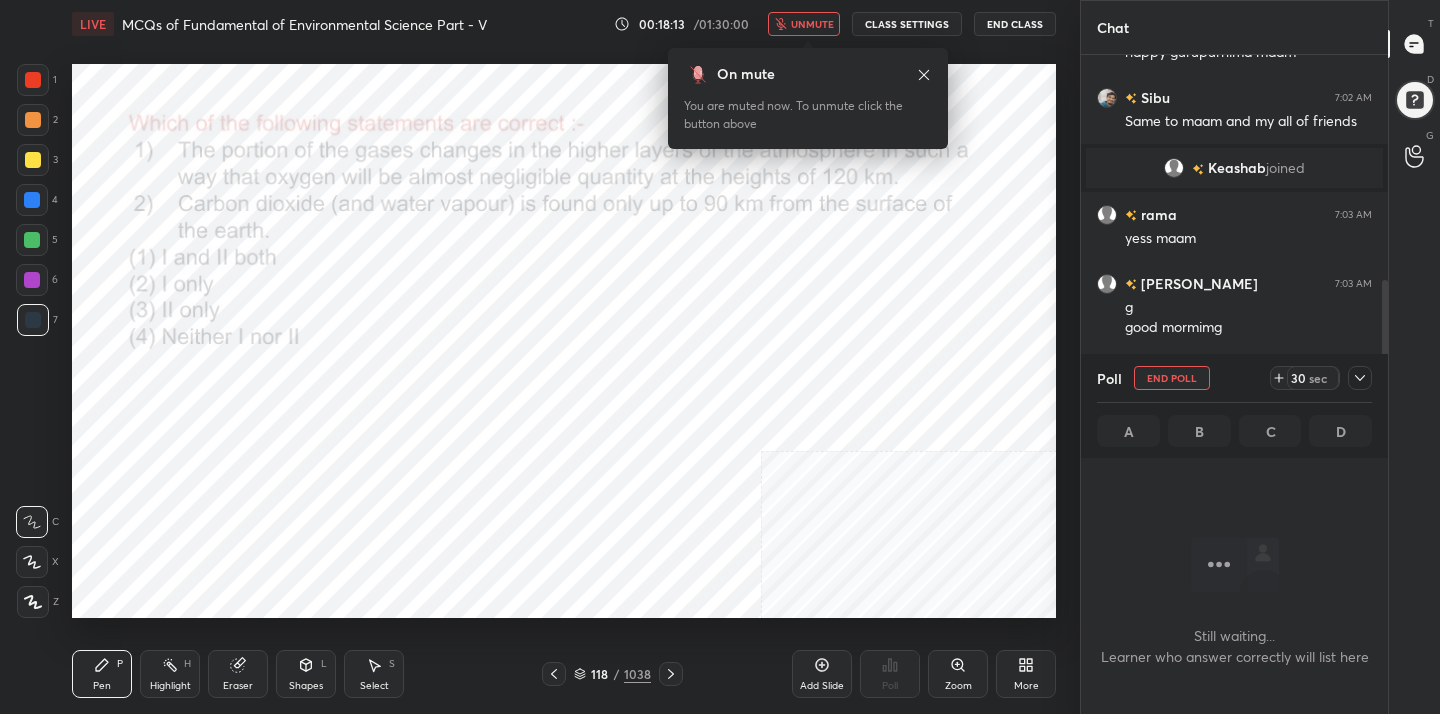 scroll, scrollTop: 501, scrollLeft: 301, axis: both 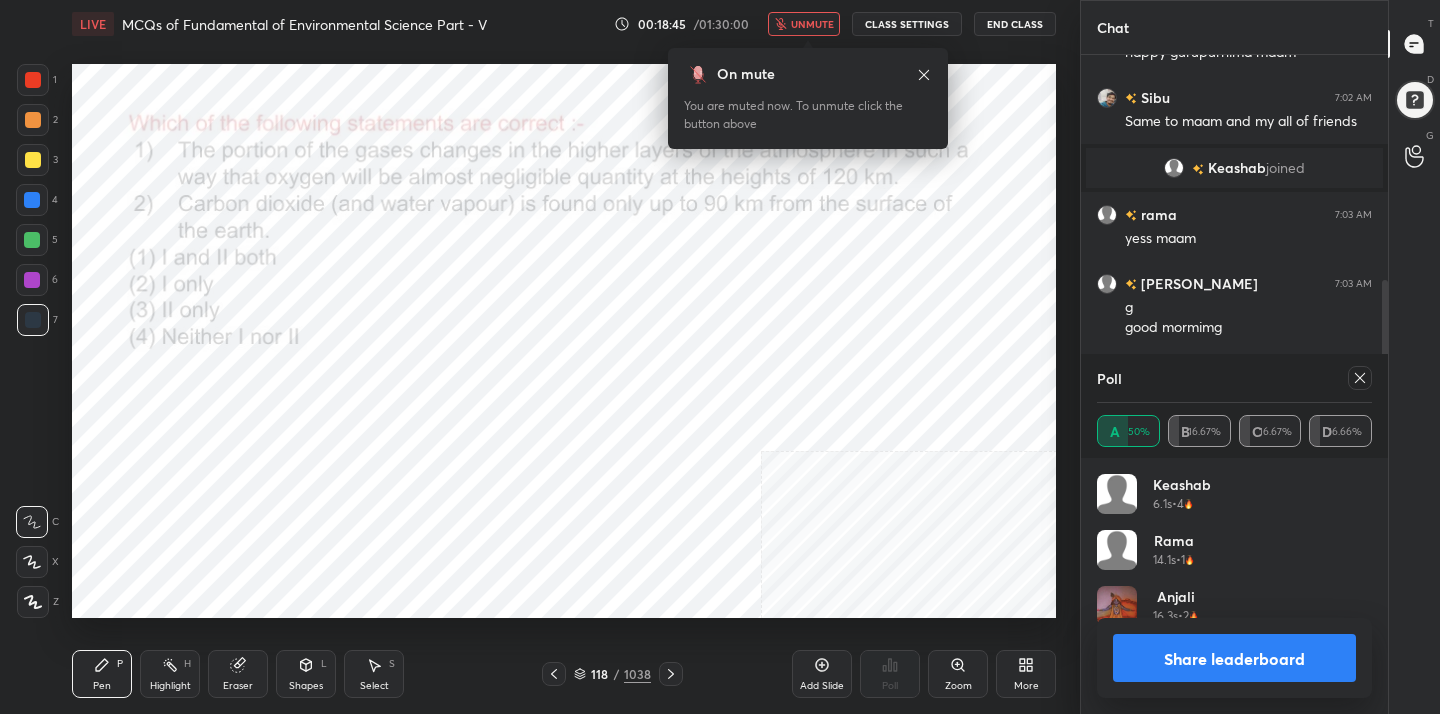 click 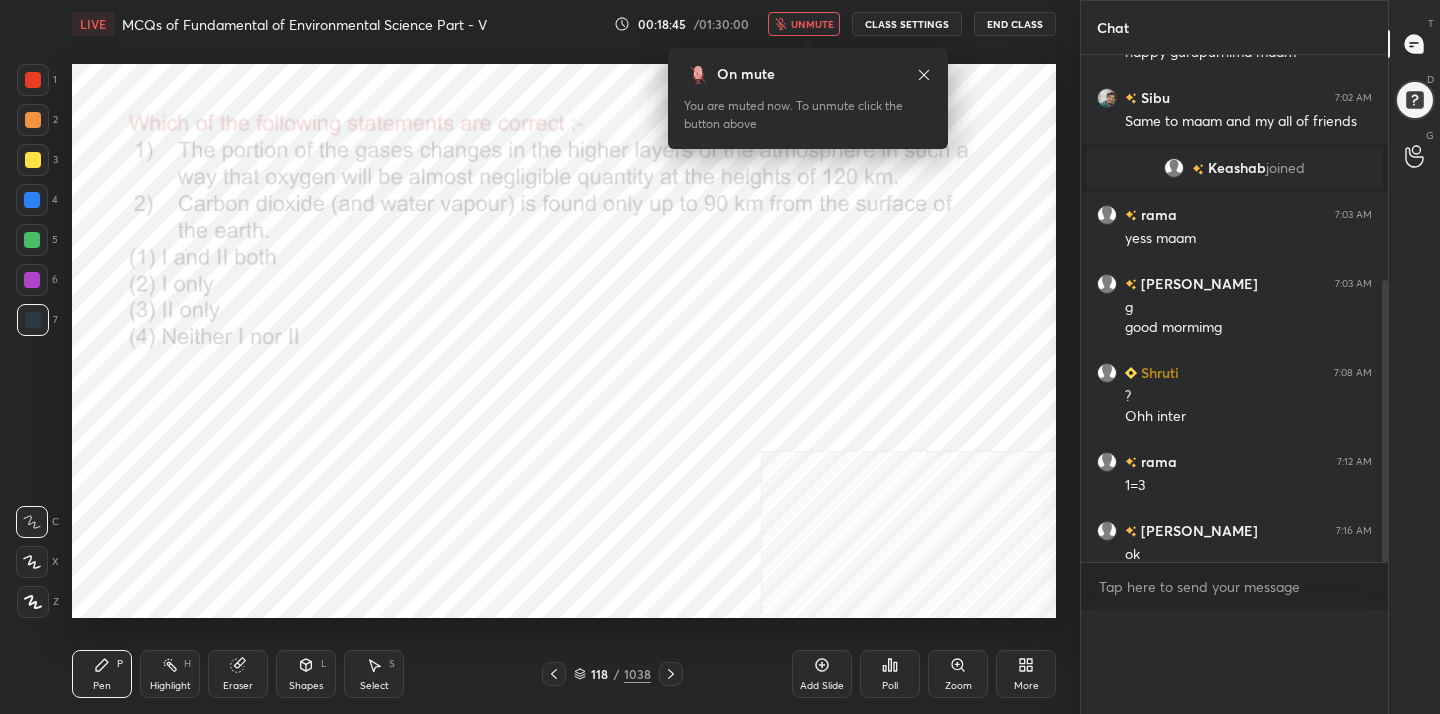 type on "x" 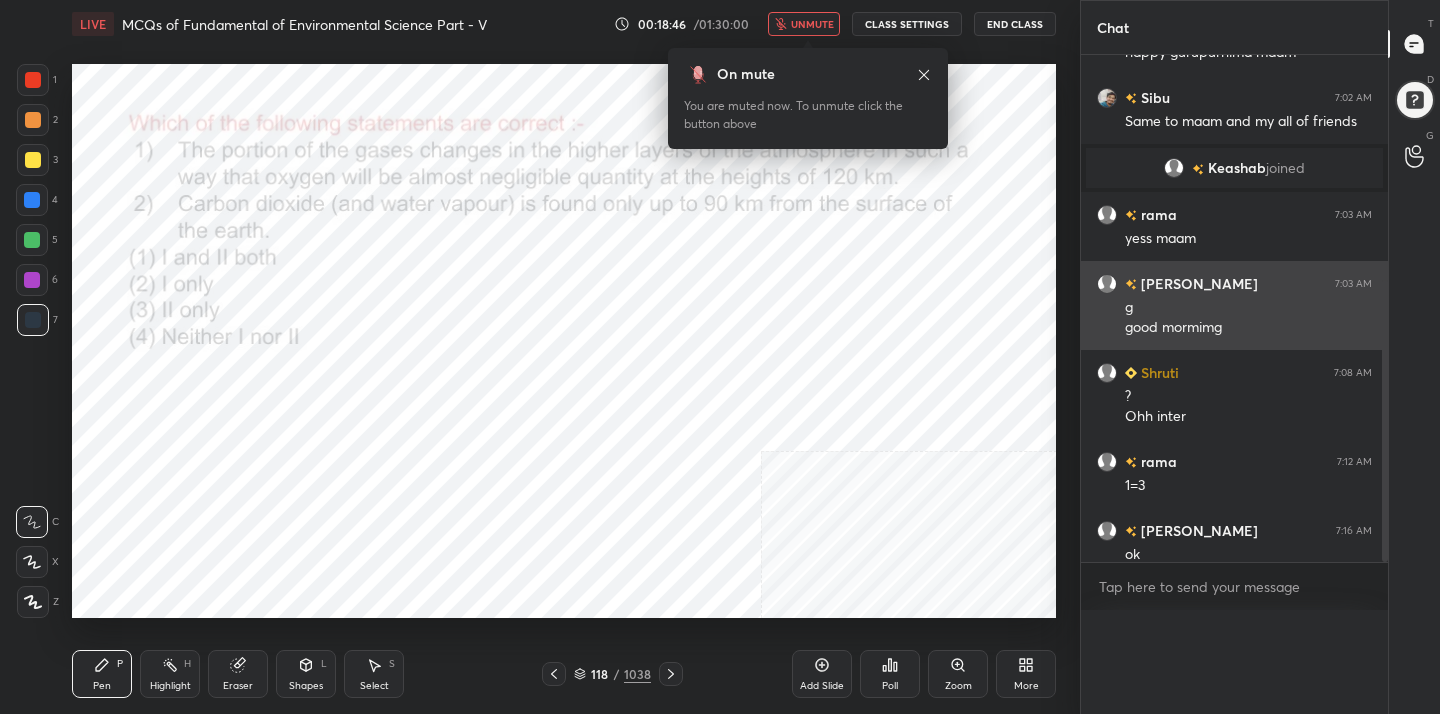 scroll, scrollTop: 0, scrollLeft: 0, axis: both 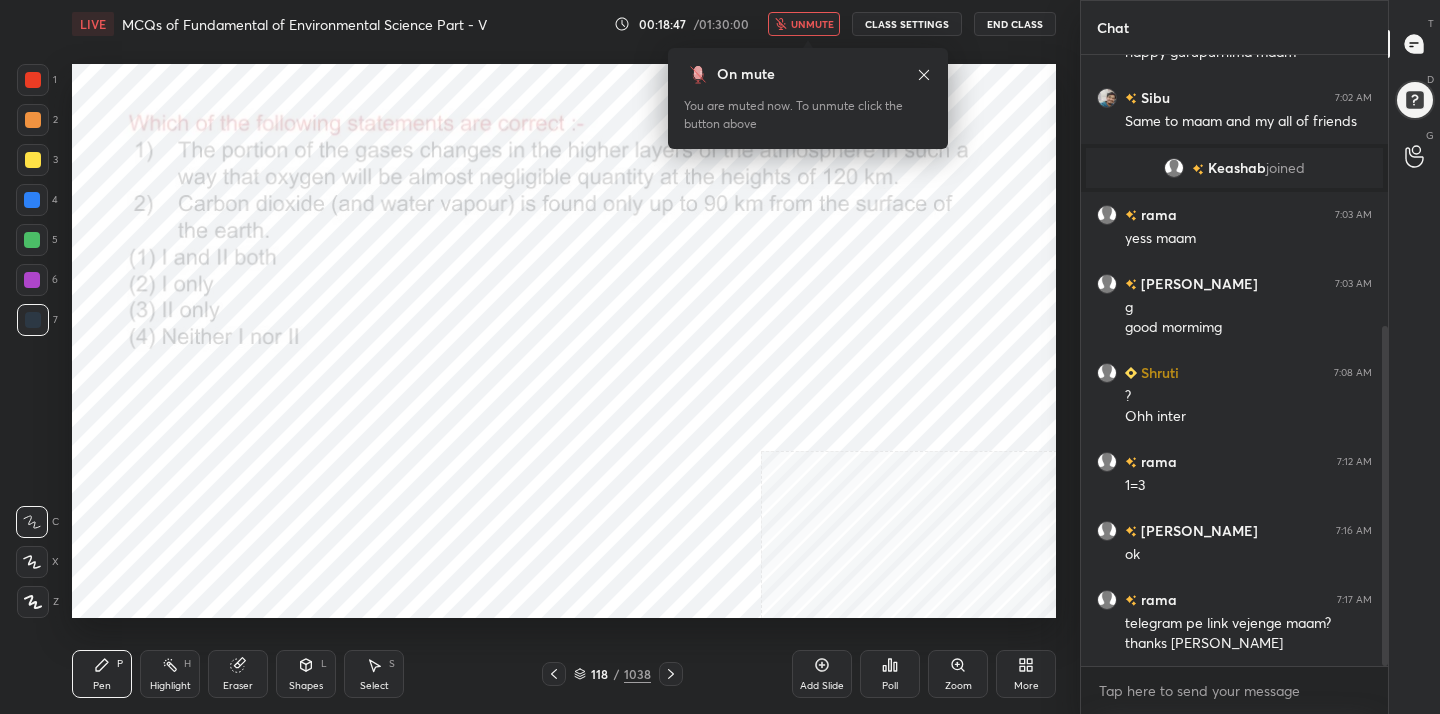click on "unmute" at bounding box center [812, 24] 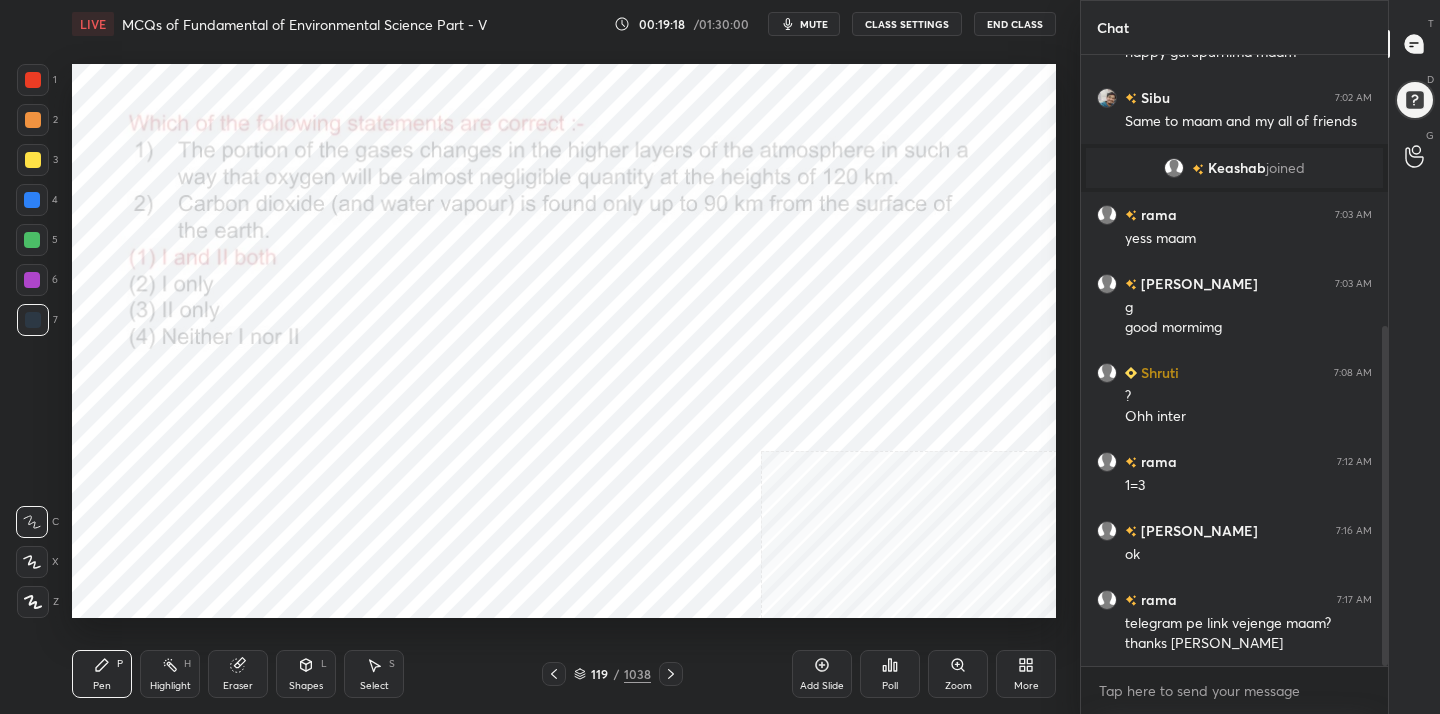 click on "mute" at bounding box center (814, 24) 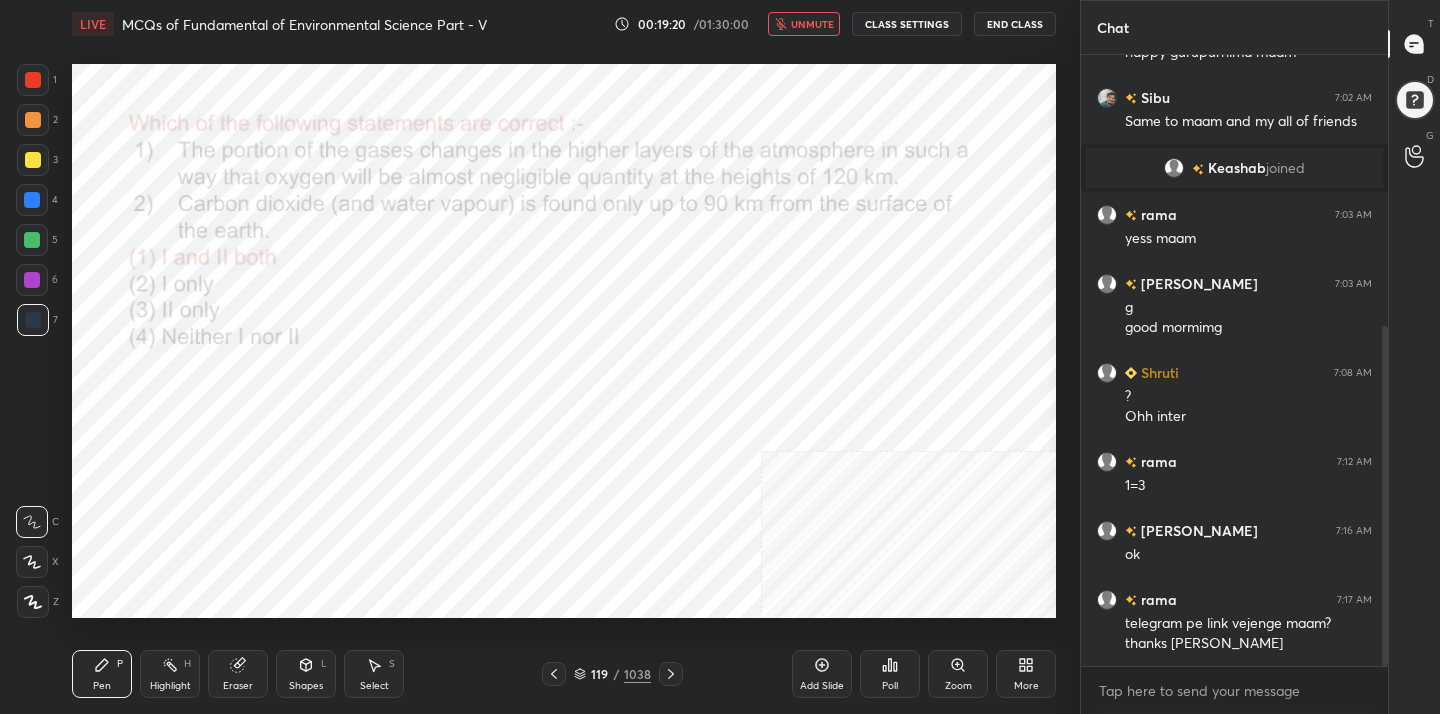 click 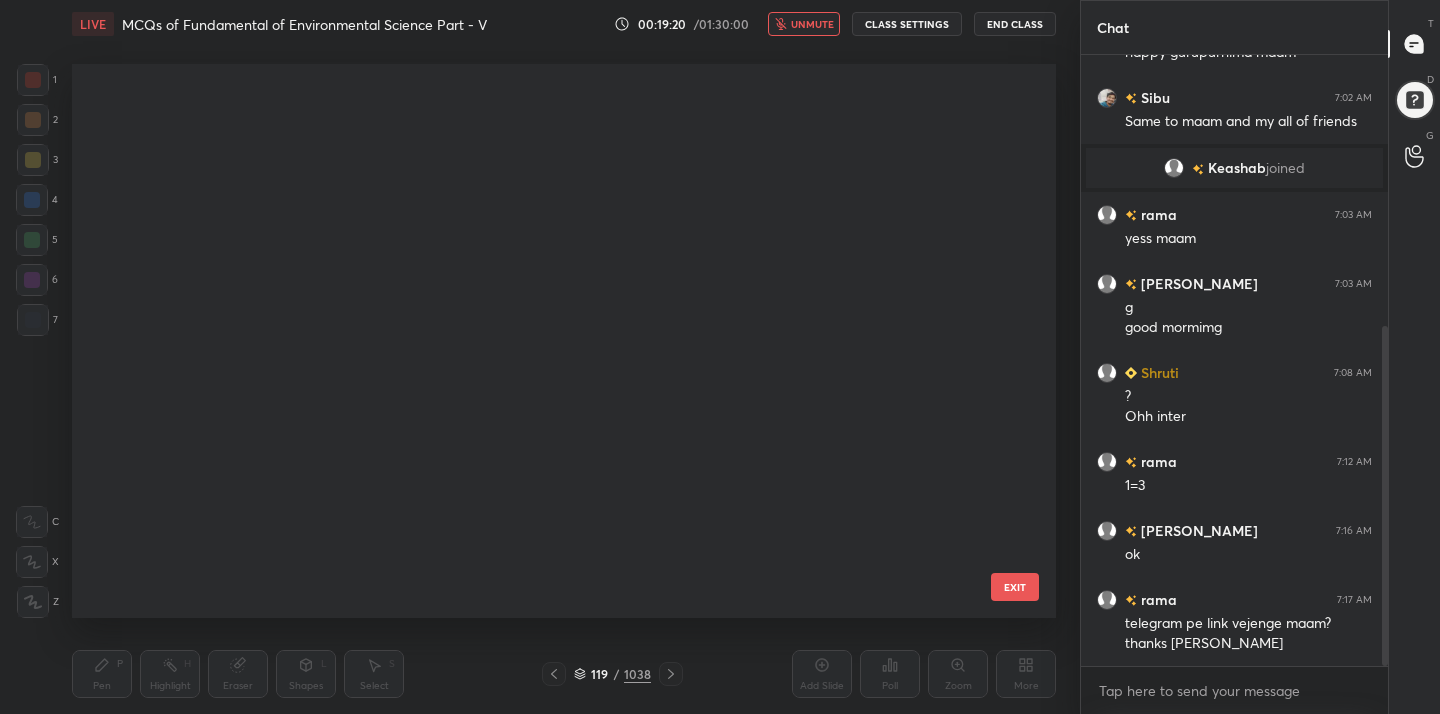 scroll, scrollTop: 6226, scrollLeft: 0, axis: vertical 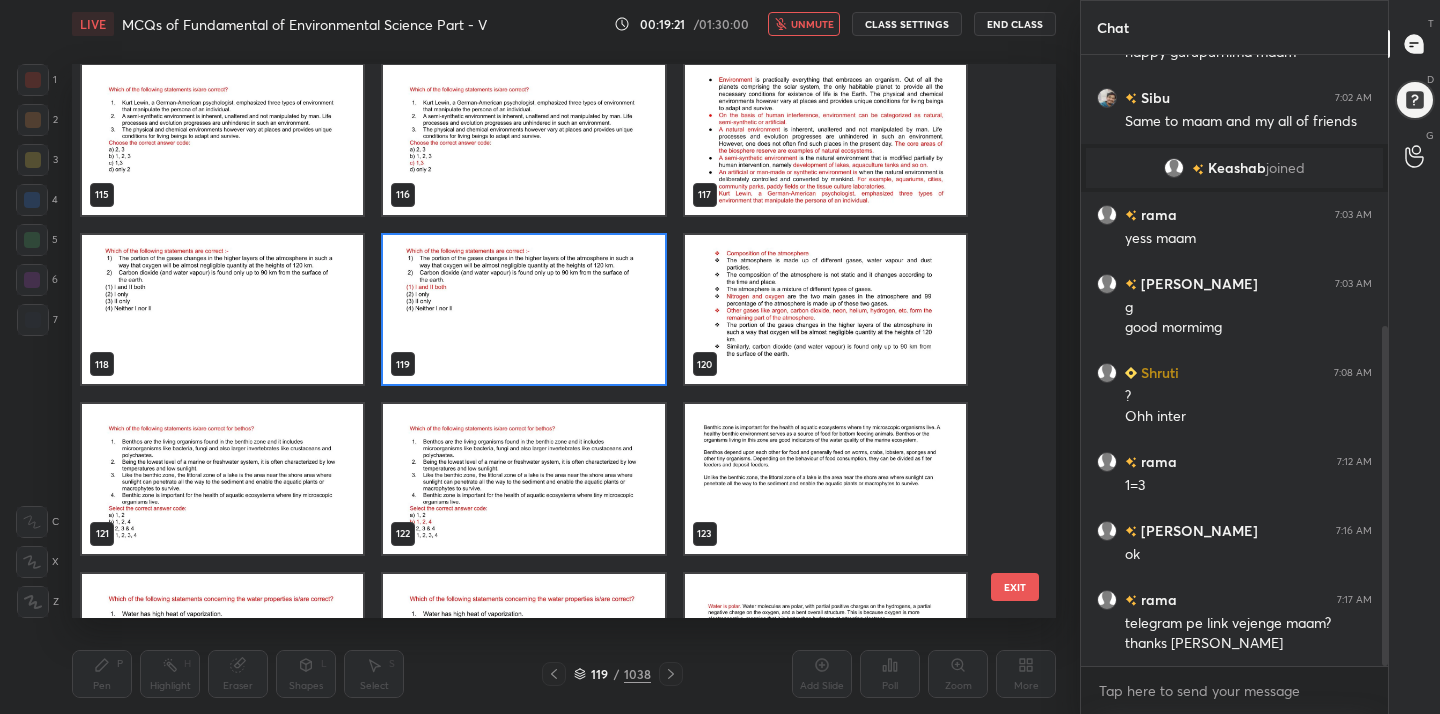 click at bounding box center [222, 479] 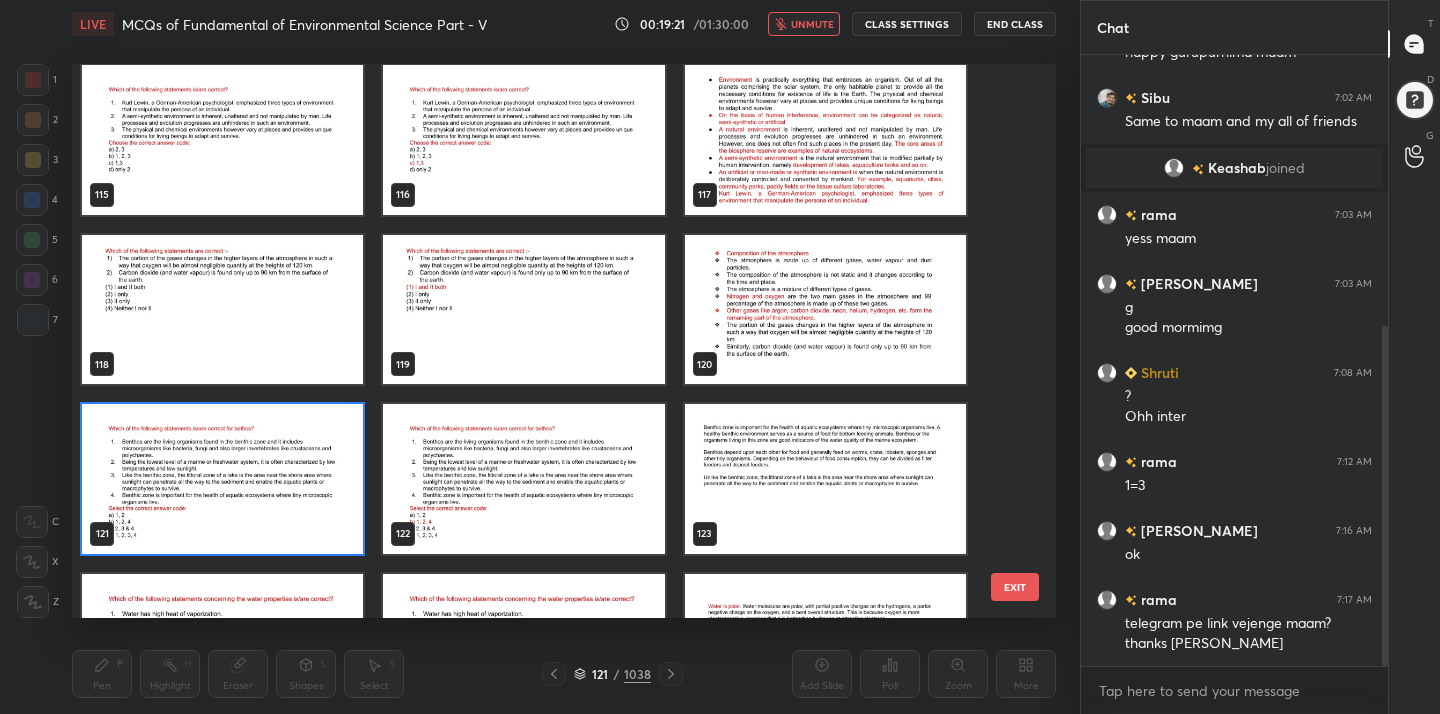 click at bounding box center [222, 479] 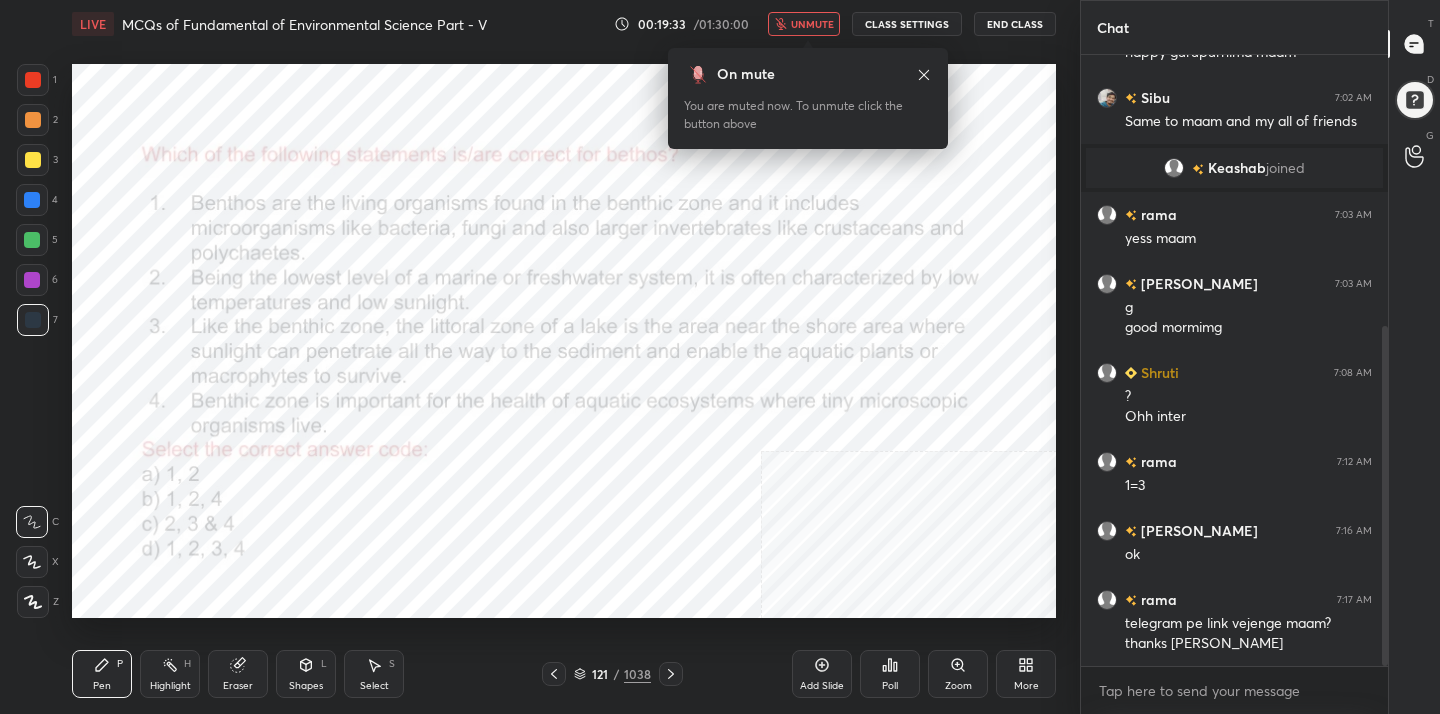 click on "121" at bounding box center (600, 674) 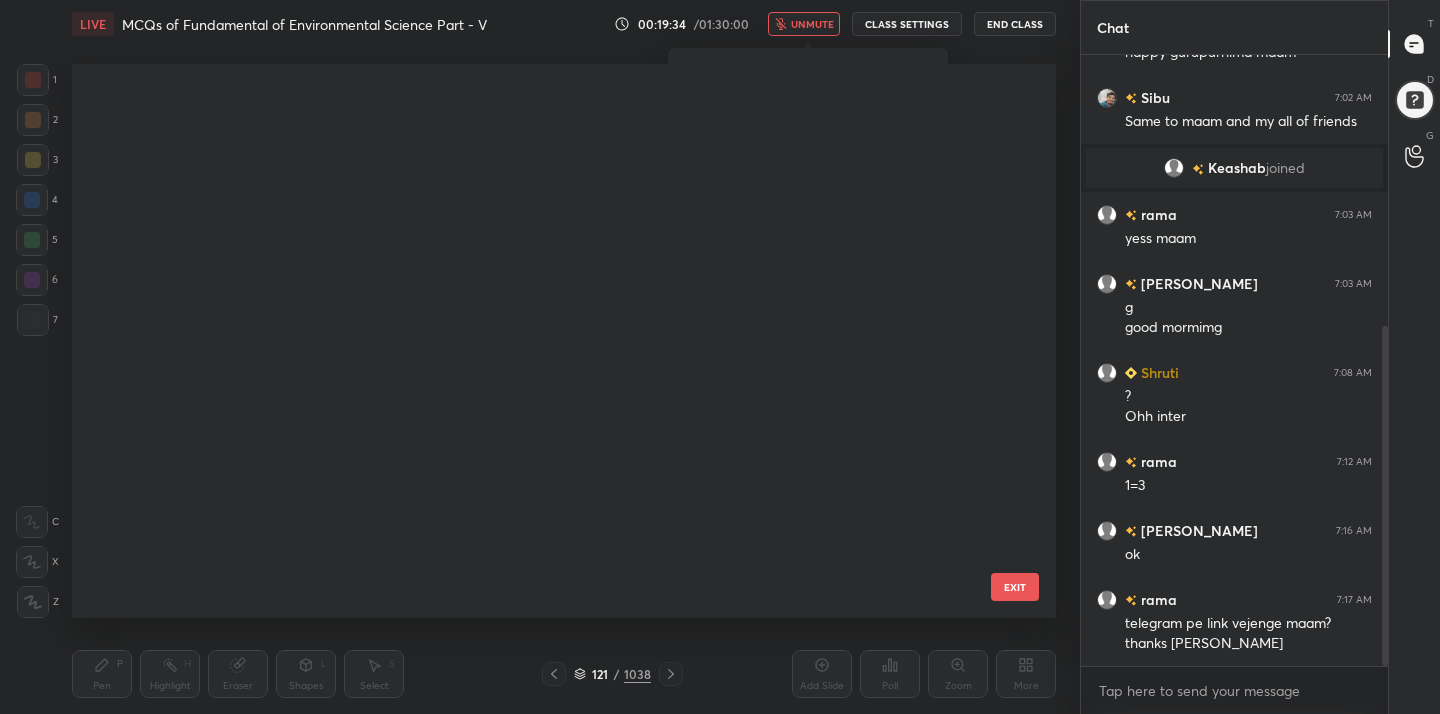 scroll, scrollTop: 6396, scrollLeft: 0, axis: vertical 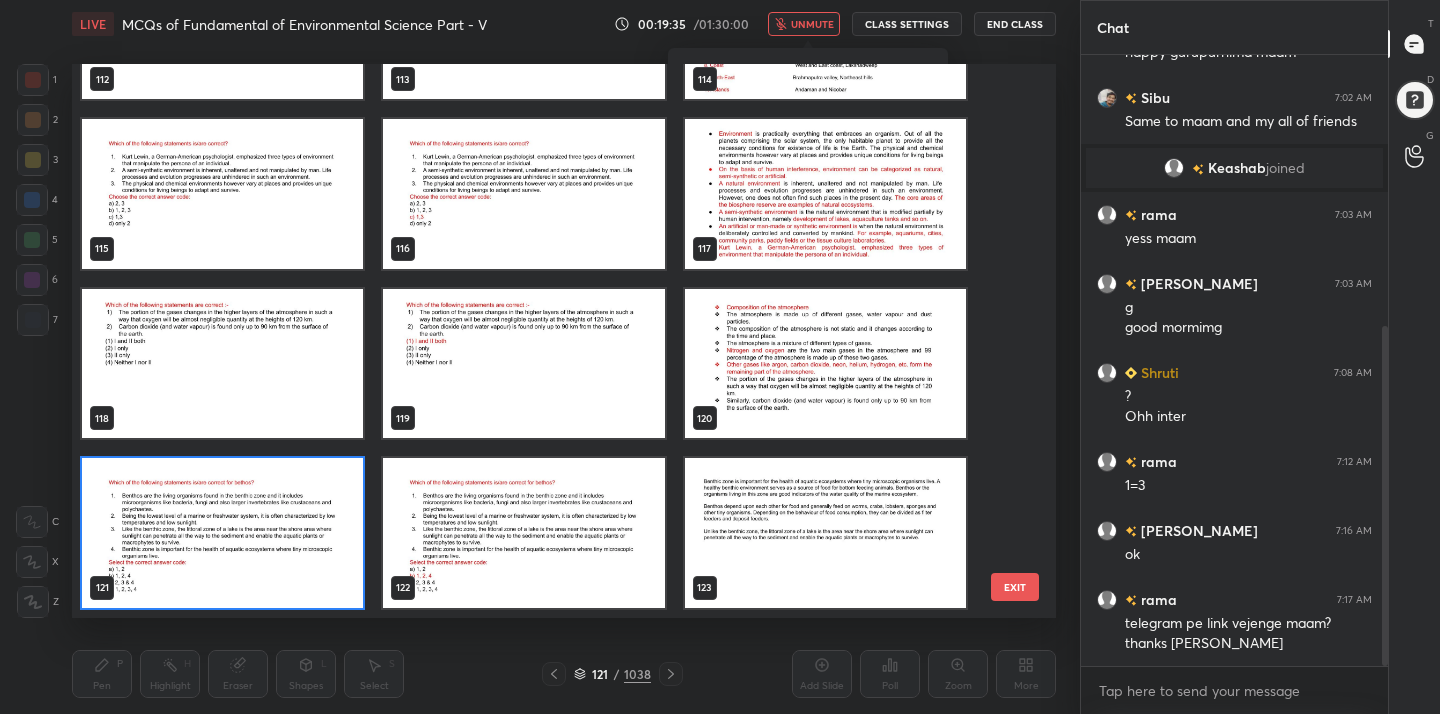 click at bounding box center (222, 533) 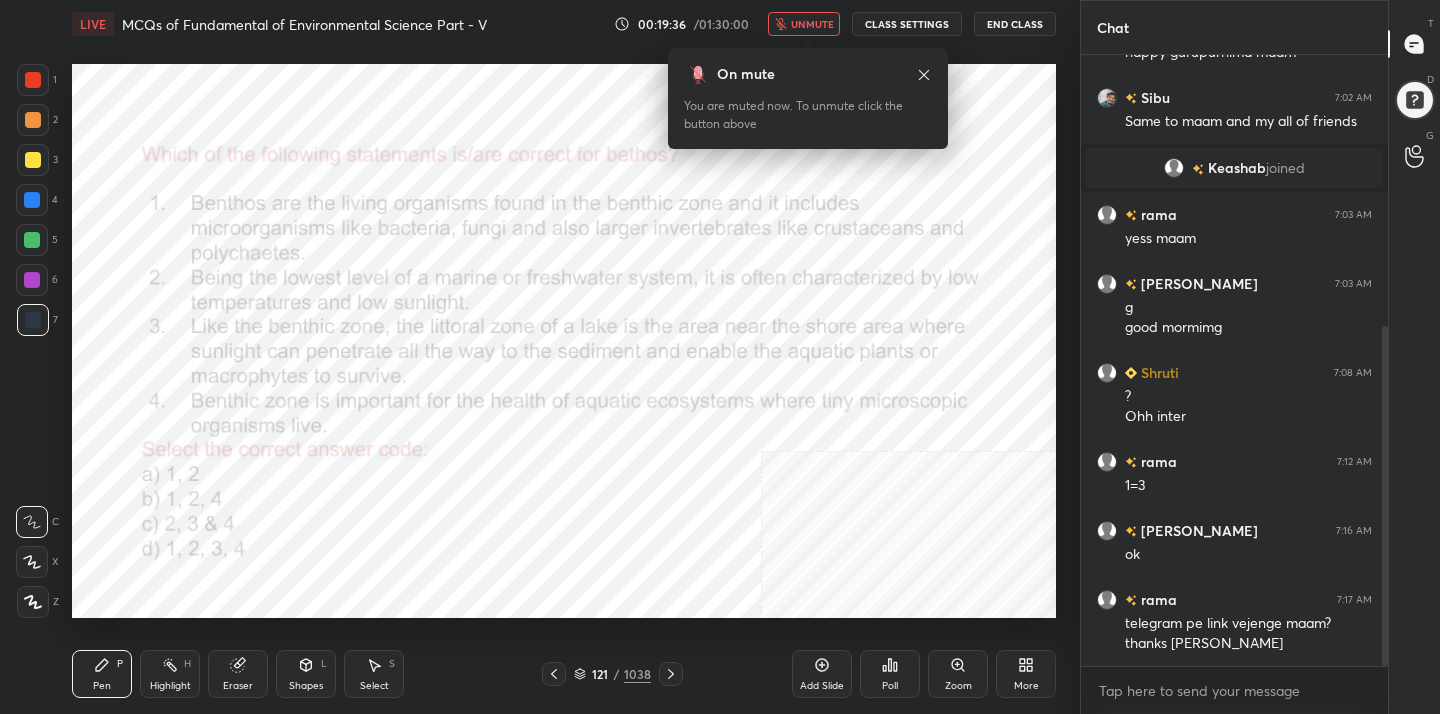 click on "Poll" at bounding box center [890, 674] 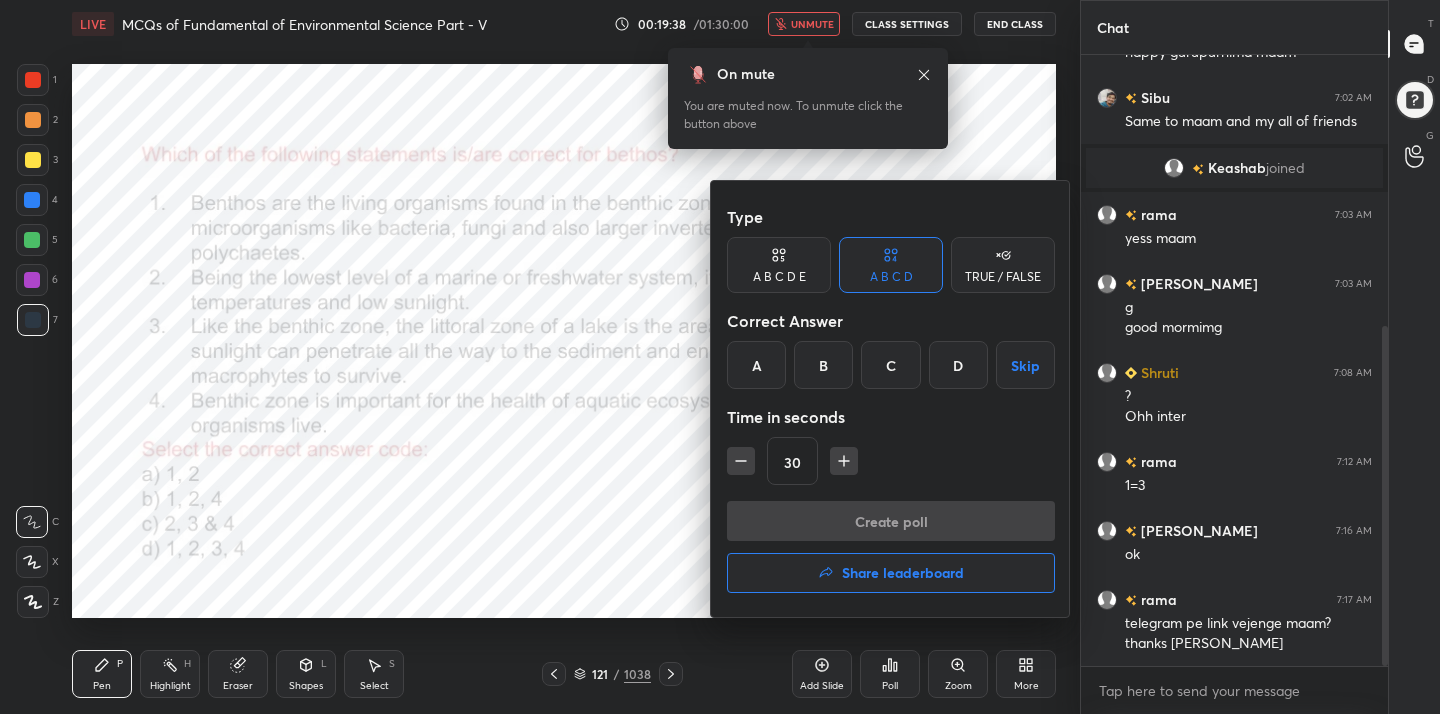 click on "B" at bounding box center (823, 365) 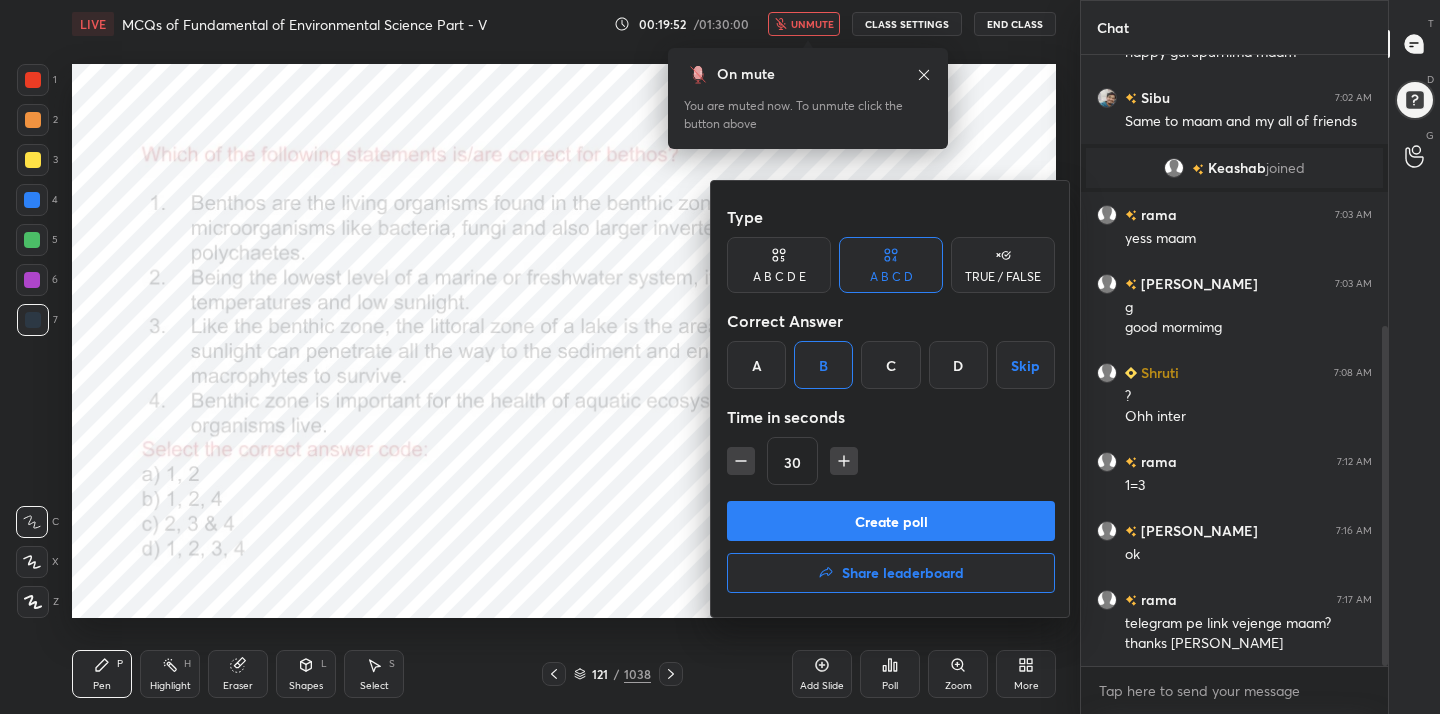 click 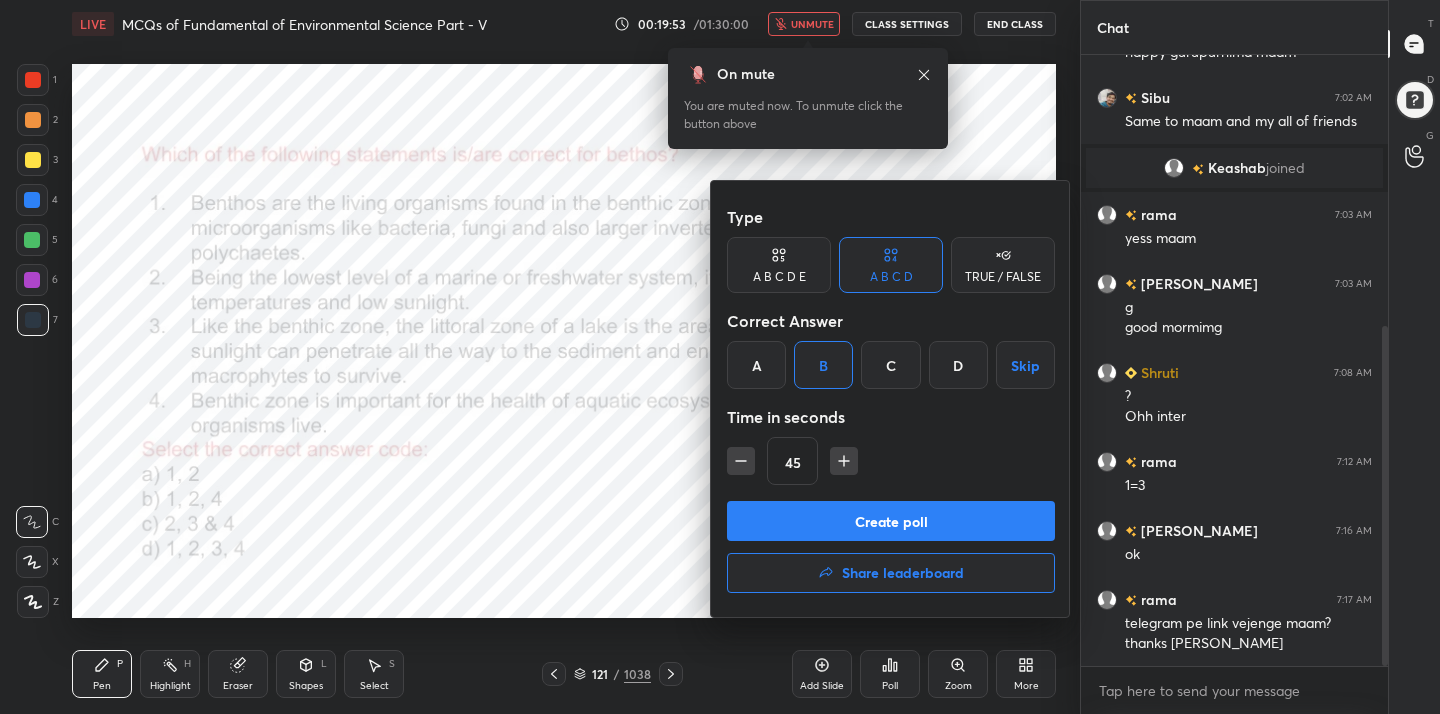 click on "Create poll" at bounding box center (891, 521) 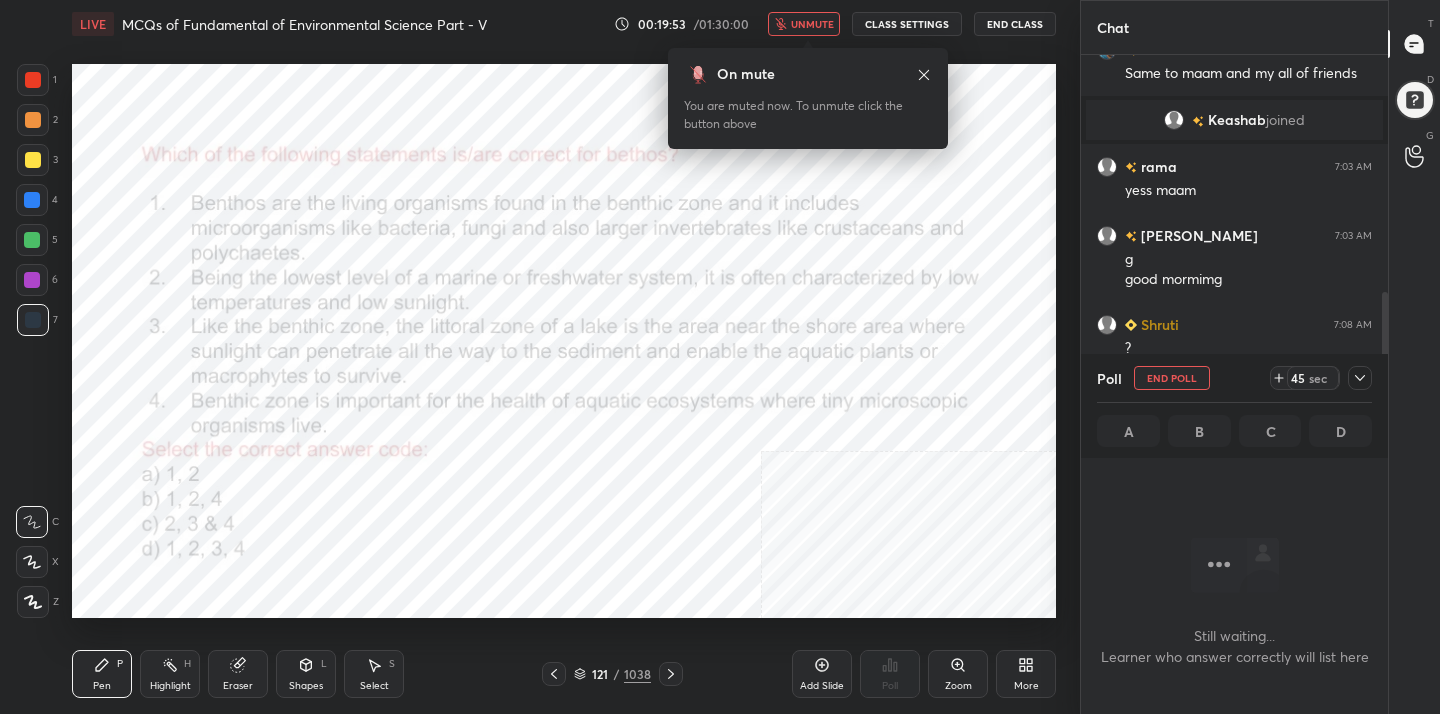 scroll, scrollTop: 387, scrollLeft: 301, axis: both 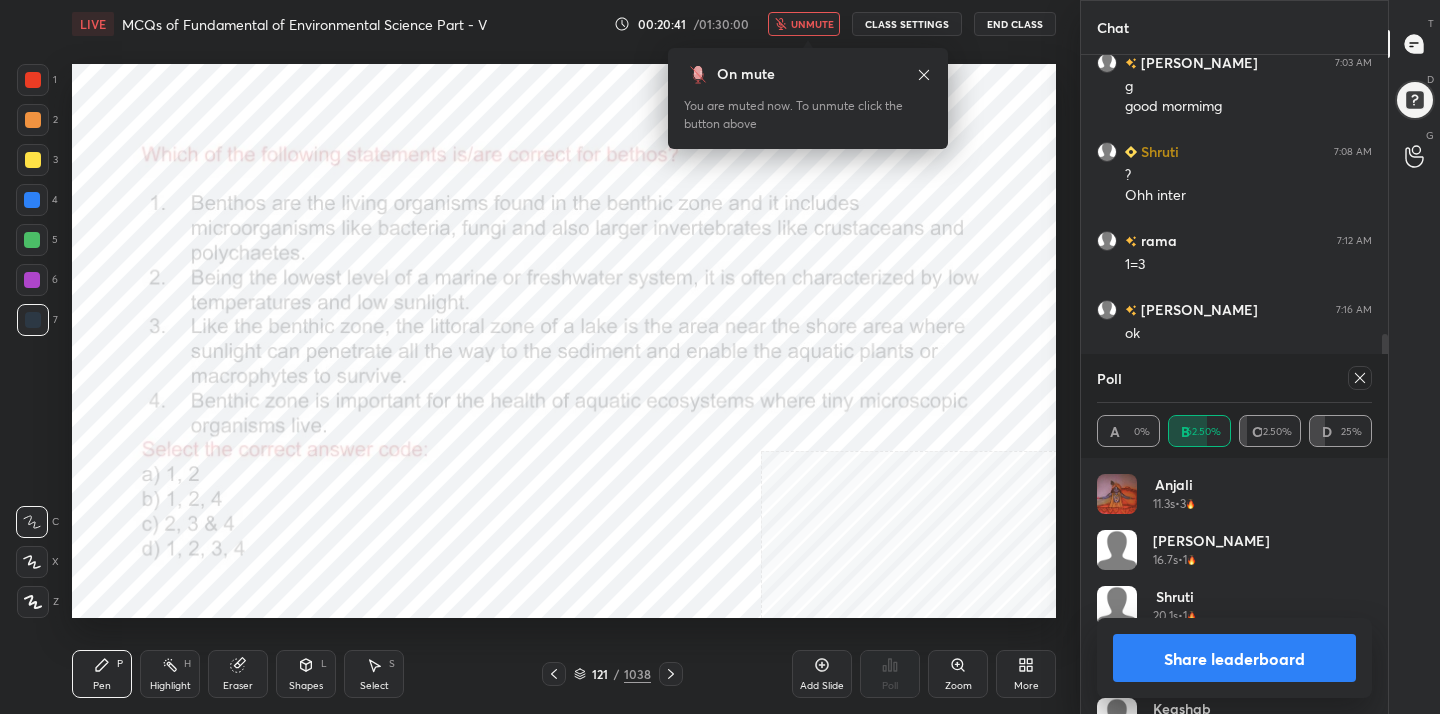 click 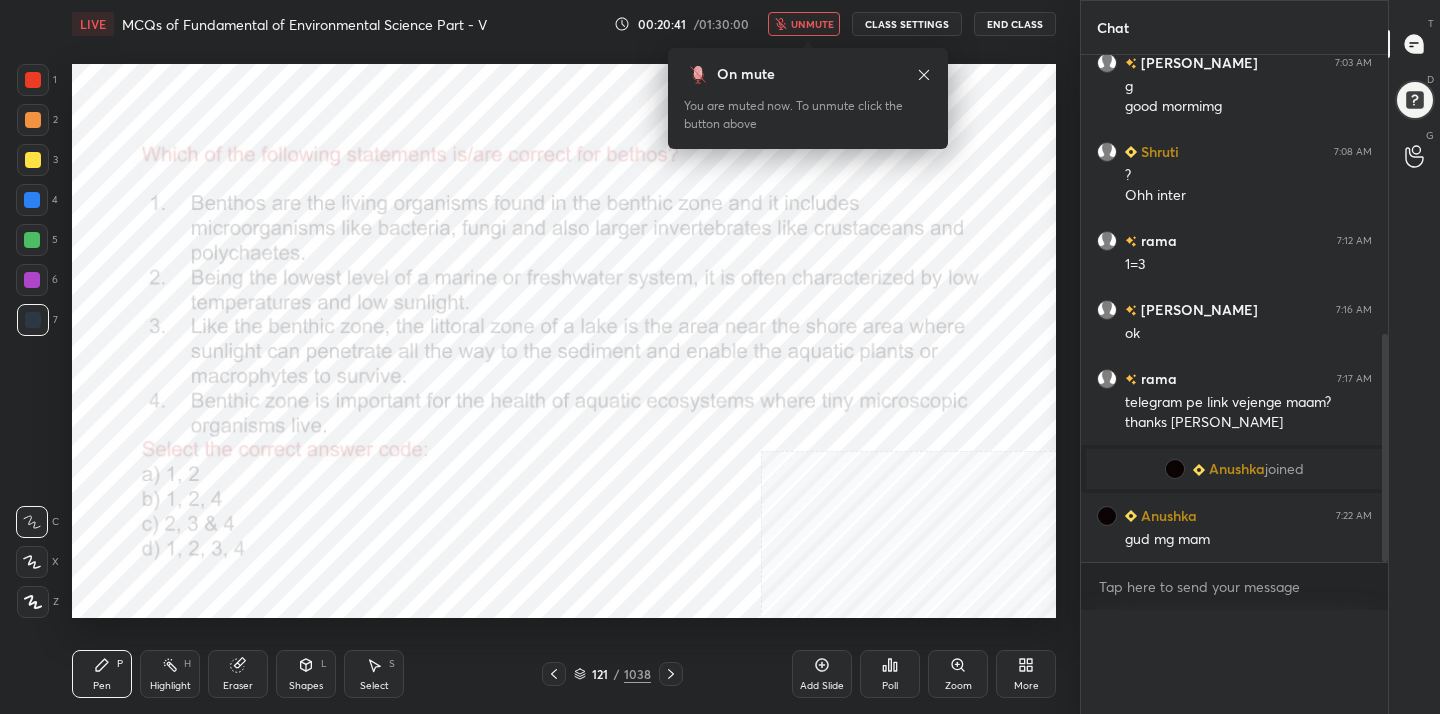 scroll, scrollTop: 0, scrollLeft: 0, axis: both 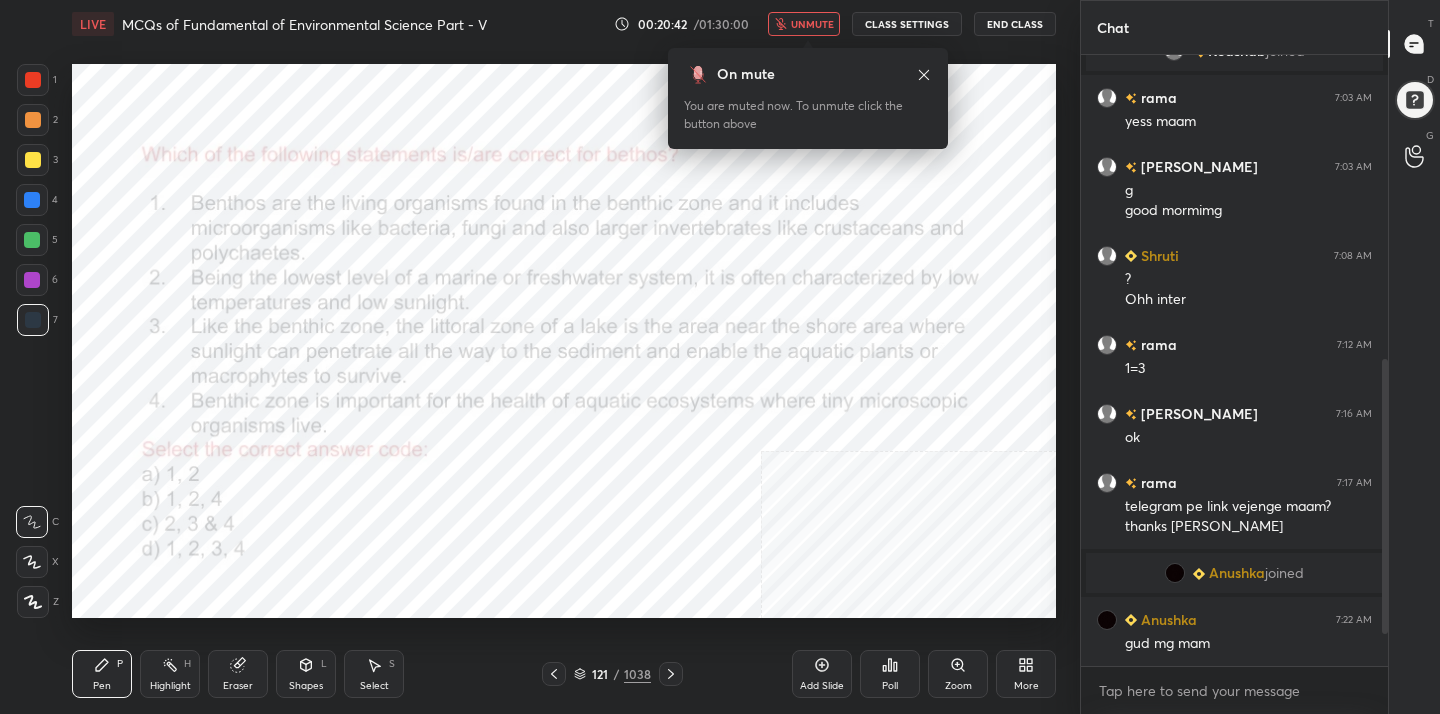 click on "unmute" at bounding box center (812, 24) 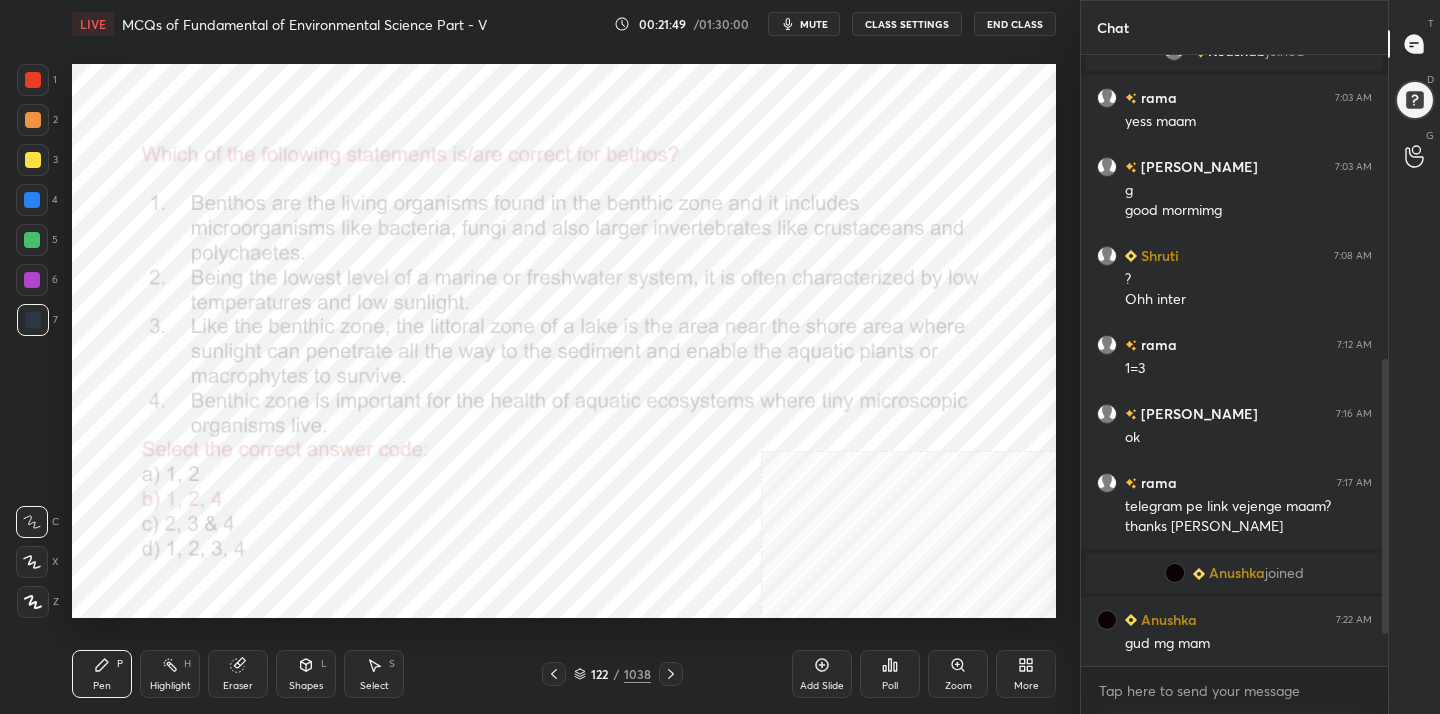 click on "mute" at bounding box center (814, 24) 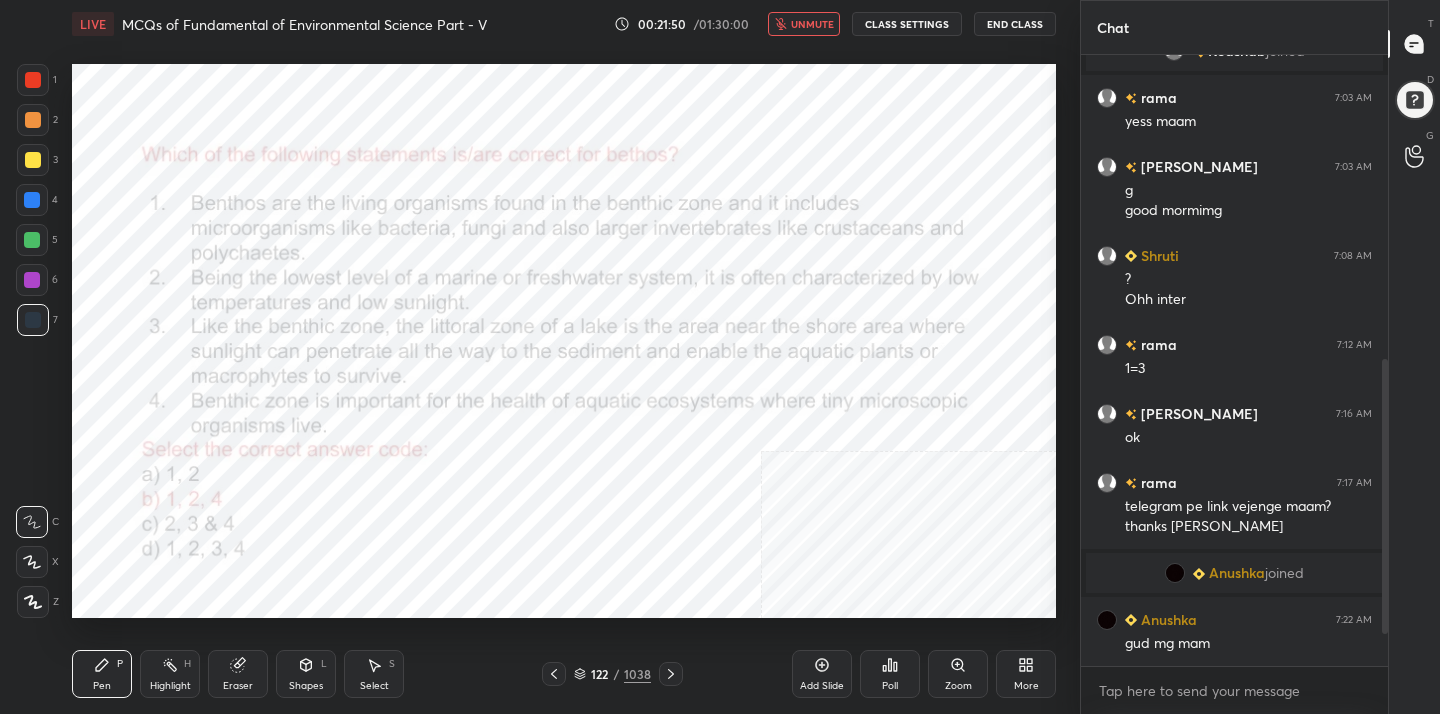 click 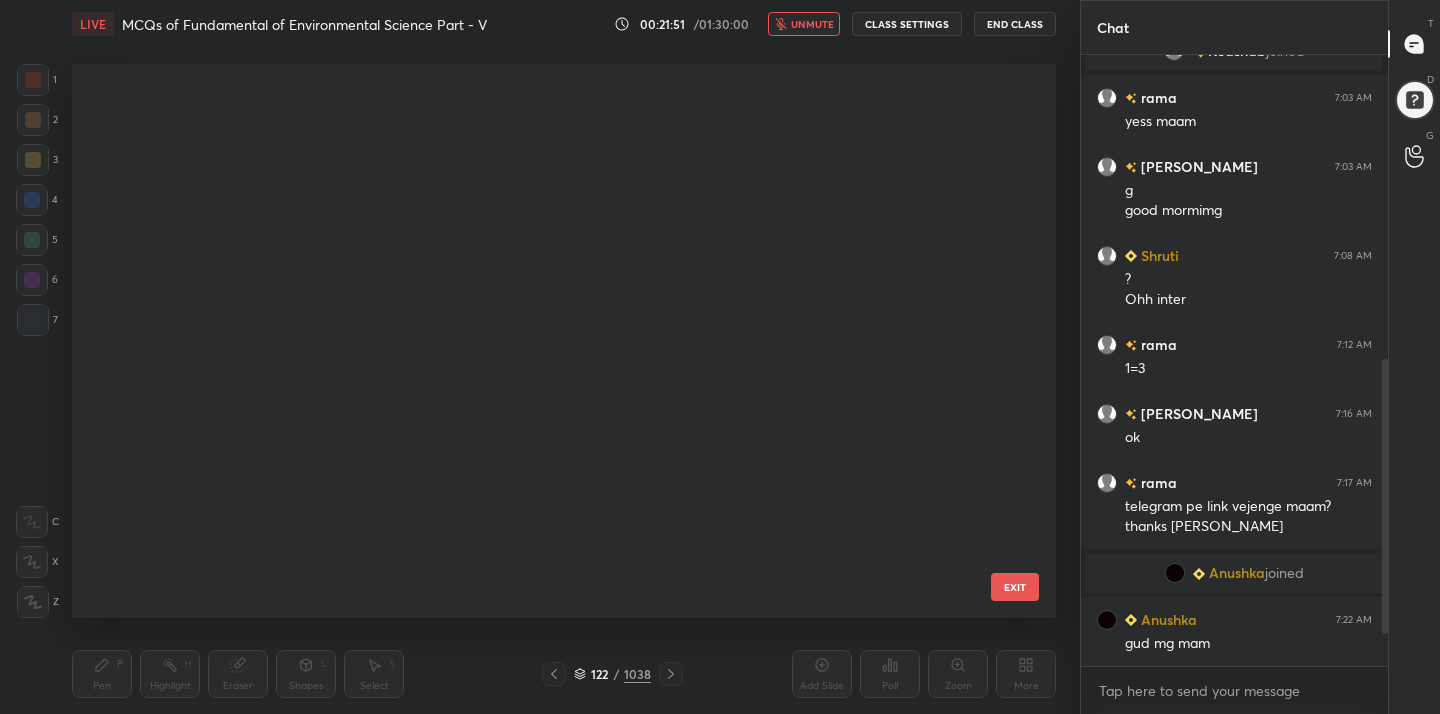 scroll, scrollTop: 6396, scrollLeft: 0, axis: vertical 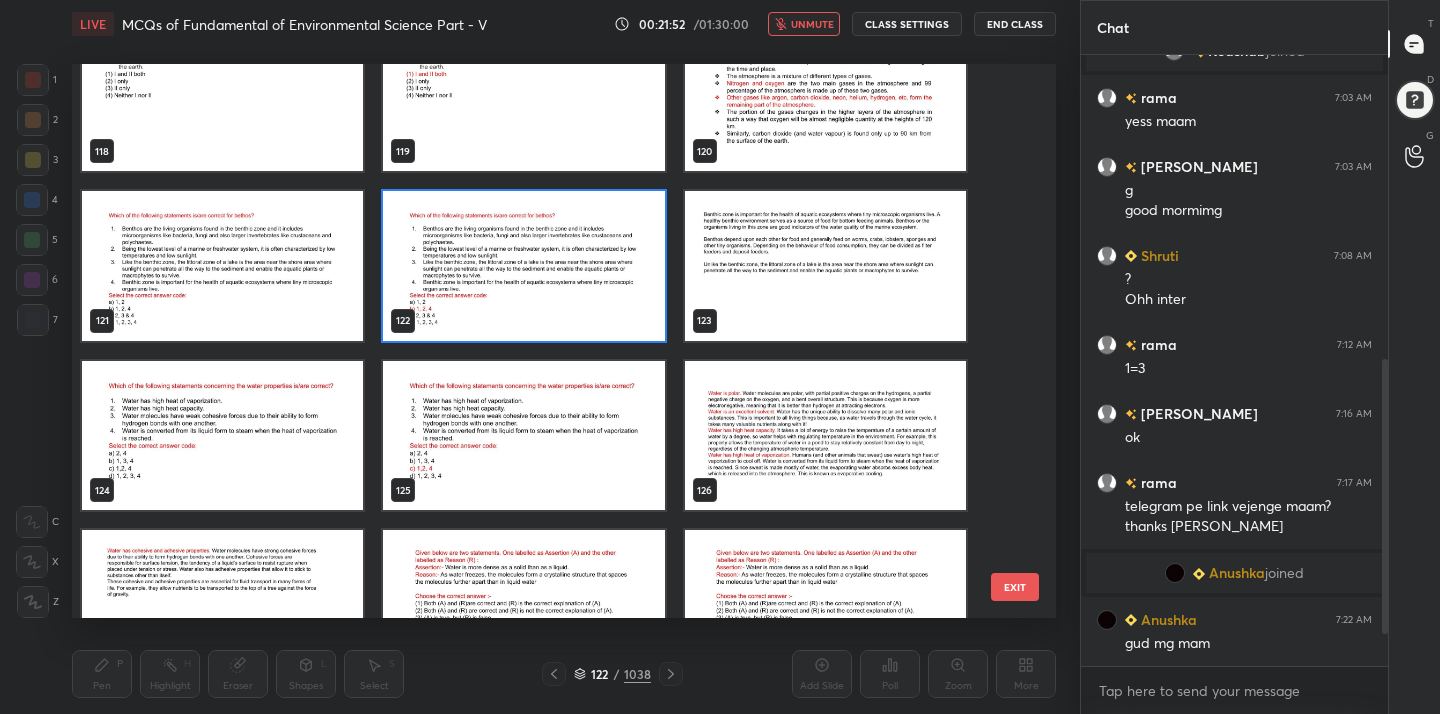 click at bounding box center (222, 436) 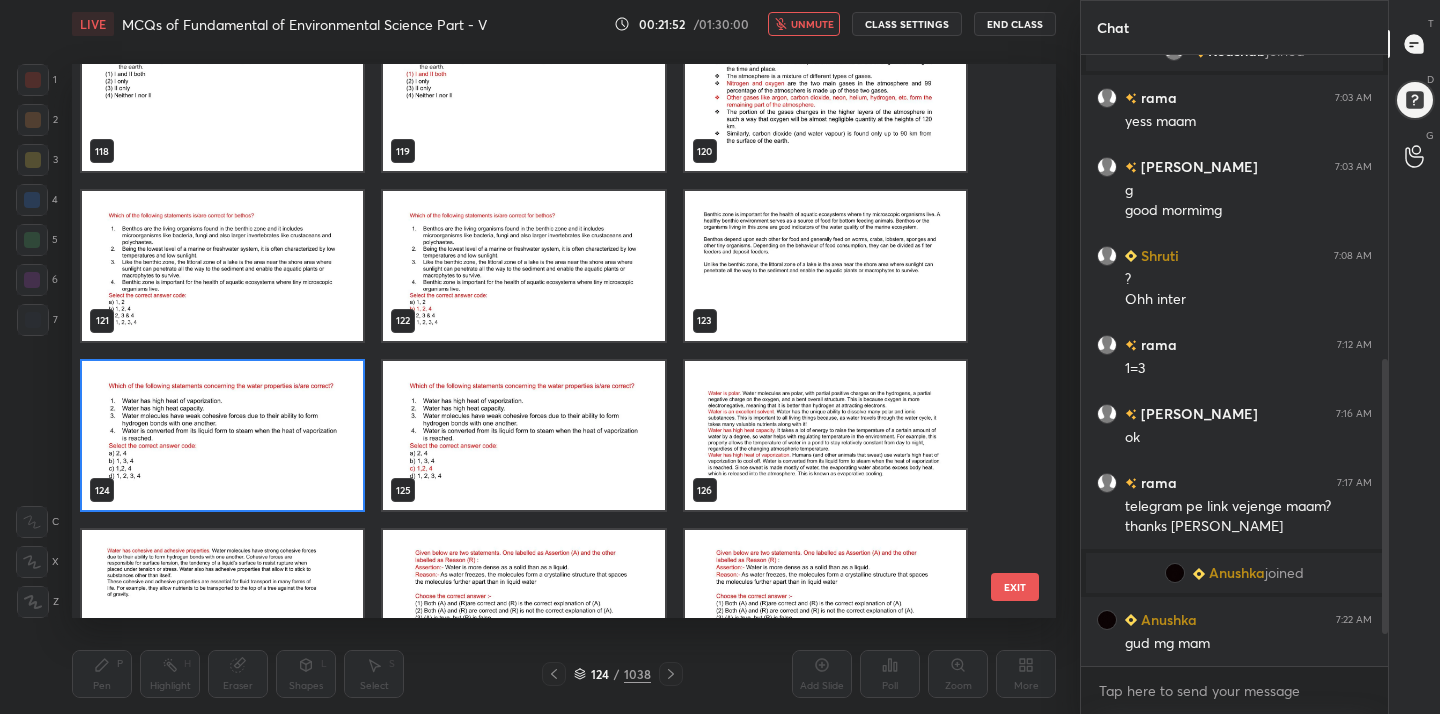 click at bounding box center (222, 436) 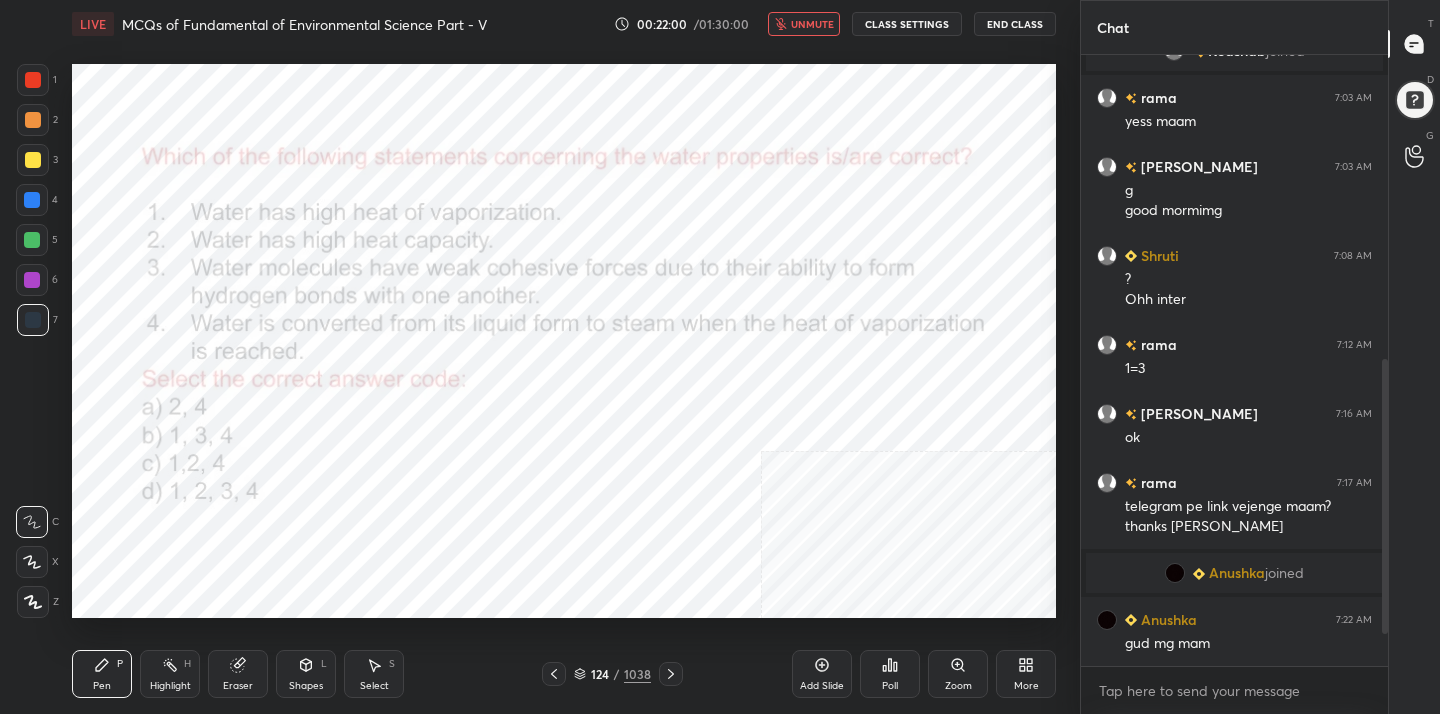 click 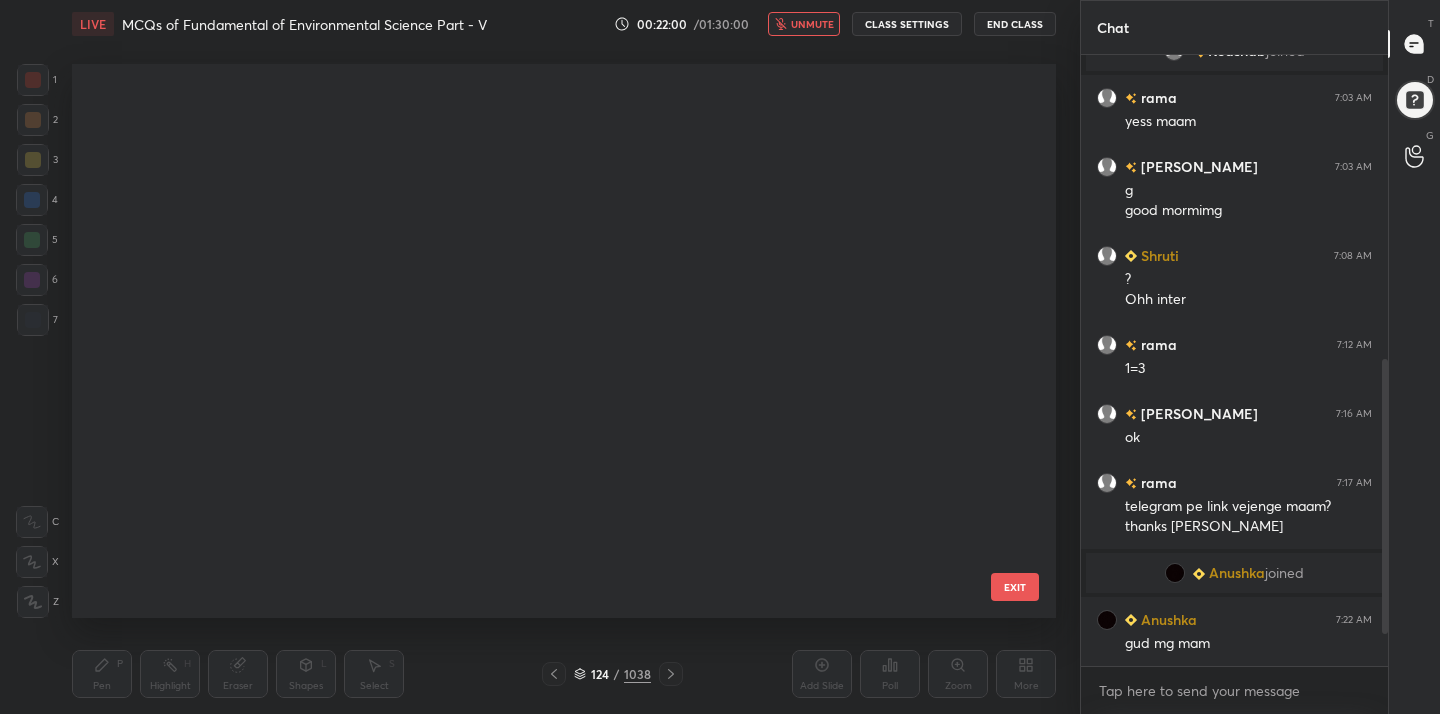 scroll, scrollTop: 6565, scrollLeft: 0, axis: vertical 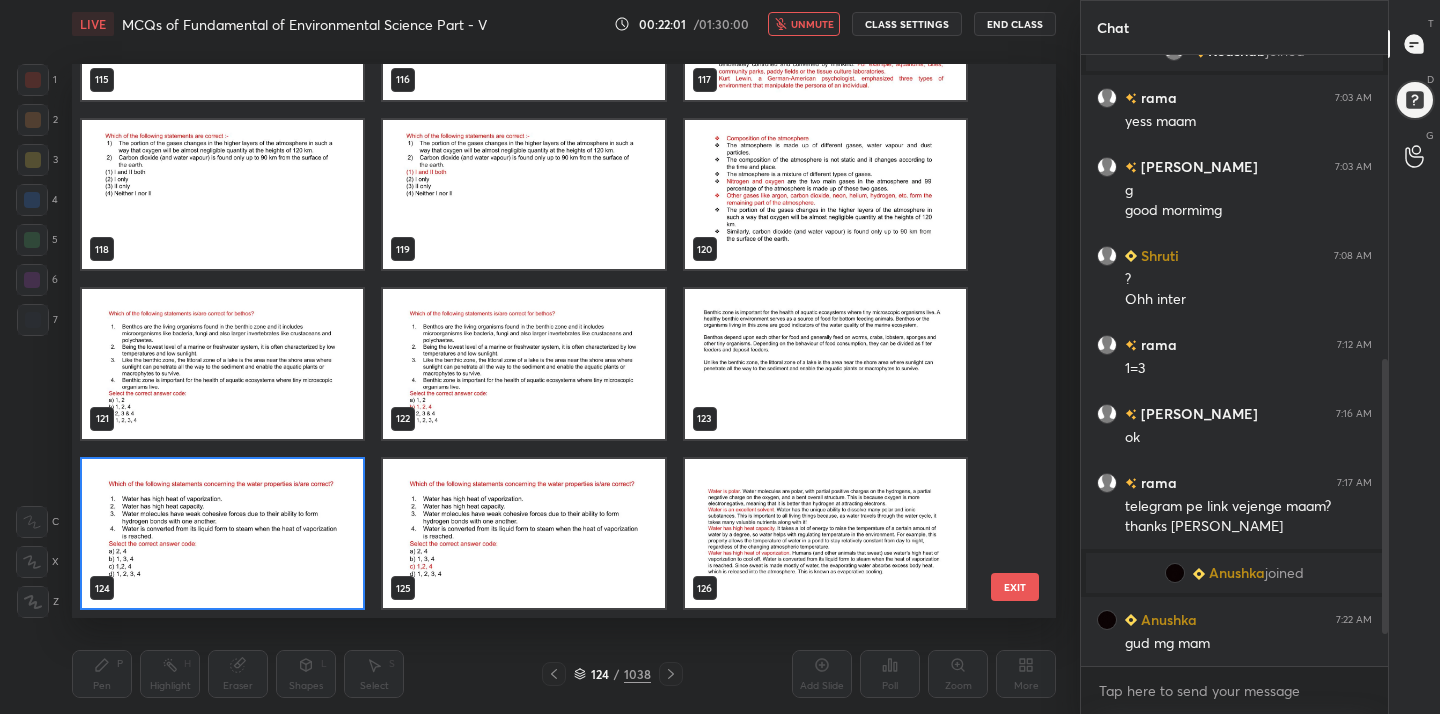 click at bounding box center (222, 534) 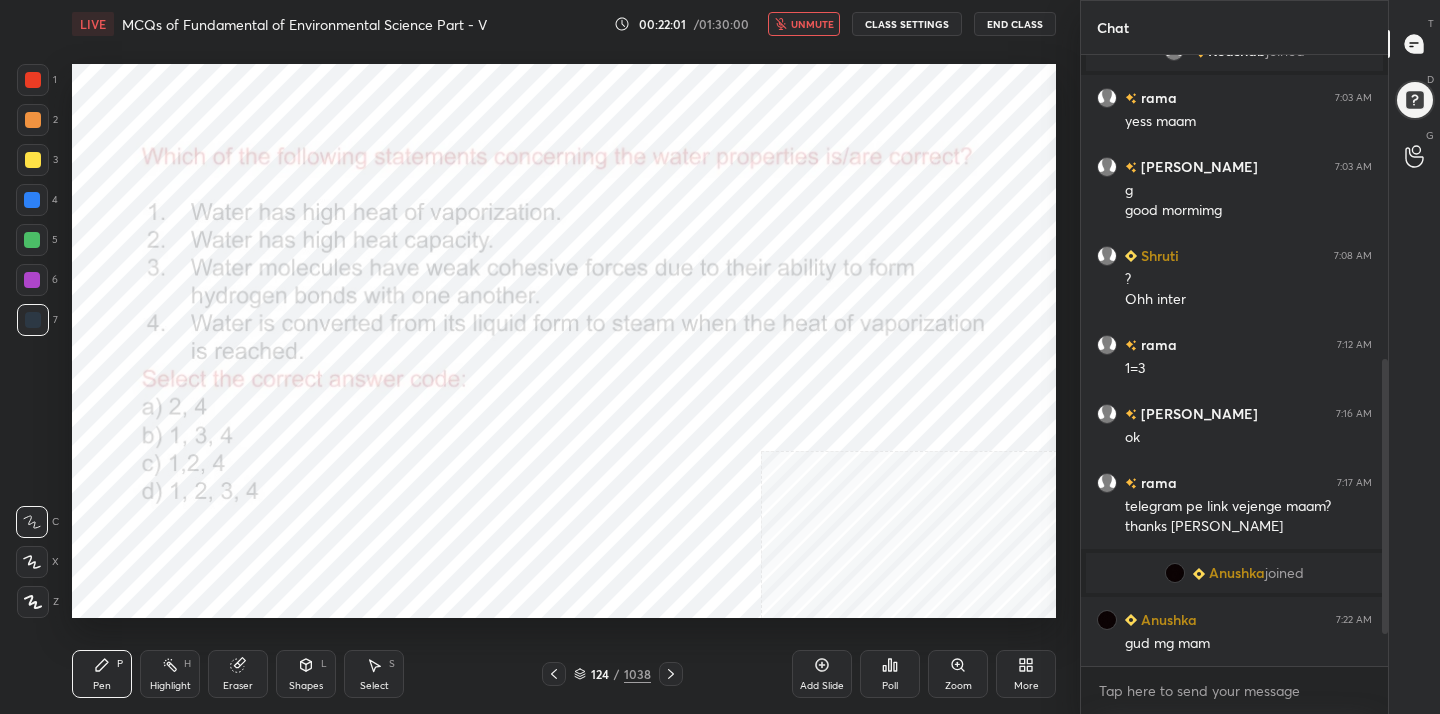 click at bounding box center (222, 534) 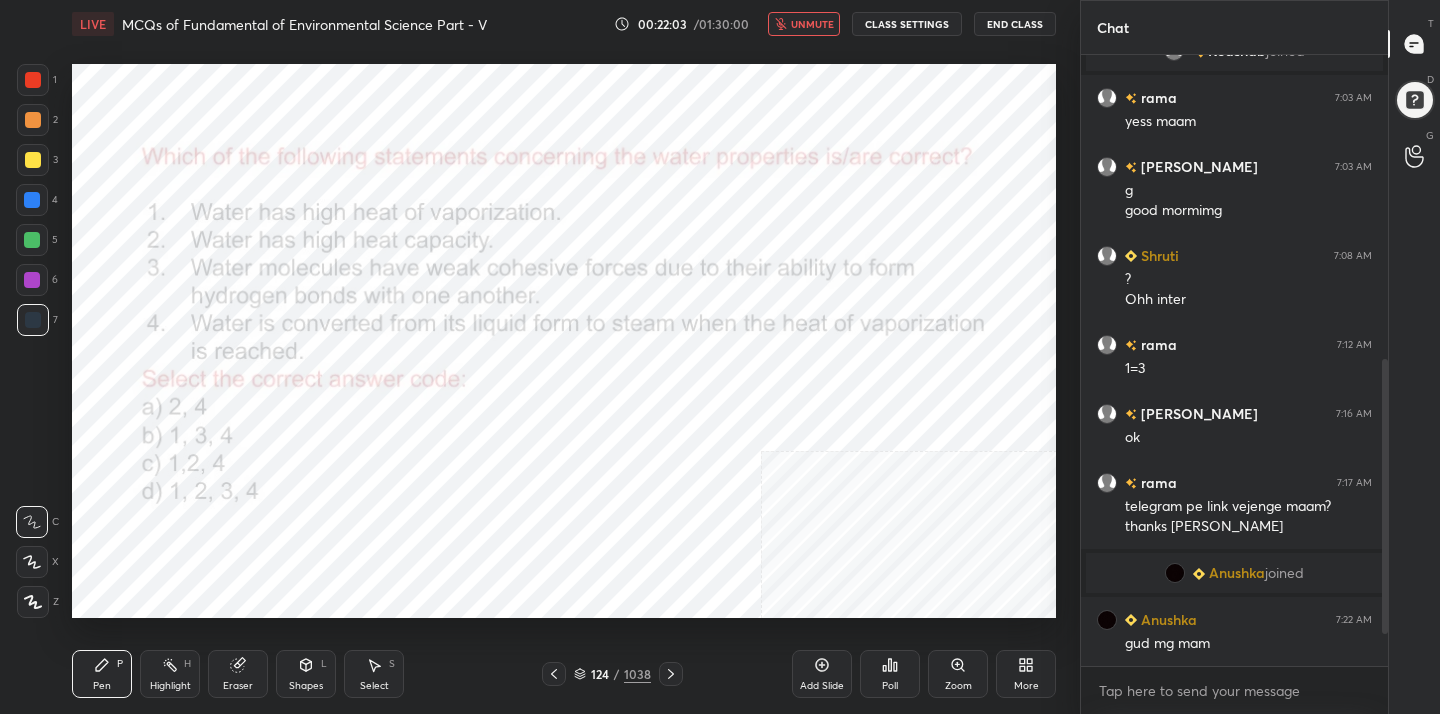 click on "Poll" at bounding box center [890, 686] 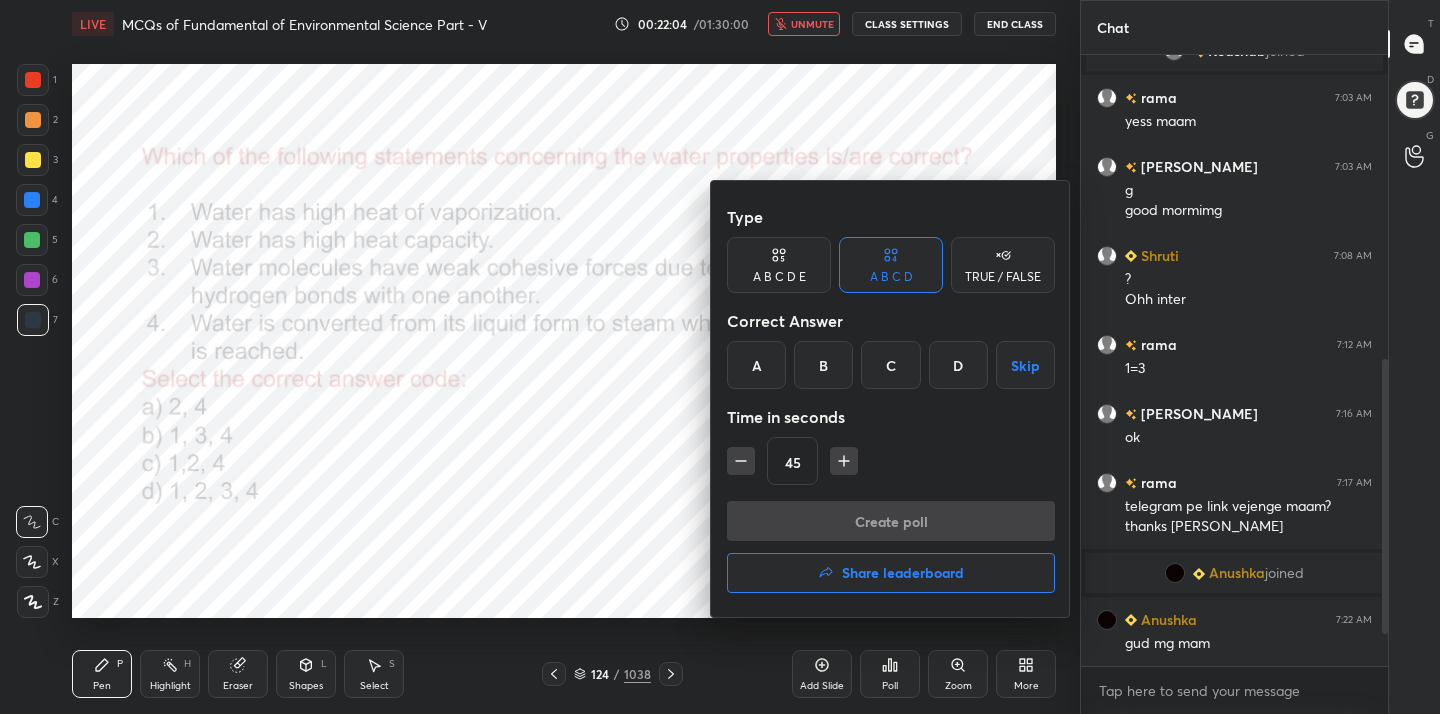 click on "C" at bounding box center (890, 365) 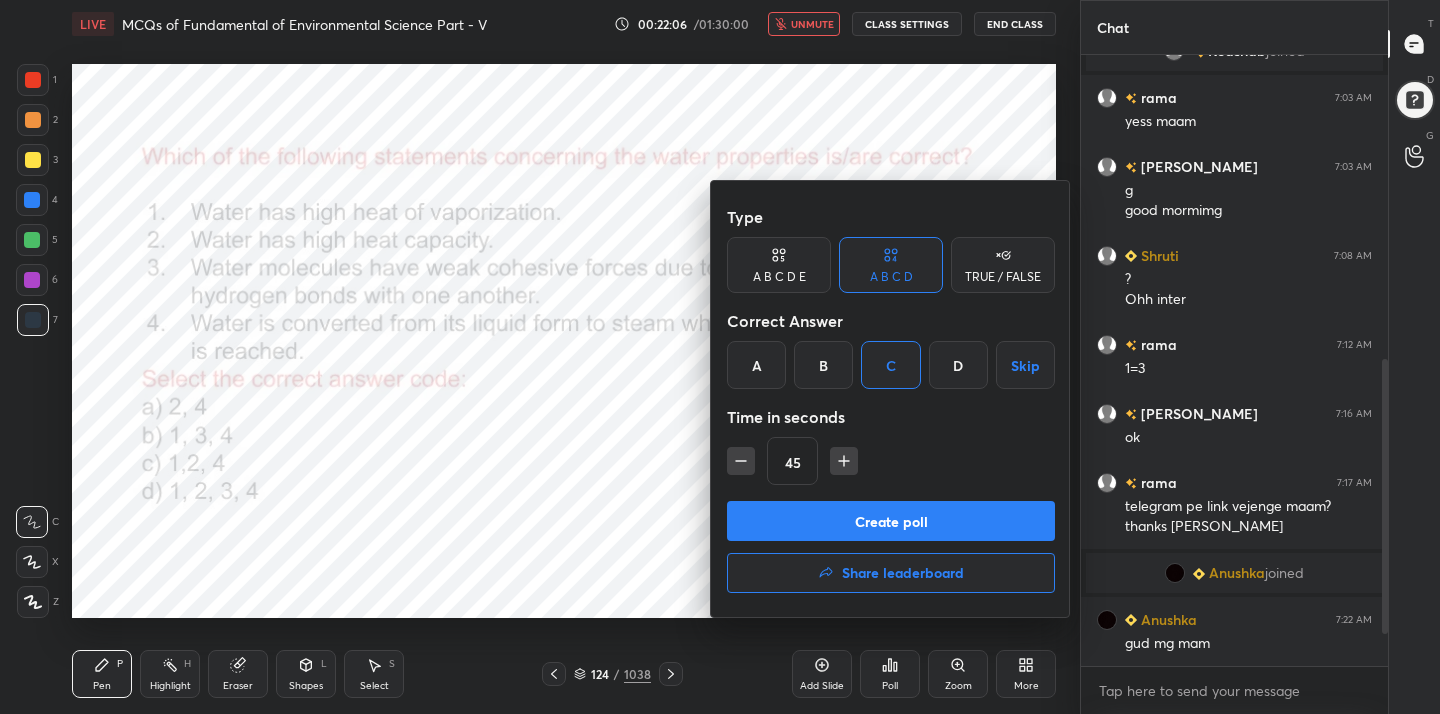 click 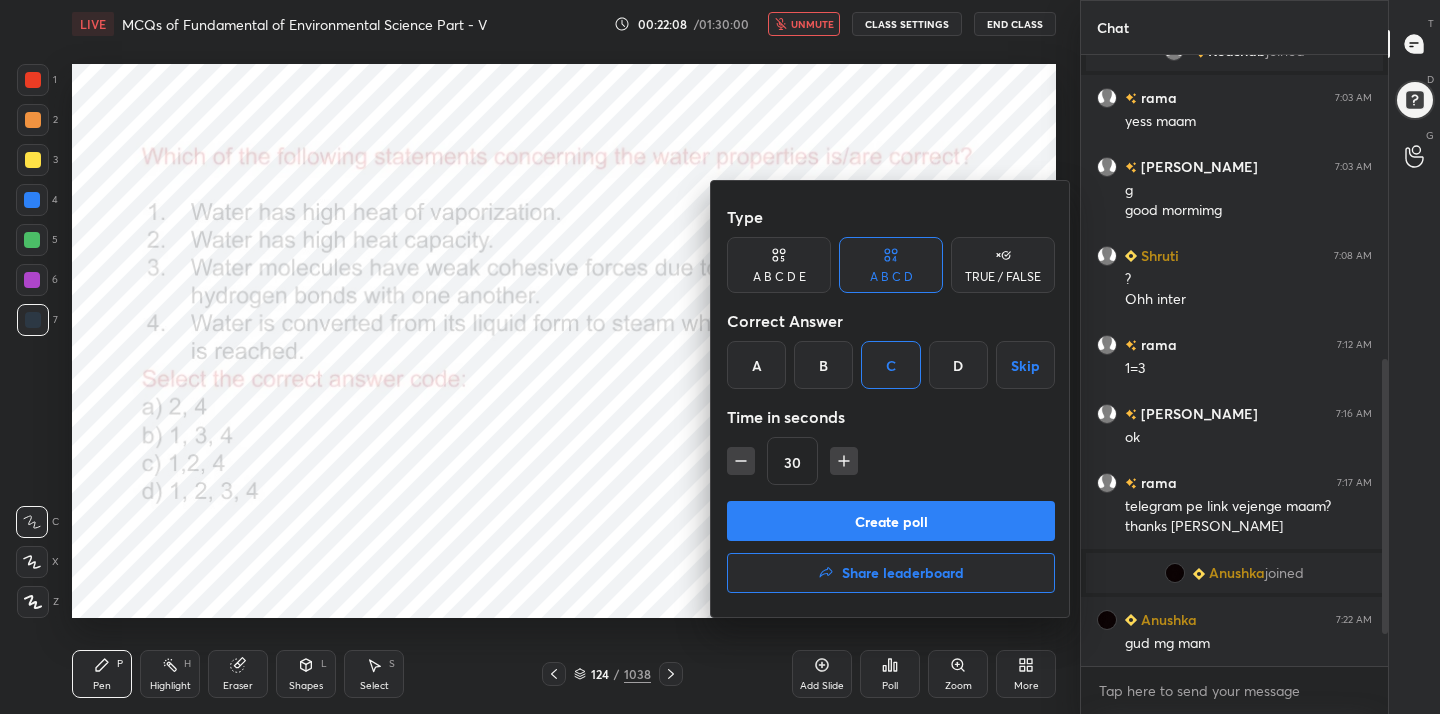 click at bounding box center [720, 357] 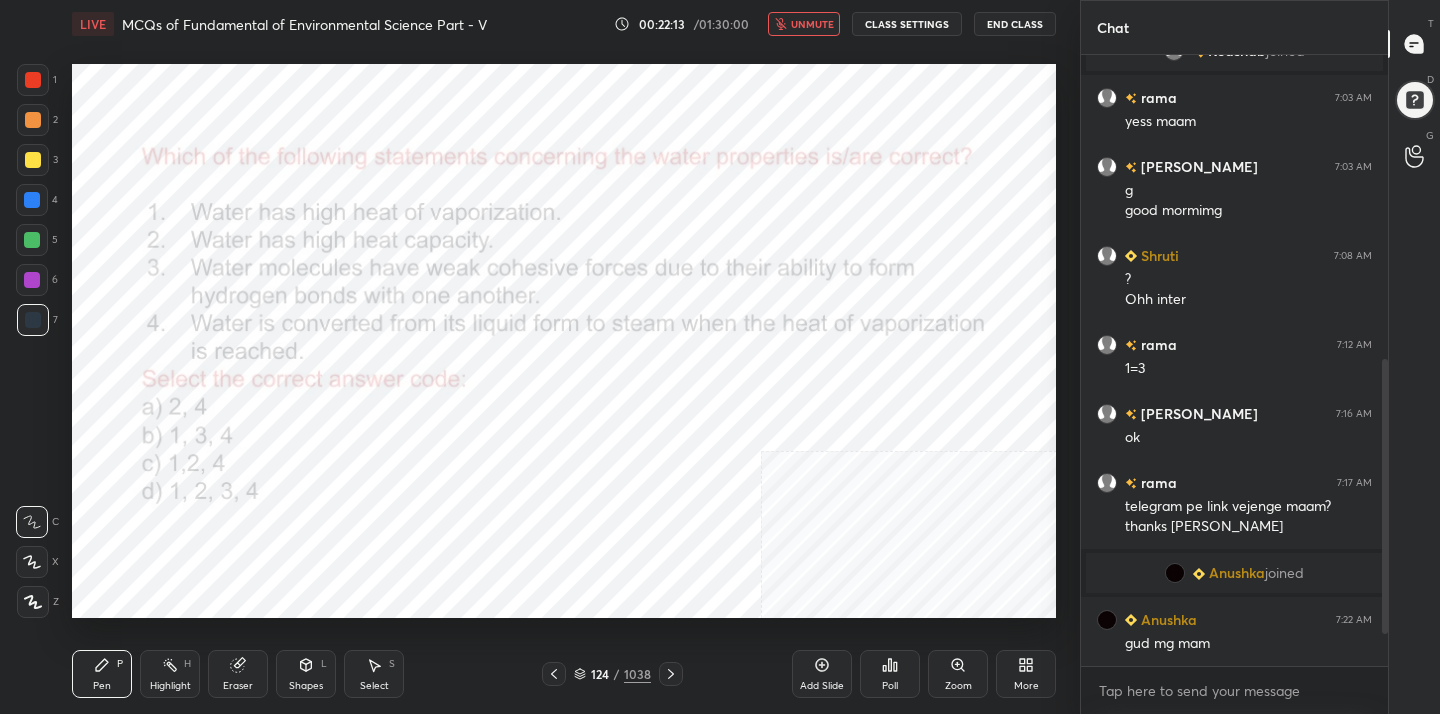 click 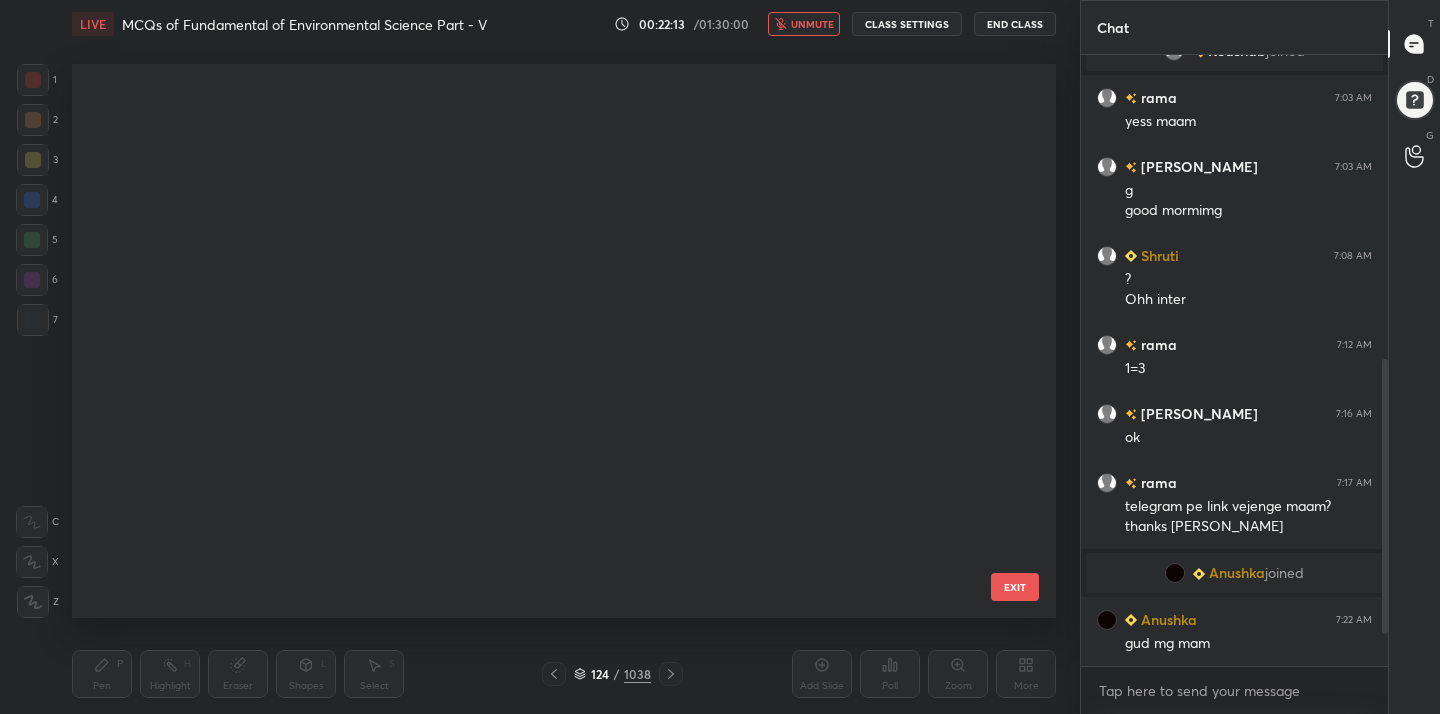 scroll, scrollTop: 6565, scrollLeft: 0, axis: vertical 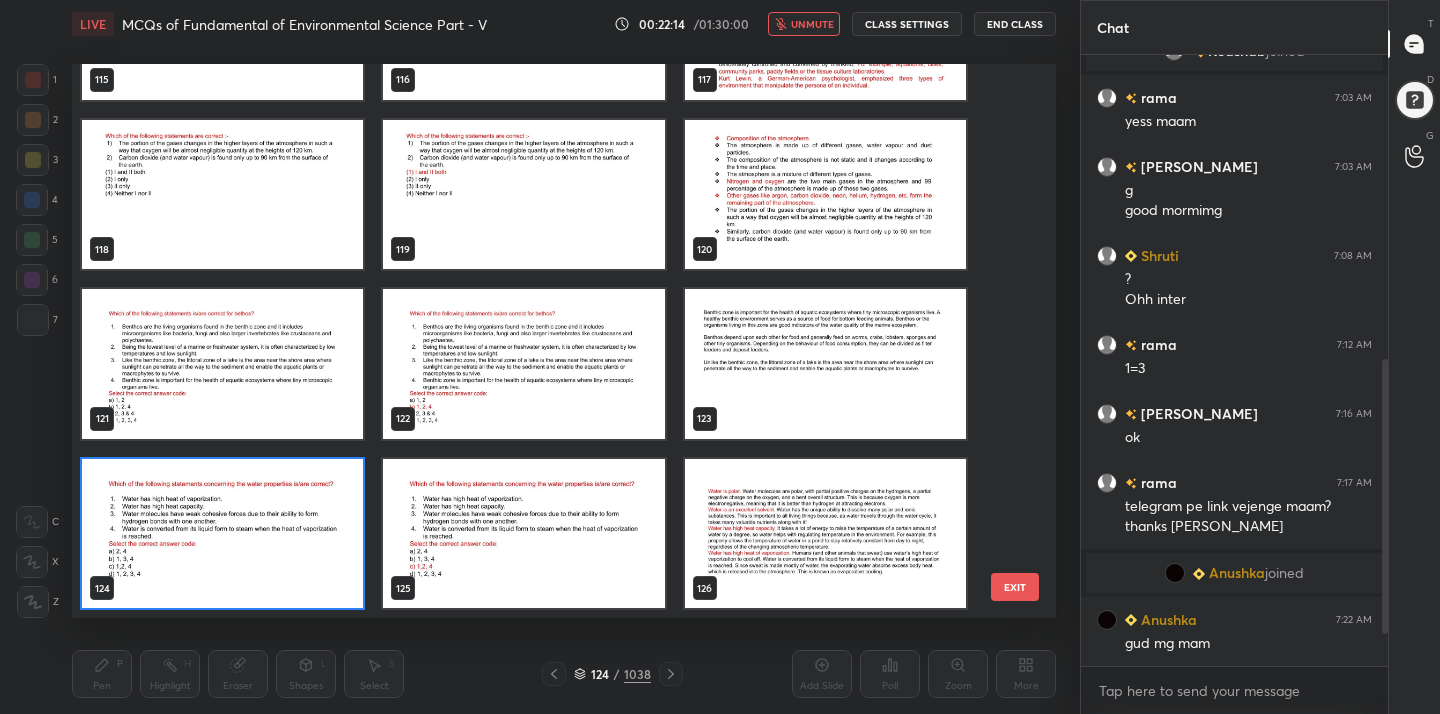 click at bounding box center (222, 534) 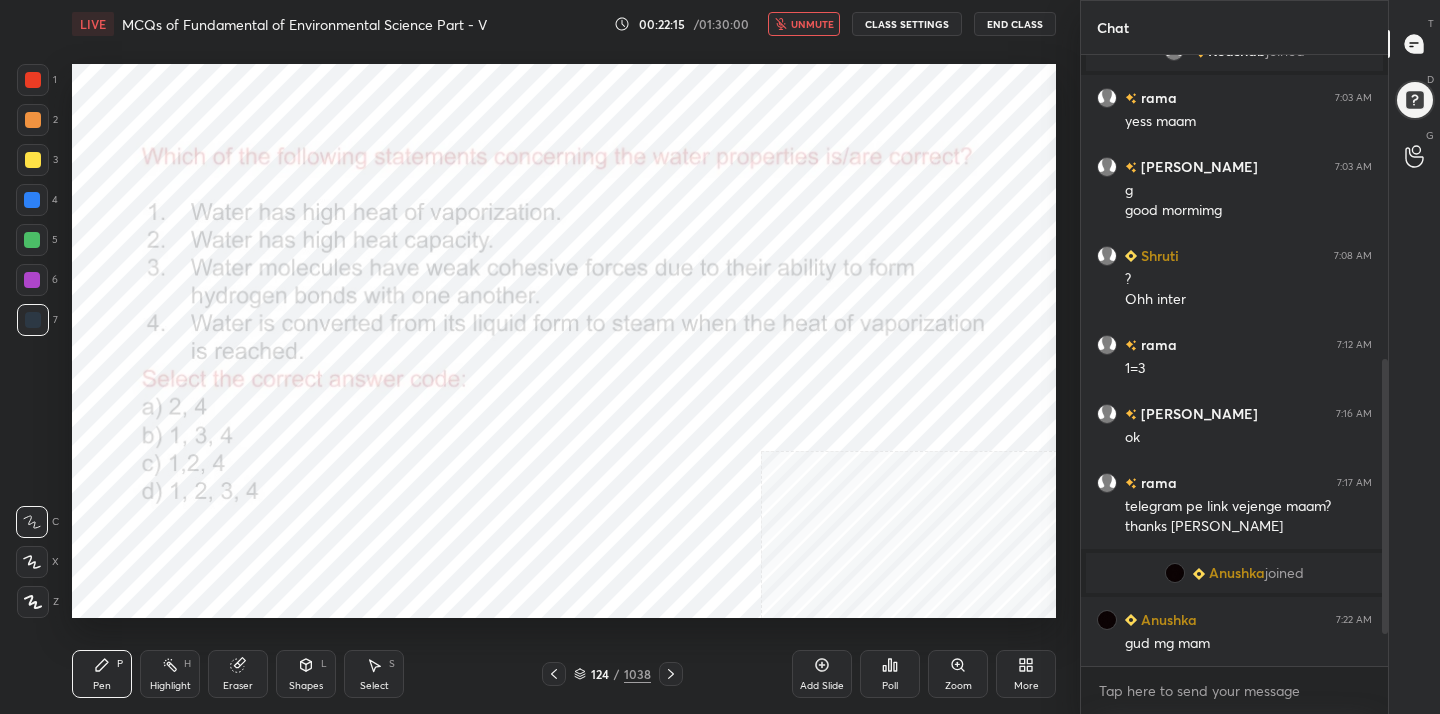 scroll, scrollTop: 0, scrollLeft: 0, axis: both 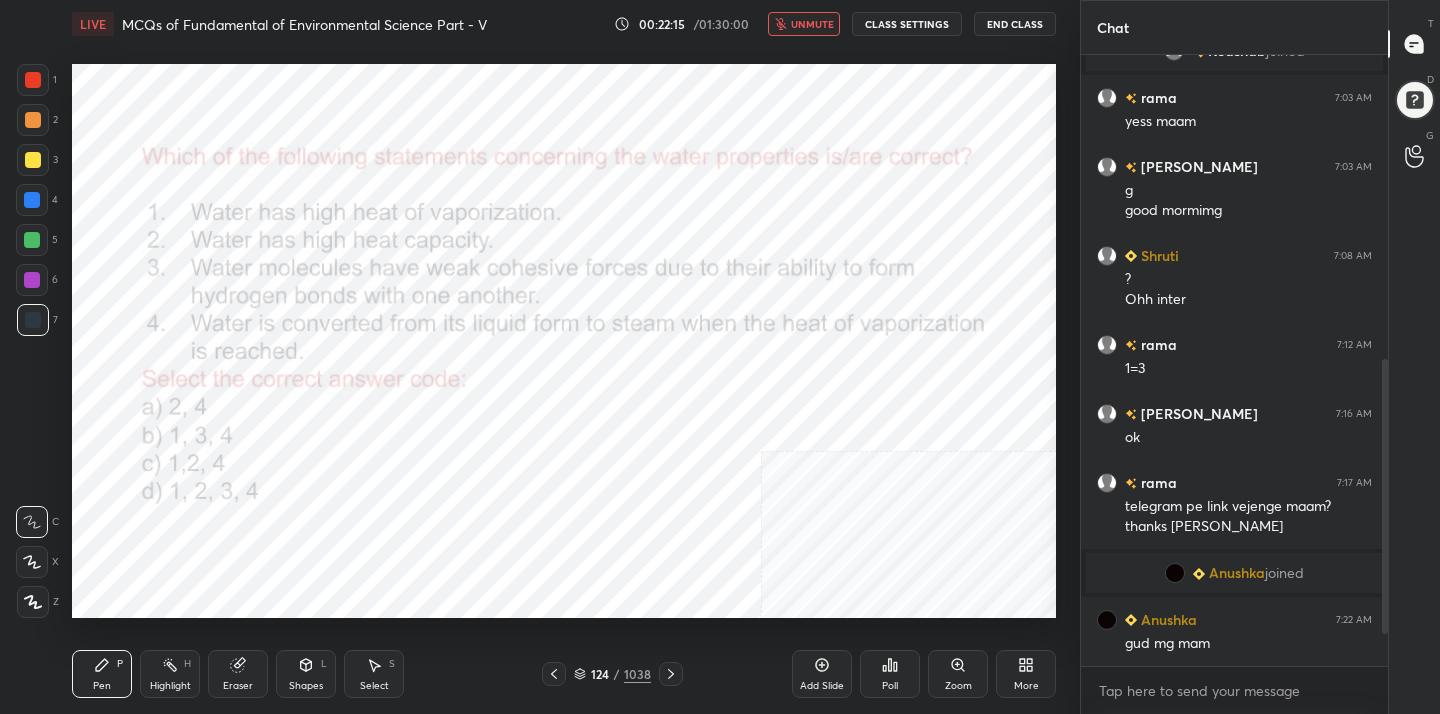 click on "Poll" at bounding box center [890, 674] 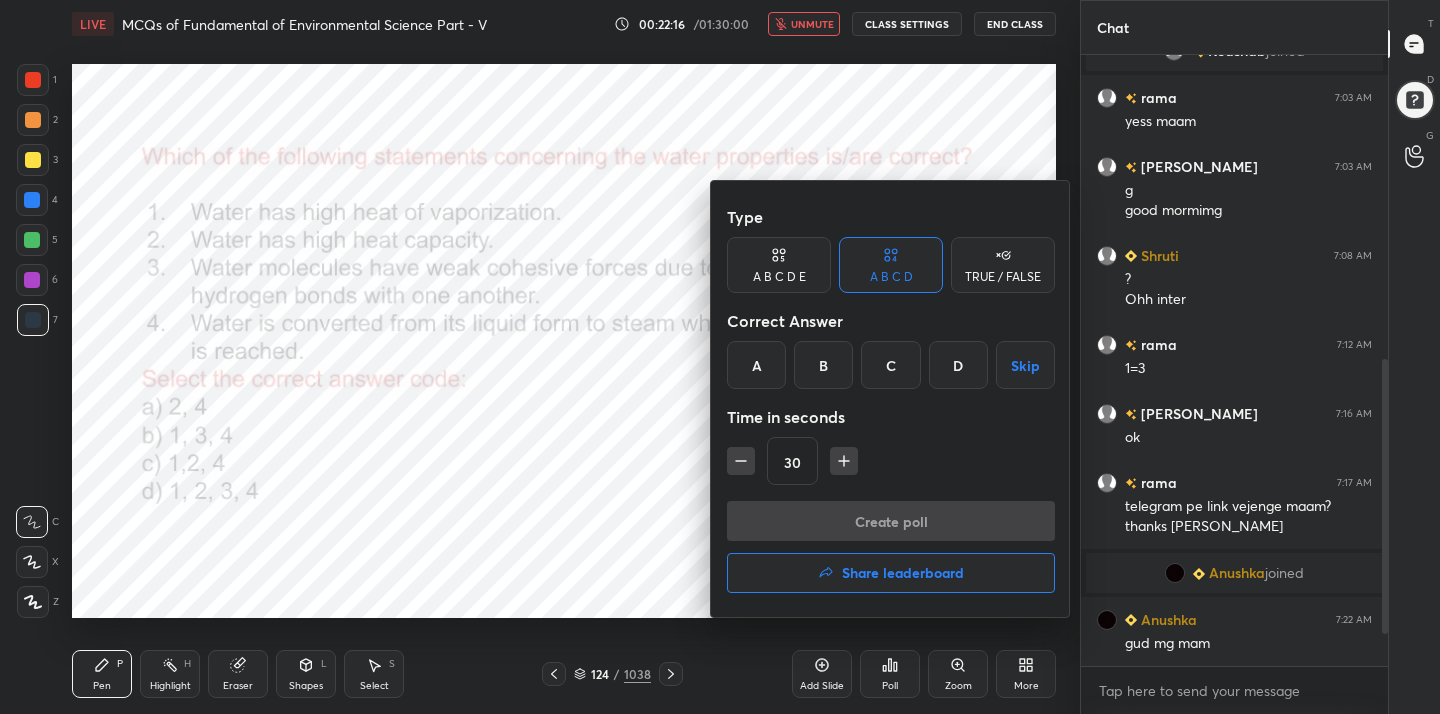 click on "C" at bounding box center (890, 365) 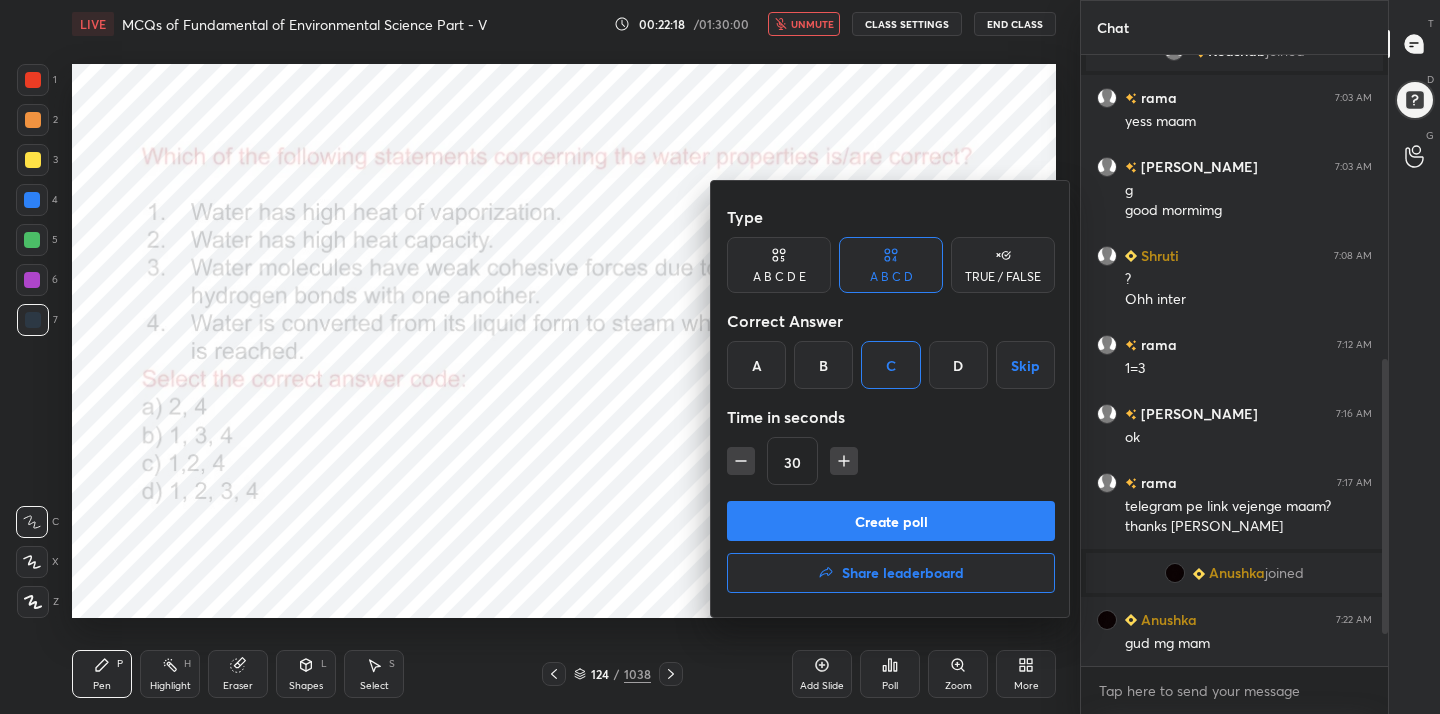 click on "Create poll" at bounding box center (891, 521) 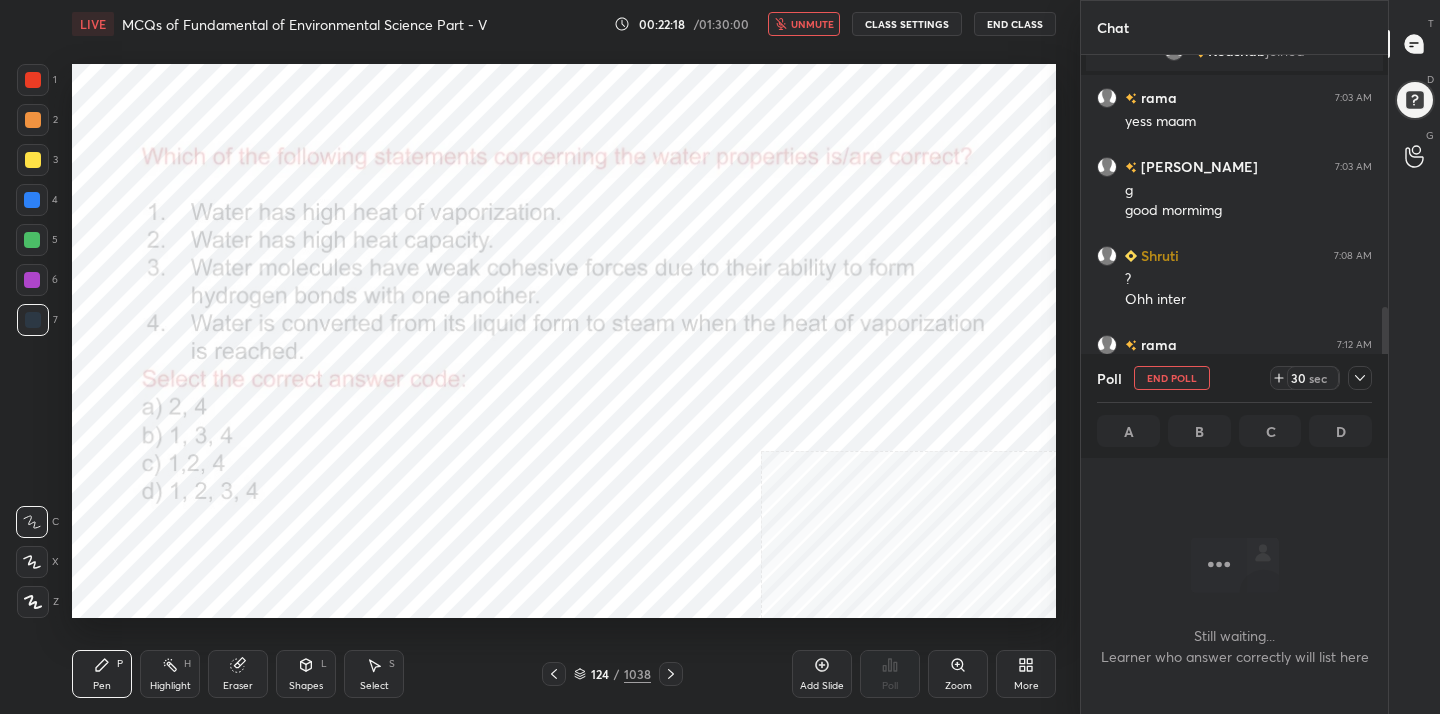 scroll, scrollTop: 336, scrollLeft: 301, axis: both 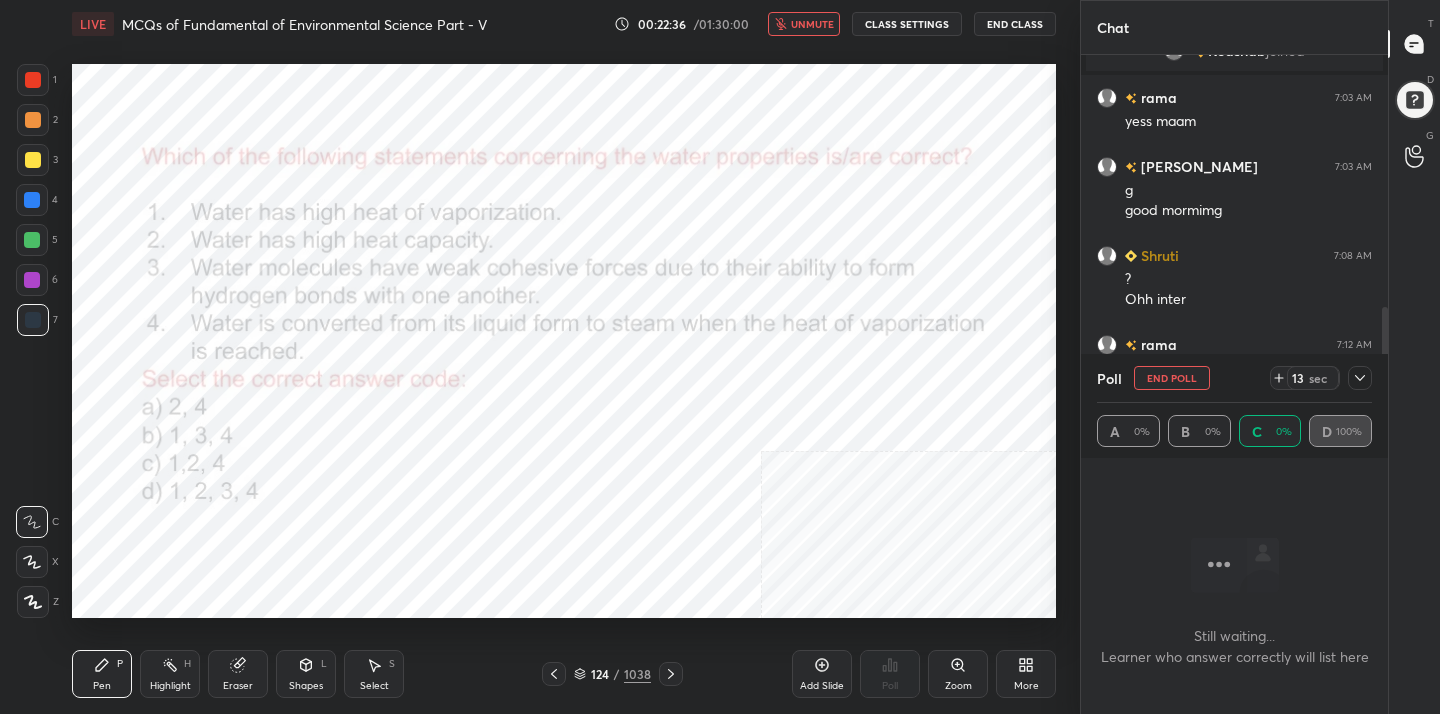 click 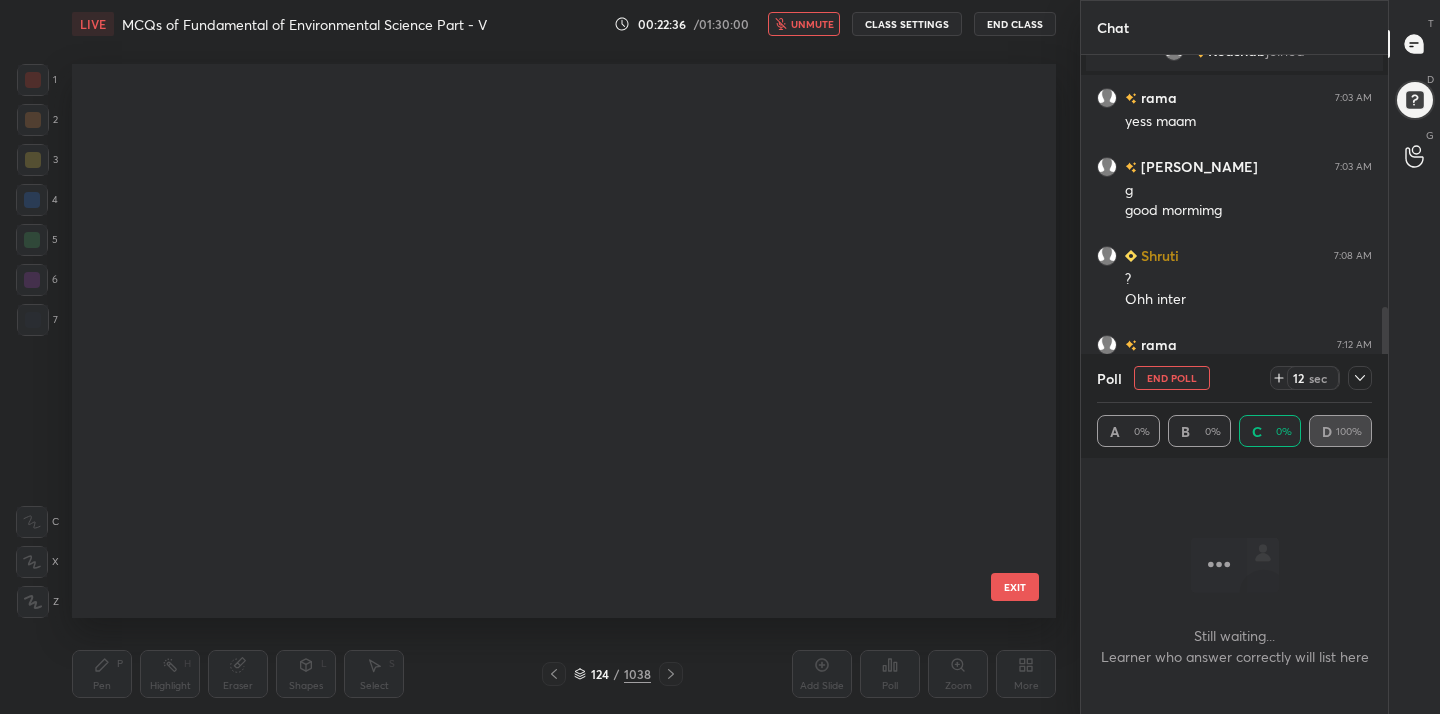 scroll, scrollTop: 6565, scrollLeft: 0, axis: vertical 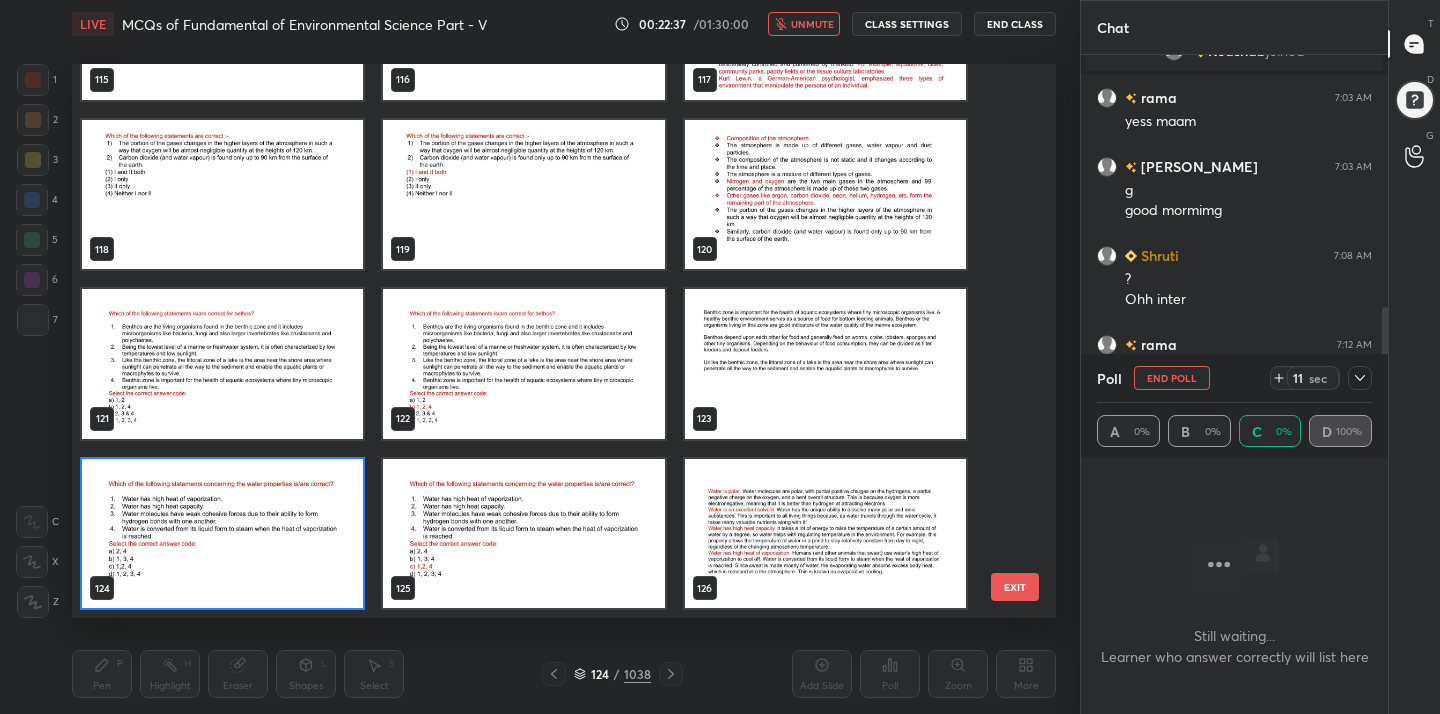 click at bounding box center [222, 534] 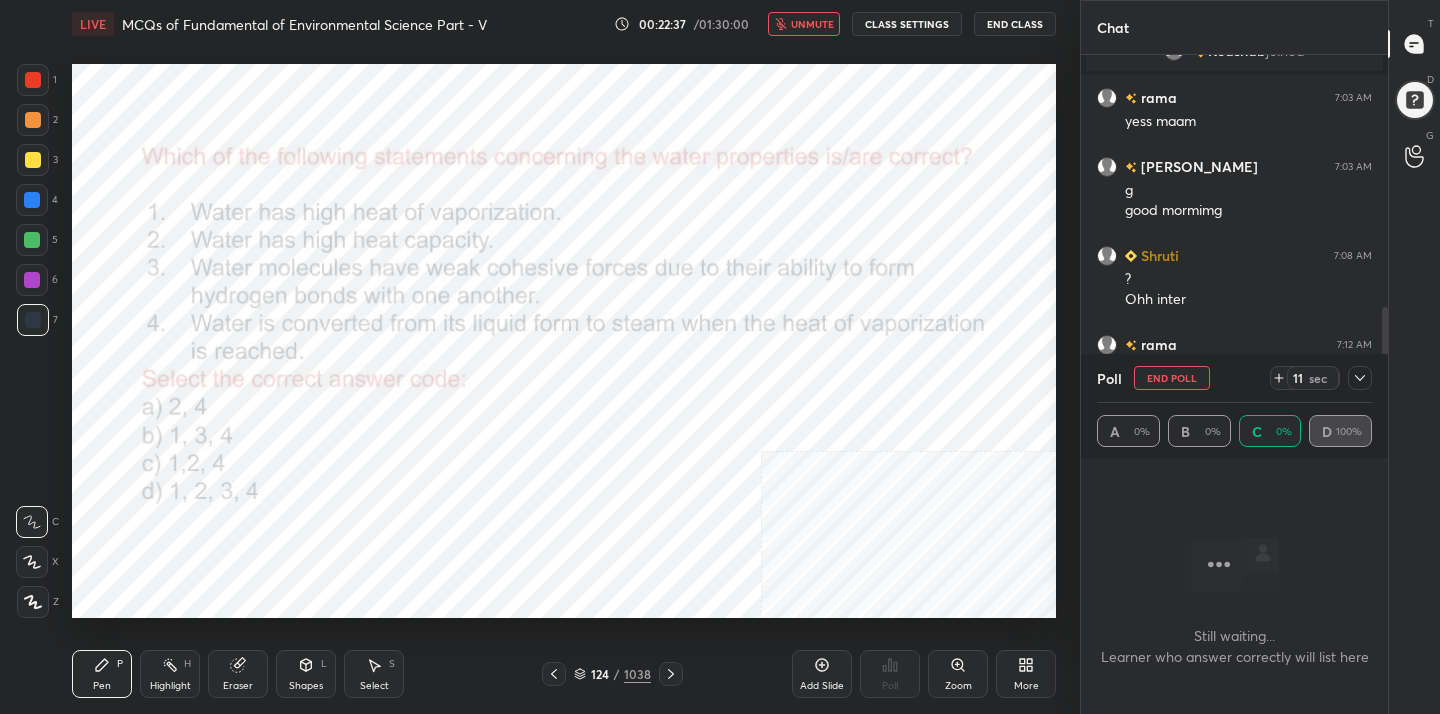 click at bounding box center [222, 534] 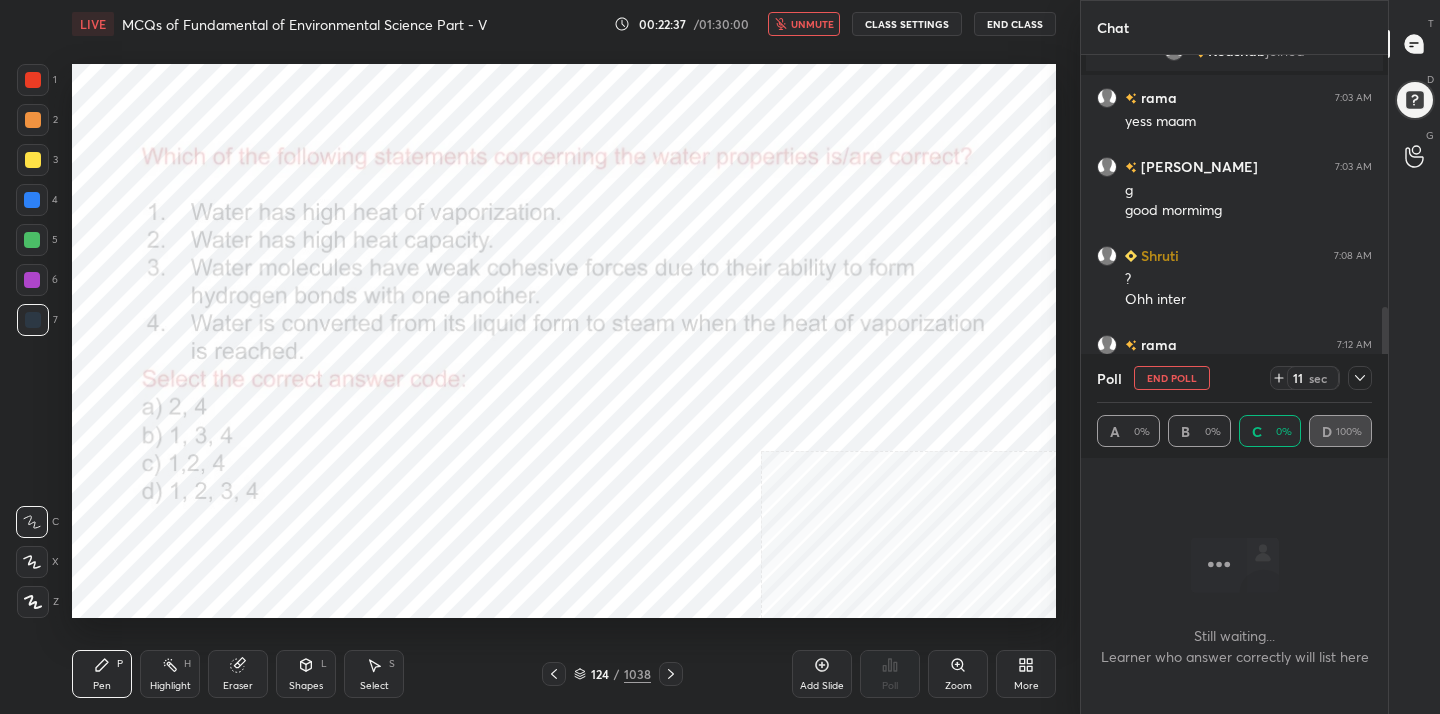 click at bounding box center [222, 534] 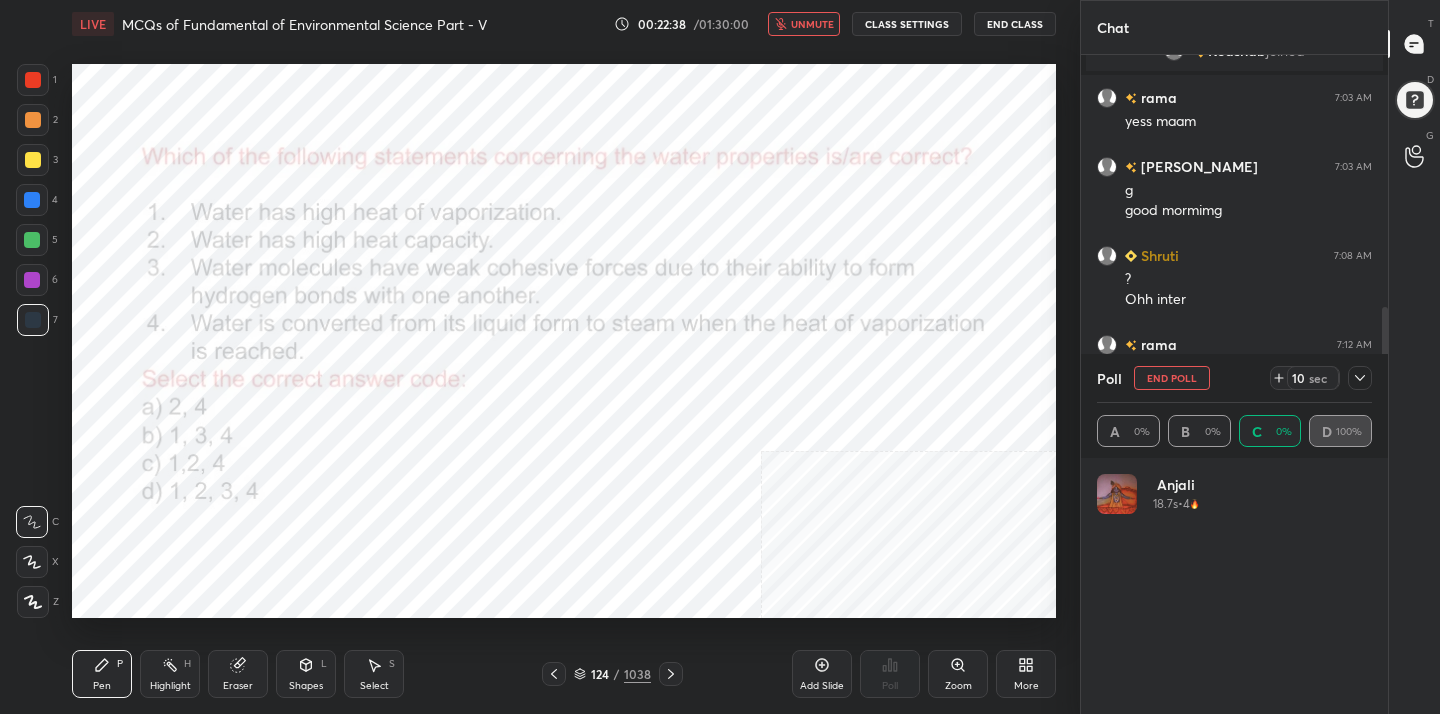 scroll, scrollTop: 7, scrollLeft: 7, axis: both 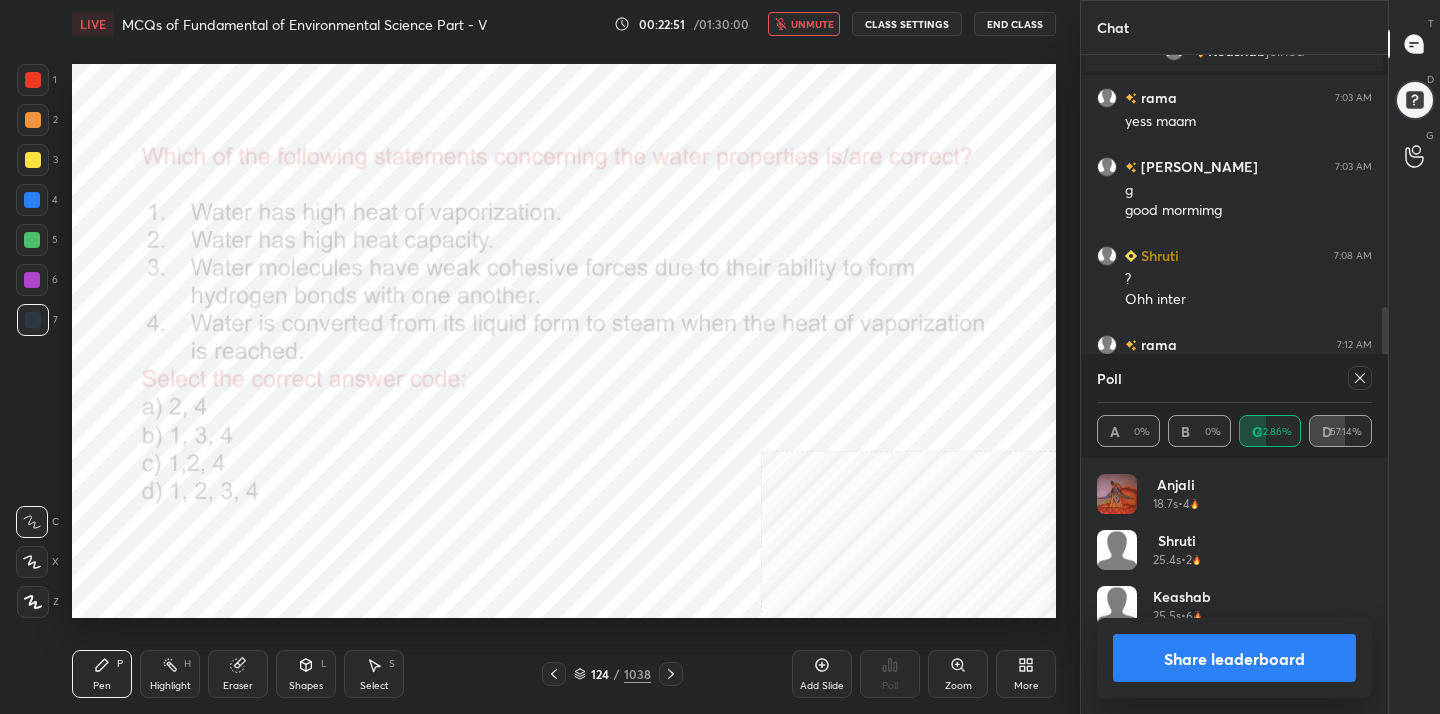 click 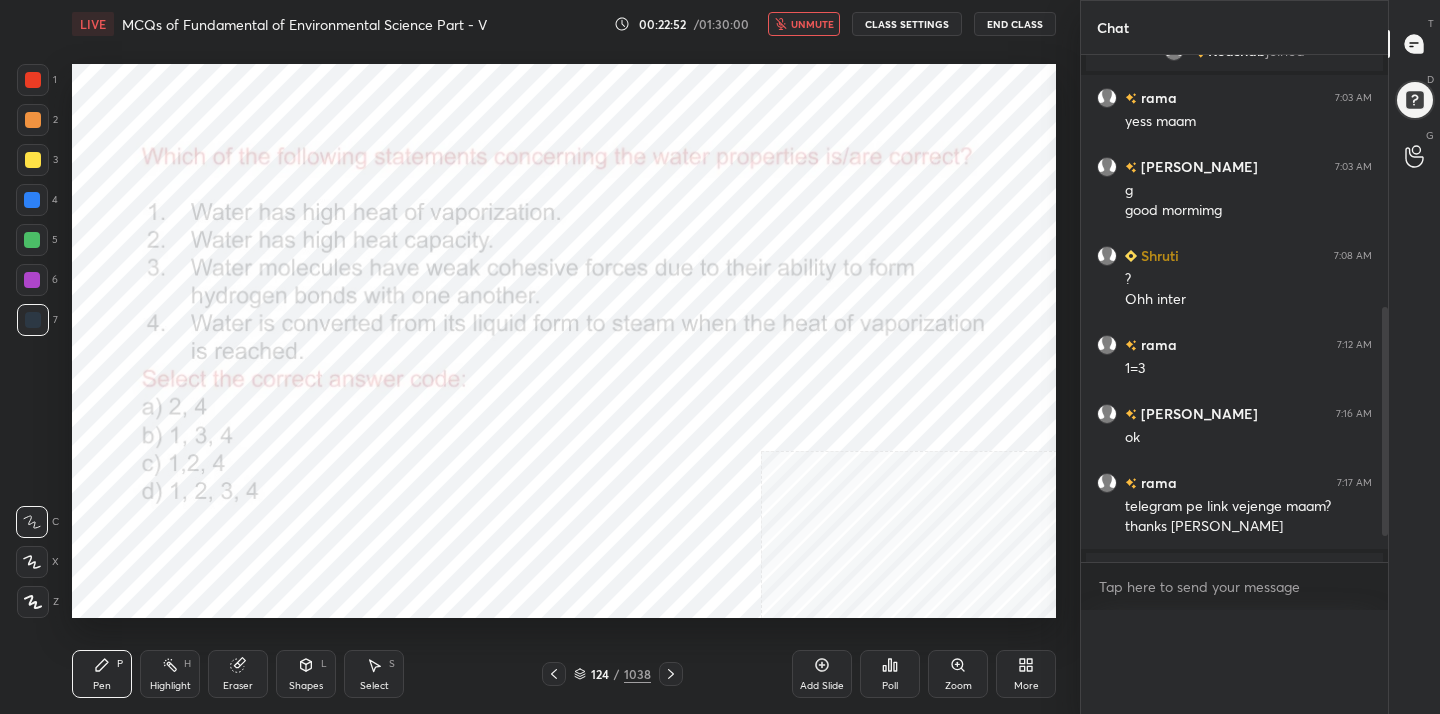 scroll, scrollTop: 0, scrollLeft: 0, axis: both 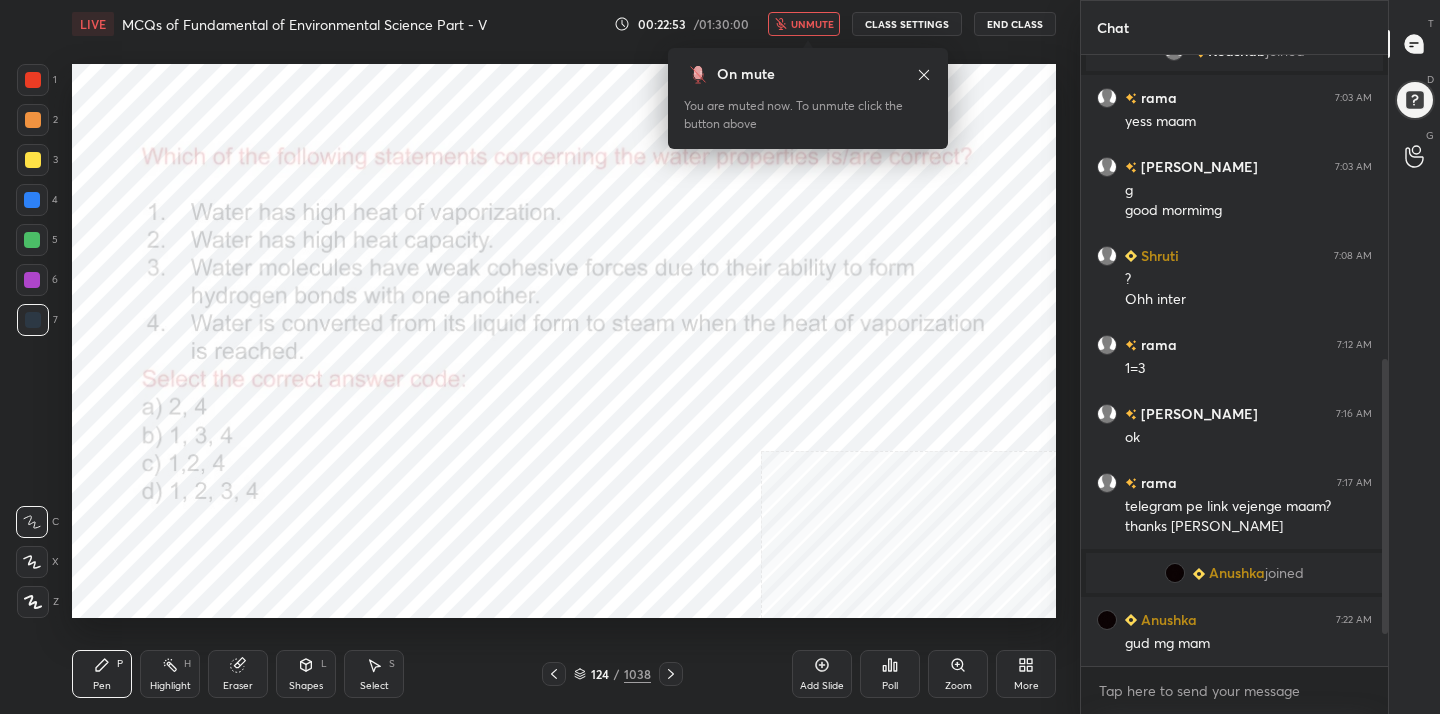 click on "unmute" at bounding box center (812, 24) 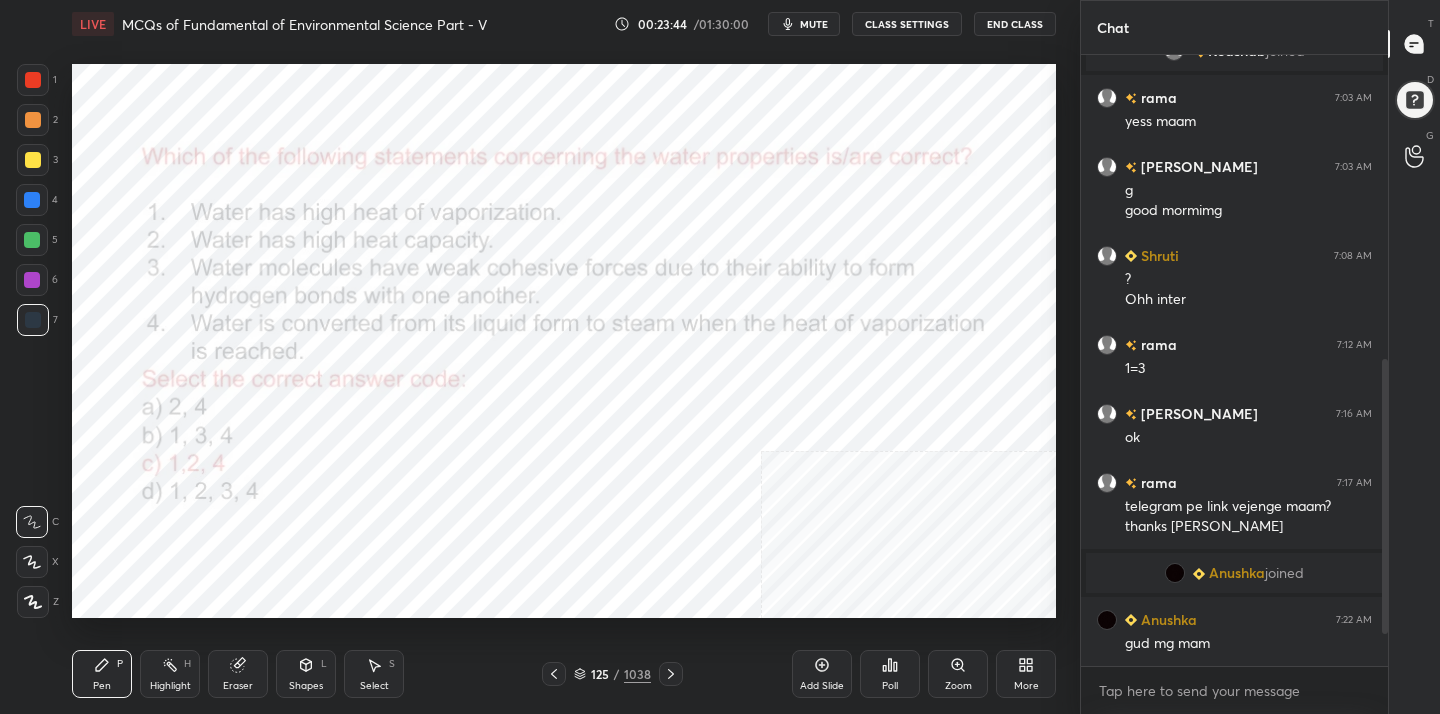 click 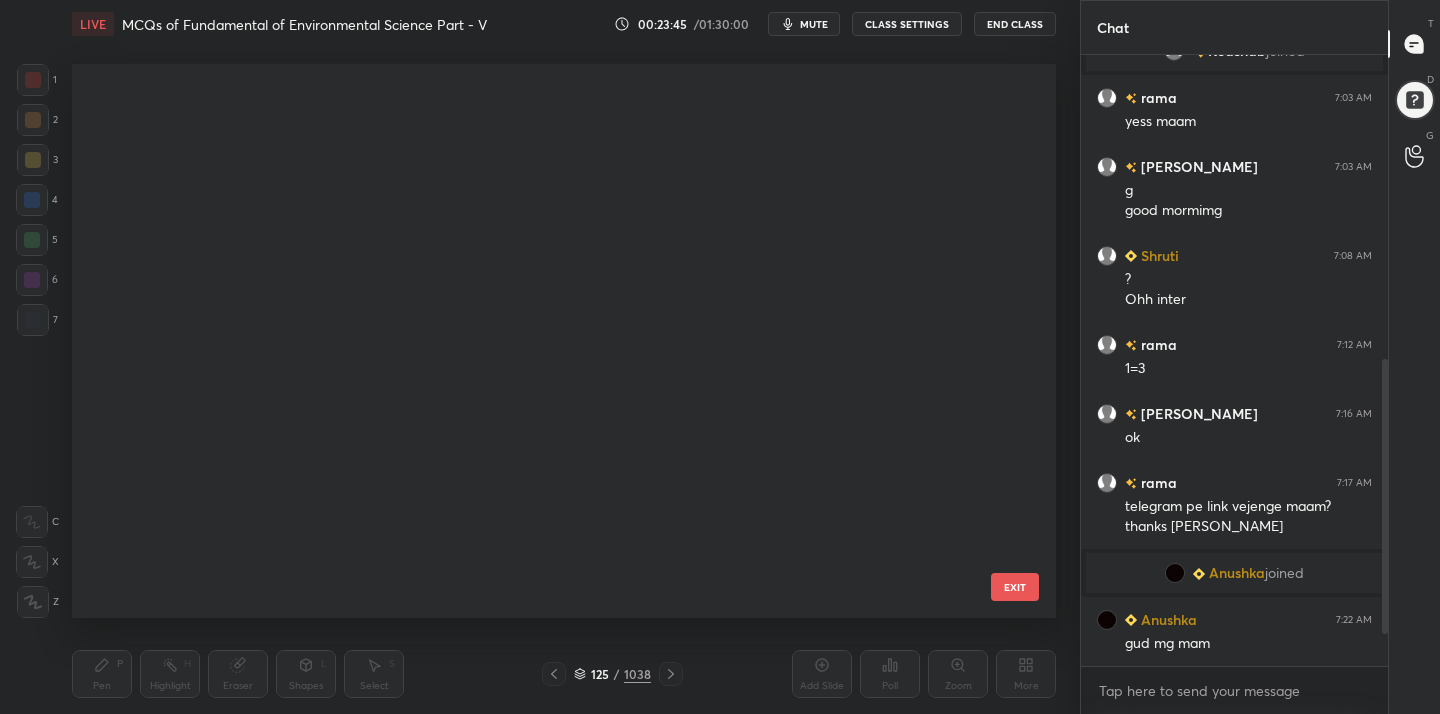 scroll, scrollTop: 6565, scrollLeft: 0, axis: vertical 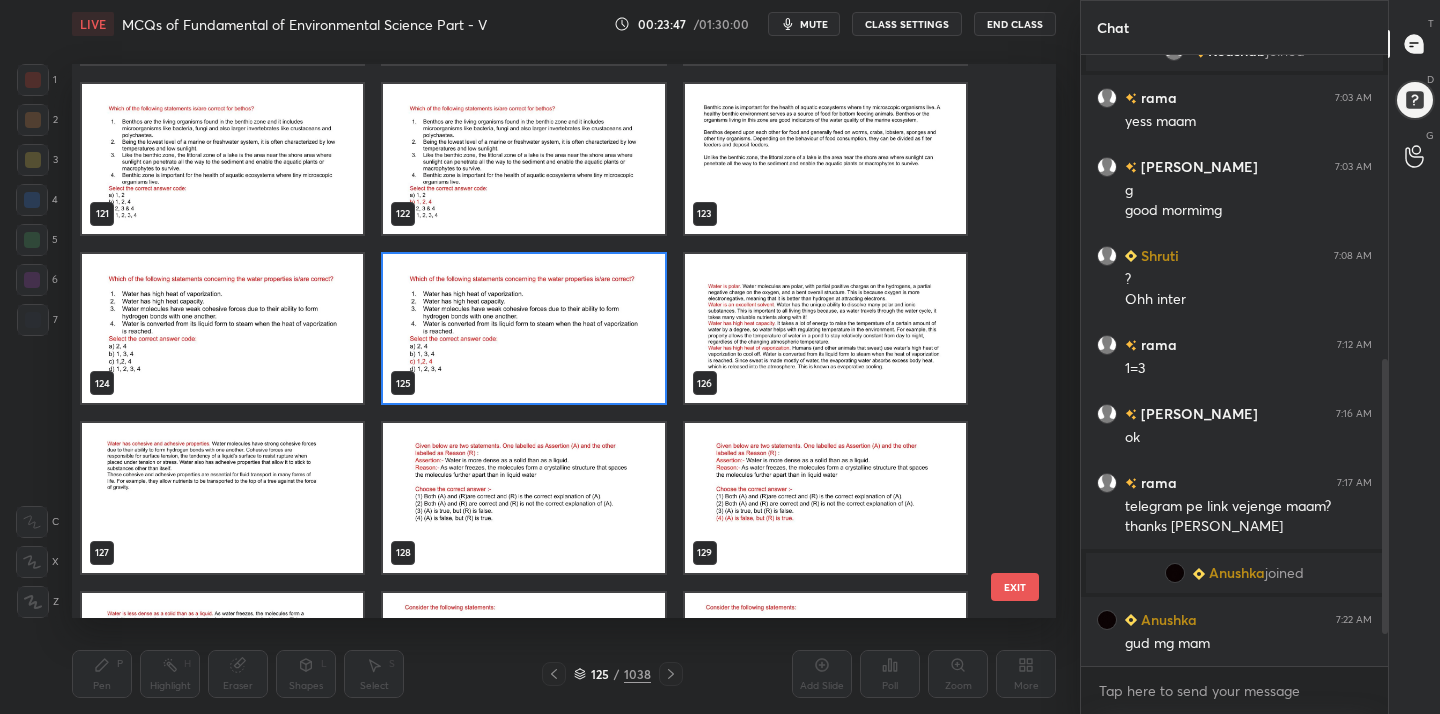 click at bounding box center [222, 498] 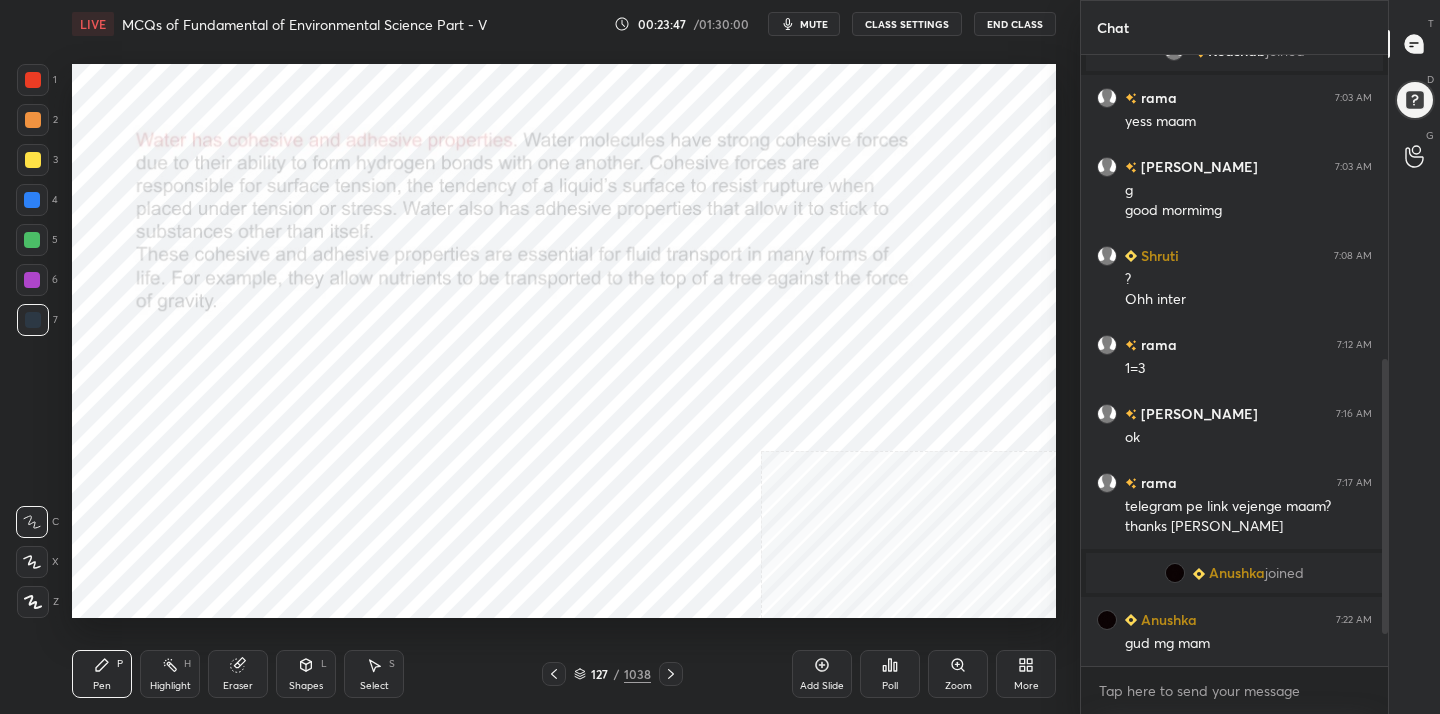 click at bounding box center (222, 498) 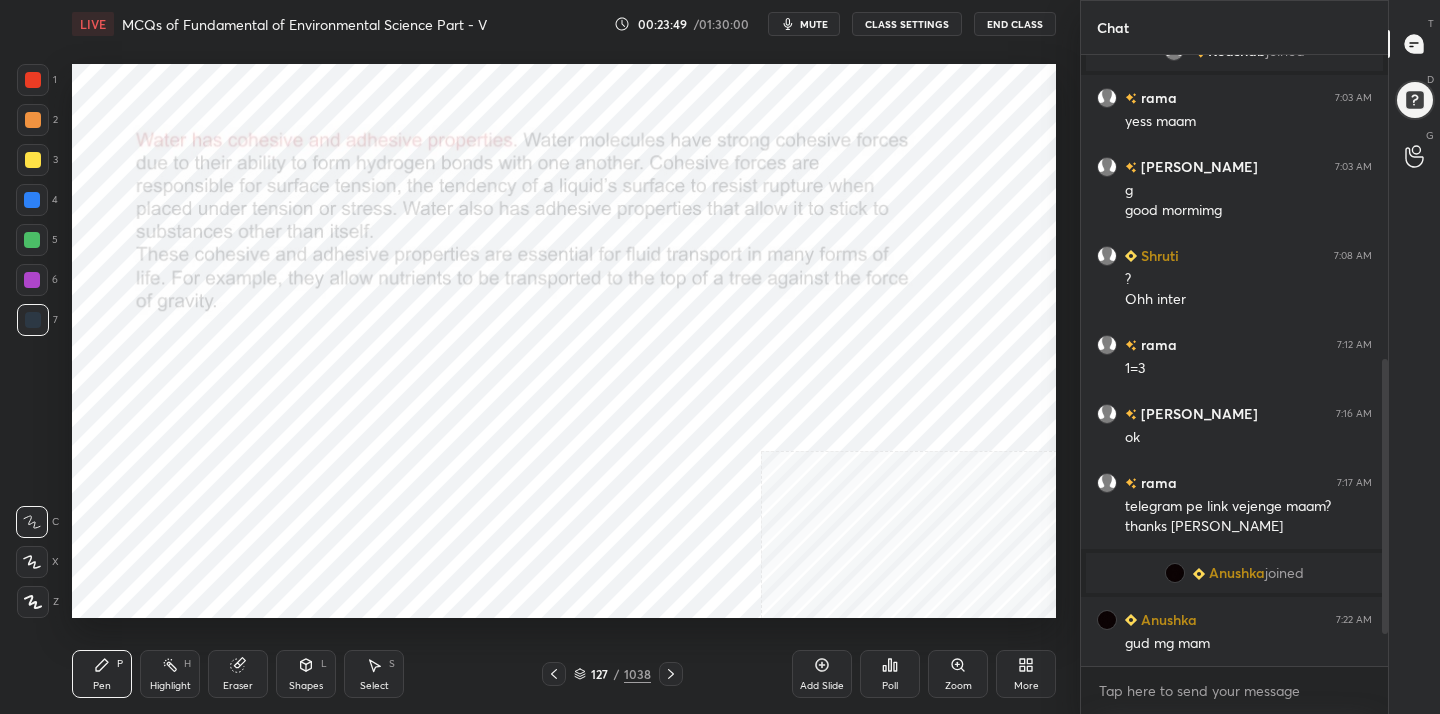 scroll, scrollTop: 652, scrollLeft: 0, axis: vertical 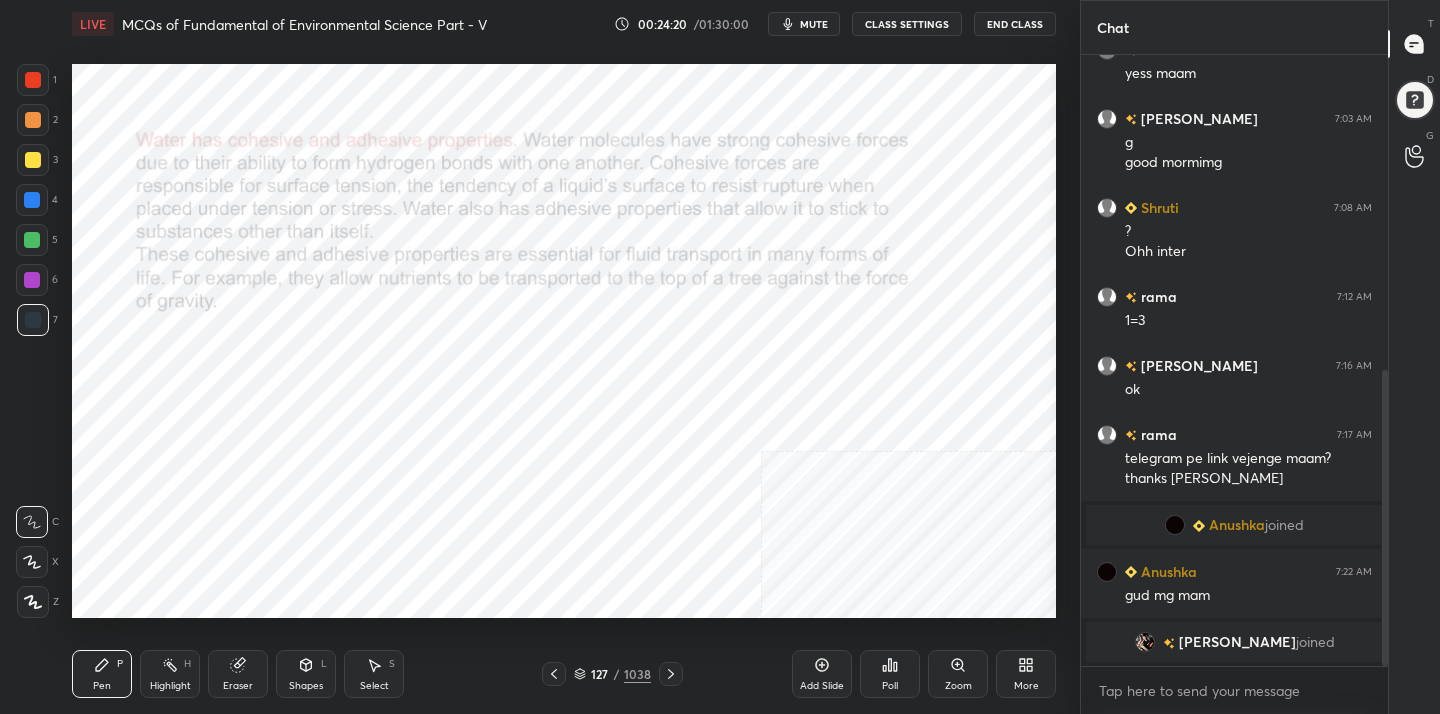 click on "mute" at bounding box center (814, 24) 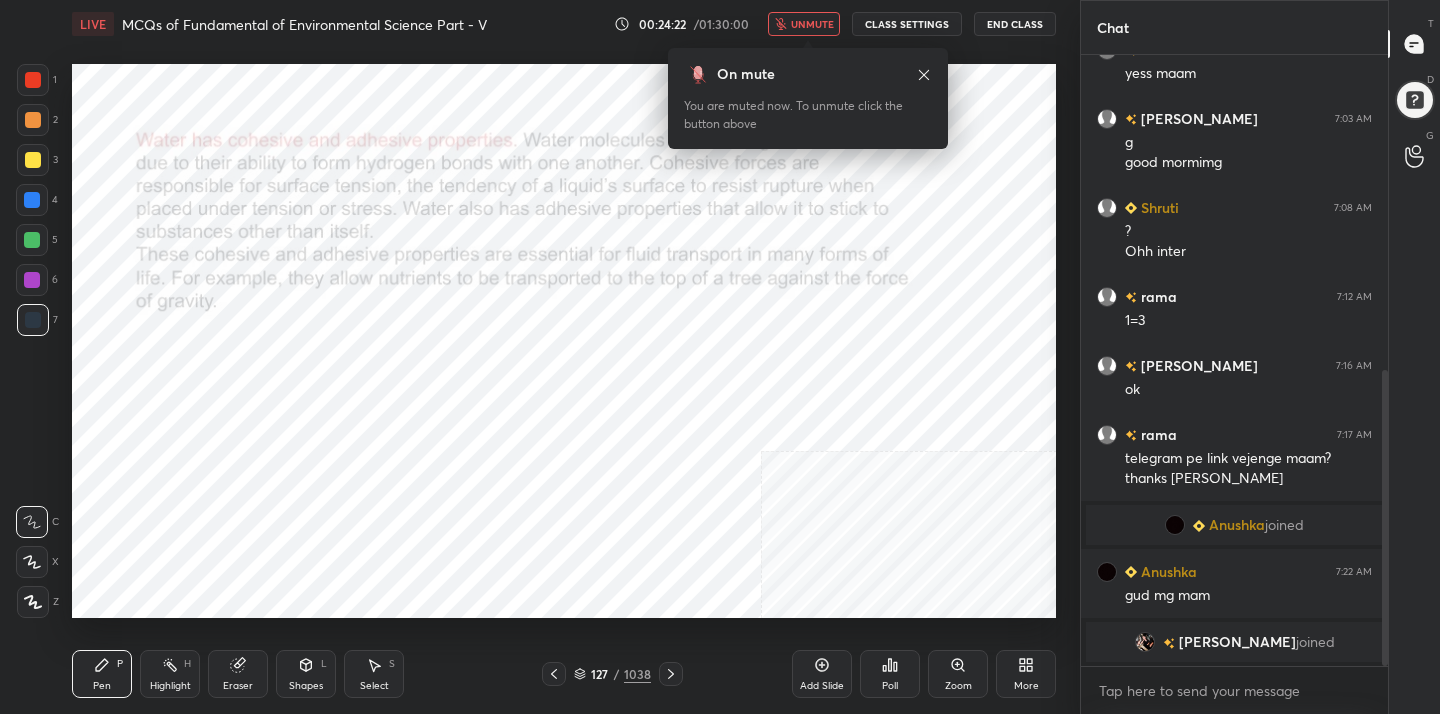click on "unmute" at bounding box center [812, 24] 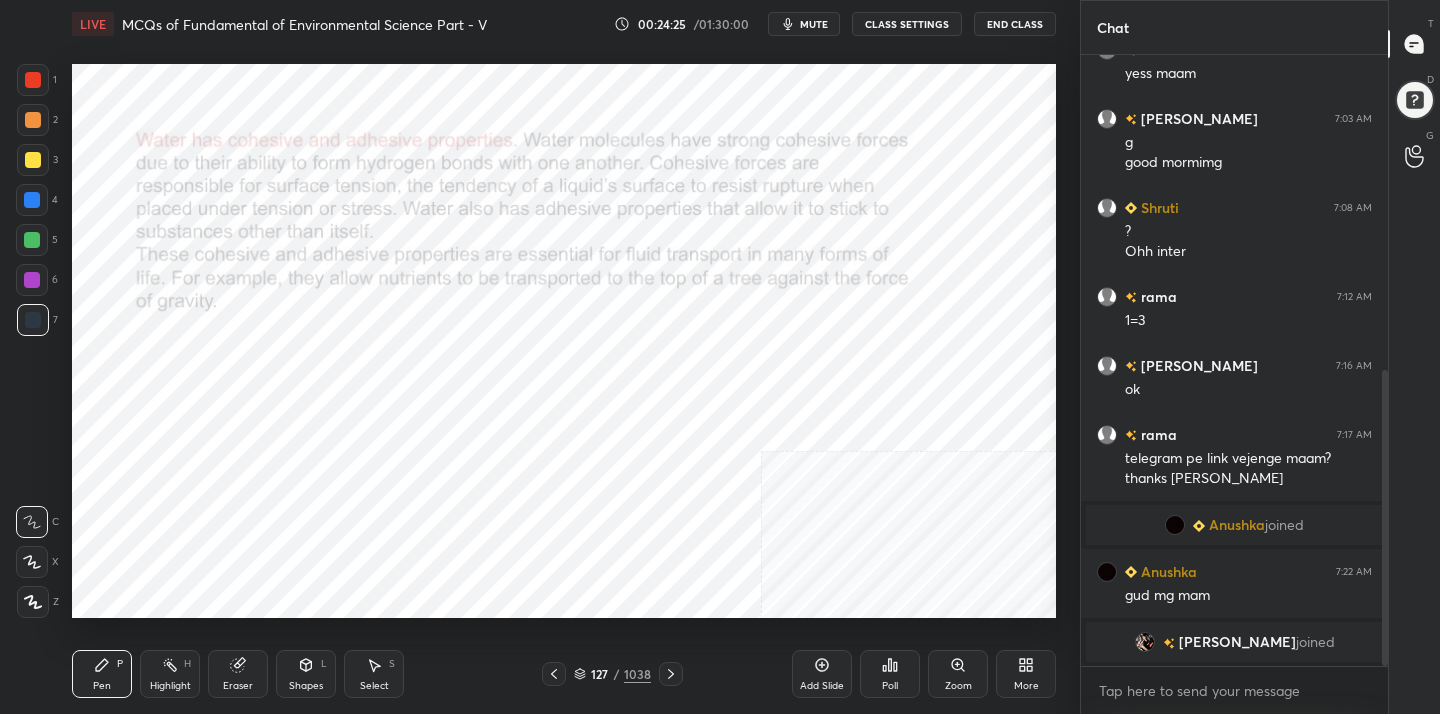 click 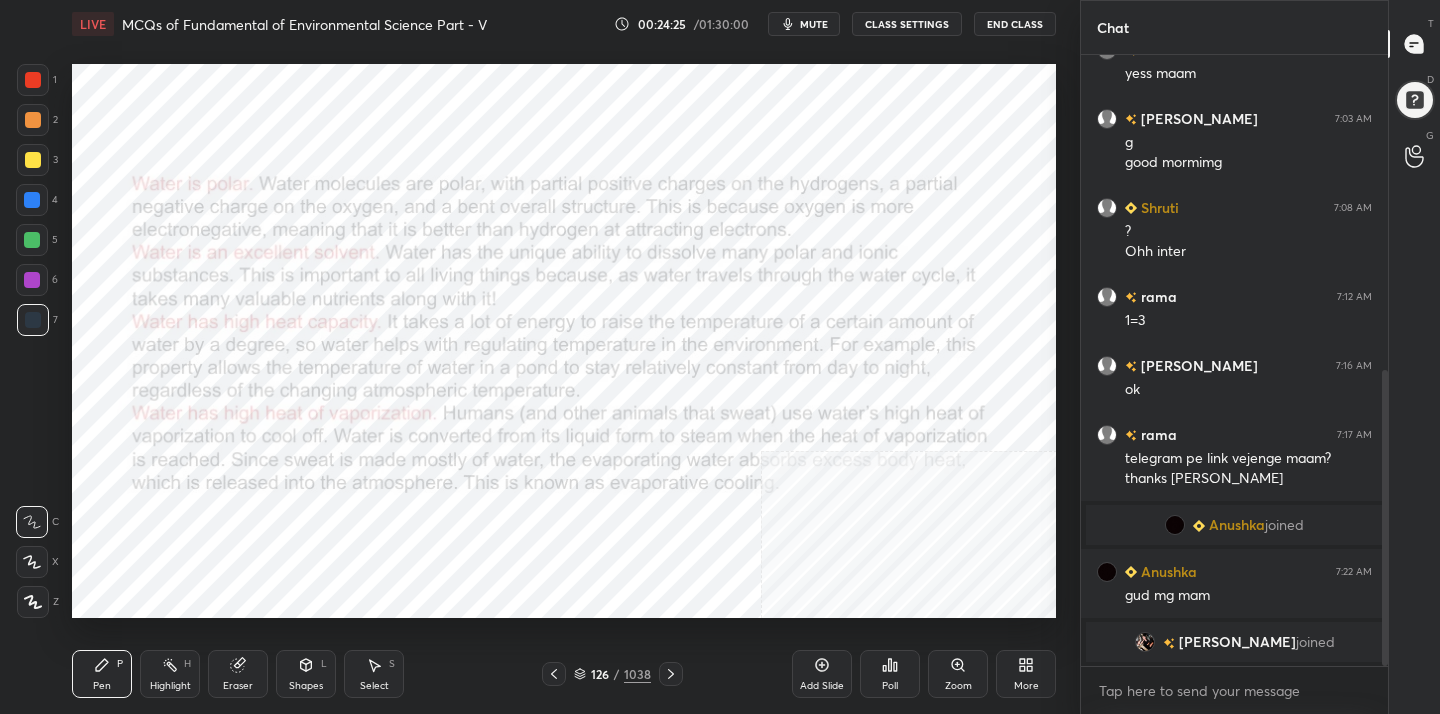click 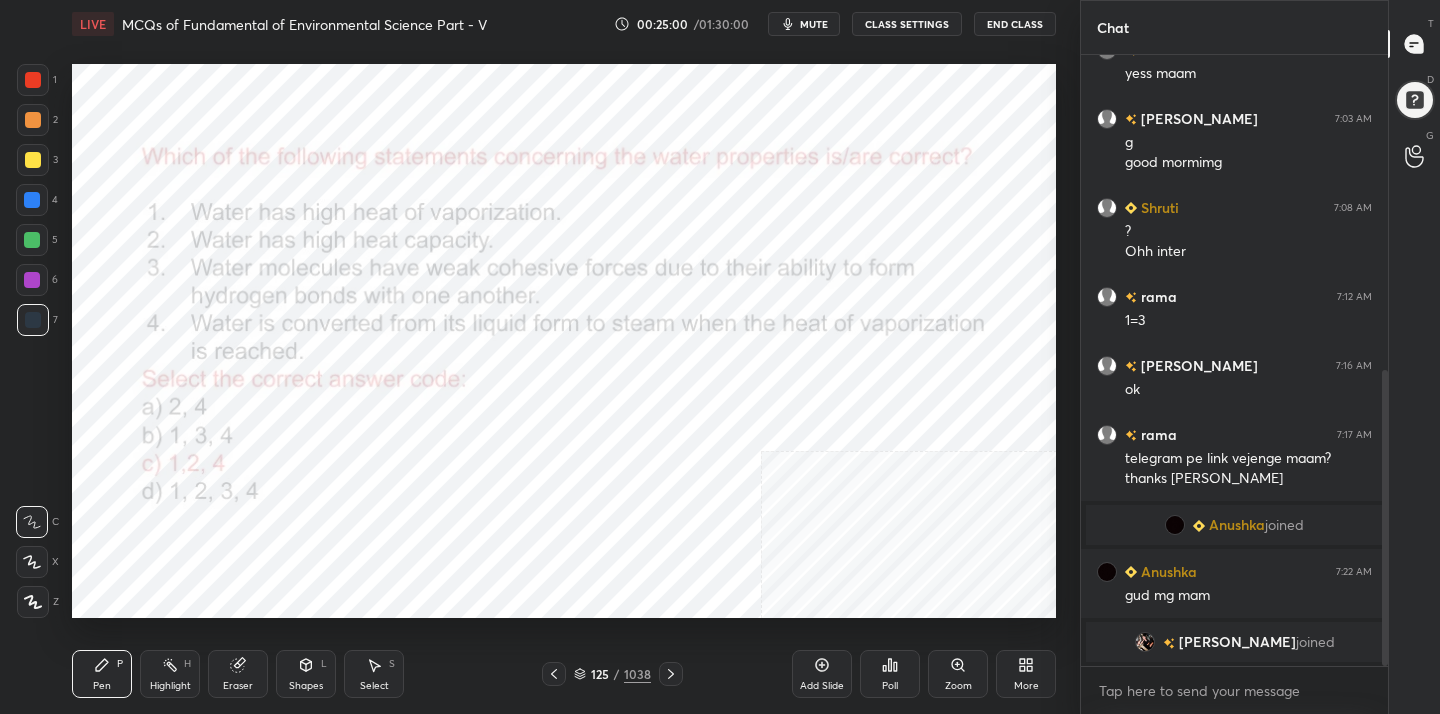 click on "125 / 1038" at bounding box center (612, 674) 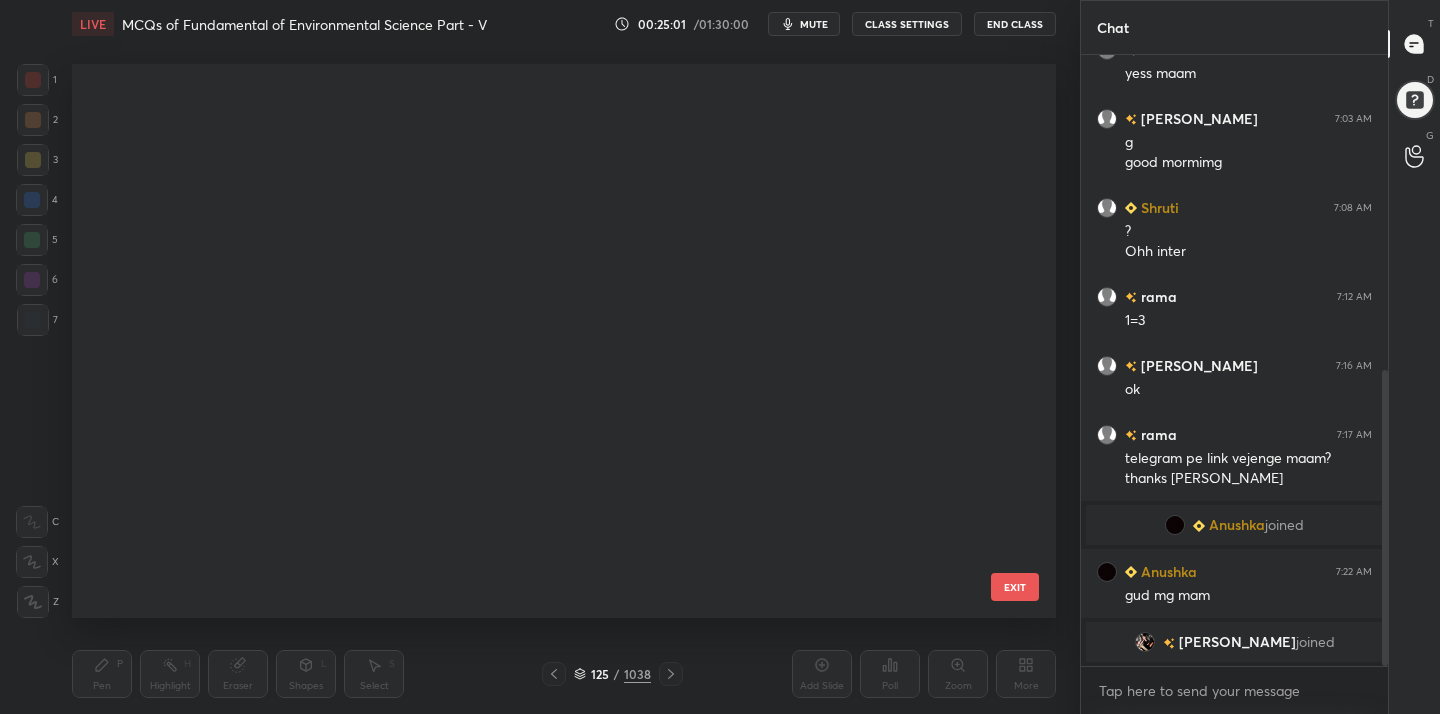 scroll, scrollTop: 6565, scrollLeft: 0, axis: vertical 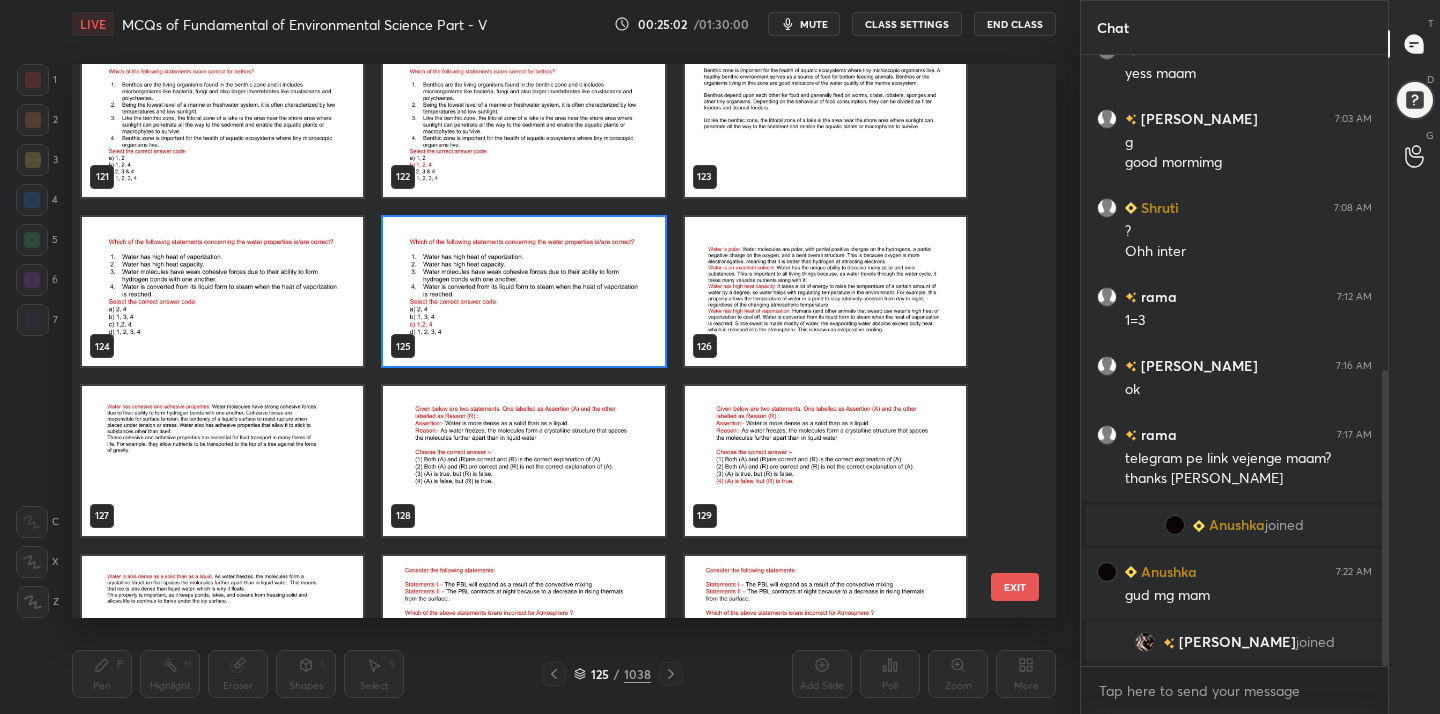 click at bounding box center (523, 461) 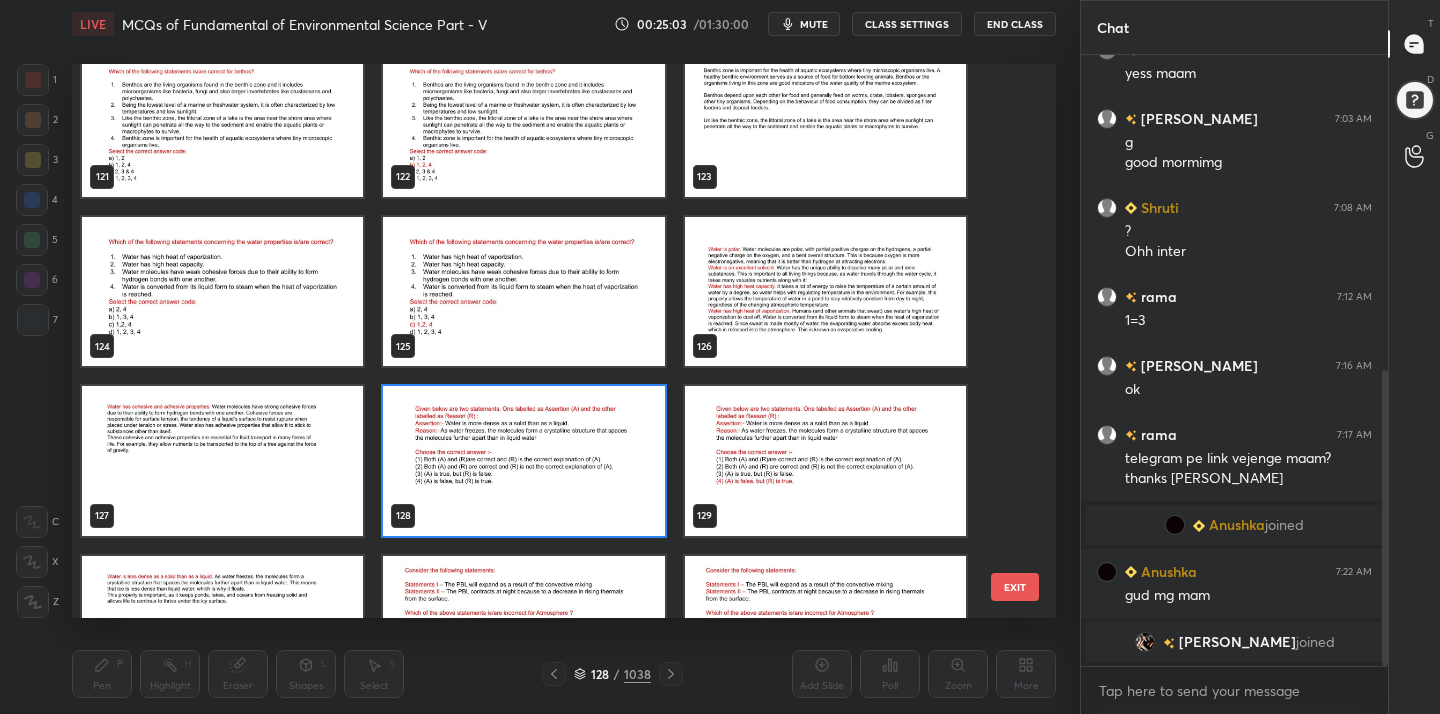 click at bounding box center (523, 461) 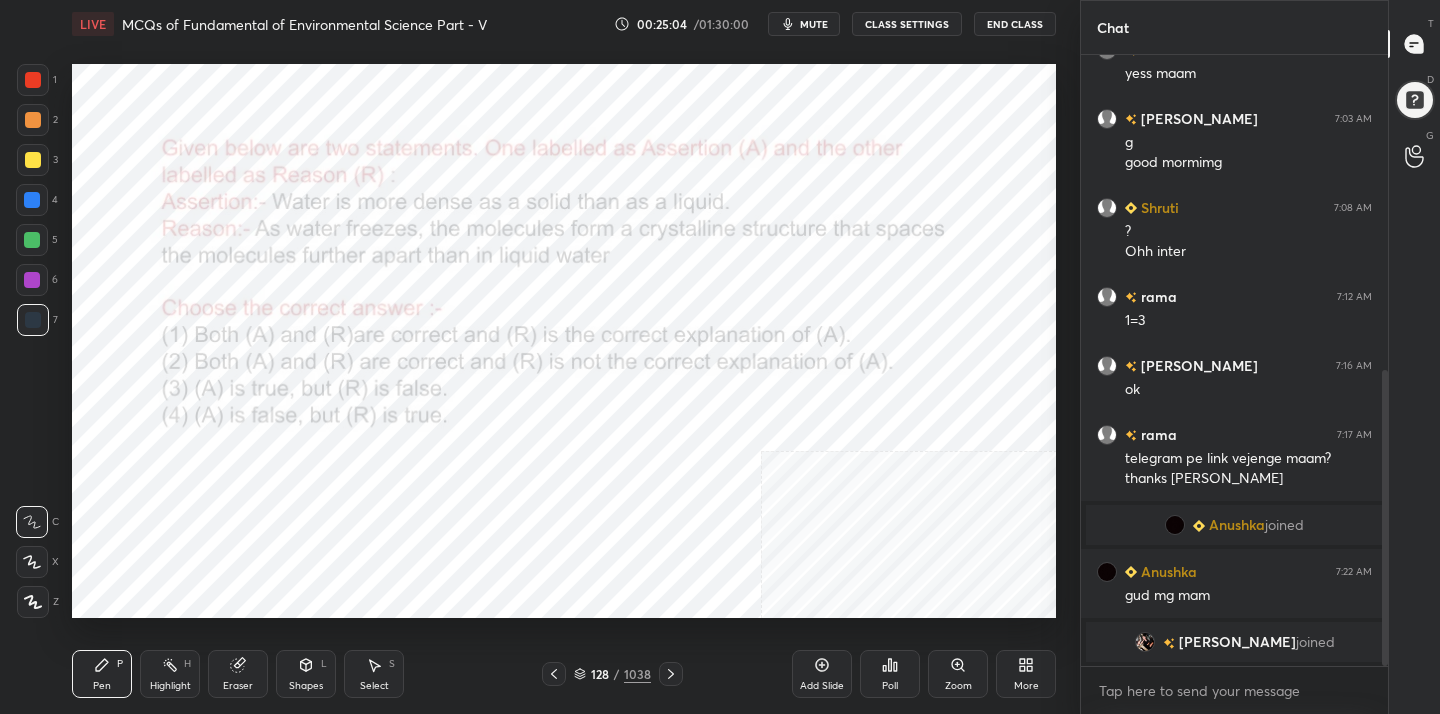 click on "mute" at bounding box center (814, 24) 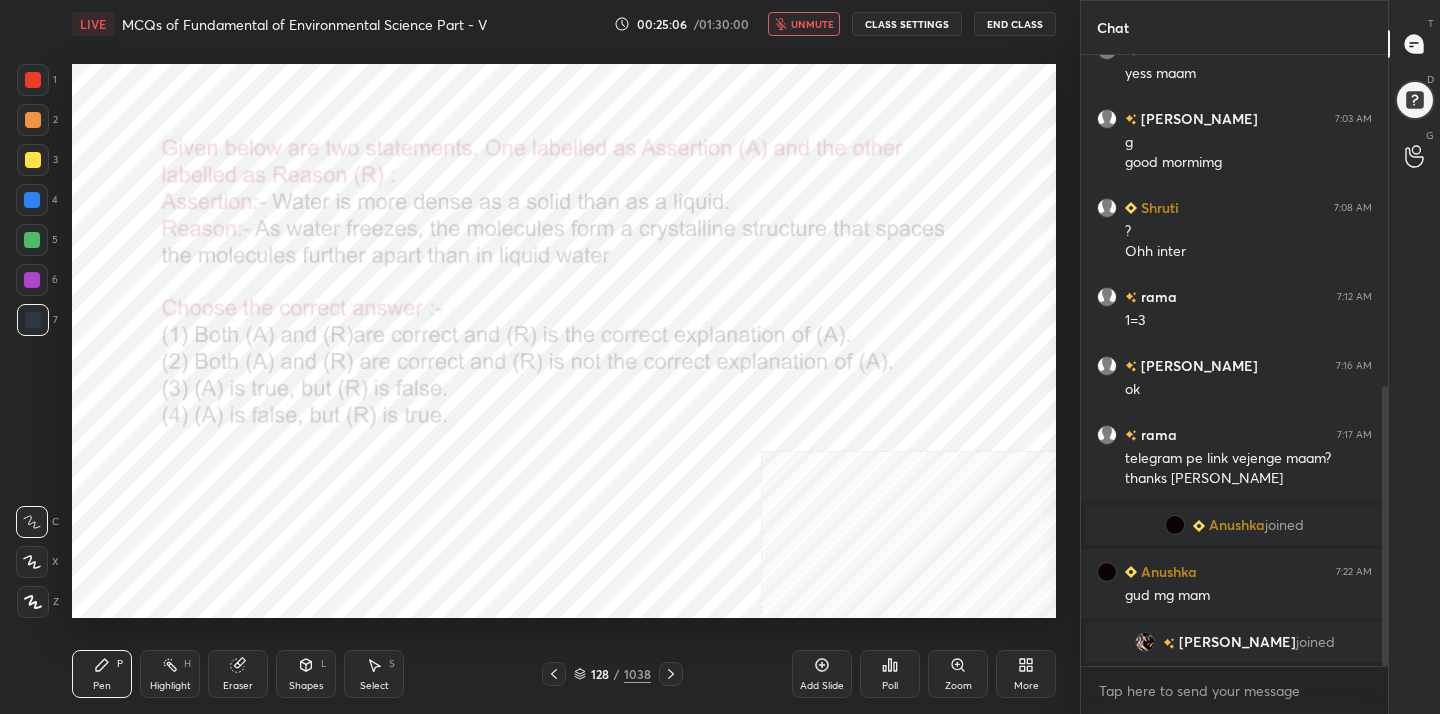 scroll, scrollTop: 721, scrollLeft: 0, axis: vertical 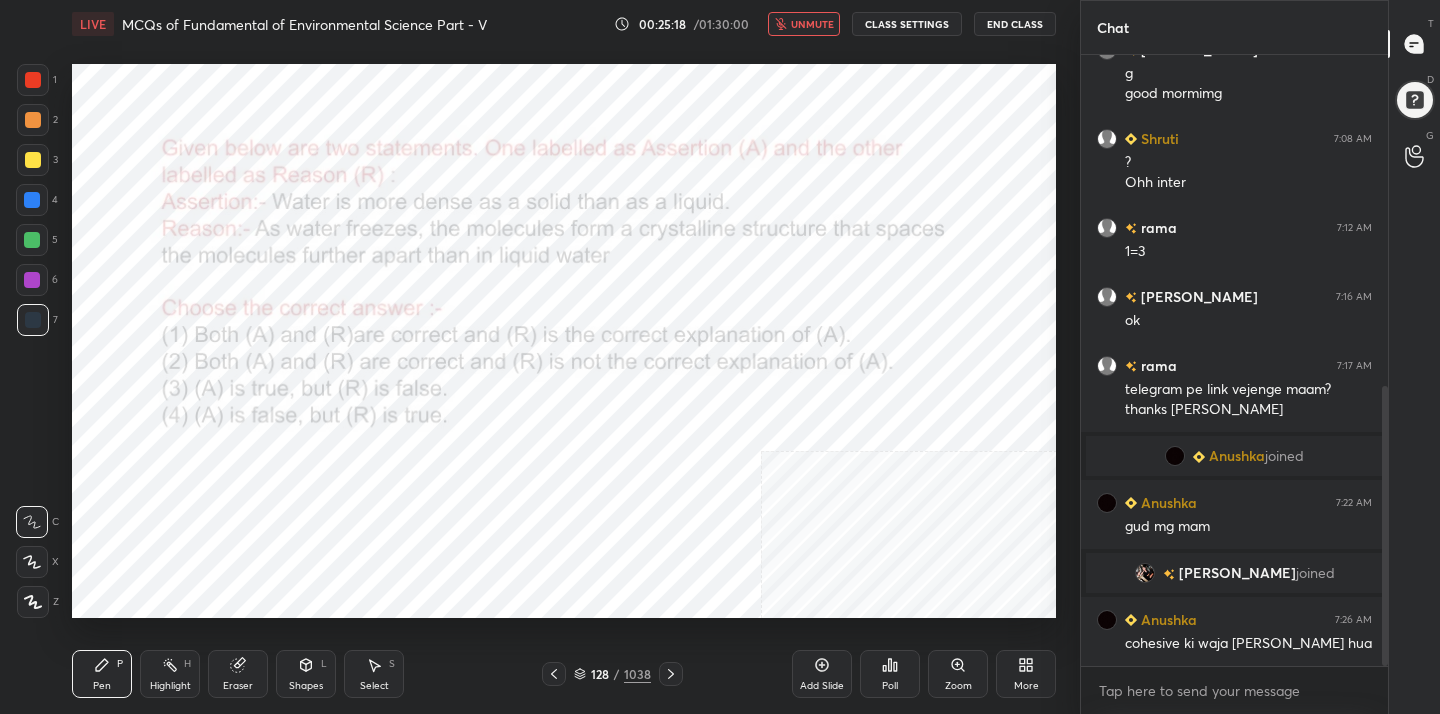 click on "unmute" at bounding box center [812, 24] 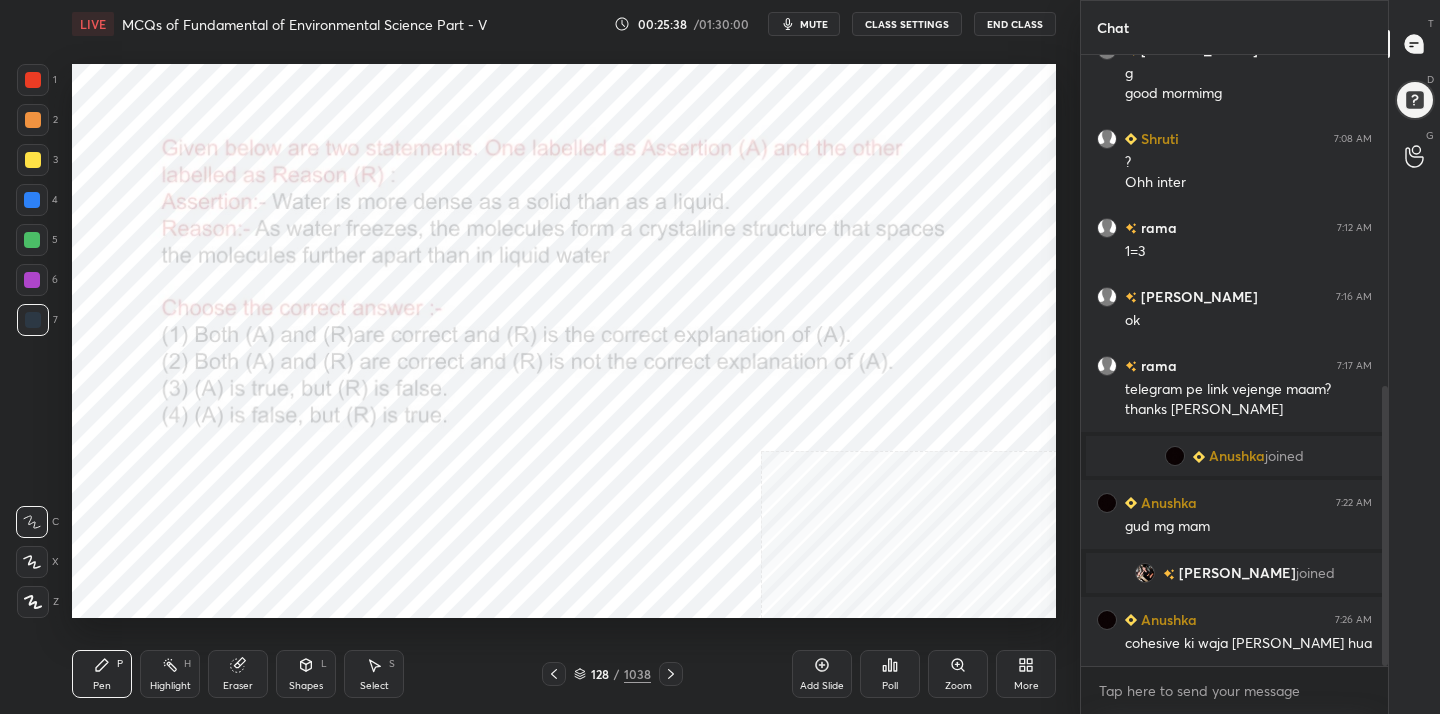 click on "mute" at bounding box center [814, 24] 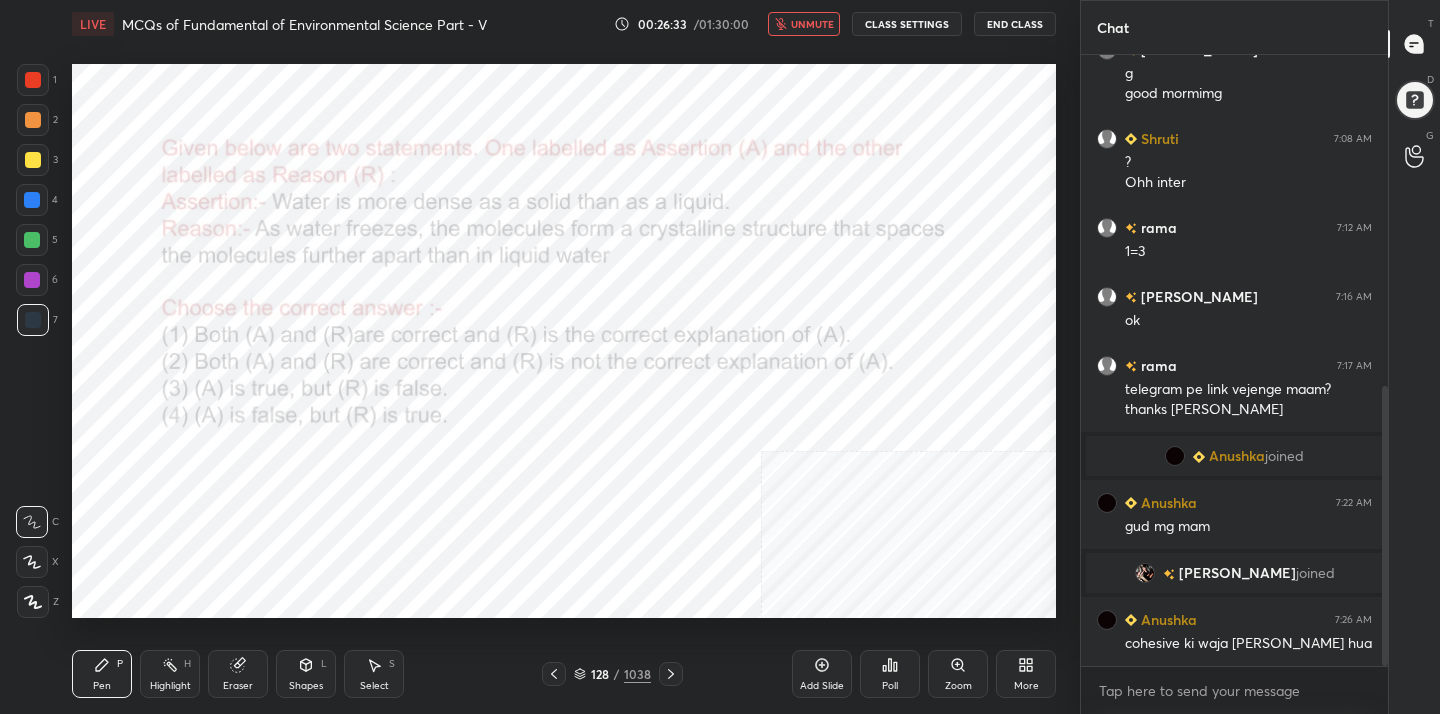 click 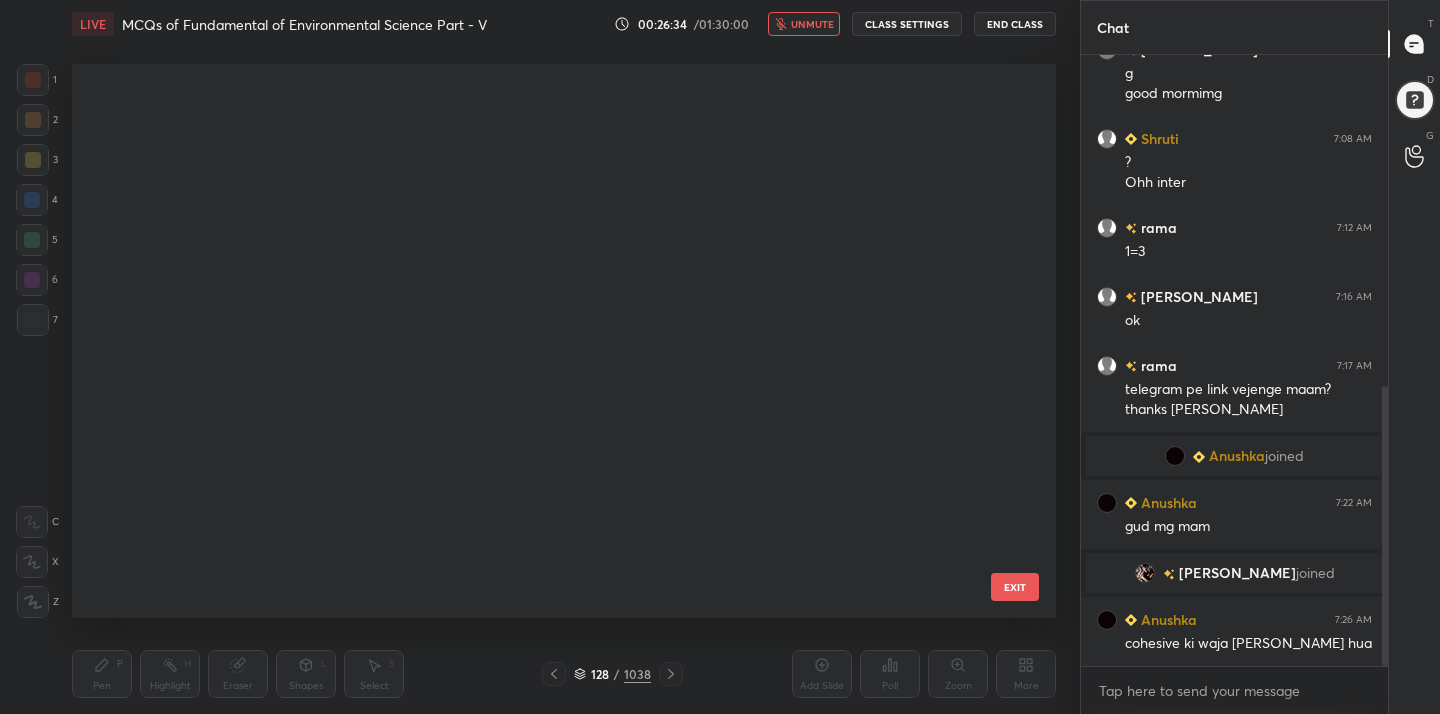 scroll, scrollTop: 6735, scrollLeft: 0, axis: vertical 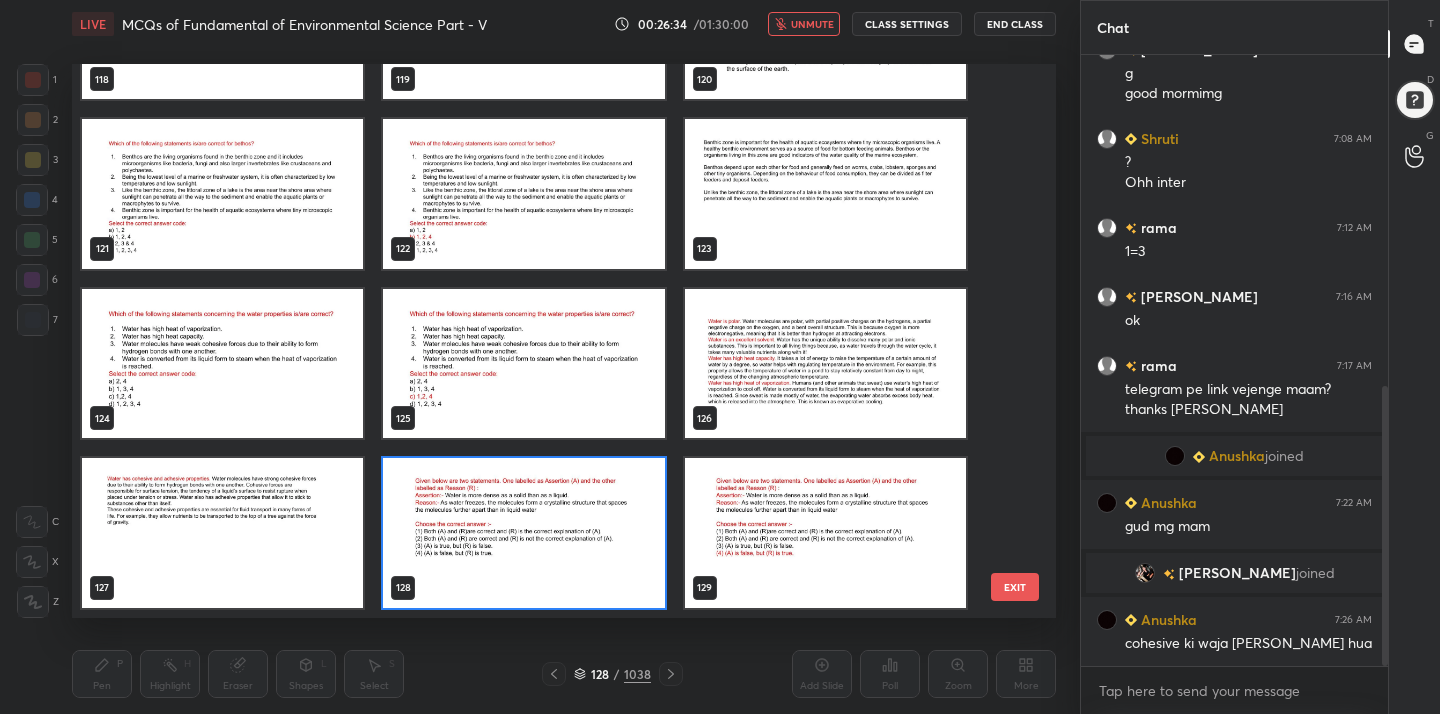 click at bounding box center [523, 533] 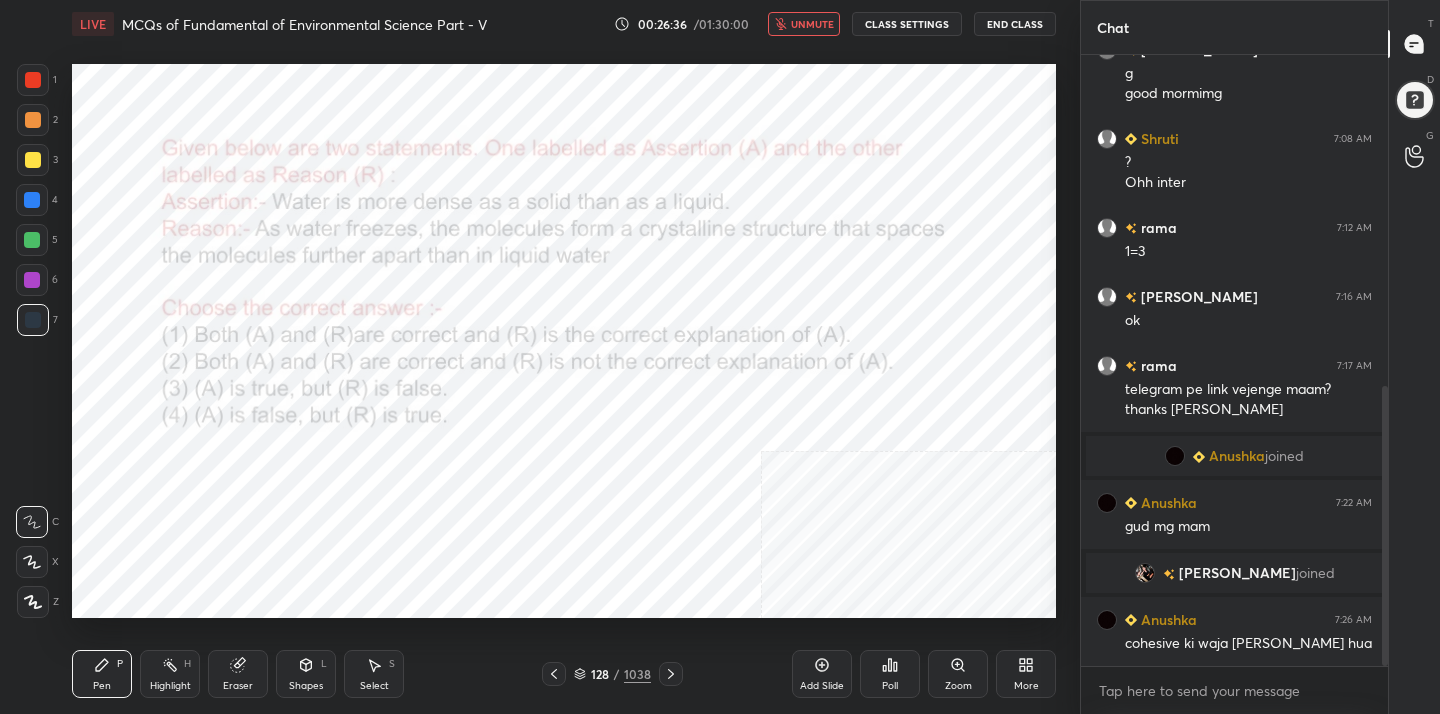 click on "Poll" at bounding box center [890, 674] 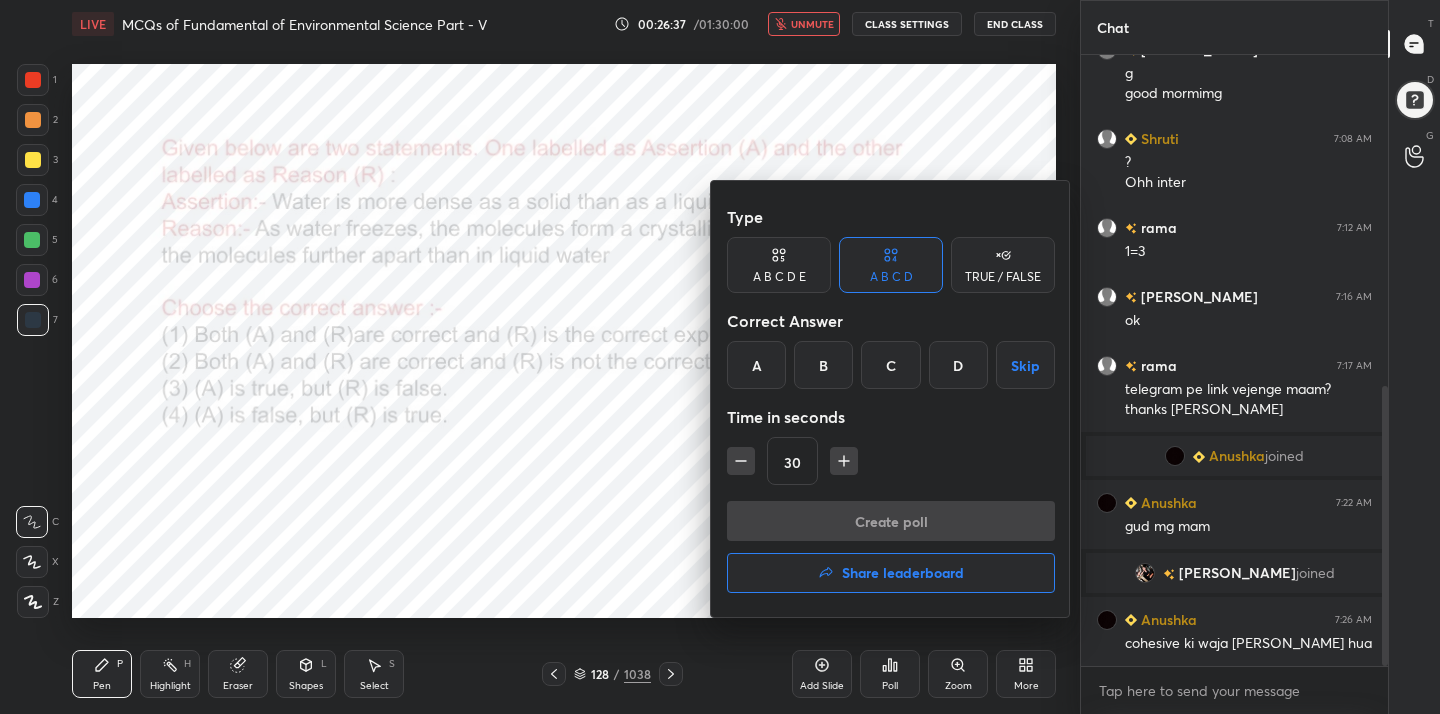 click on "D" at bounding box center (958, 365) 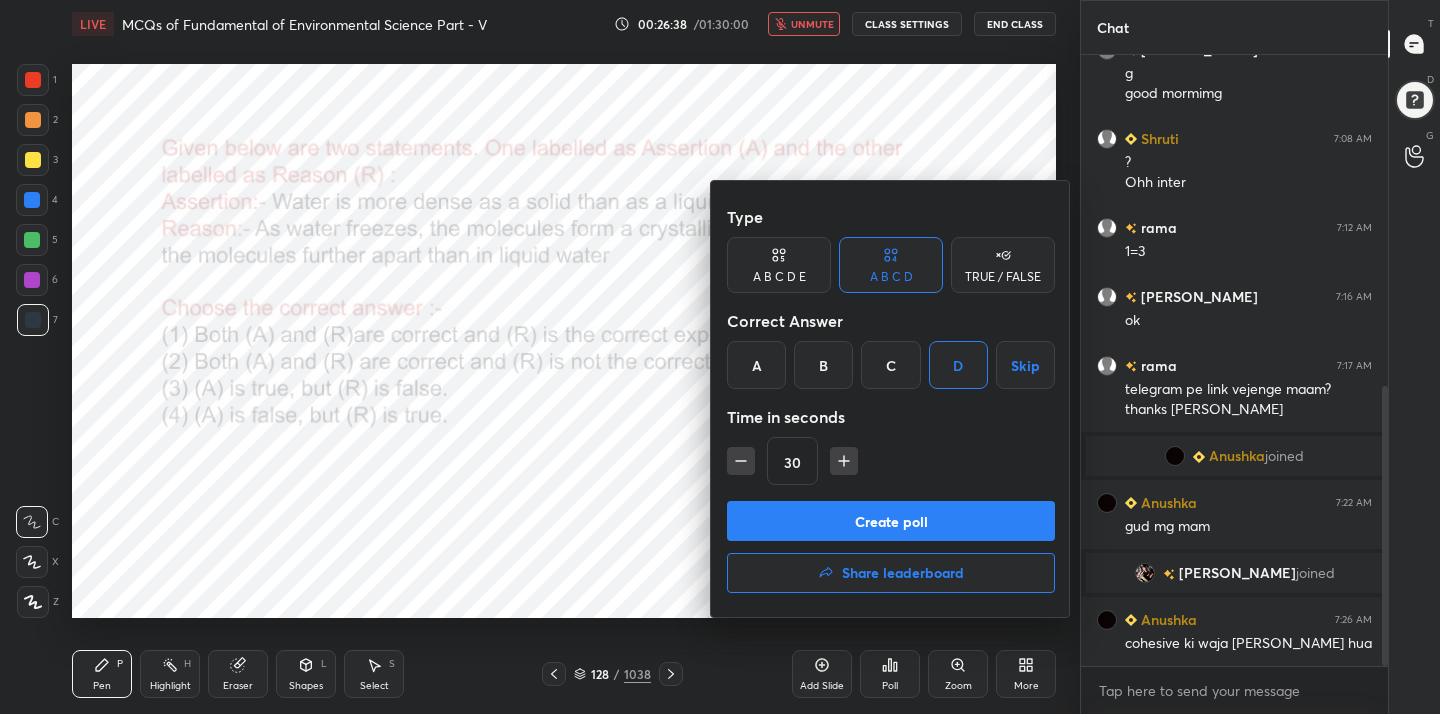 click on "Create poll" at bounding box center (891, 521) 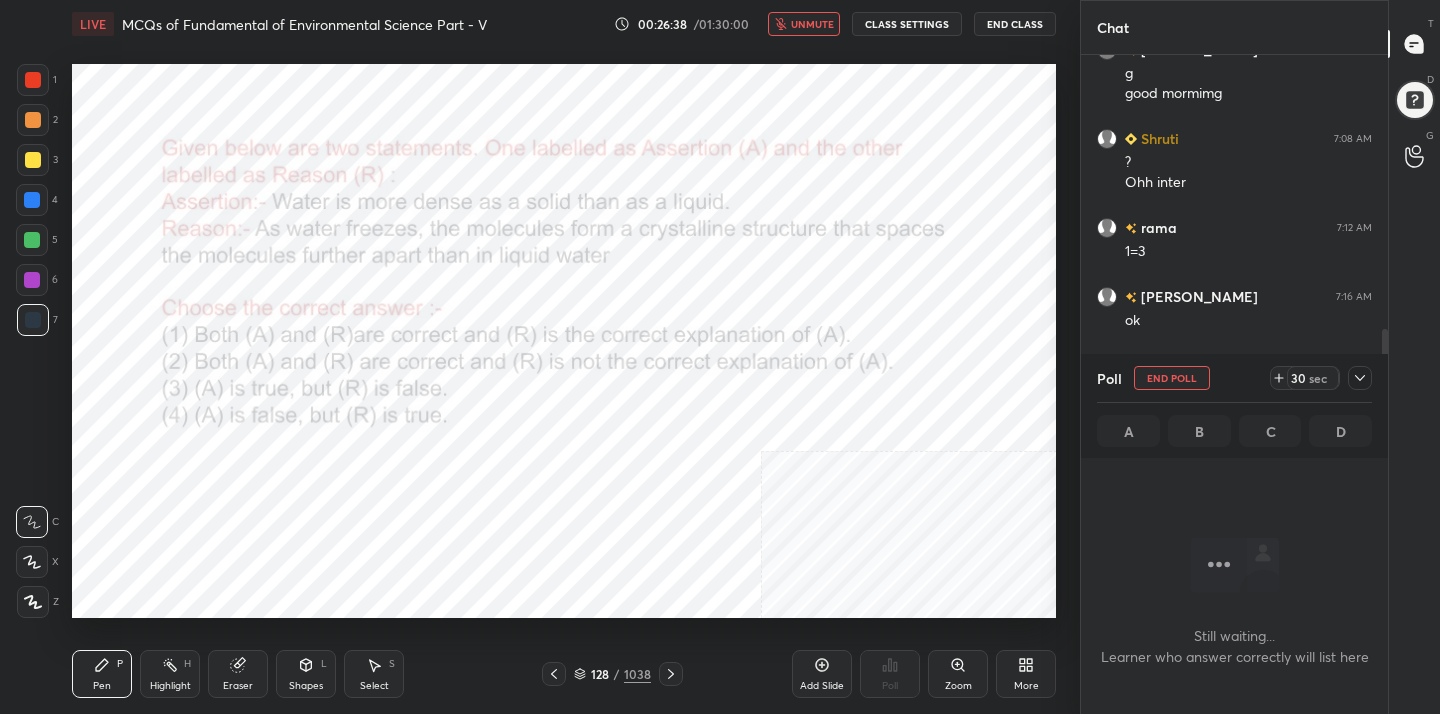 scroll, scrollTop: 396, scrollLeft: 301, axis: both 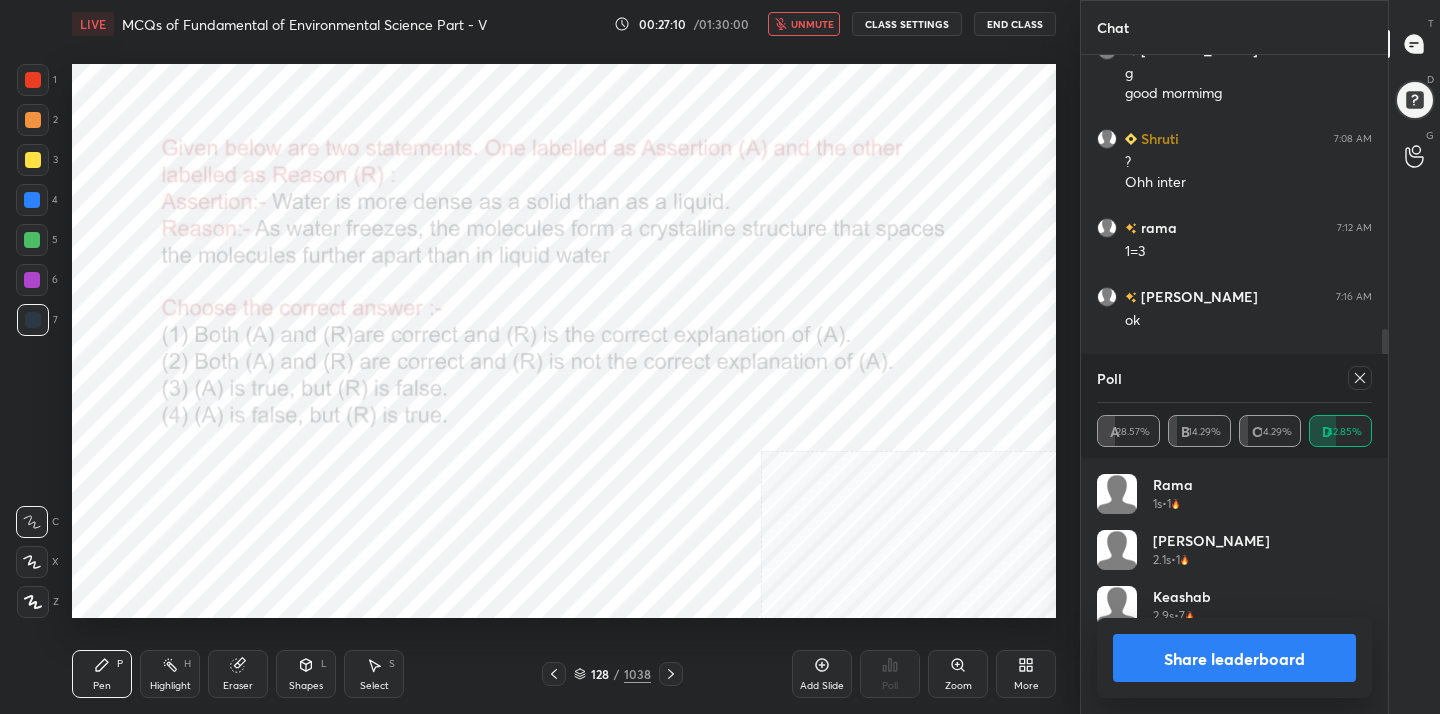 click 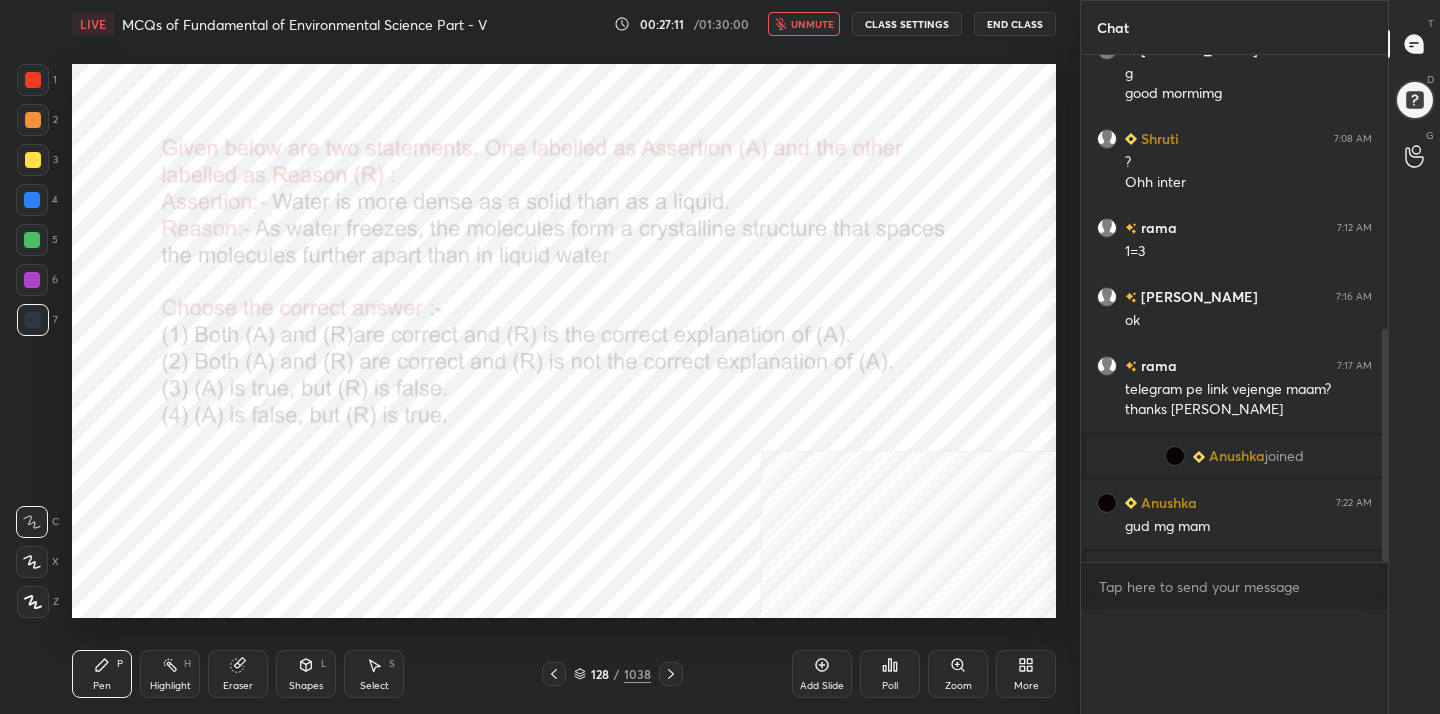 scroll, scrollTop: 0, scrollLeft: 0, axis: both 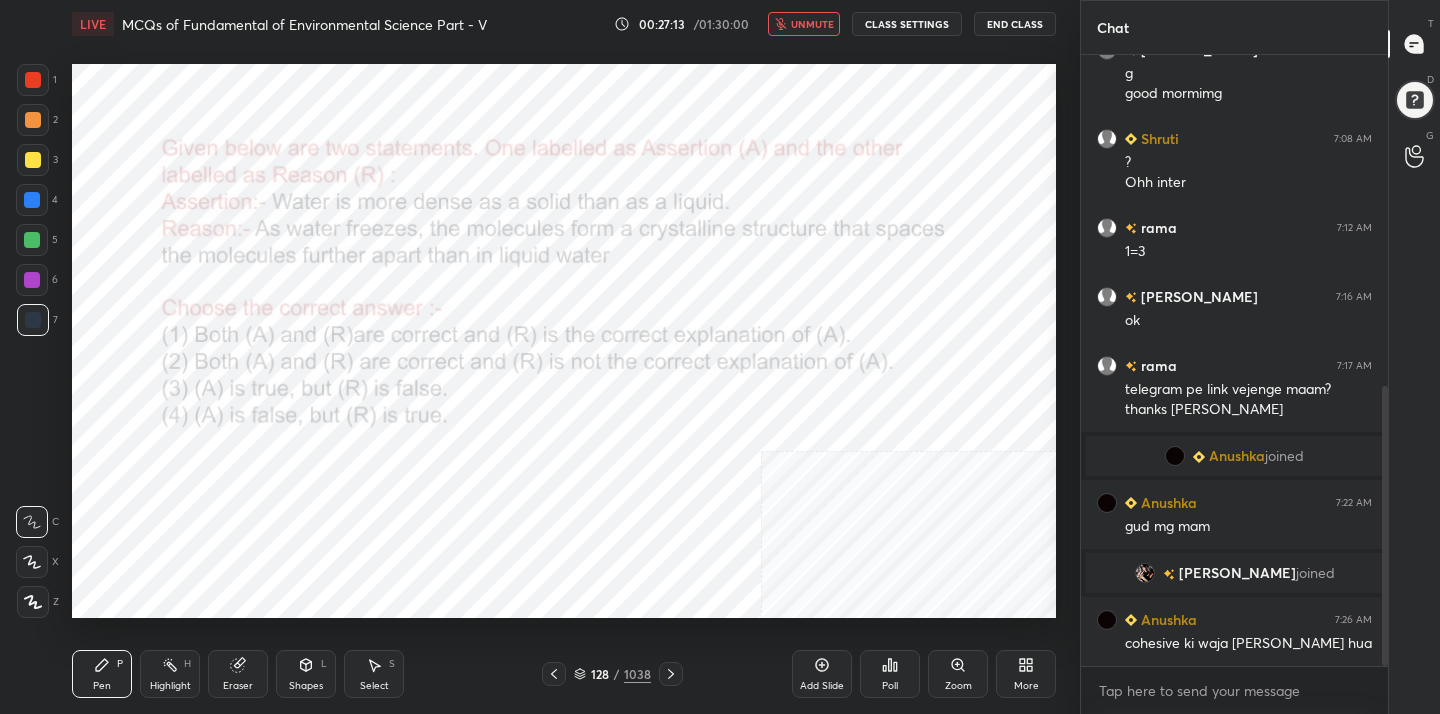click on "unmute" at bounding box center (804, 24) 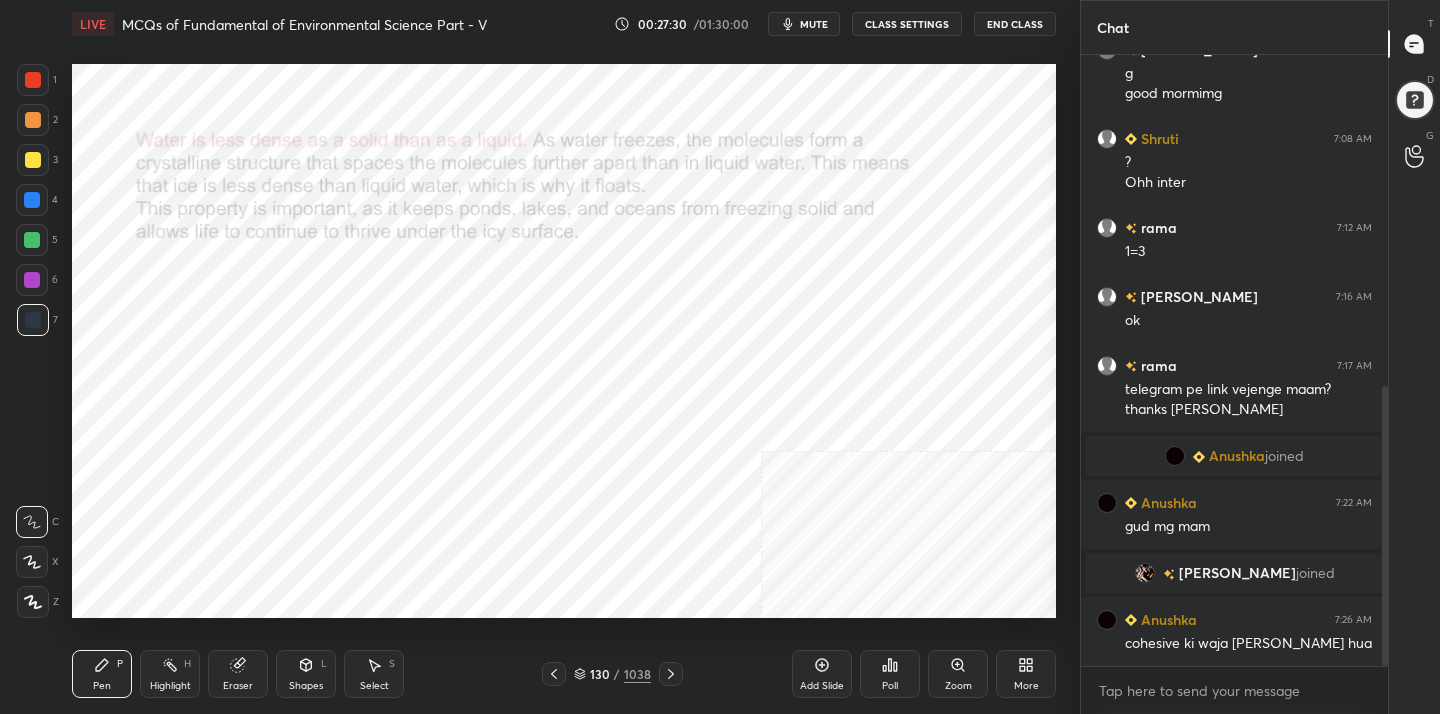 scroll, scrollTop: 790, scrollLeft: 0, axis: vertical 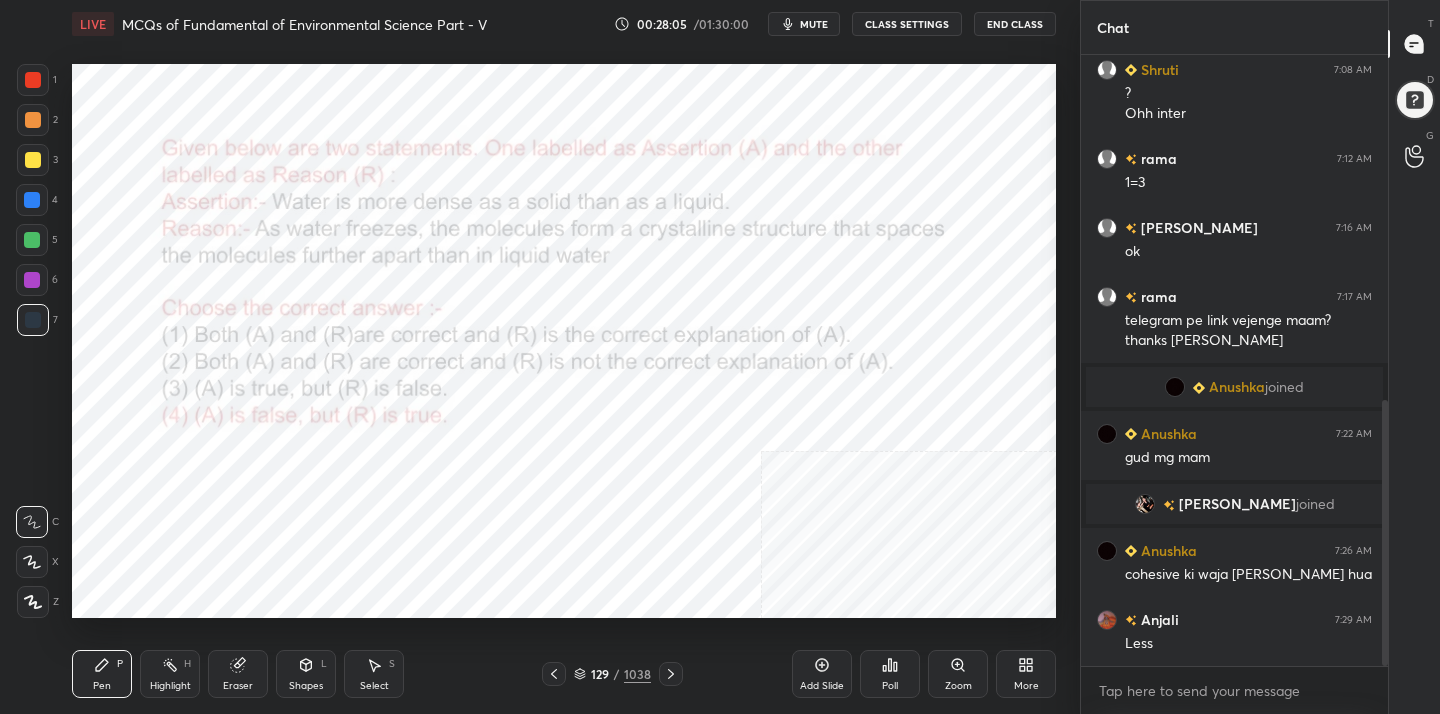 click on "mute" at bounding box center (814, 24) 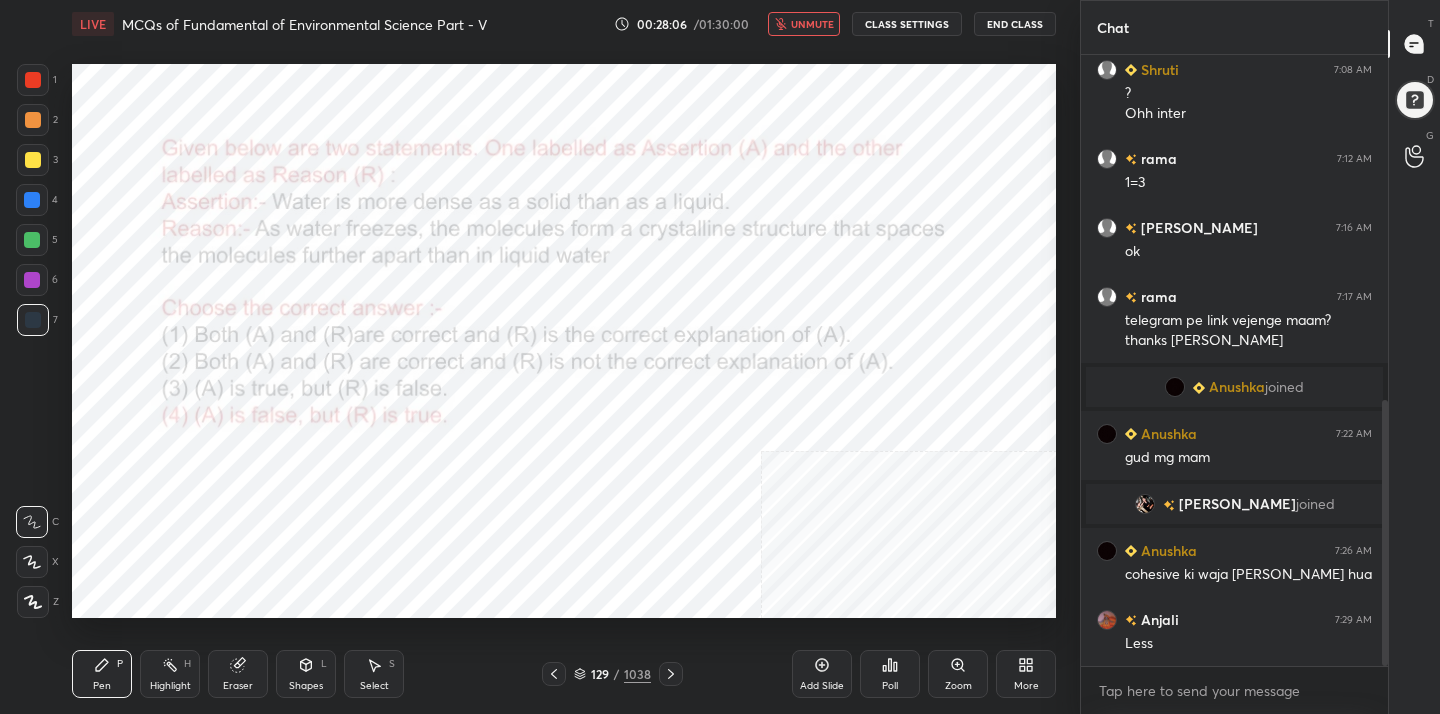 click 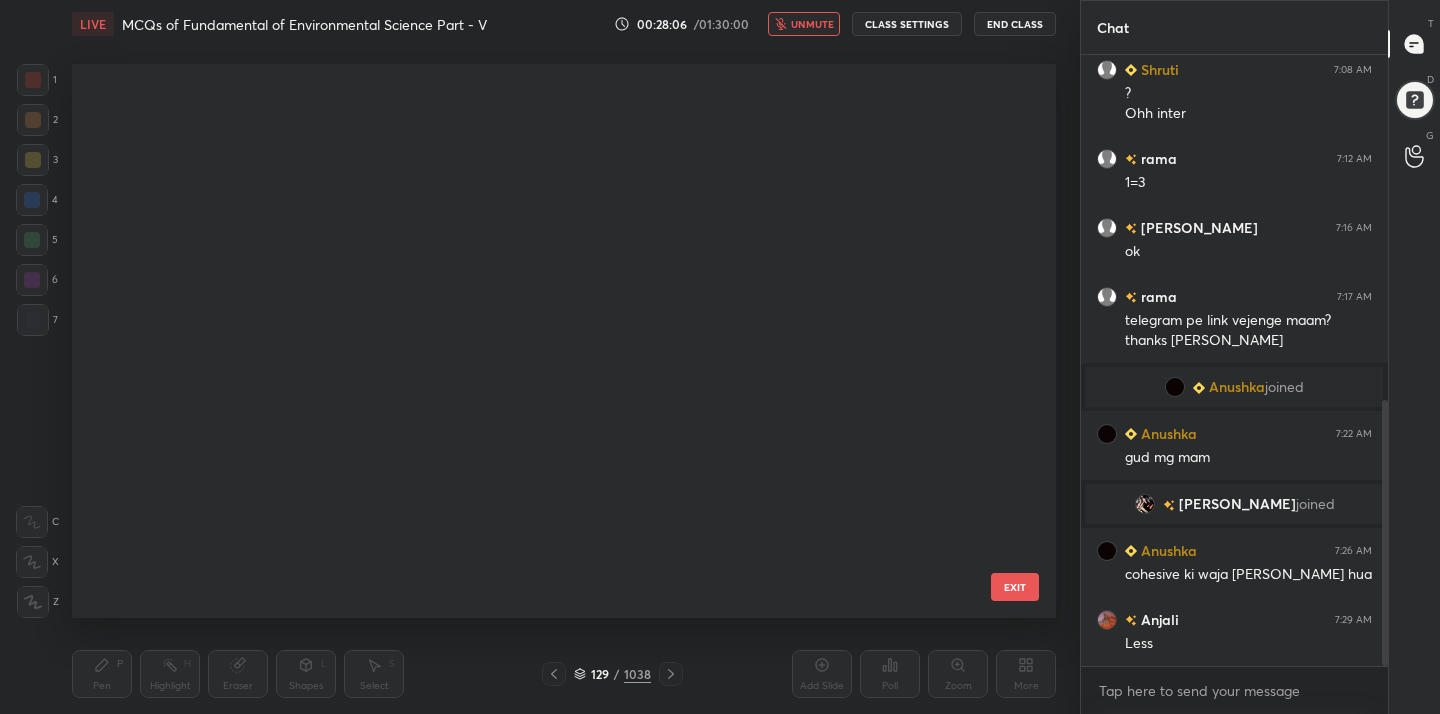 scroll, scrollTop: 6735, scrollLeft: 0, axis: vertical 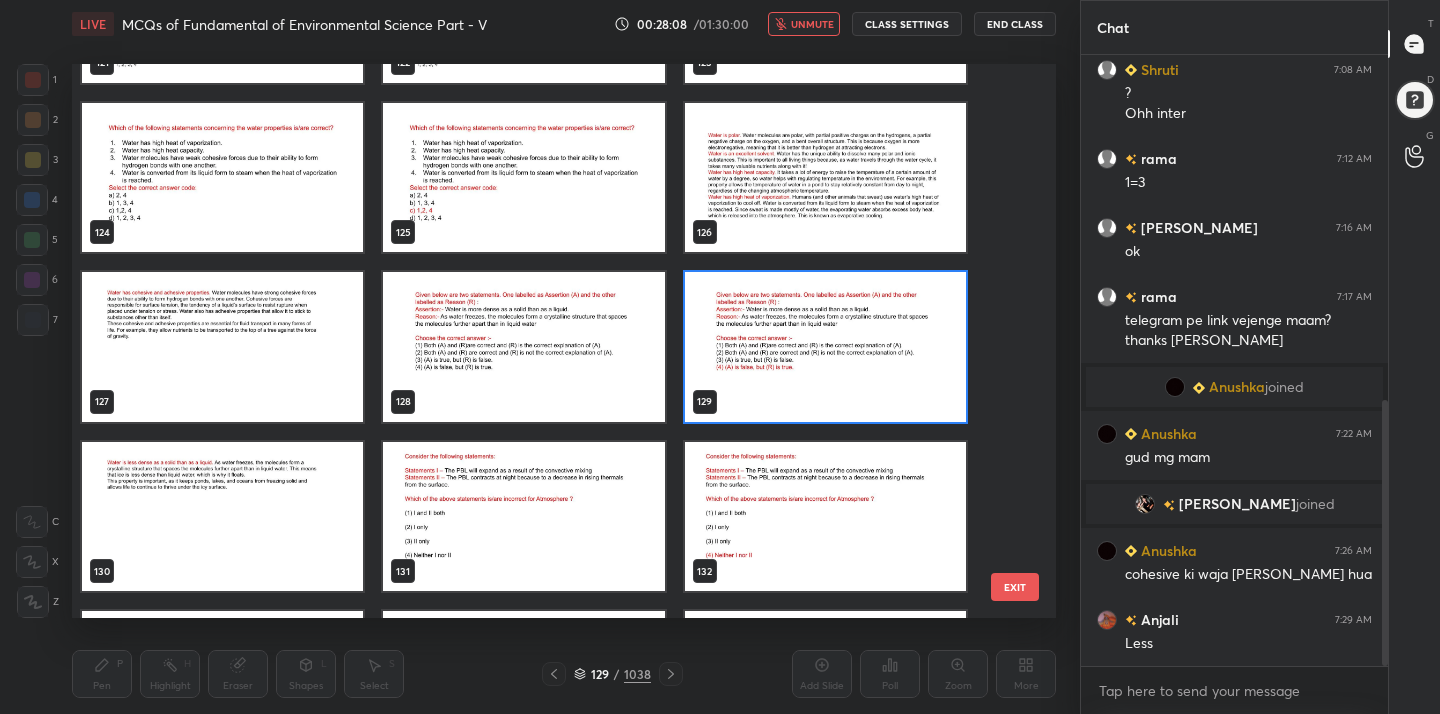 click at bounding box center (523, 517) 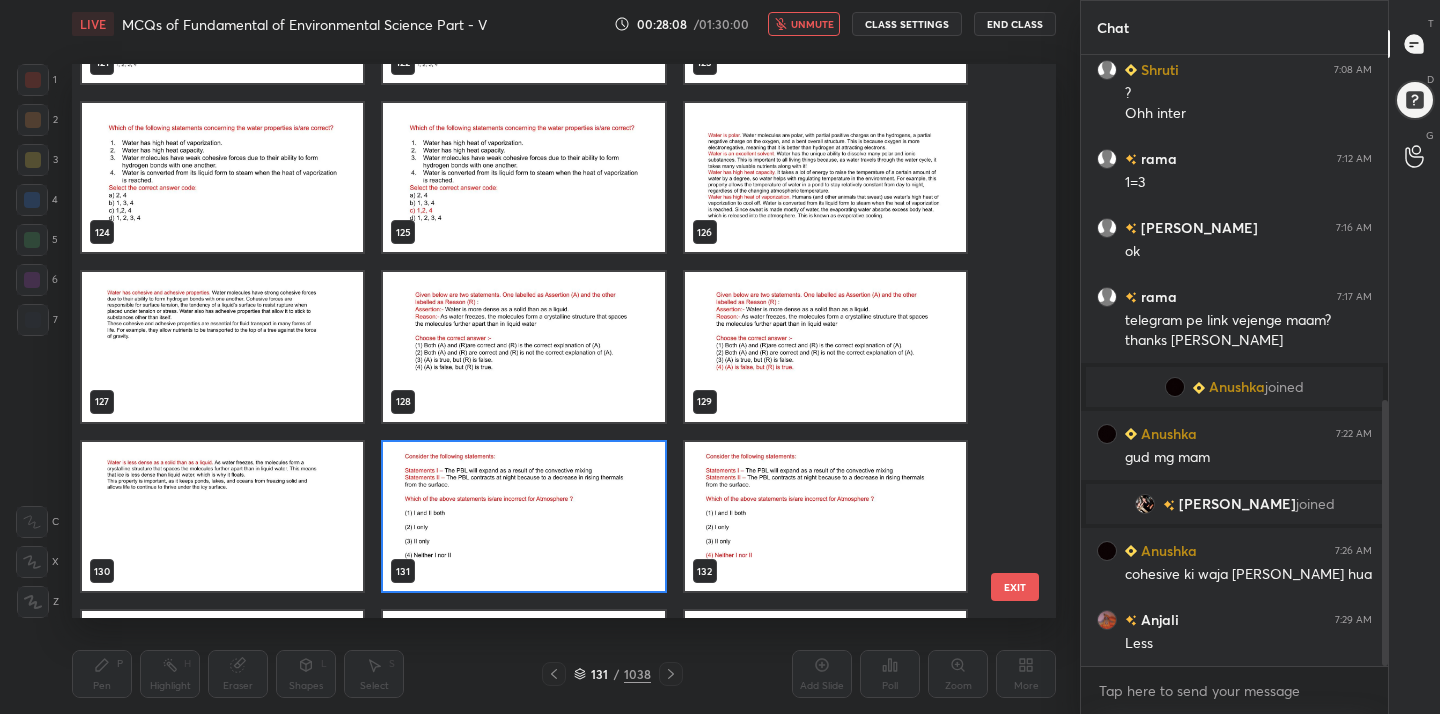 click at bounding box center [523, 517] 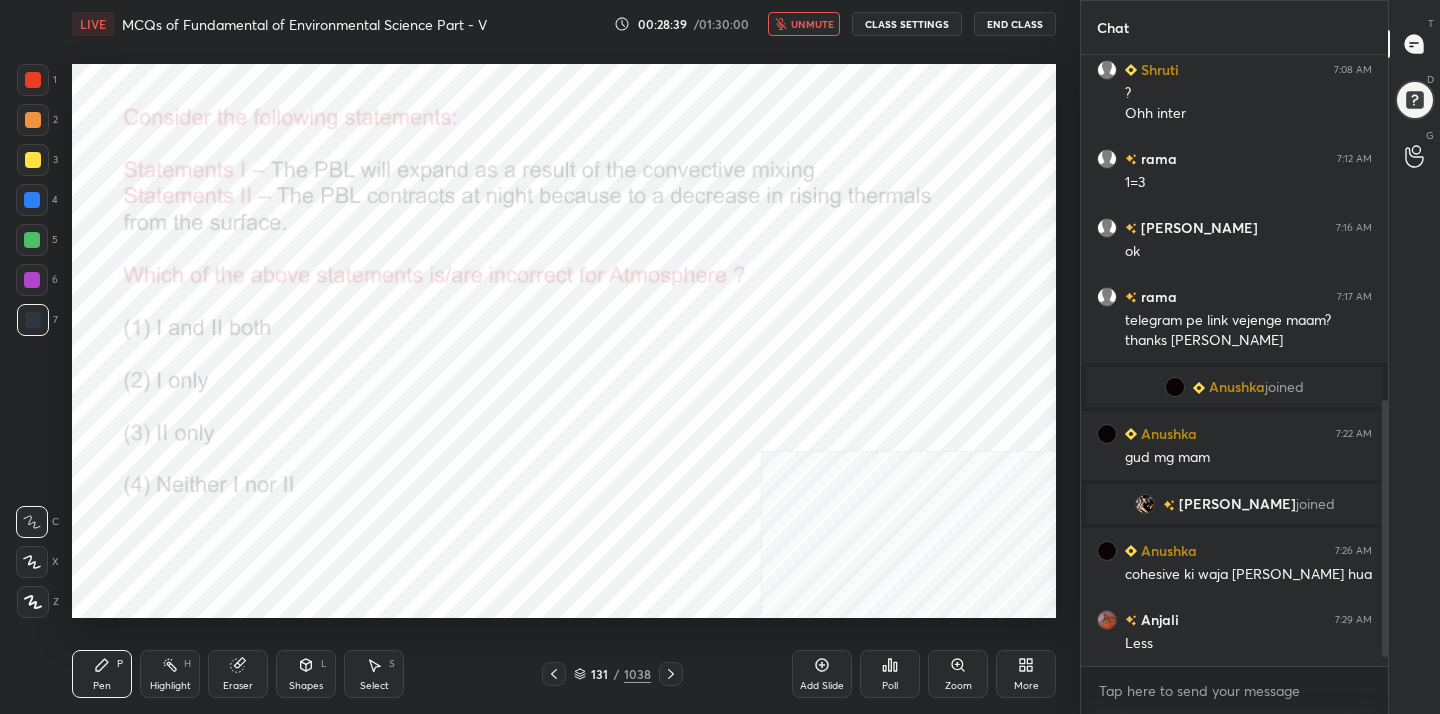 scroll, scrollTop: 859, scrollLeft: 0, axis: vertical 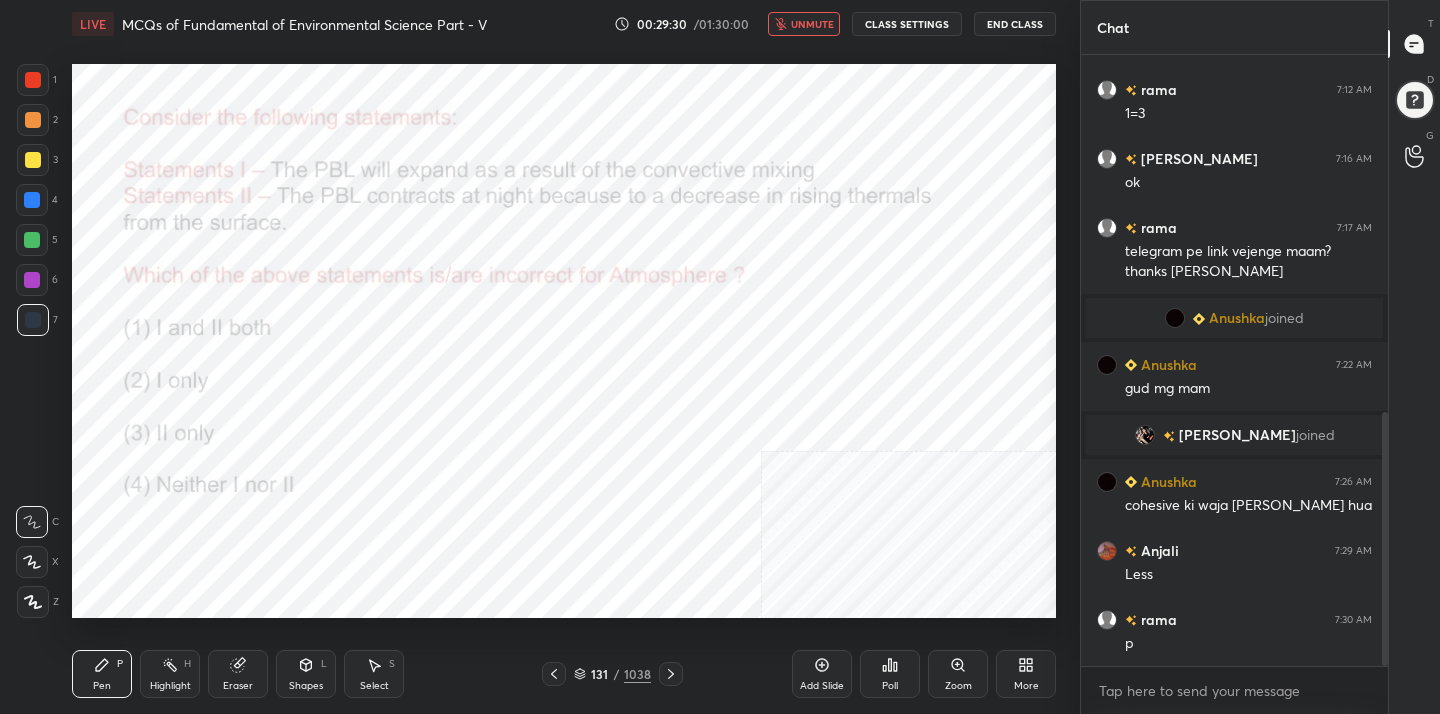click at bounding box center (554, 674) 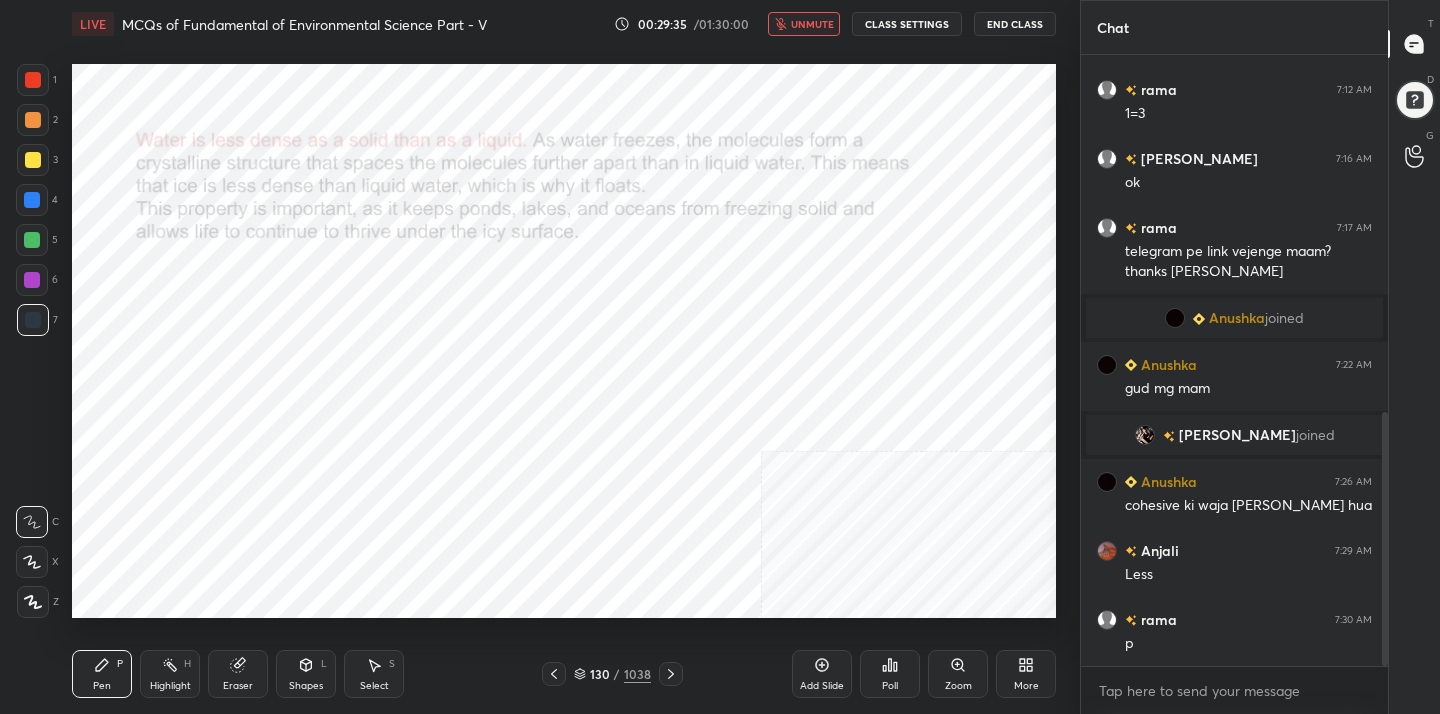 click 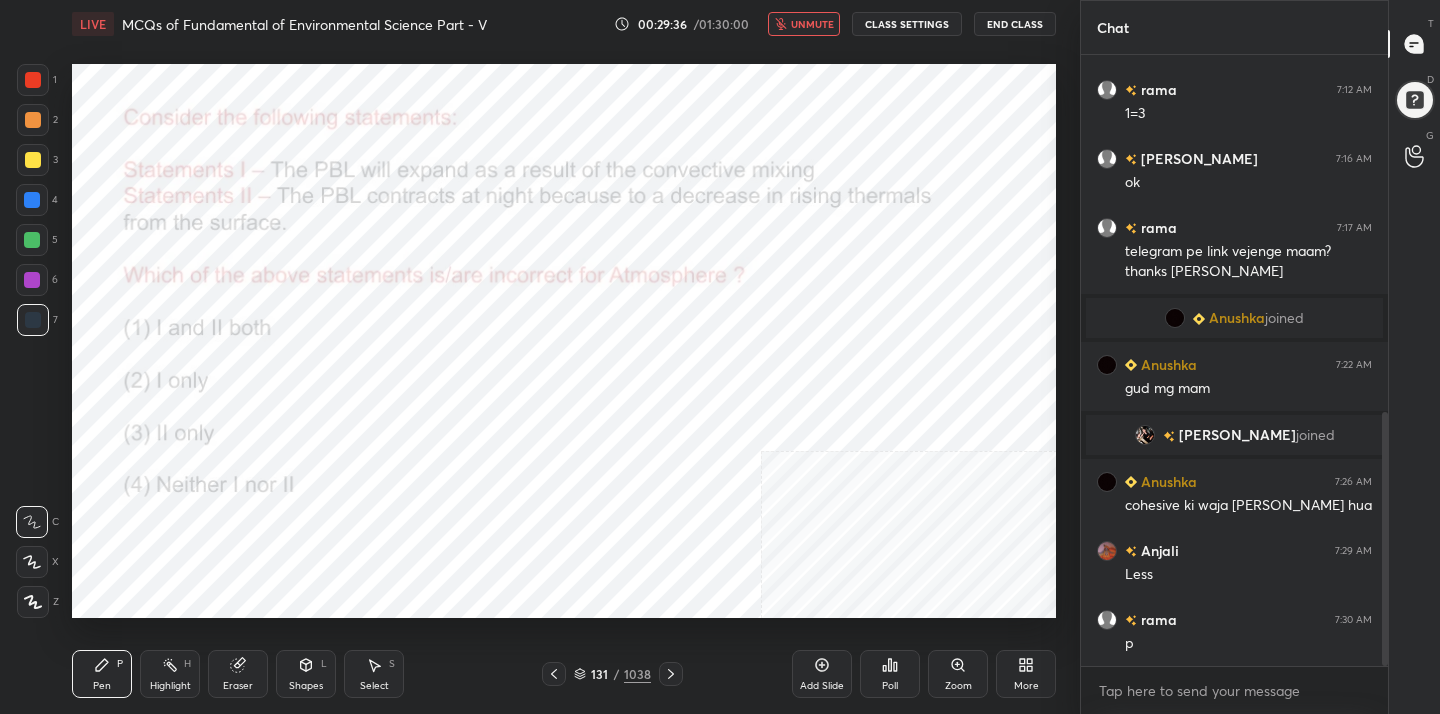 click on "131 / 1038" at bounding box center (612, 674) 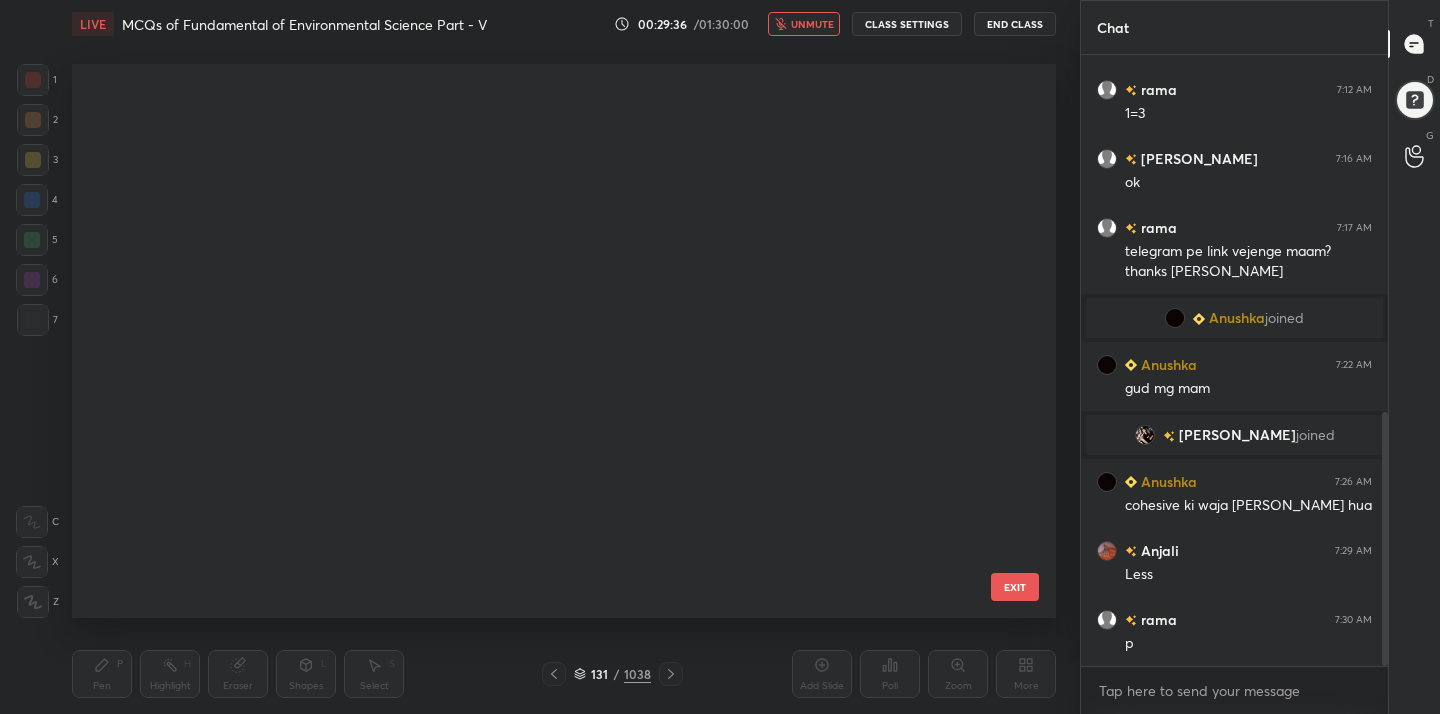 scroll, scrollTop: 6904, scrollLeft: 0, axis: vertical 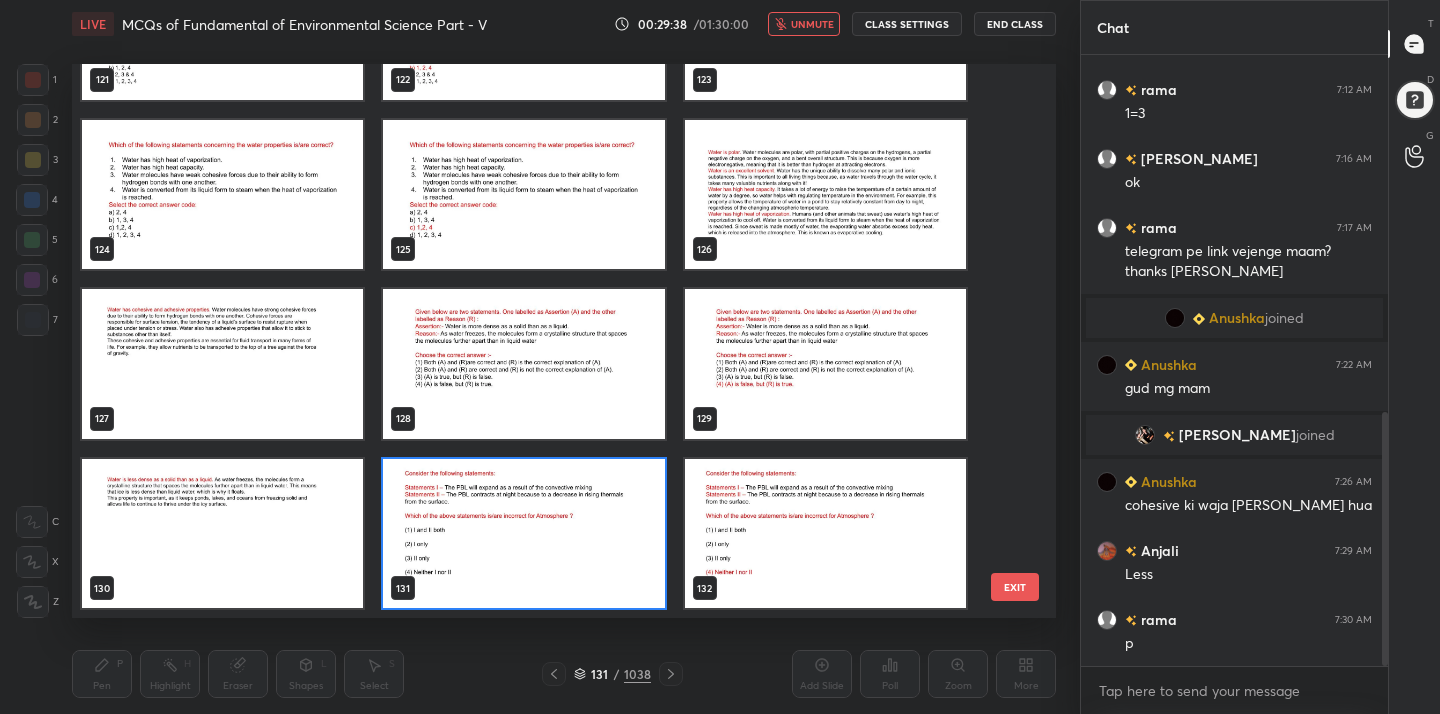 click on "LIVE MCQs of Fundamental of Environmental Science Part - V 00:29:38 /  01:30:00 unmute CLASS SETTINGS End Class" at bounding box center (564, 24) 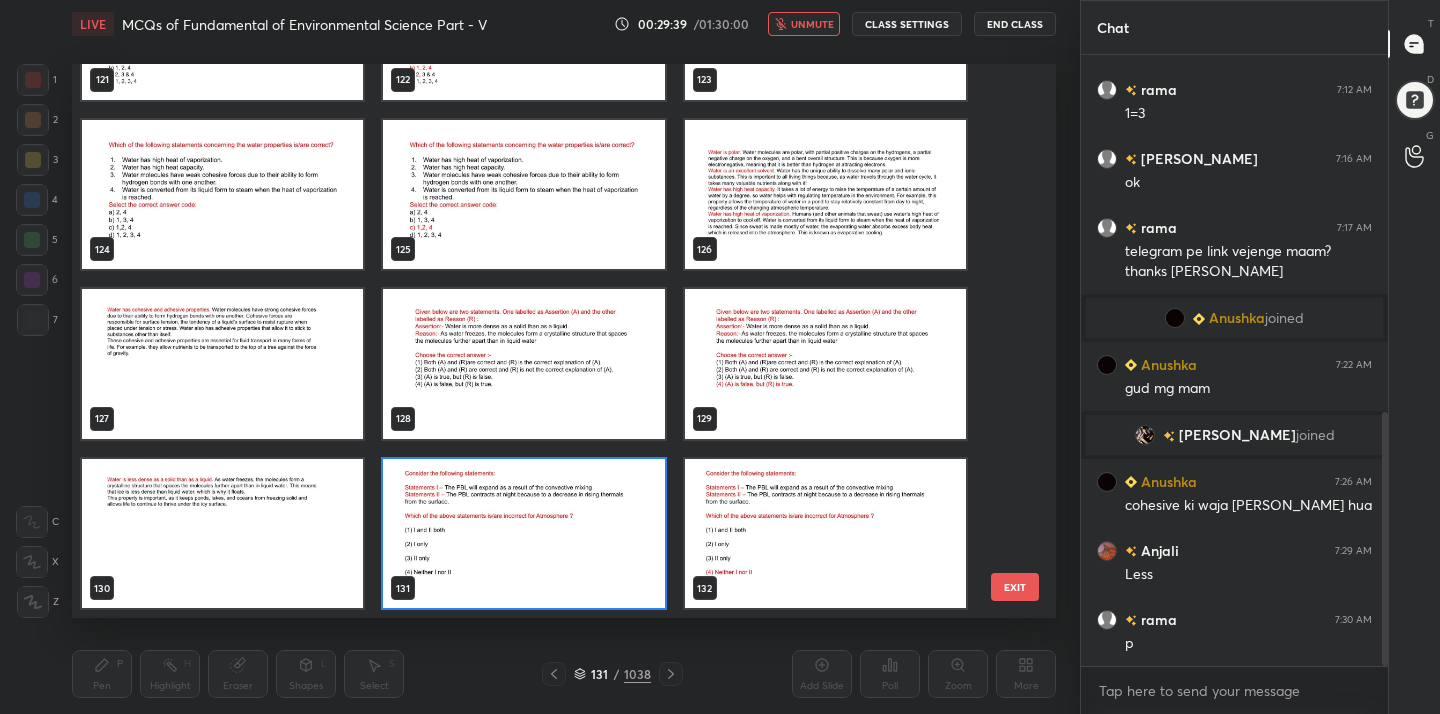 click on "unmute" at bounding box center (812, 24) 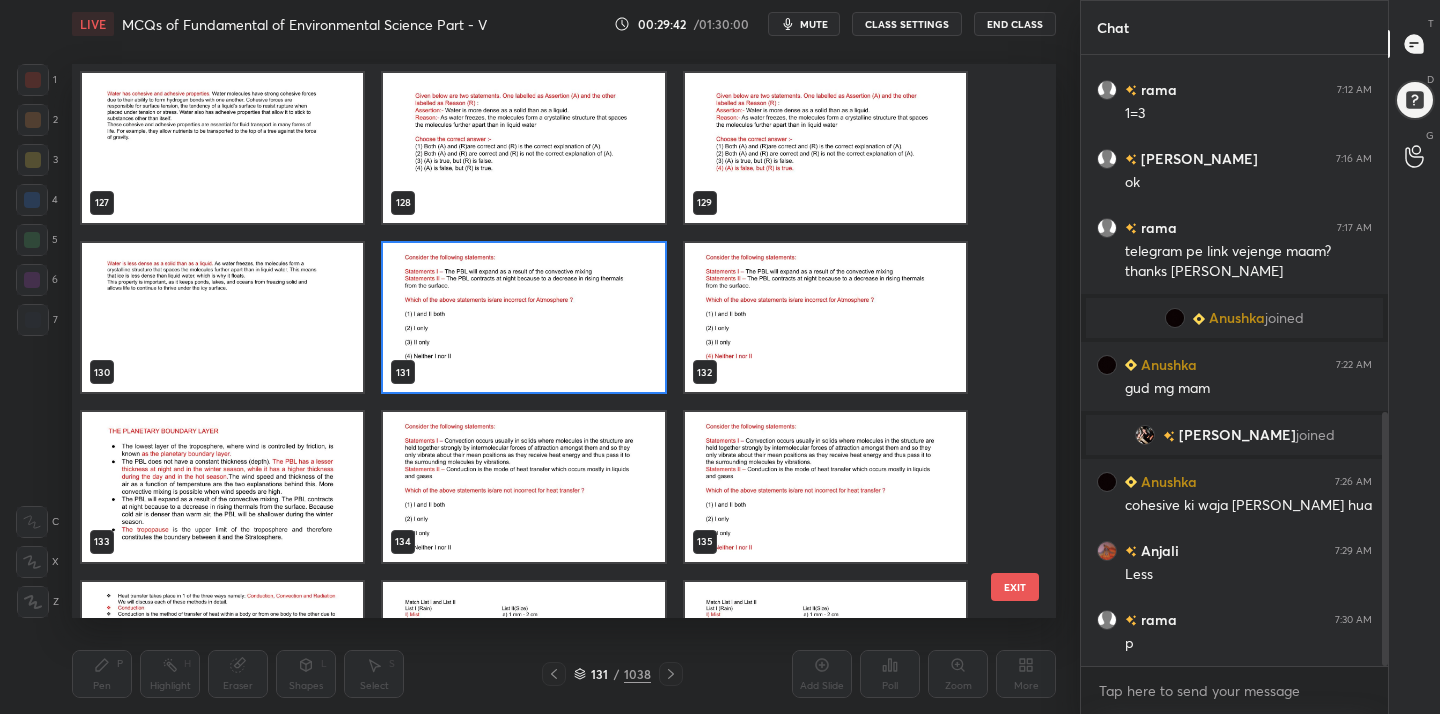 scroll, scrollTop: 7119, scrollLeft: 0, axis: vertical 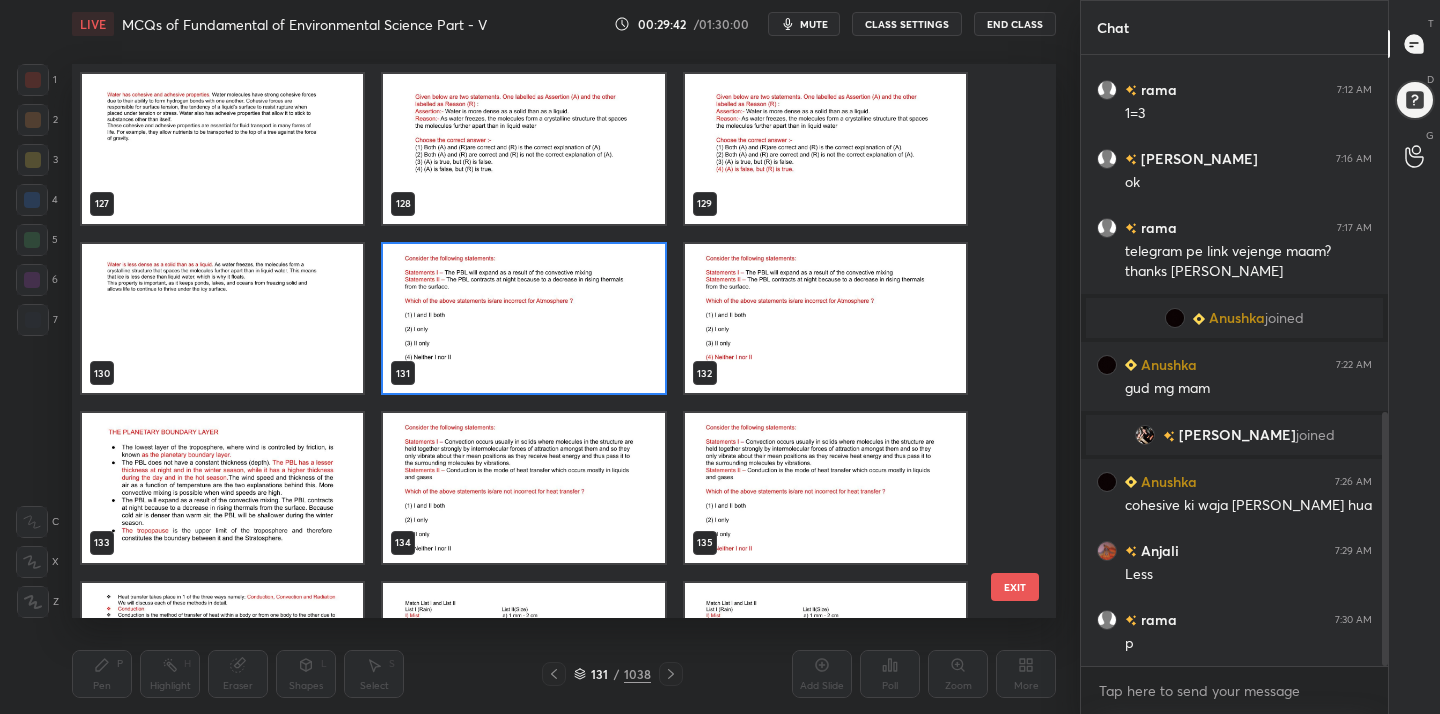 click at bounding box center [523, 319] 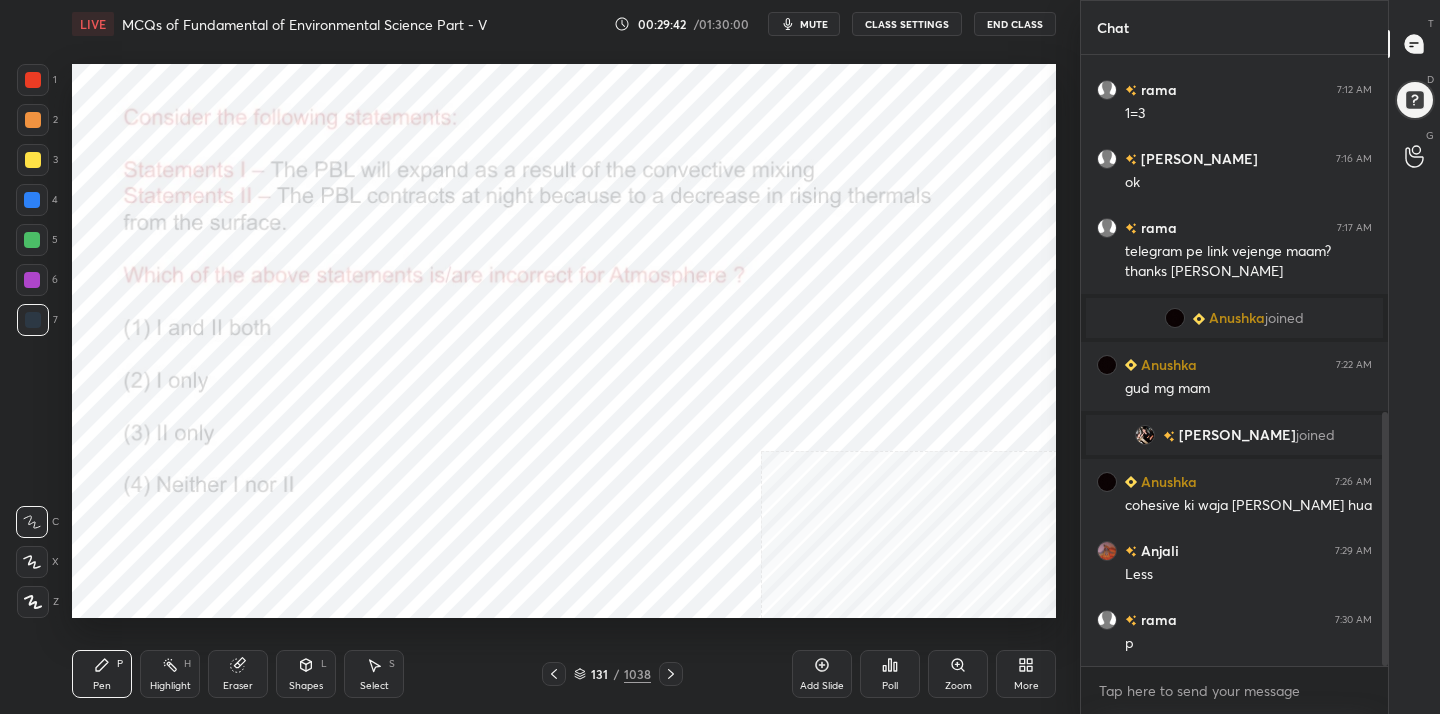 click at bounding box center [523, 319] 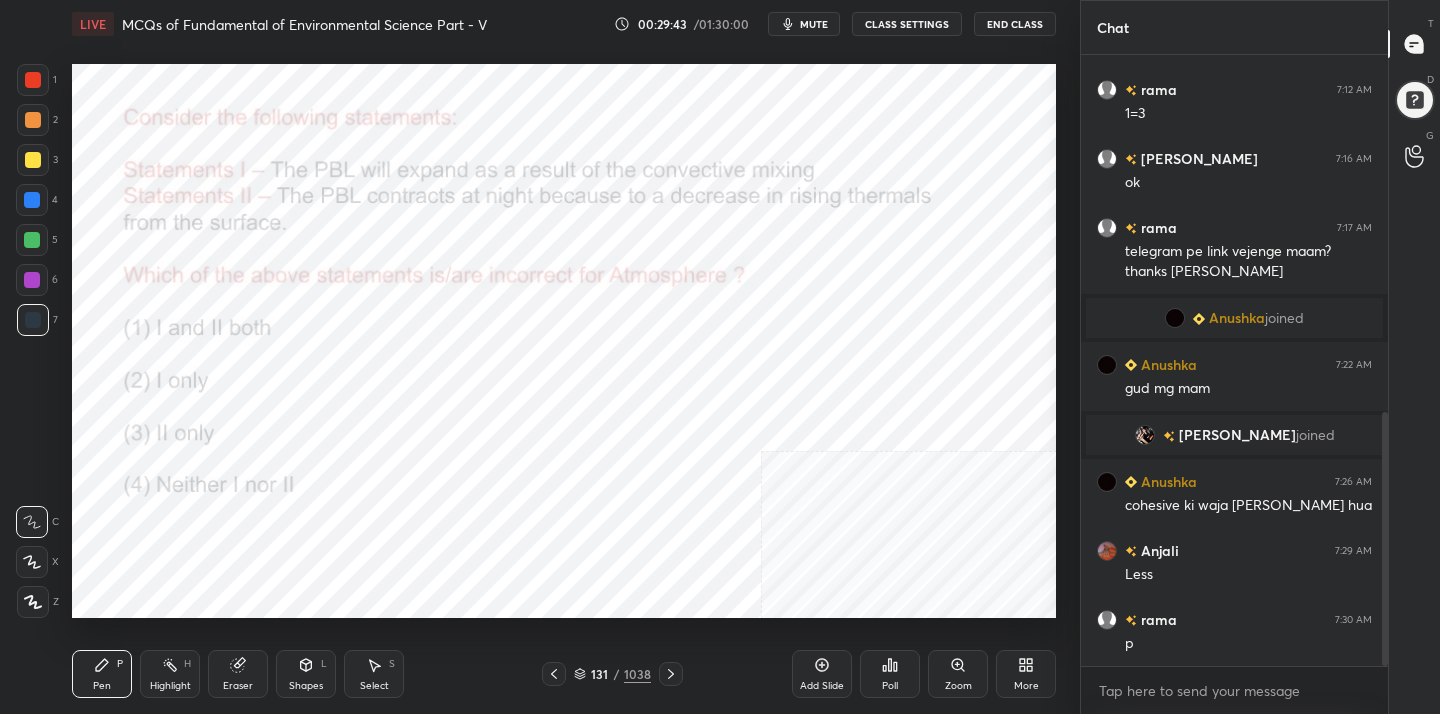 click 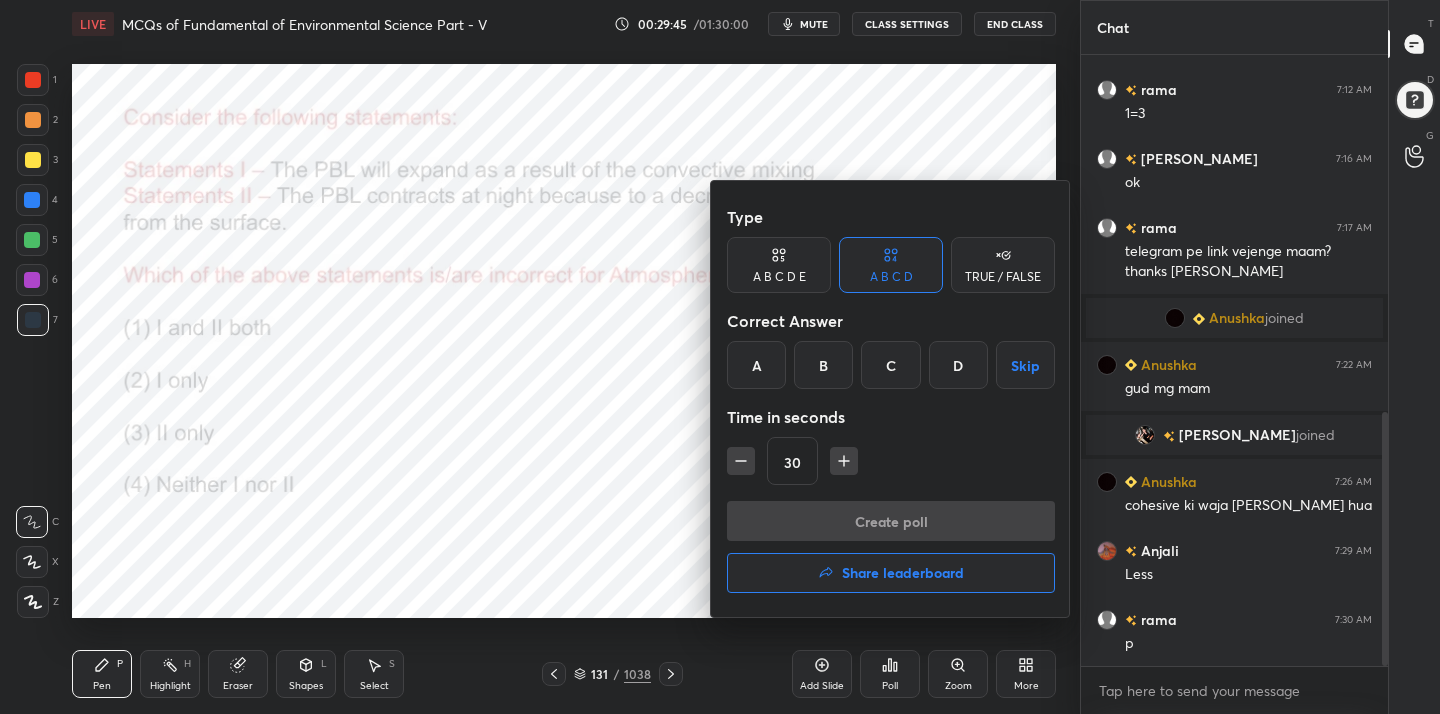 click on "D" at bounding box center [958, 365] 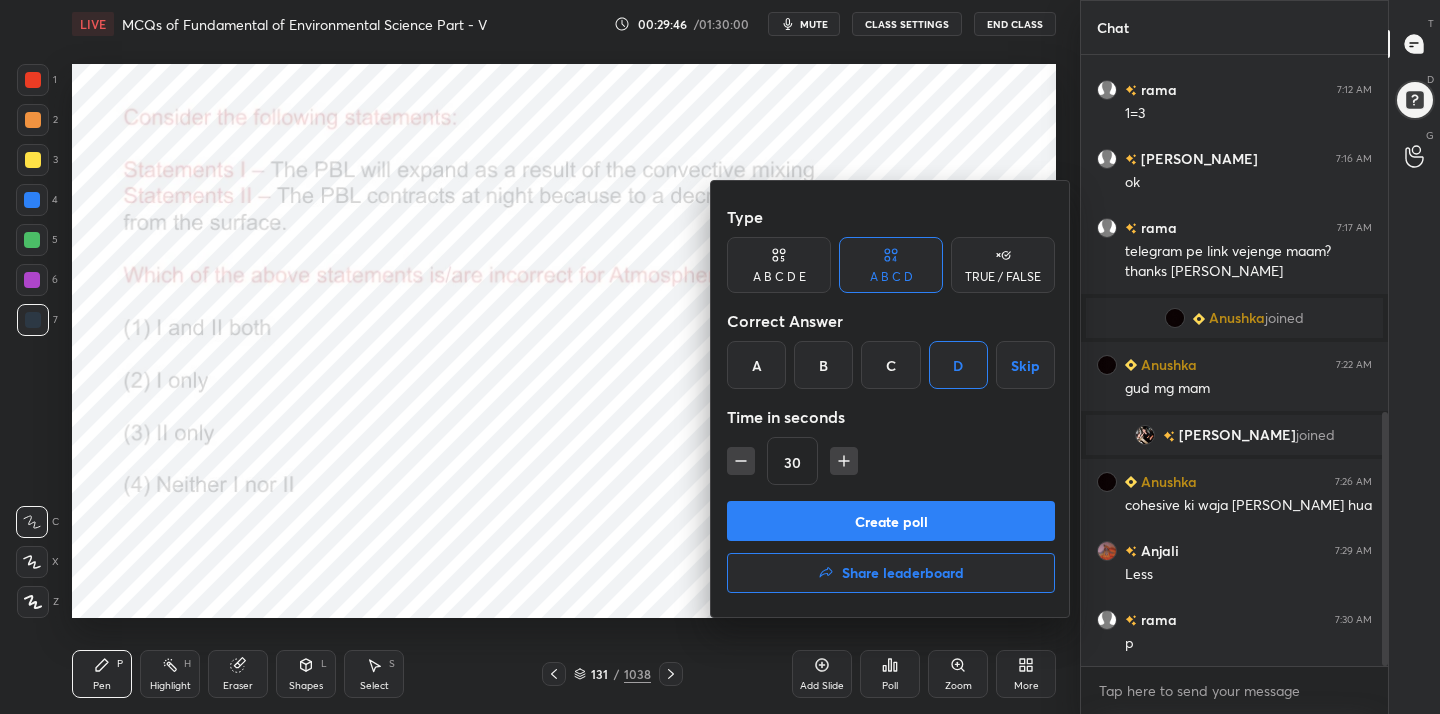 click on "Create poll" at bounding box center (891, 521) 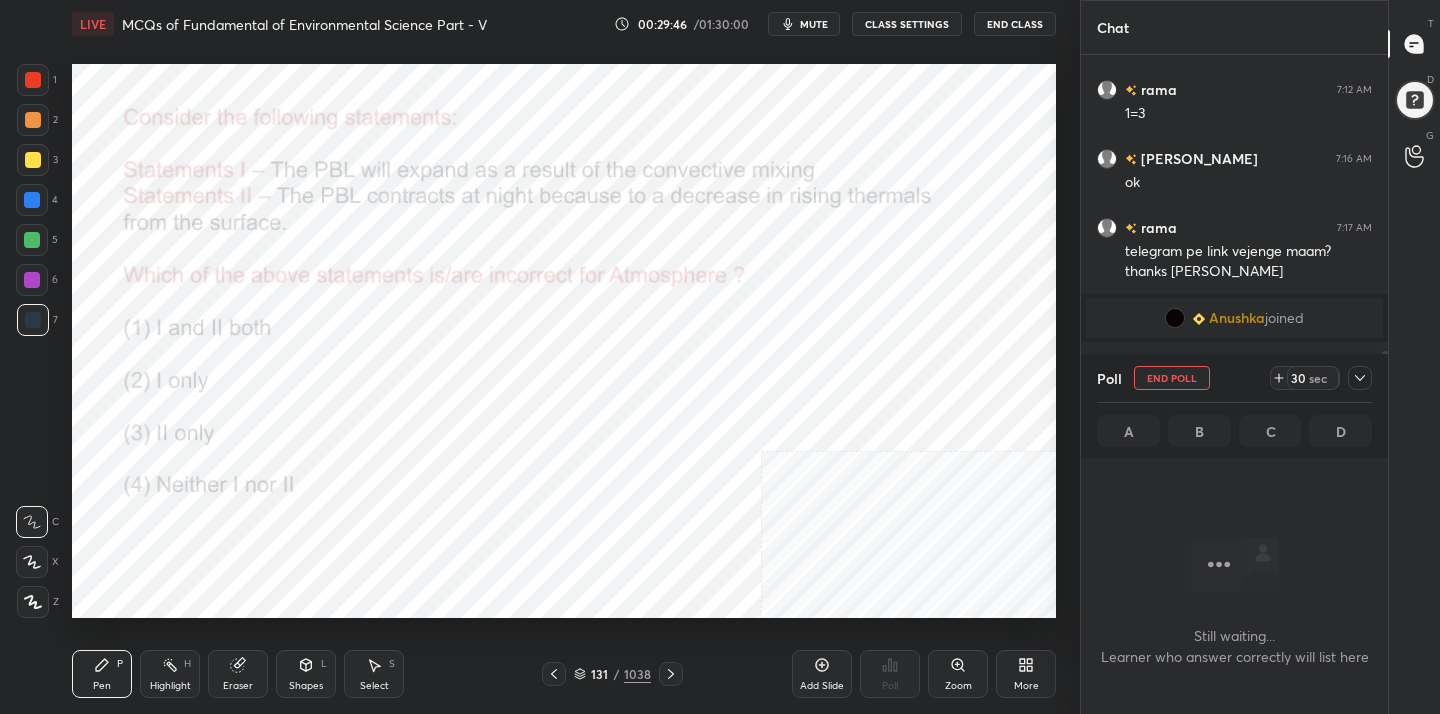 scroll, scrollTop: 406, scrollLeft: 301, axis: both 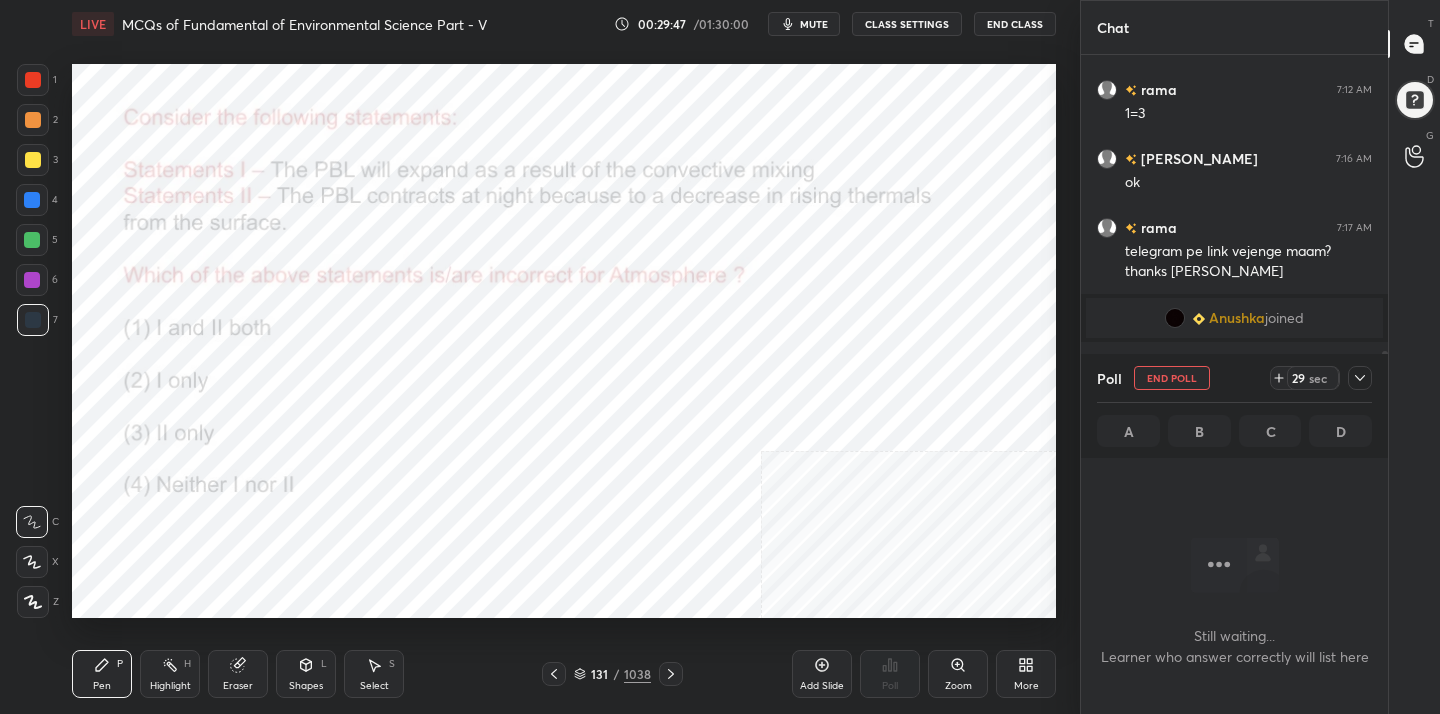 click on "mute" at bounding box center (814, 24) 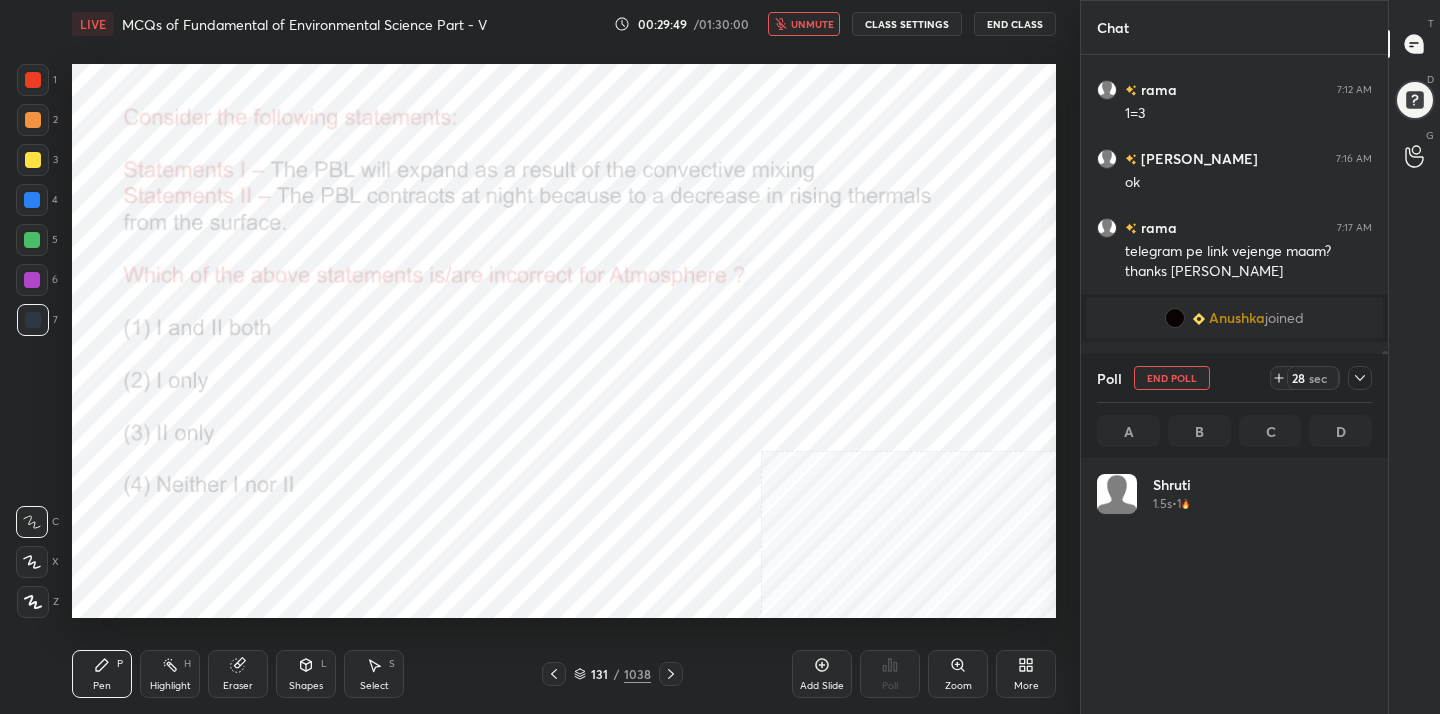scroll, scrollTop: 7, scrollLeft: 7, axis: both 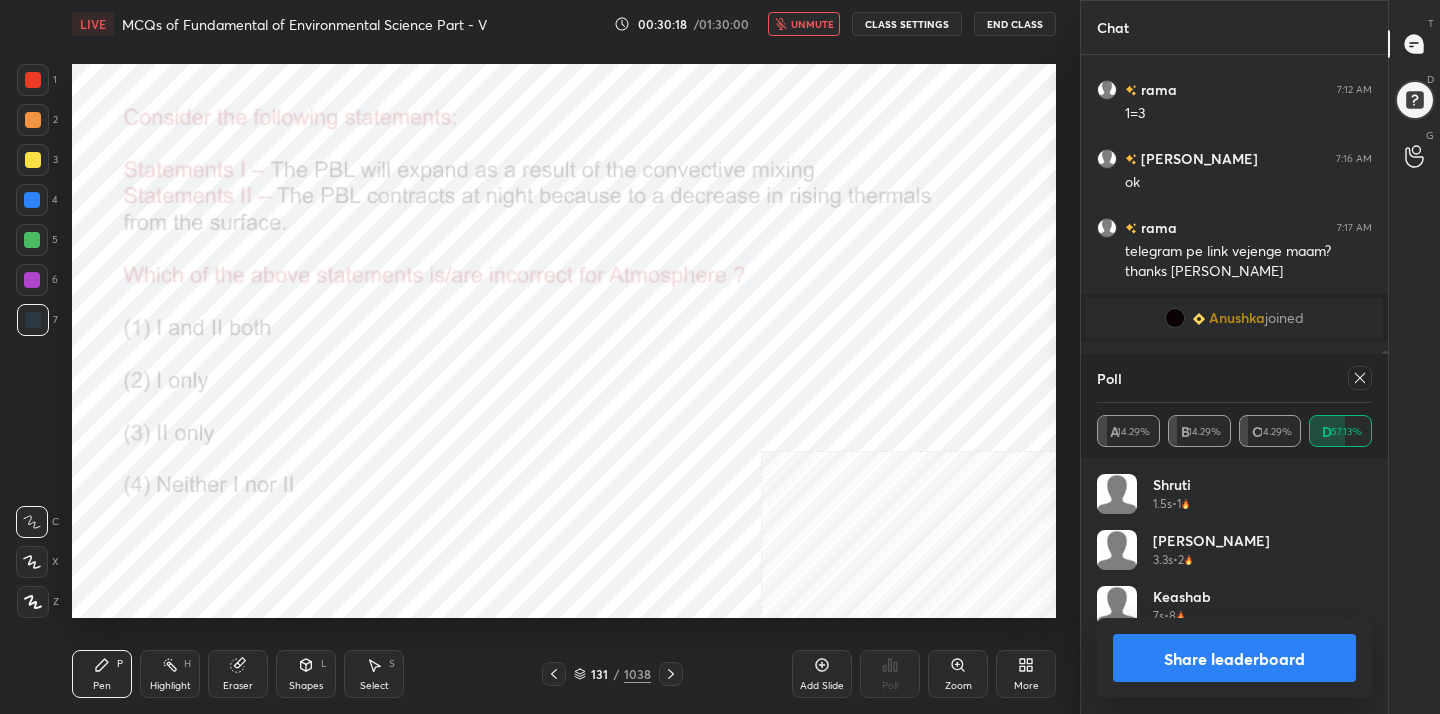 click 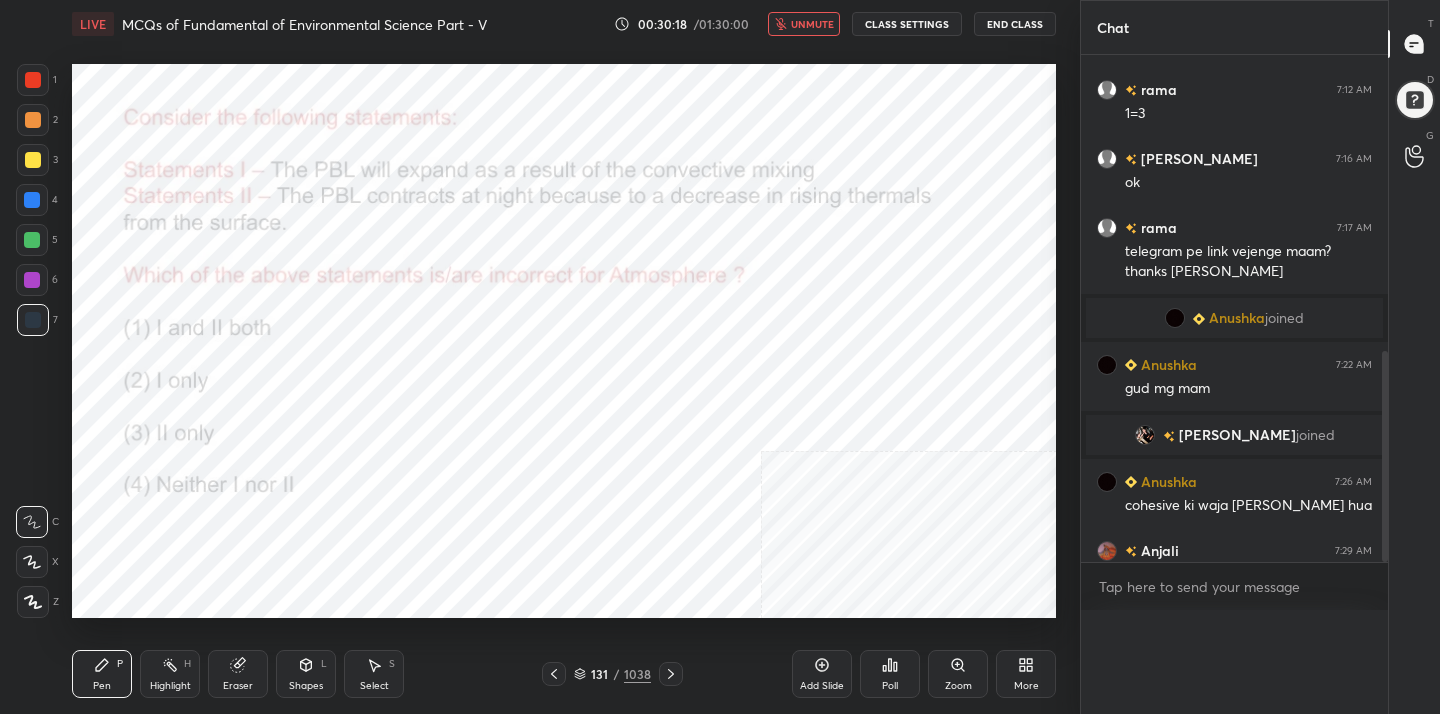 scroll, scrollTop: 0, scrollLeft: 0, axis: both 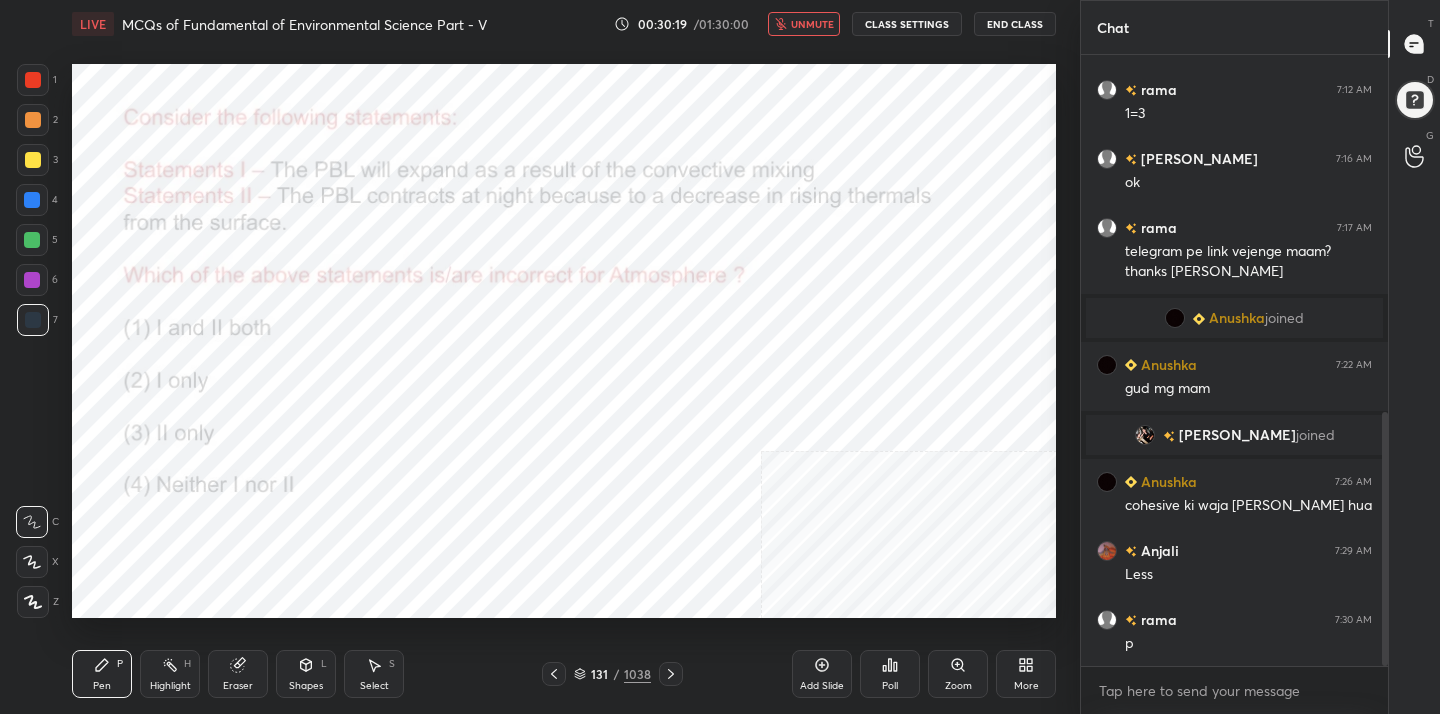 click on "unmute" at bounding box center [812, 24] 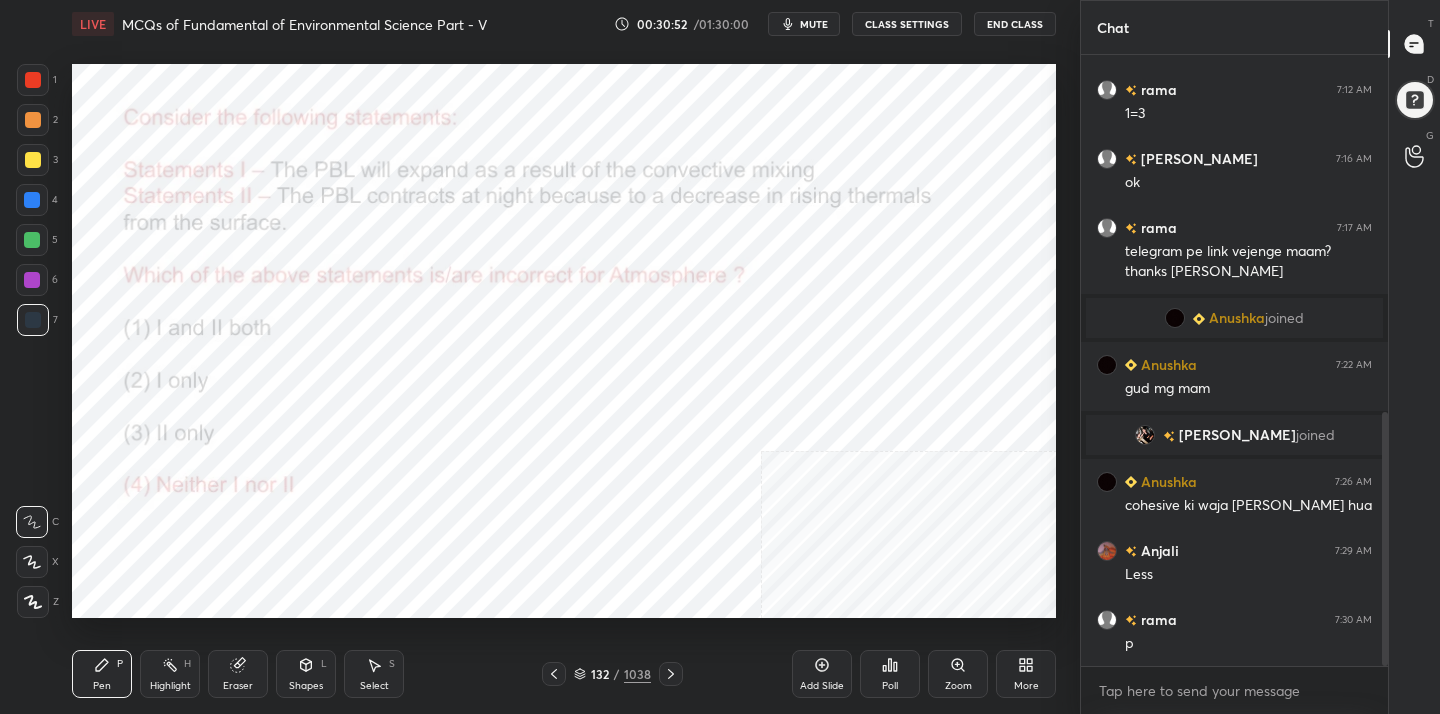 click on "mute" at bounding box center [814, 24] 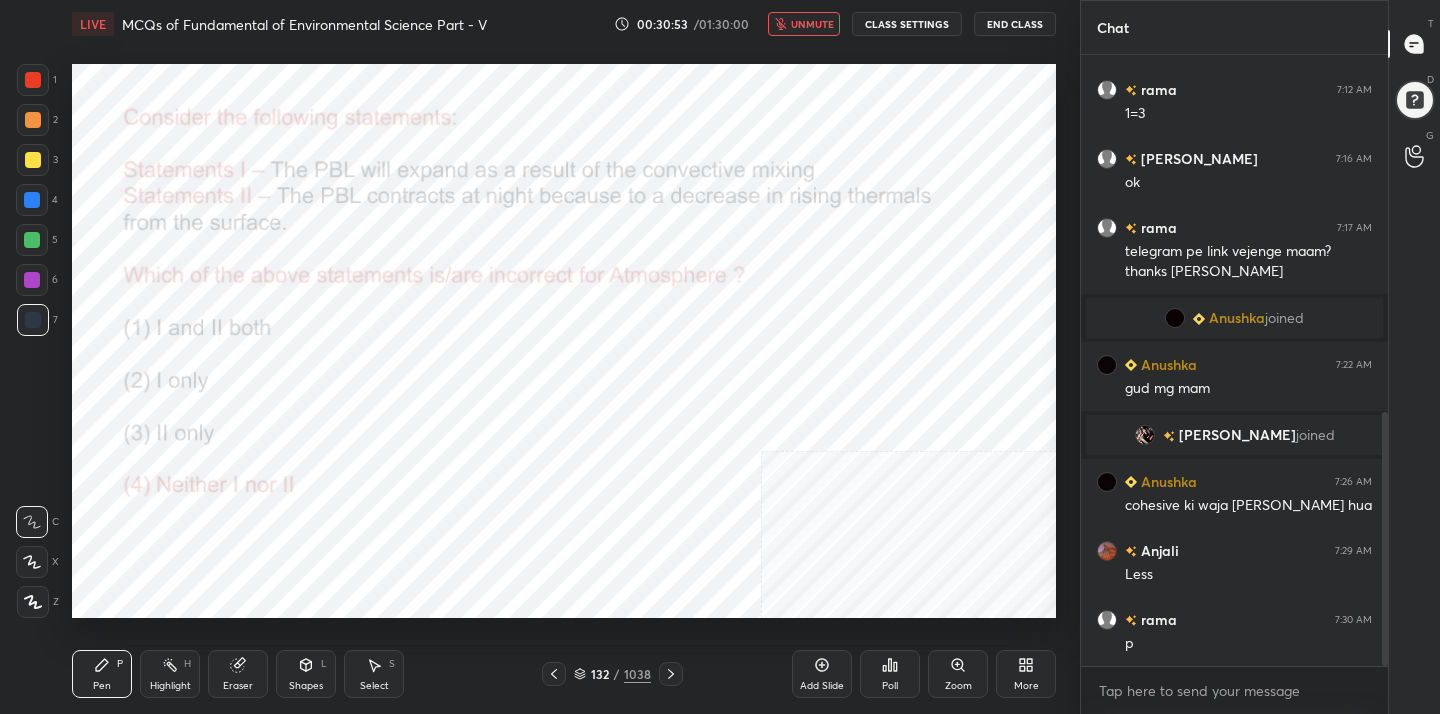 click 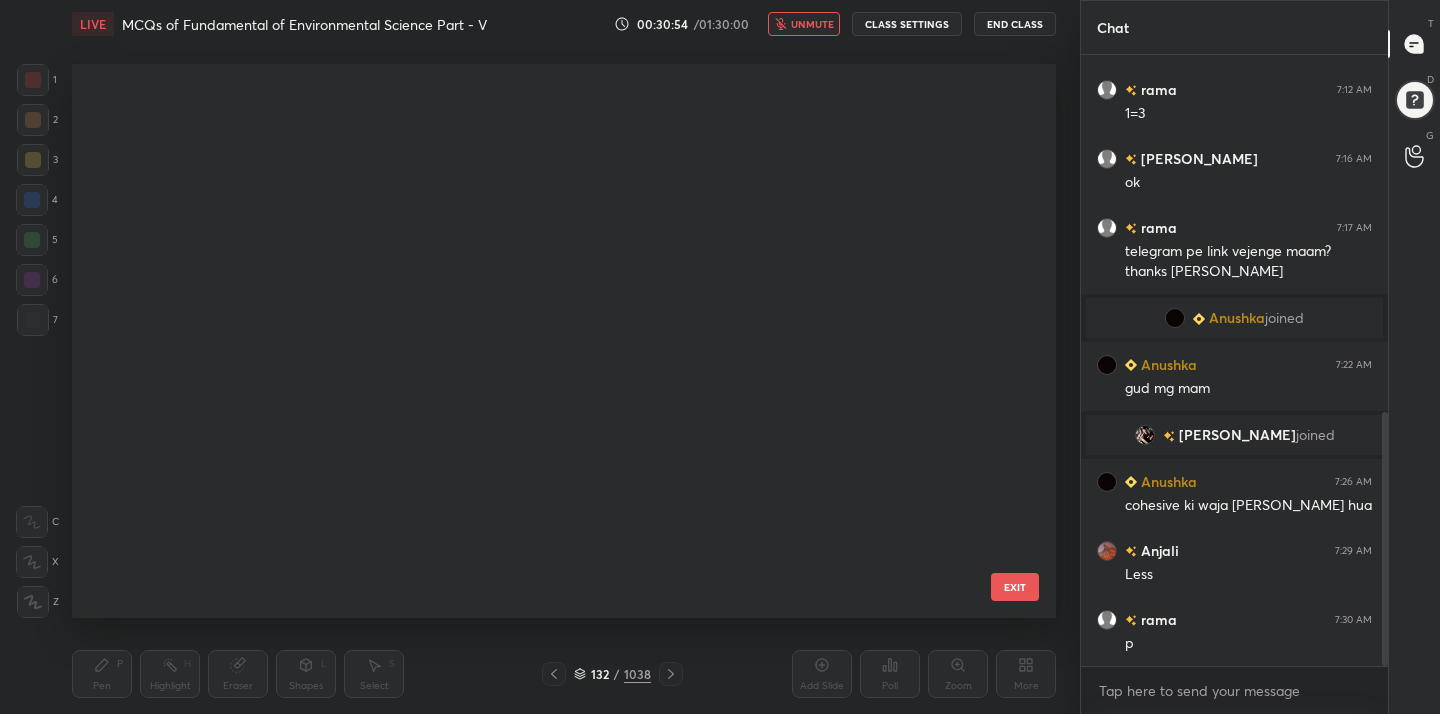 scroll, scrollTop: 6904, scrollLeft: 0, axis: vertical 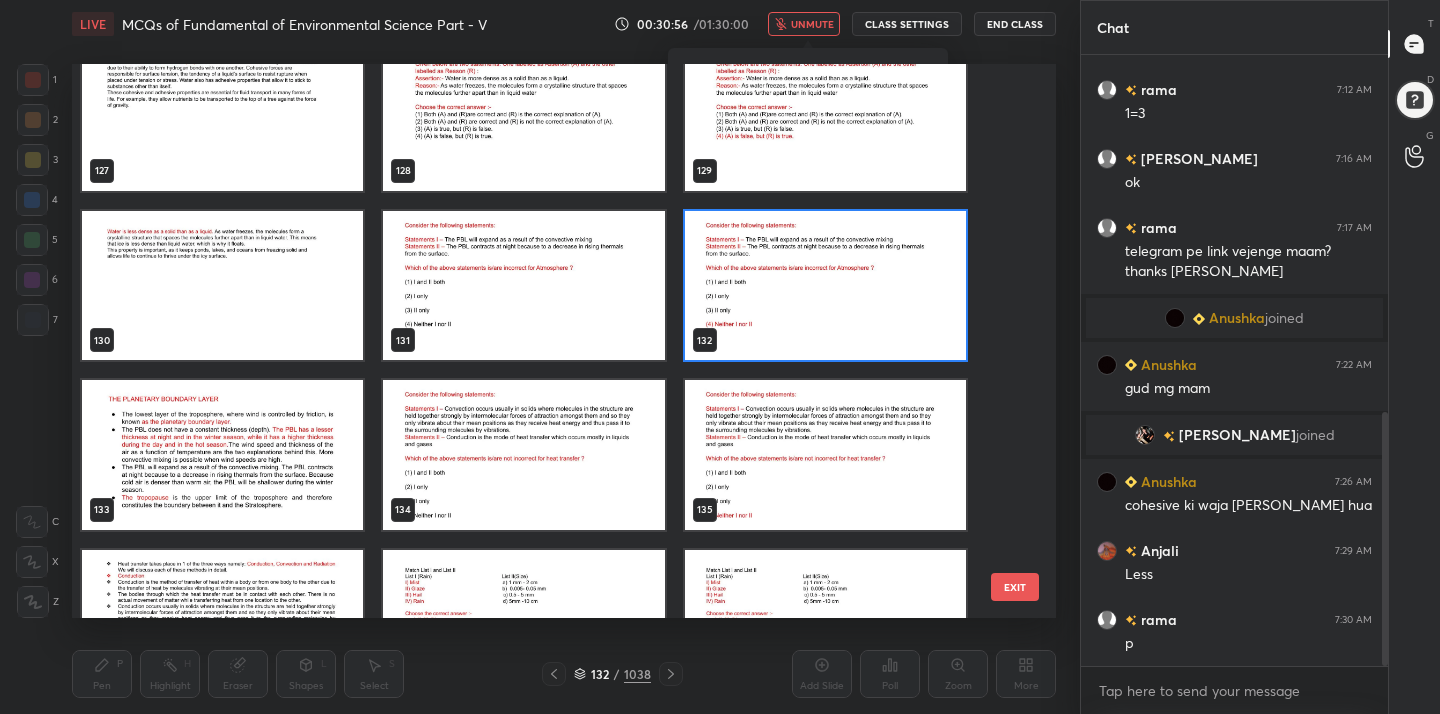 click at bounding box center [523, 455] 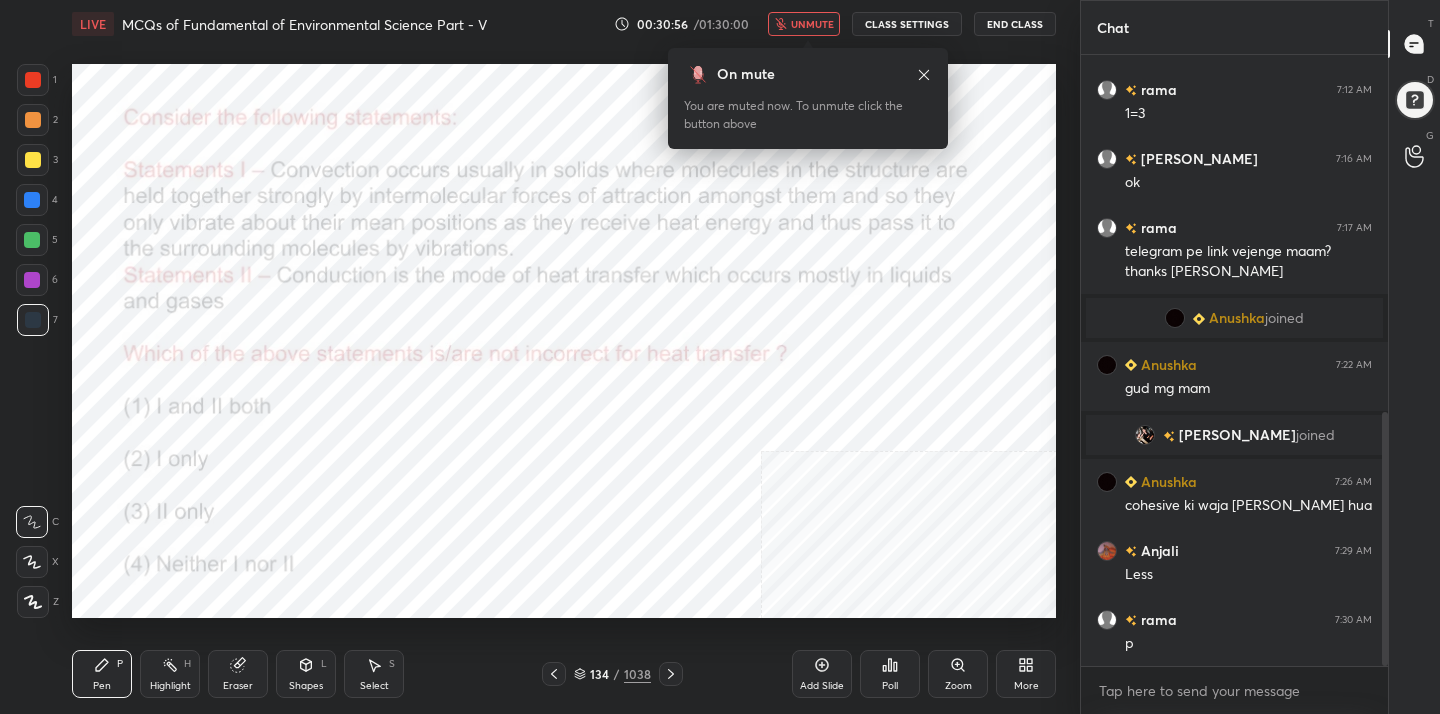 click at bounding box center (523, 455) 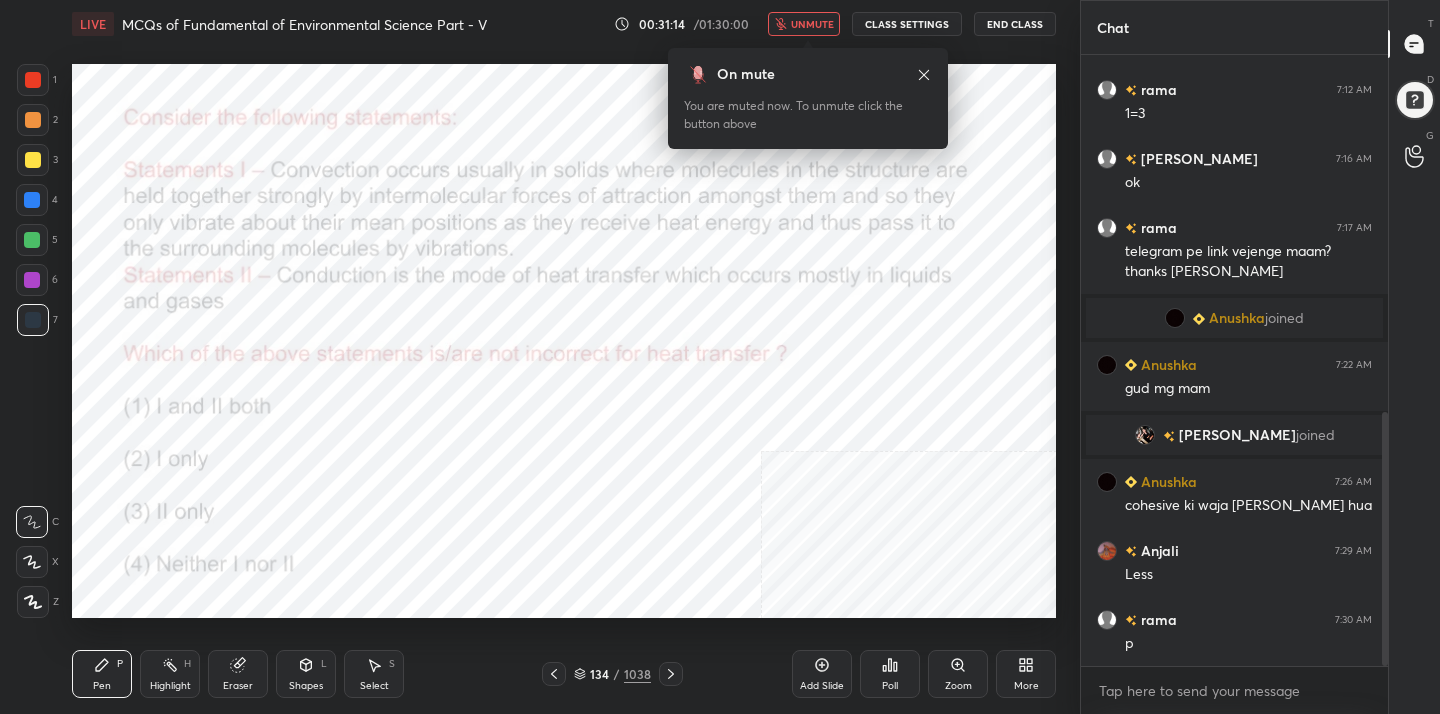 click on "134" at bounding box center (600, 674) 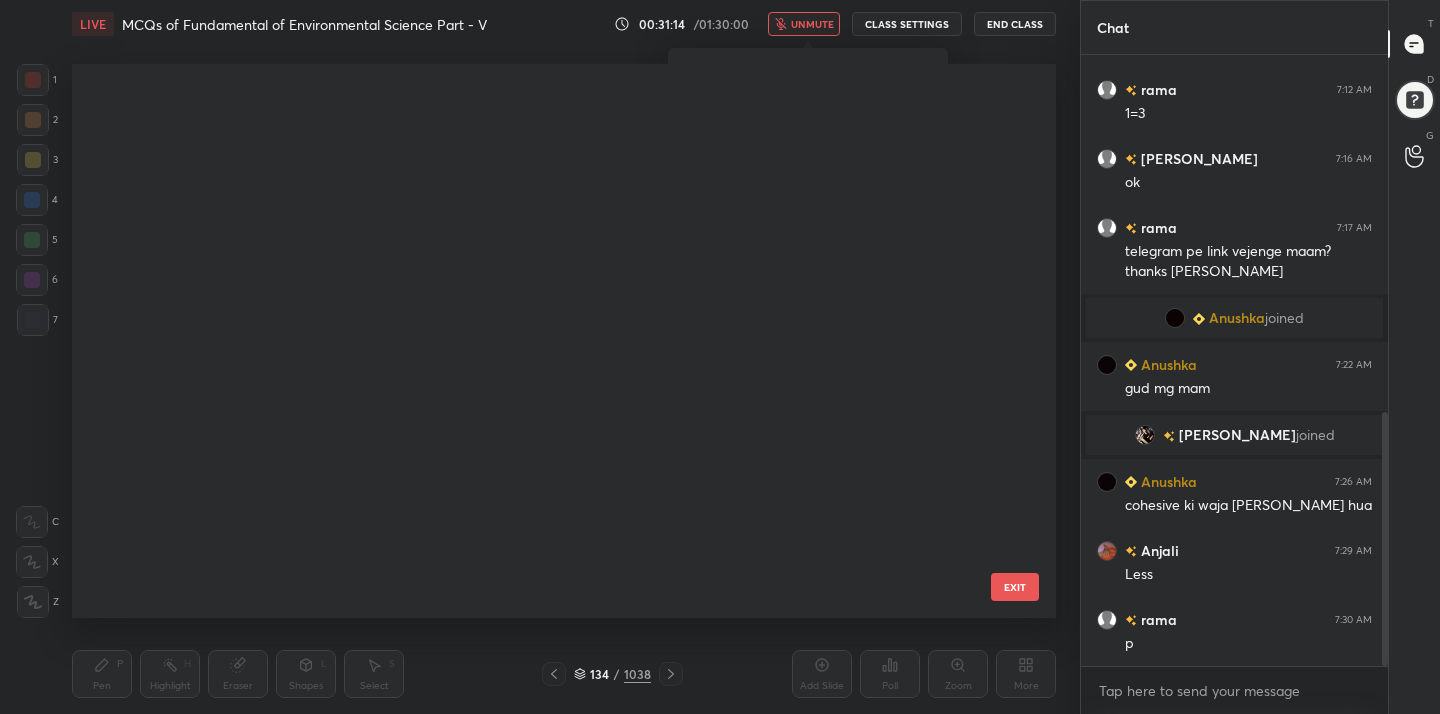 scroll, scrollTop: 7074, scrollLeft: 0, axis: vertical 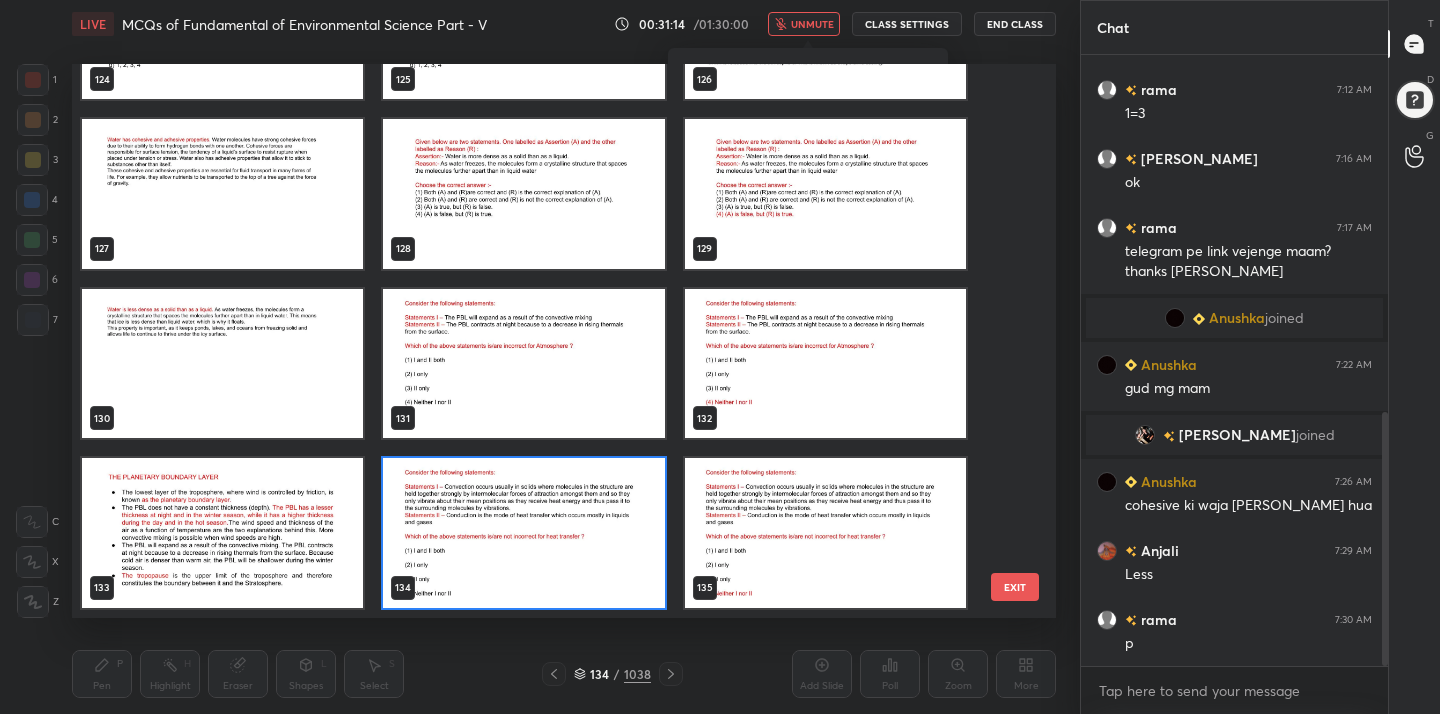 click at bounding box center (523, 533) 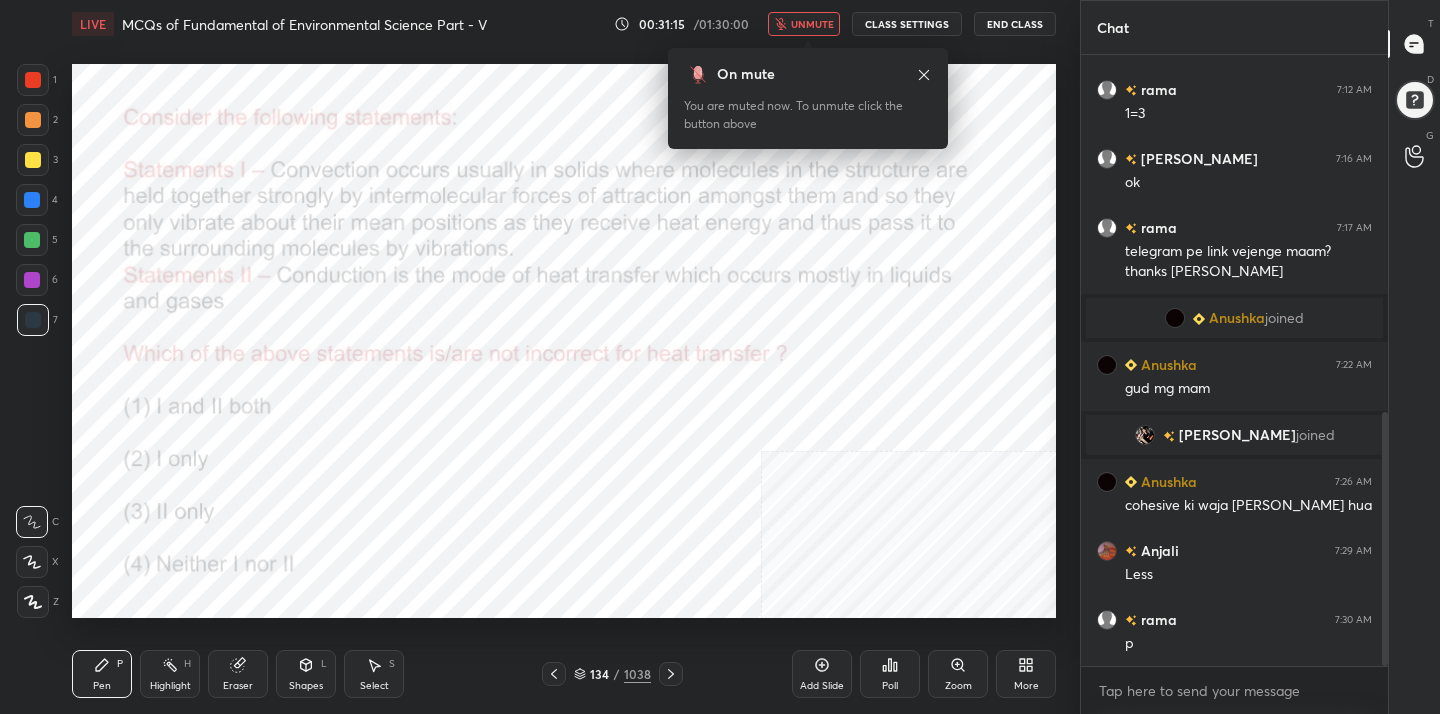 click at bounding box center [523, 533] 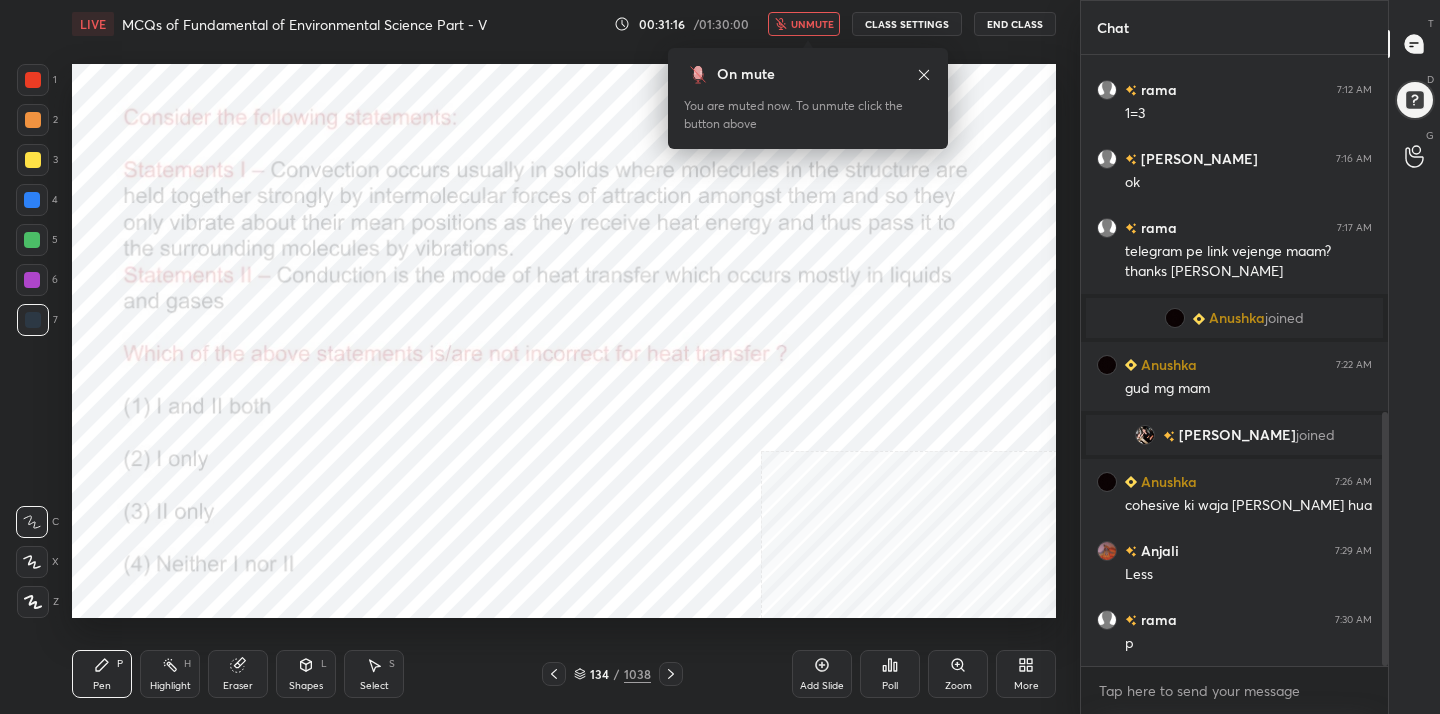 click 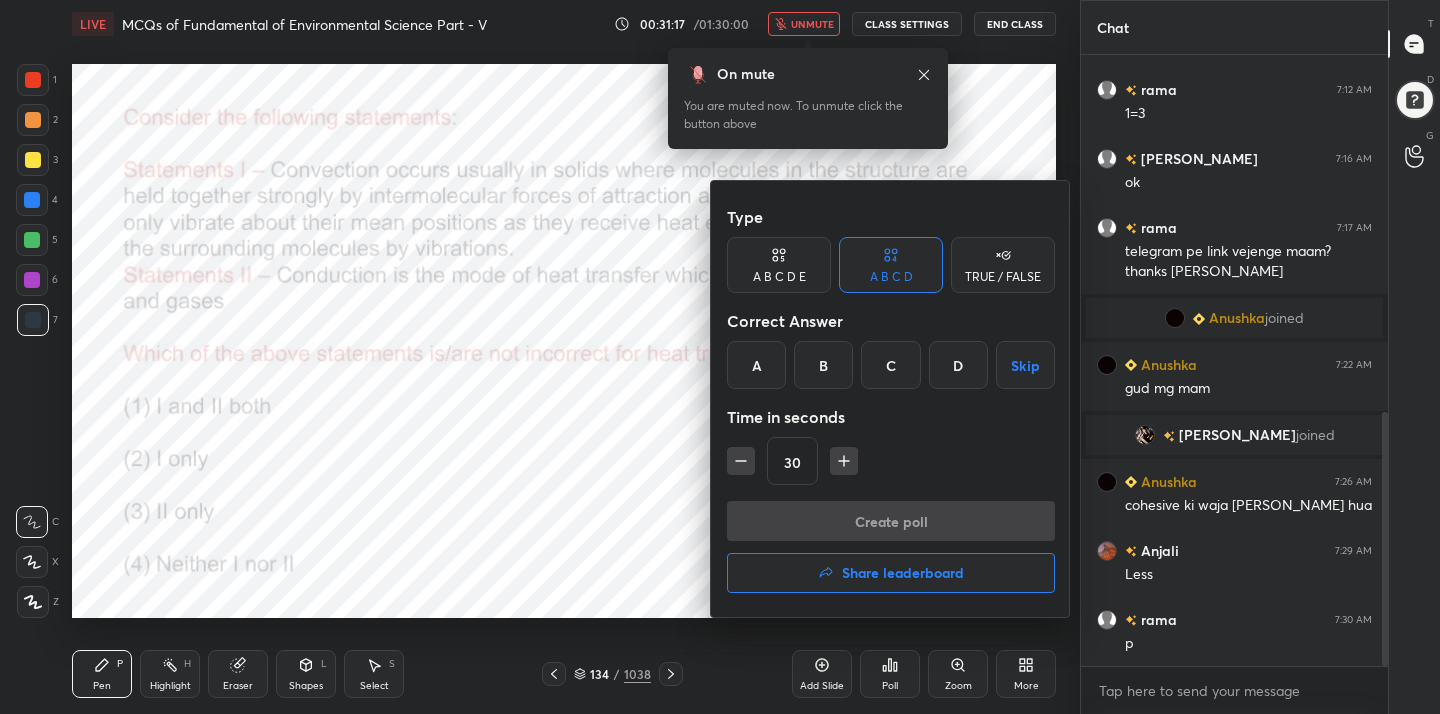 click on "D" at bounding box center [958, 365] 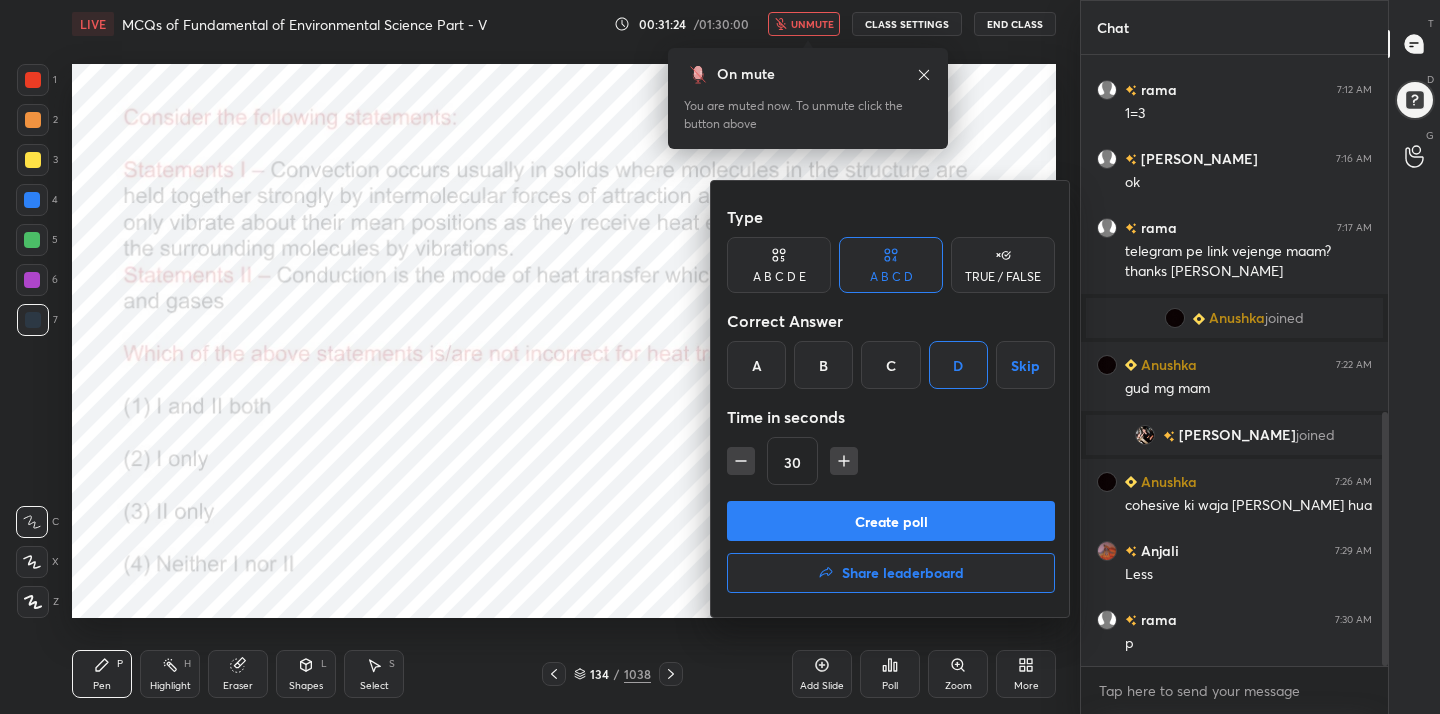 click on "Create poll" at bounding box center [891, 521] 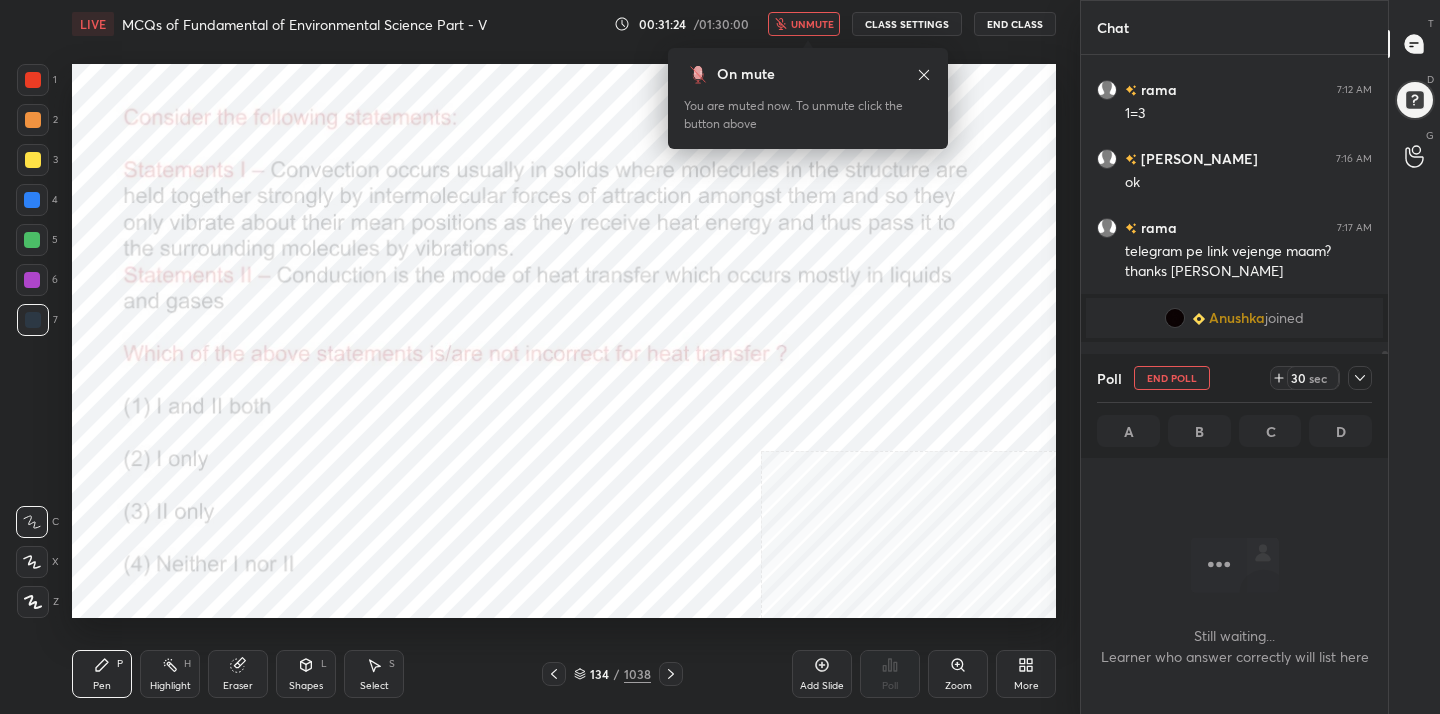 scroll, scrollTop: 340, scrollLeft: 301, axis: both 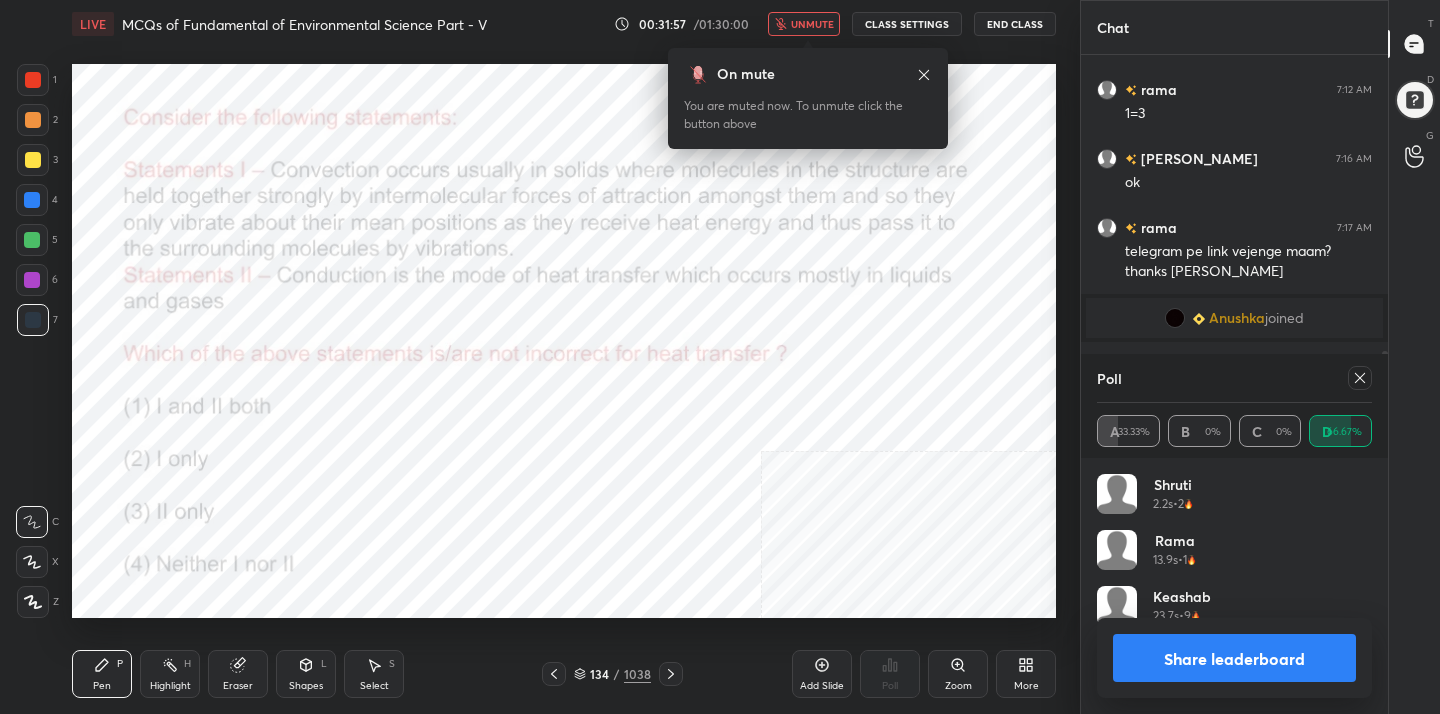 click 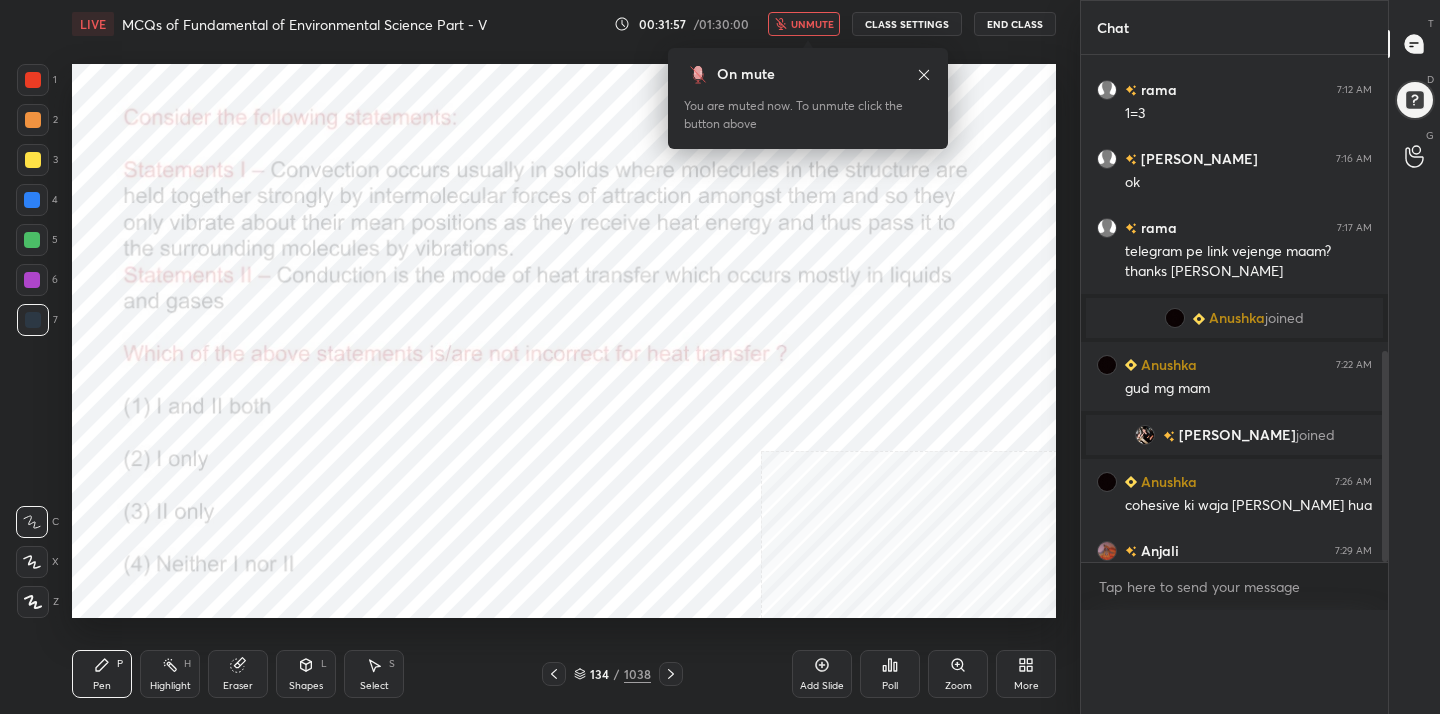 scroll, scrollTop: 0, scrollLeft: 0, axis: both 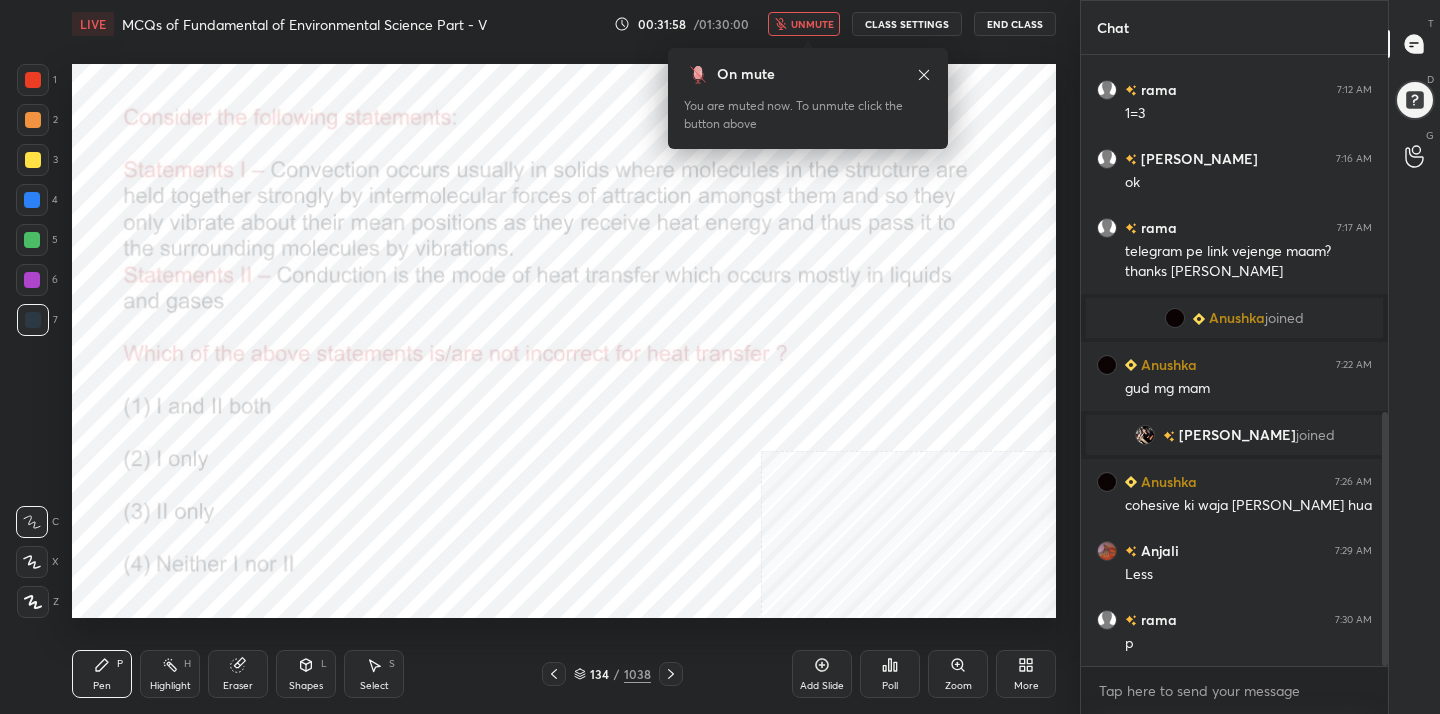 click on "unmute" at bounding box center (812, 24) 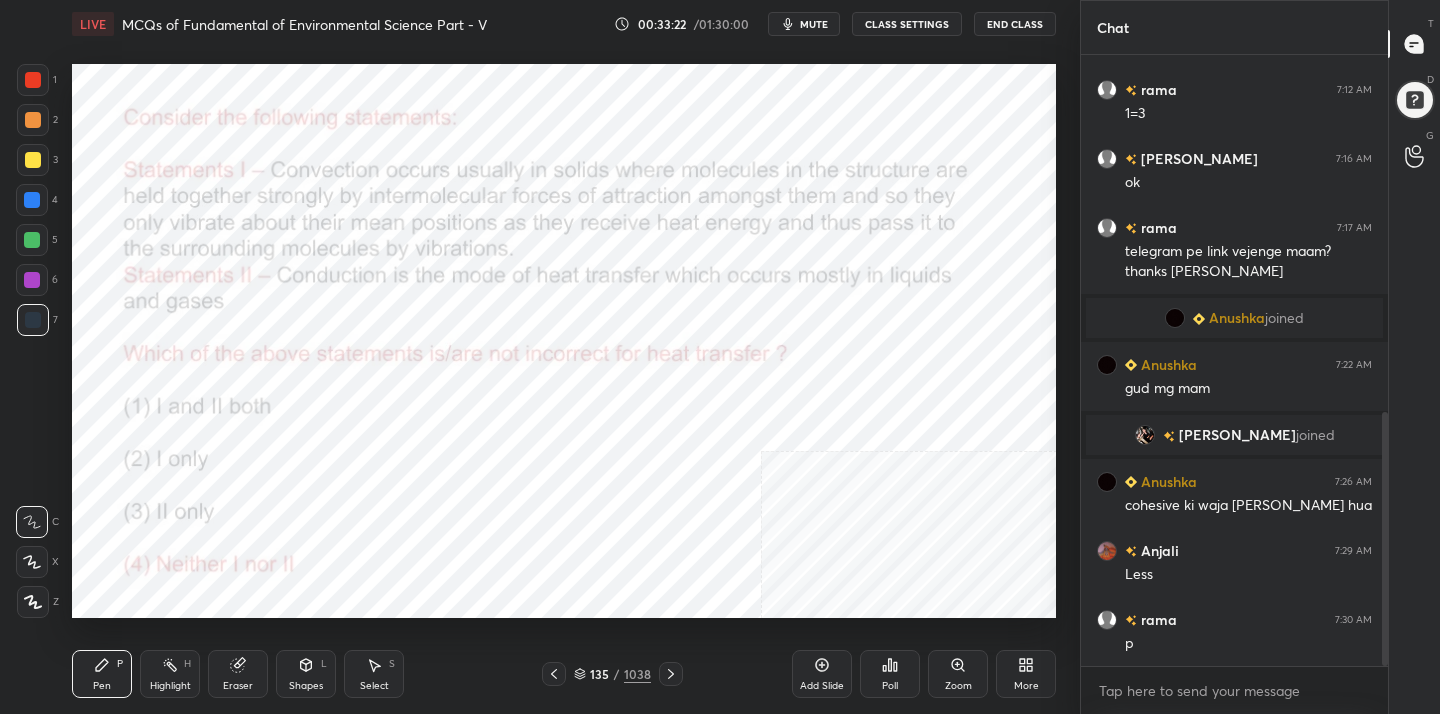 click on "135 / 1038" at bounding box center [612, 674] 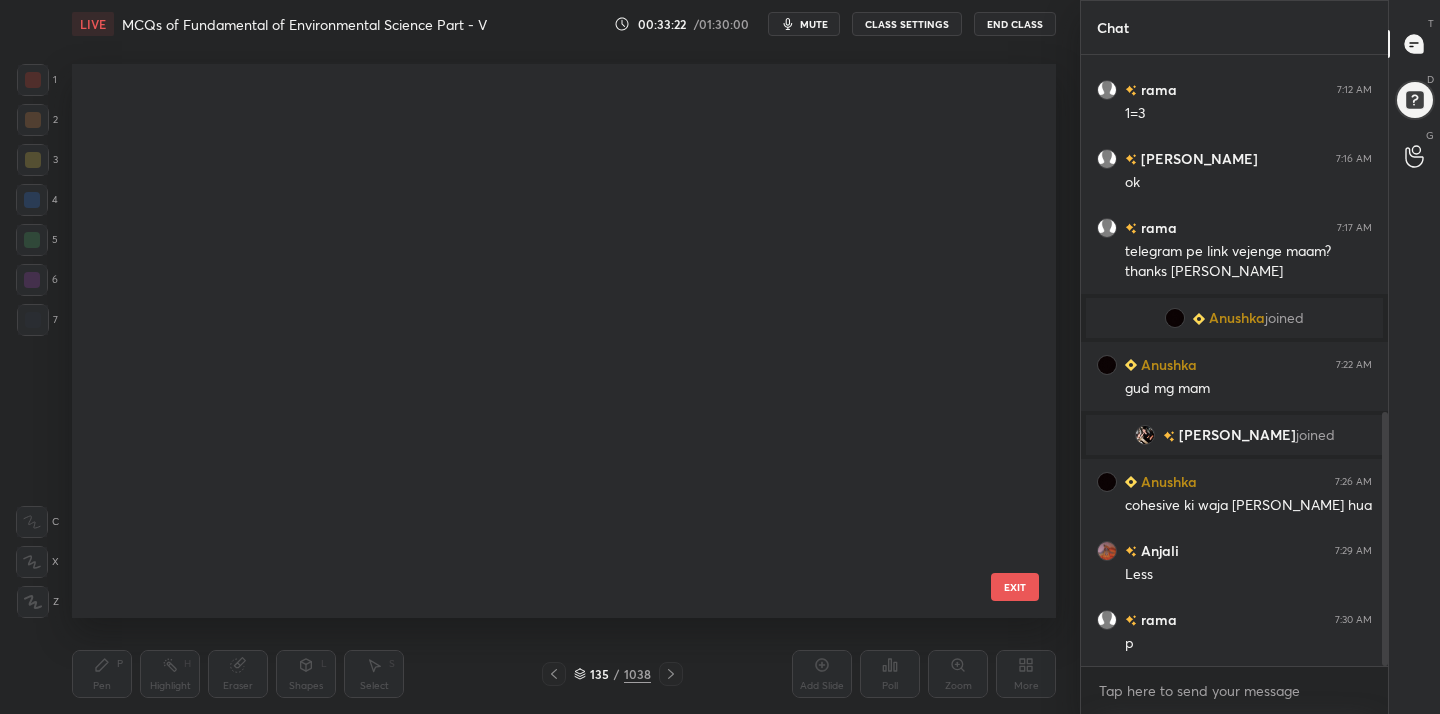 scroll, scrollTop: 7074, scrollLeft: 0, axis: vertical 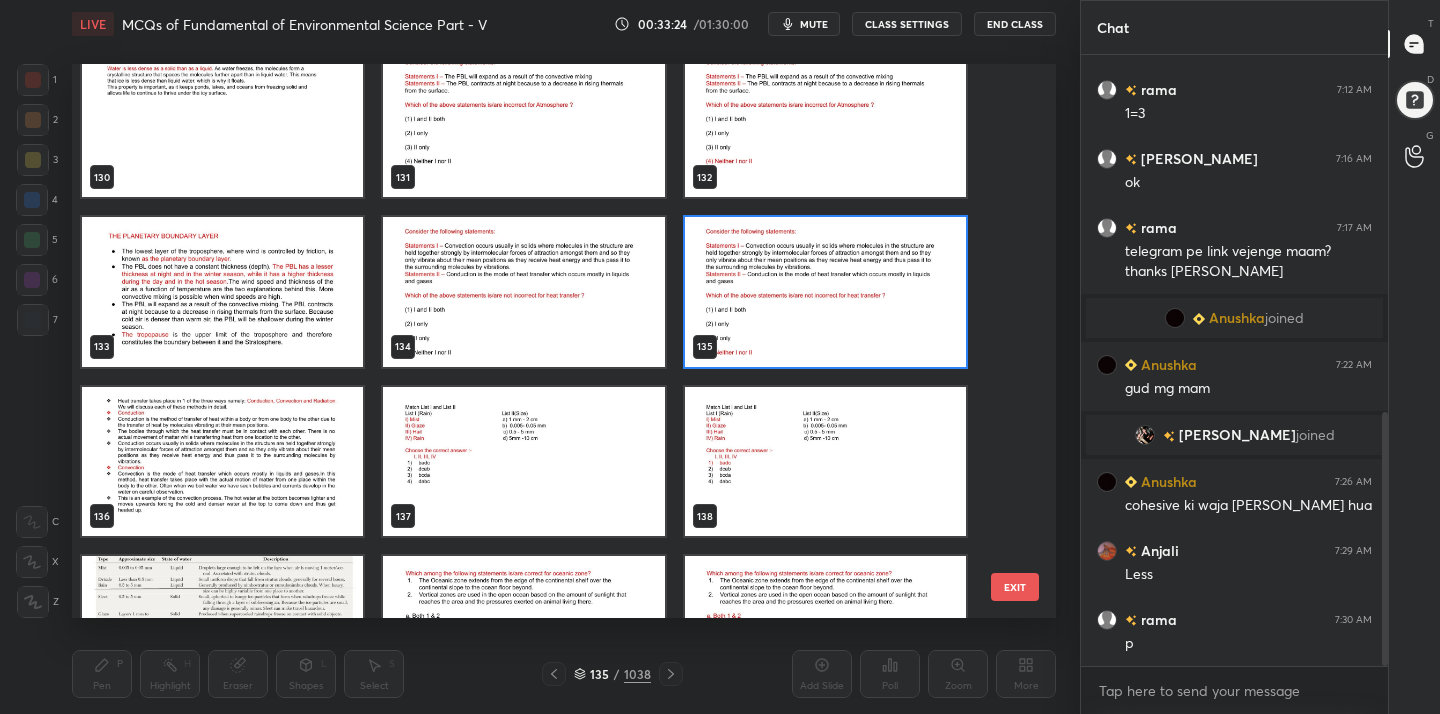 click at bounding box center [523, 462] 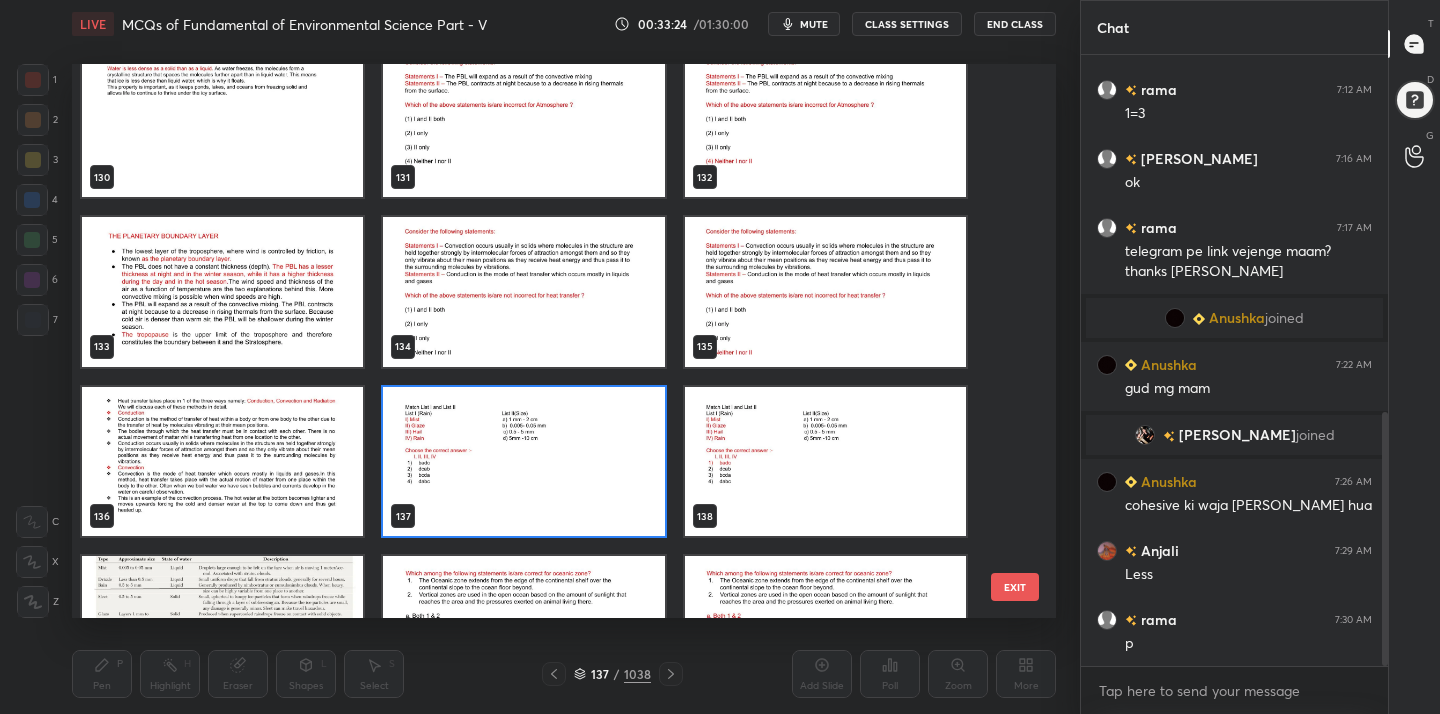 click at bounding box center [523, 462] 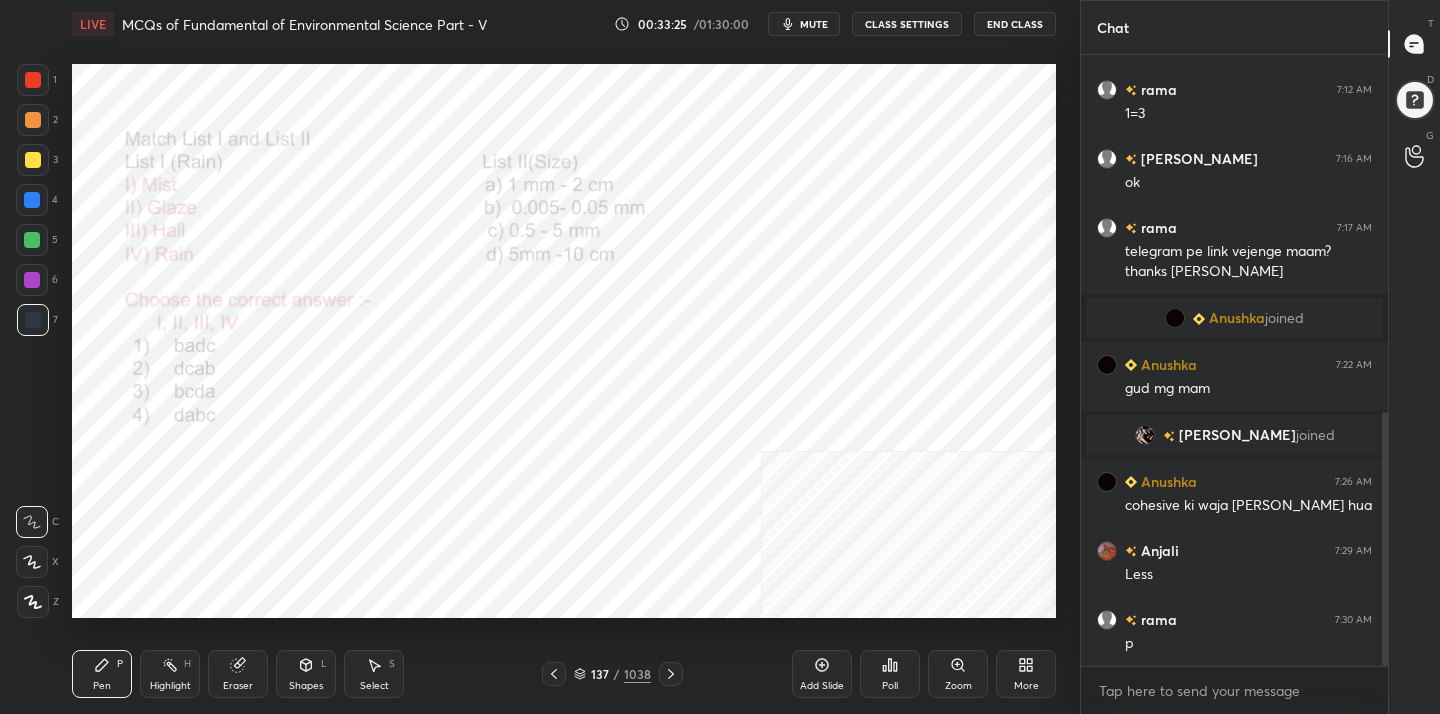 click on "mute" at bounding box center (804, 24) 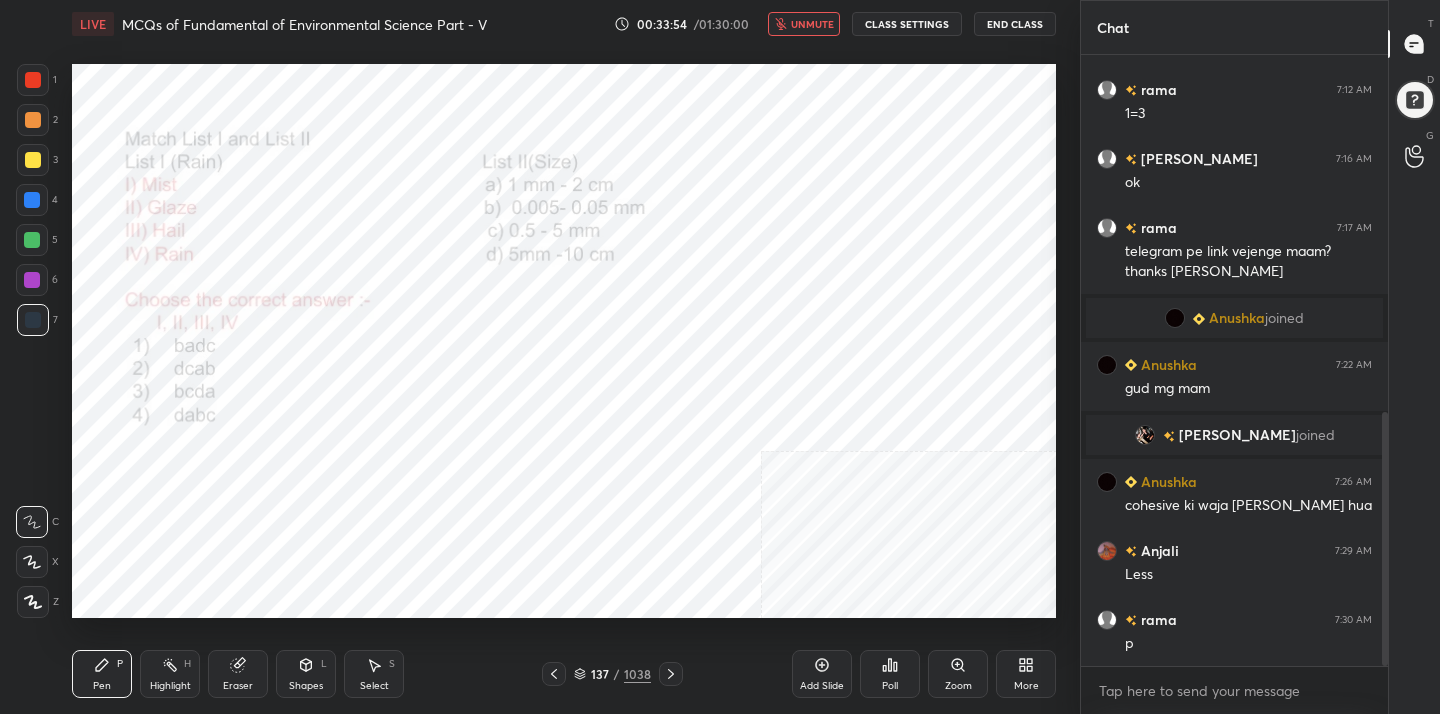 click 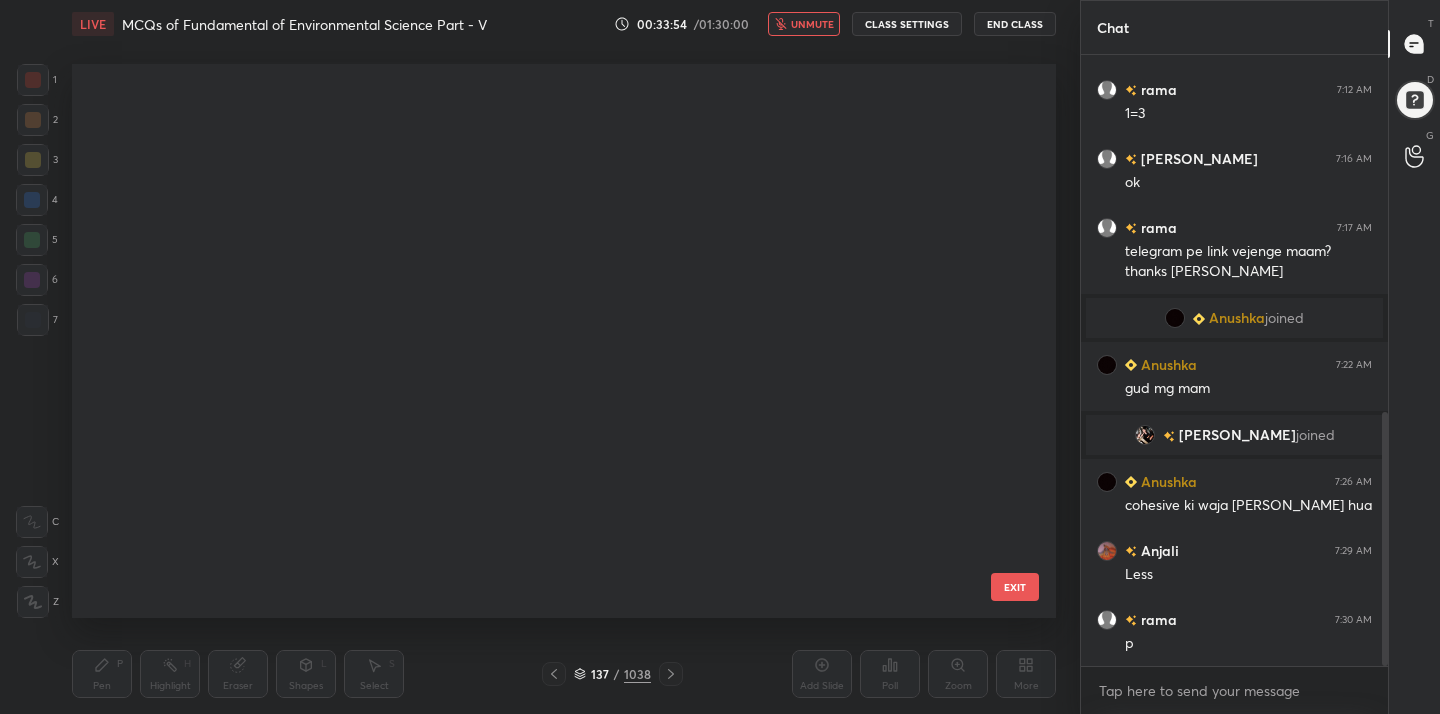 scroll, scrollTop: 7243, scrollLeft: 0, axis: vertical 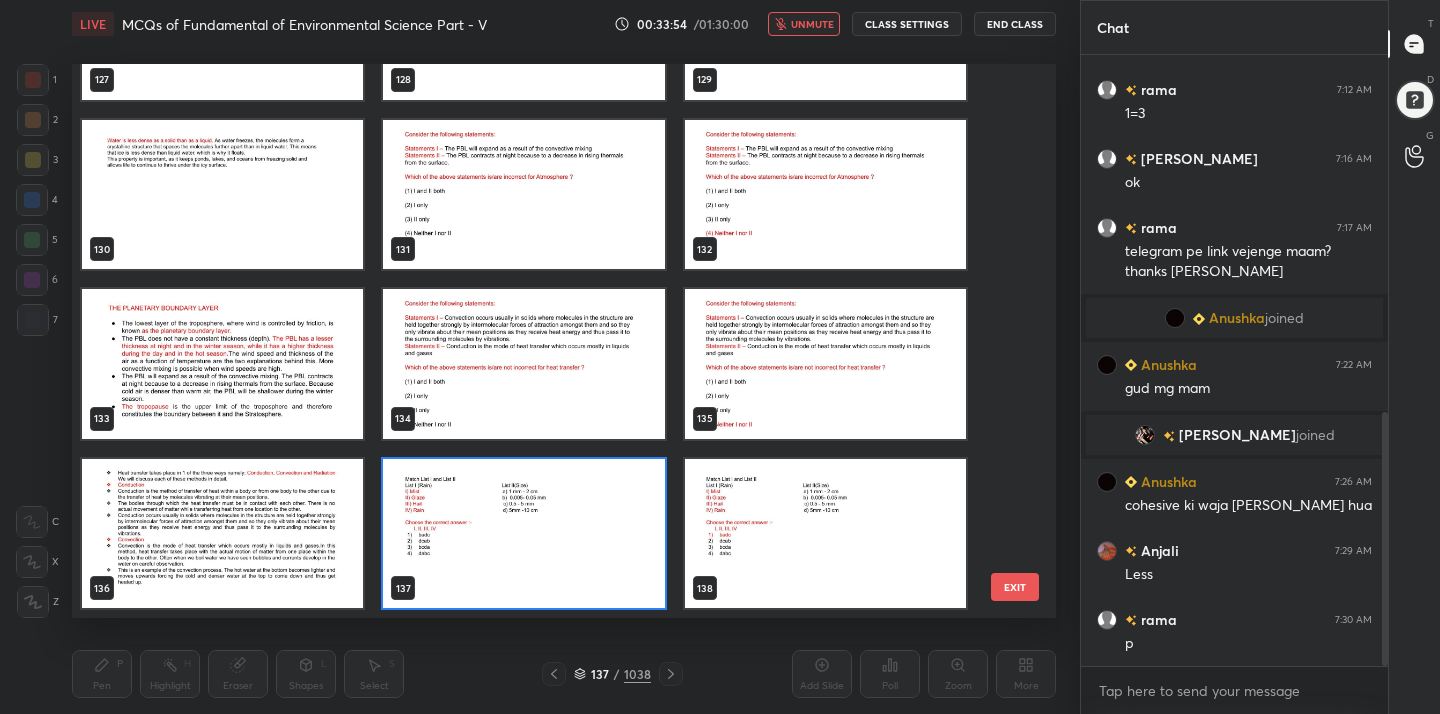 click at bounding box center [523, 534] 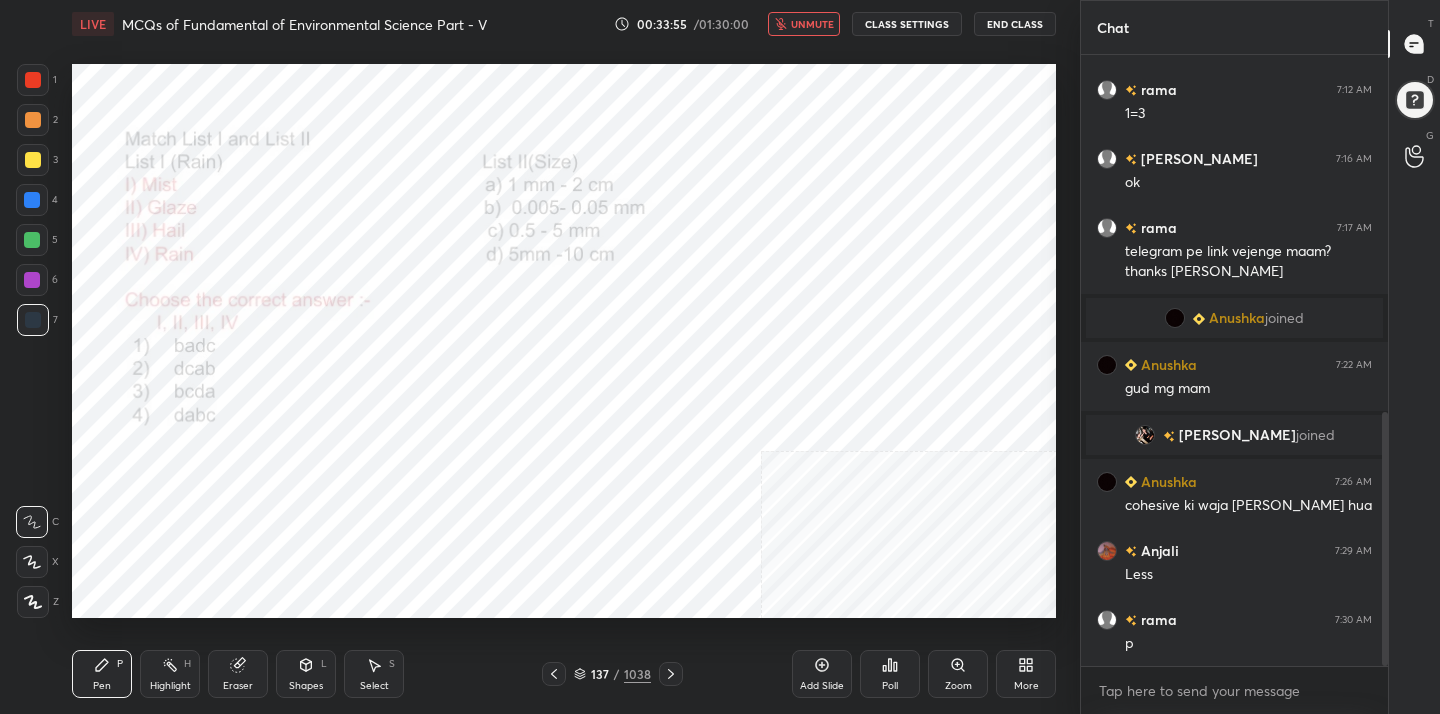 click at bounding box center [523, 534] 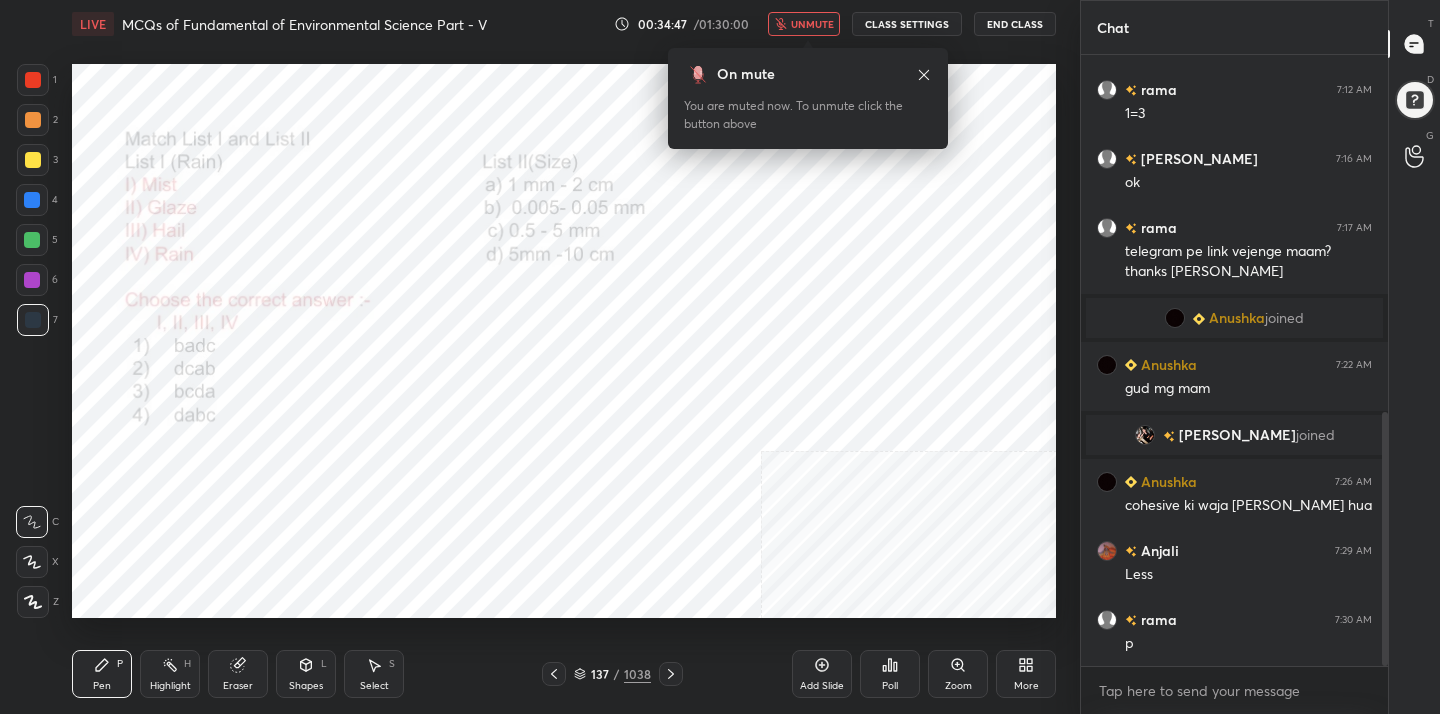 click 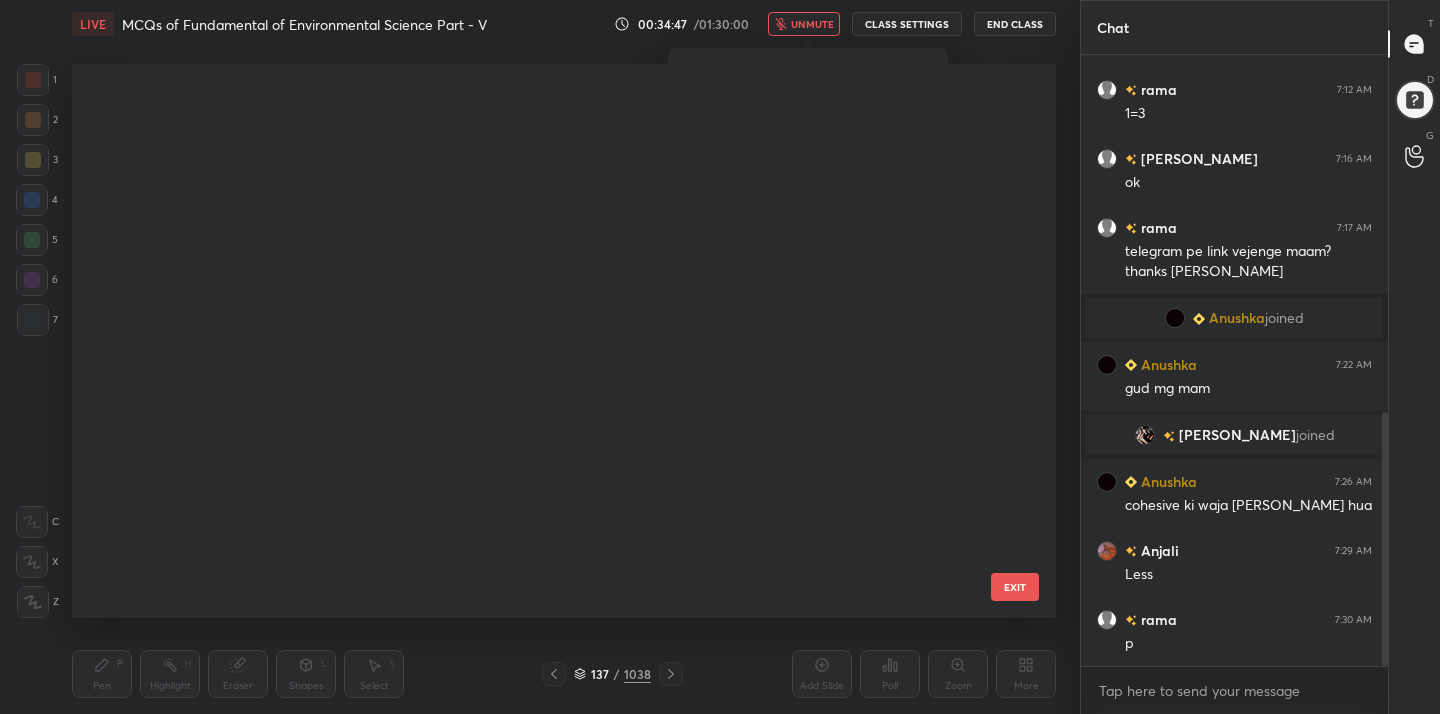 scroll, scrollTop: 7243, scrollLeft: 0, axis: vertical 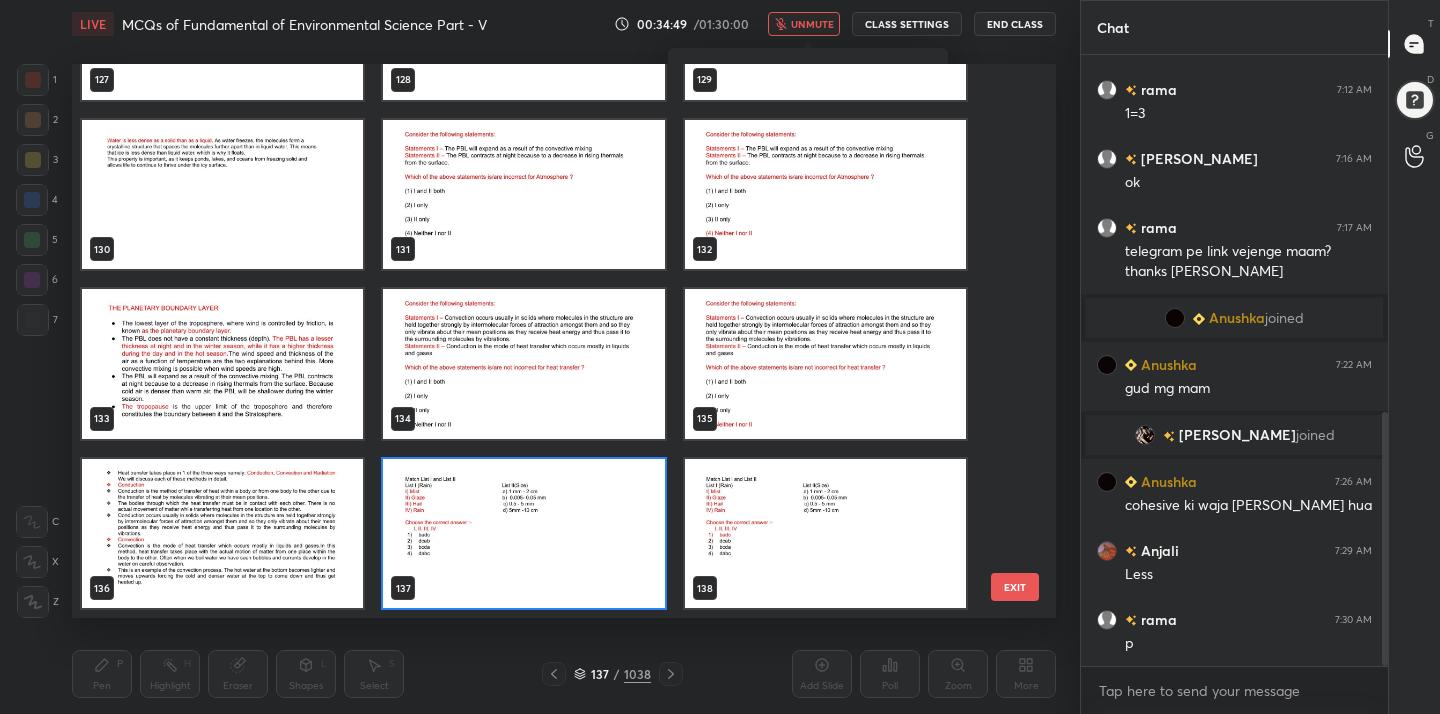 click at bounding box center [523, 534] 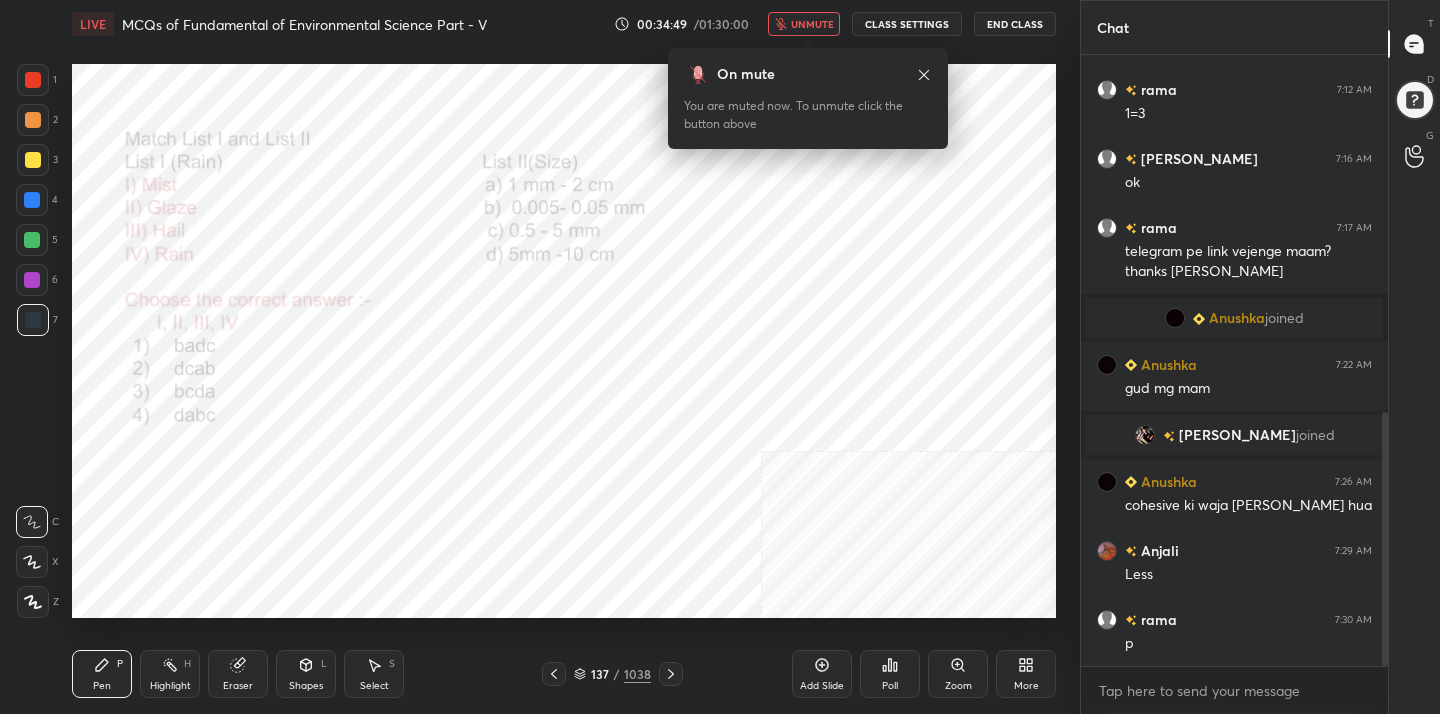 scroll, scrollTop: 0, scrollLeft: 0, axis: both 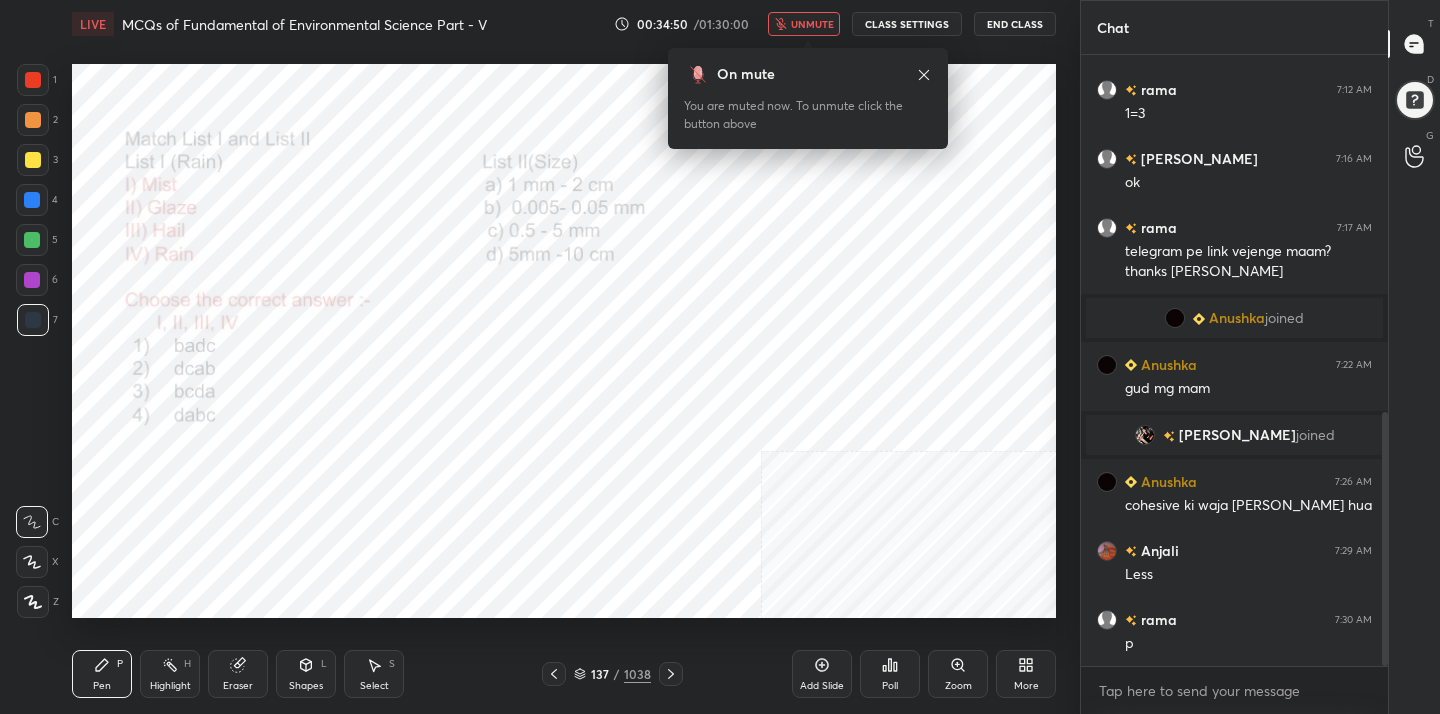 click 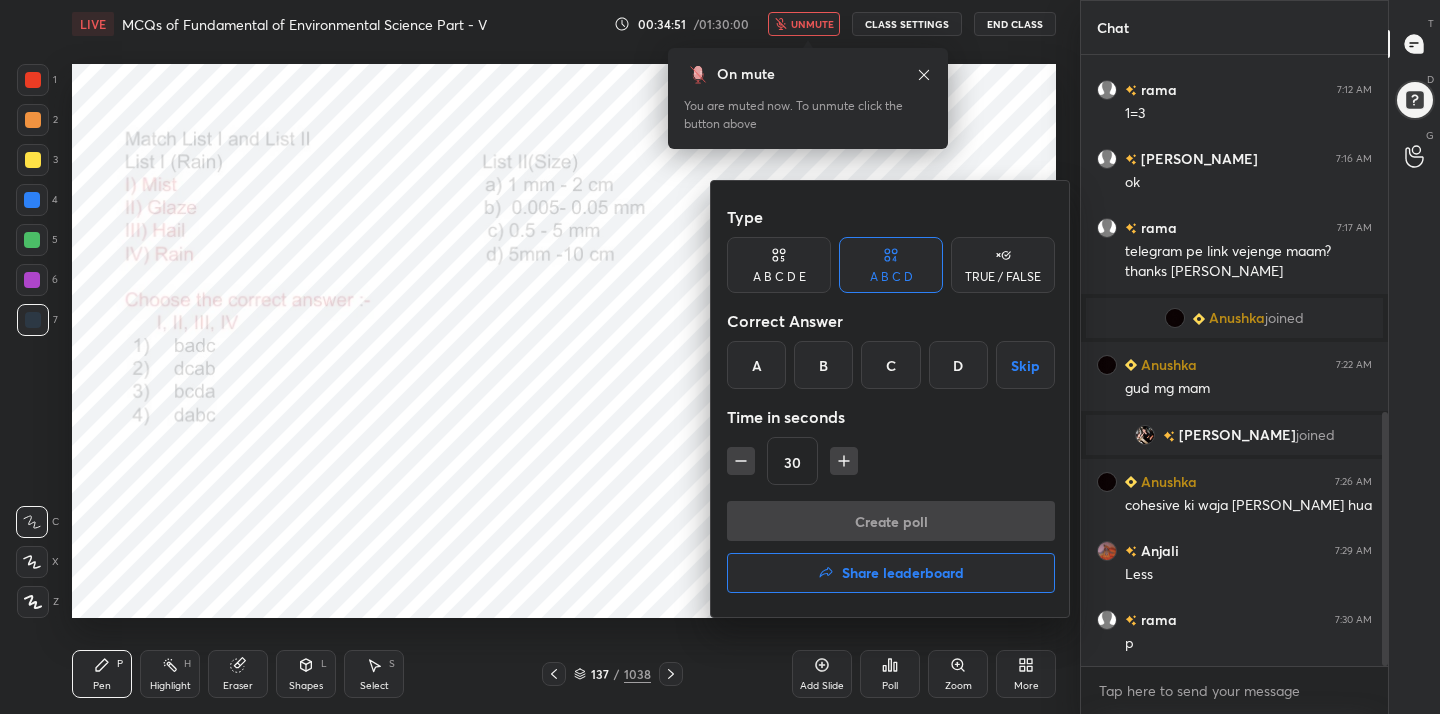 click on "A" at bounding box center (756, 365) 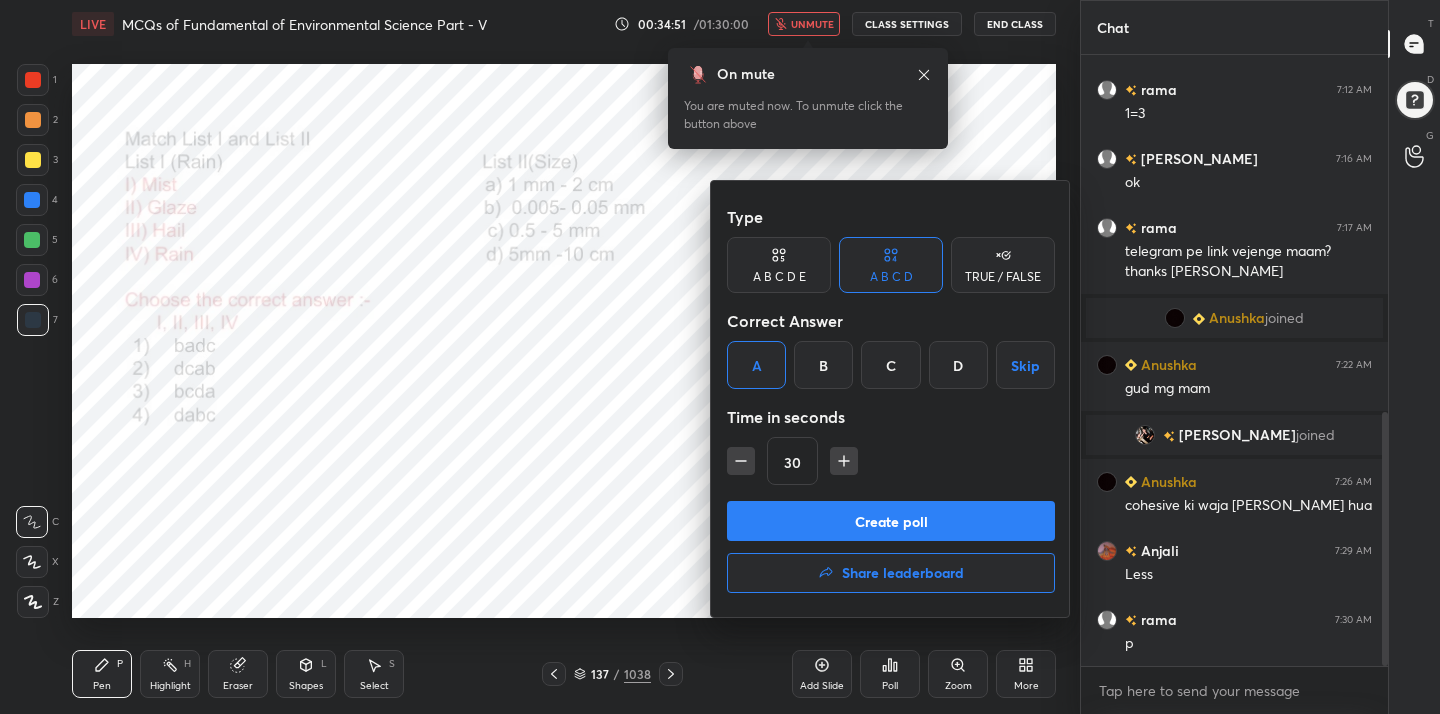 click on "Type A B C D E A B C D TRUE / FALSE Correct Answer A B C D Skip Time in seconds 30" at bounding box center [891, 349] 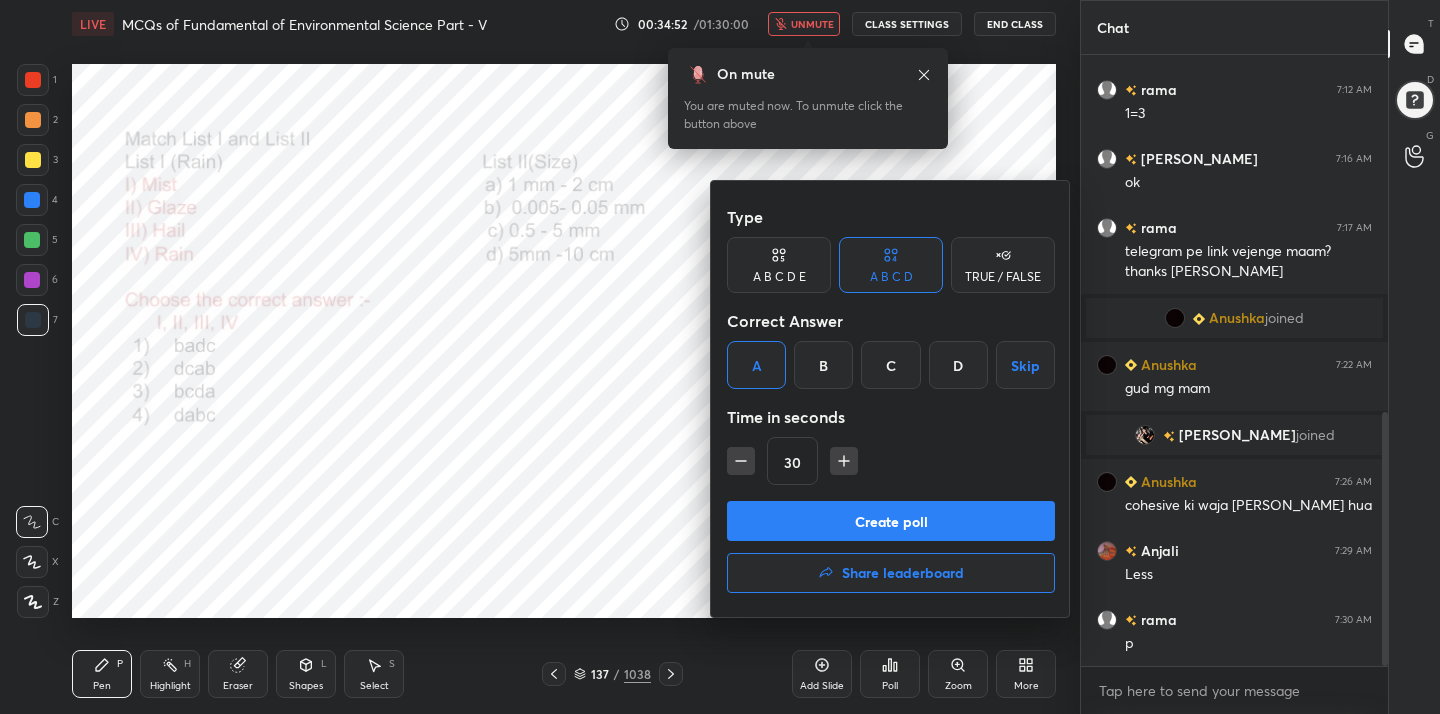 click on "Create poll" at bounding box center (891, 521) 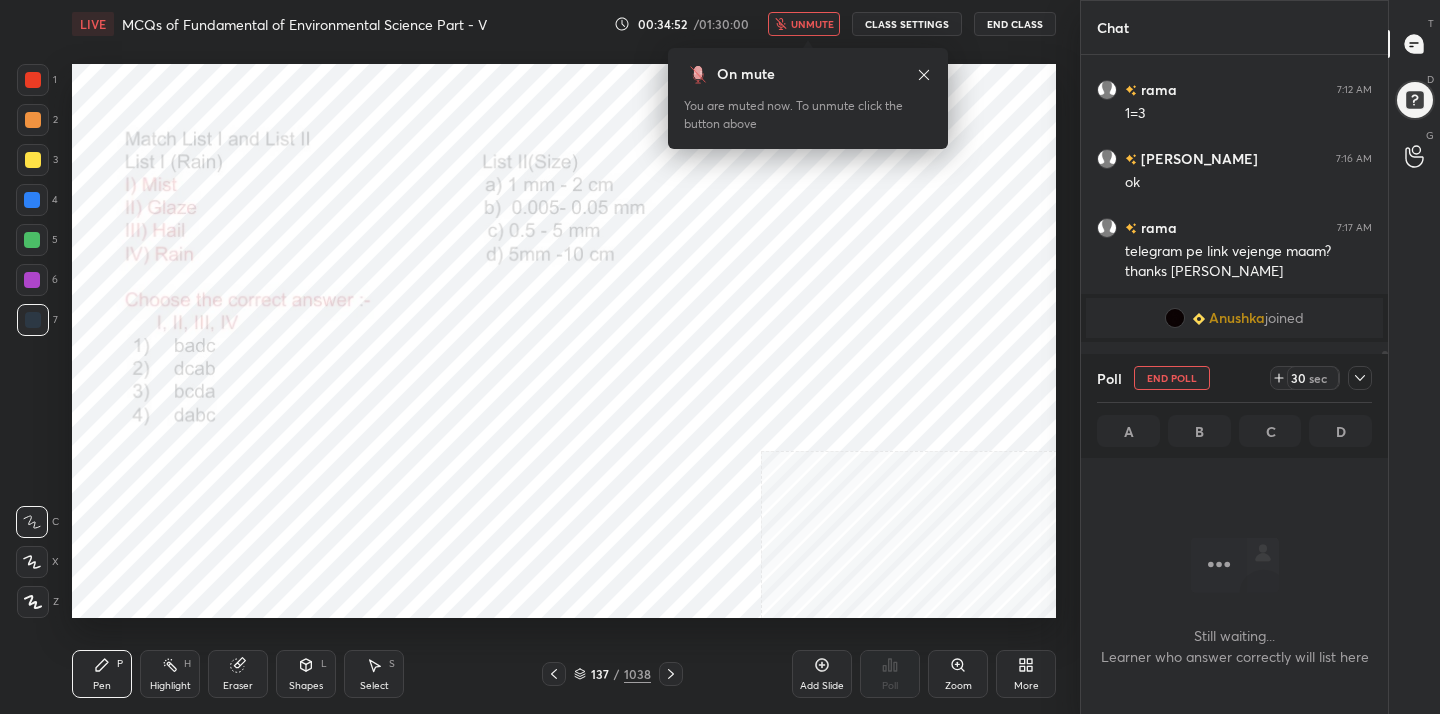 scroll, scrollTop: 346, scrollLeft: 301, axis: both 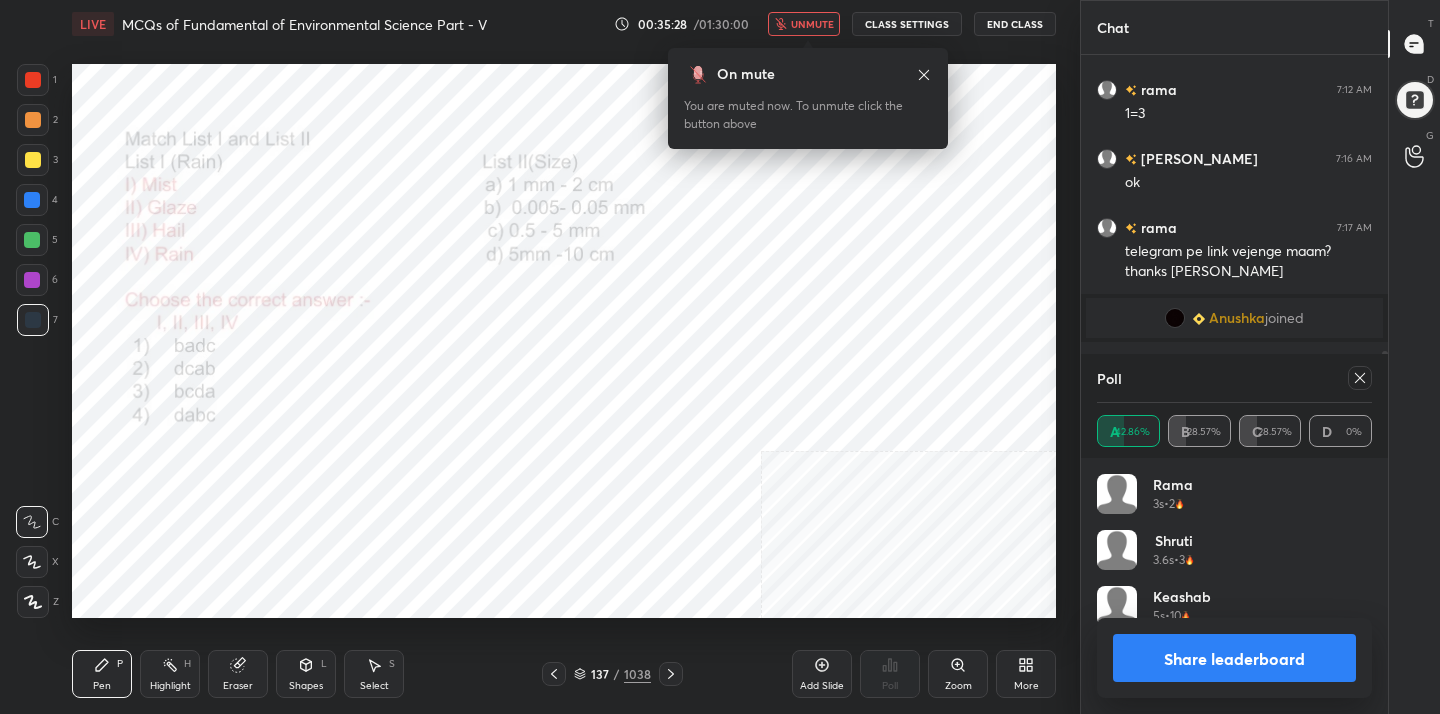 click 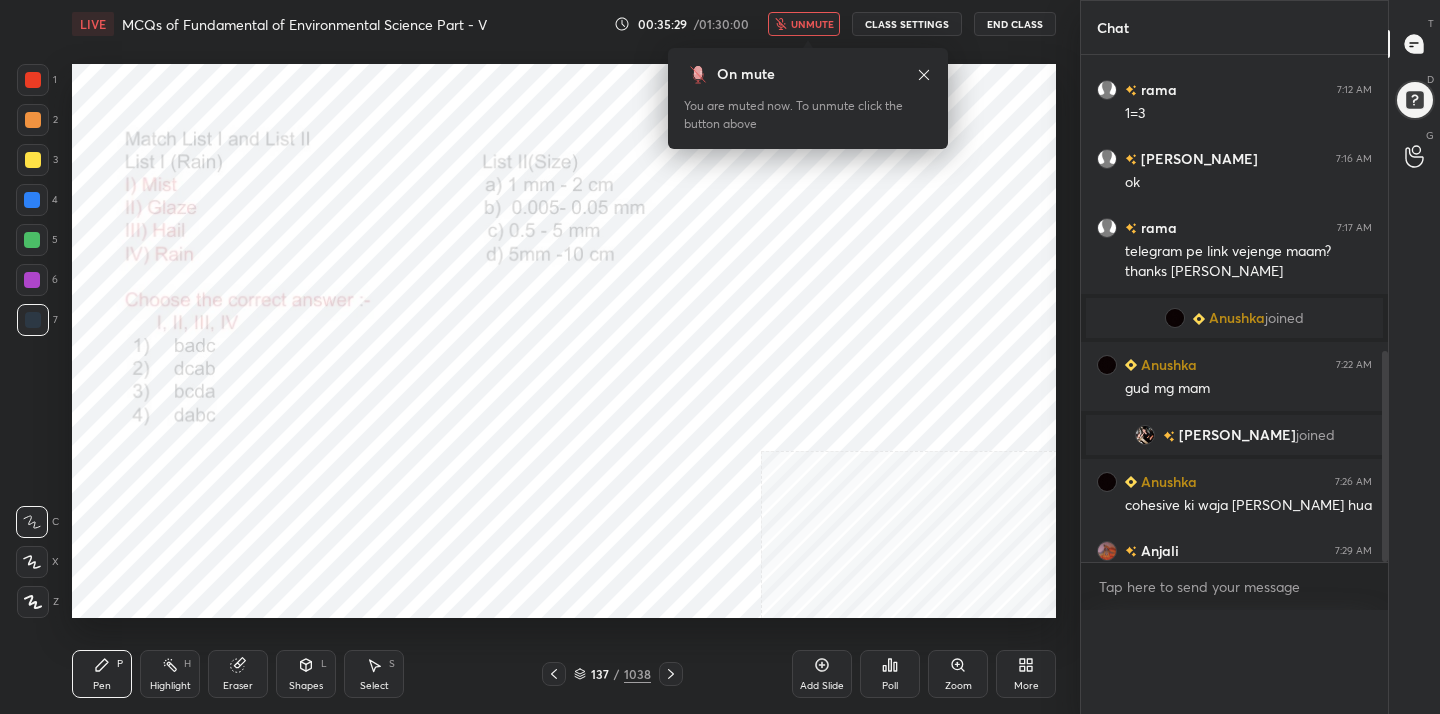 scroll, scrollTop: 0, scrollLeft: 0, axis: both 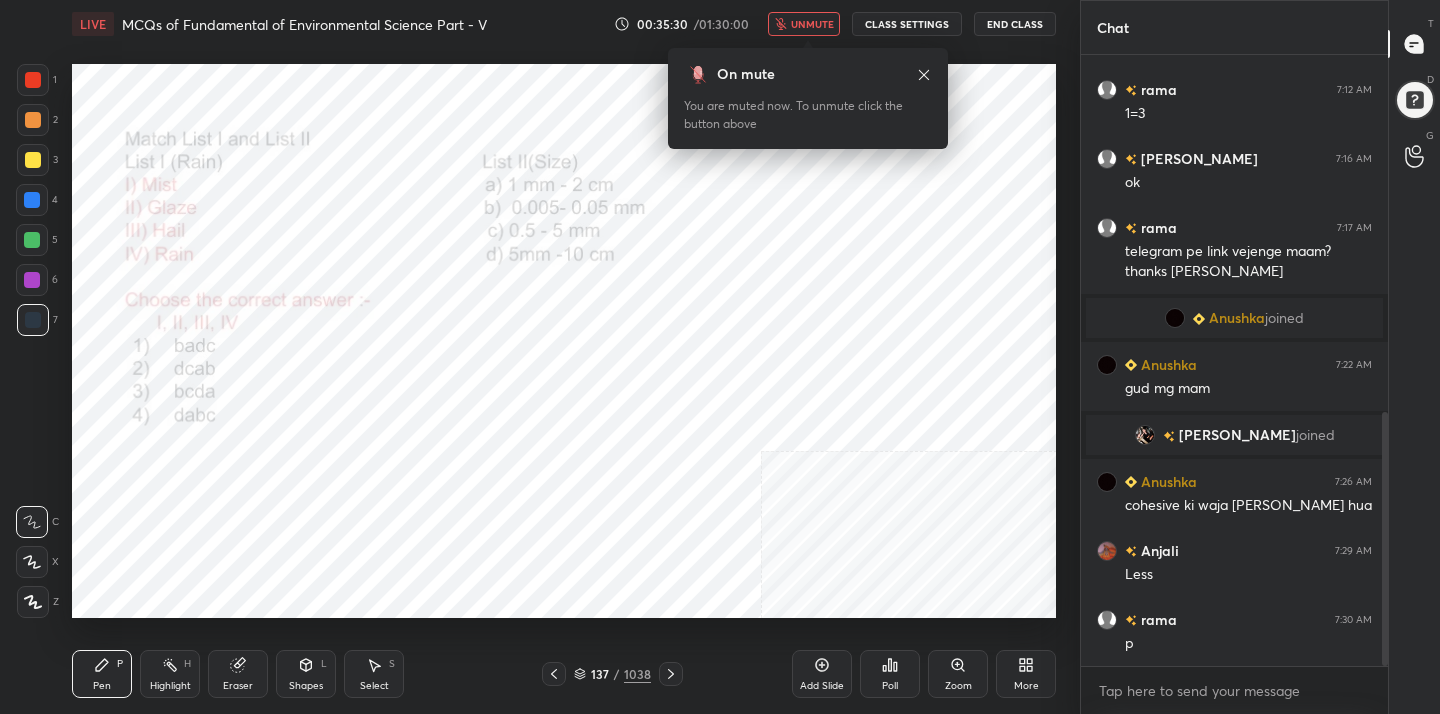 click on "unmute" at bounding box center (812, 24) 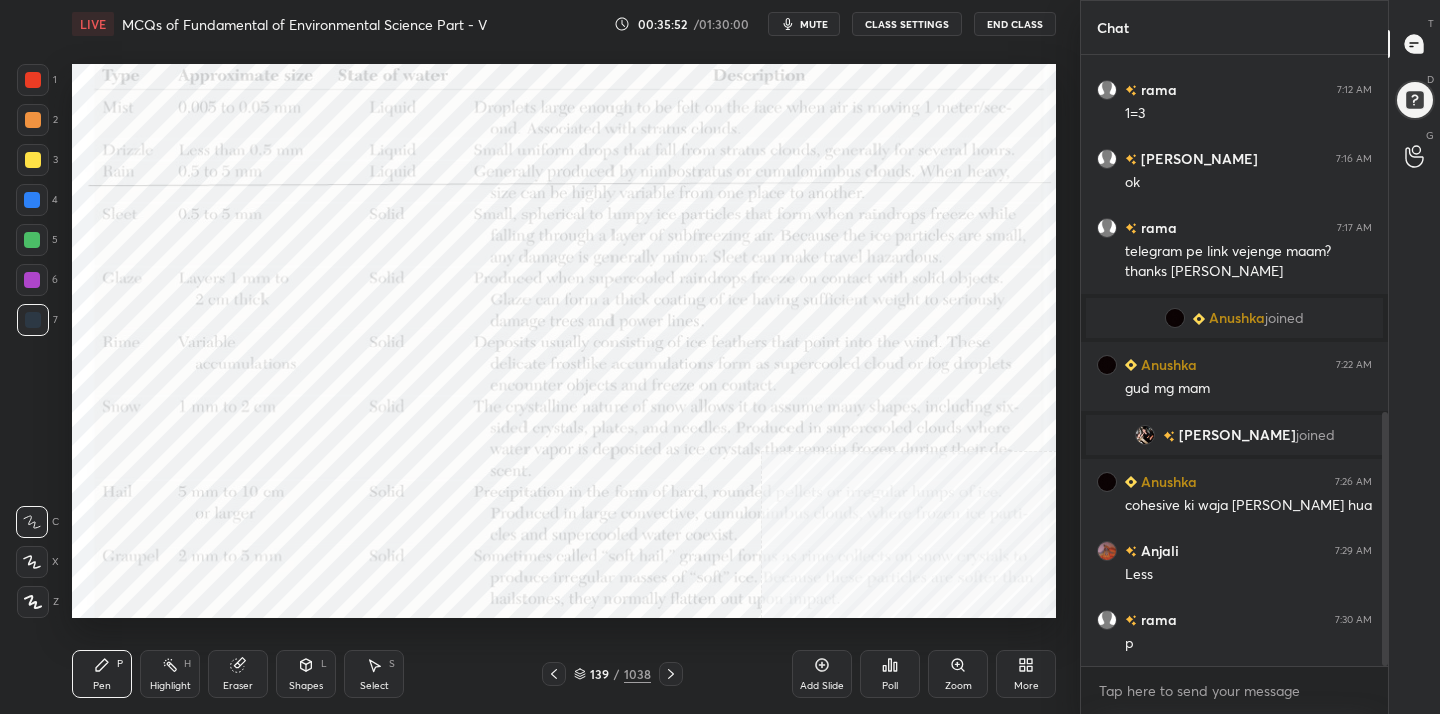 click on "mute" at bounding box center [814, 24] 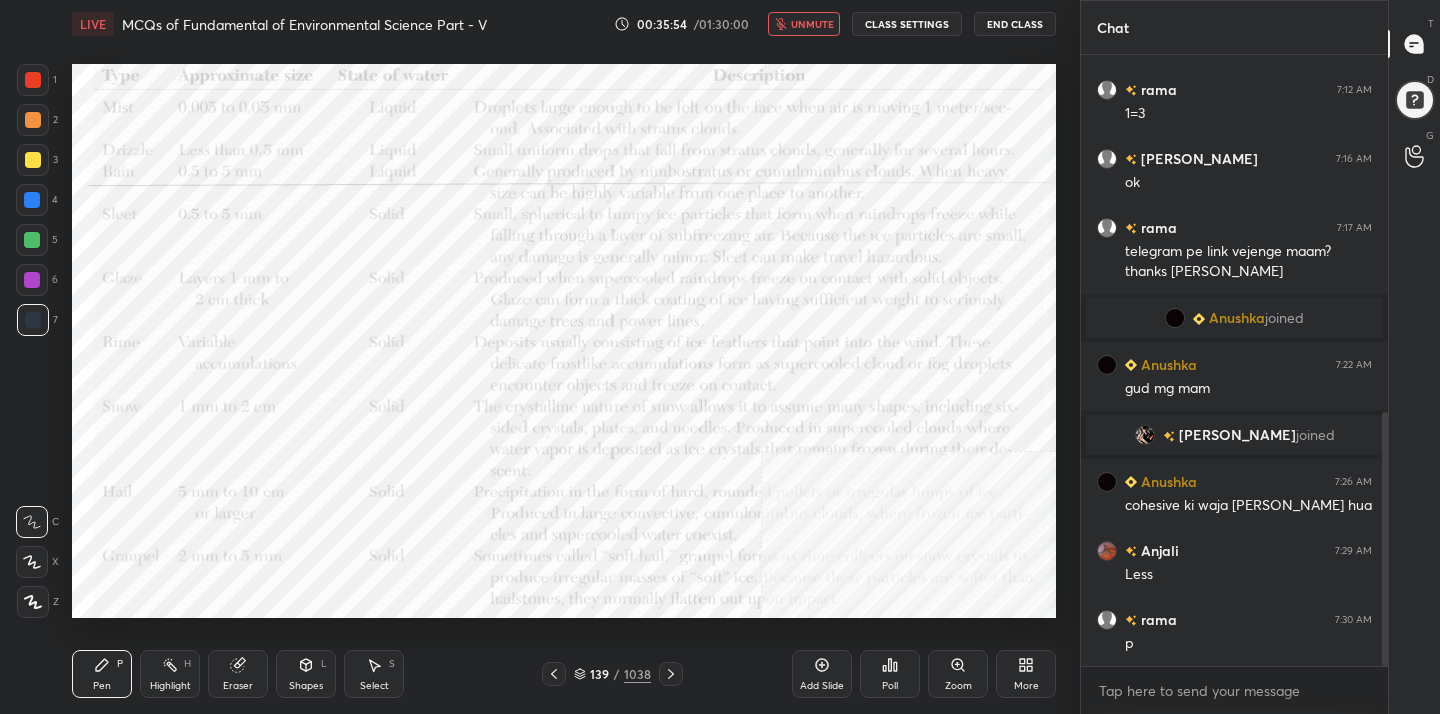 click on "139" at bounding box center (600, 674) 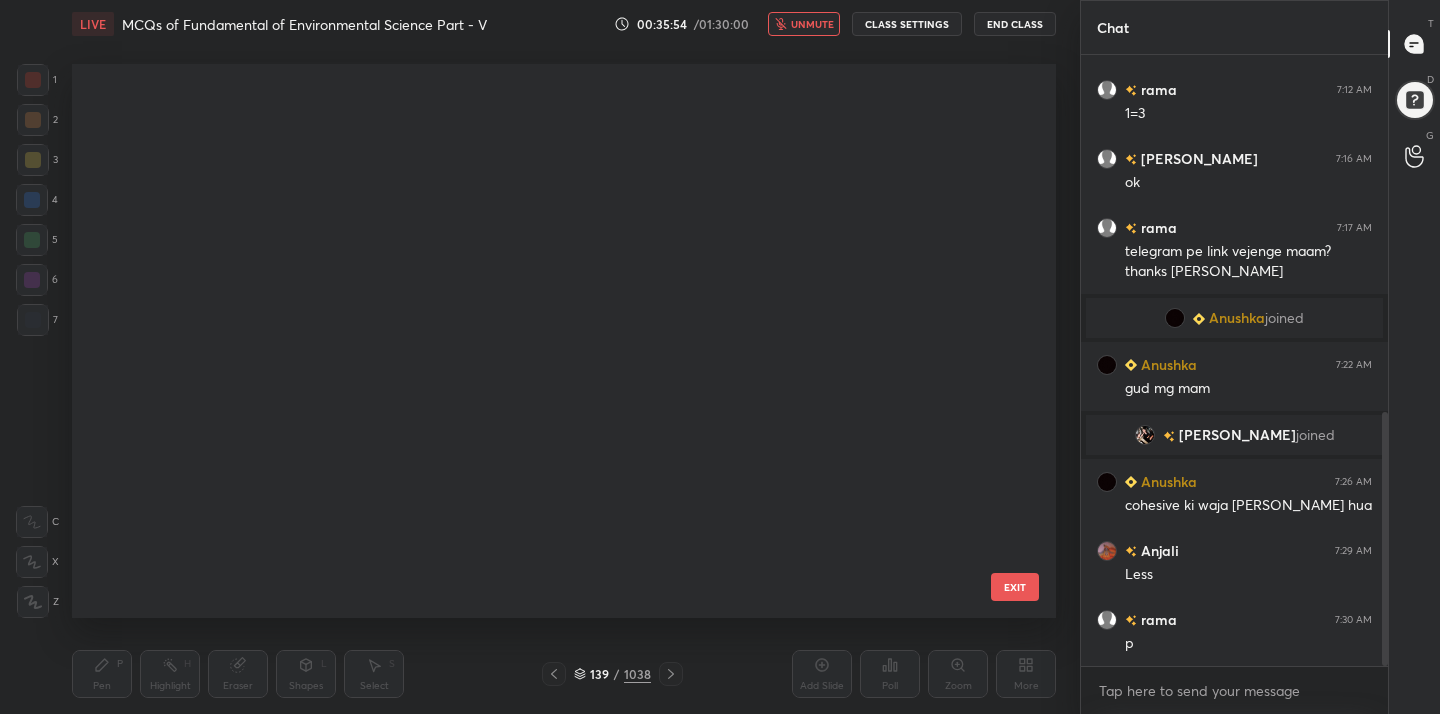 scroll, scrollTop: 547, scrollLeft: 974, axis: both 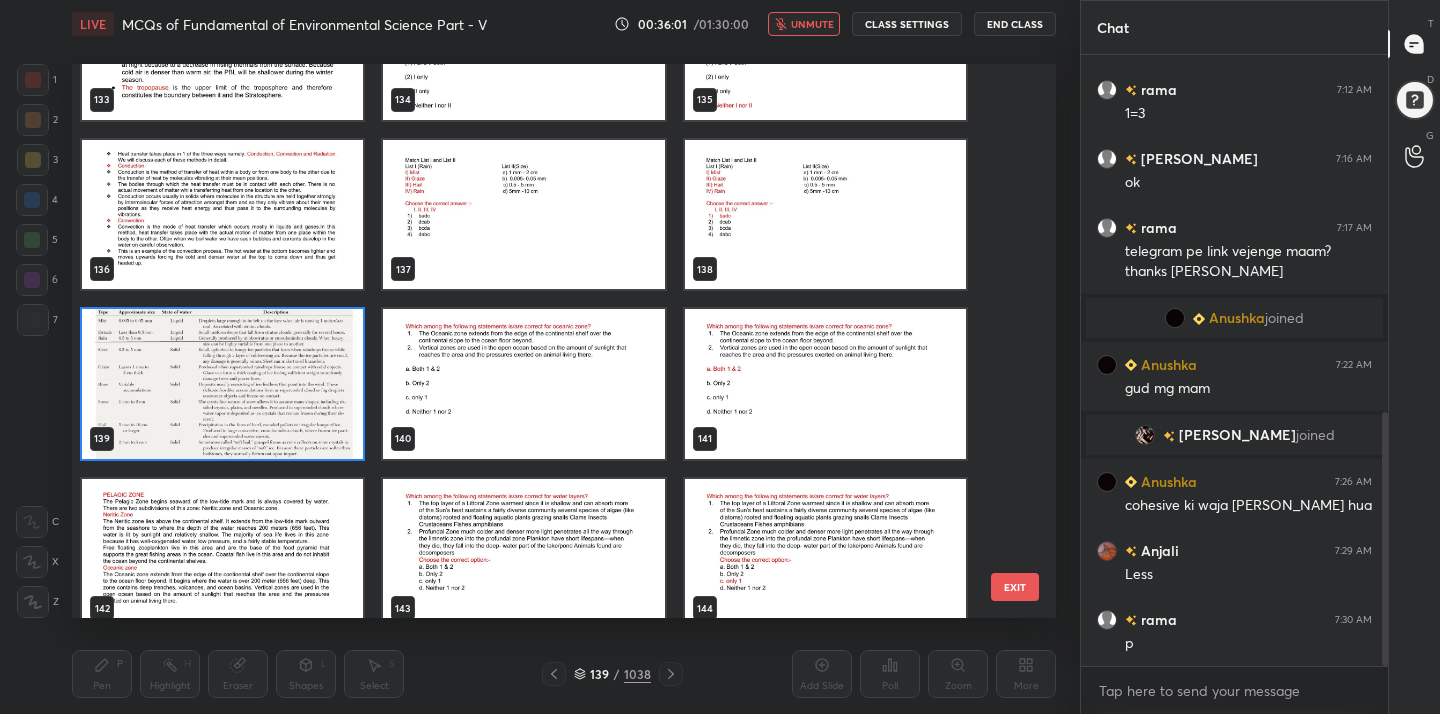 click at bounding box center (523, 384) 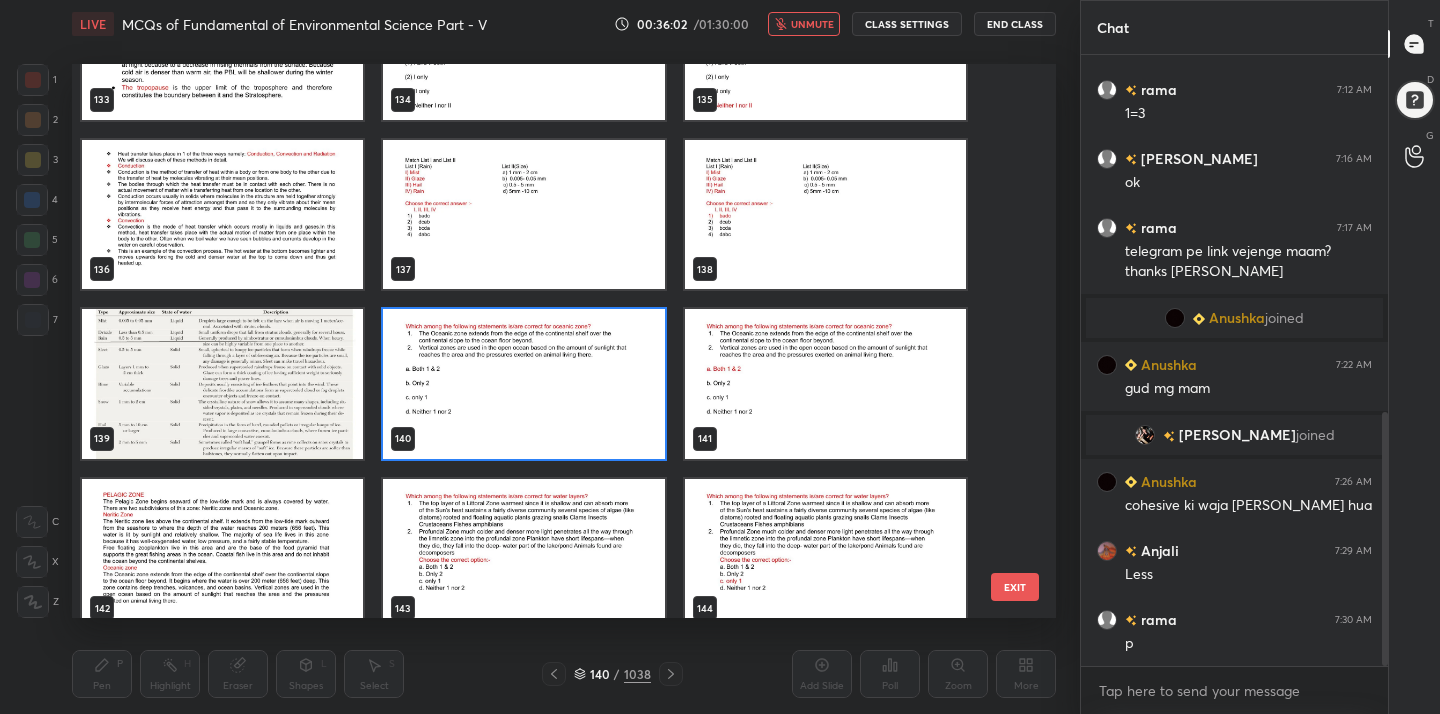 click at bounding box center (523, 384) 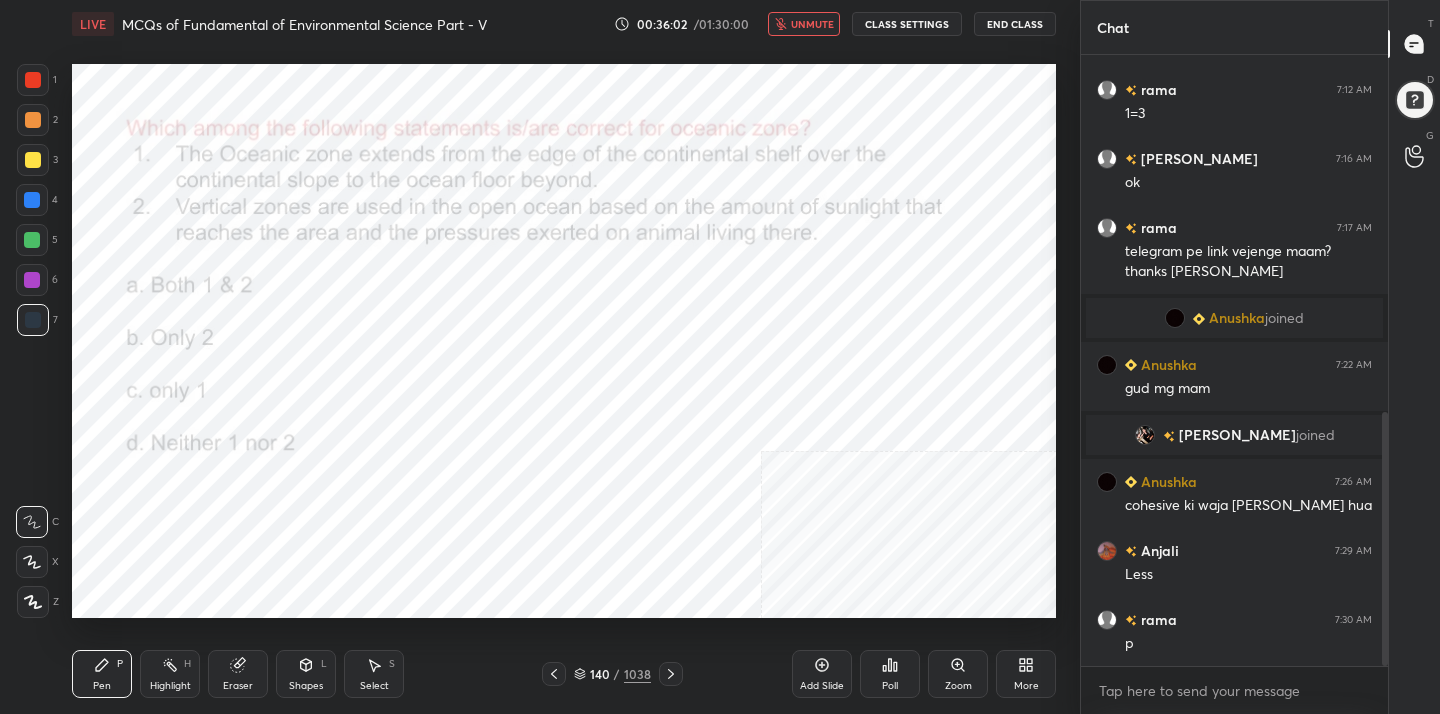 click at bounding box center (523, 384) 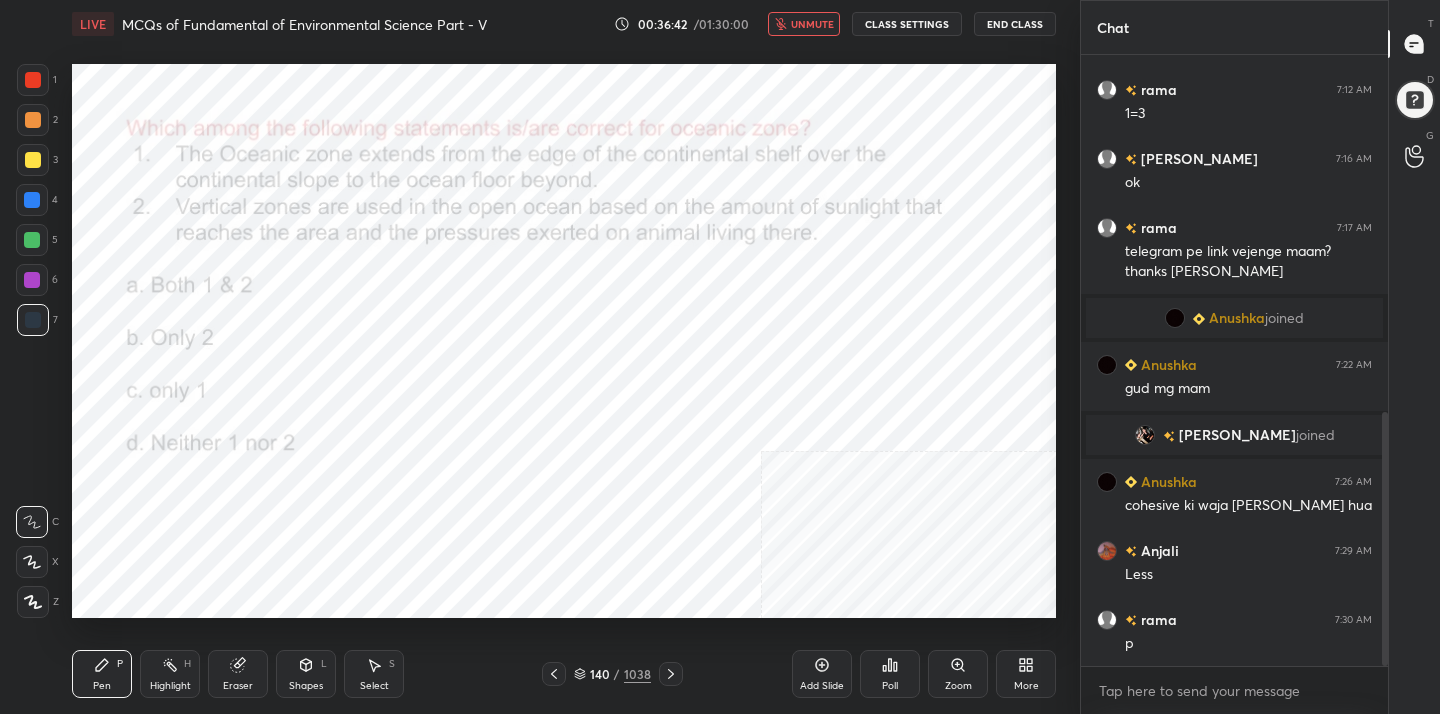 click on "140 / 1038" at bounding box center (612, 674) 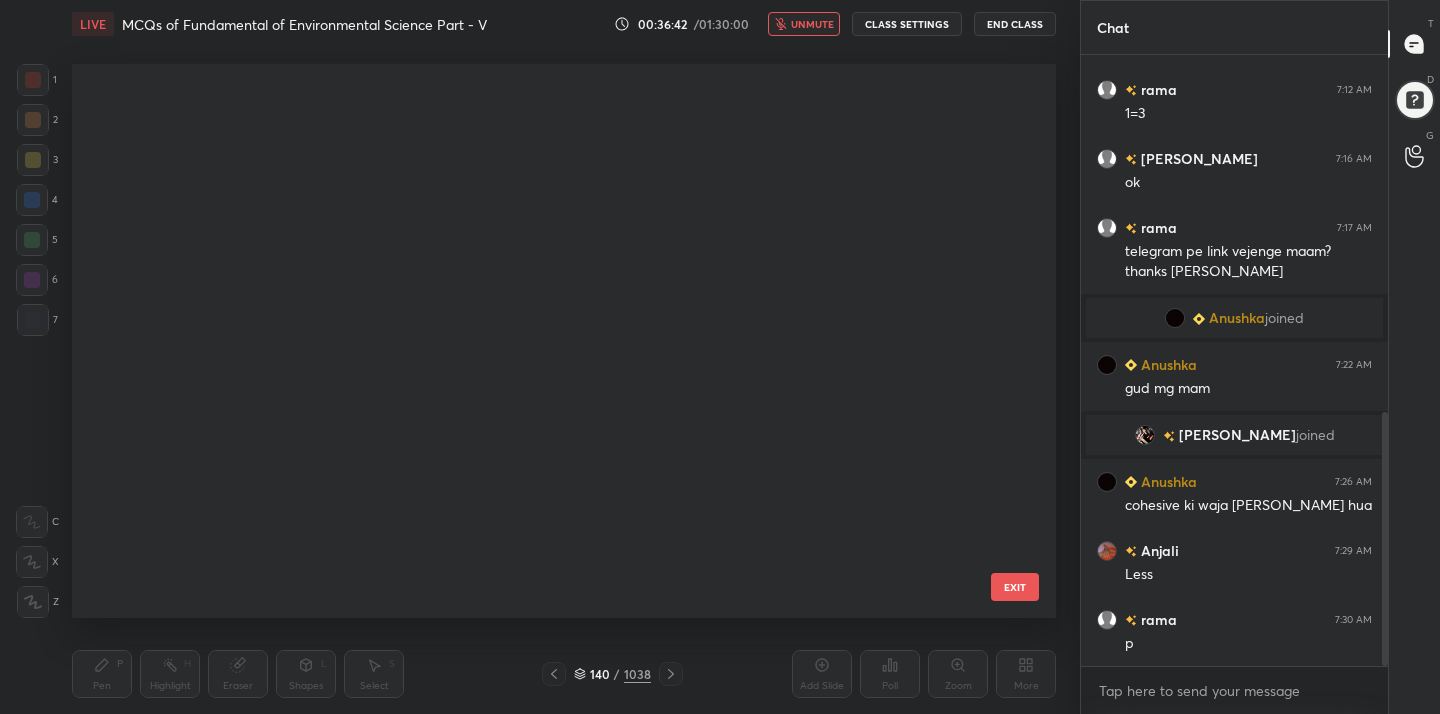 scroll, scrollTop: 7413, scrollLeft: 0, axis: vertical 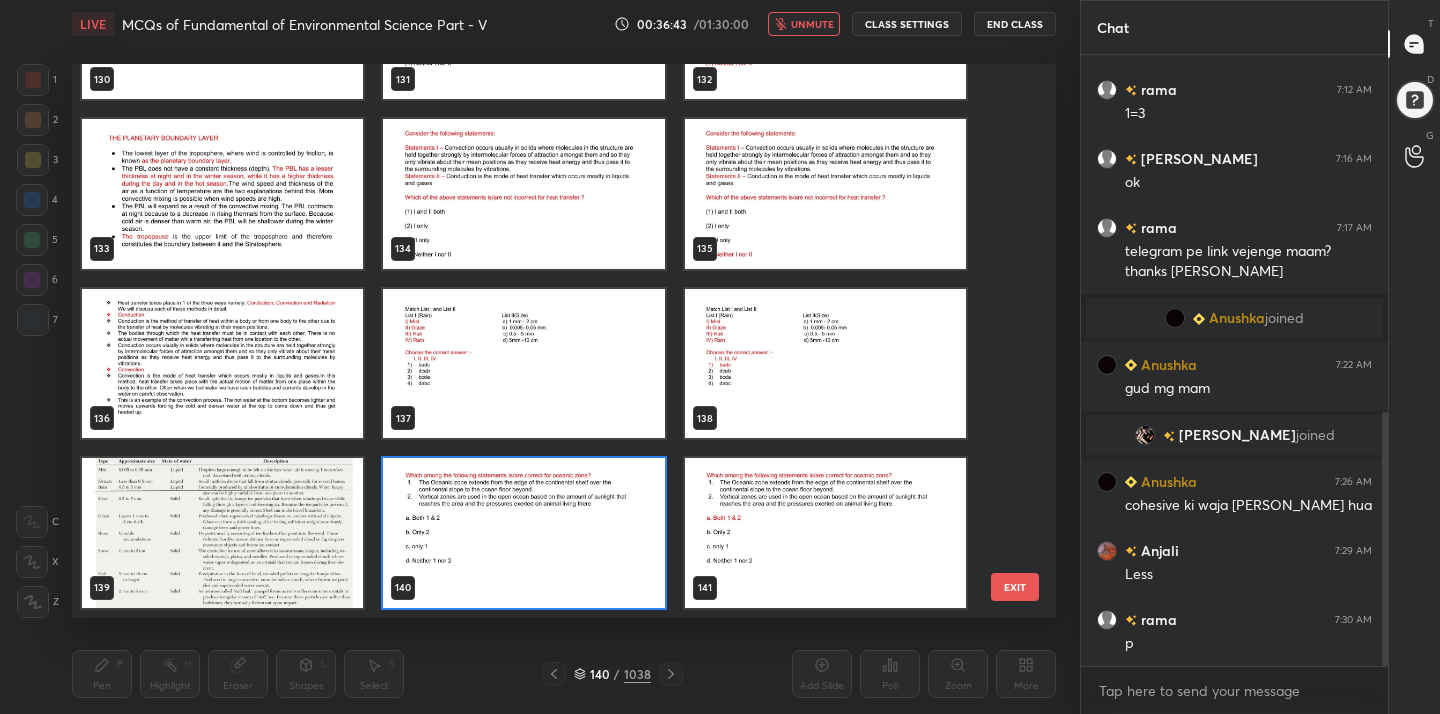 click at bounding box center (523, 533) 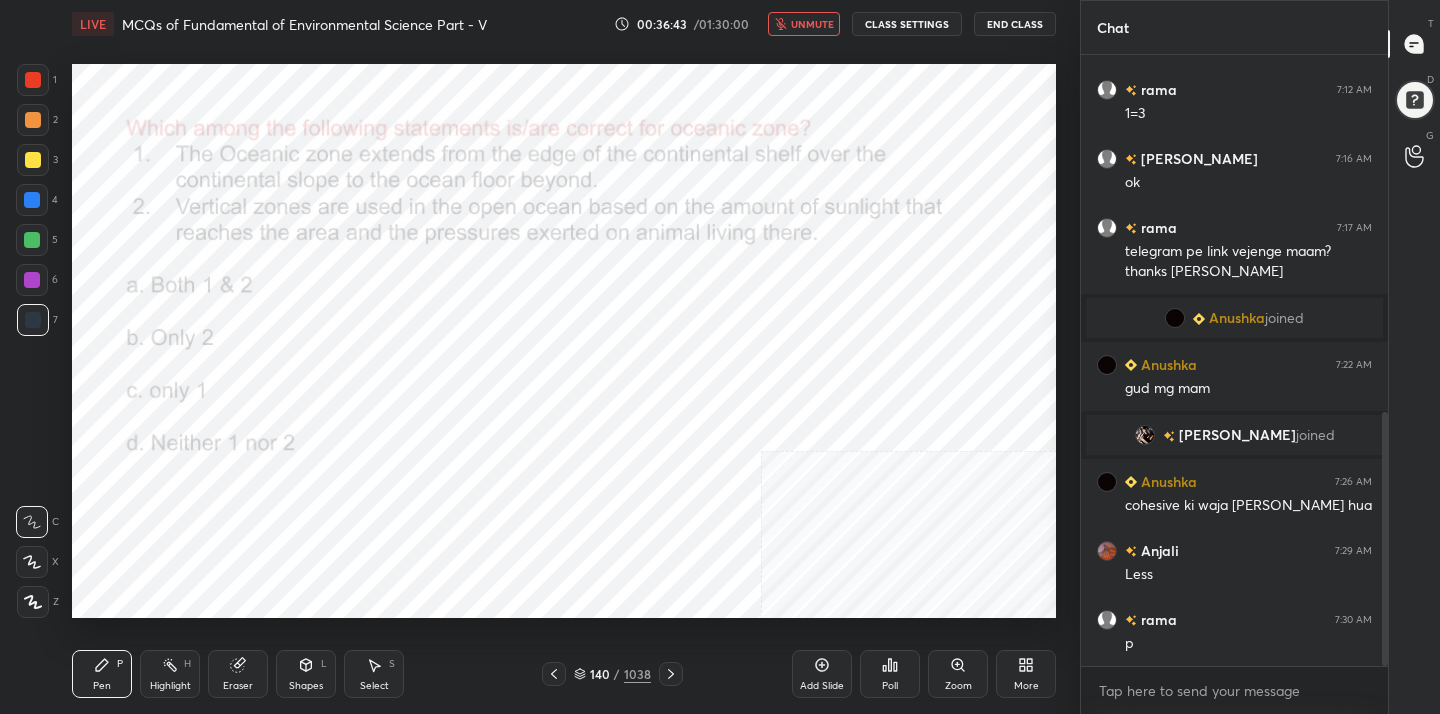 click at bounding box center [523, 533] 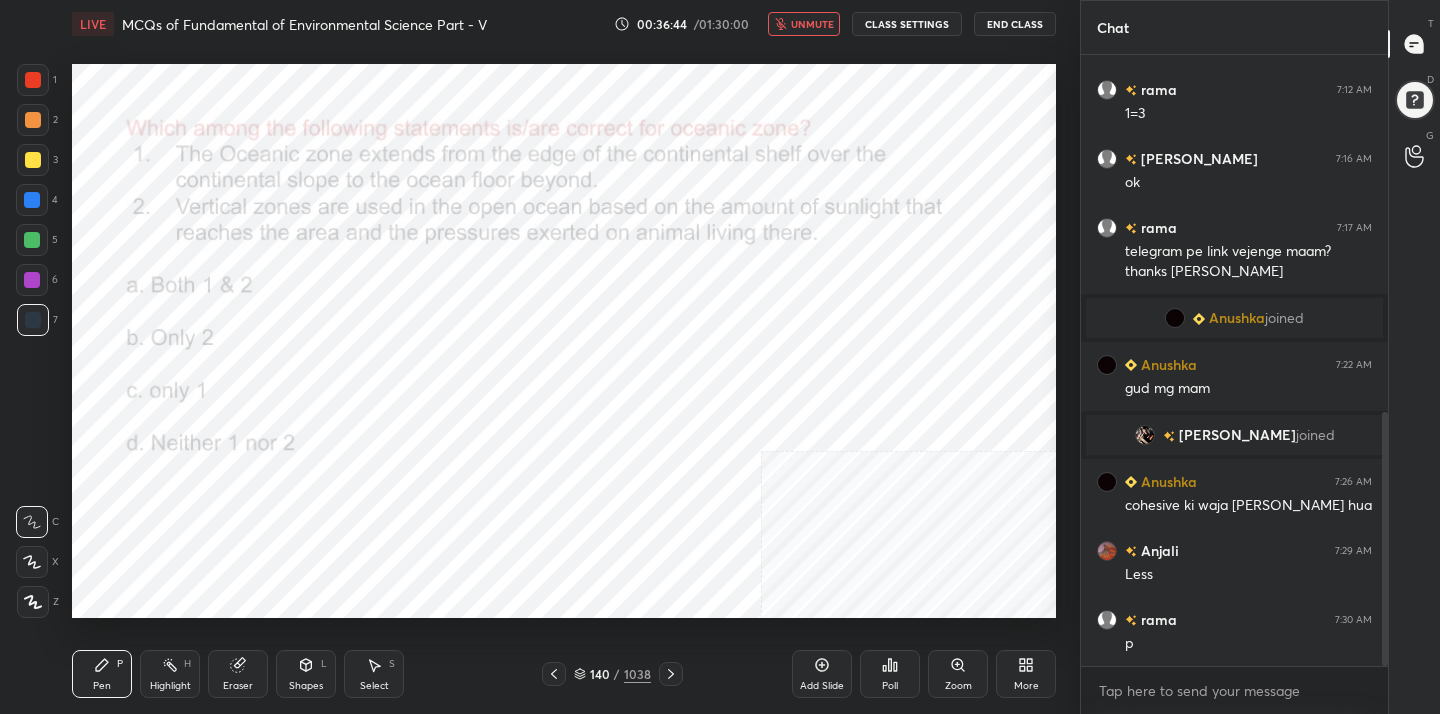 click on "Poll" at bounding box center [890, 674] 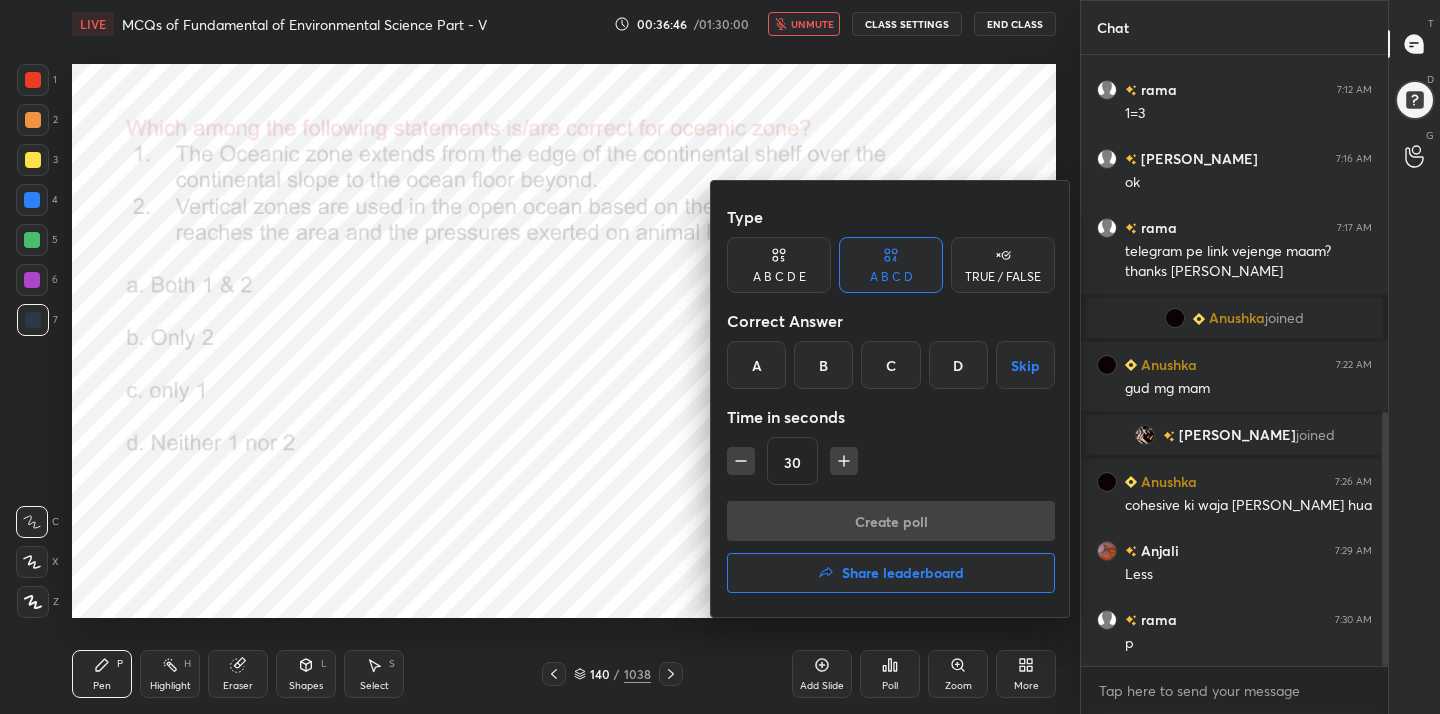 click on "A" at bounding box center (756, 365) 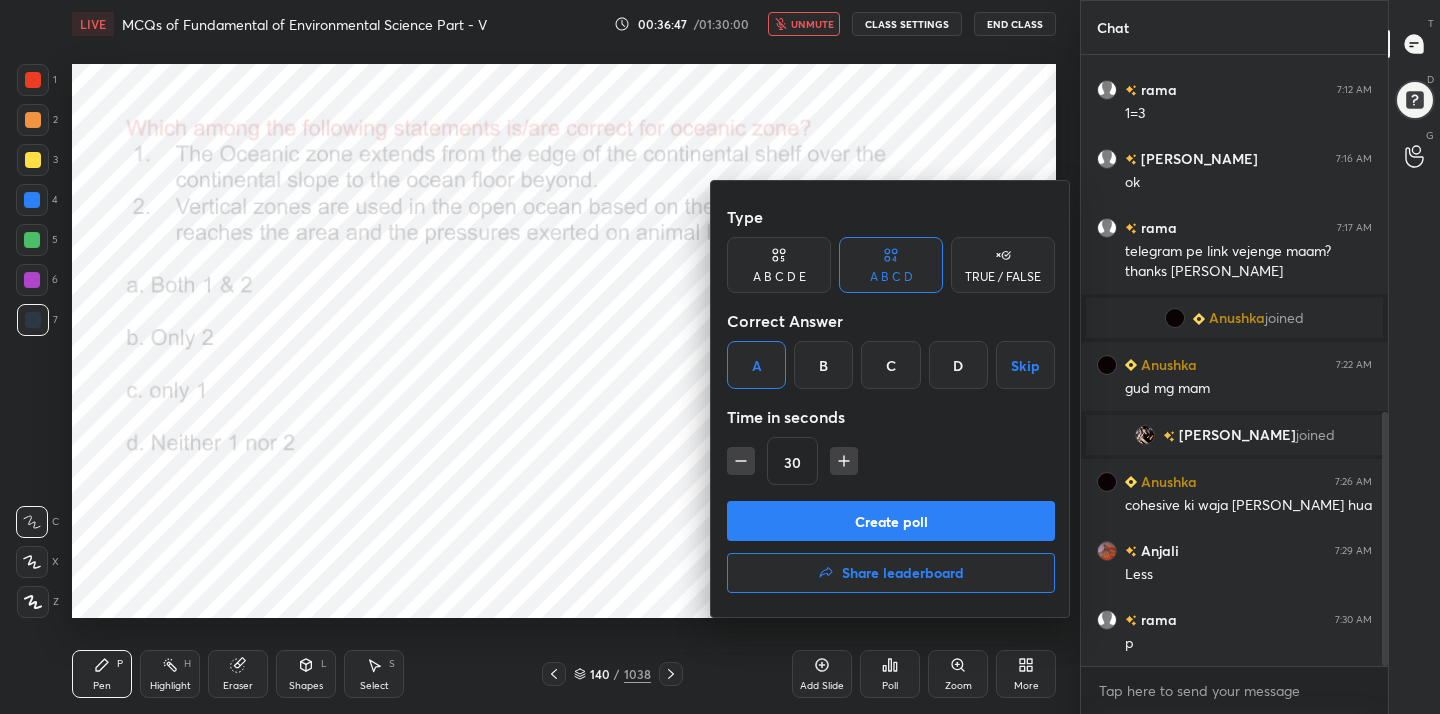 click on "Create poll" at bounding box center [891, 521] 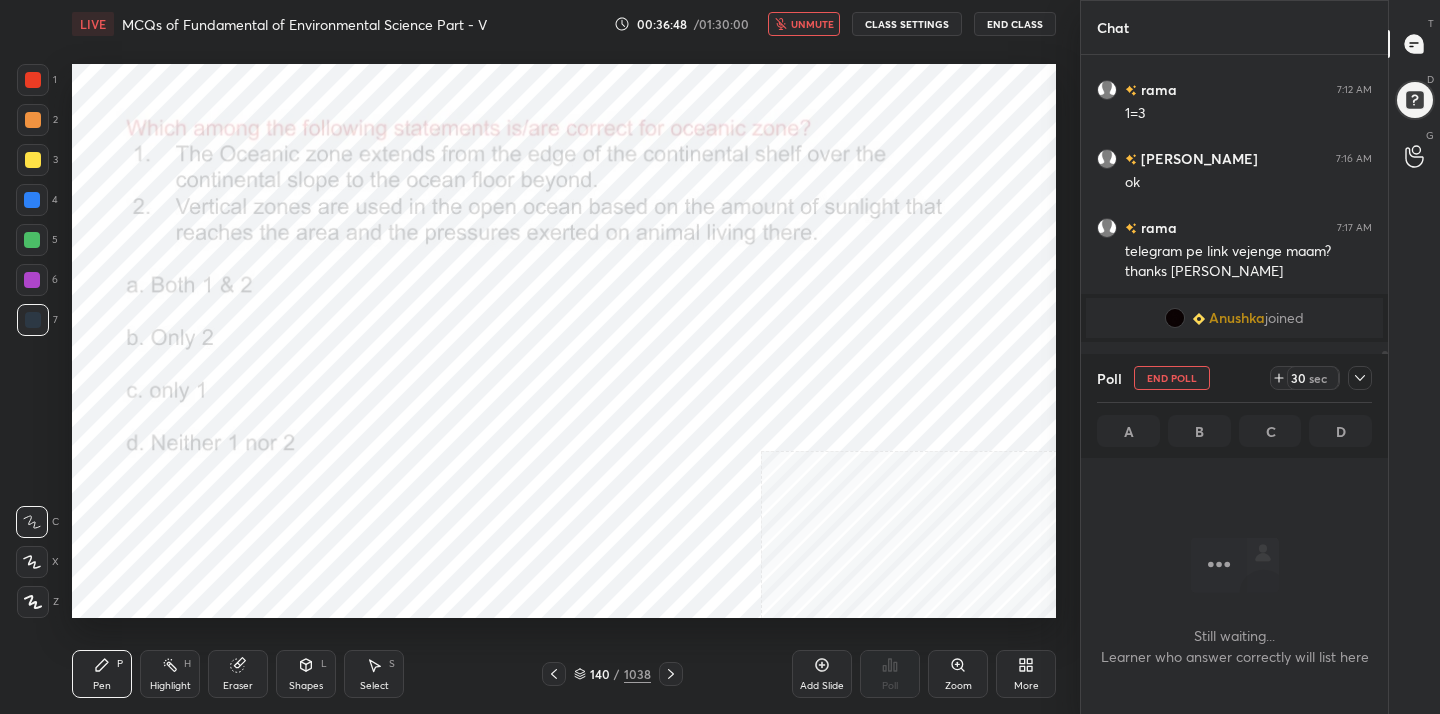 scroll, scrollTop: 386, scrollLeft: 301, axis: both 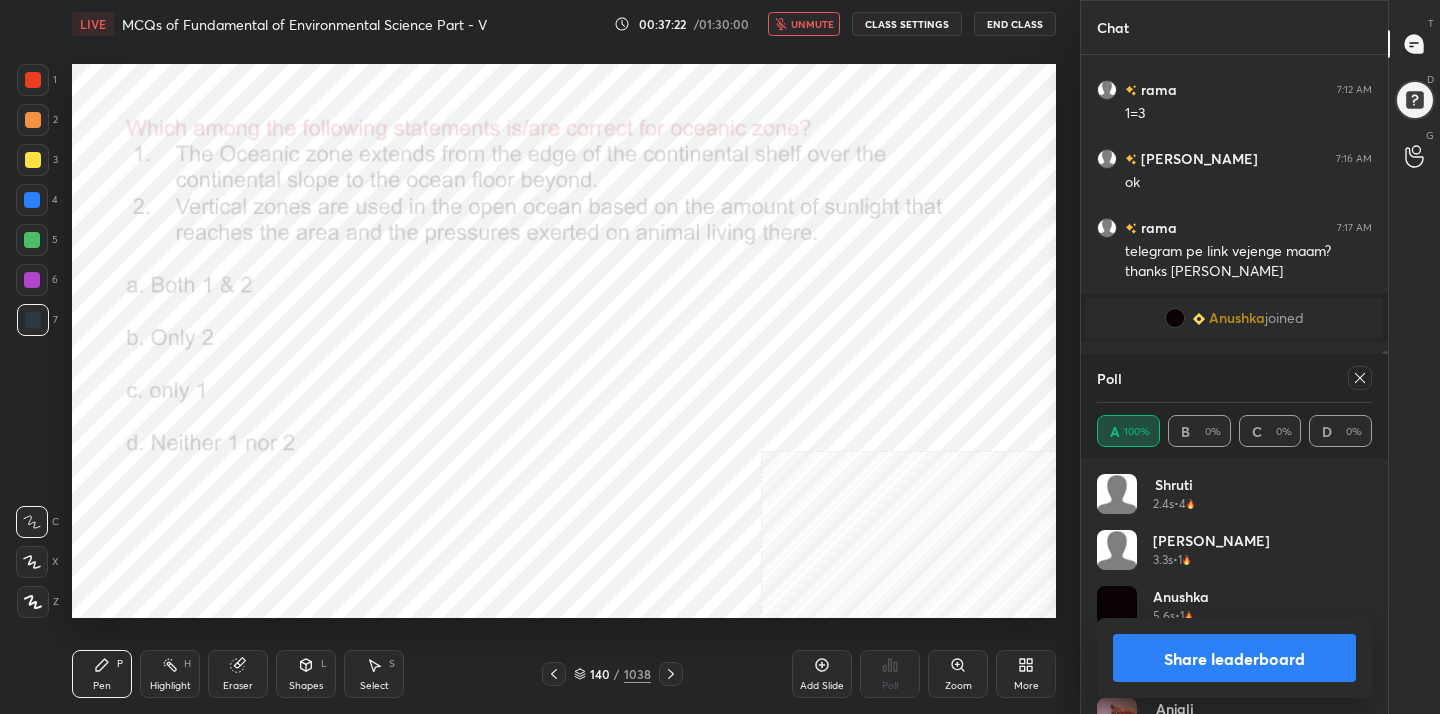 click at bounding box center [1360, 378] 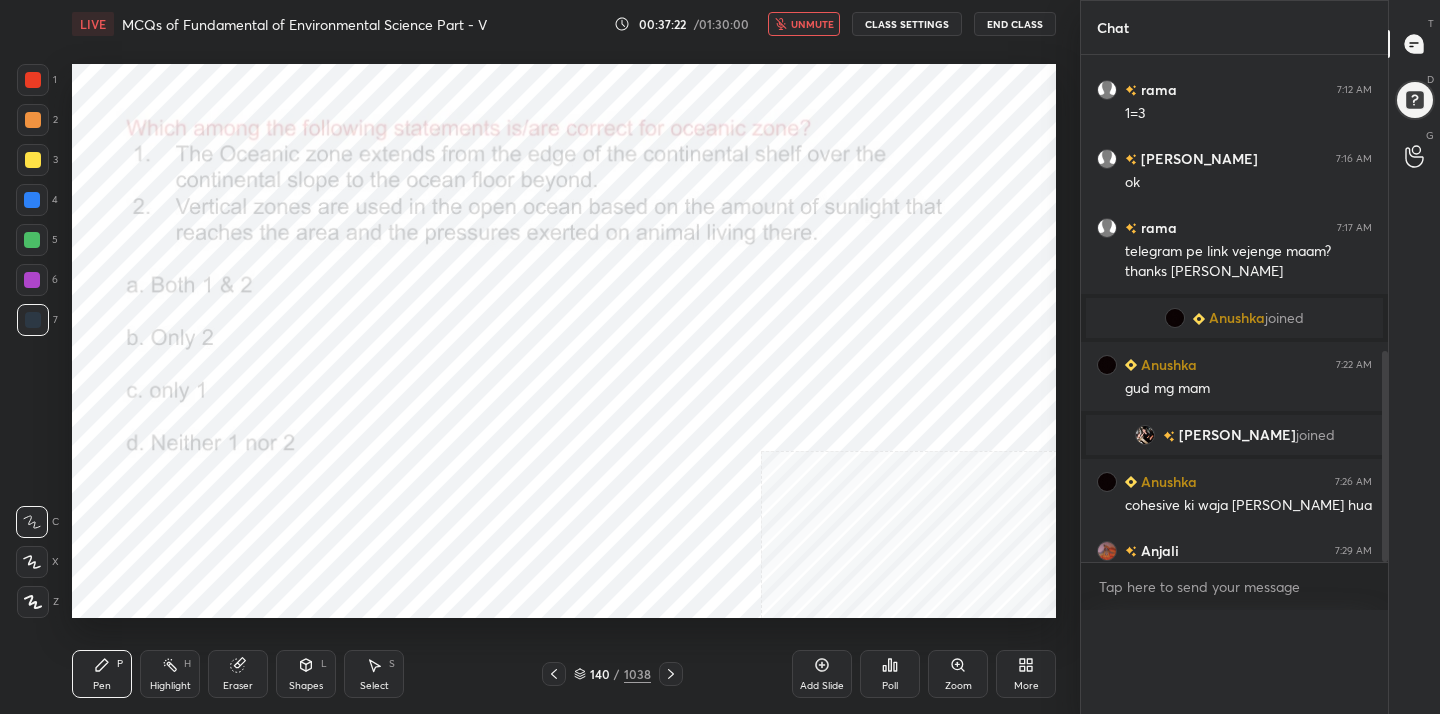 scroll, scrollTop: 0, scrollLeft: 0, axis: both 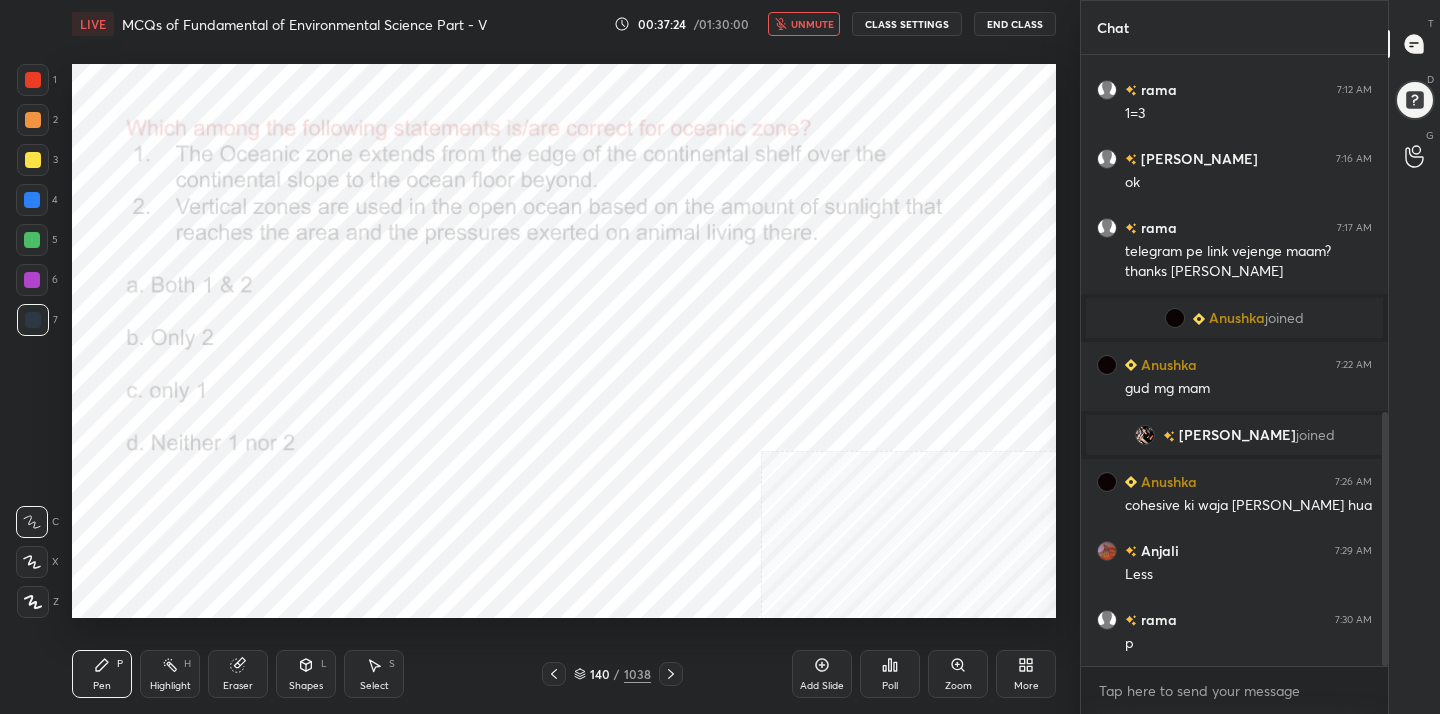 click on "unmute" at bounding box center [804, 24] 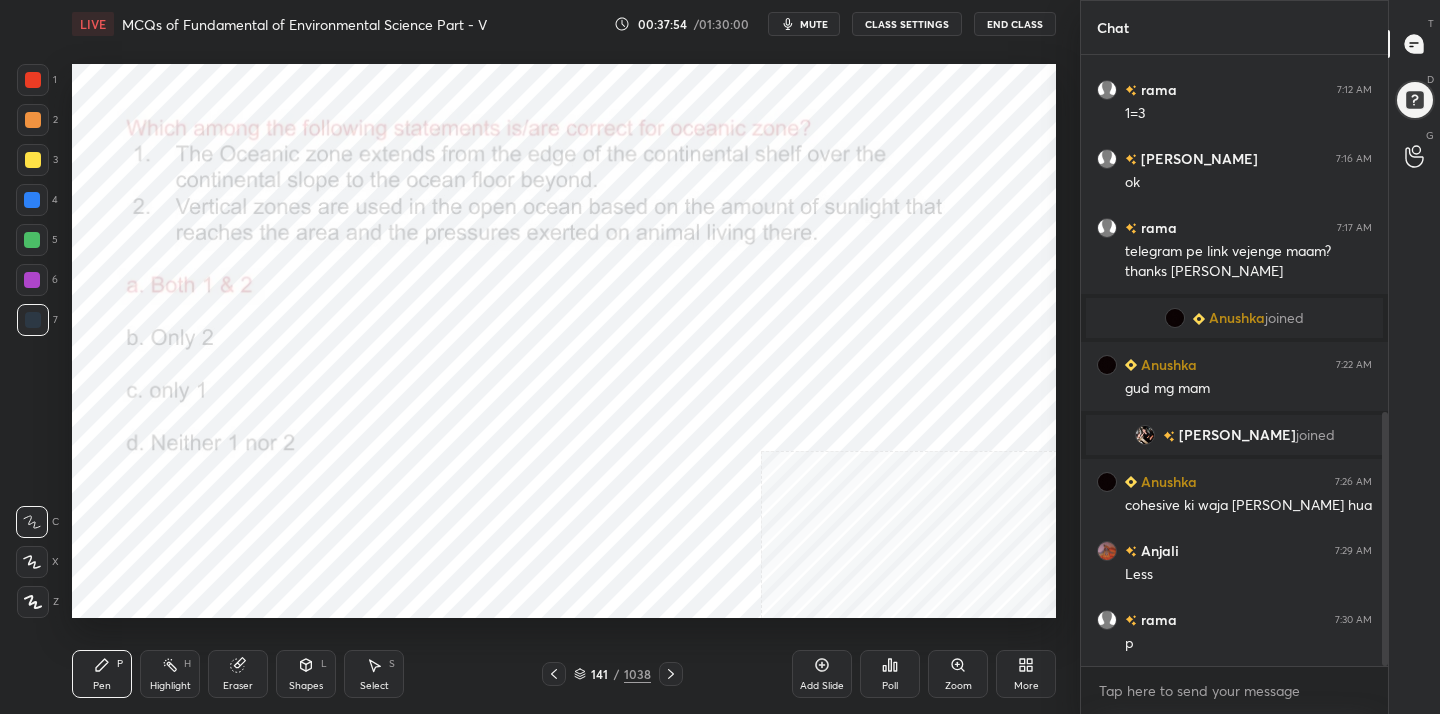 click 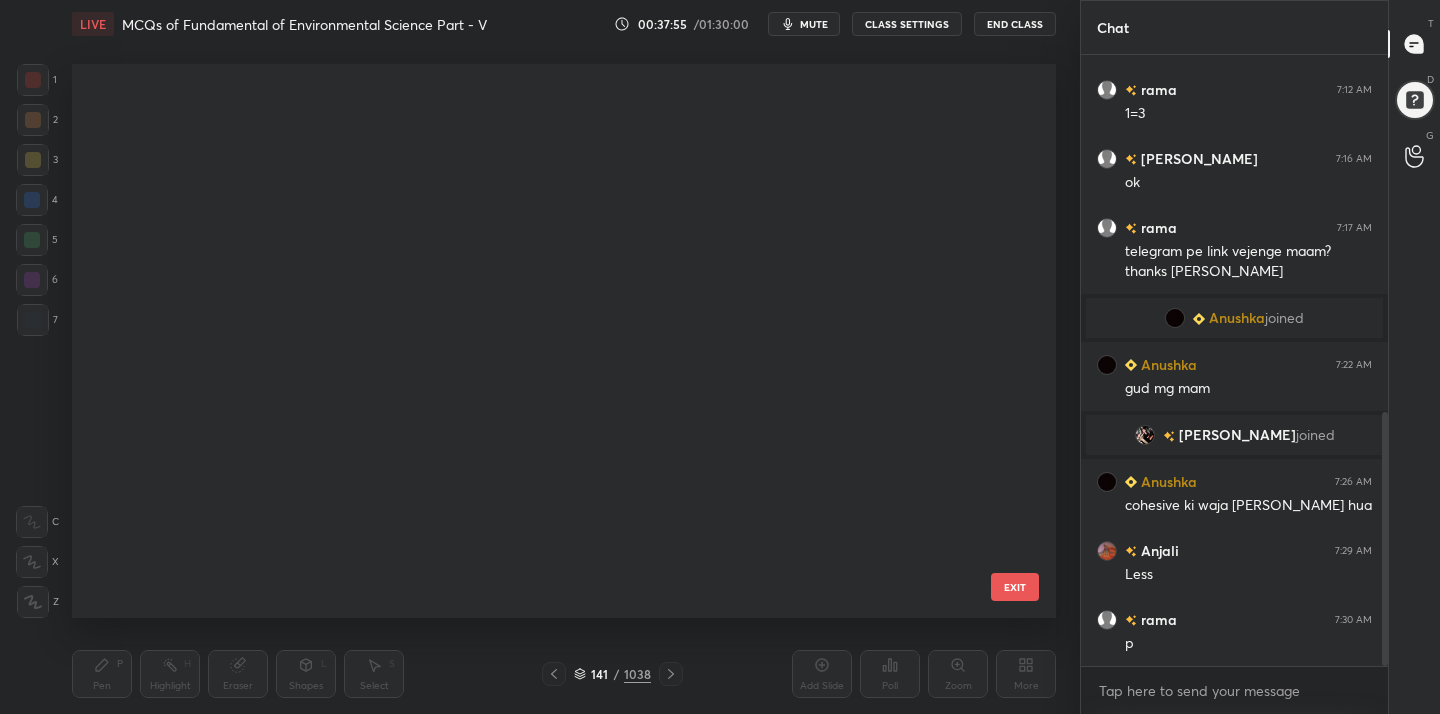 scroll, scrollTop: 7413, scrollLeft: 0, axis: vertical 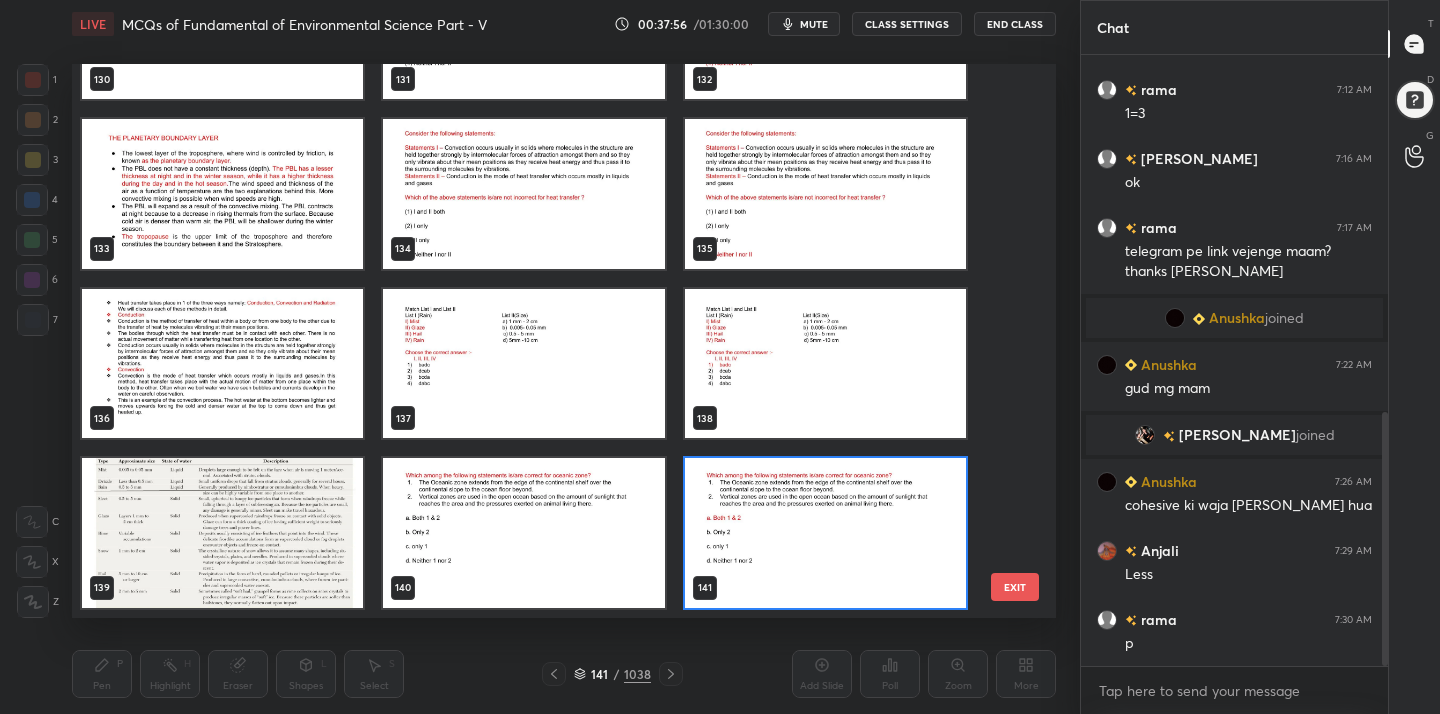click on "mute" at bounding box center (814, 24) 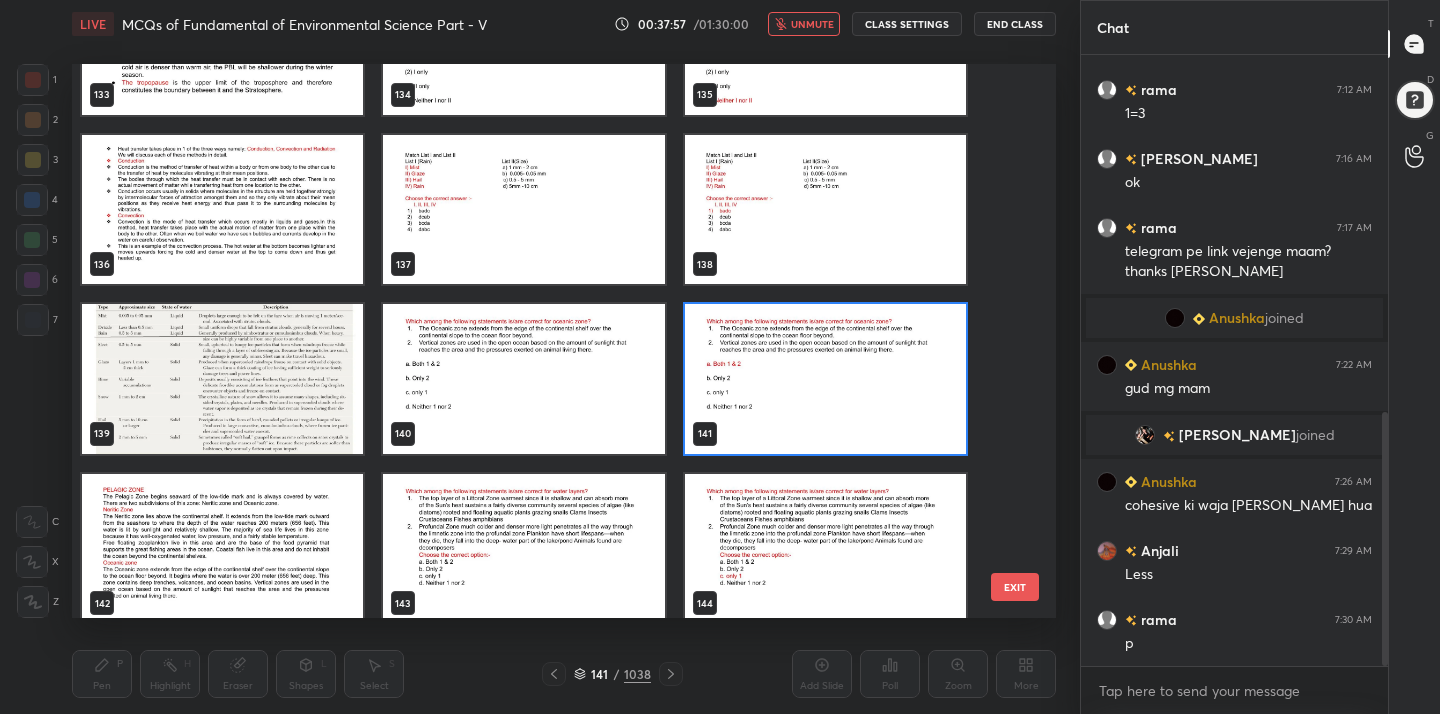 scroll, scrollTop: 7633, scrollLeft: 0, axis: vertical 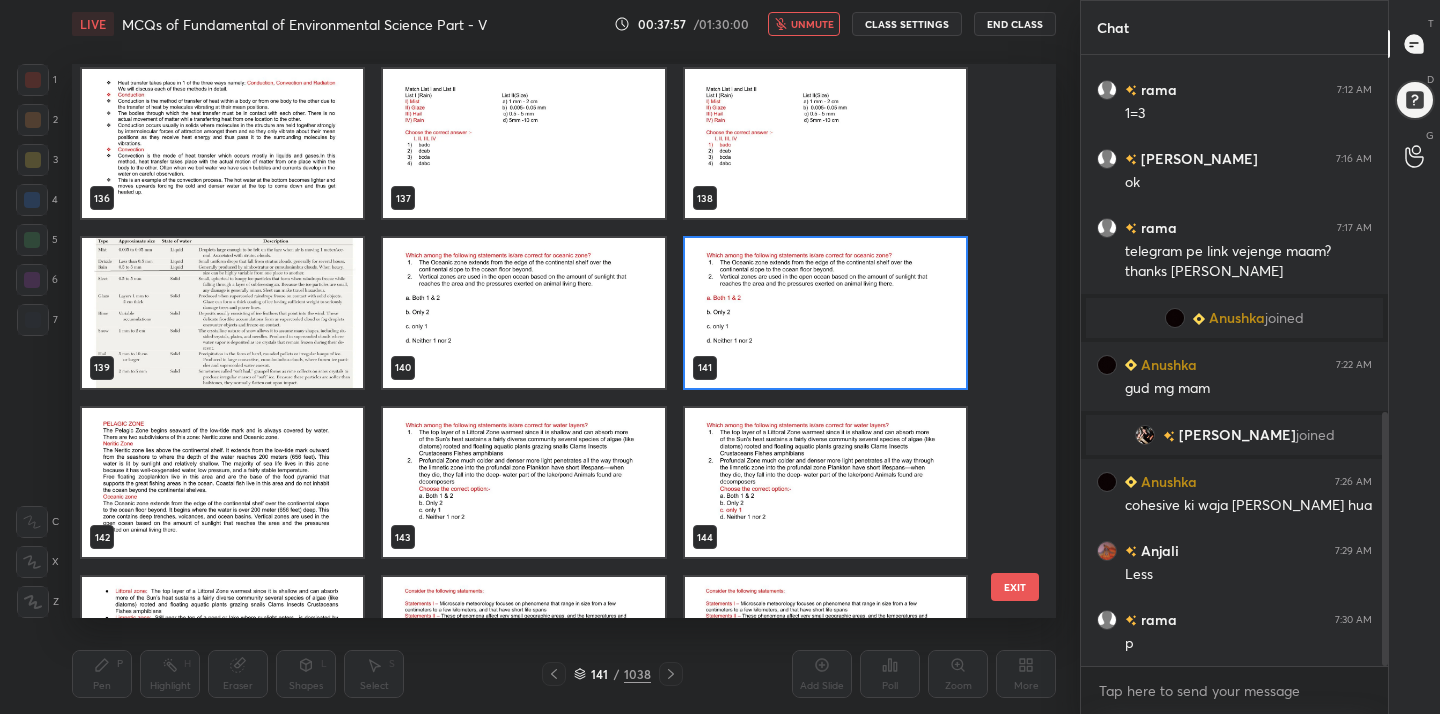 click at bounding box center [523, 483] 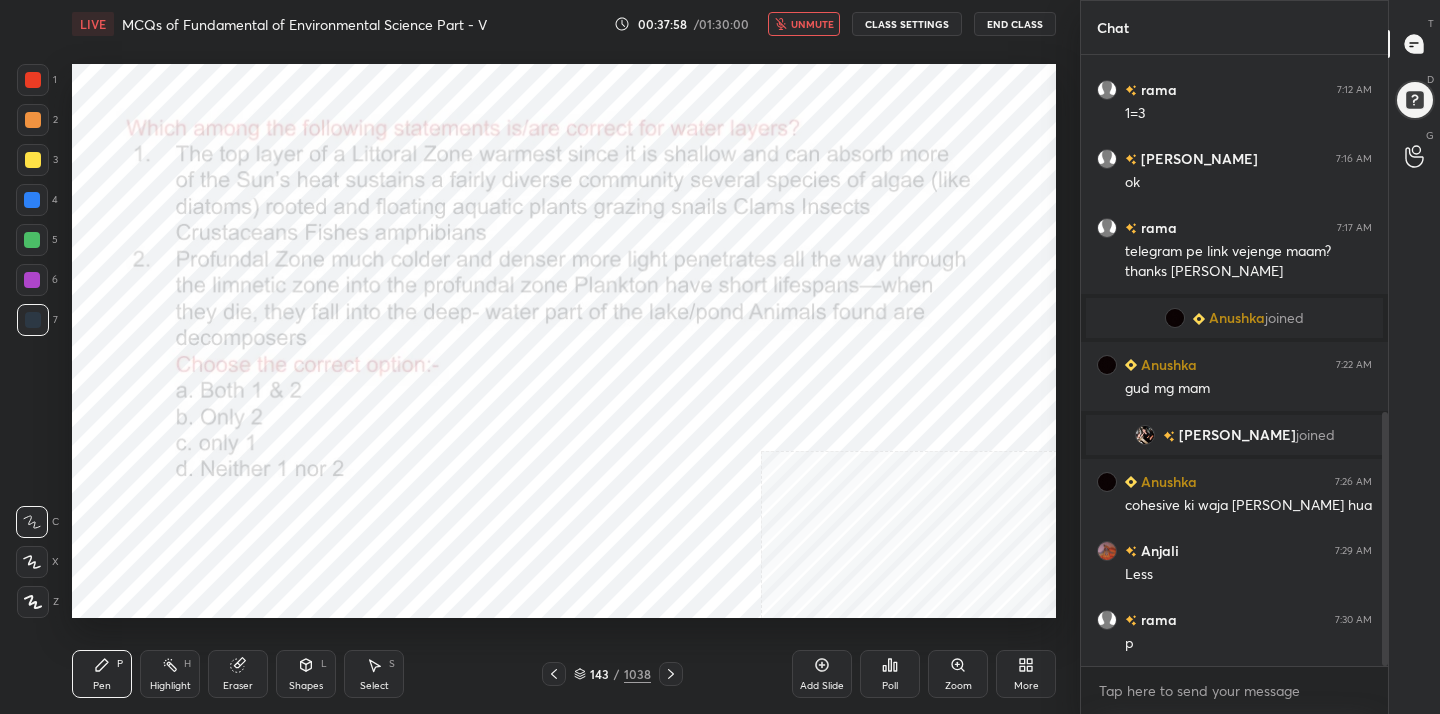 click at bounding box center [523, 483] 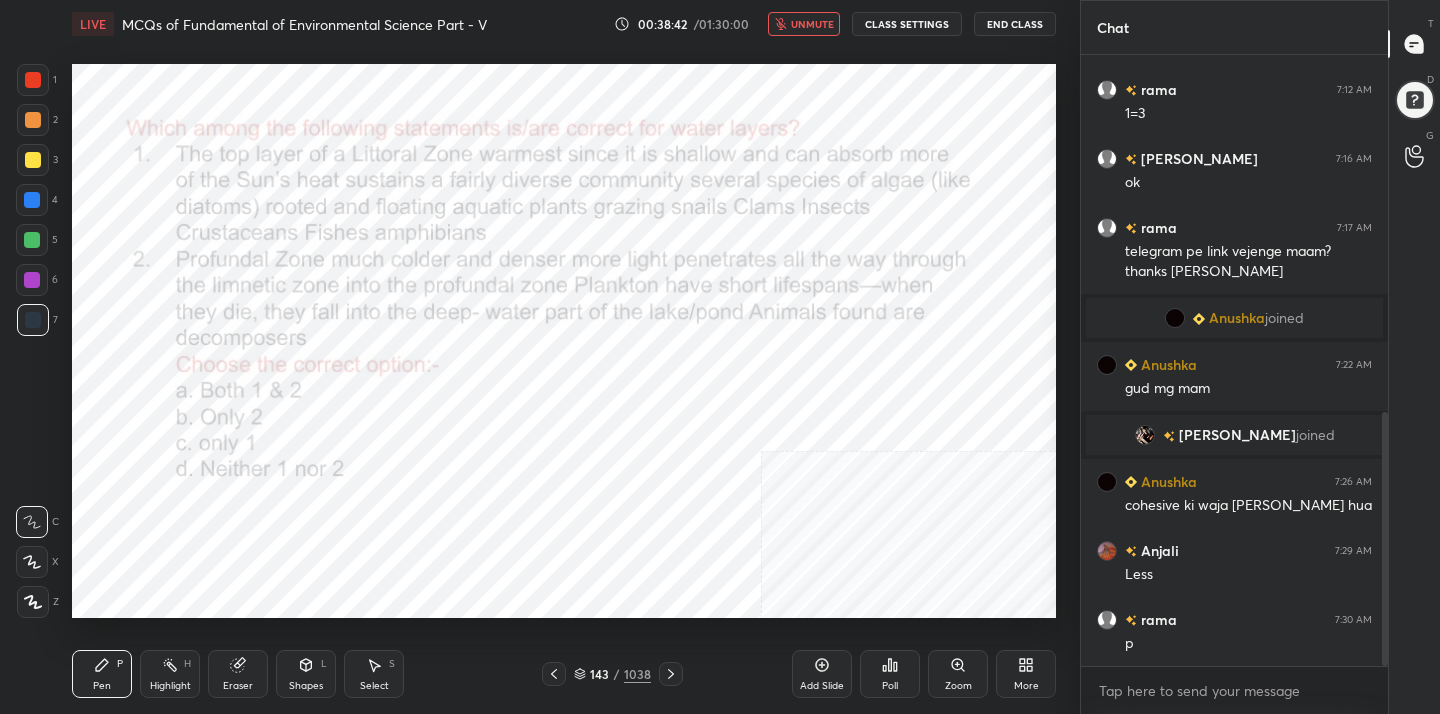 click 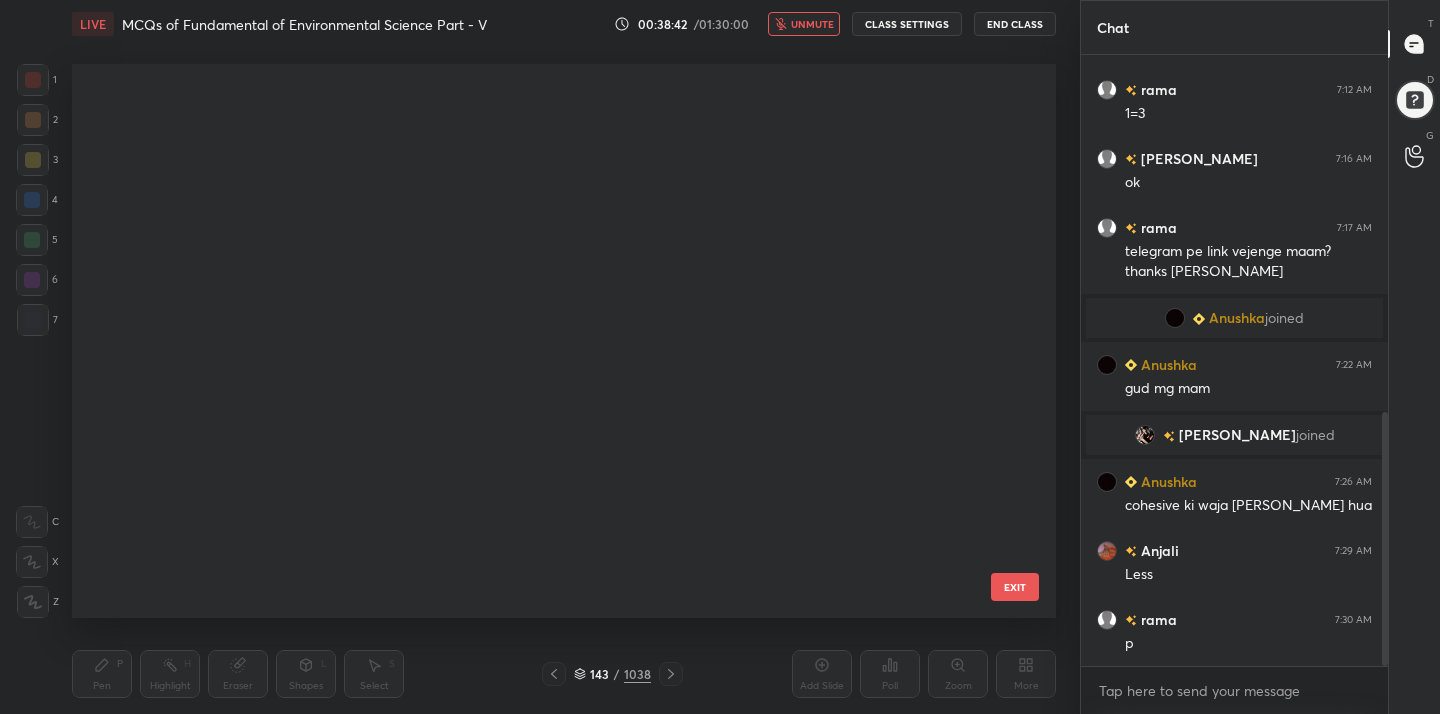 scroll, scrollTop: 7582, scrollLeft: 0, axis: vertical 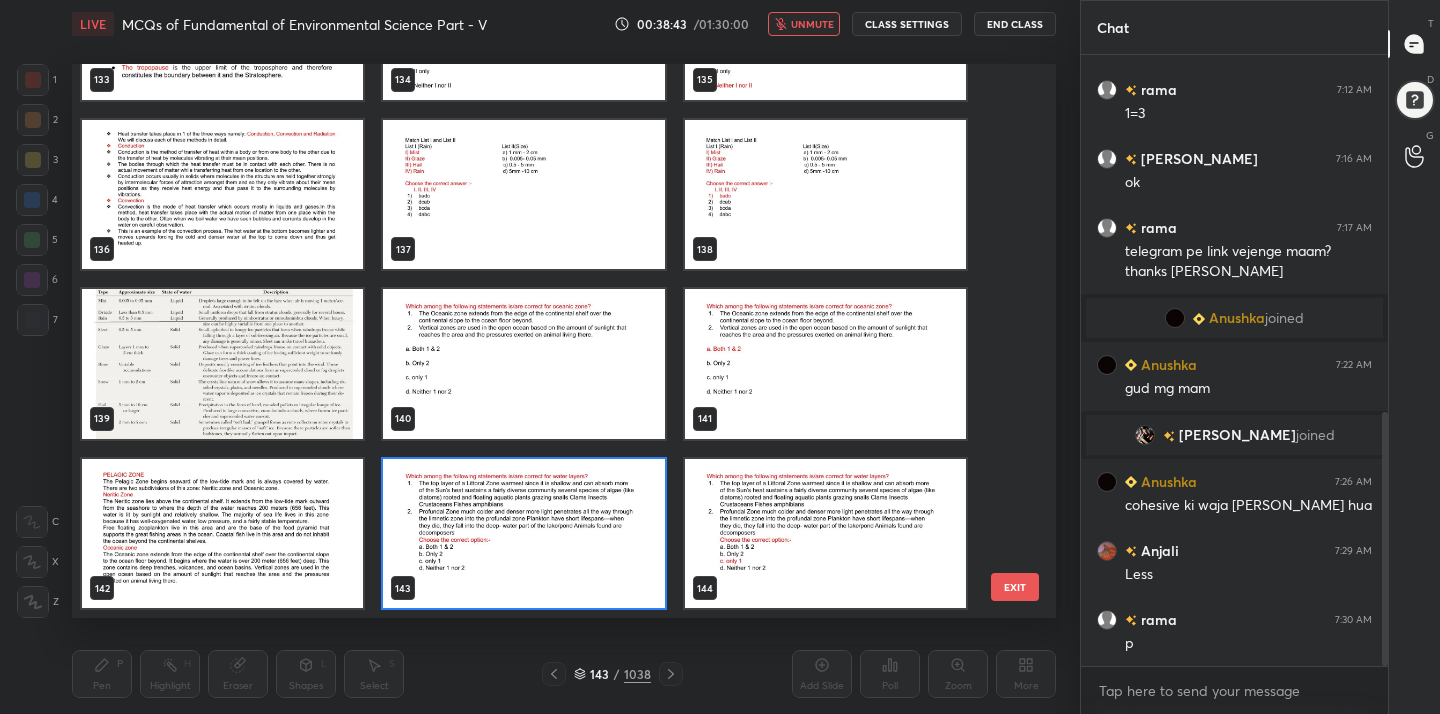 click at bounding box center (523, 534) 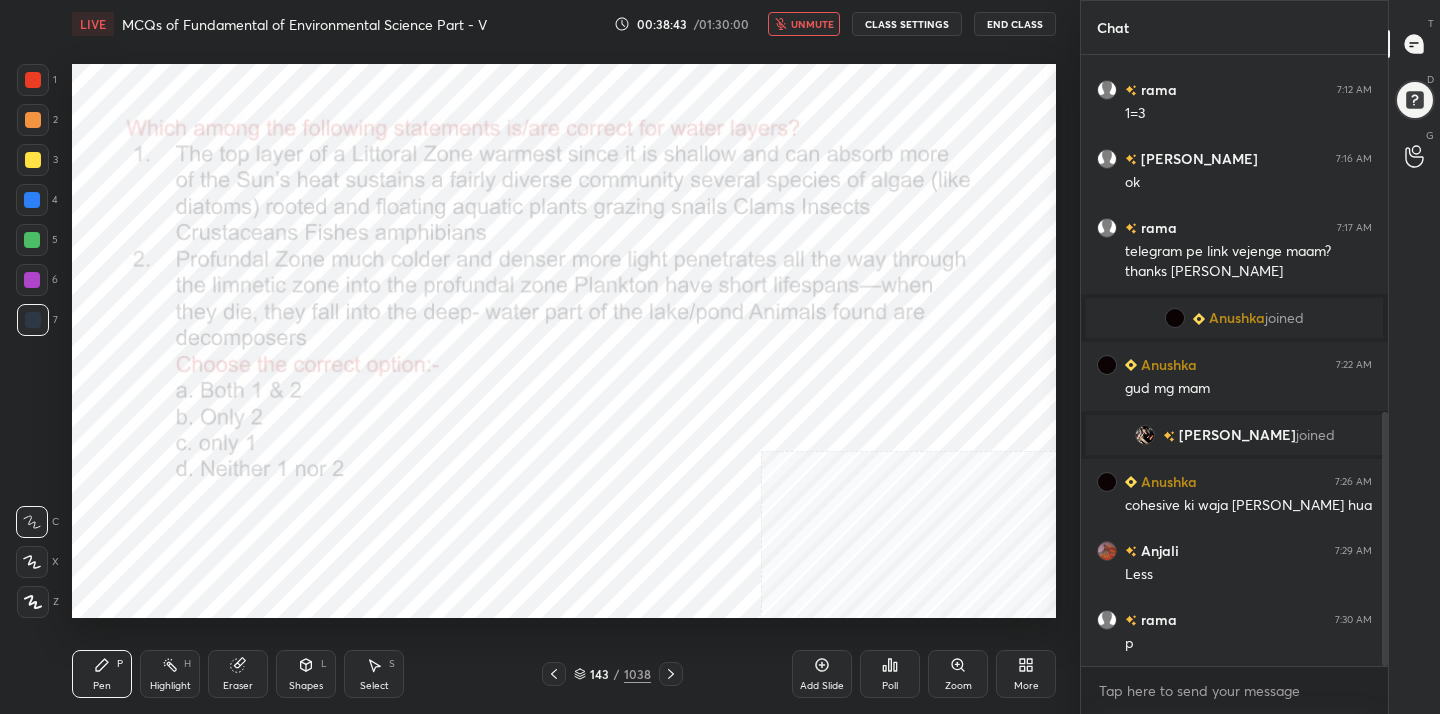 click at bounding box center [523, 534] 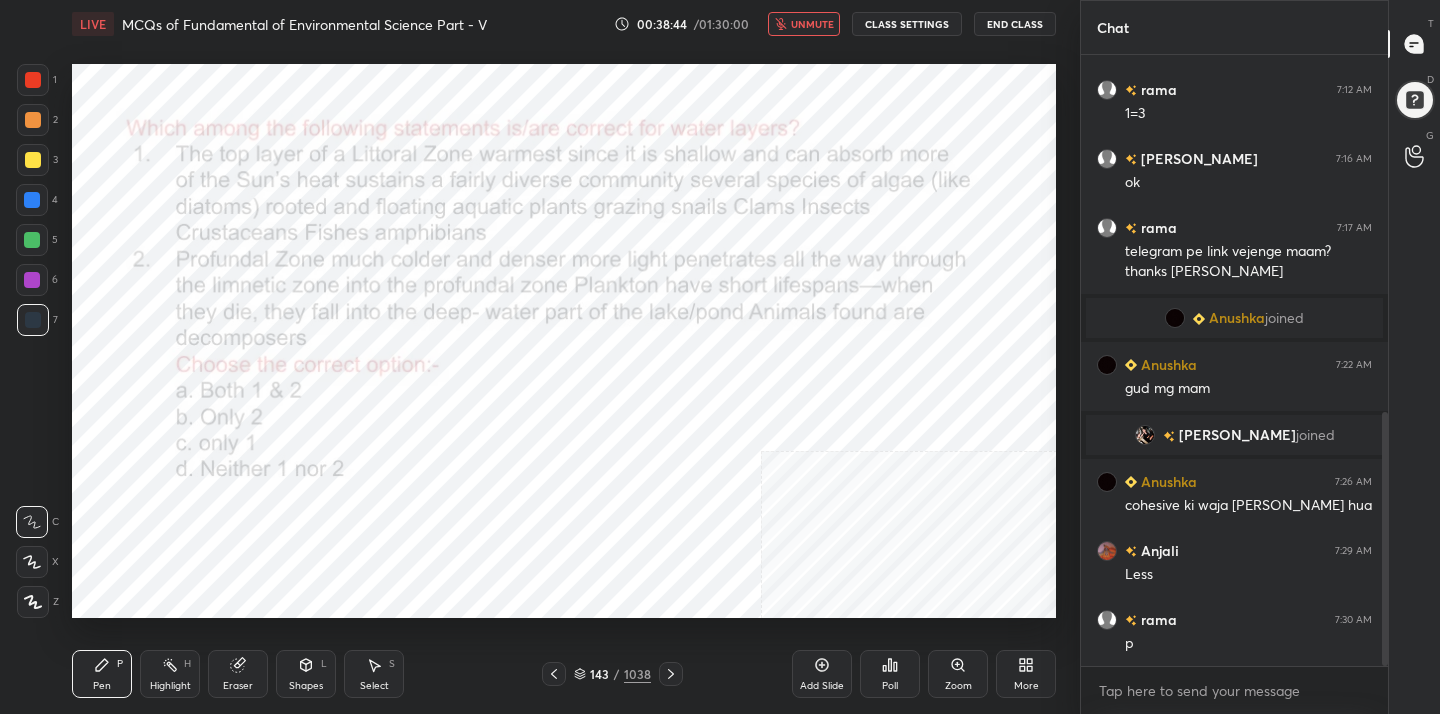 click on "Poll" at bounding box center (890, 674) 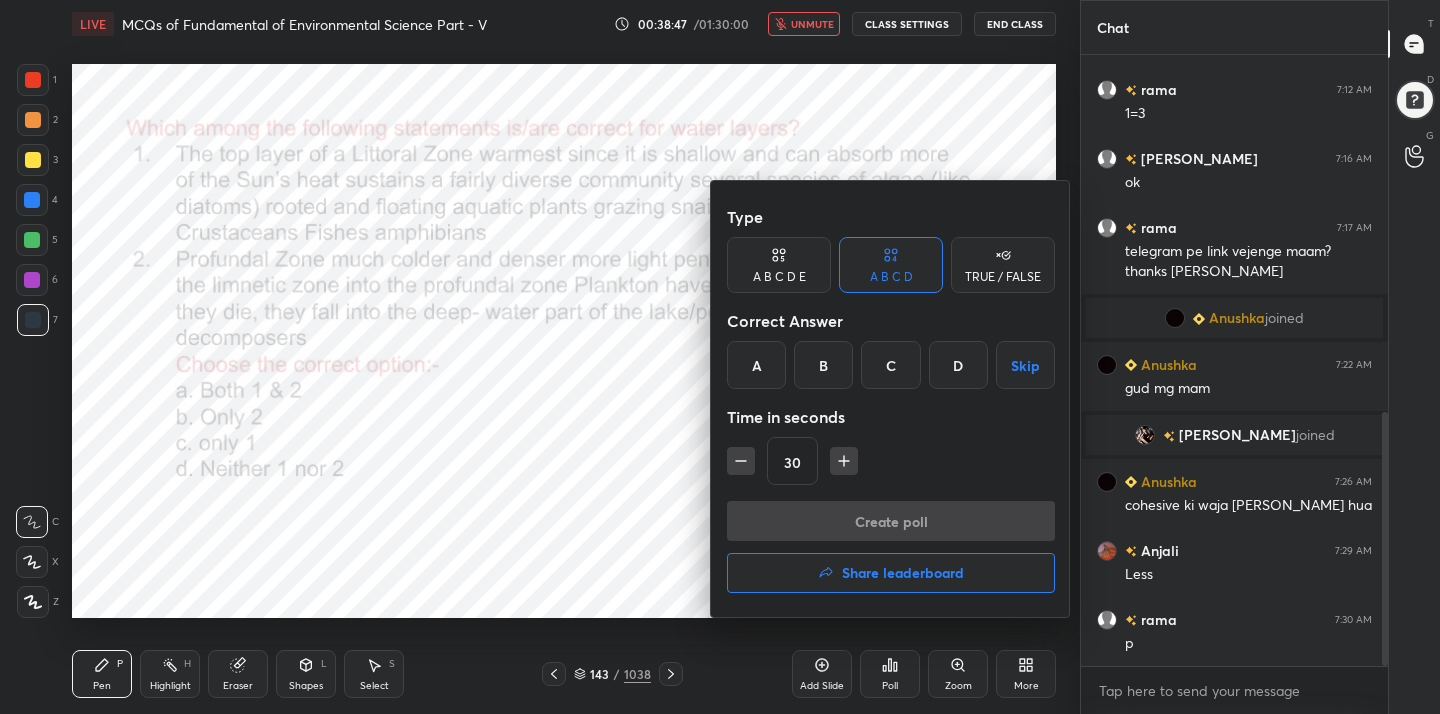 click on "C" at bounding box center [890, 365] 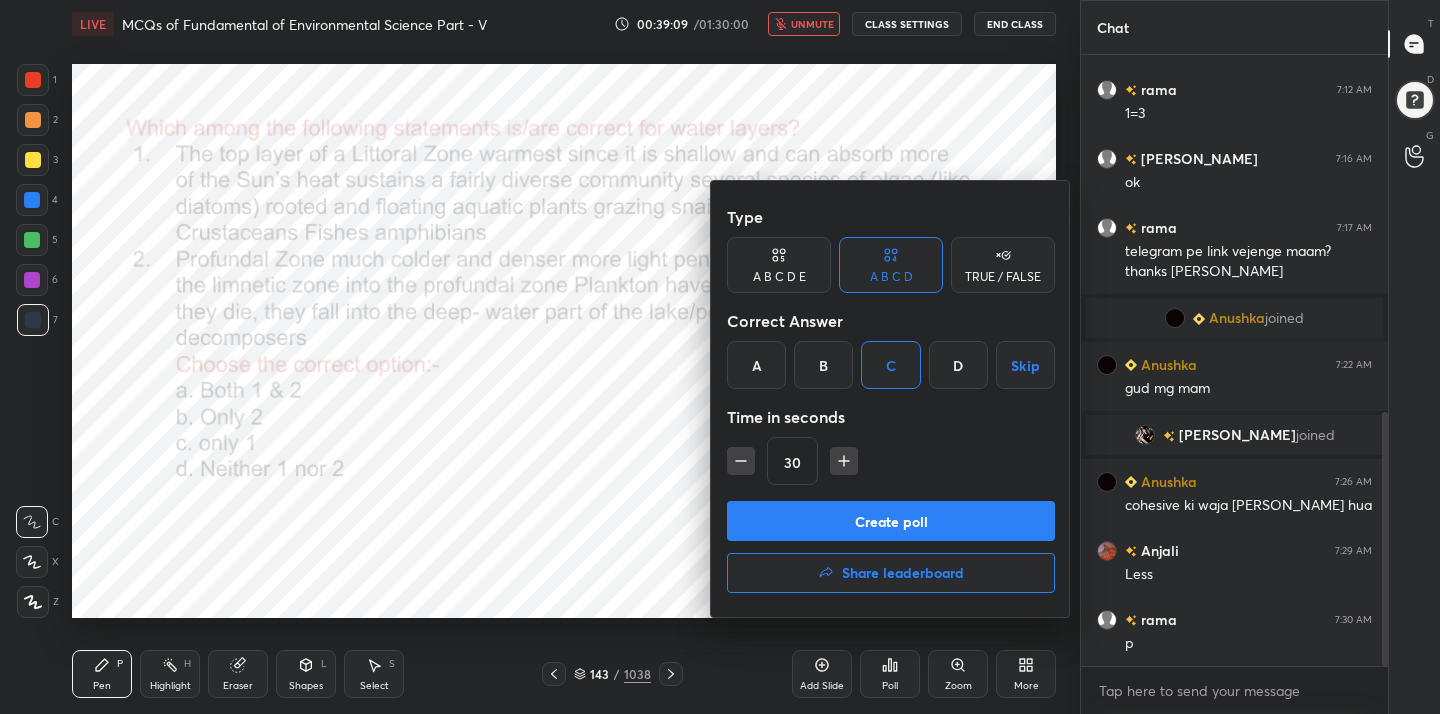 click on "Create poll" at bounding box center (891, 521) 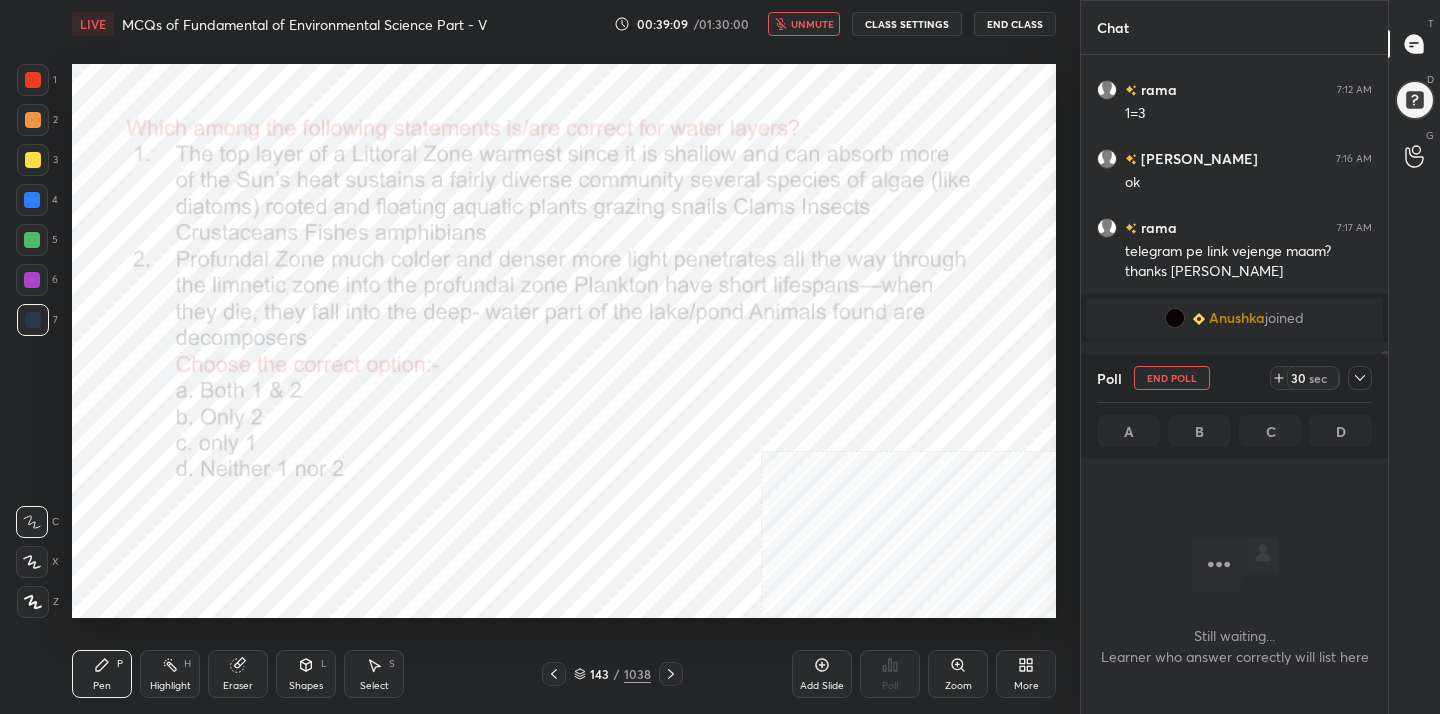scroll, scrollTop: 397, scrollLeft: 301, axis: both 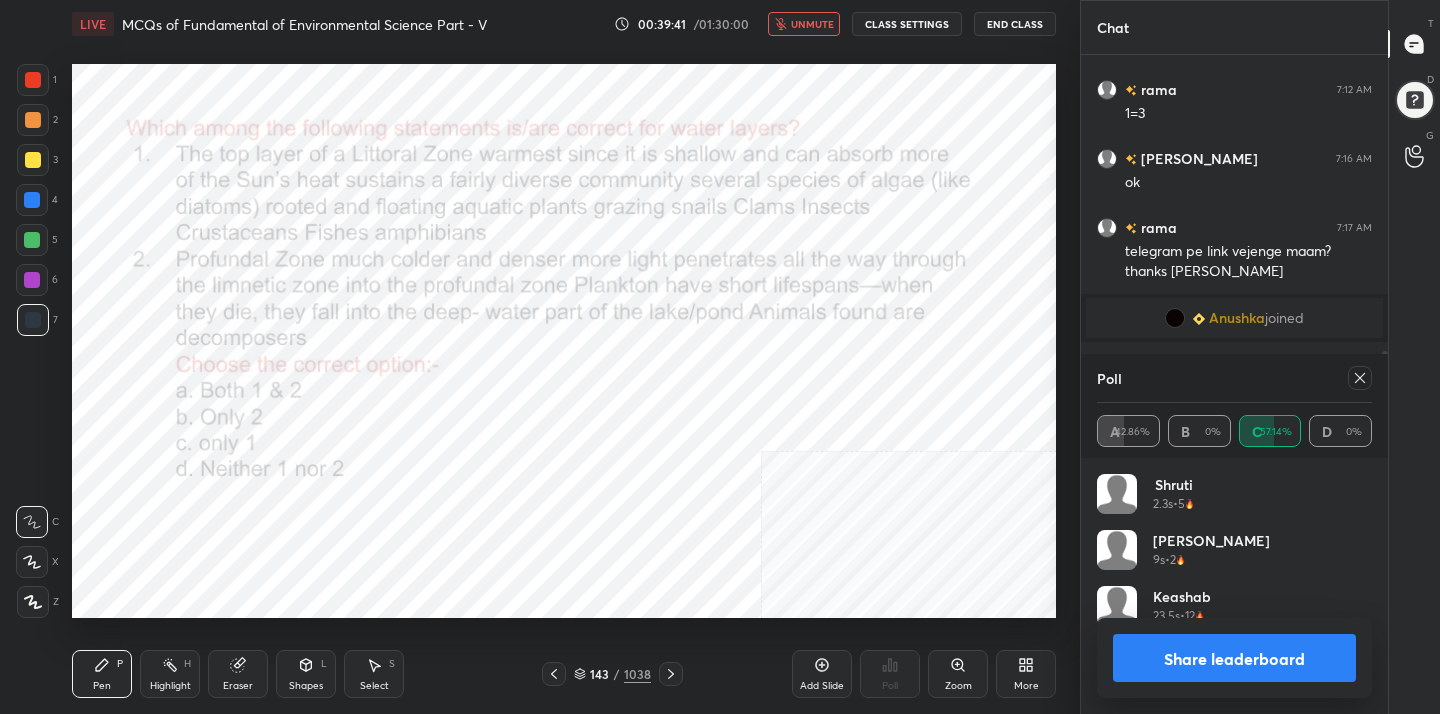 click 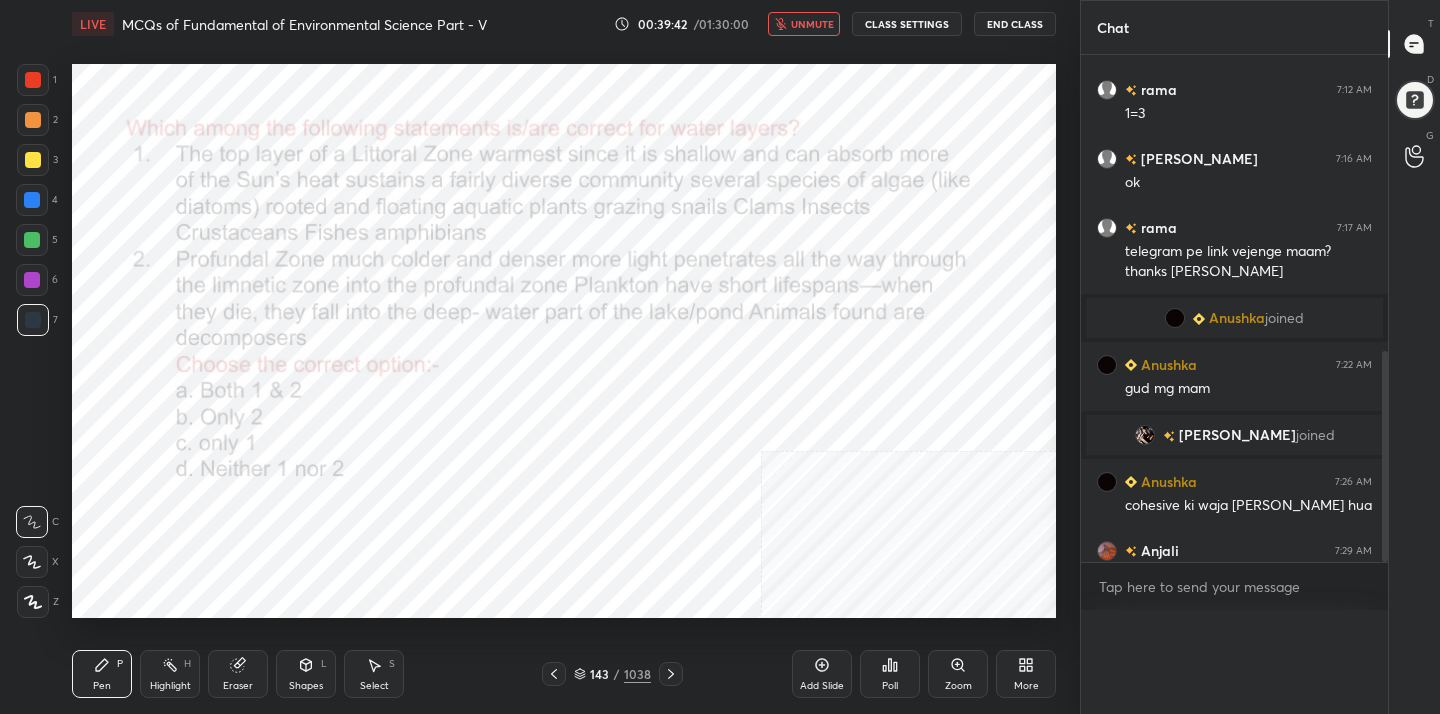 scroll, scrollTop: 0, scrollLeft: 0, axis: both 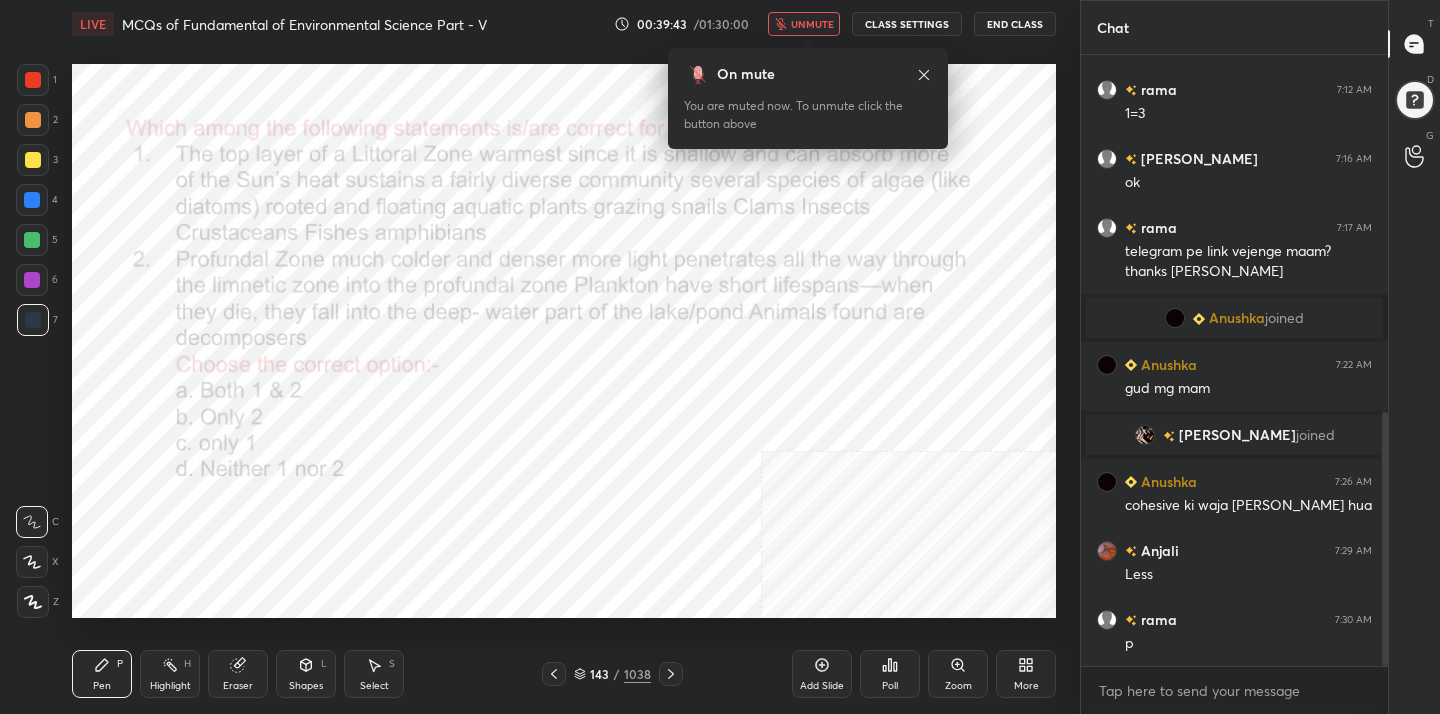 click on "unmute" at bounding box center [812, 24] 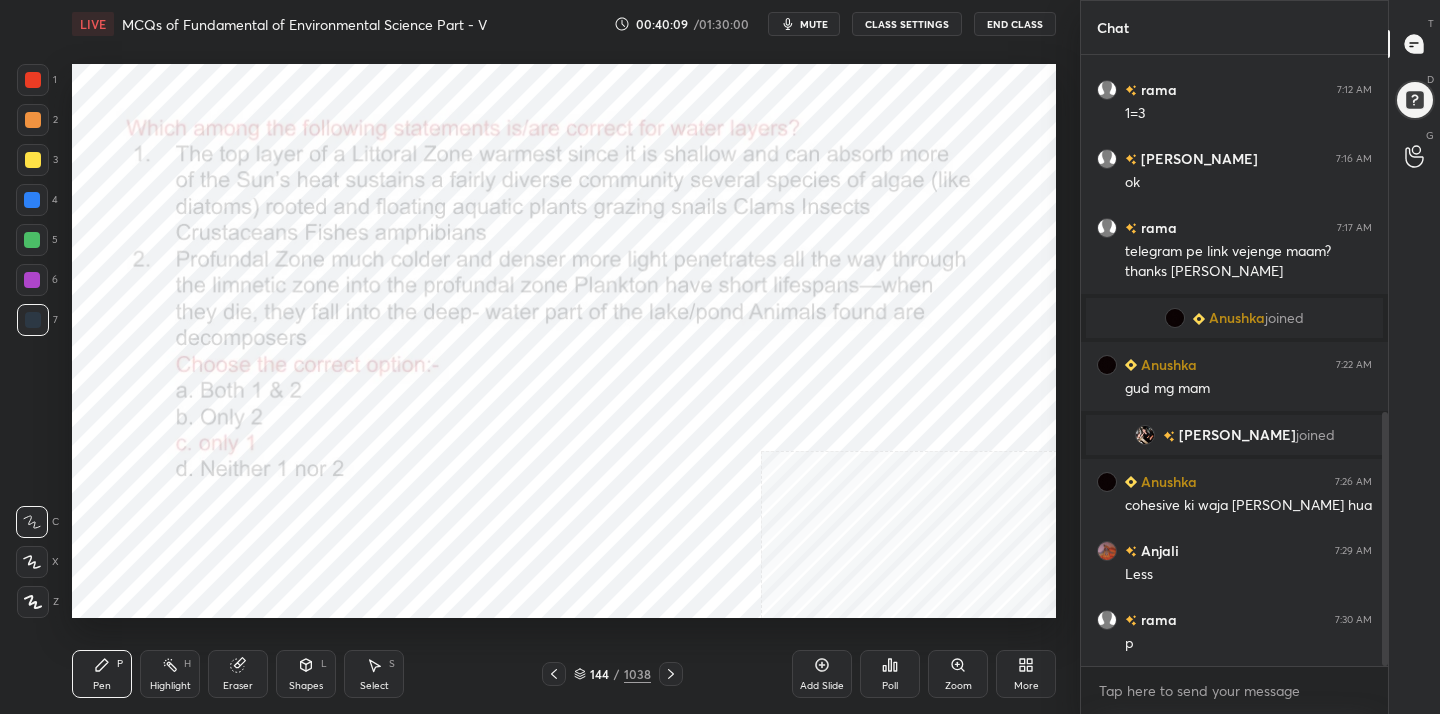 click on "mute" at bounding box center (814, 24) 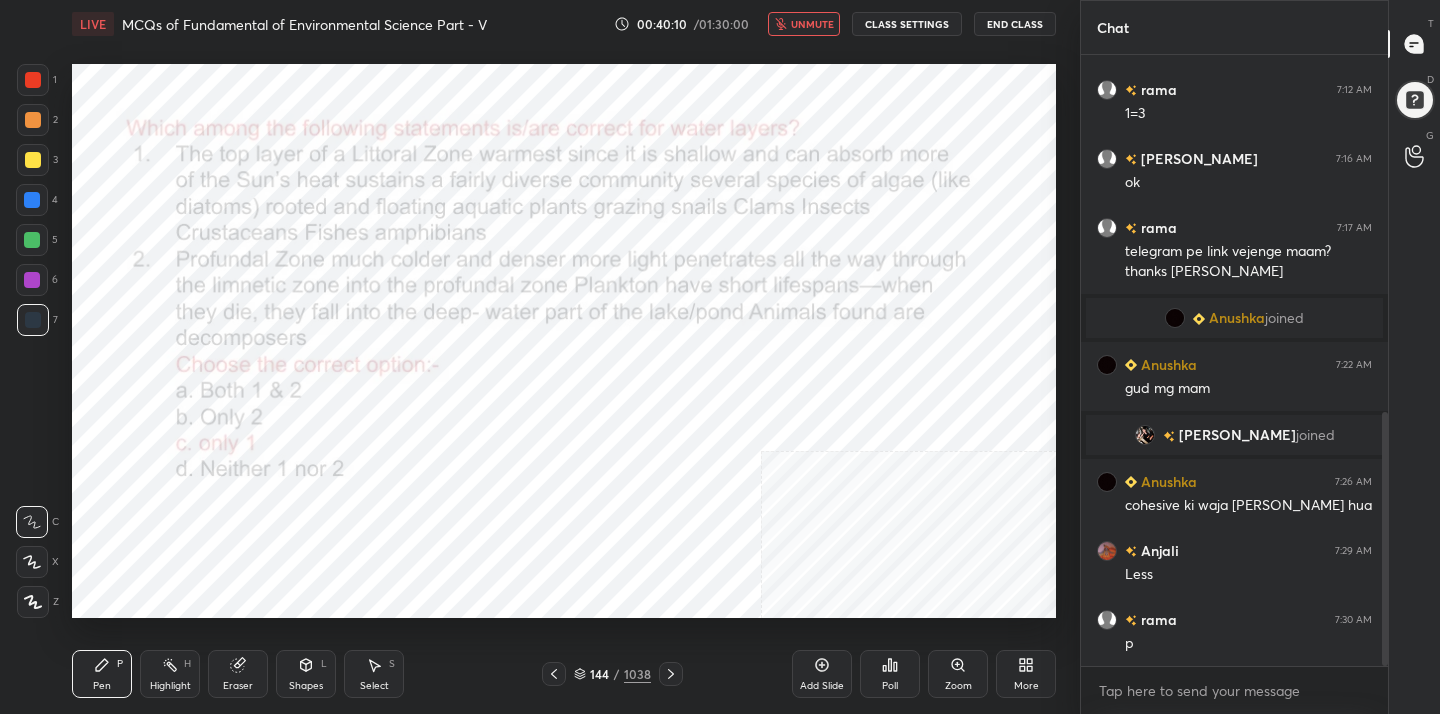 click on "144" at bounding box center [600, 674] 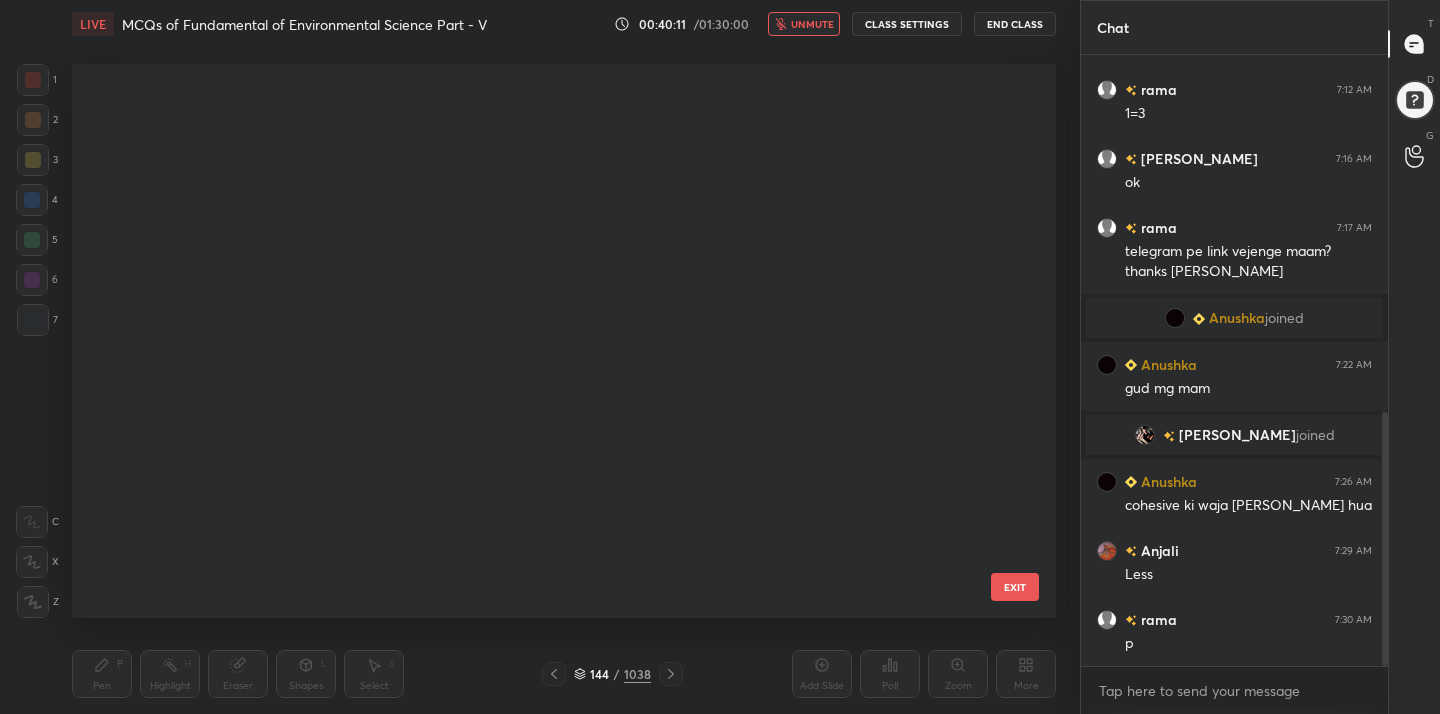 scroll, scrollTop: 7582, scrollLeft: 0, axis: vertical 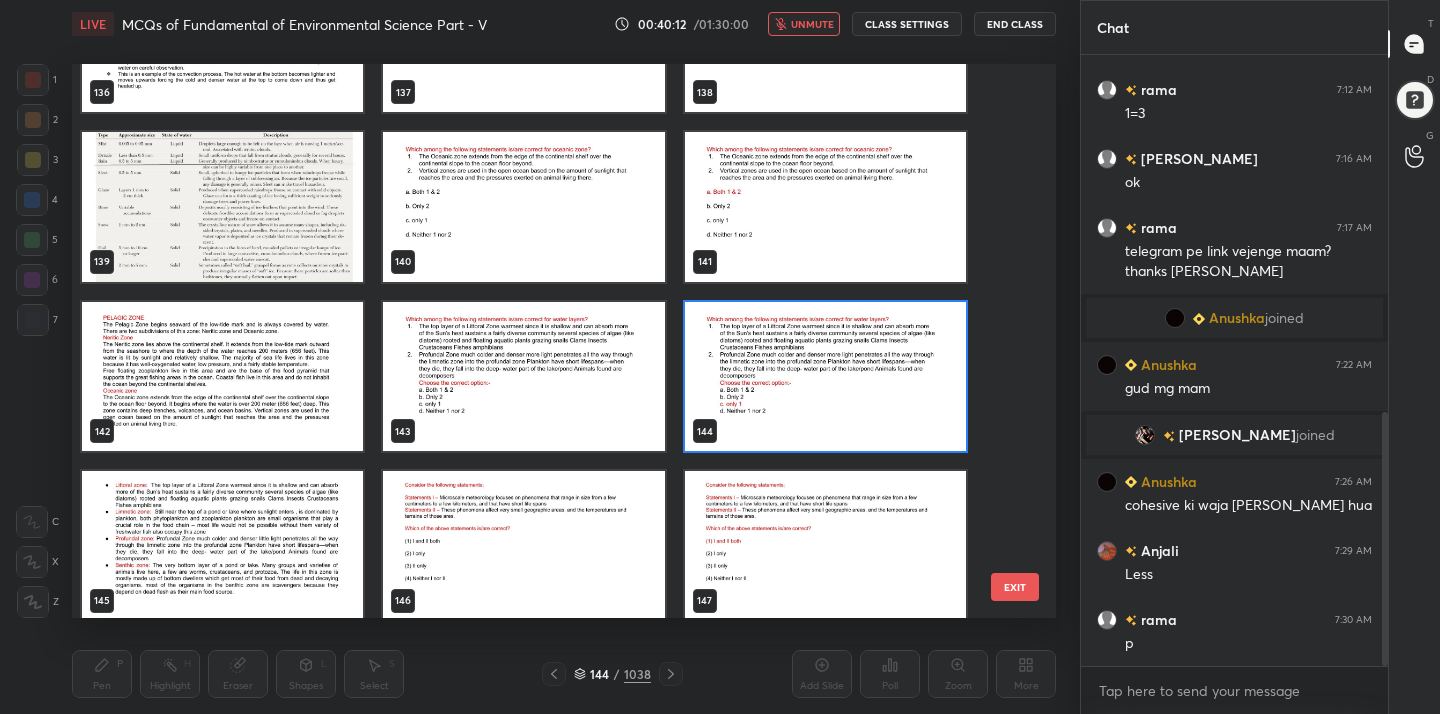 click at bounding box center (523, 546) 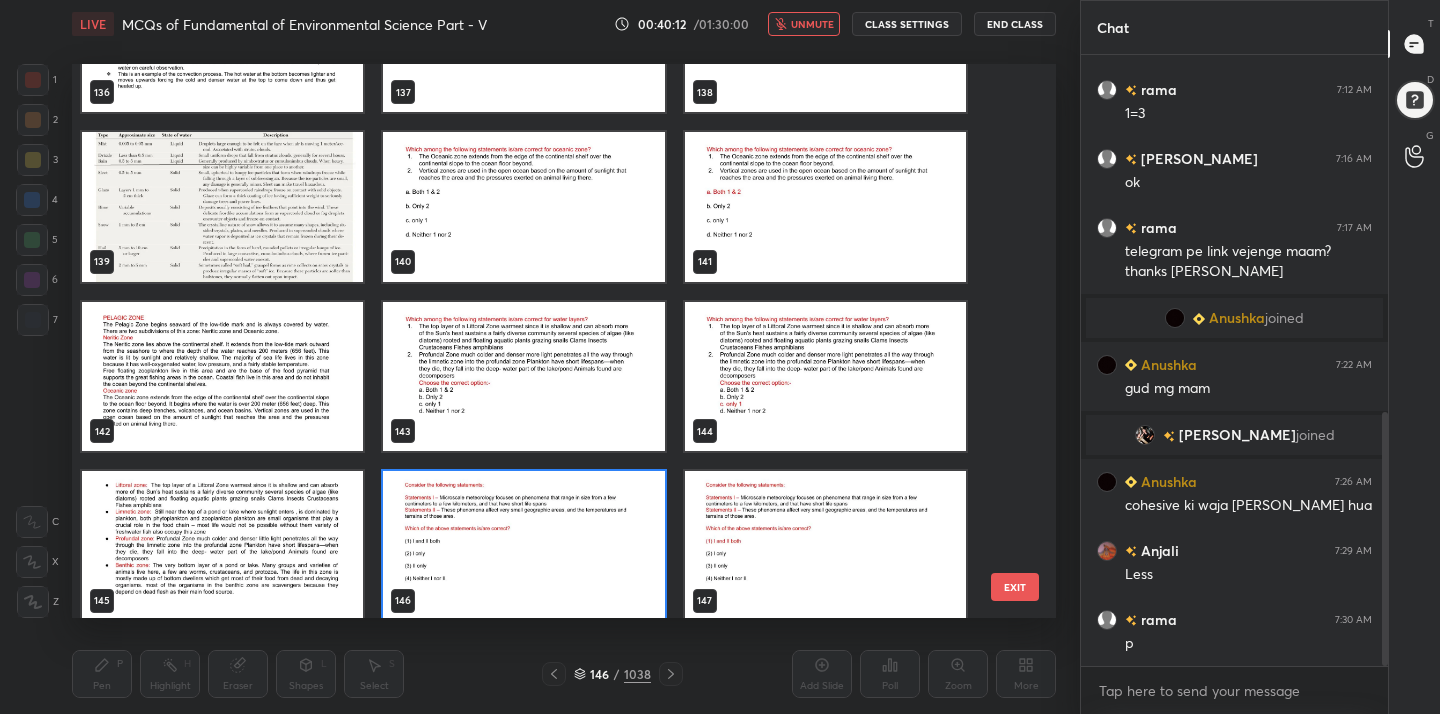 scroll, scrollTop: 7752, scrollLeft: 0, axis: vertical 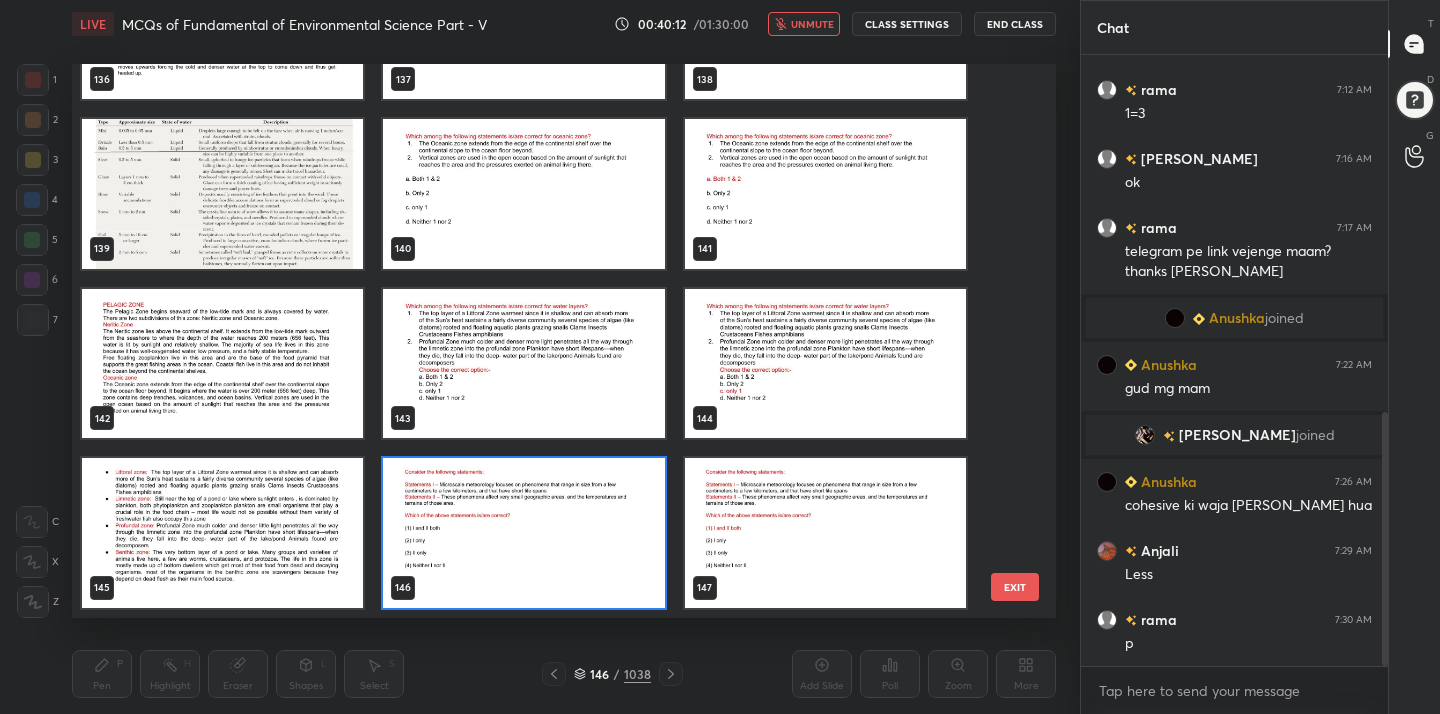 click on "136 137 138 139 140 141 142 143 144 145 146 147 148 149 150 151 152 153" at bounding box center (546, 341) 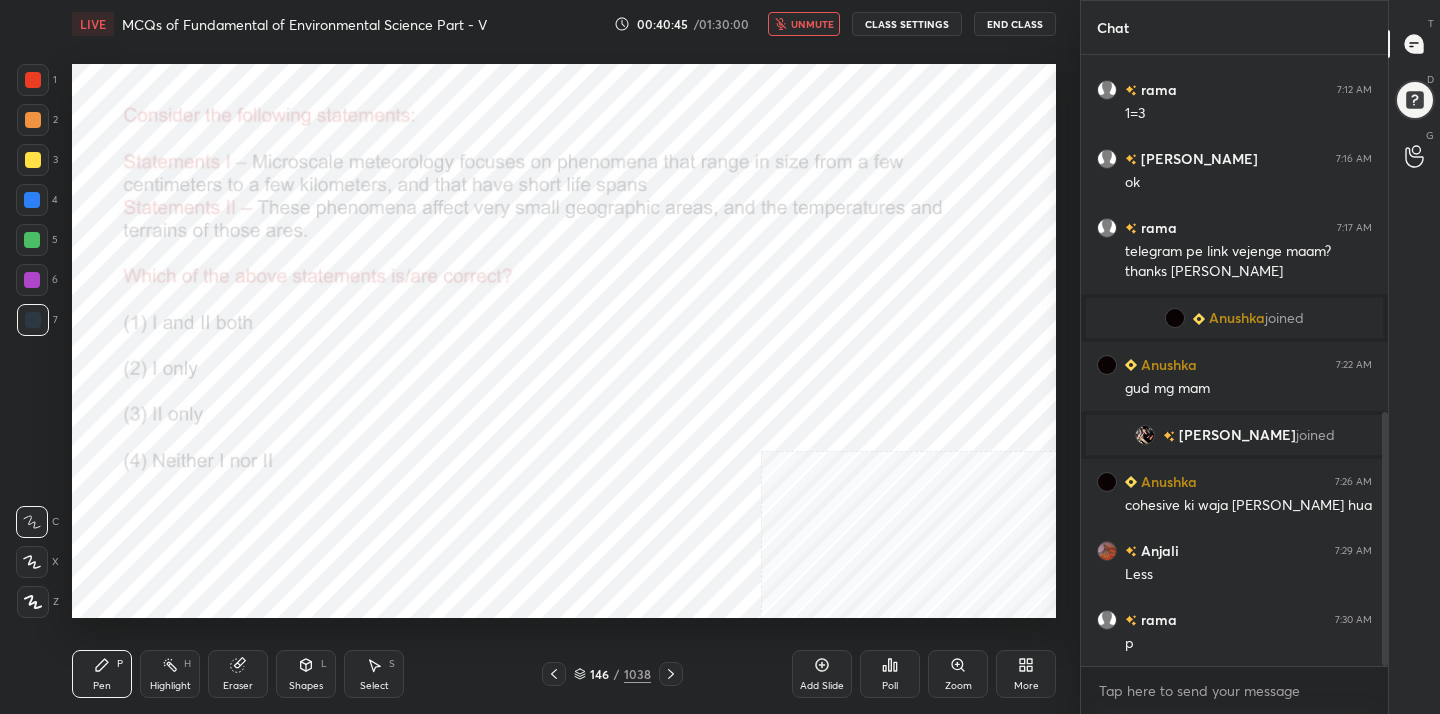 click on "146 / 1038" at bounding box center [612, 674] 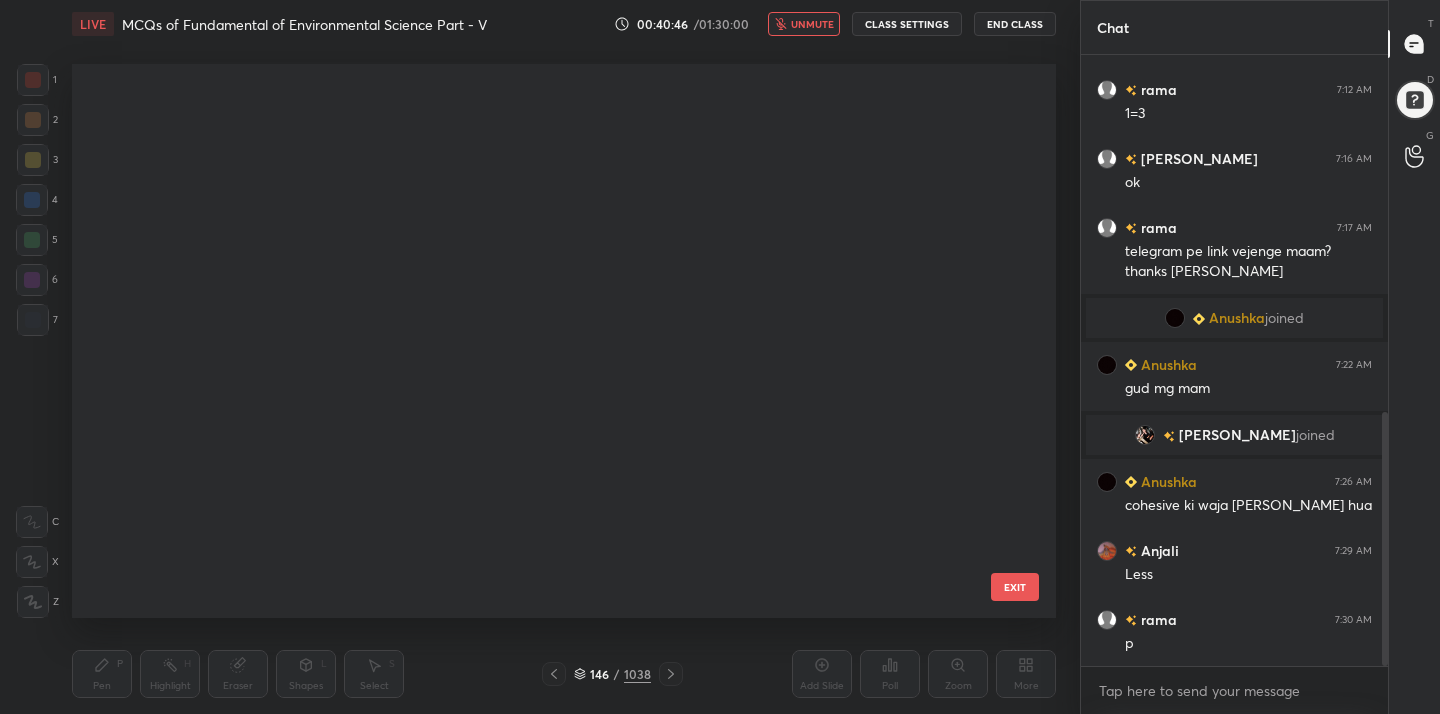 scroll, scrollTop: 7752, scrollLeft: 0, axis: vertical 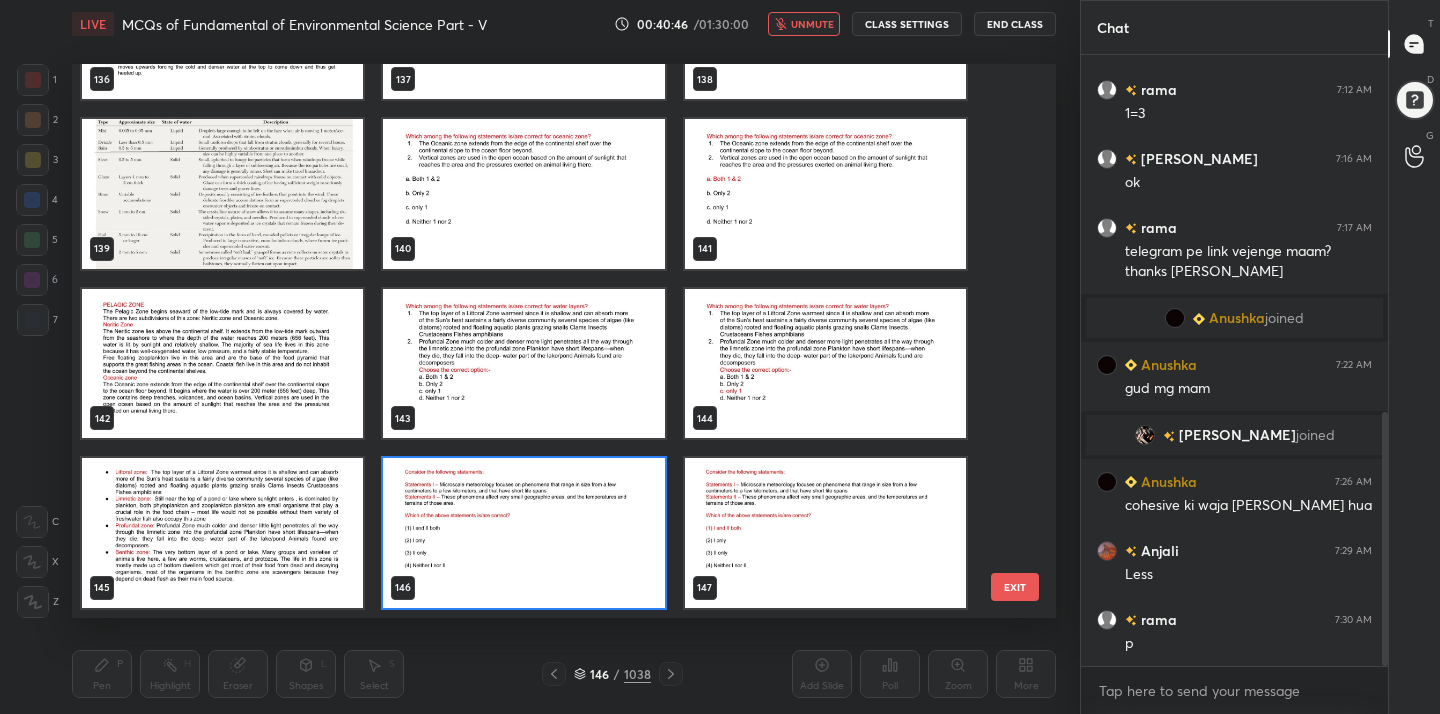 click at bounding box center (523, 533) 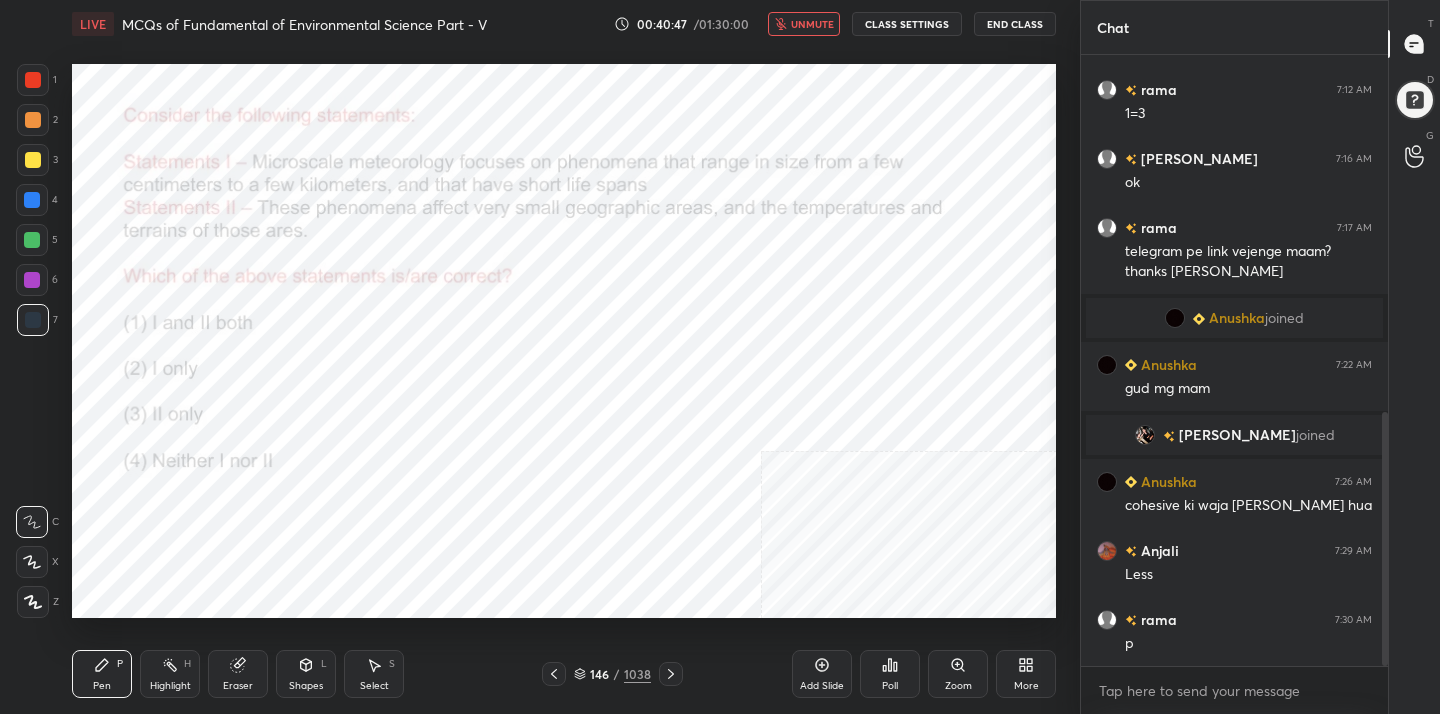 click on "Poll" at bounding box center (890, 674) 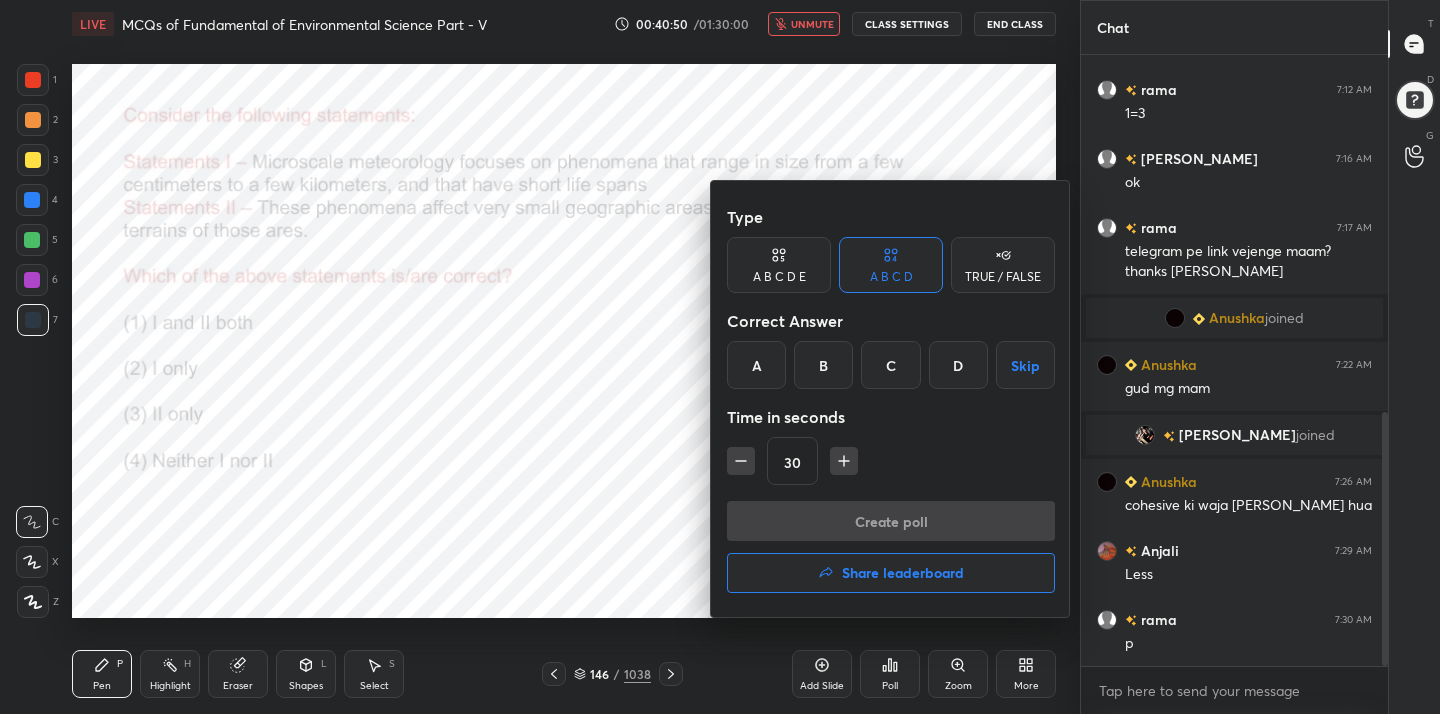 click on "A" at bounding box center (756, 365) 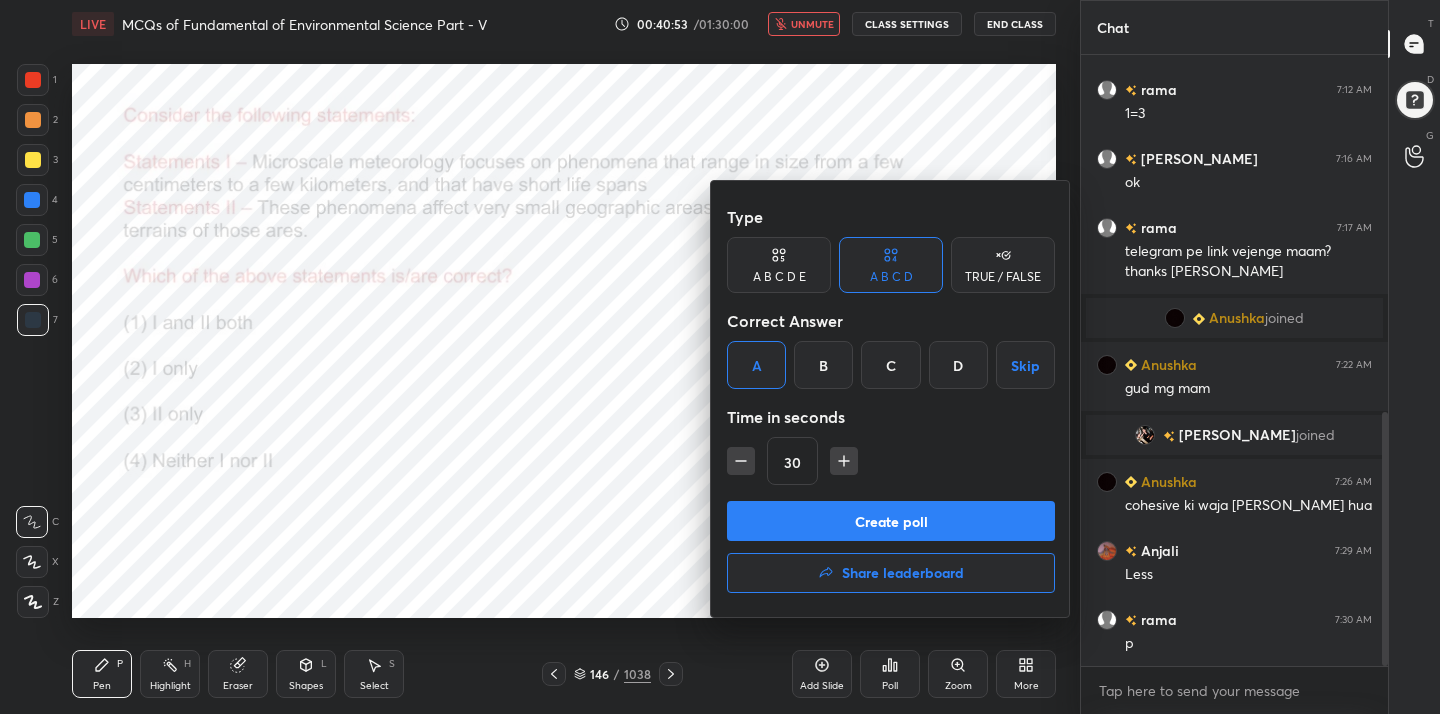 click on "Create poll" at bounding box center [891, 521] 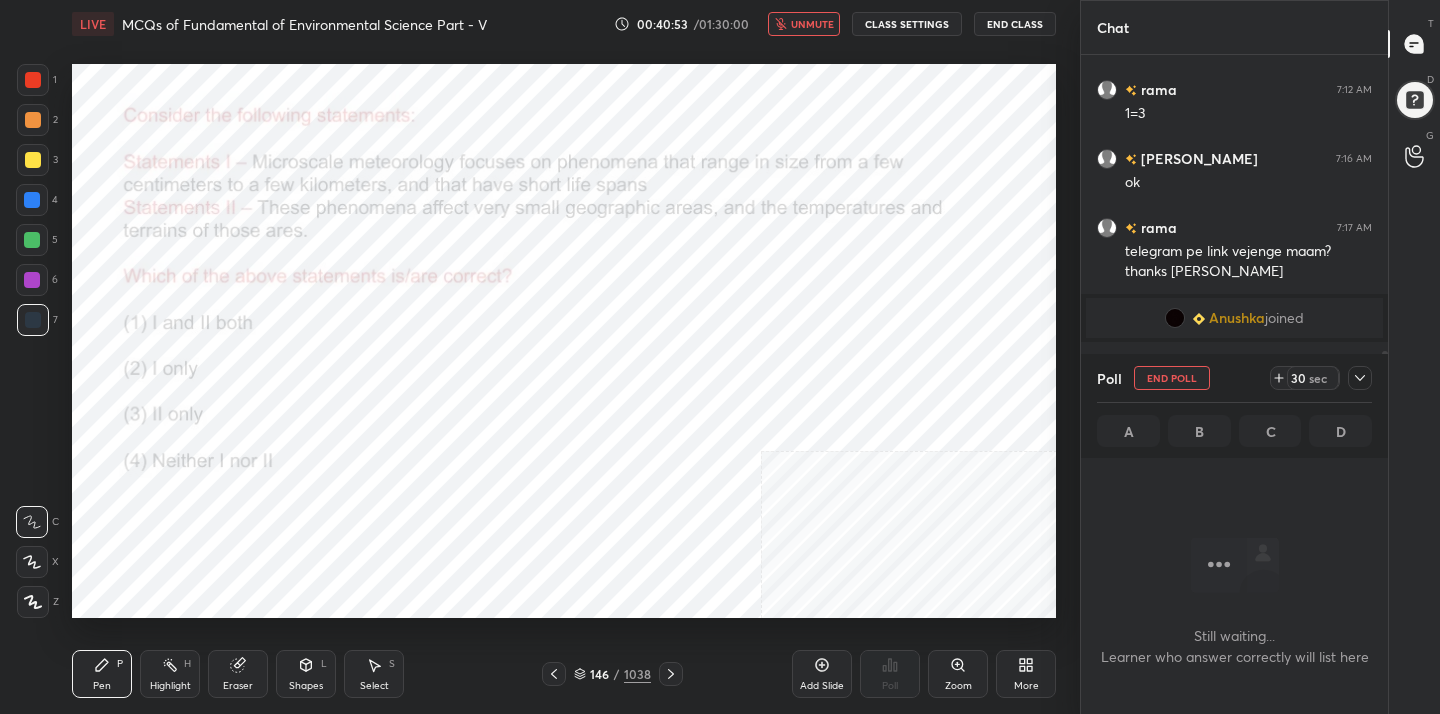 scroll, scrollTop: 341, scrollLeft: 301, axis: both 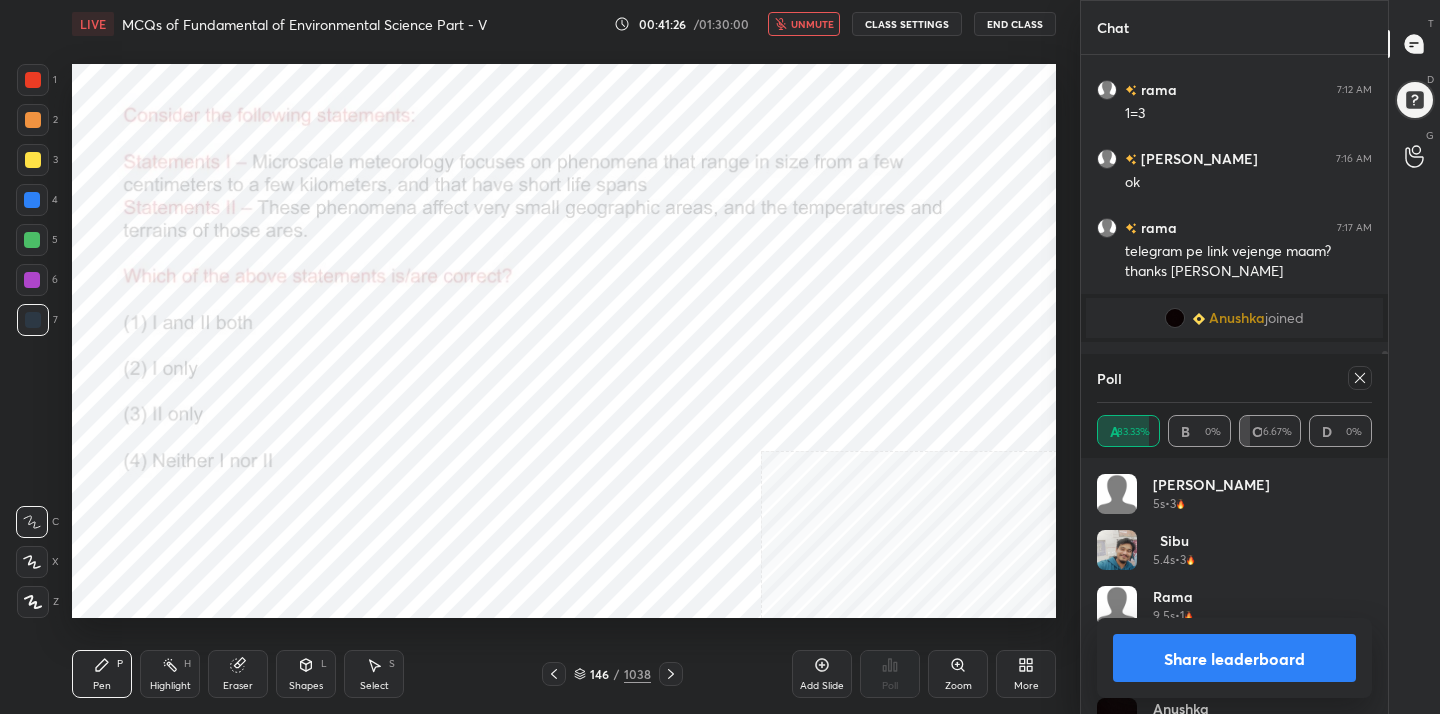 click 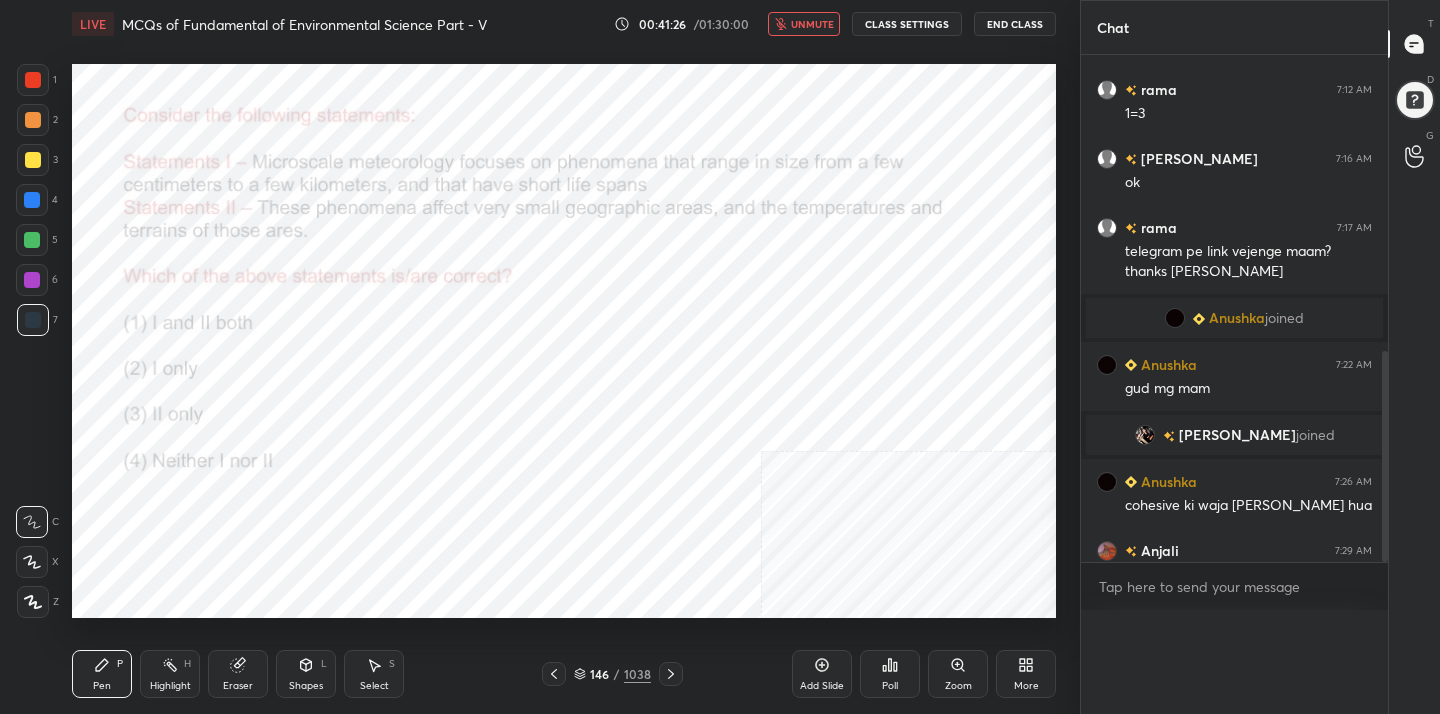 scroll, scrollTop: 0, scrollLeft: 0, axis: both 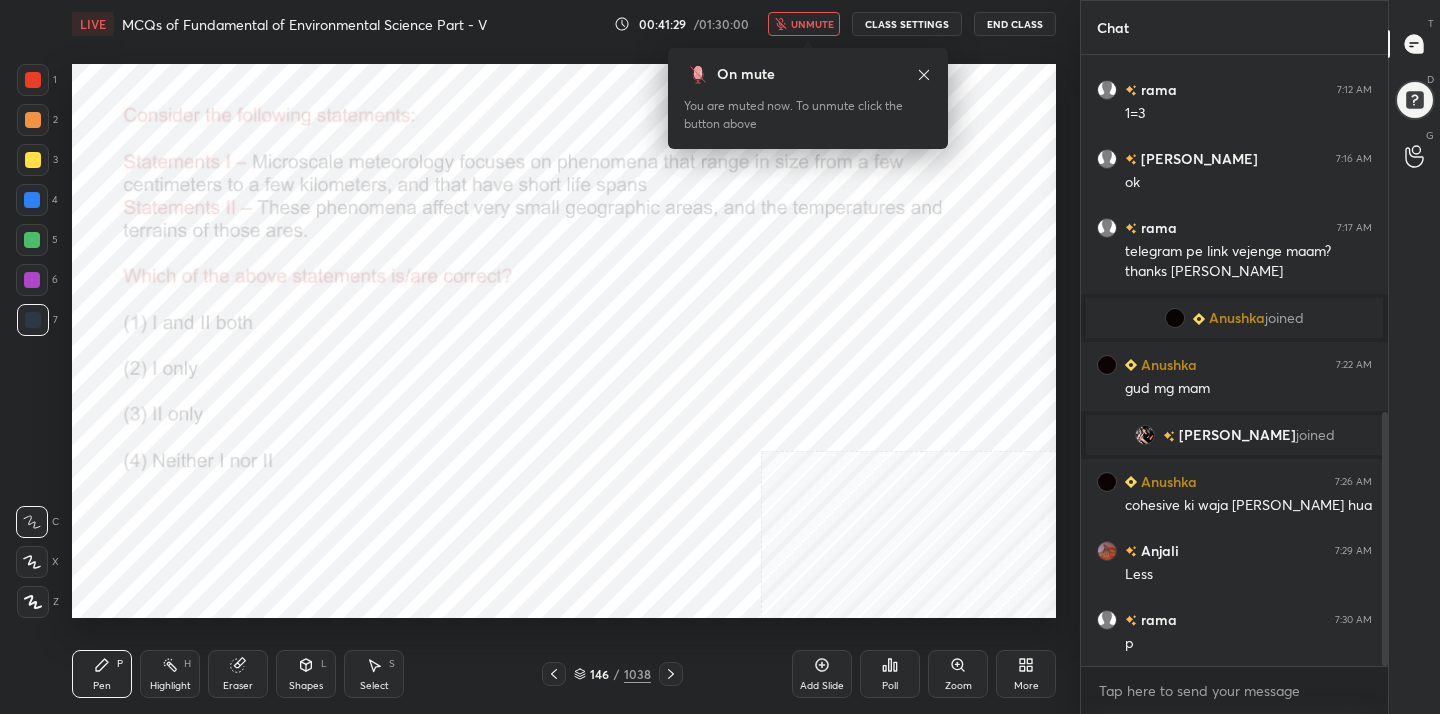 click on "unmute" at bounding box center [812, 24] 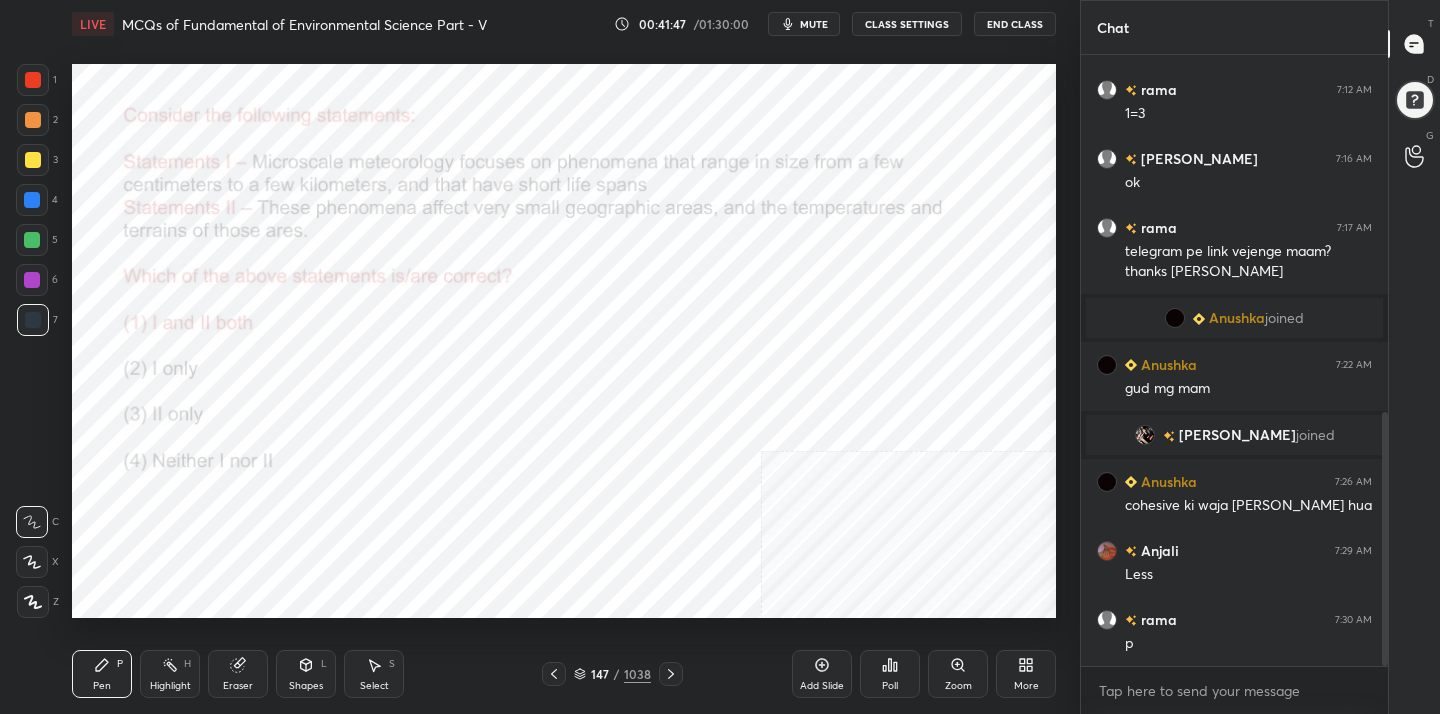 click on "mute" at bounding box center (804, 24) 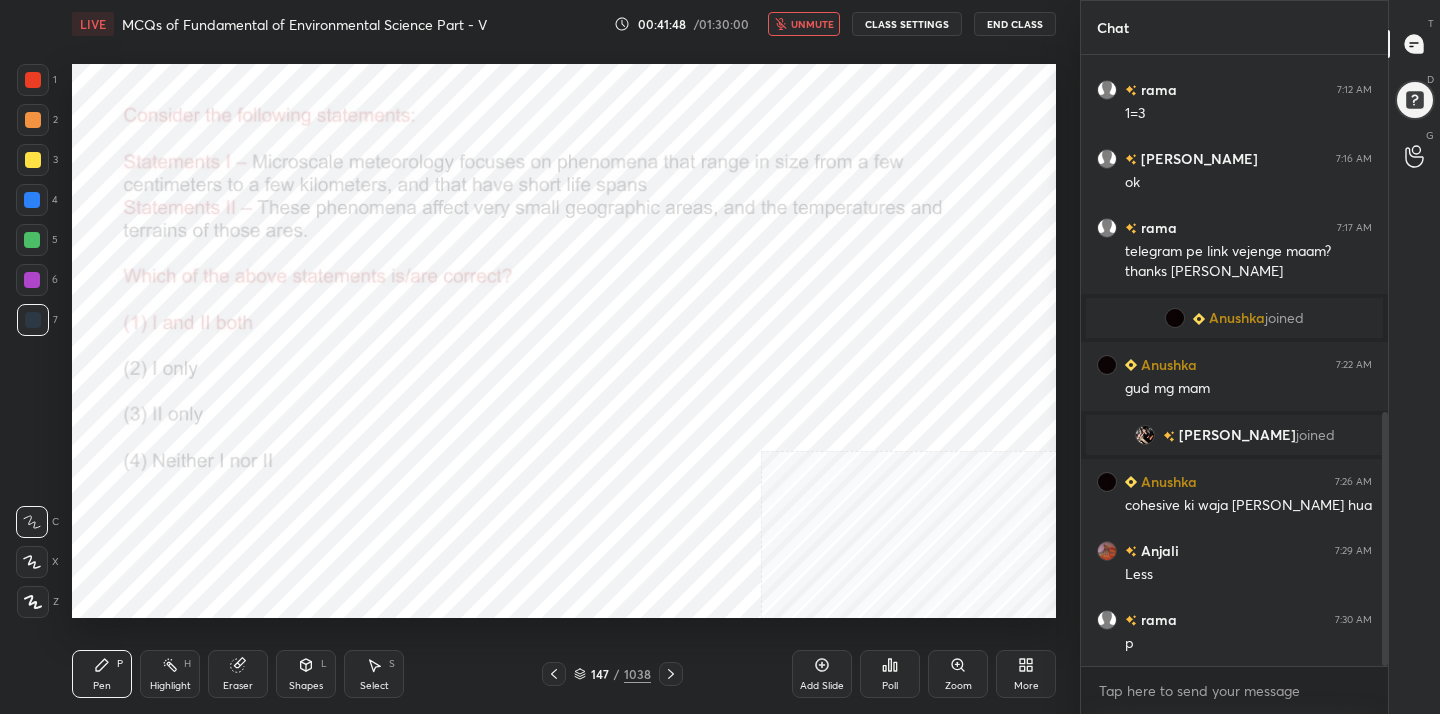 click 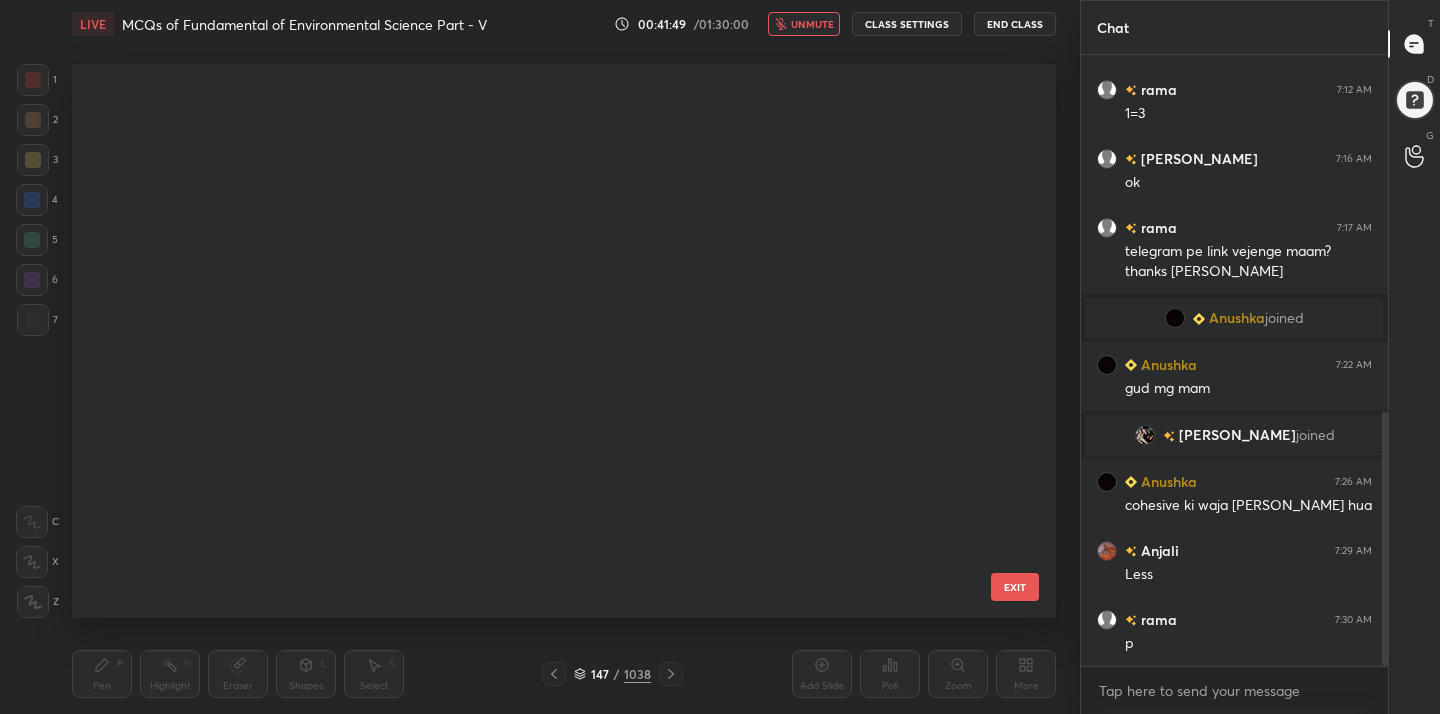 scroll, scrollTop: 7752, scrollLeft: 0, axis: vertical 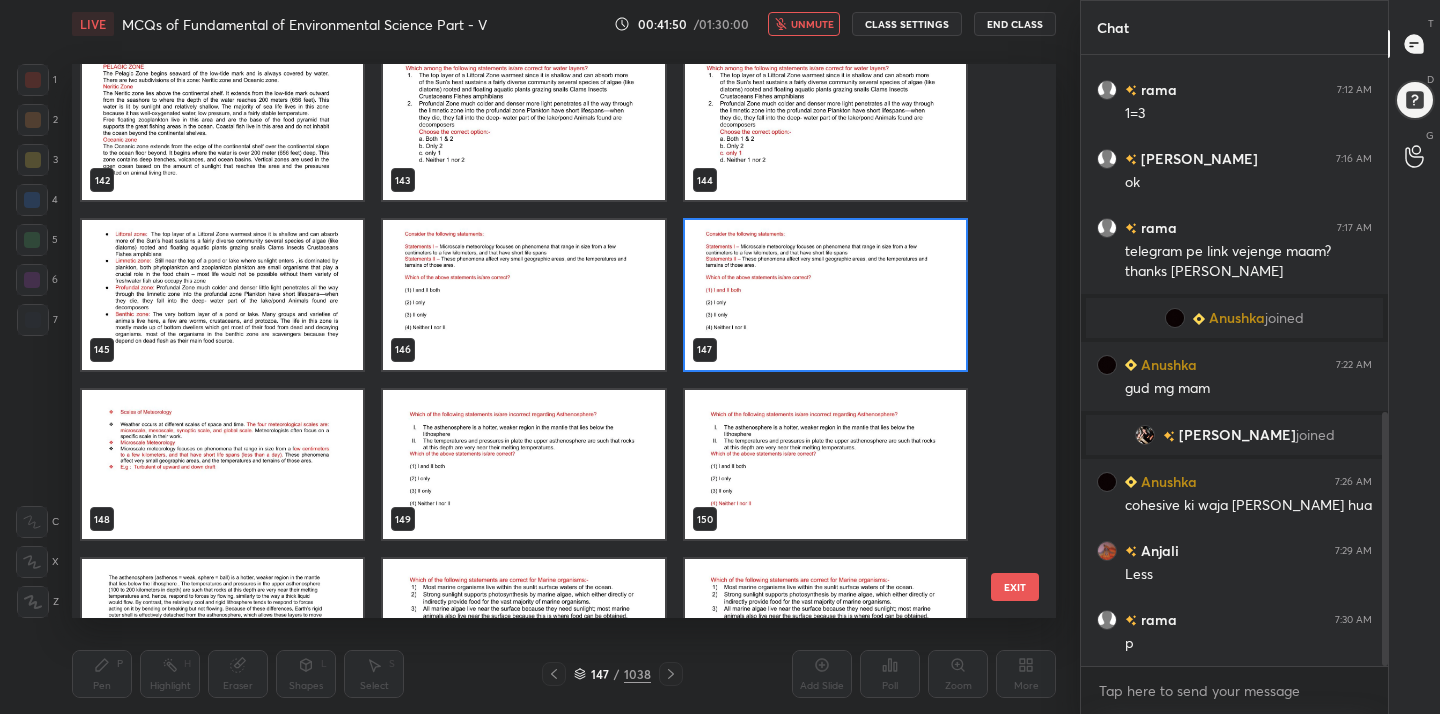 click at bounding box center [523, 465] 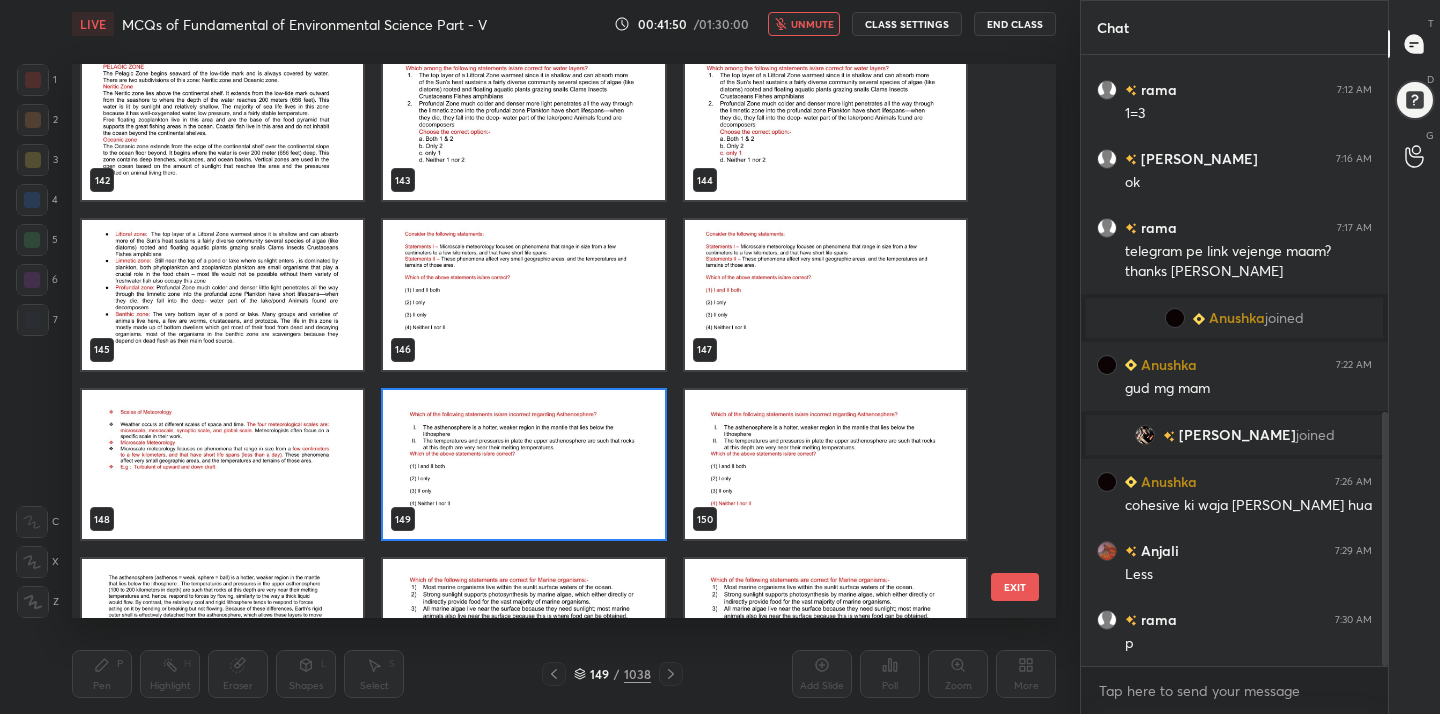 click at bounding box center [523, 465] 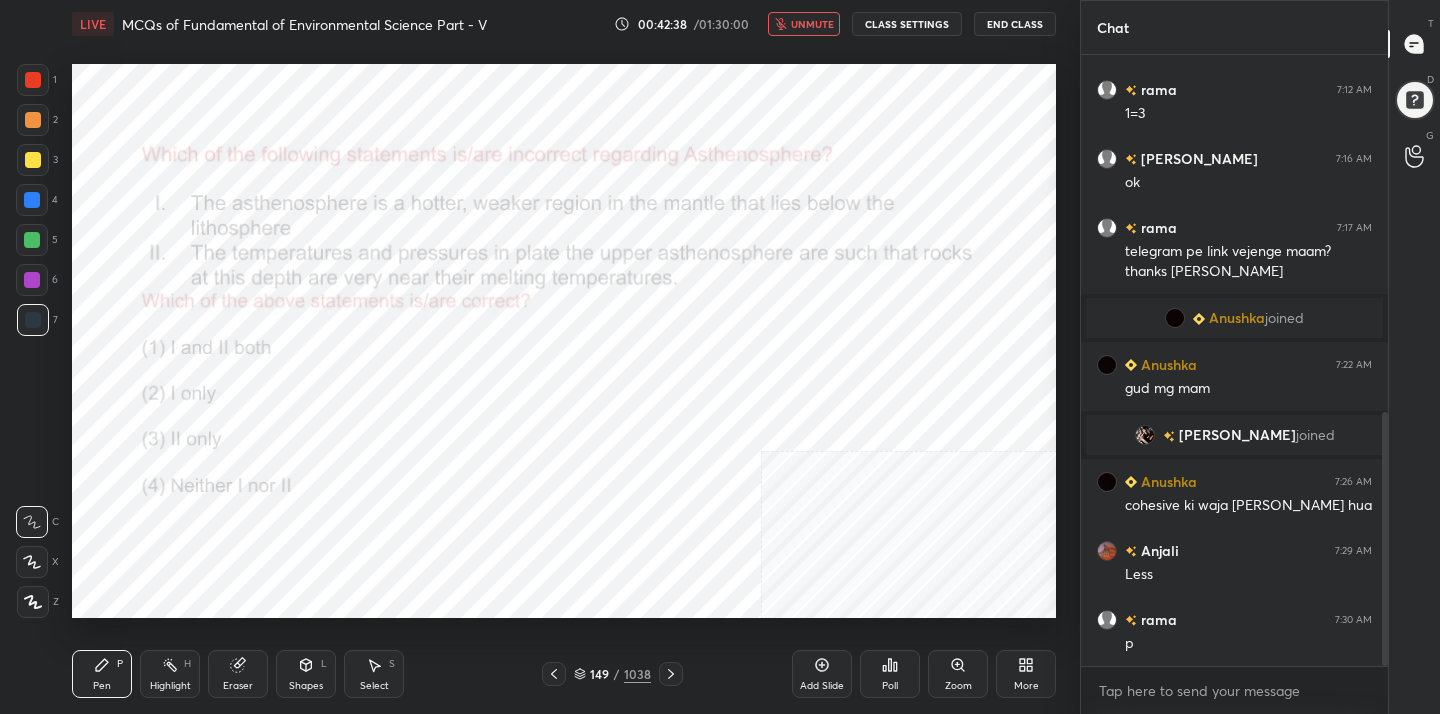 click 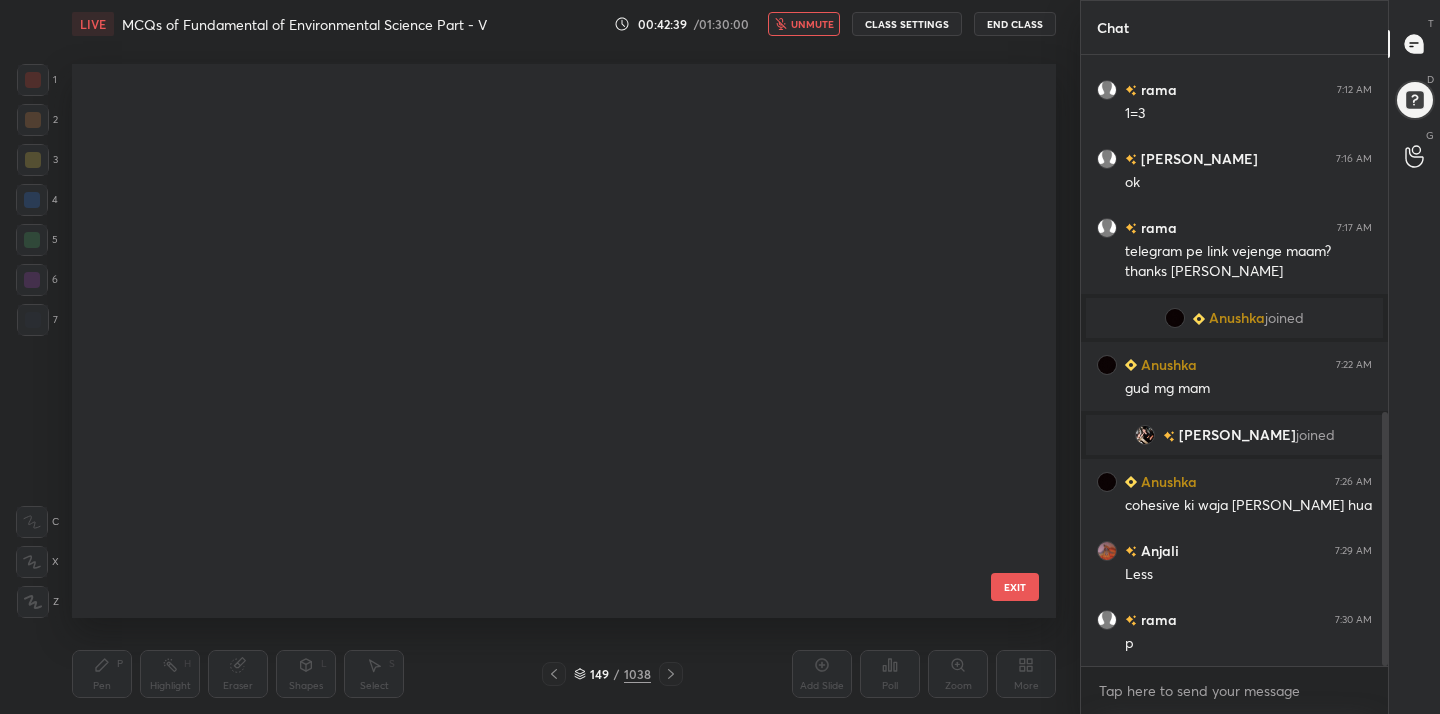 scroll, scrollTop: 7921, scrollLeft: 0, axis: vertical 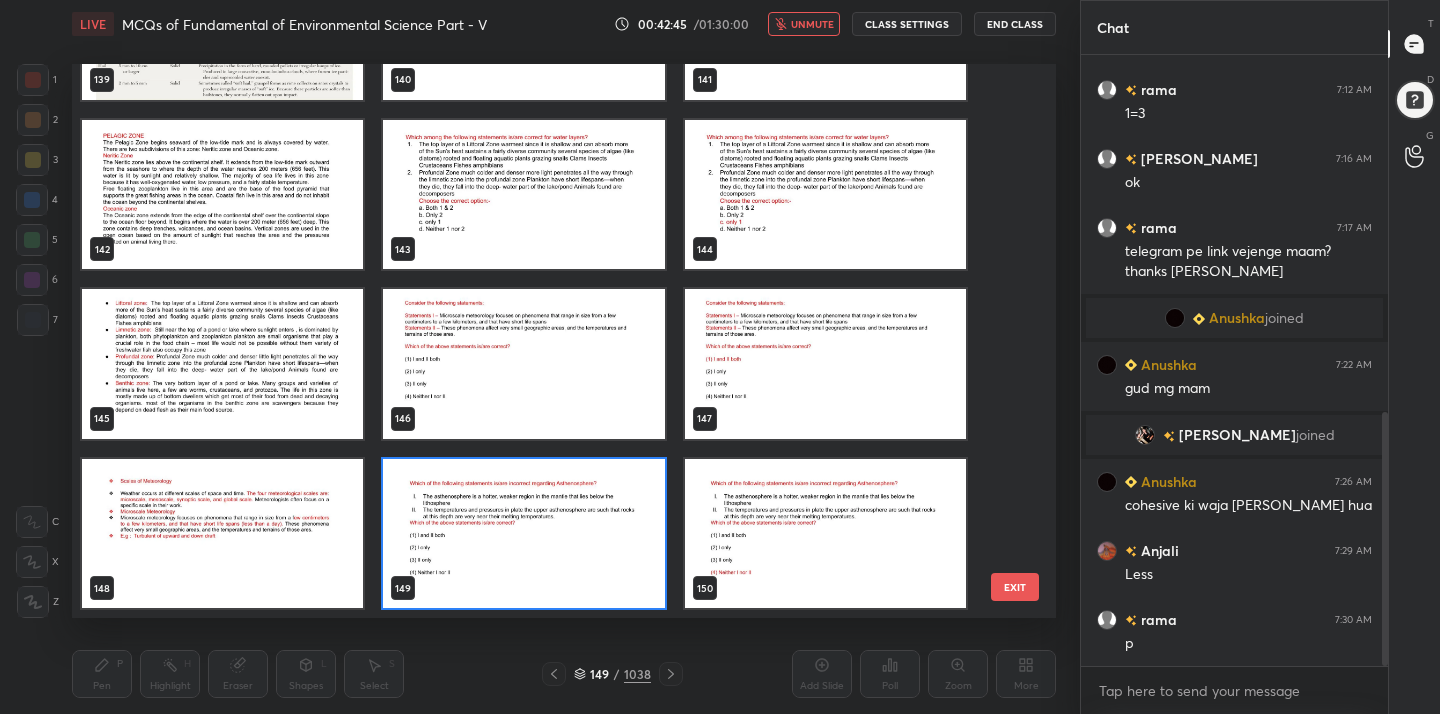 click at bounding box center (523, 534) 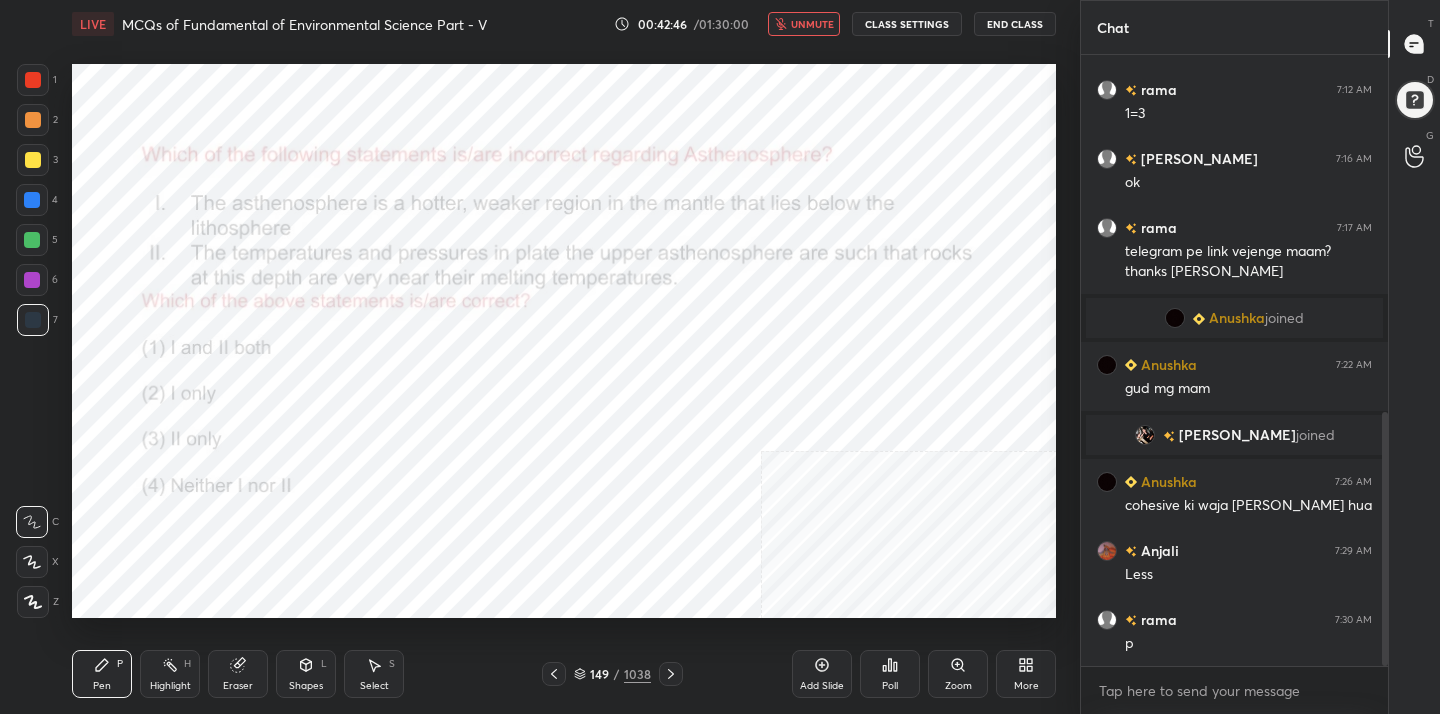 click on "Poll" at bounding box center [890, 674] 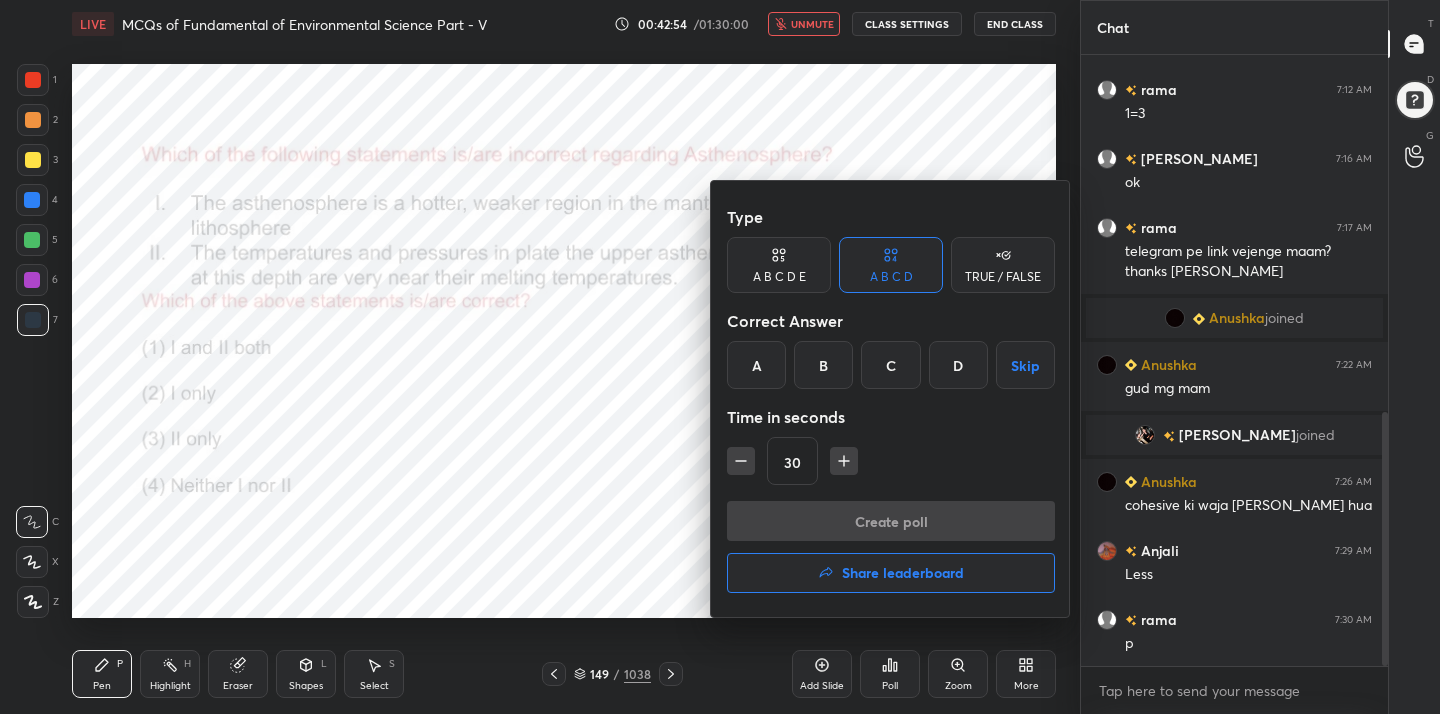 click on "D" at bounding box center (958, 365) 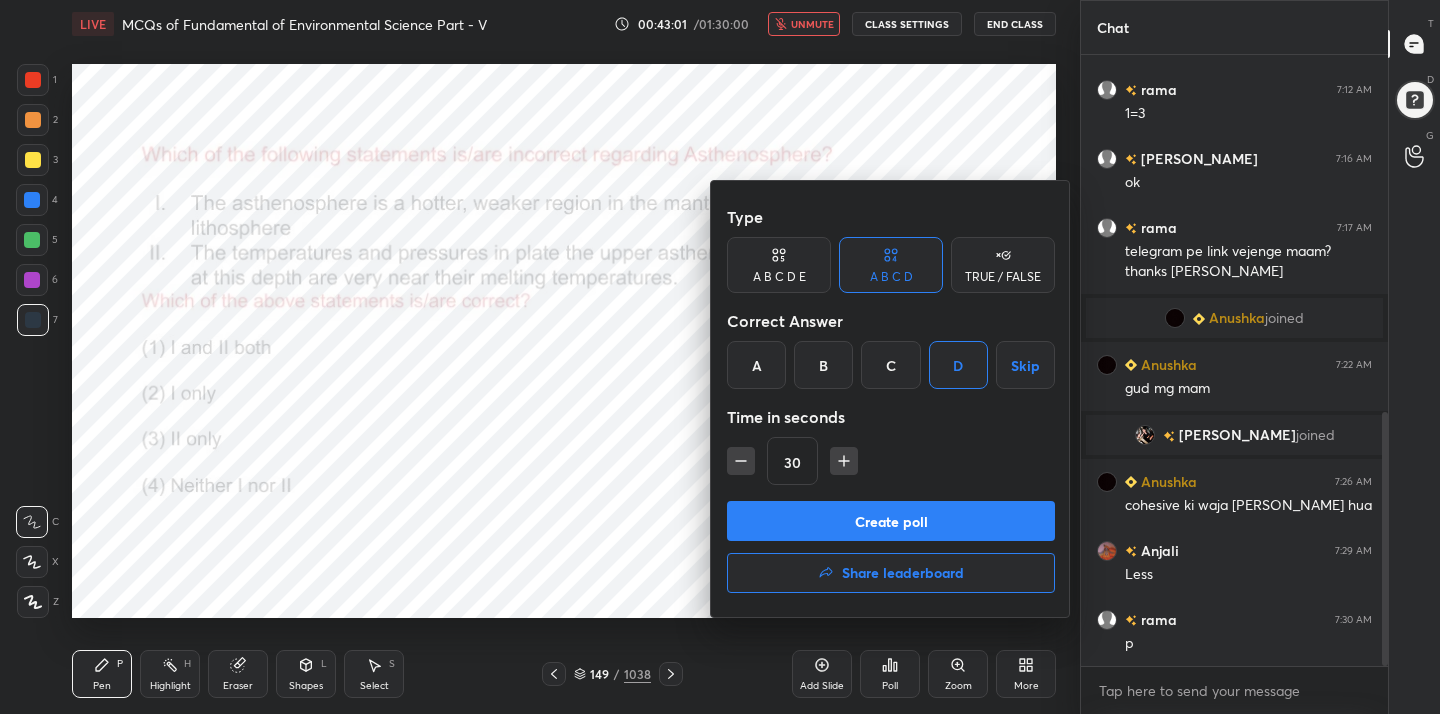 click on "Create poll" at bounding box center (891, 521) 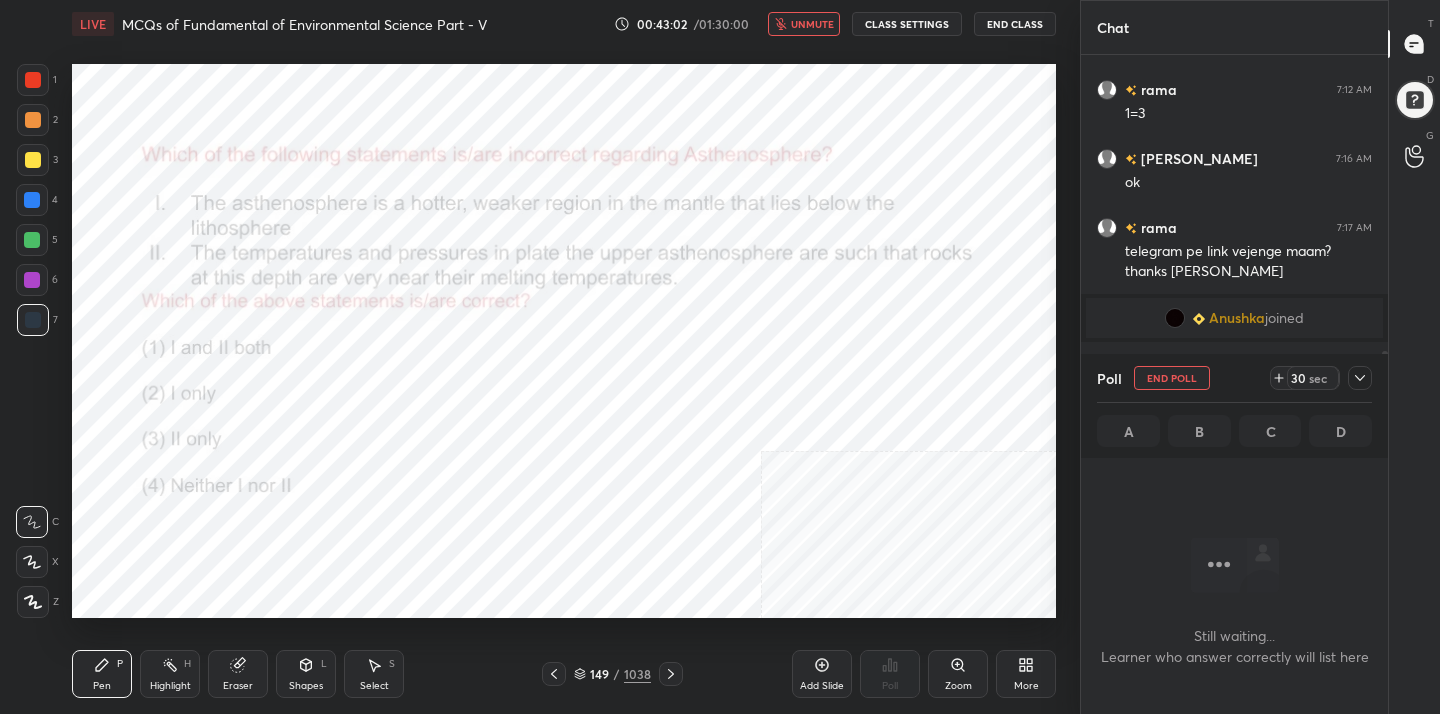 scroll, scrollTop: 338, scrollLeft: 301, axis: both 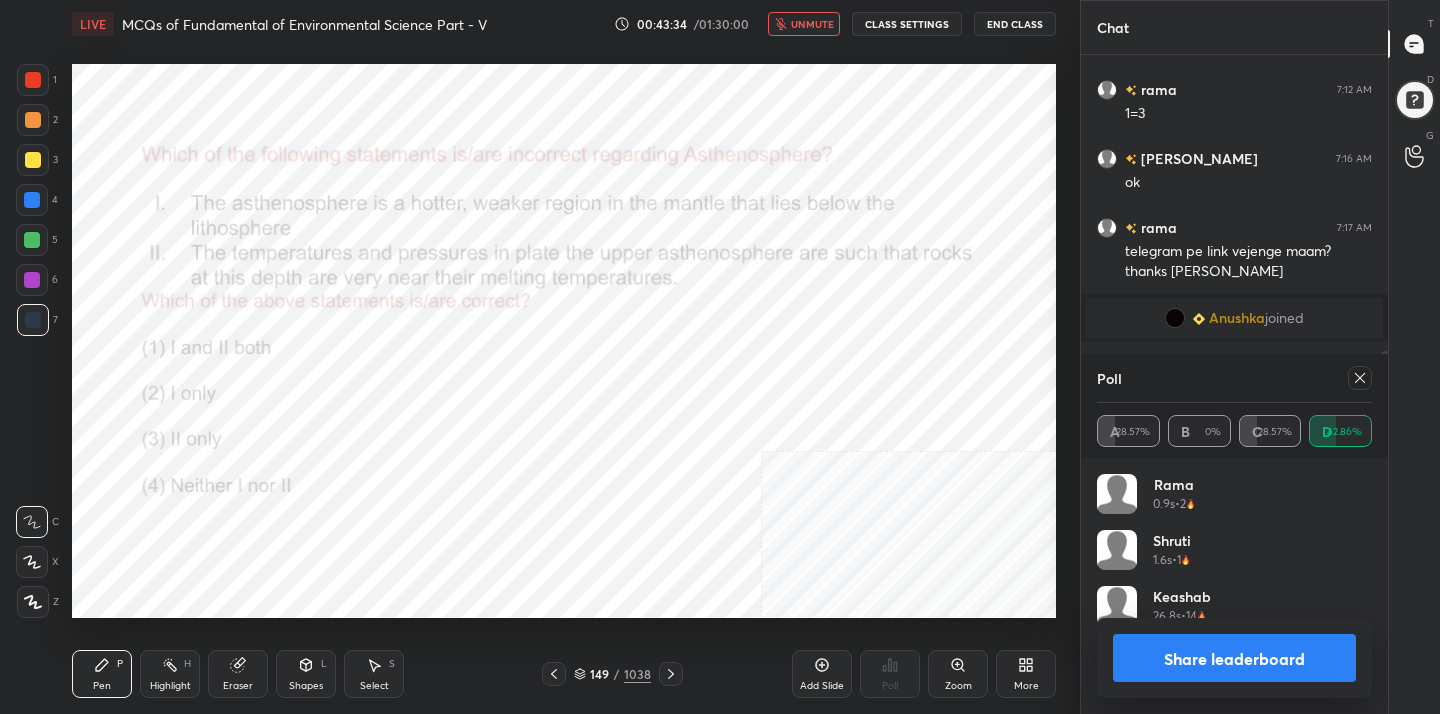click 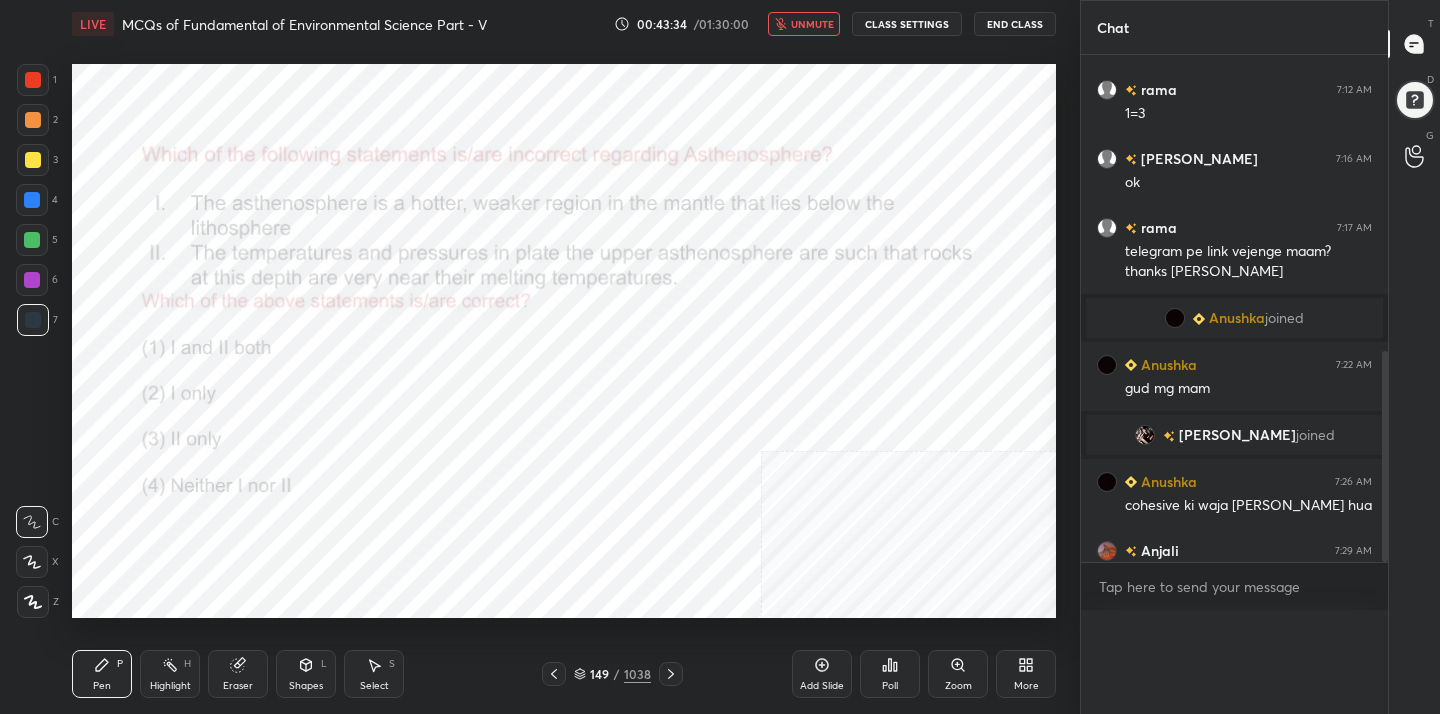 scroll, scrollTop: 0, scrollLeft: 0, axis: both 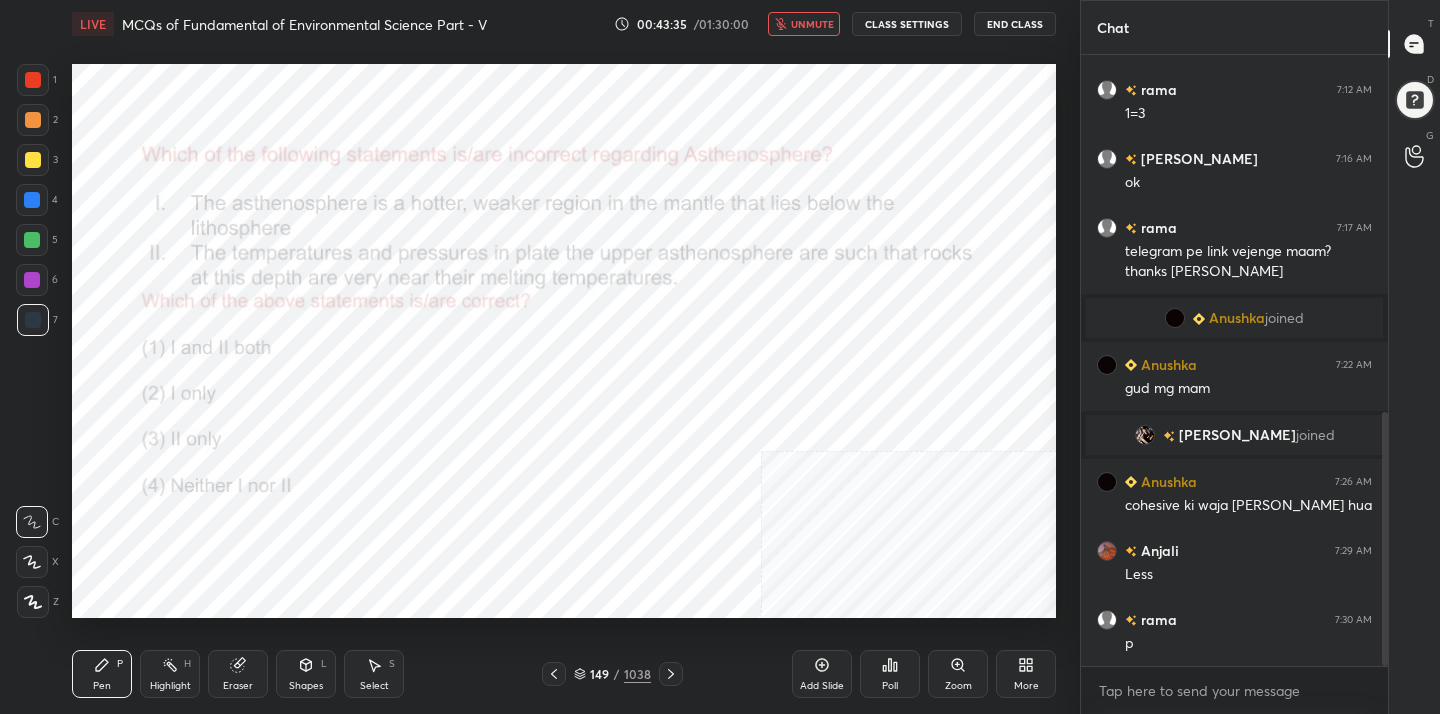 click on "unmute" at bounding box center (812, 24) 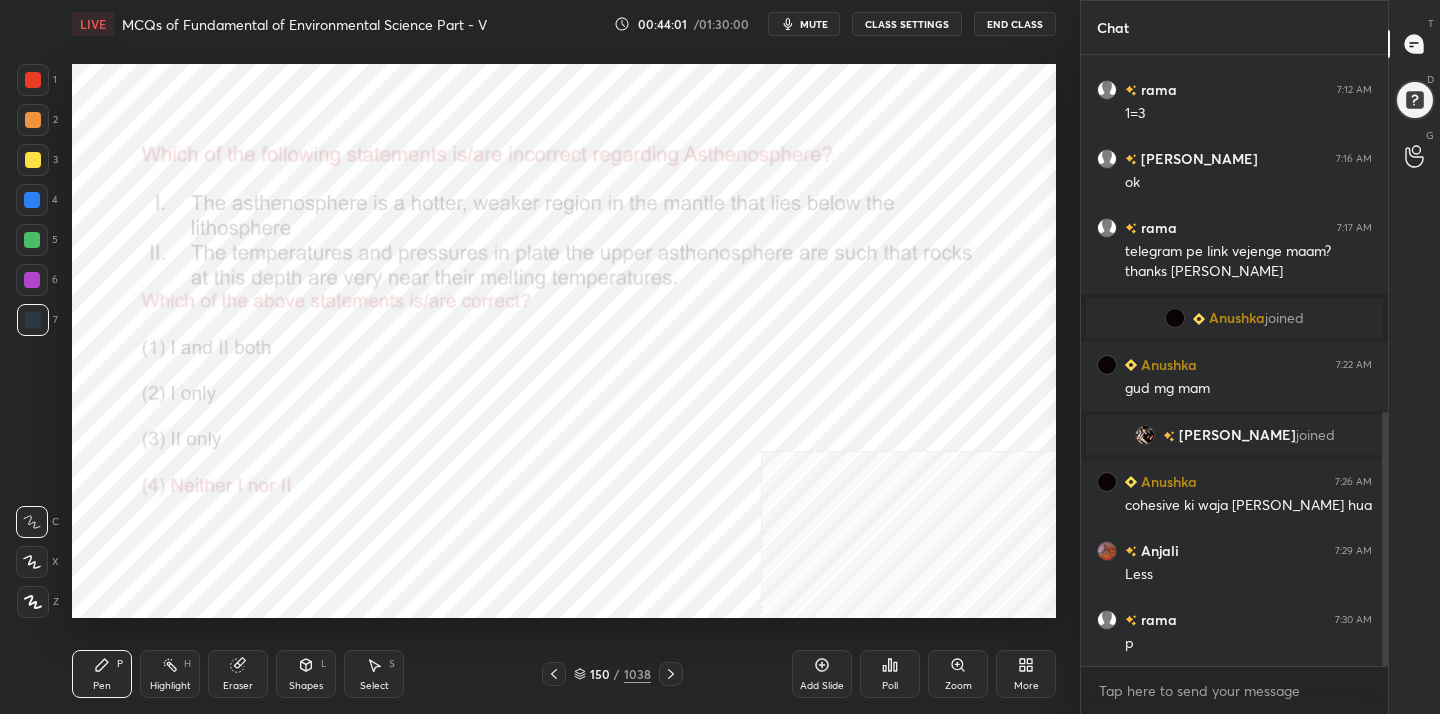 scroll, scrollTop: 928, scrollLeft: 0, axis: vertical 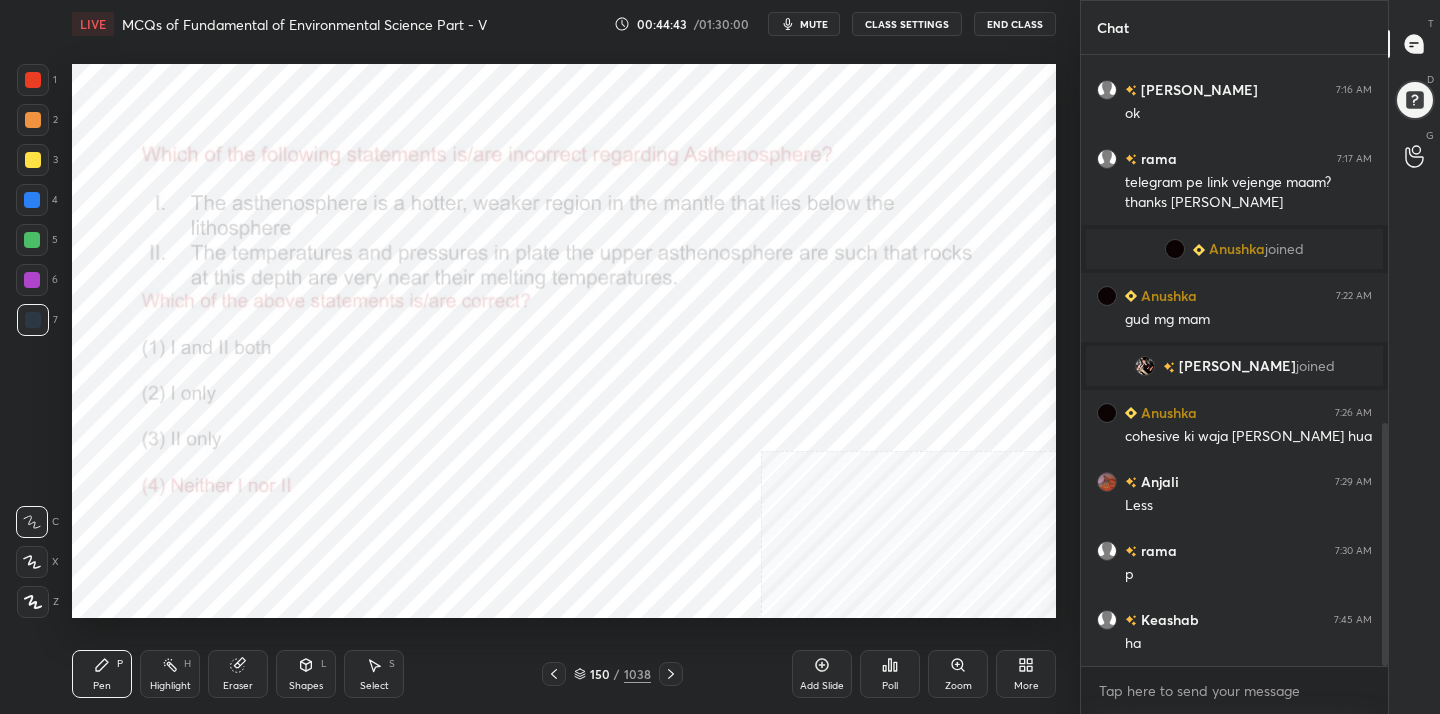 click 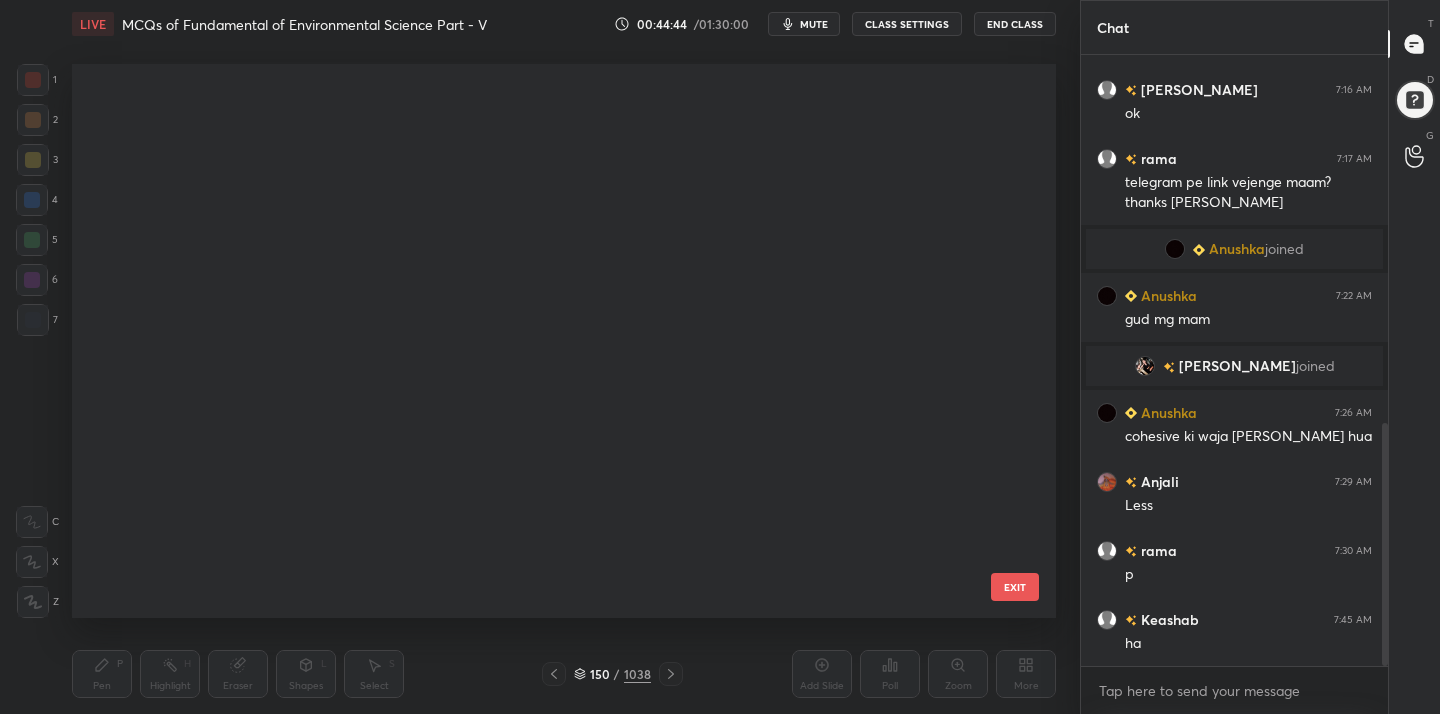 scroll, scrollTop: 7921, scrollLeft: 0, axis: vertical 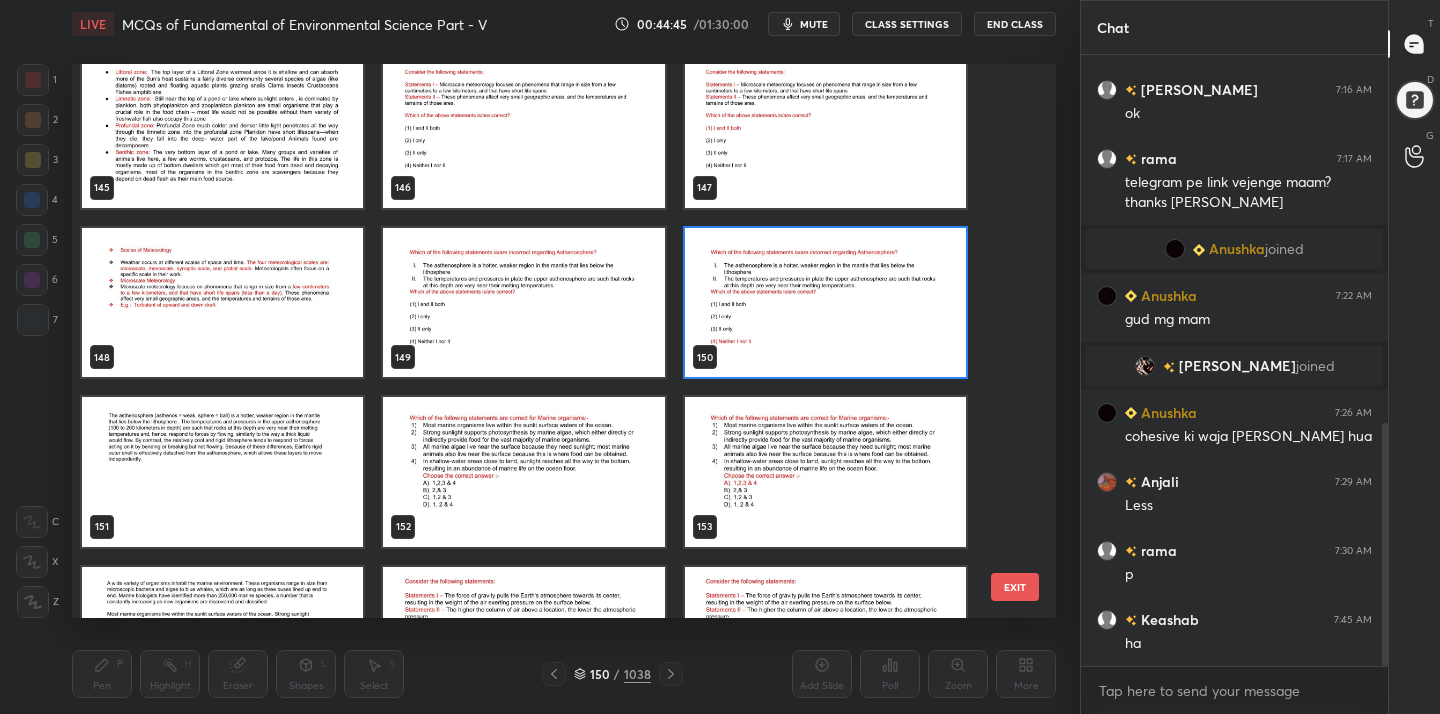click at bounding box center (523, 472) 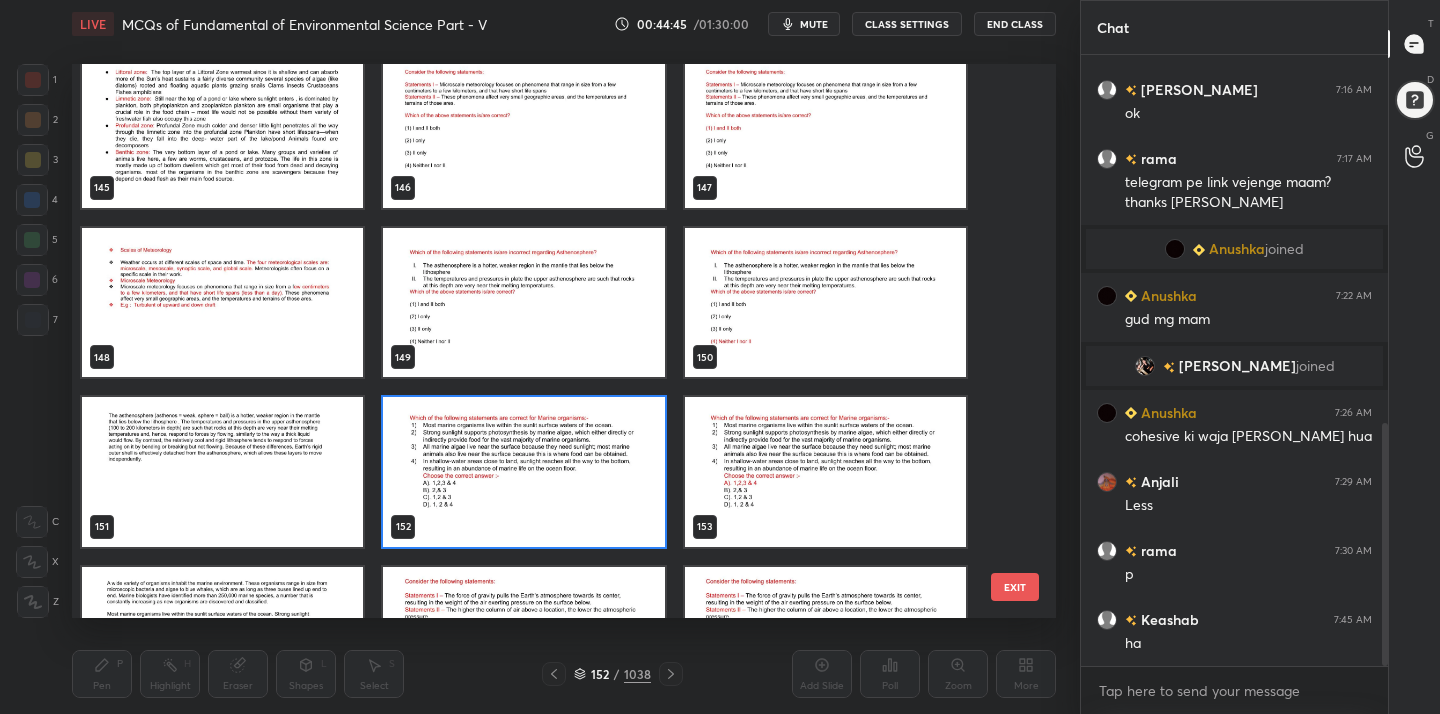 click at bounding box center (523, 472) 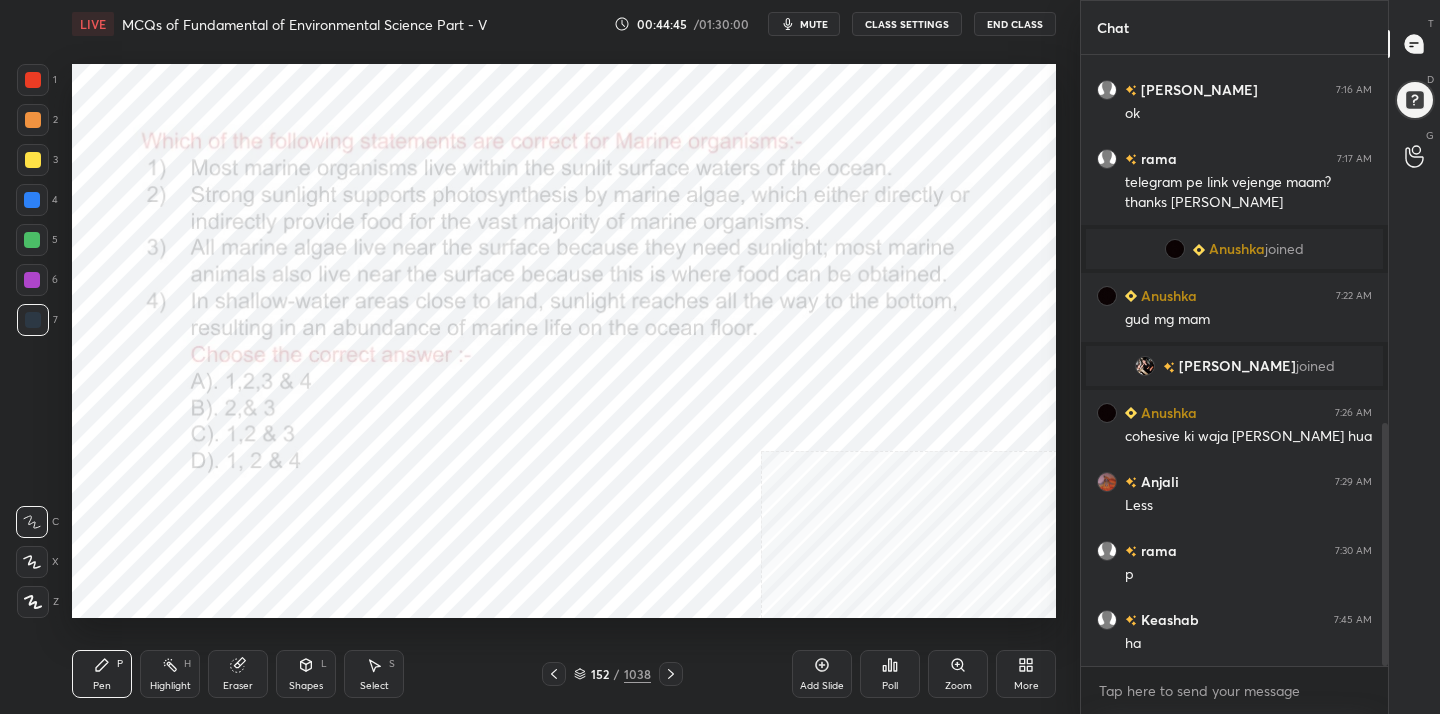 click at bounding box center (523, 472) 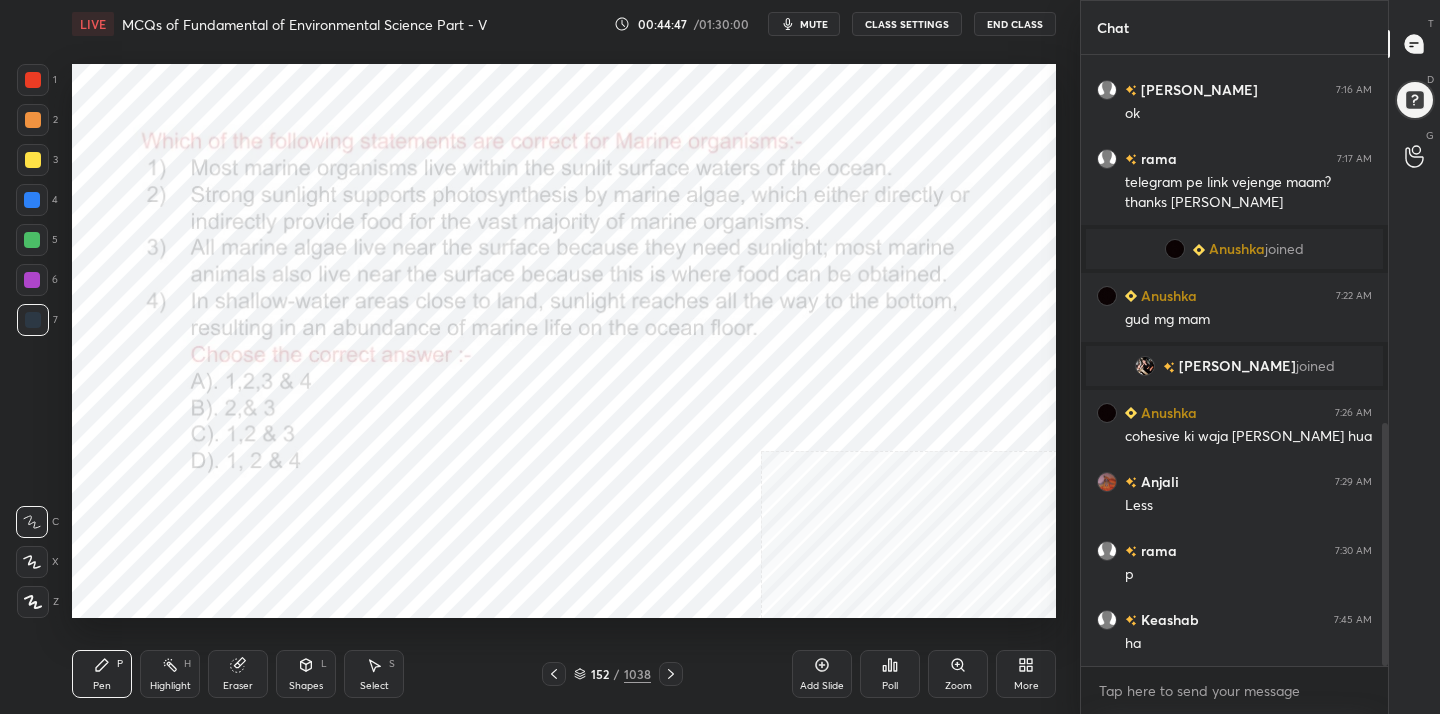 click on "mute" at bounding box center (814, 24) 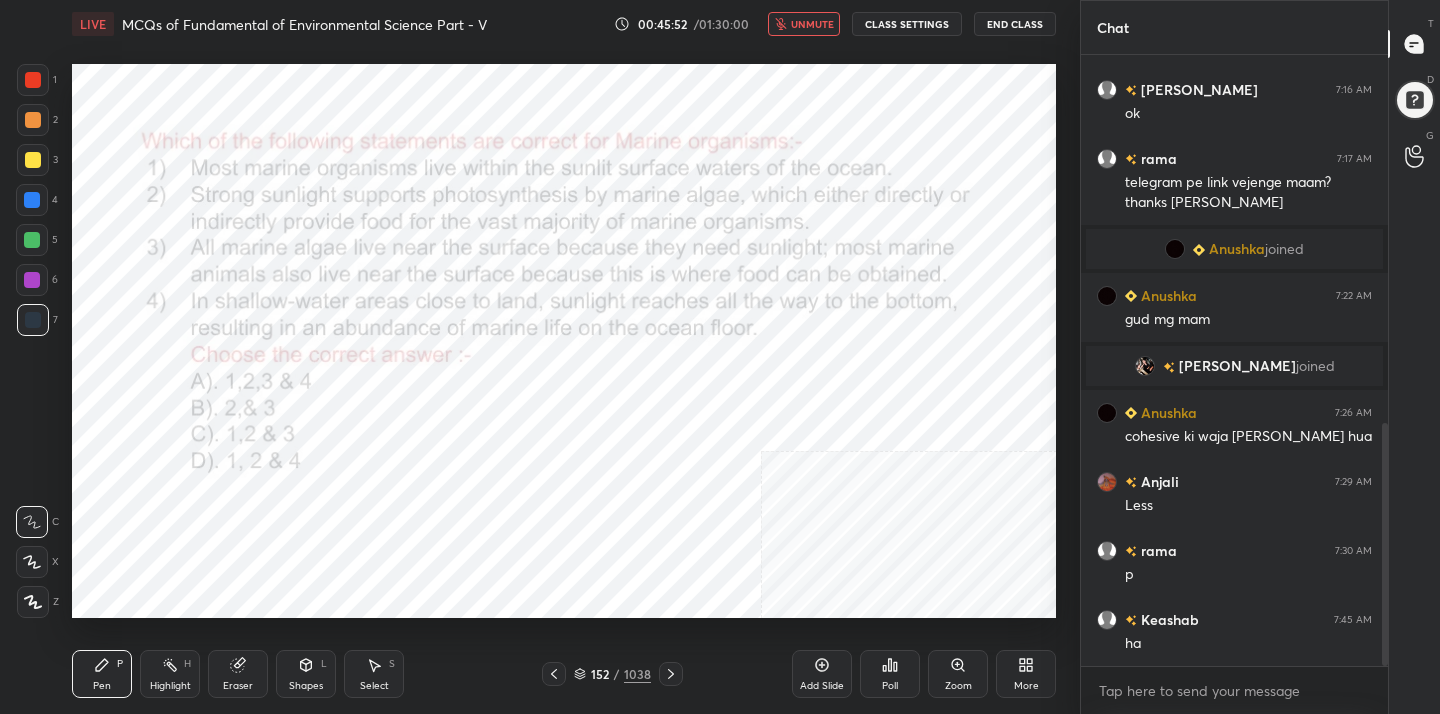 click on "unmute" at bounding box center (804, 24) 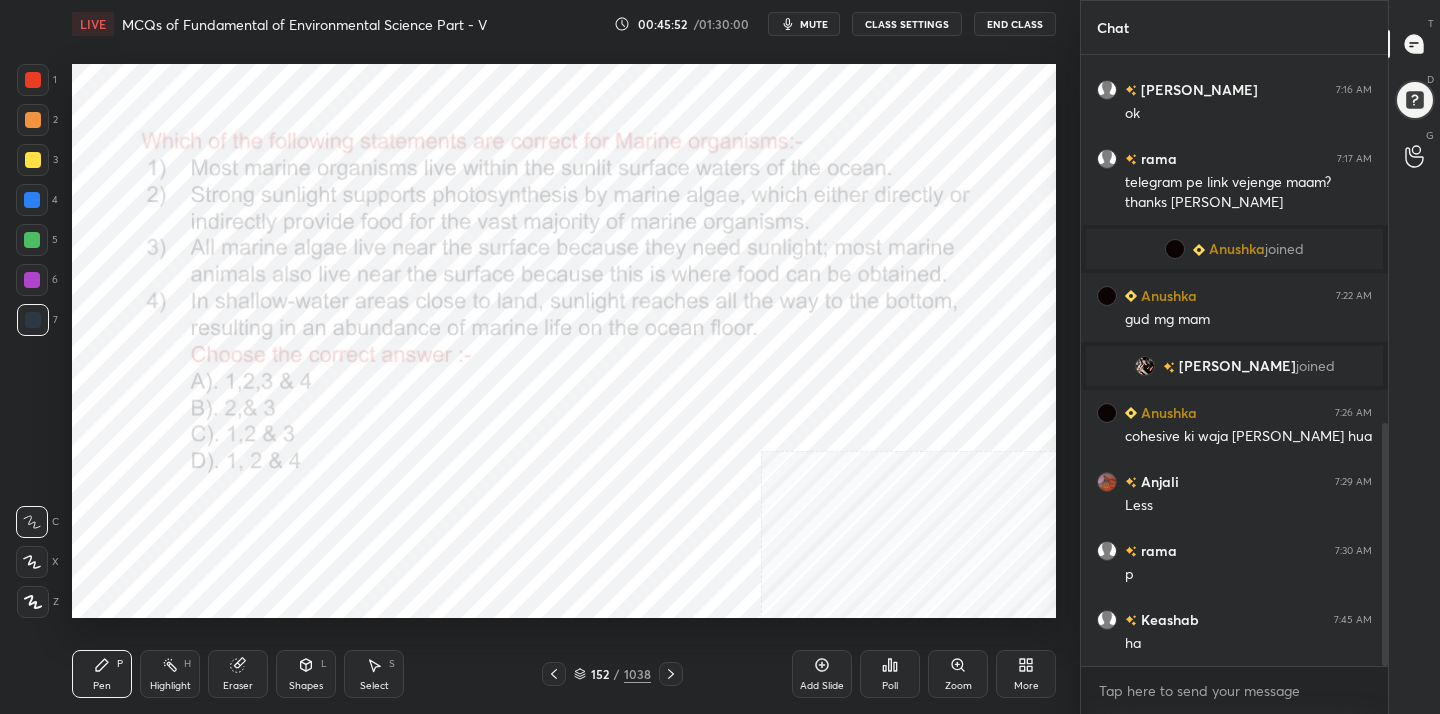 click on "mute" at bounding box center [804, 24] 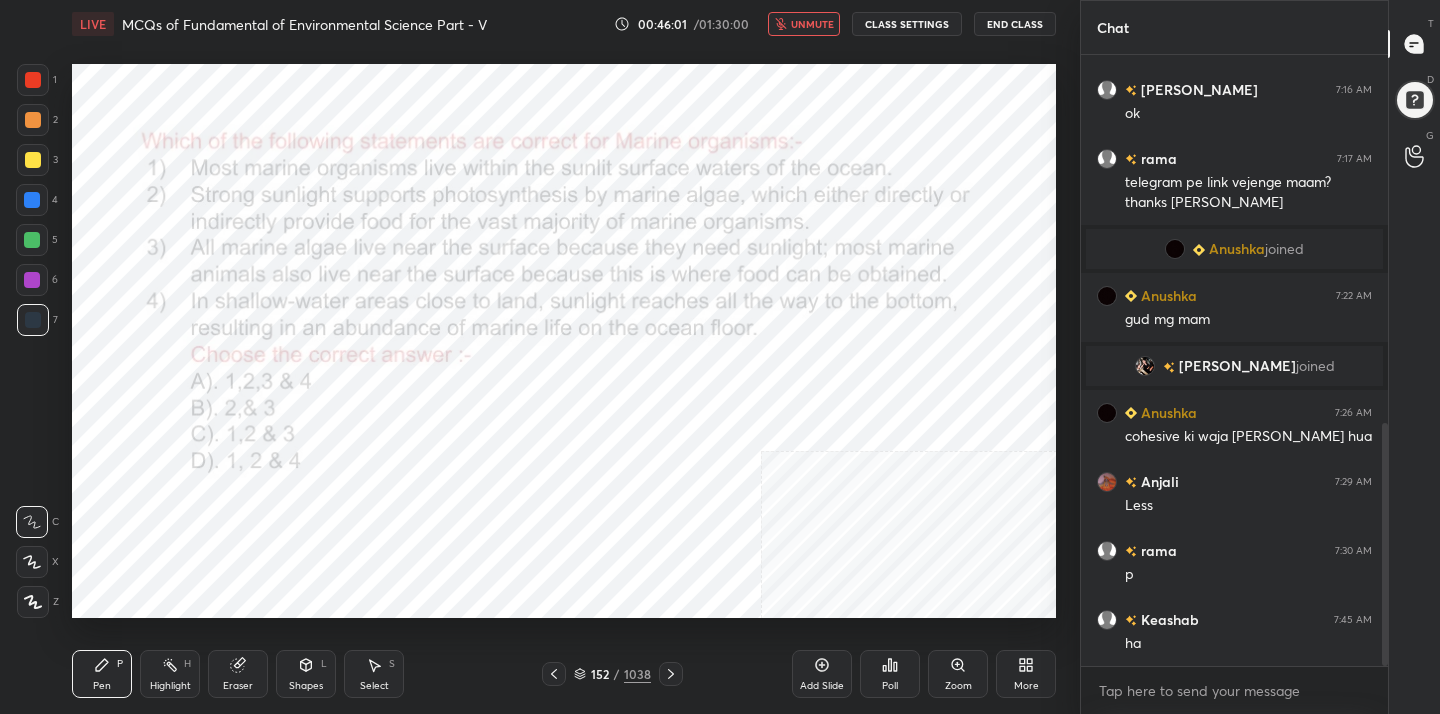 scroll, scrollTop: 997, scrollLeft: 0, axis: vertical 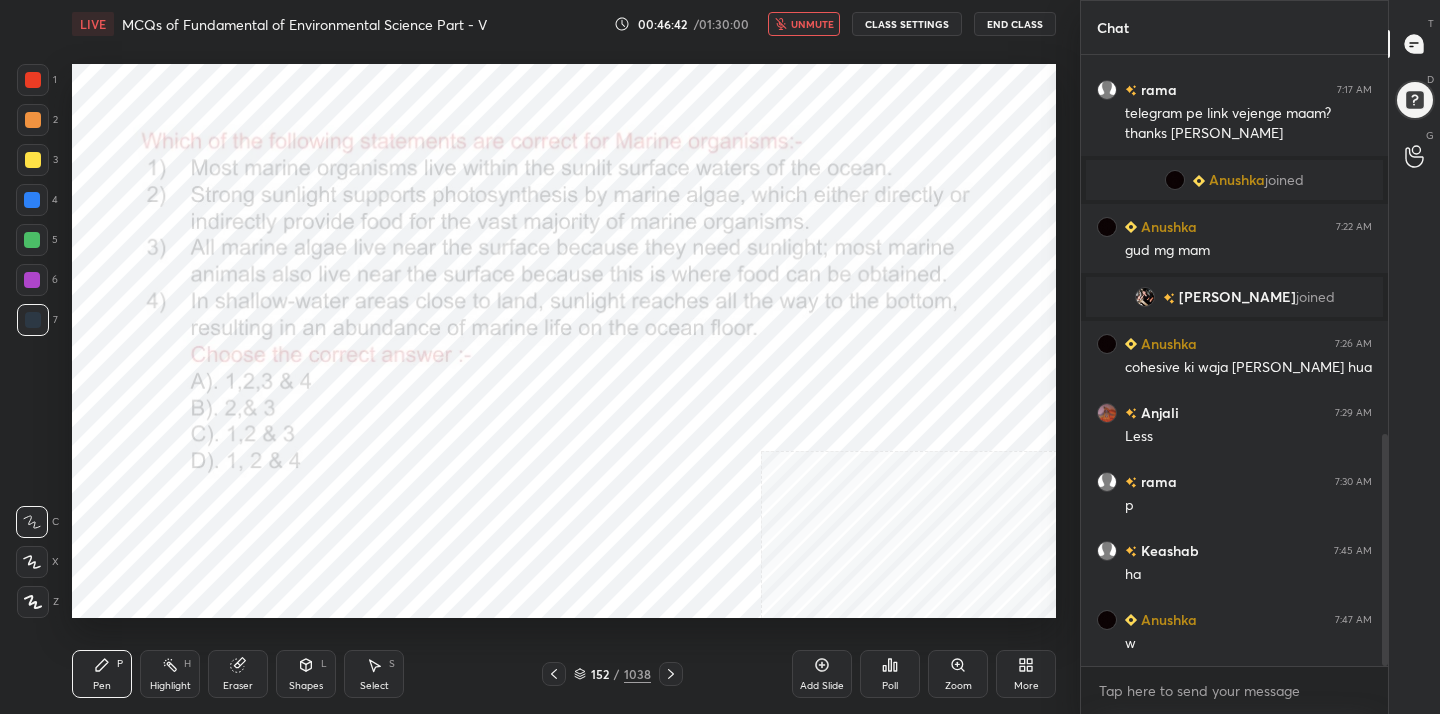 click on "Pen P Highlight H Eraser Shapes L Select S 152 / 1038 Add Slide Poll Zoom More" at bounding box center [564, 674] 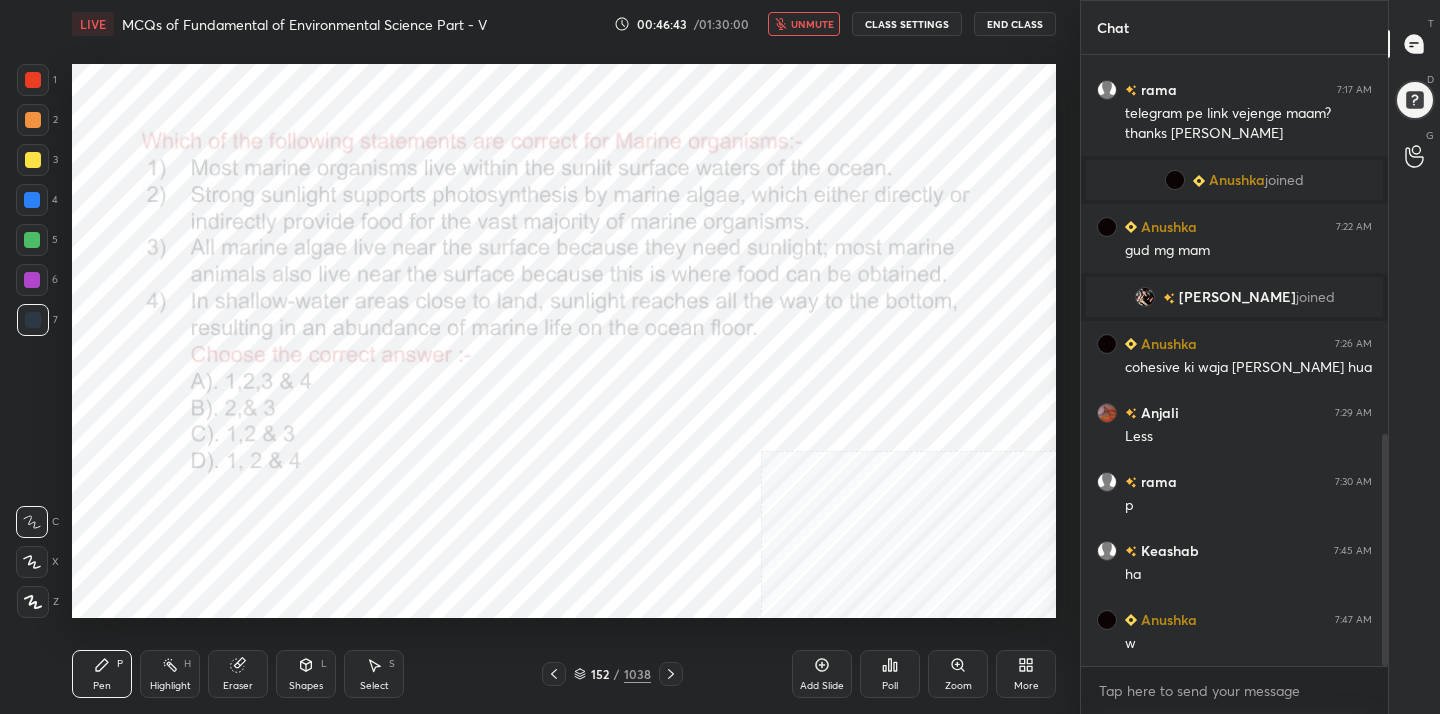 click on "Pen P Highlight H Eraser Shapes L Select S 152 / 1038 Add Slide Poll Zoom More" at bounding box center (564, 674) 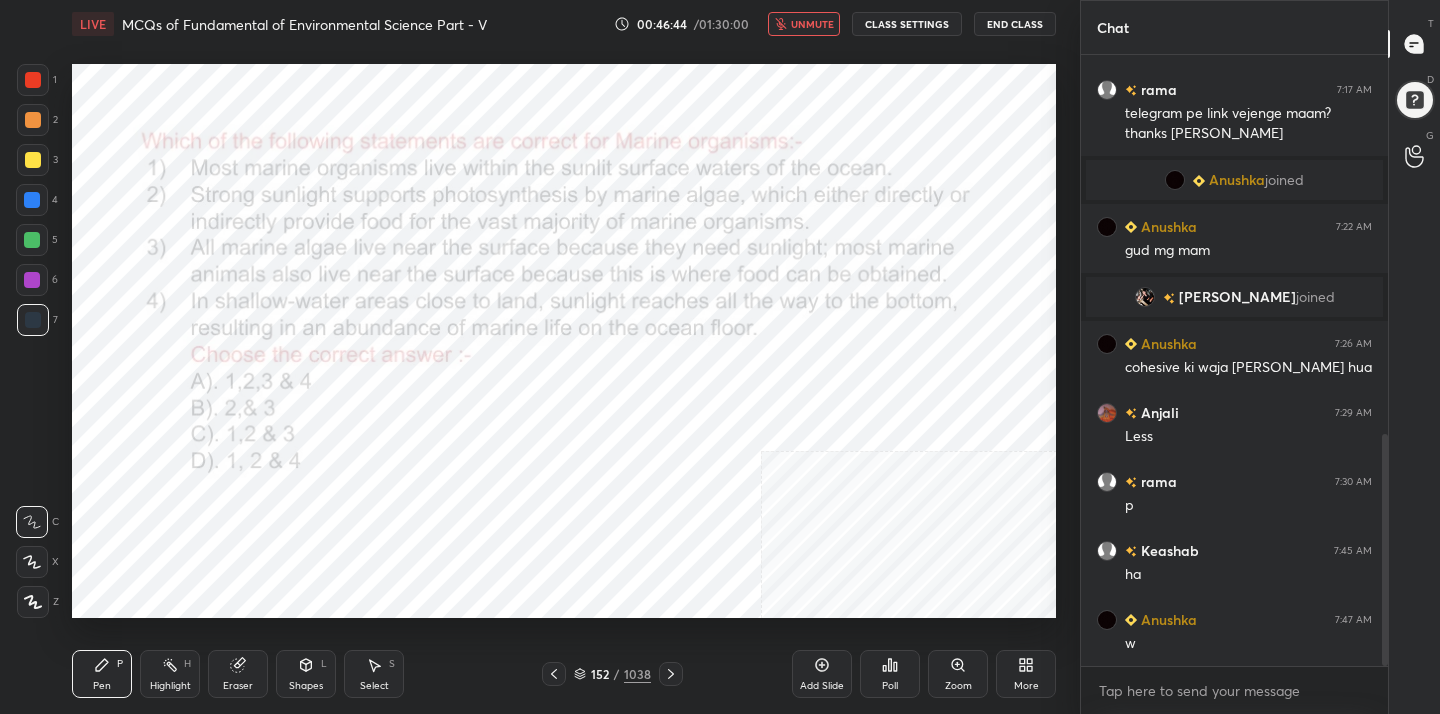 click on "Pen P Highlight H Eraser Shapes L Select S 152 / 1038 Add Slide Poll Zoom More" at bounding box center [564, 674] 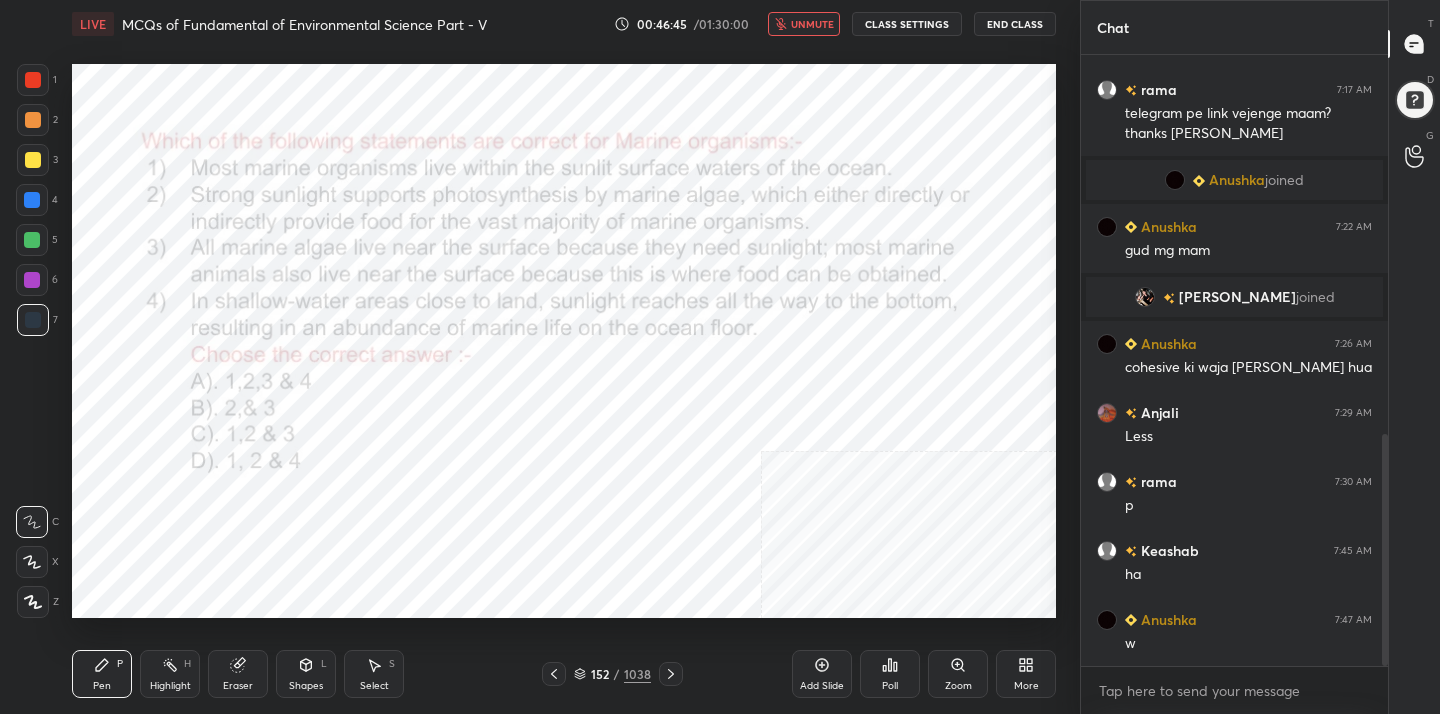 click 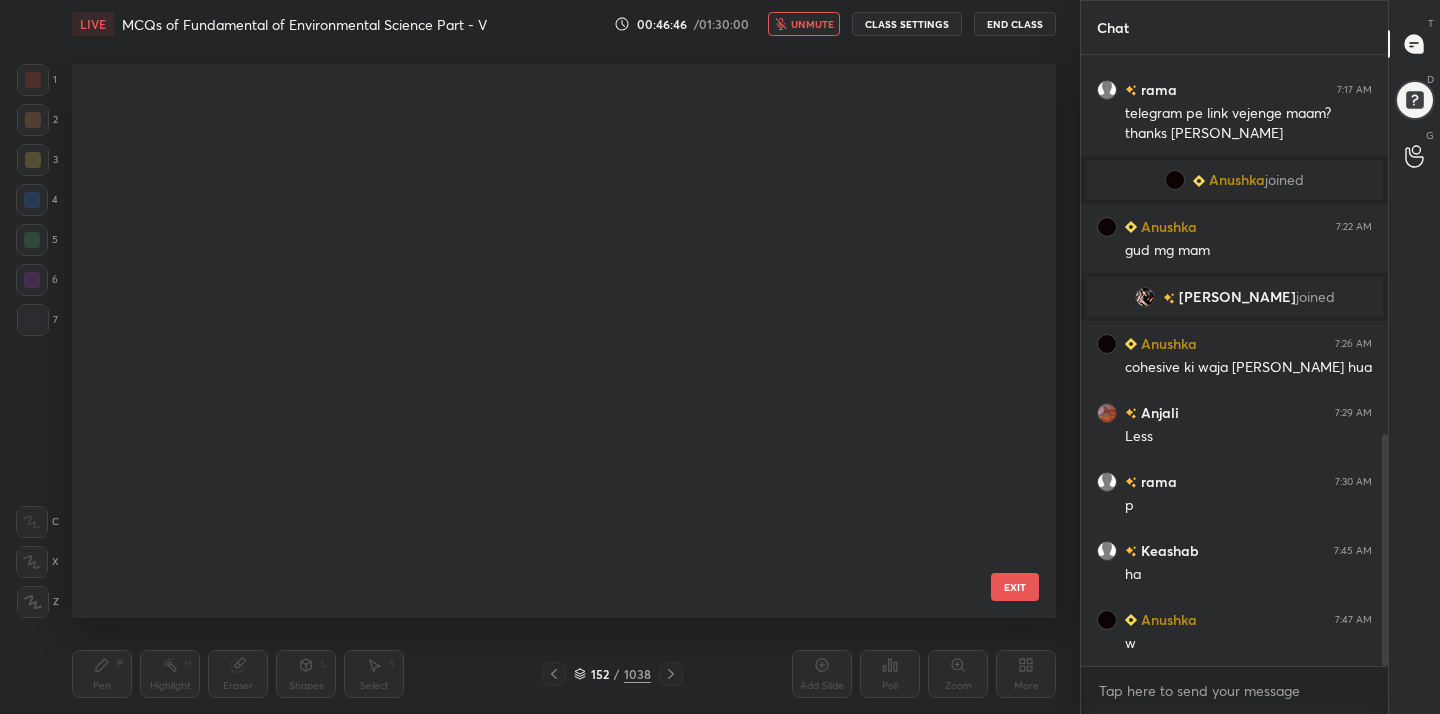 scroll, scrollTop: 8091, scrollLeft: 0, axis: vertical 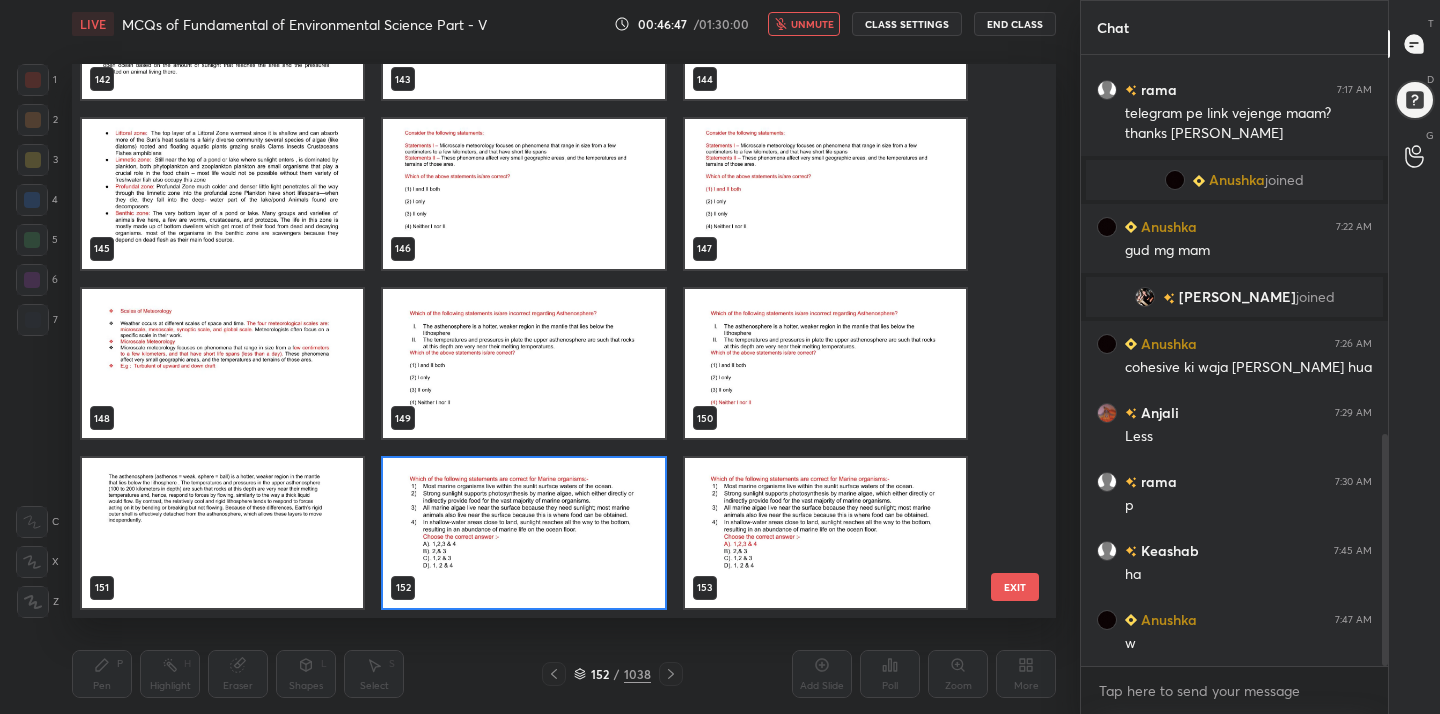 click at bounding box center [523, 533] 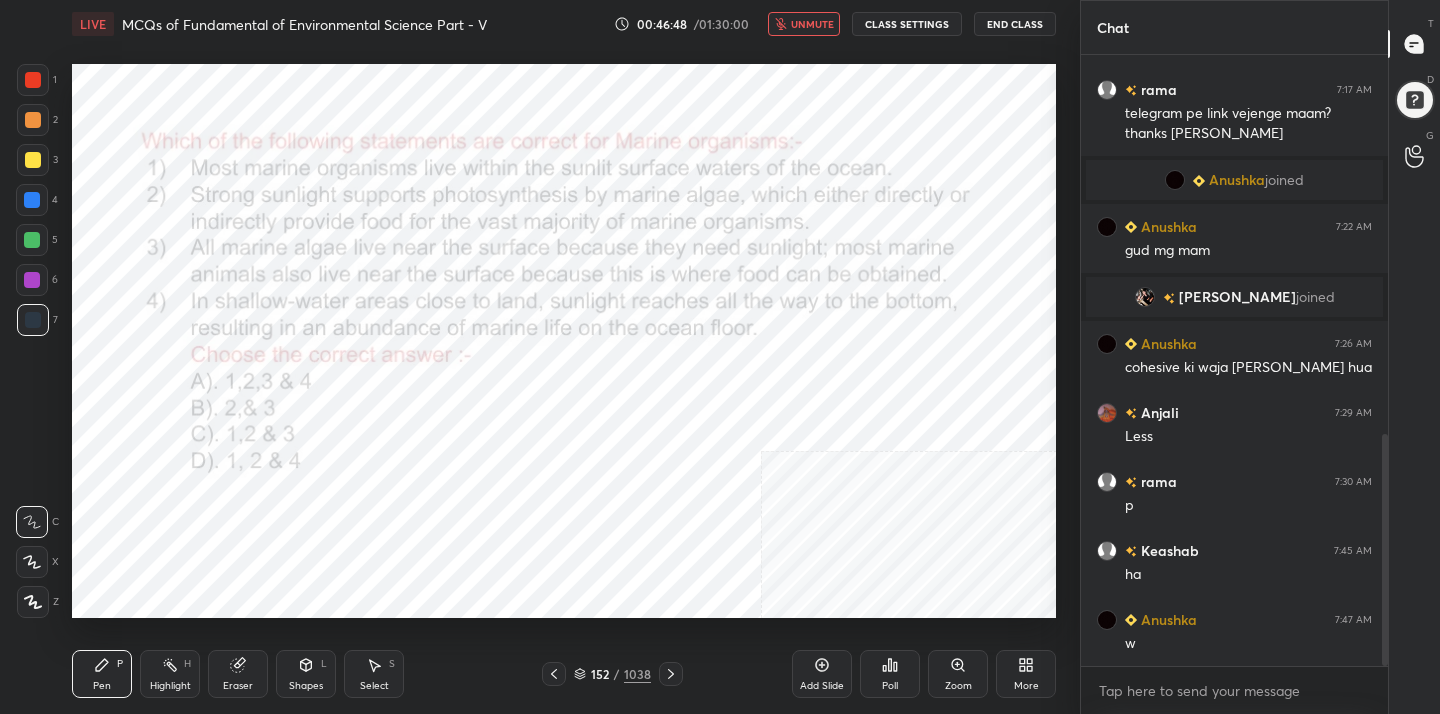 click at bounding box center [523, 533] 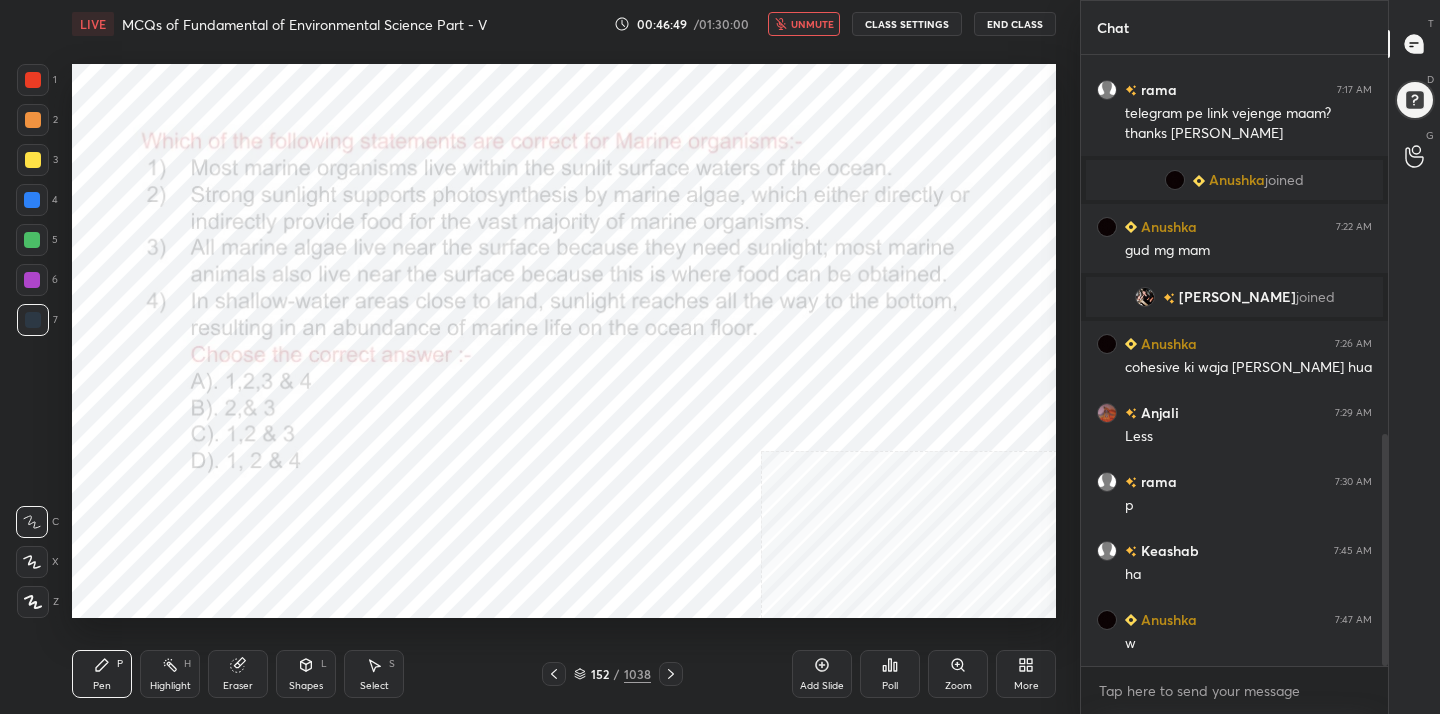 click on "Poll" at bounding box center (890, 674) 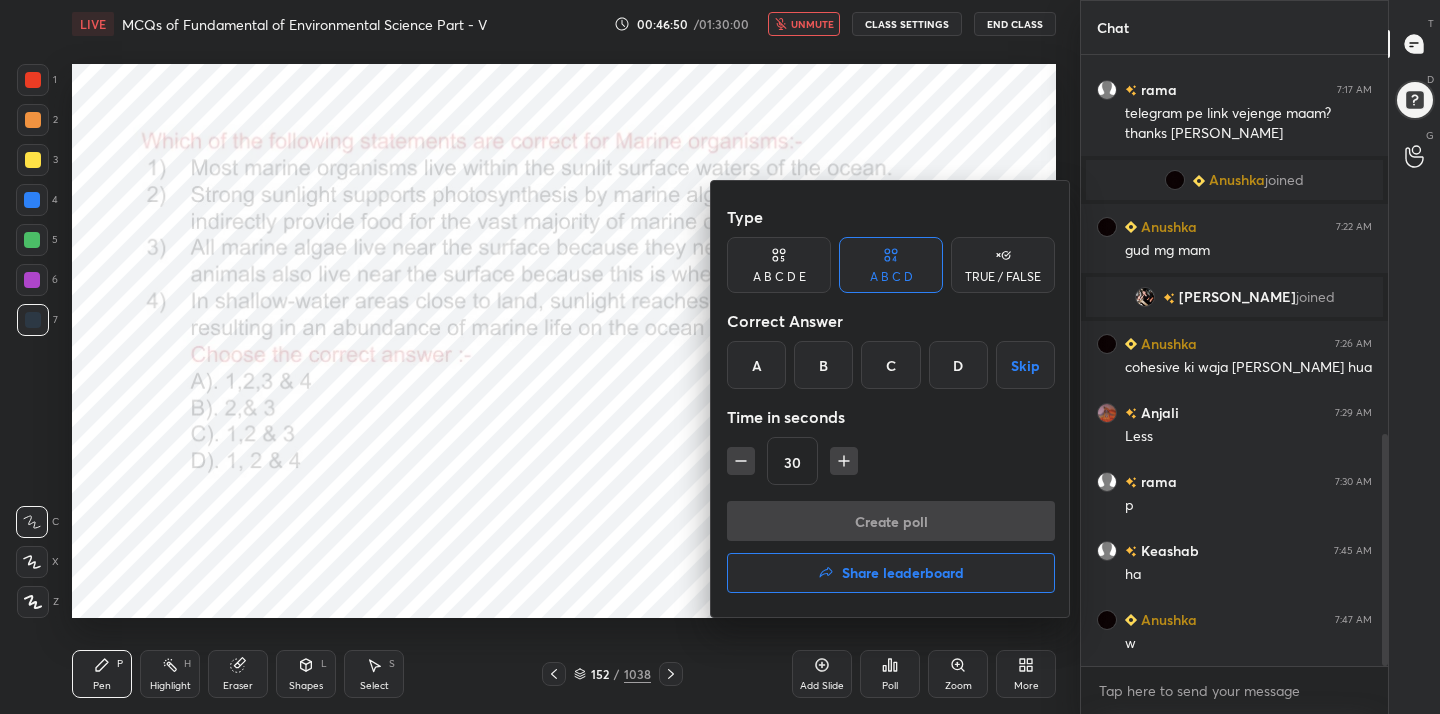 click on "A" at bounding box center [756, 365] 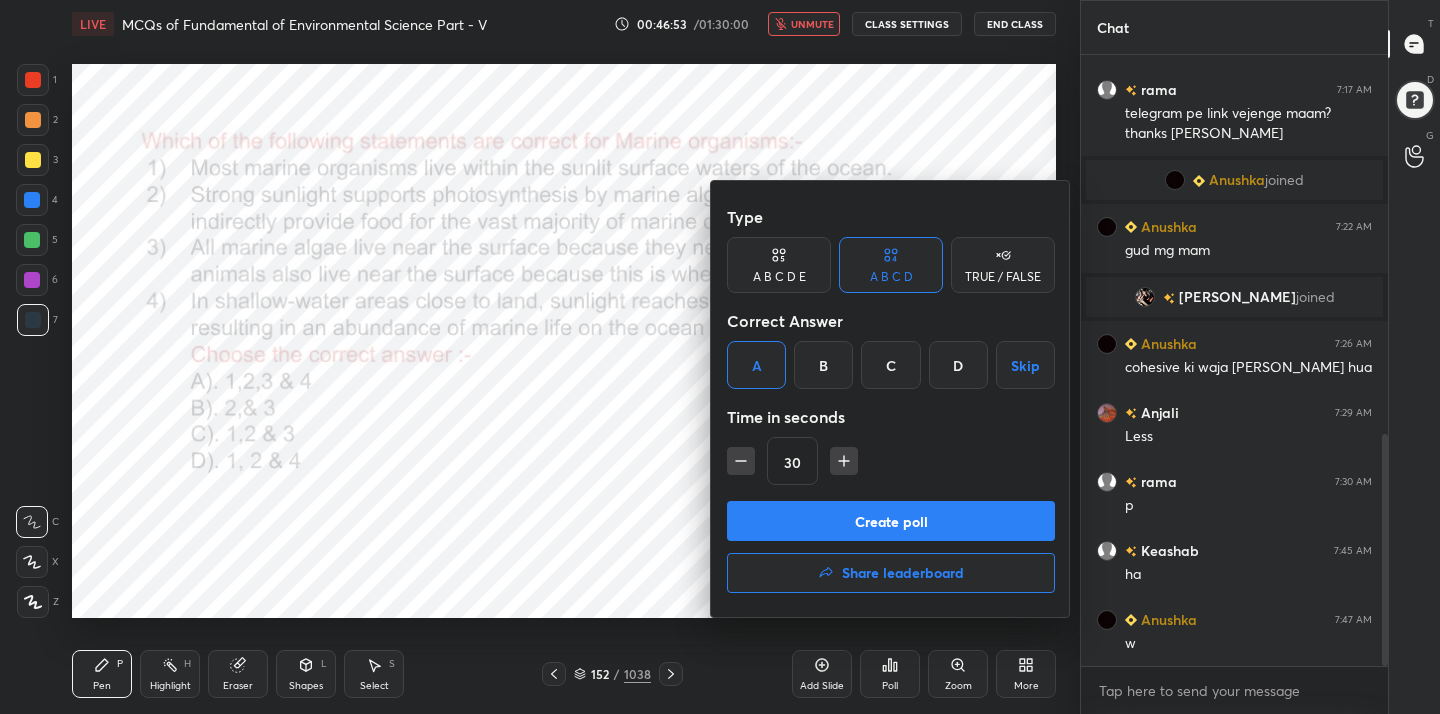 click on "Create poll" at bounding box center (891, 521) 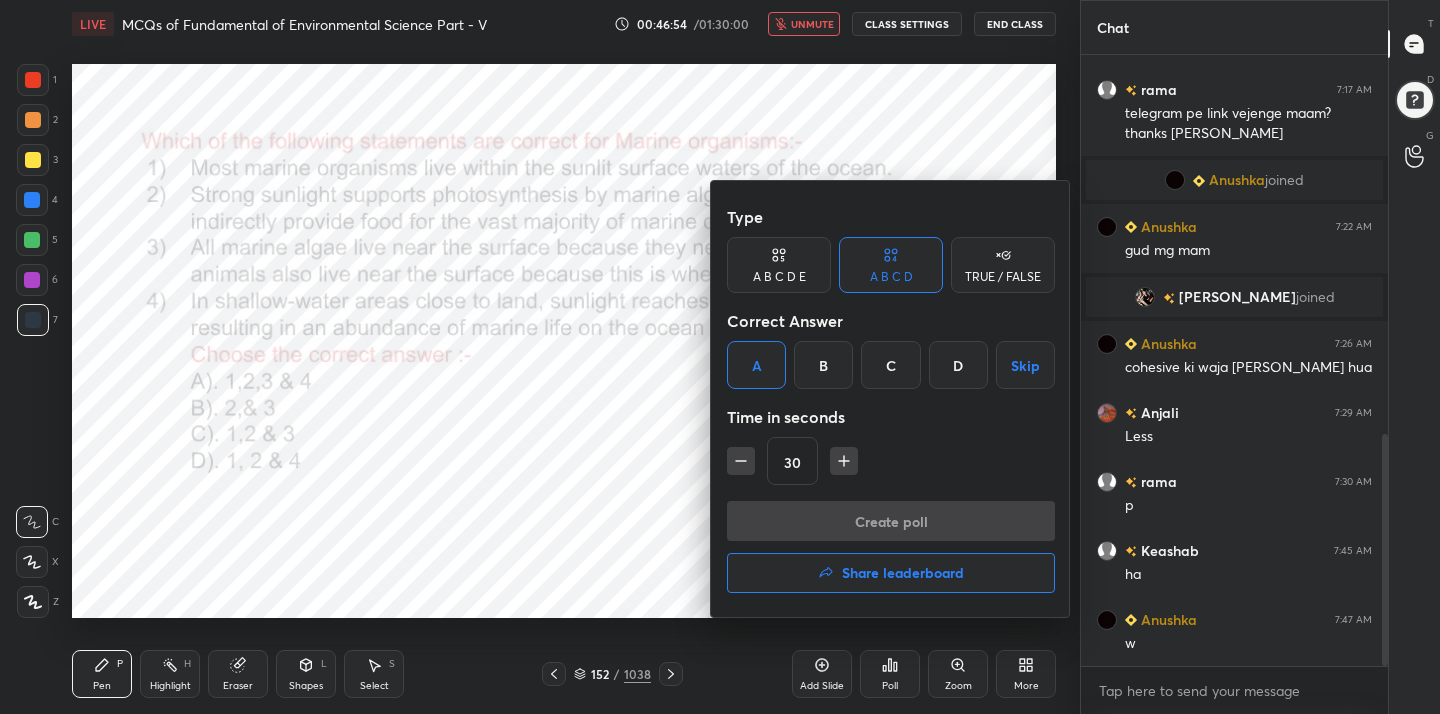 scroll, scrollTop: 396, scrollLeft: 301, axis: both 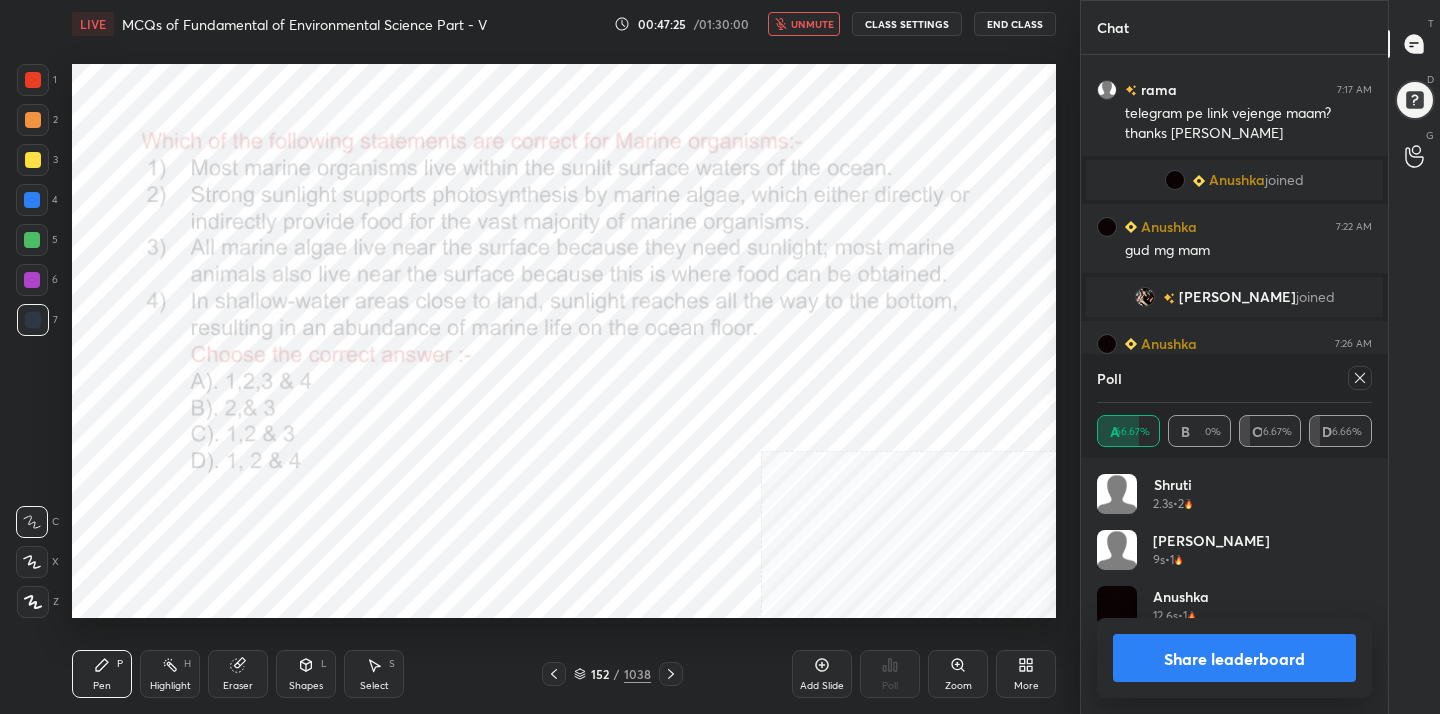 click 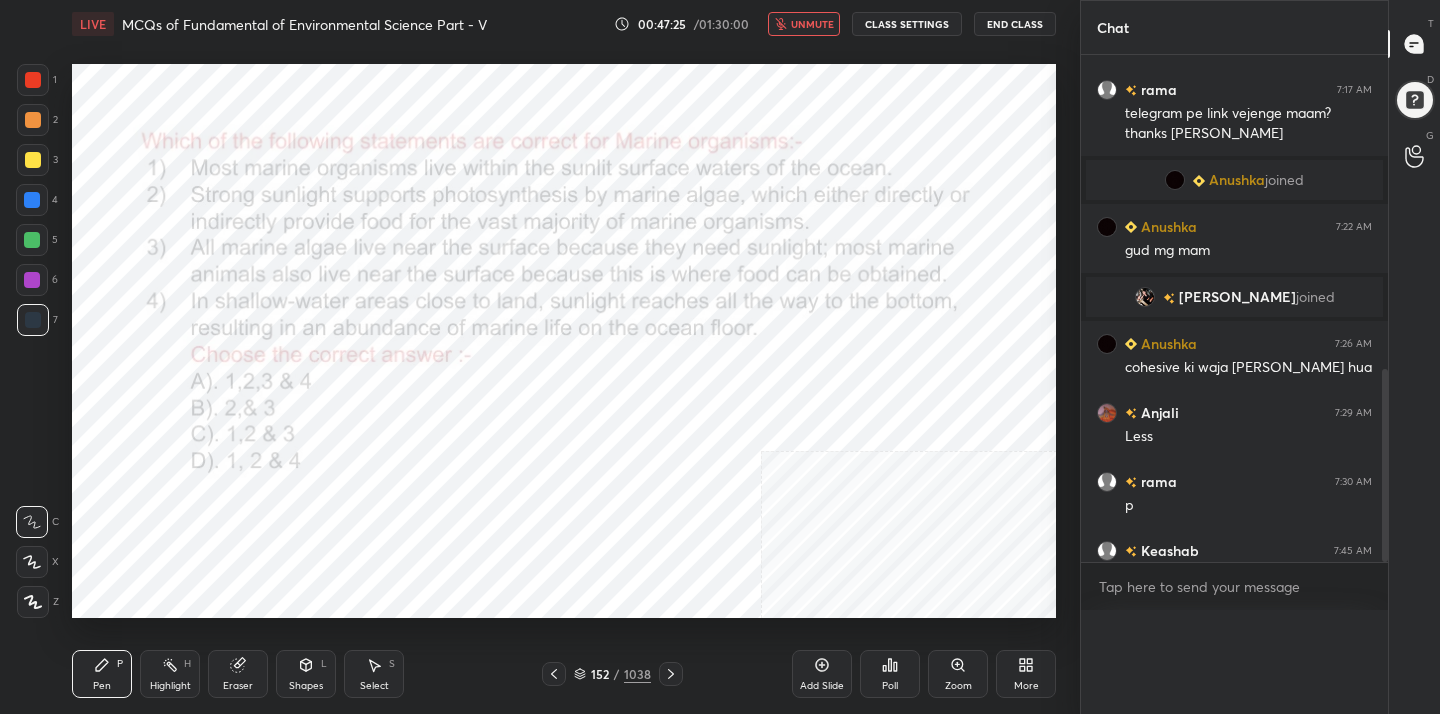 scroll, scrollTop: 0, scrollLeft: 0, axis: both 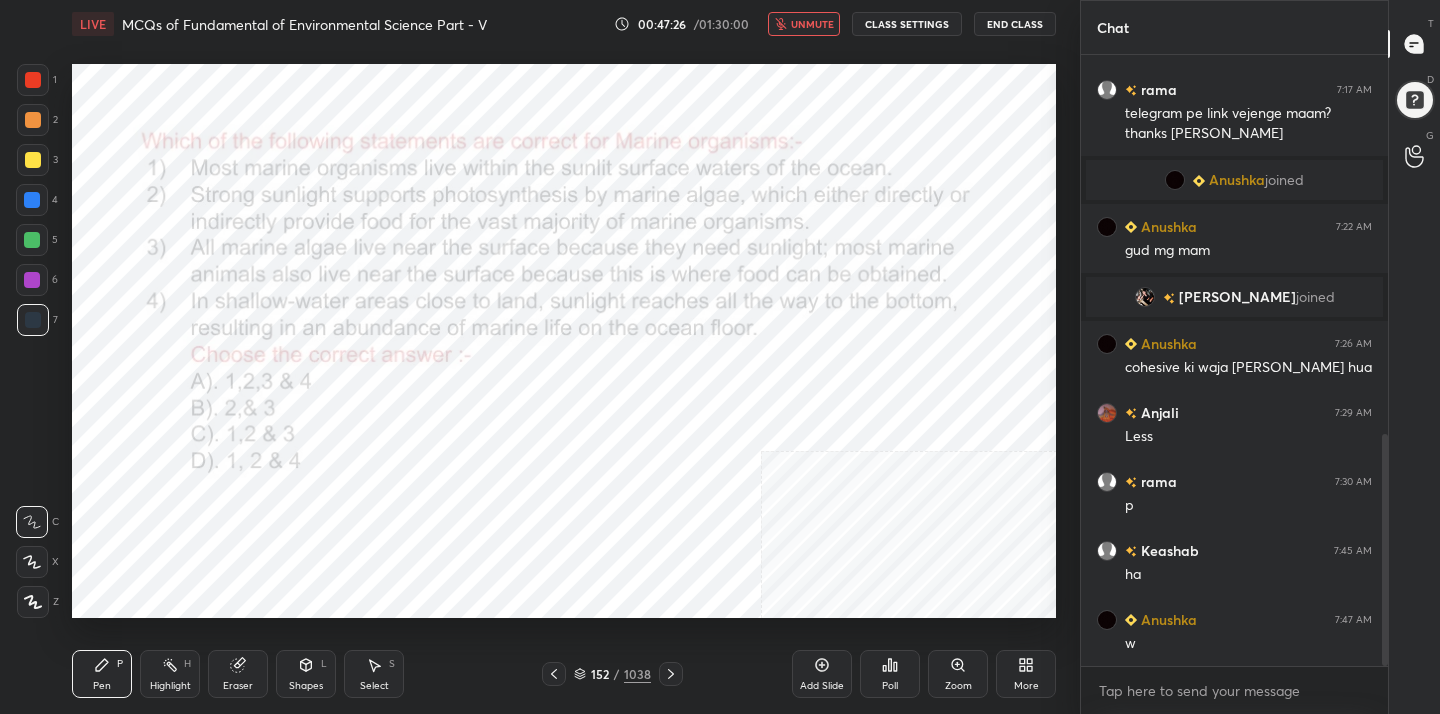 click on "unmute" at bounding box center (812, 24) 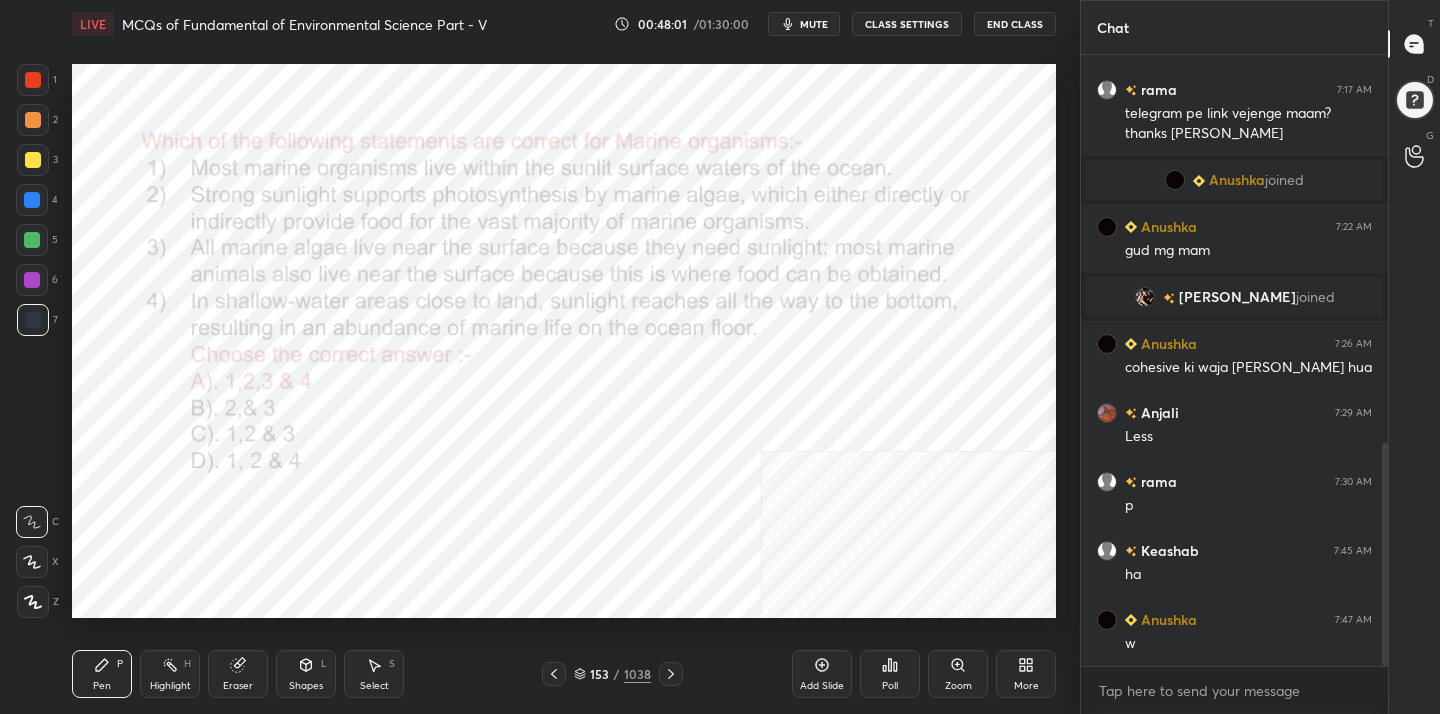 scroll, scrollTop: 1066, scrollLeft: 0, axis: vertical 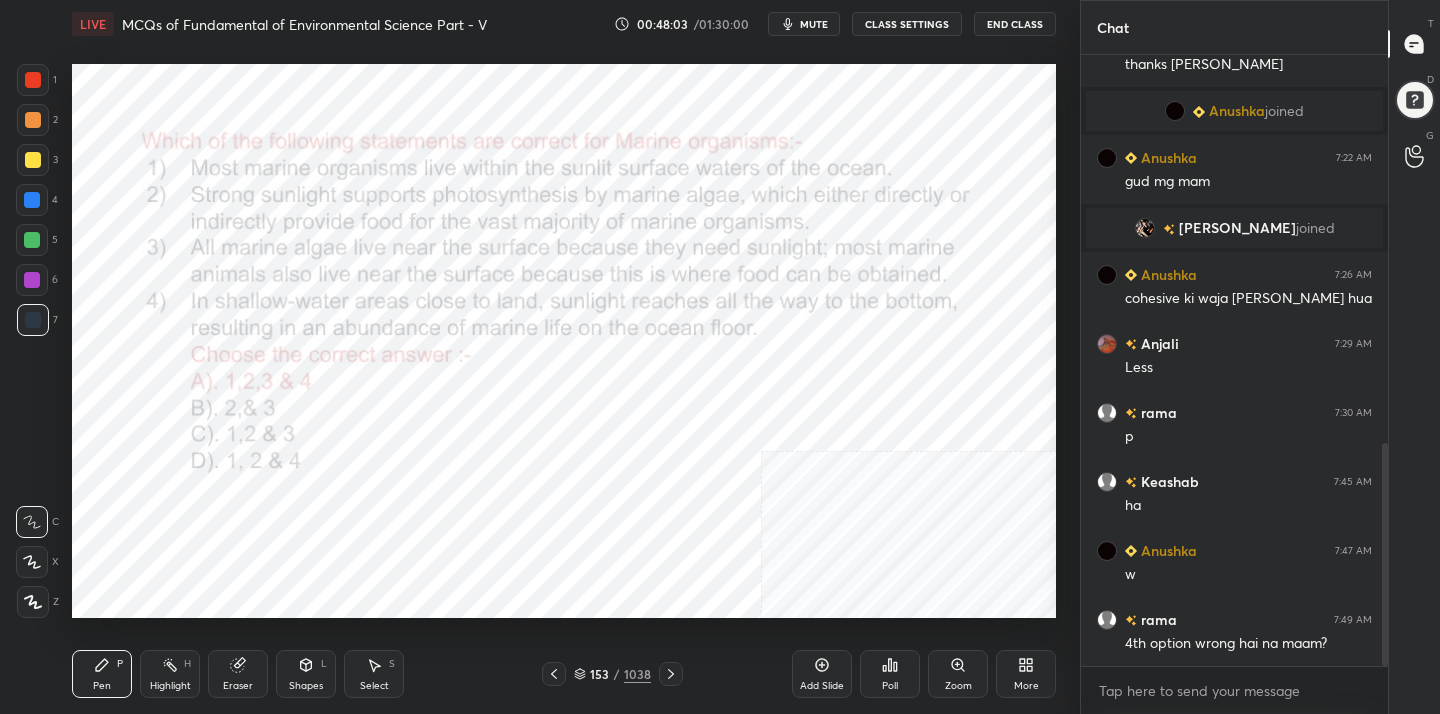 click on "mute" at bounding box center [814, 24] 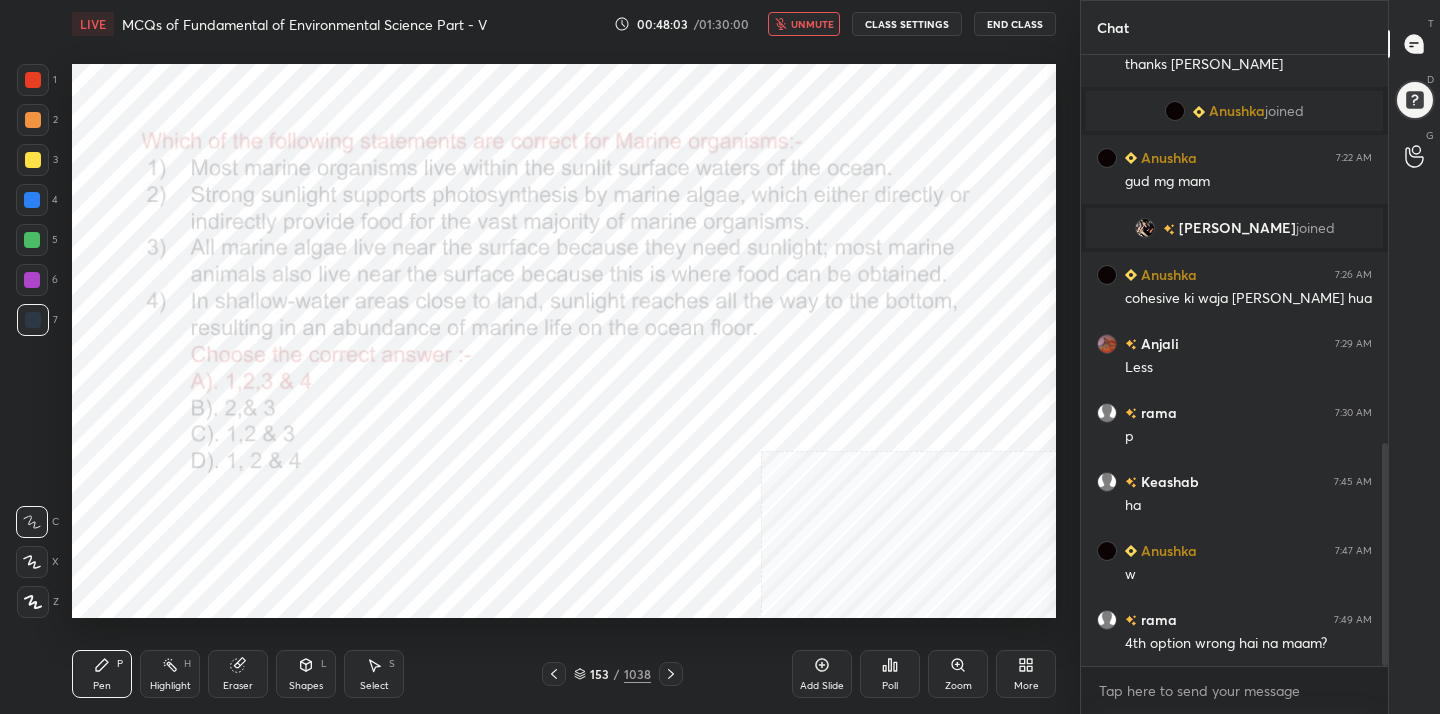click on "unmute" at bounding box center (812, 24) 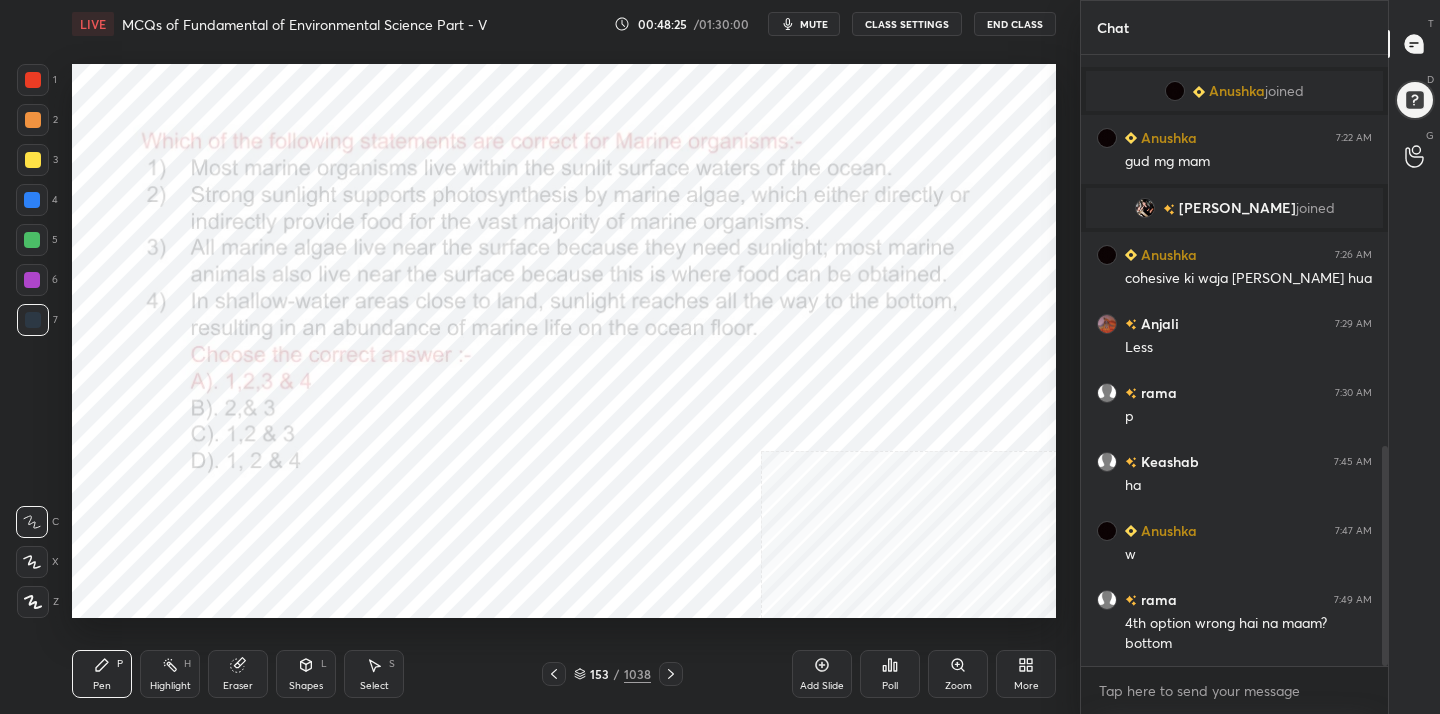 scroll, scrollTop: 1155, scrollLeft: 0, axis: vertical 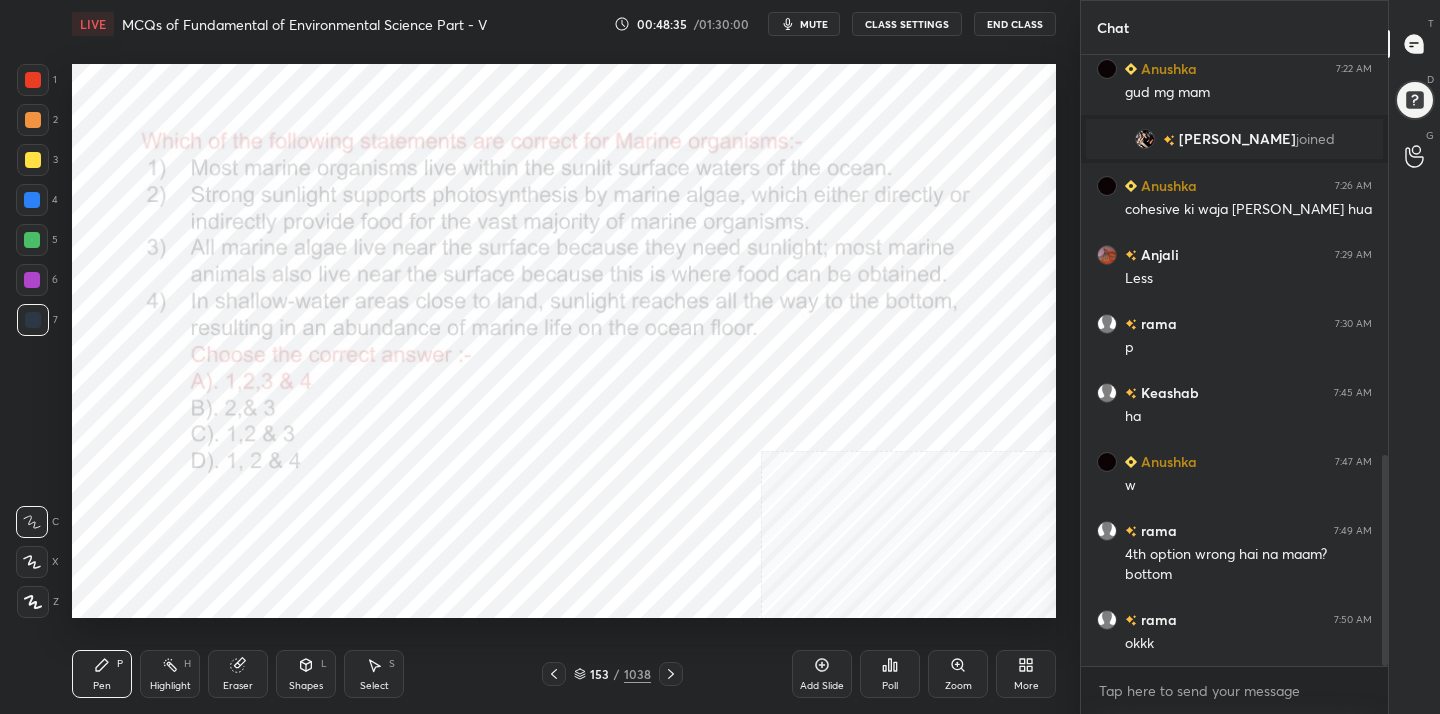 click on "mute" at bounding box center (814, 24) 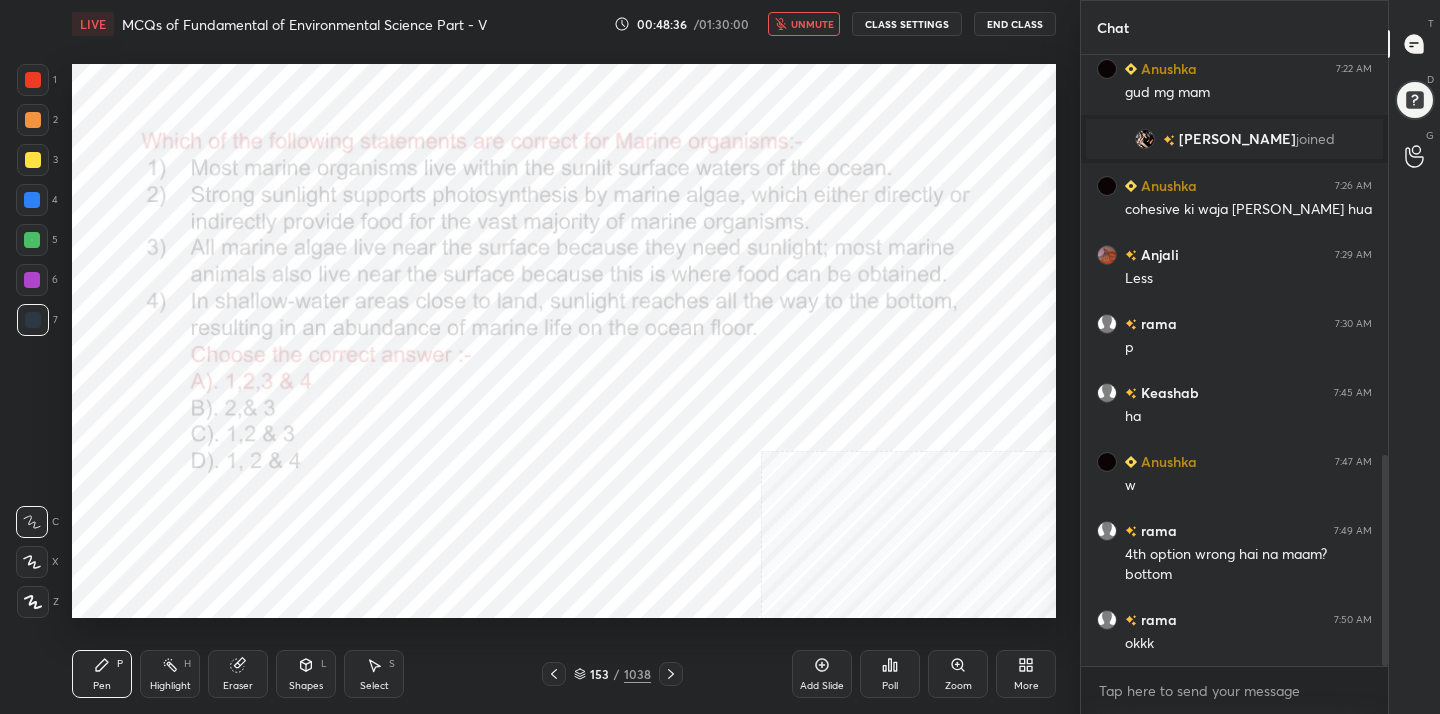 click 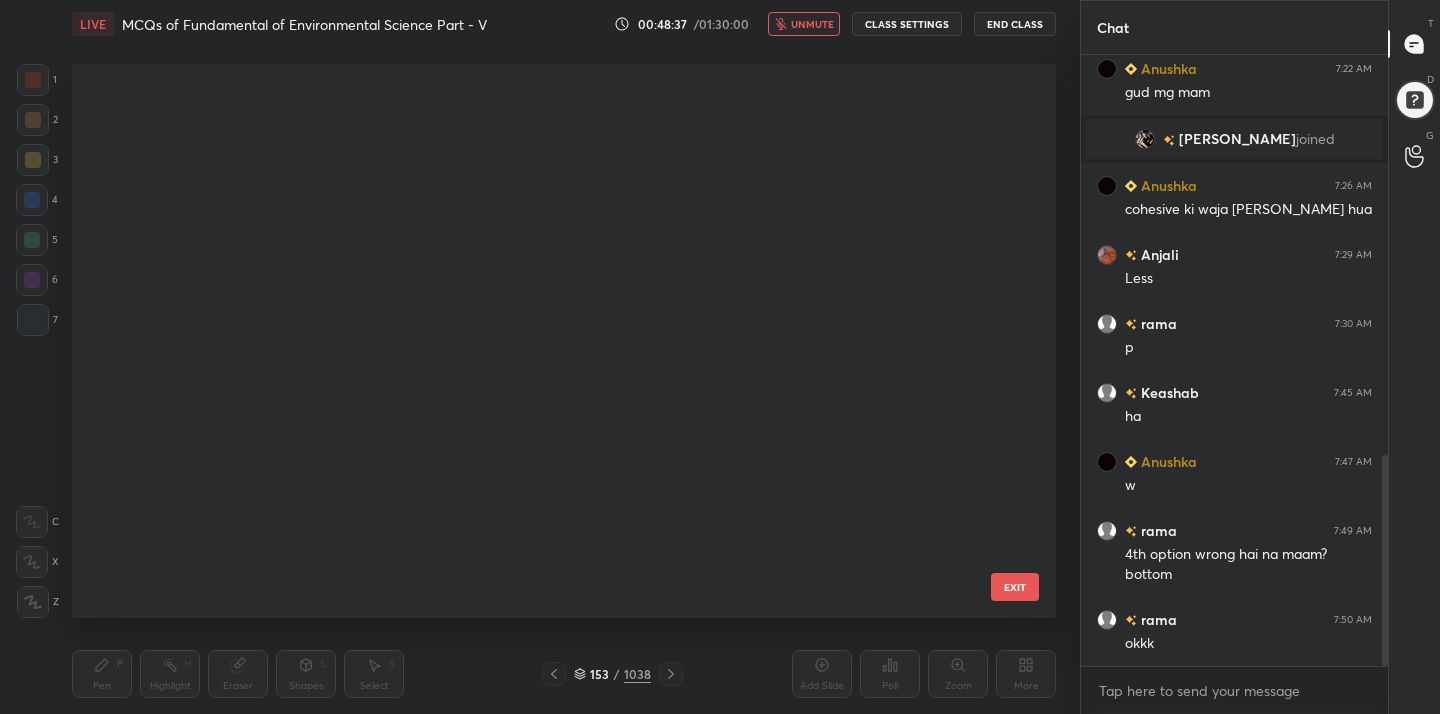 scroll, scrollTop: 8091, scrollLeft: 0, axis: vertical 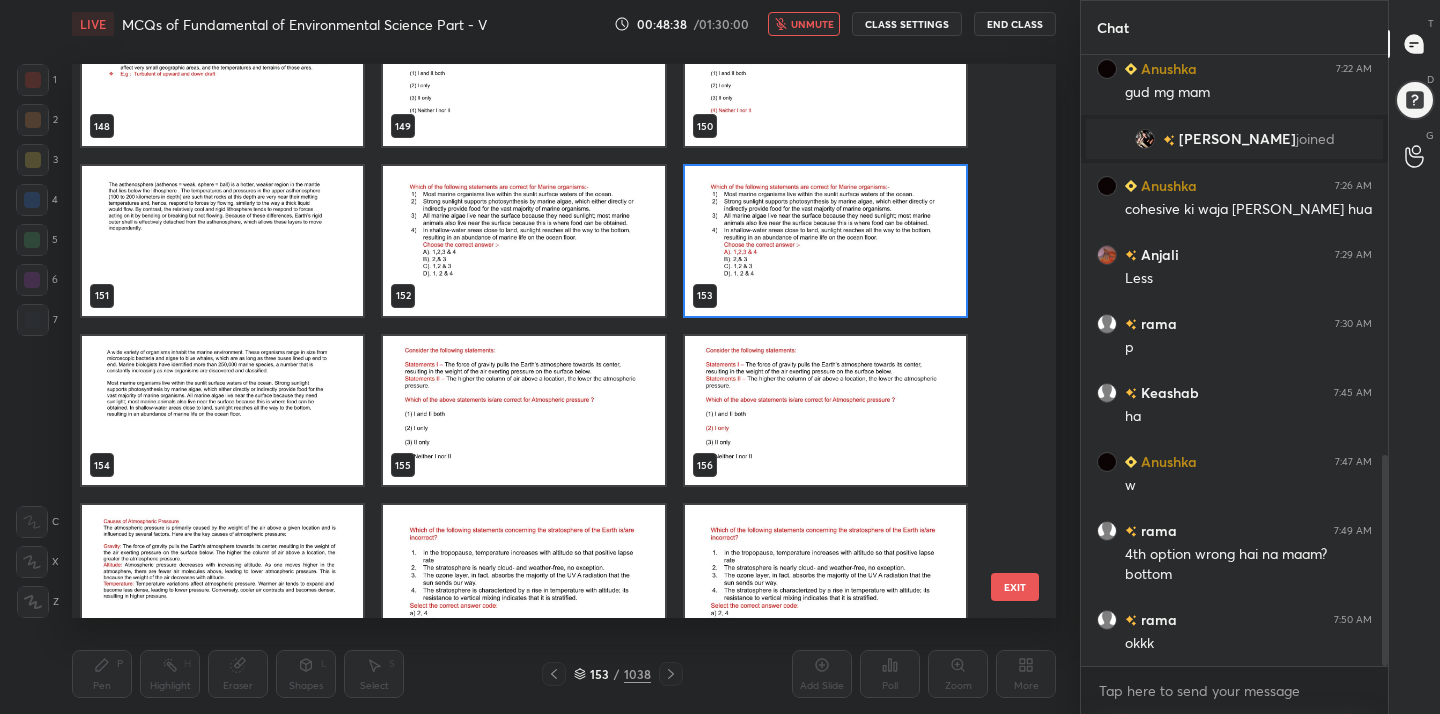 click at bounding box center [523, 411] 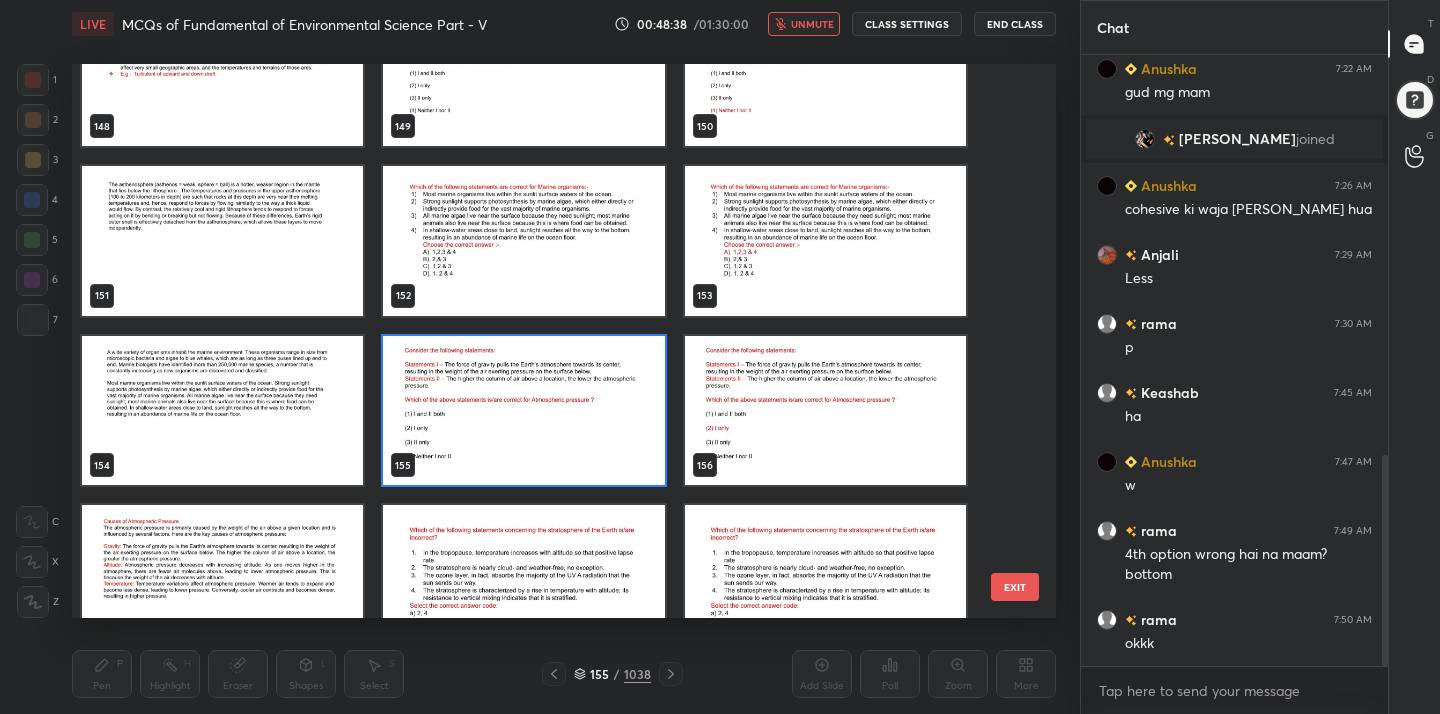 click at bounding box center [523, 411] 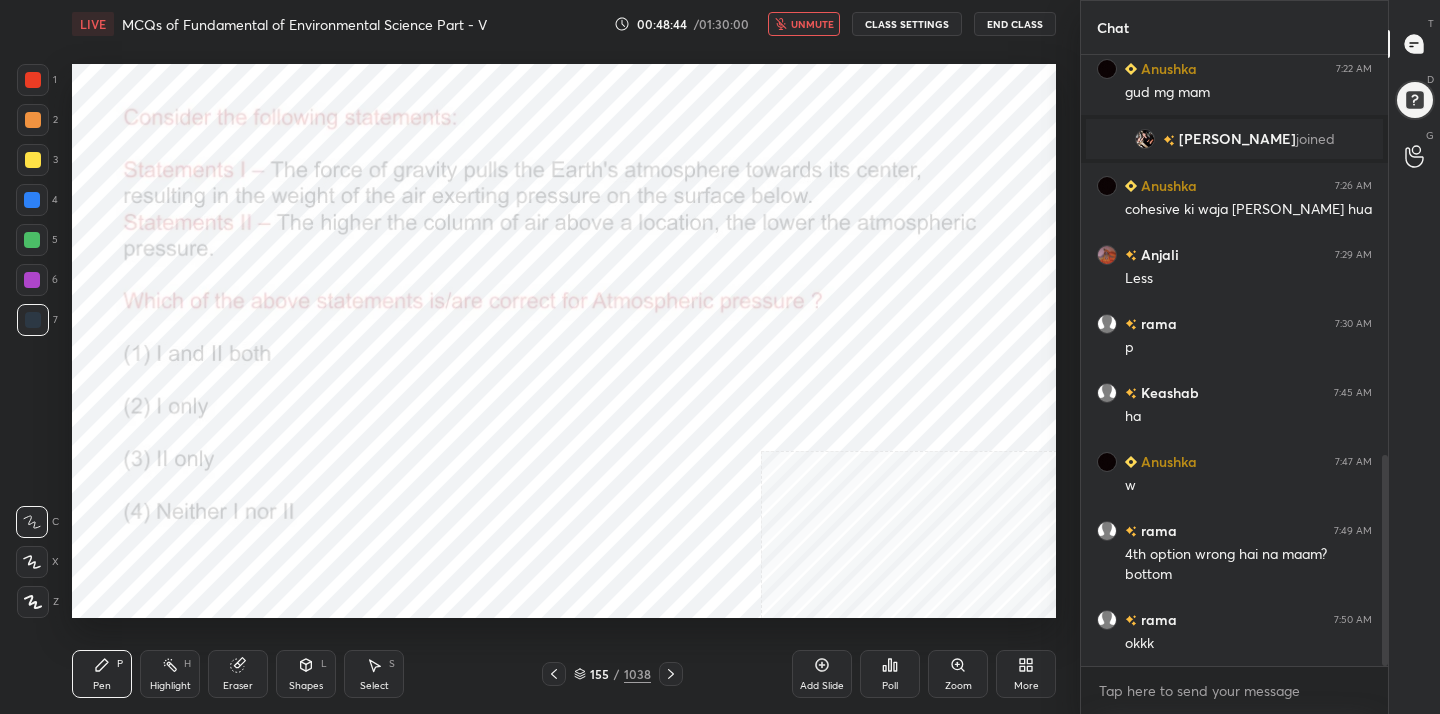 scroll, scrollTop: 1175, scrollLeft: 0, axis: vertical 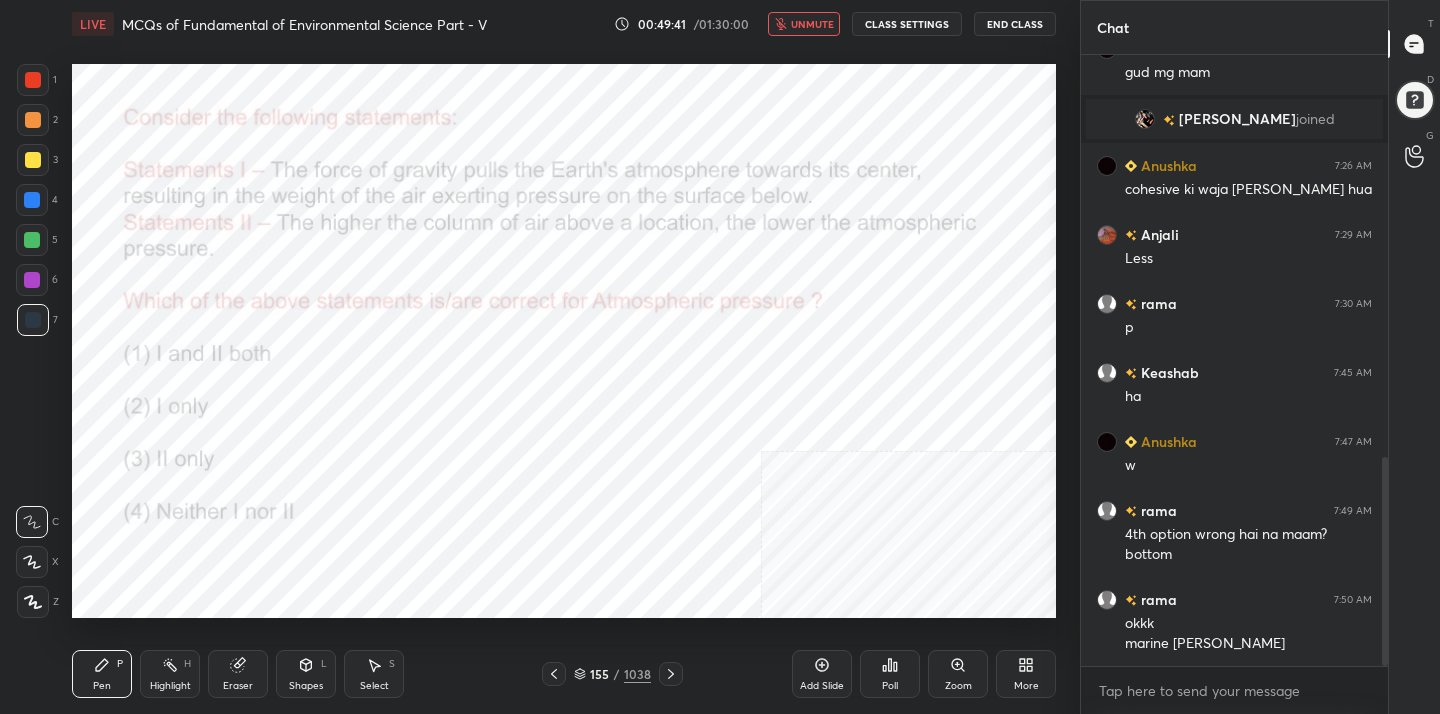 click 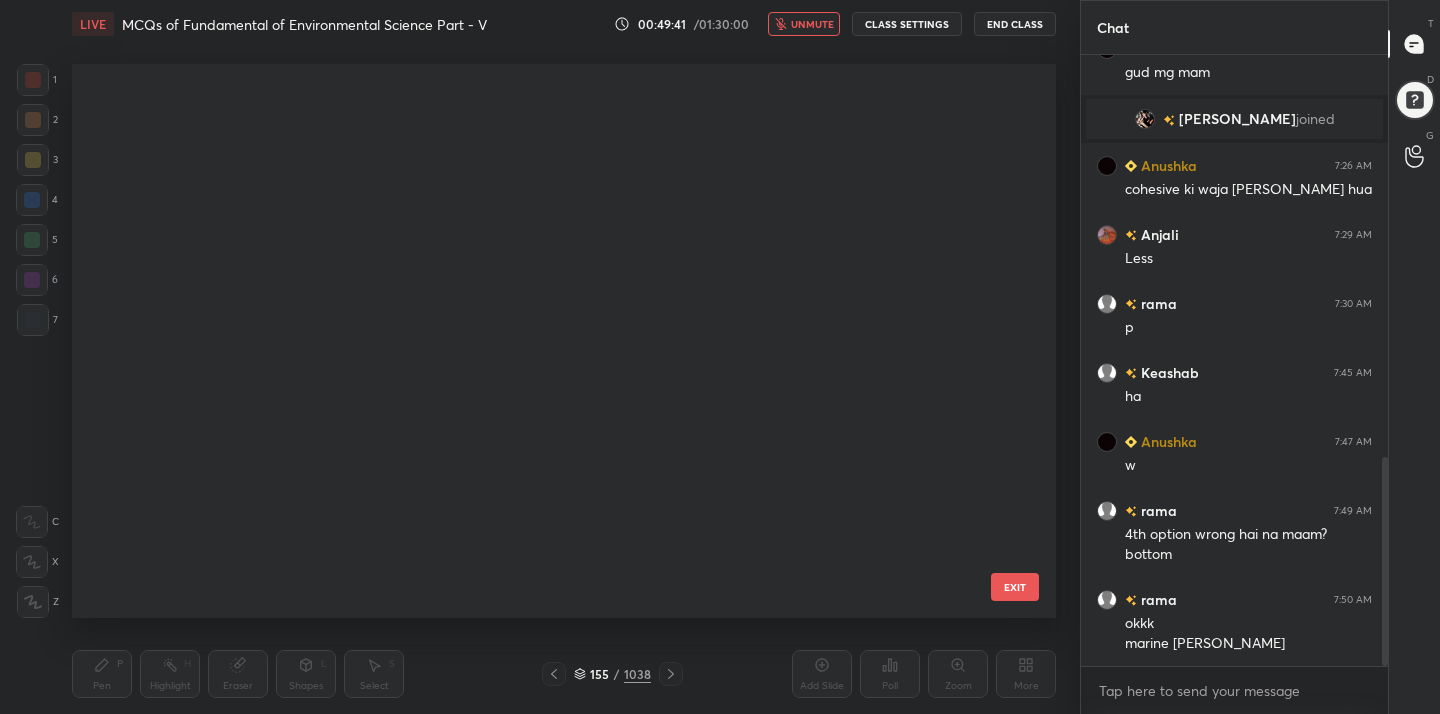 scroll, scrollTop: 8260, scrollLeft: 0, axis: vertical 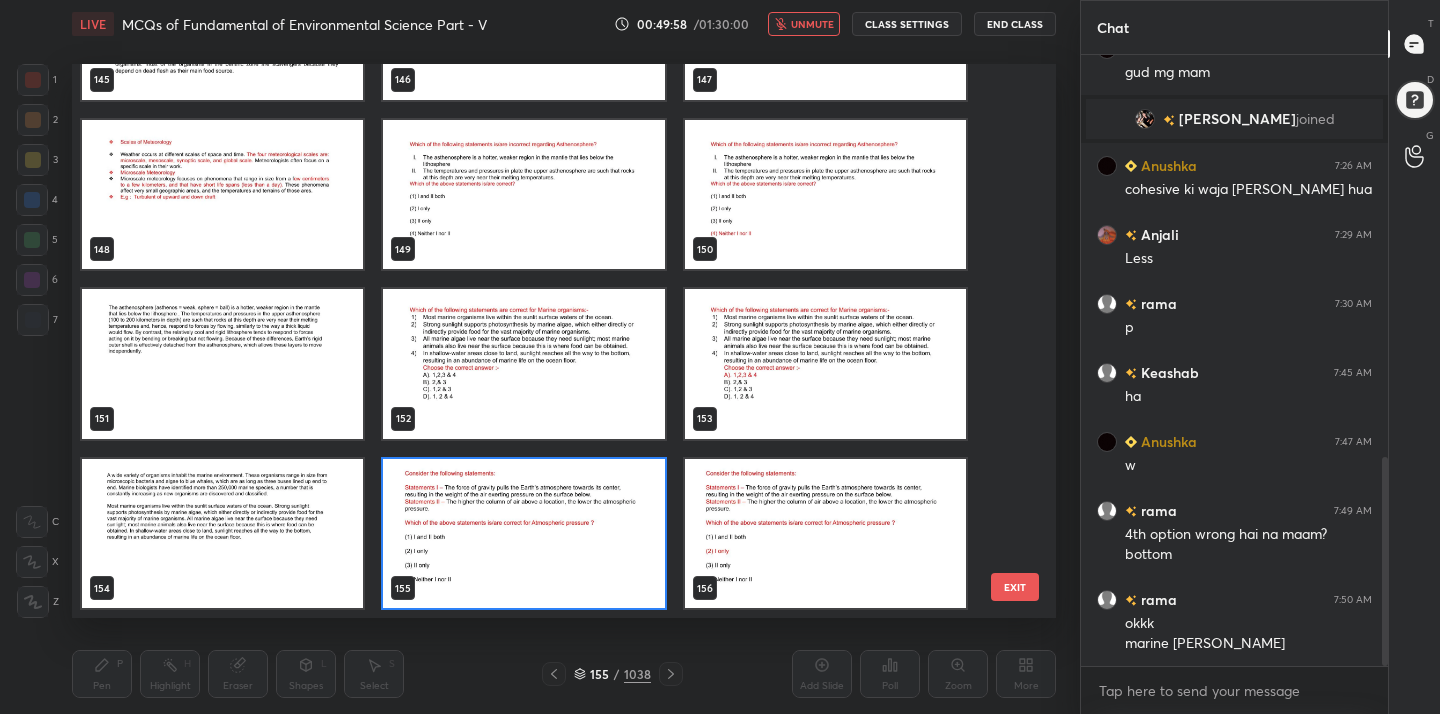click at bounding box center [523, 534] 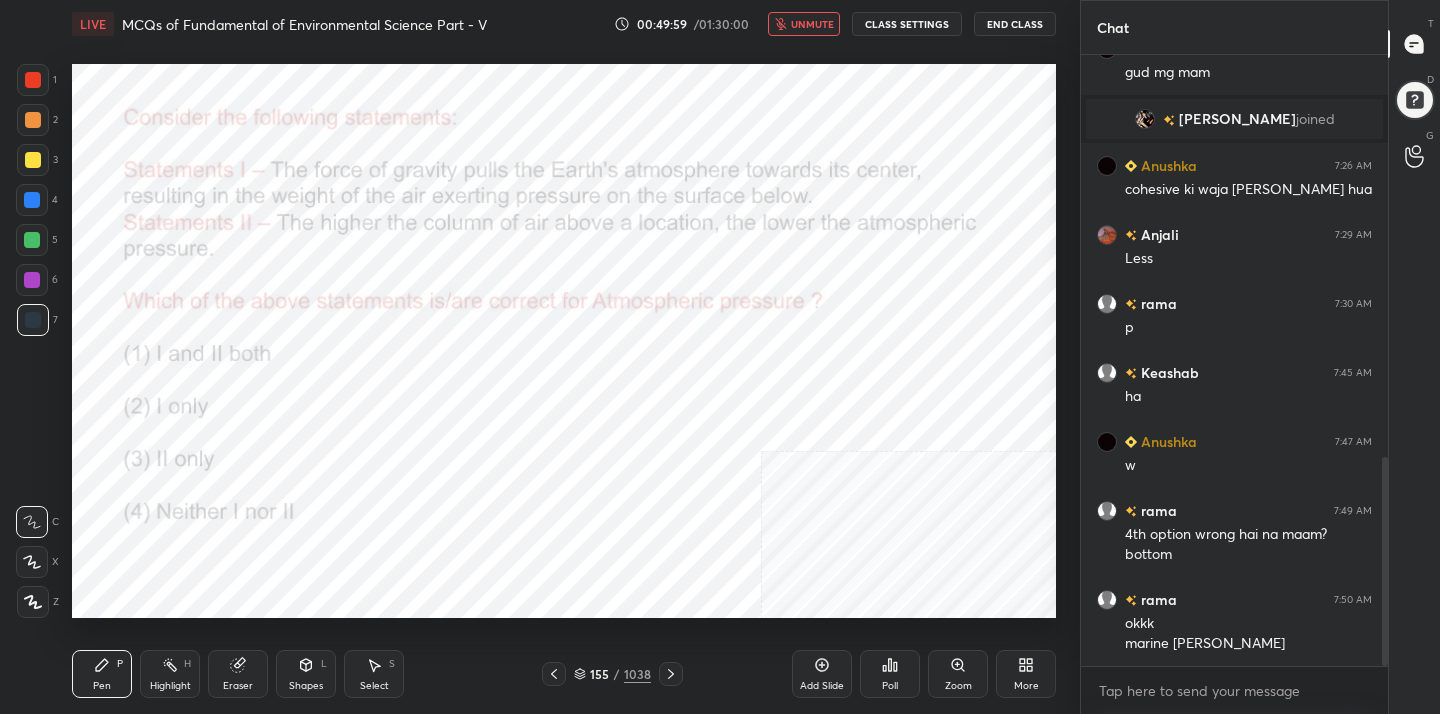click at bounding box center [523, 534] 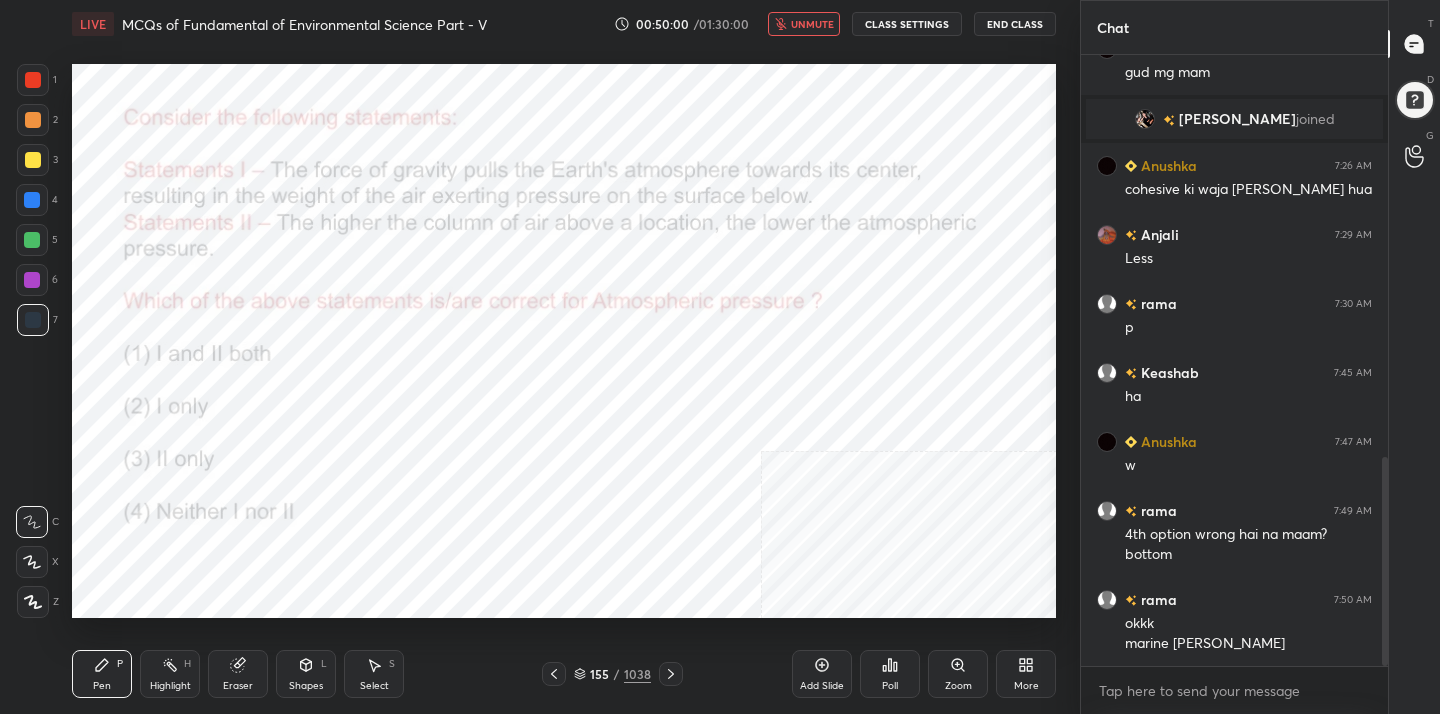click 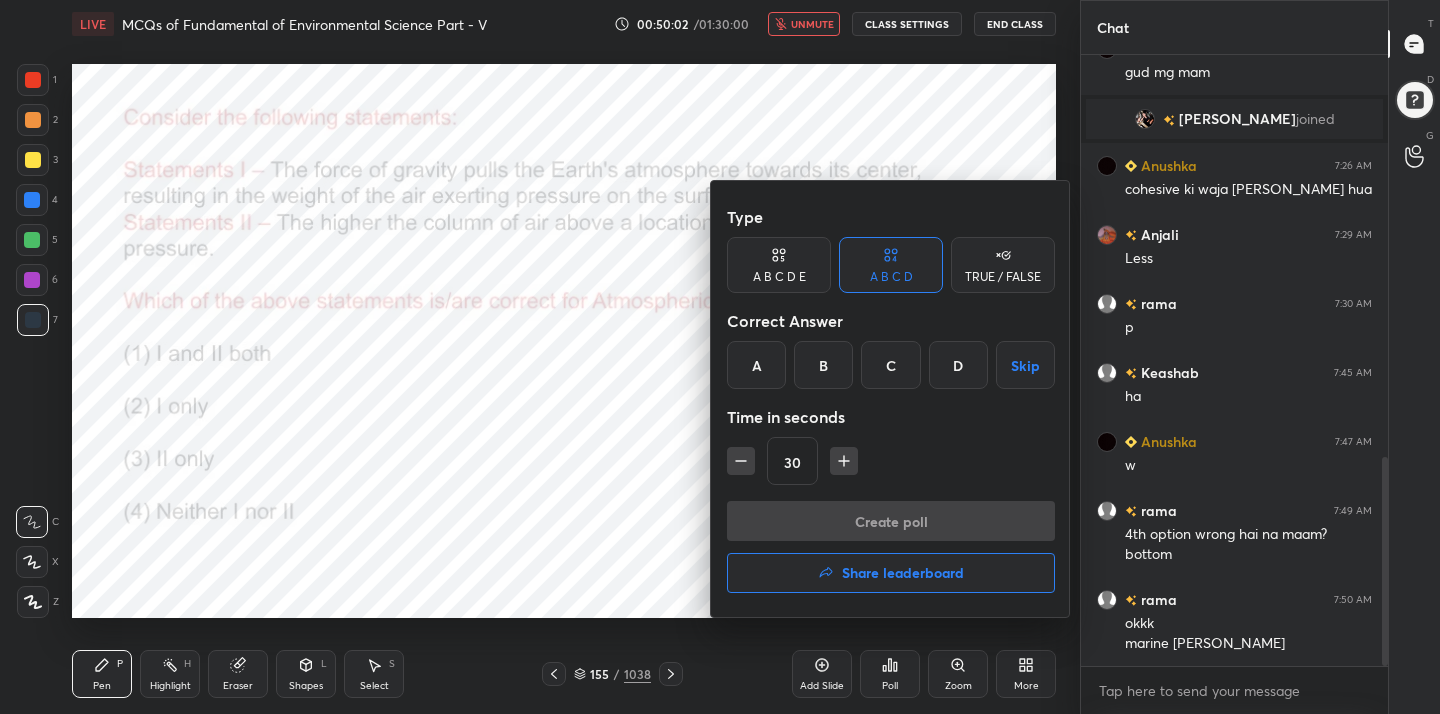 click on "B" at bounding box center (823, 365) 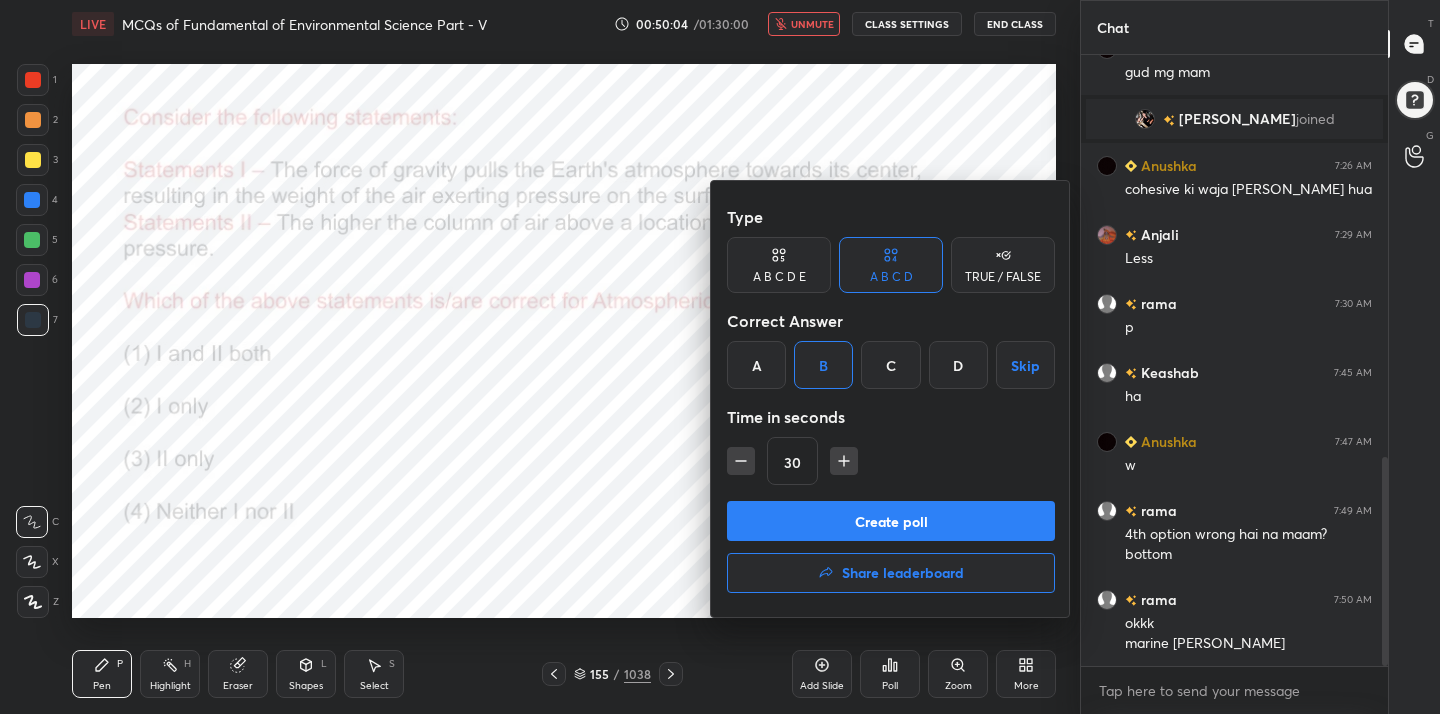 click on "Create poll" at bounding box center (891, 521) 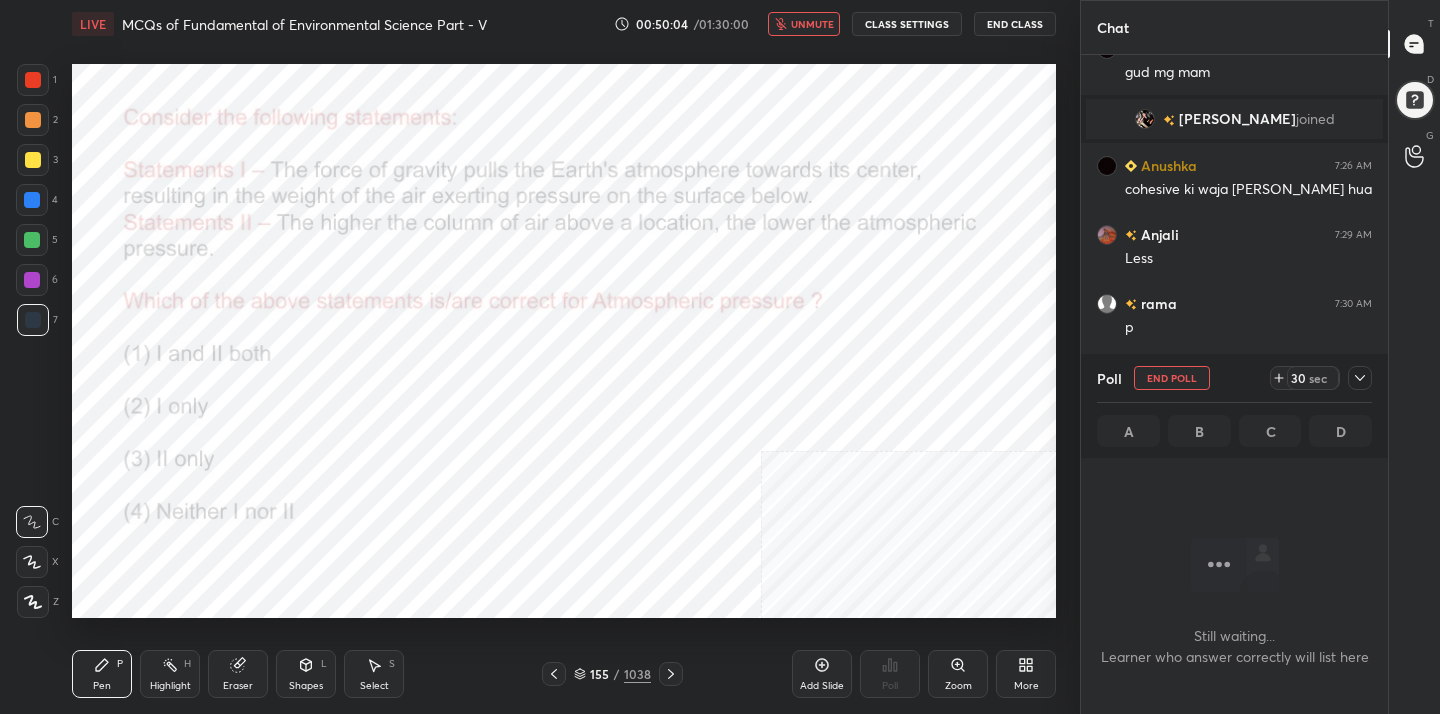 scroll, scrollTop: 396, scrollLeft: 301, axis: both 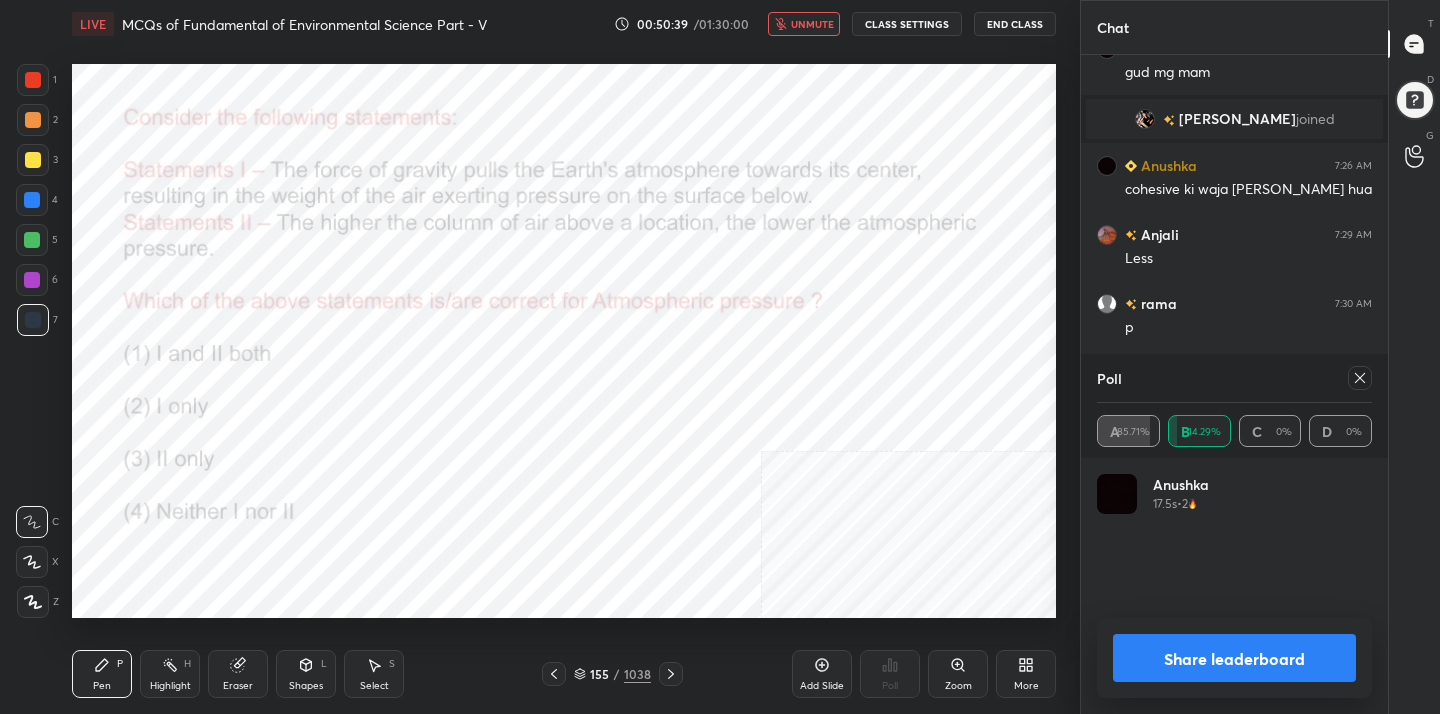 click 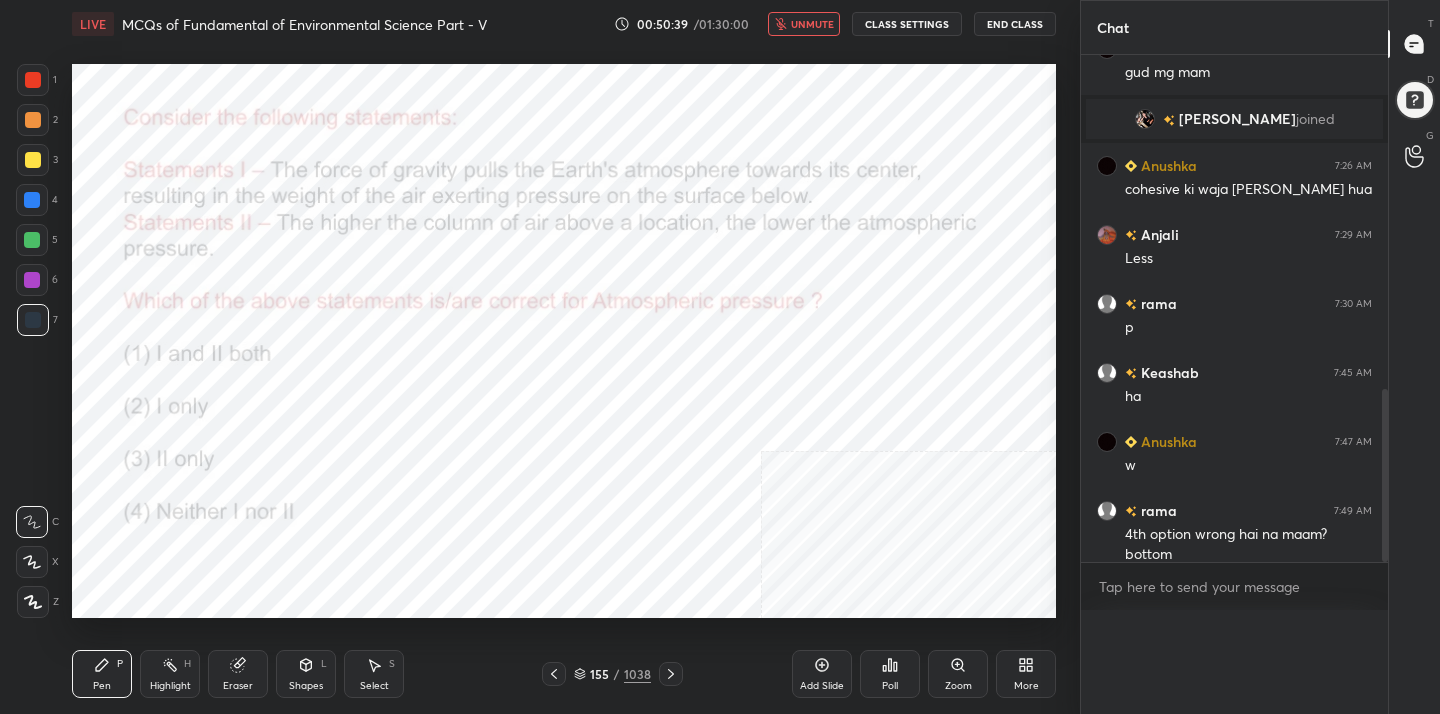 scroll, scrollTop: 0, scrollLeft: 0, axis: both 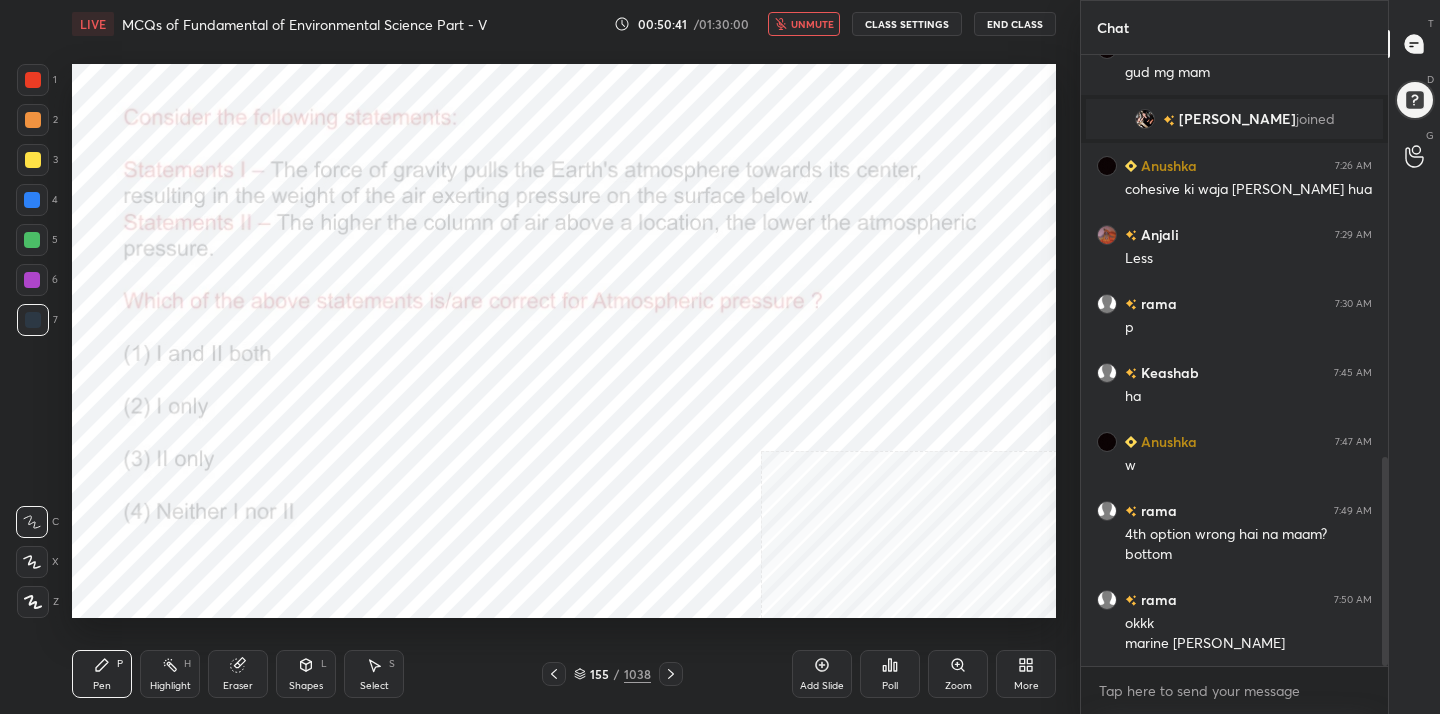 click on "unmute" at bounding box center [812, 24] 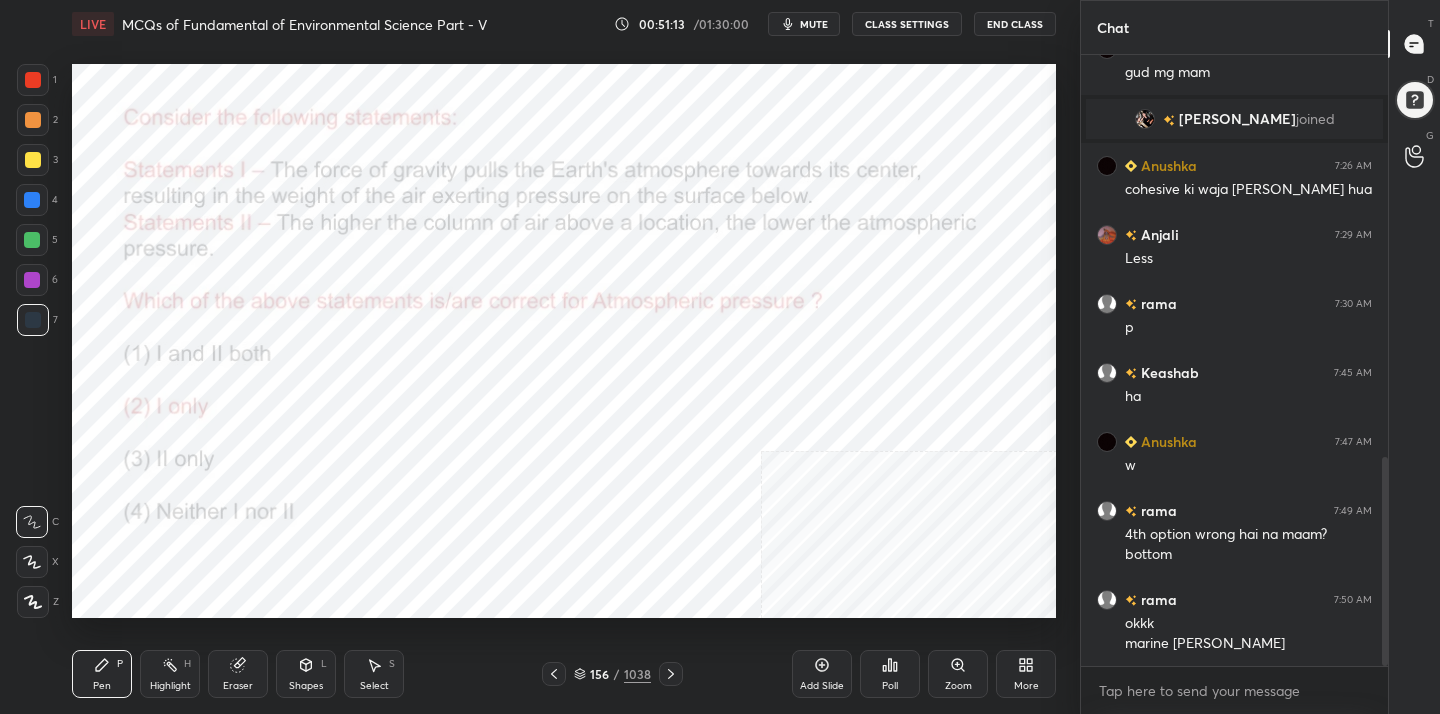 click 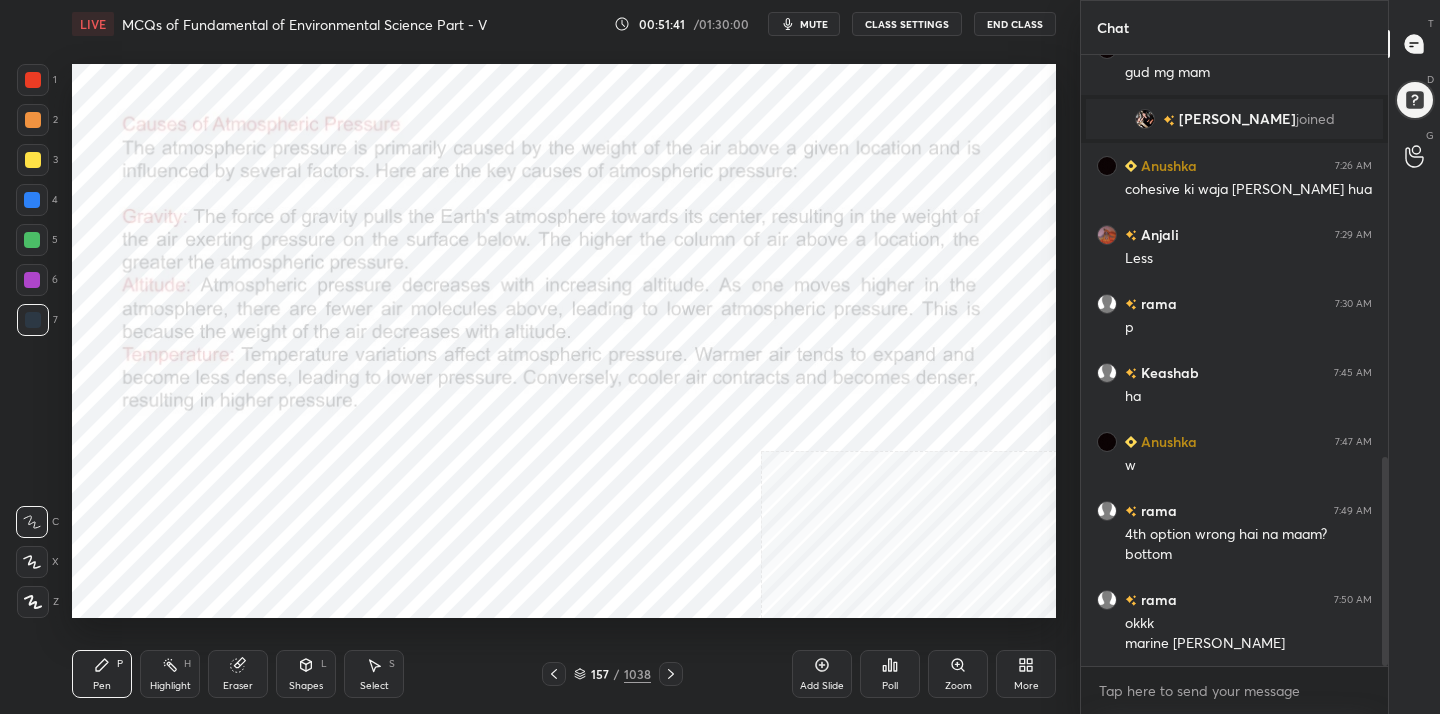 click on "Pen P Highlight H Eraser Shapes L Select S 157 / 1038 Add Slide Poll Zoom More" at bounding box center (564, 674) 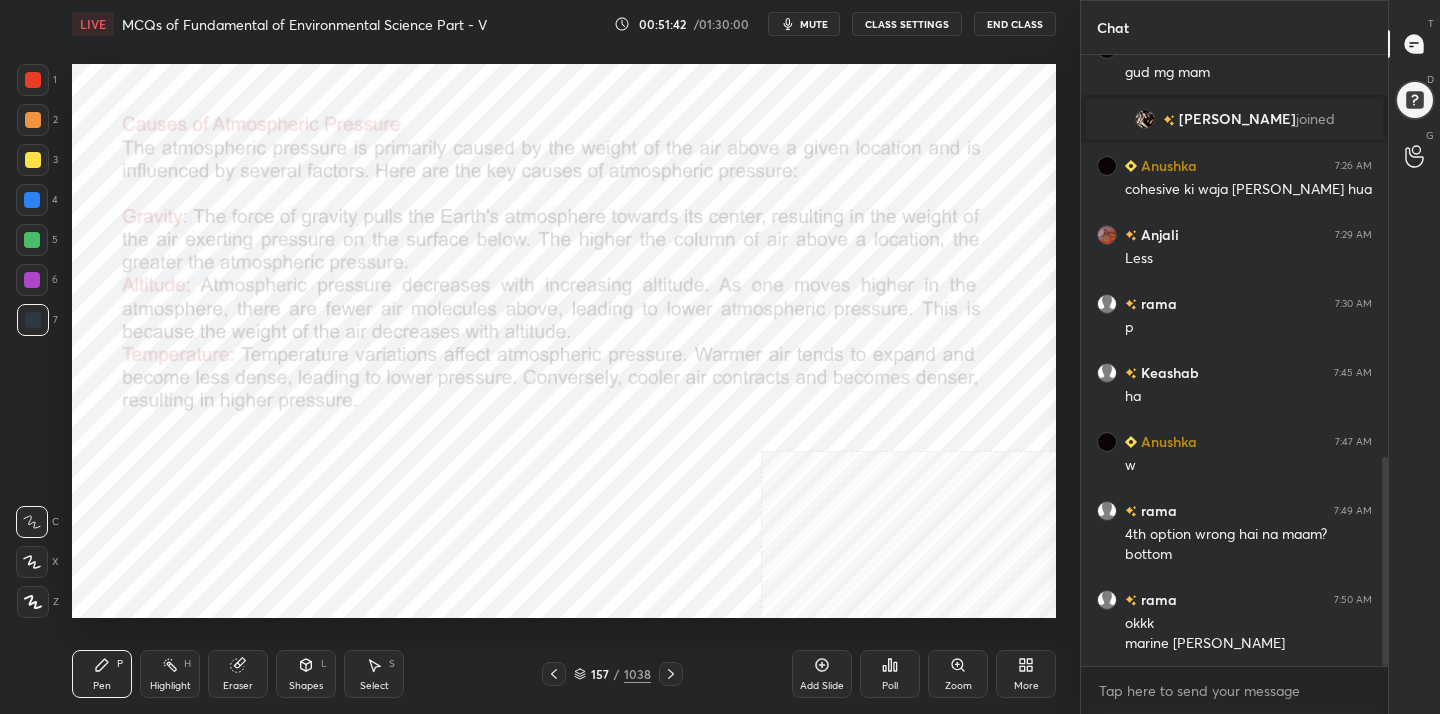 click on "157 / 1038" at bounding box center (612, 674) 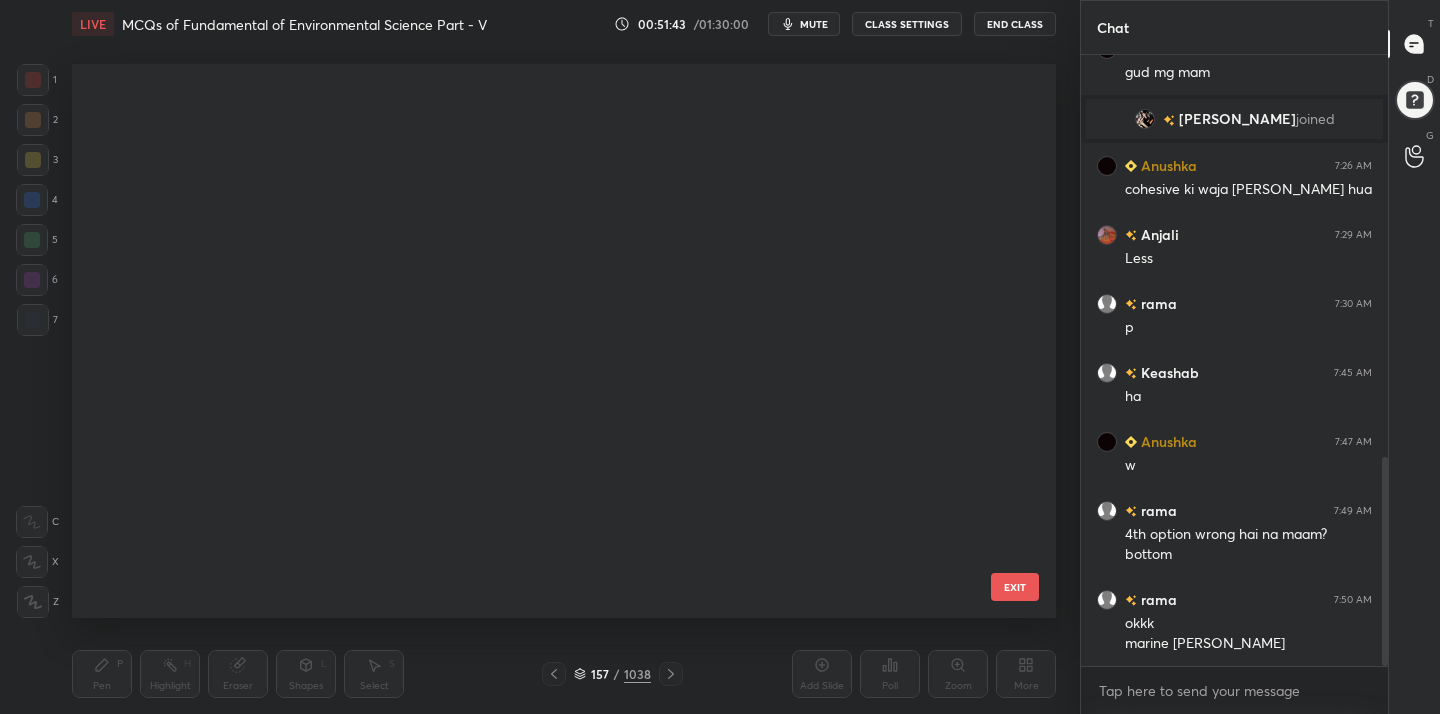 scroll, scrollTop: 8430, scrollLeft: 0, axis: vertical 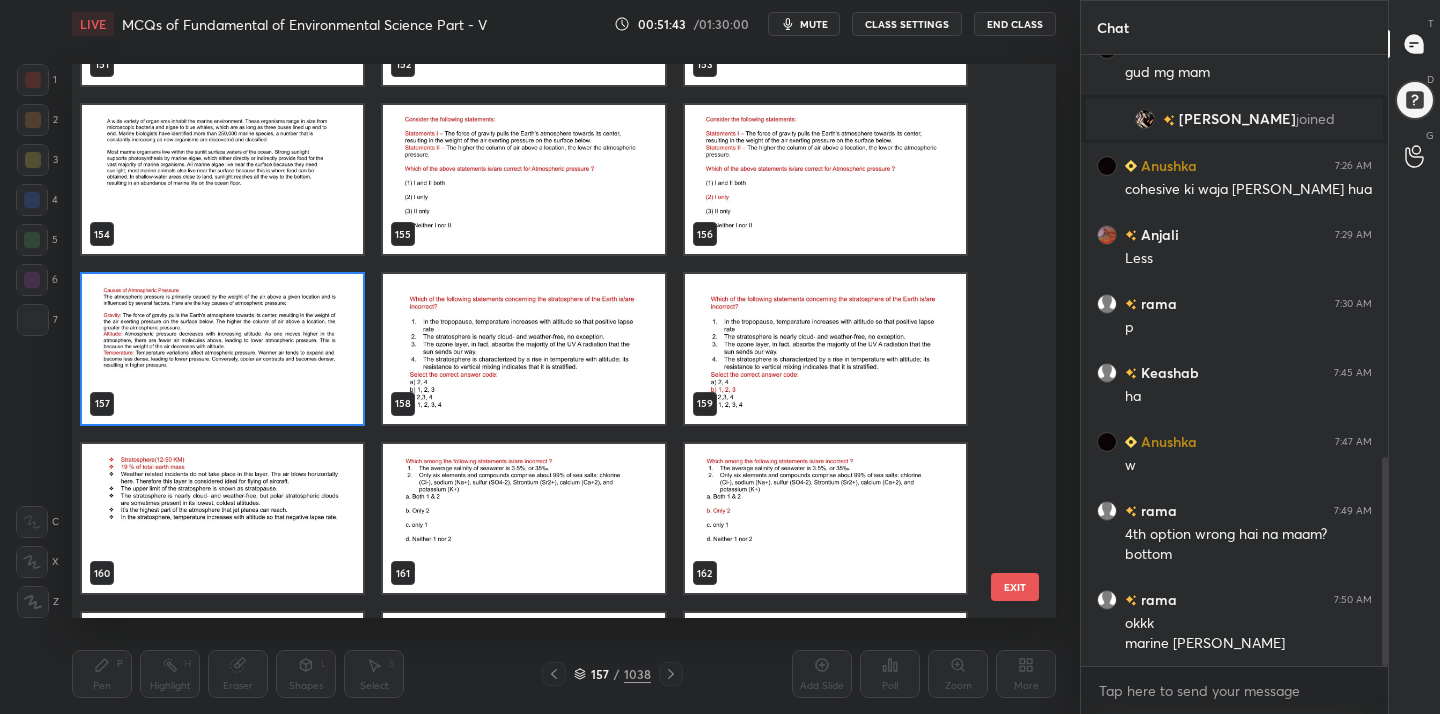 click at bounding box center (523, 349) 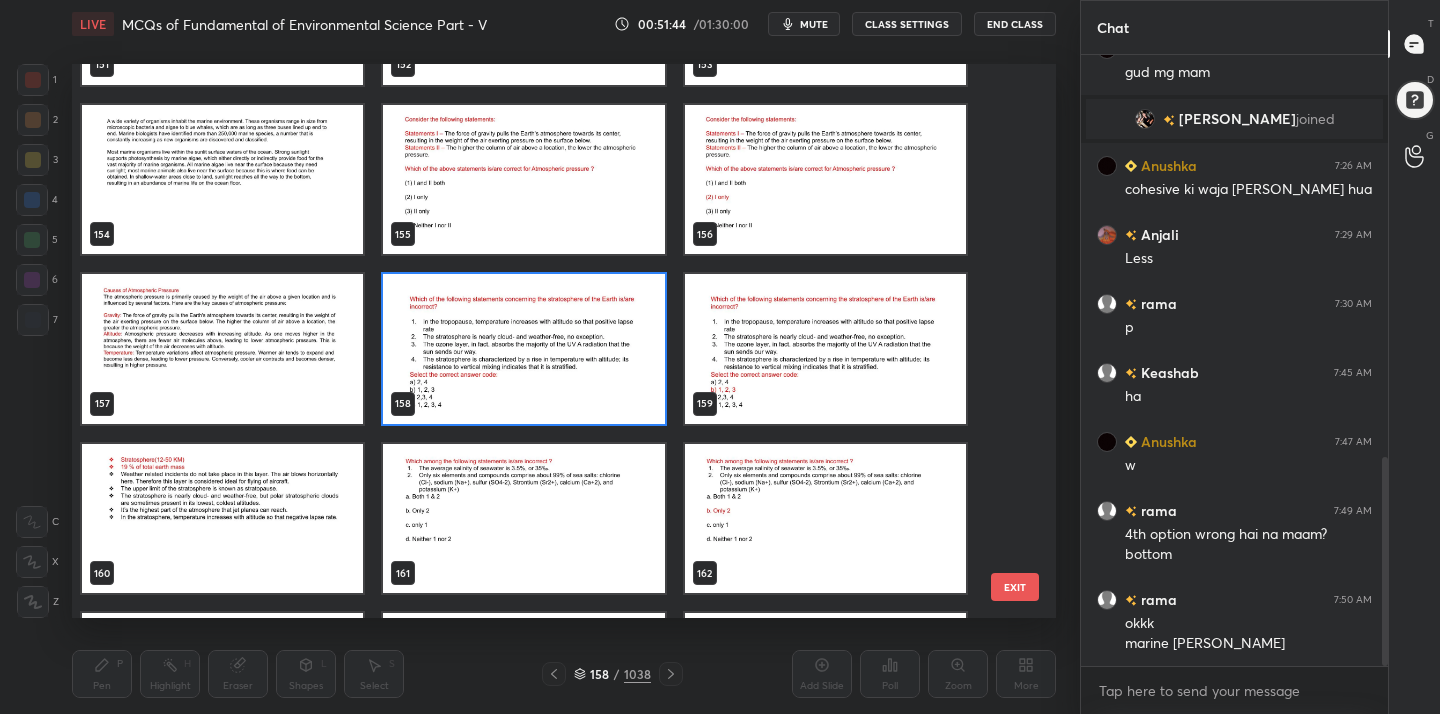 click at bounding box center [523, 349] 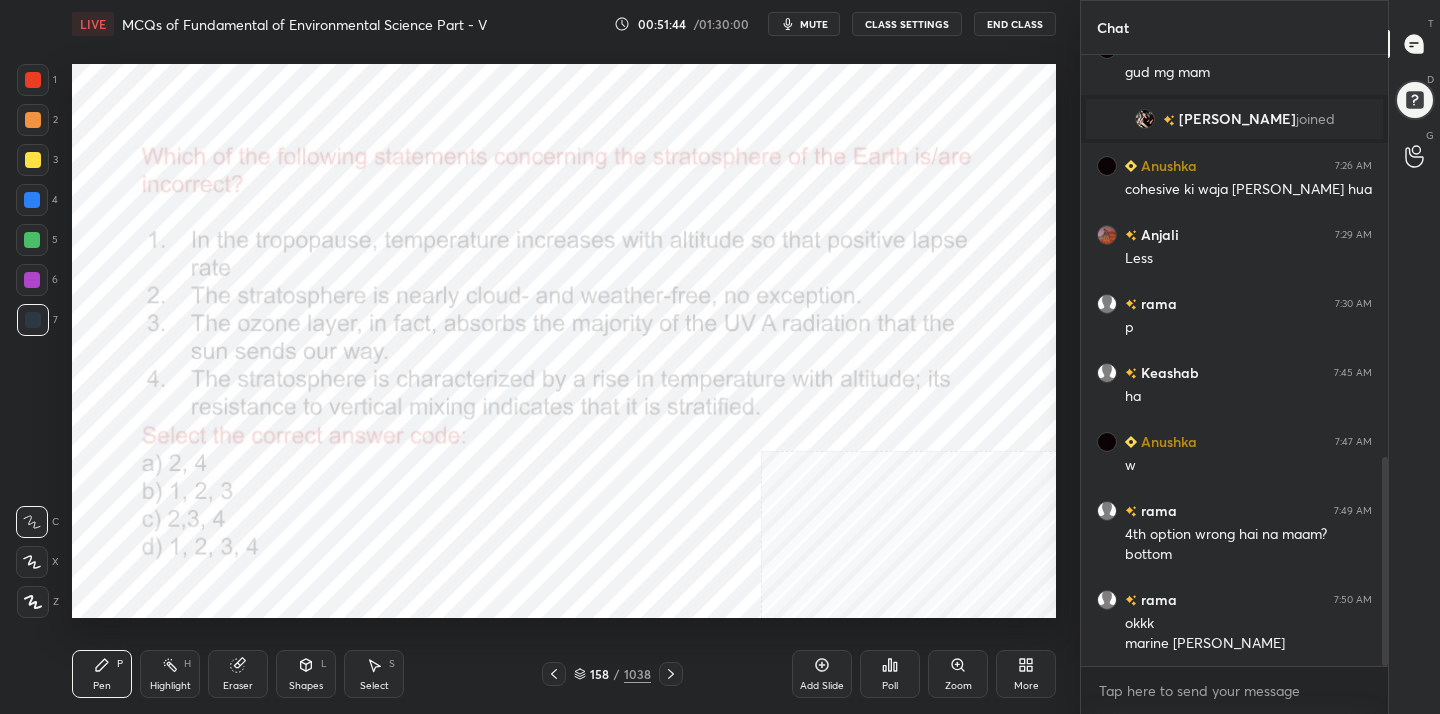 click at bounding box center (523, 349) 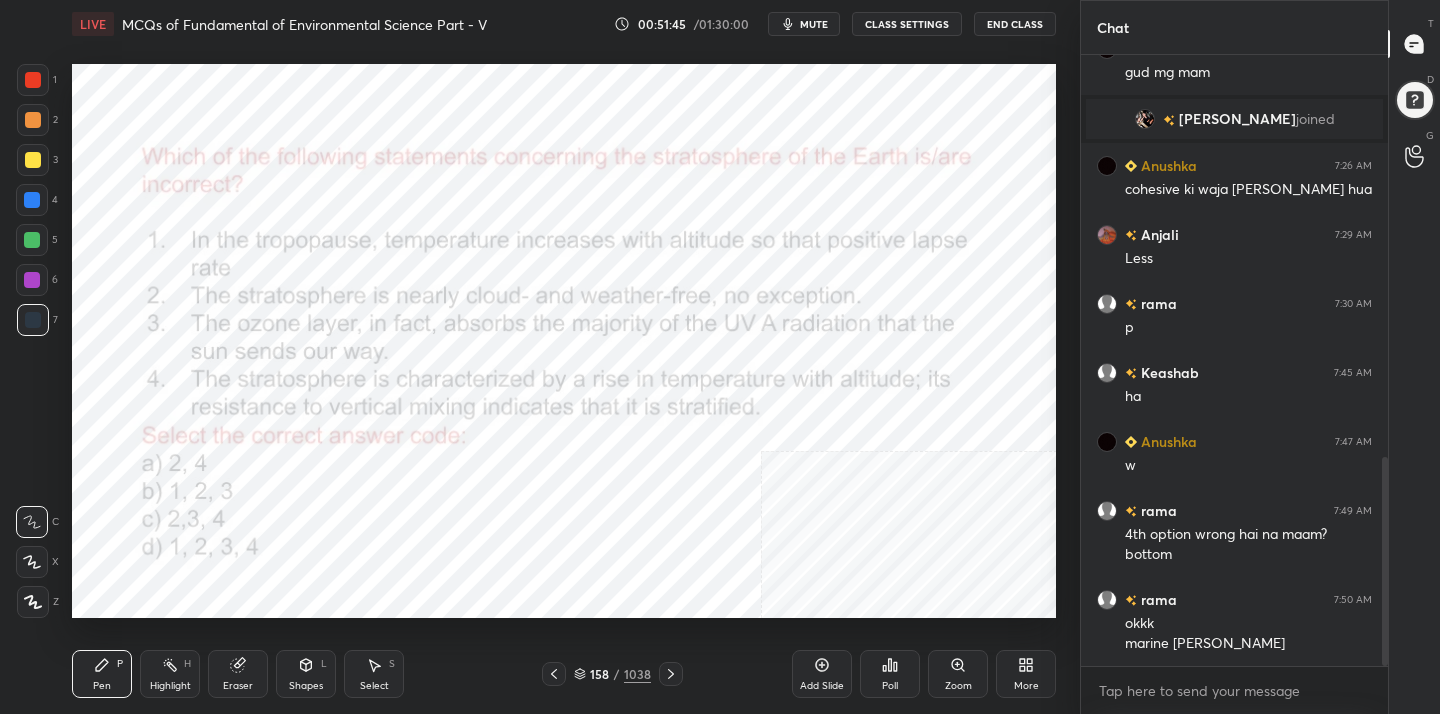 click on "mute" at bounding box center [804, 24] 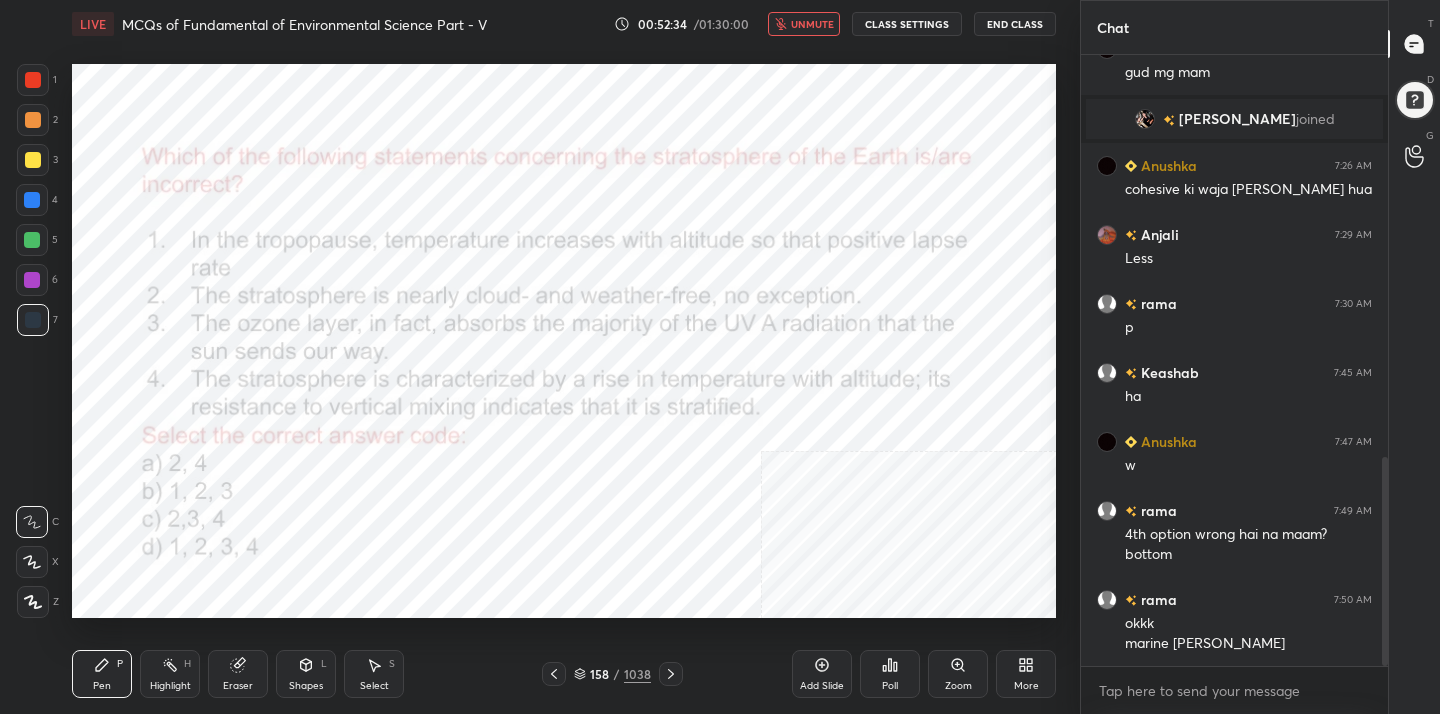 click 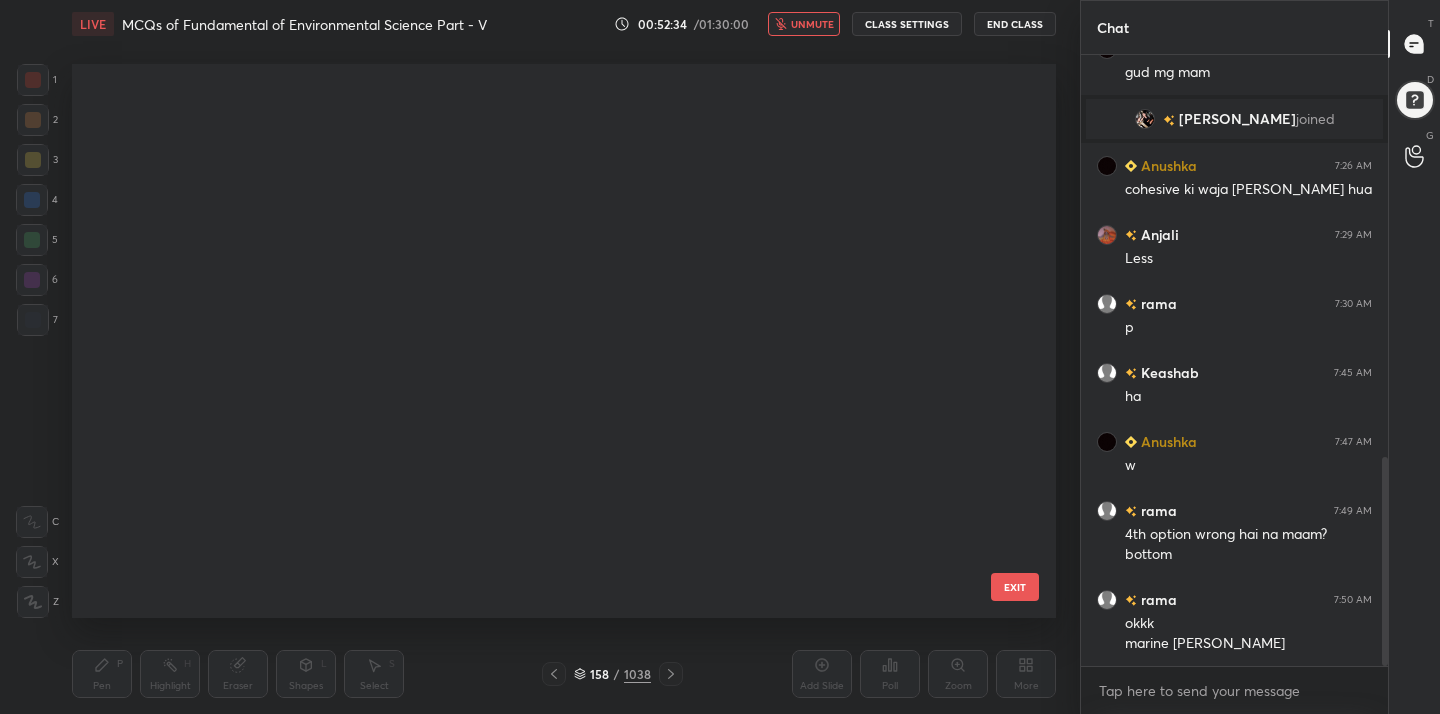 scroll, scrollTop: 8430, scrollLeft: 0, axis: vertical 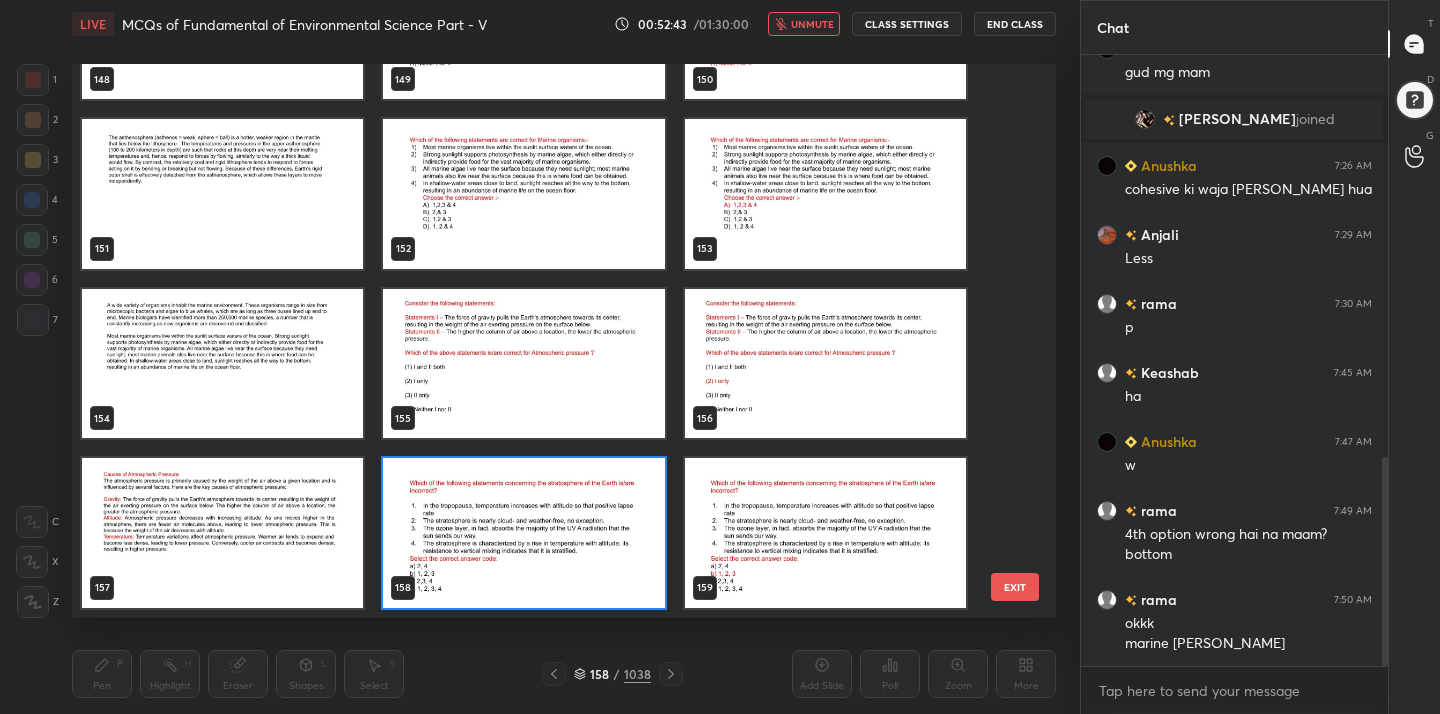 click at bounding box center [523, 533] 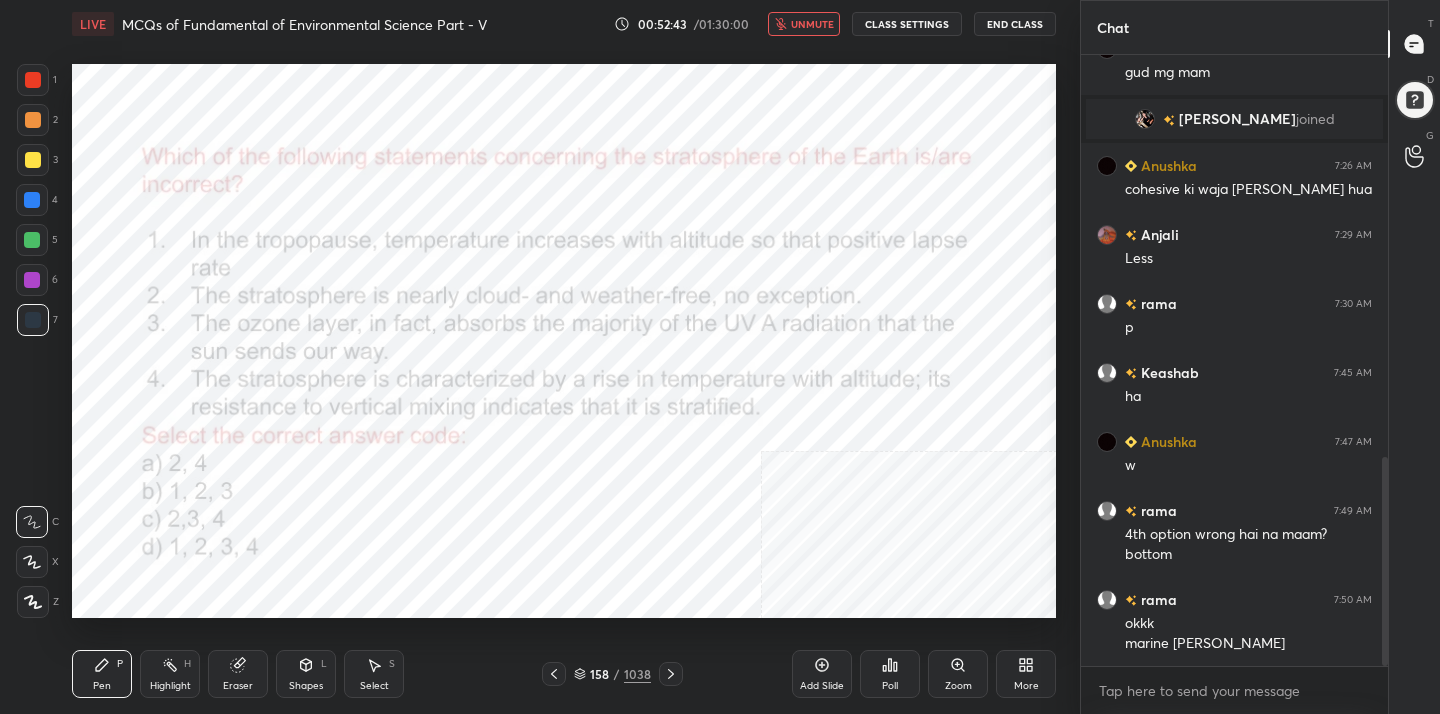 click at bounding box center (523, 533) 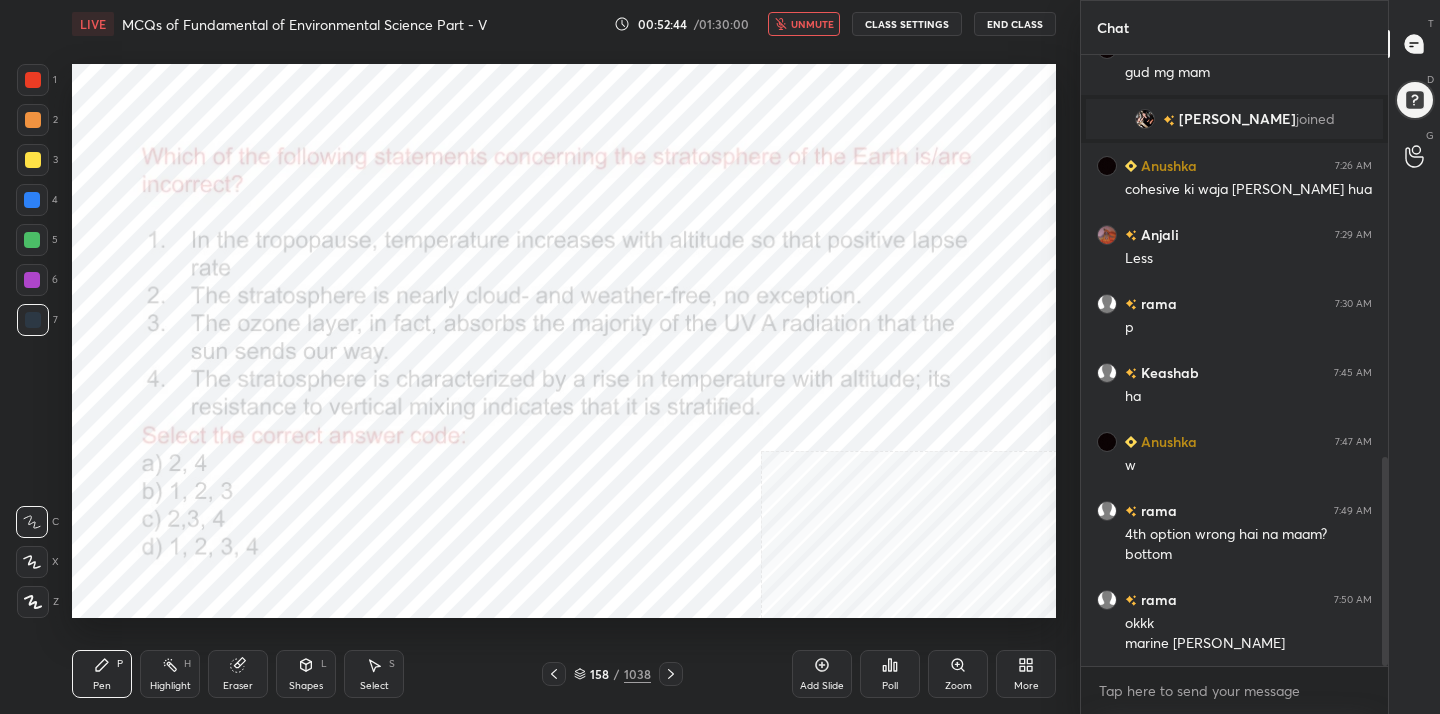 click 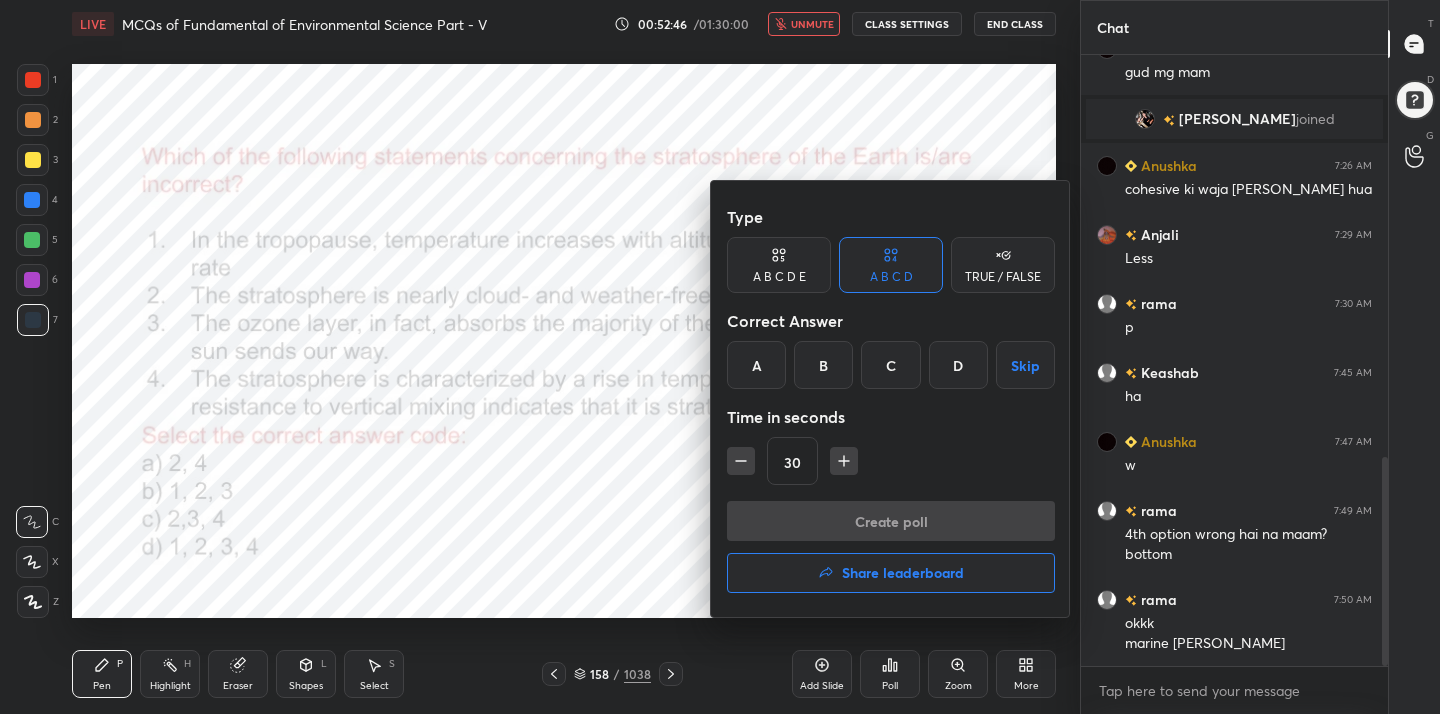 click on "B" at bounding box center [823, 365] 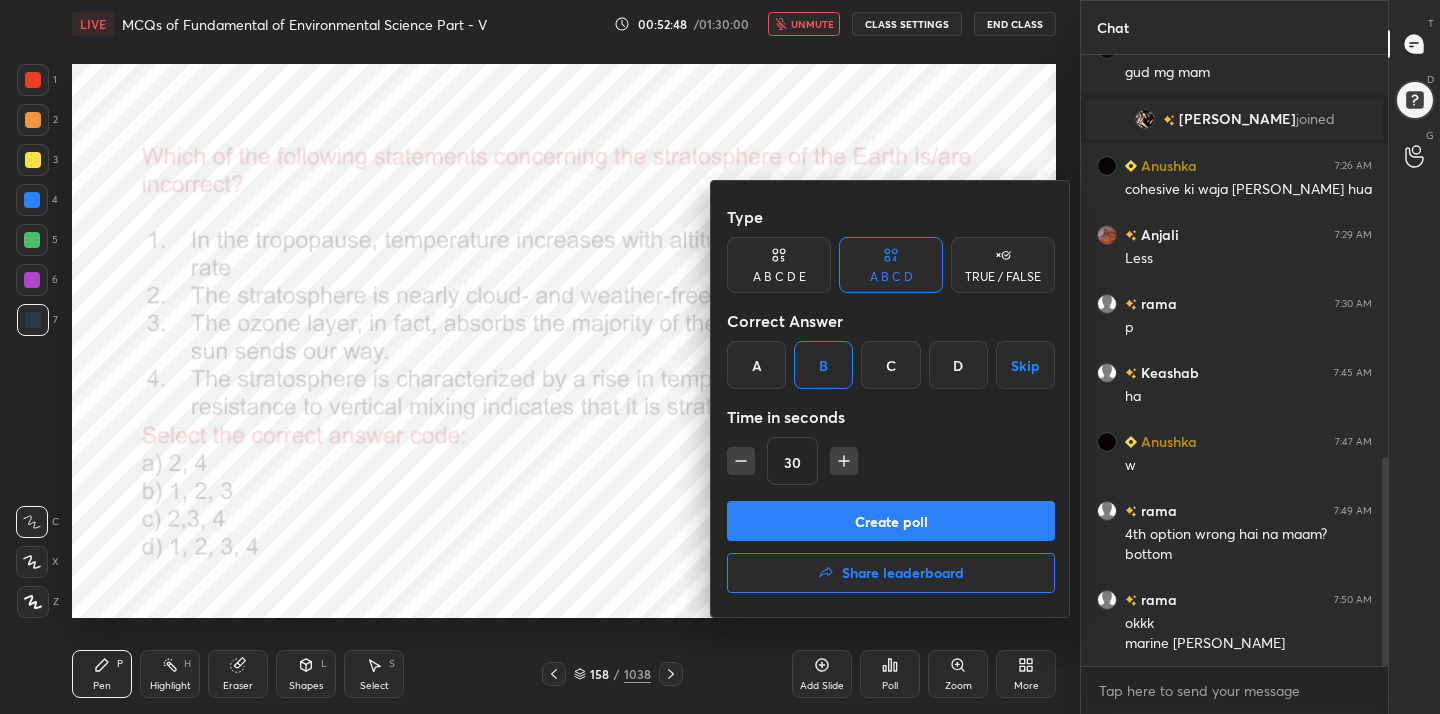 click on "Create poll" at bounding box center [891, 521] 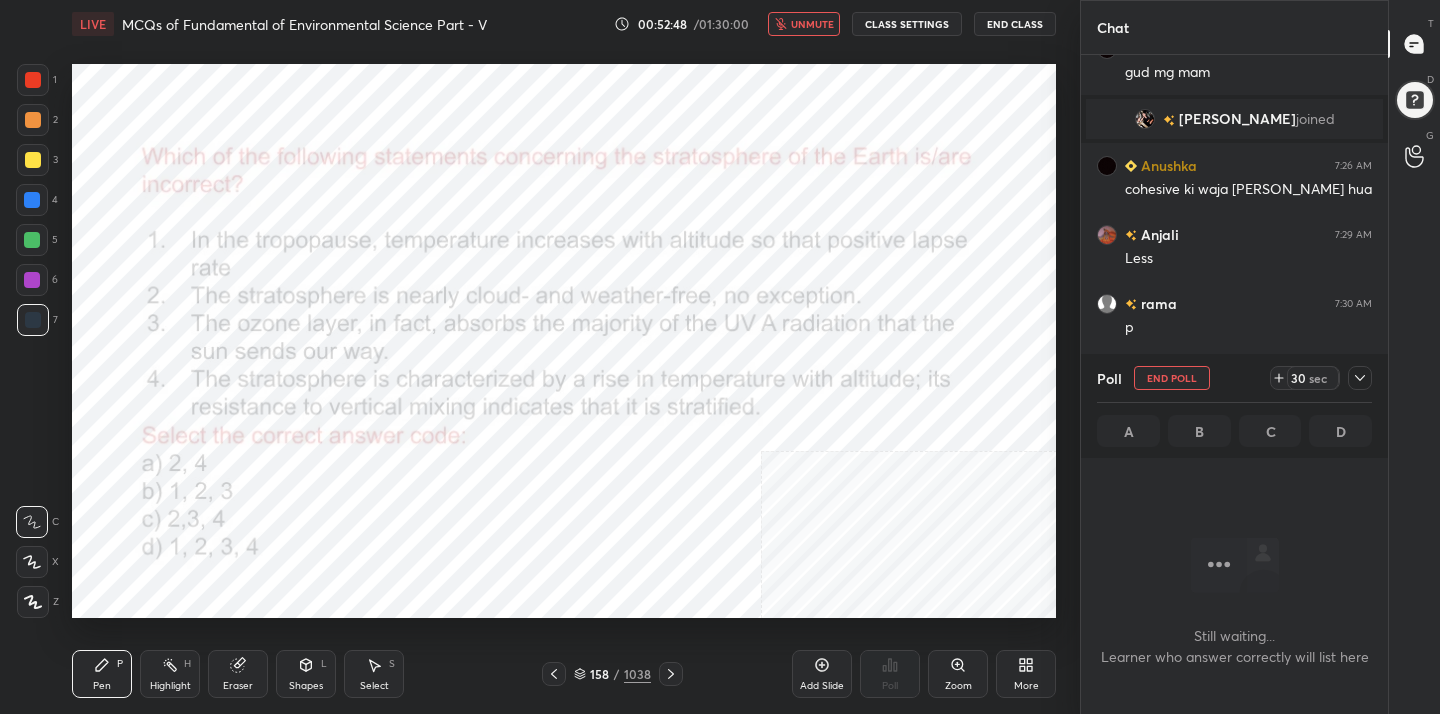 scroll, scrollTop: 345, scrollLeft: 301, axis: both 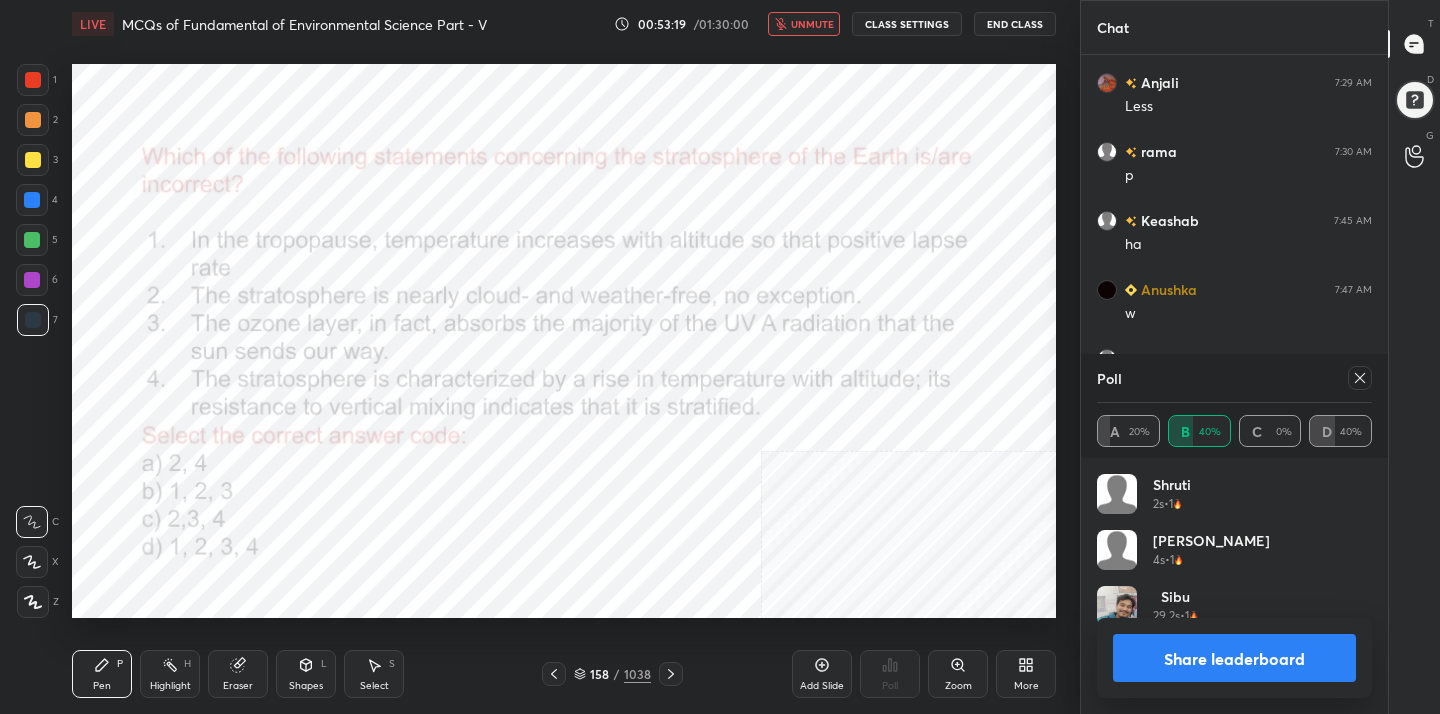 click 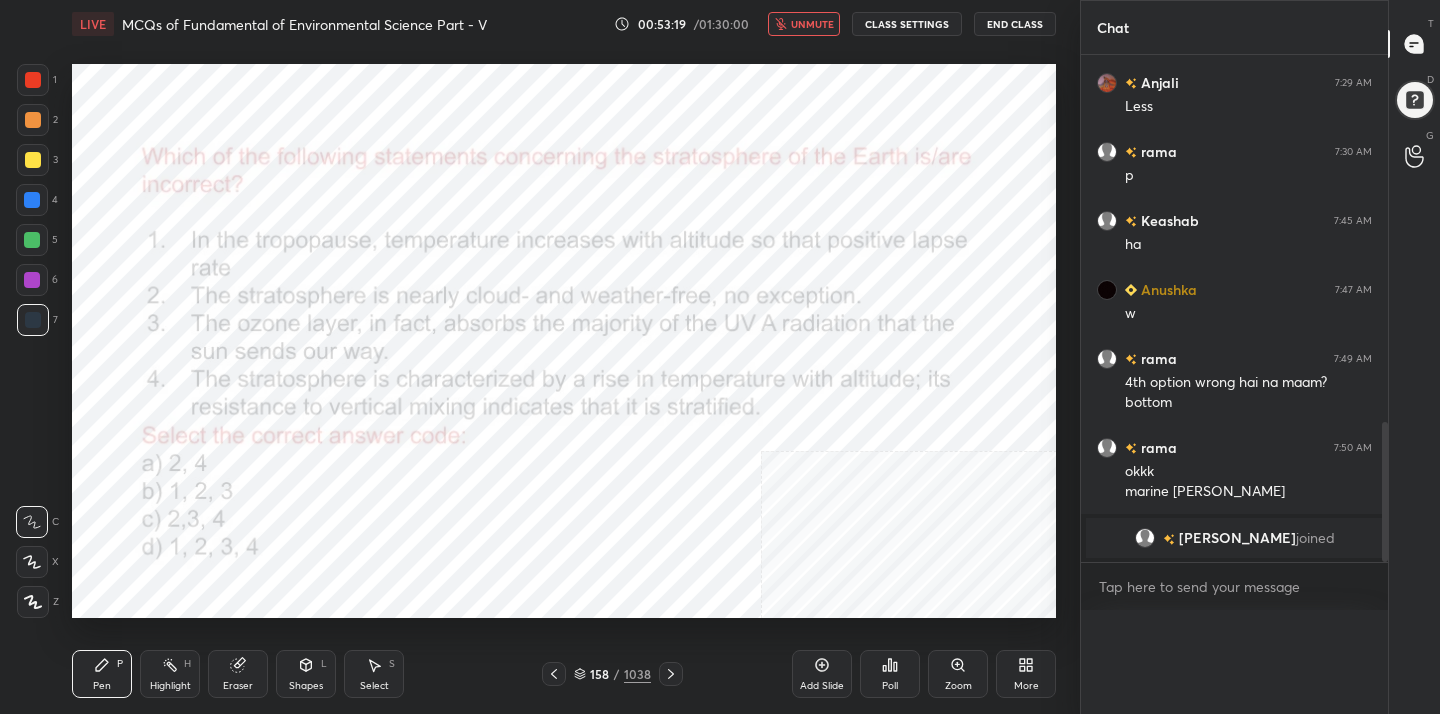 scroll, scrollTop: 0, scrollLeft: 0, axis: both 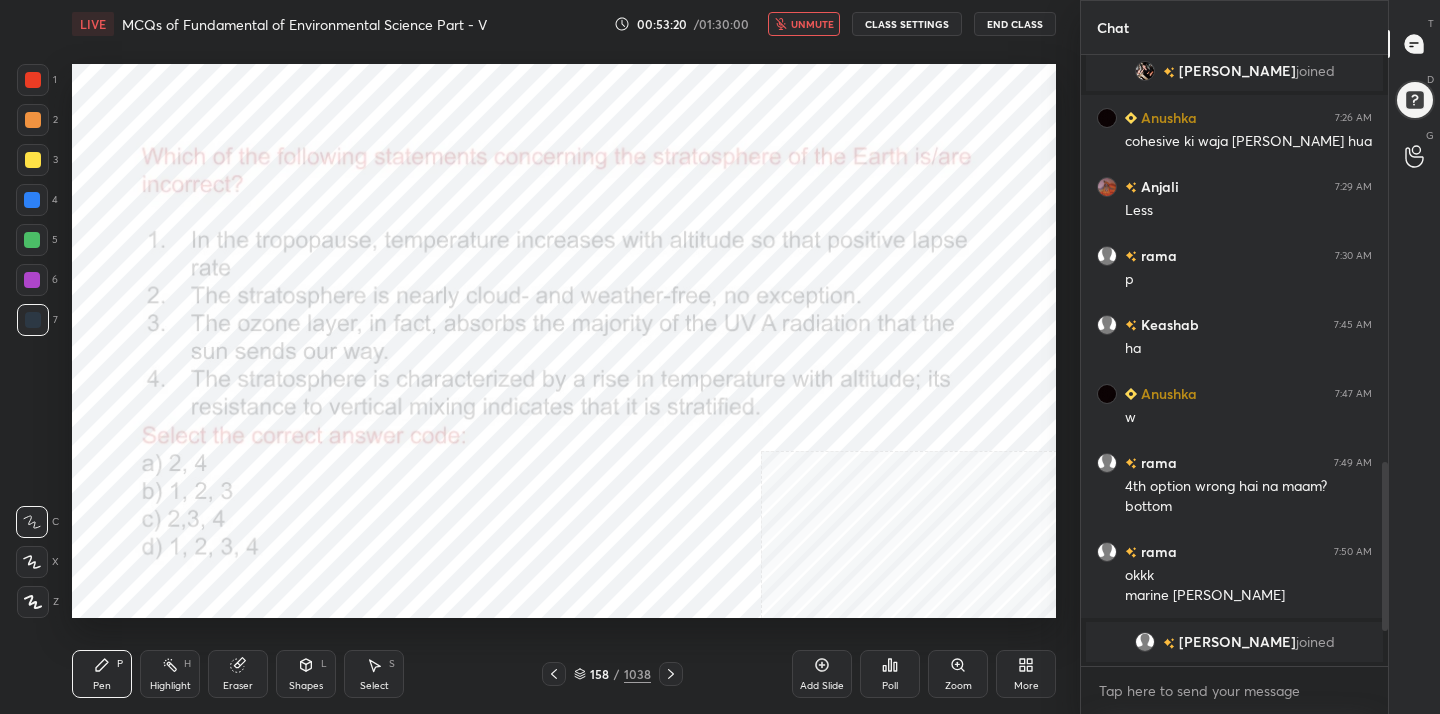 click on "unmute" at bounding box center (812, 24) 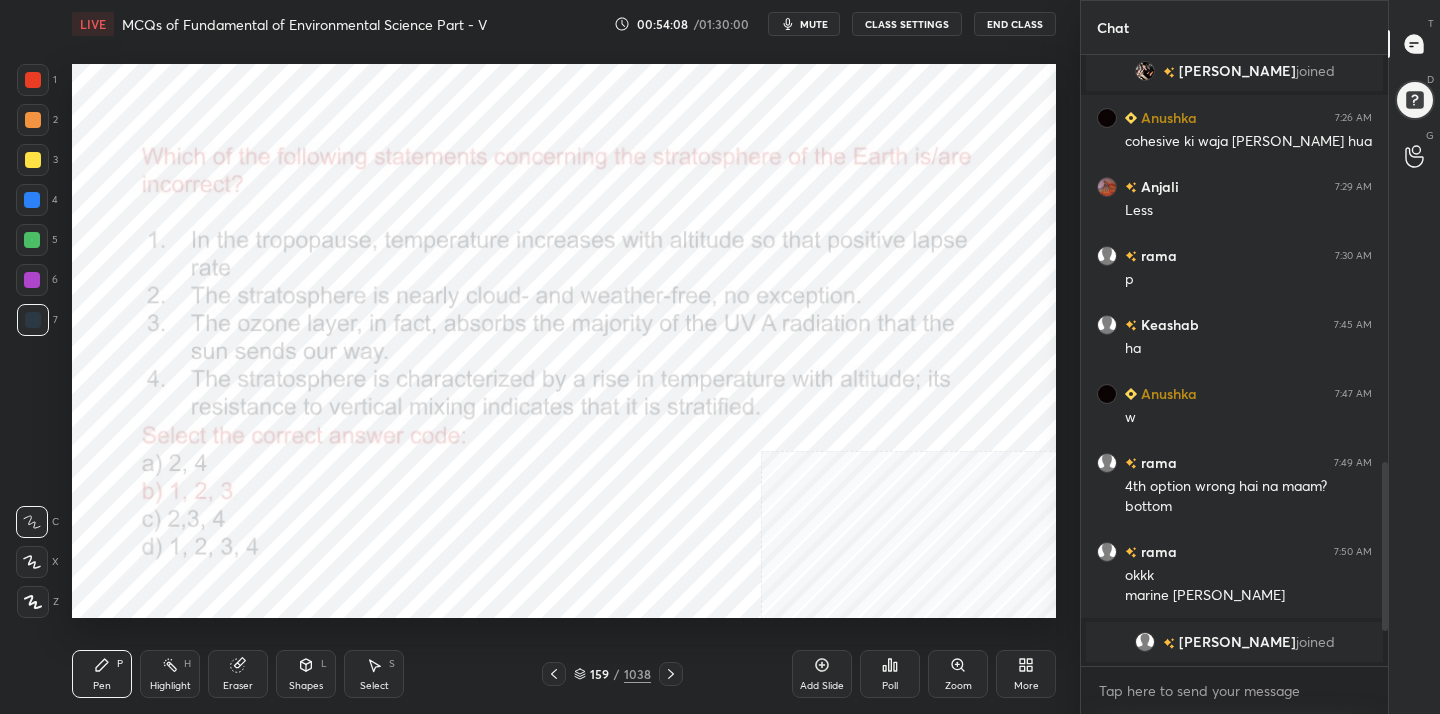 click 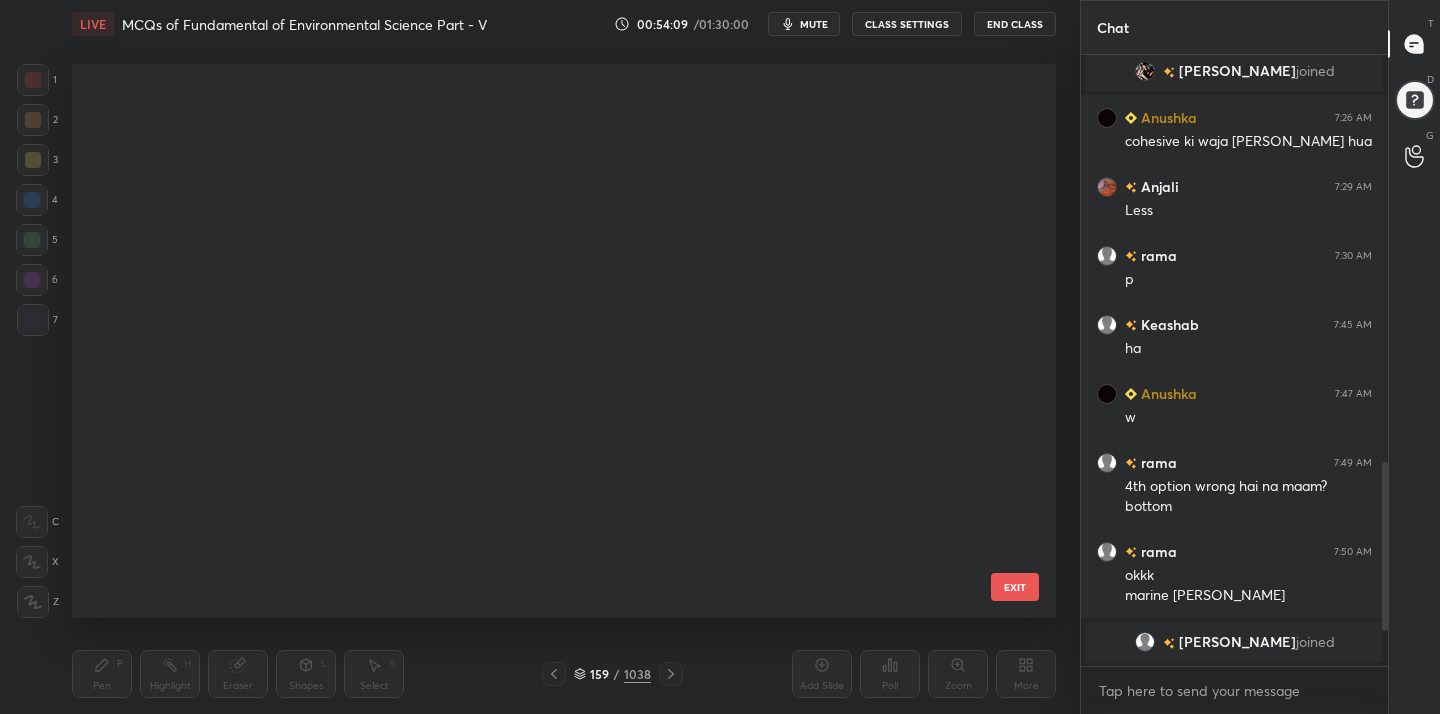 scroll, scrollTop: 8430, scrollLeft: 0, axis: vertical 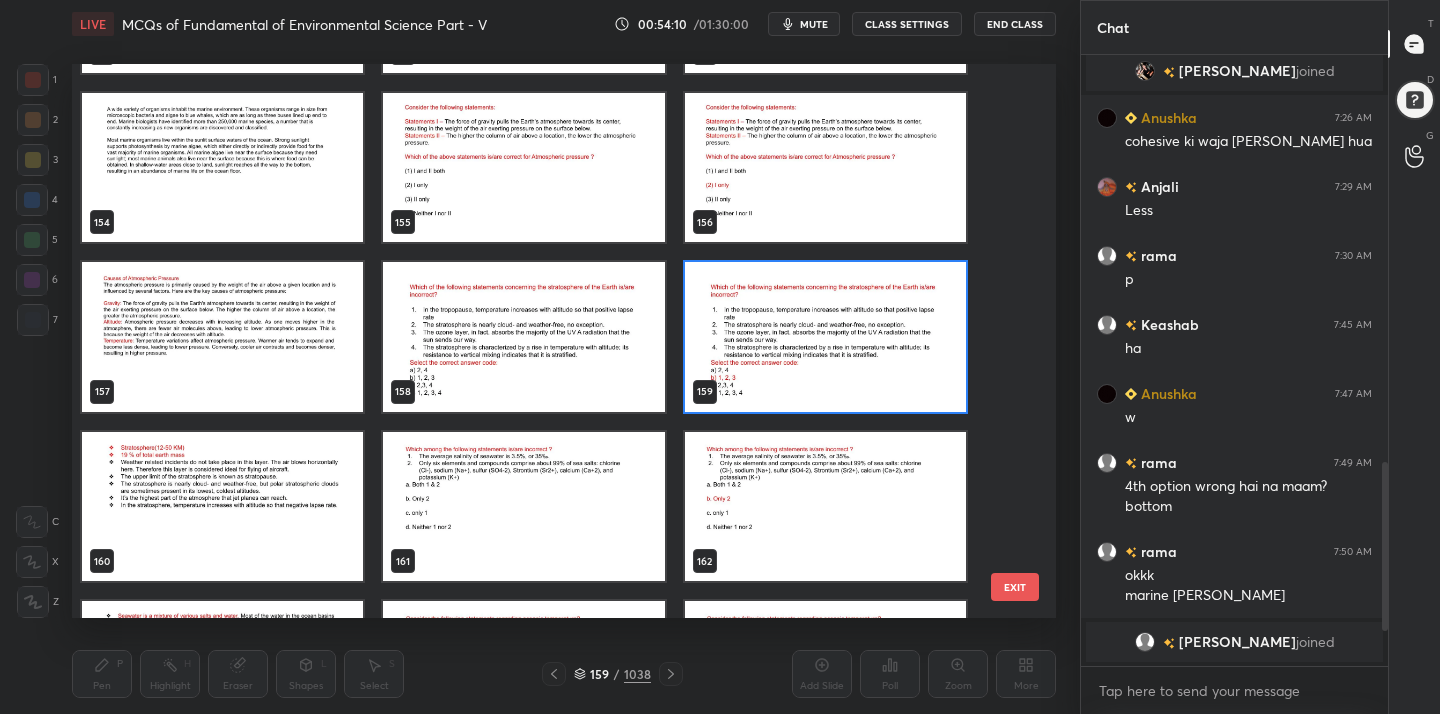 click at bounding box center [523, 507] 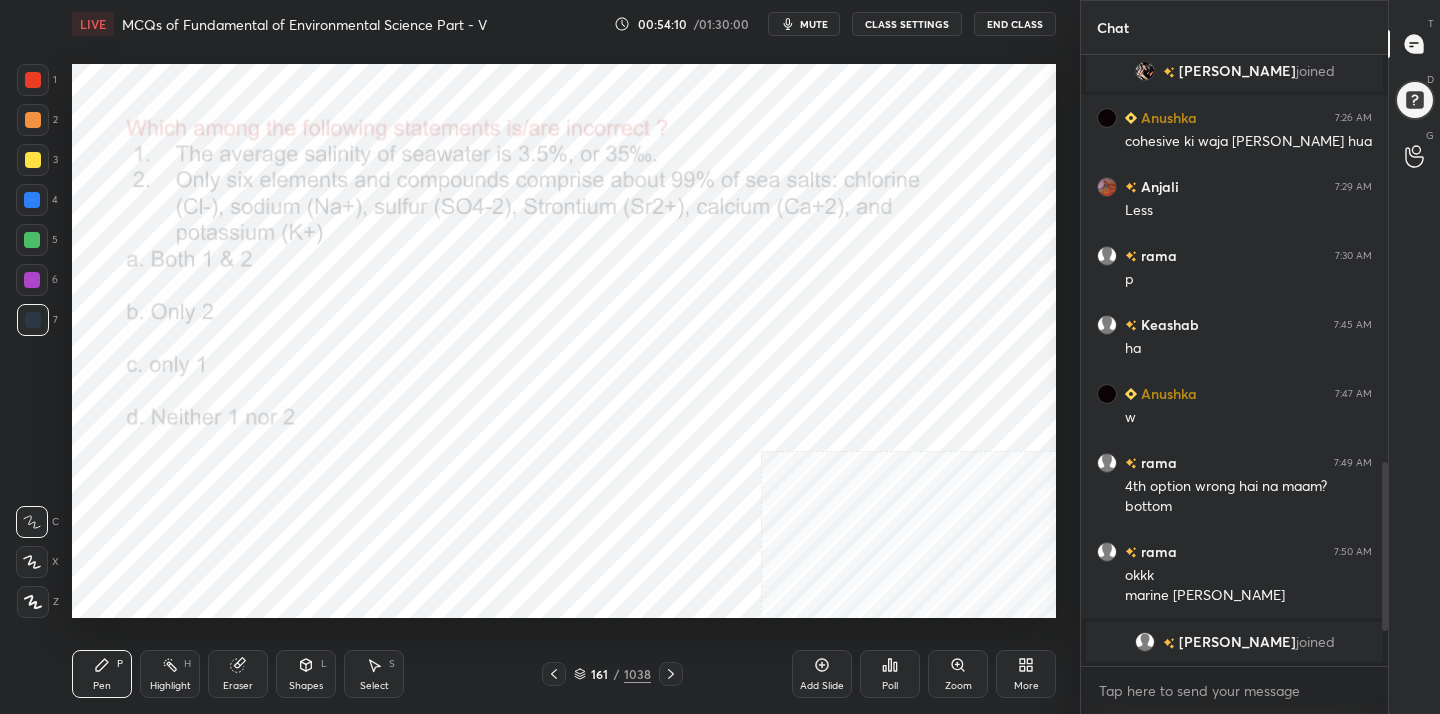 click at bounding box center (523, 507) 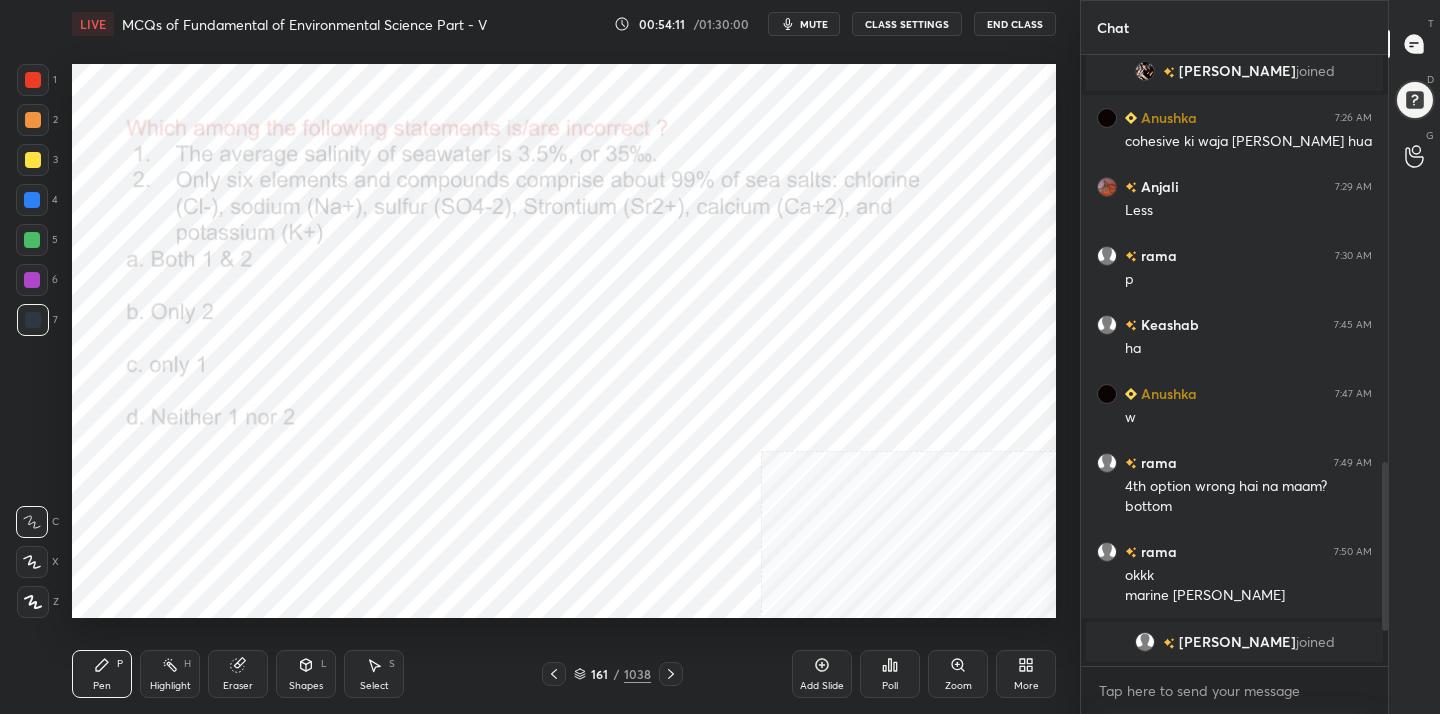 click 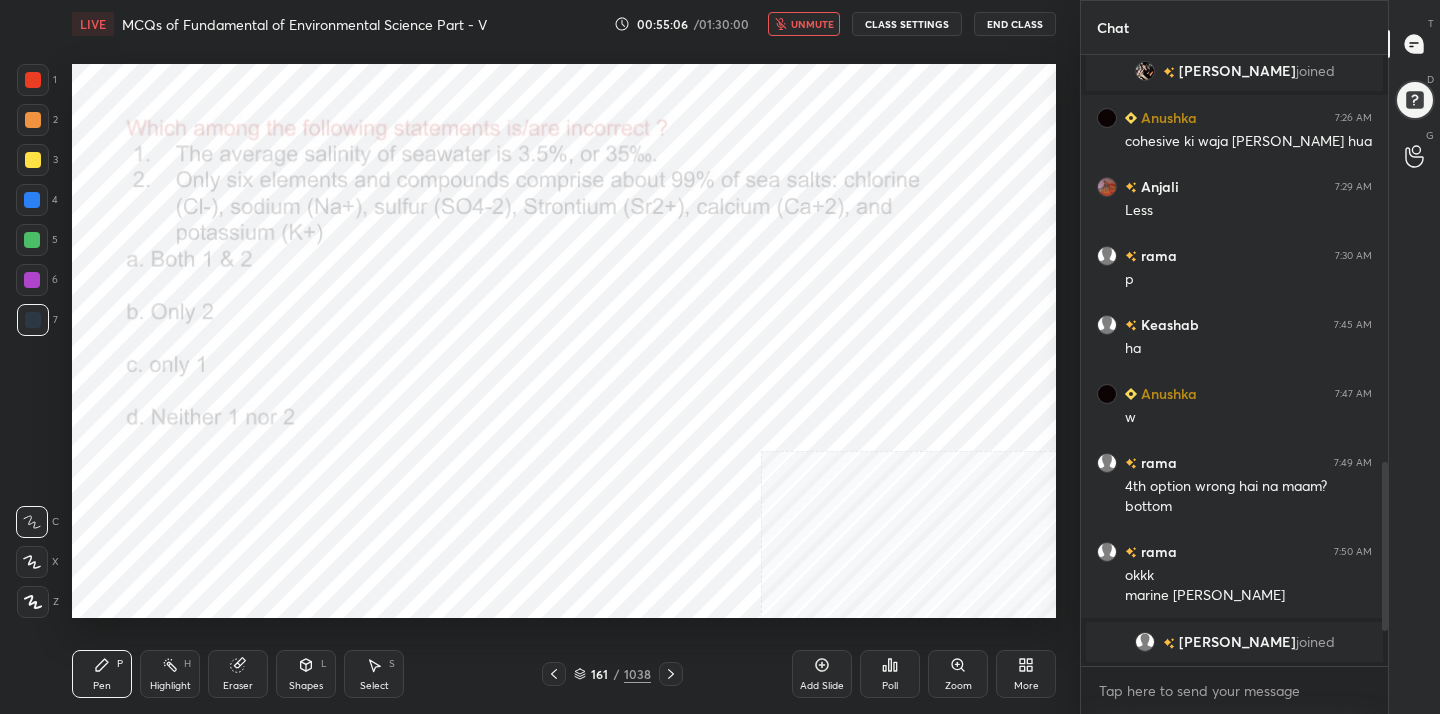 click 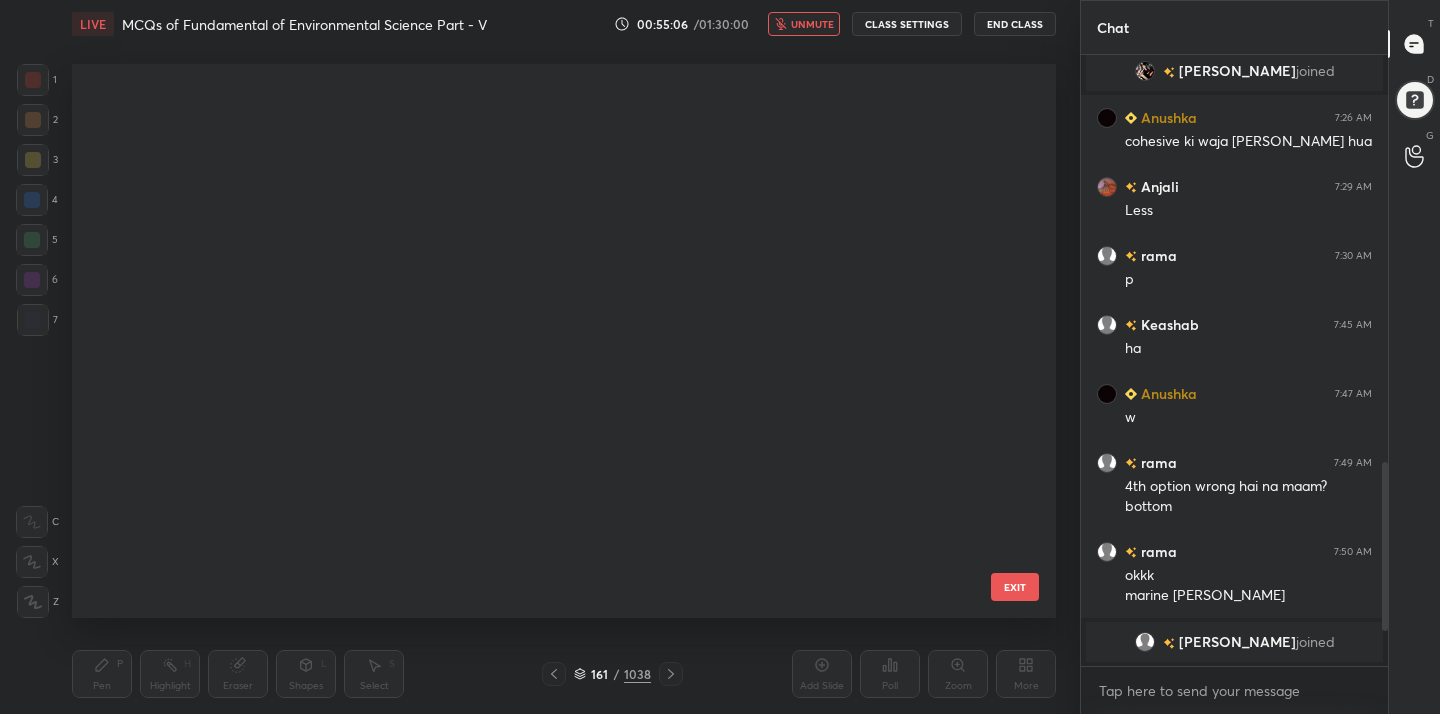 scroll, scrollTop: 8599, scrollLeft: 0, axis: vertical 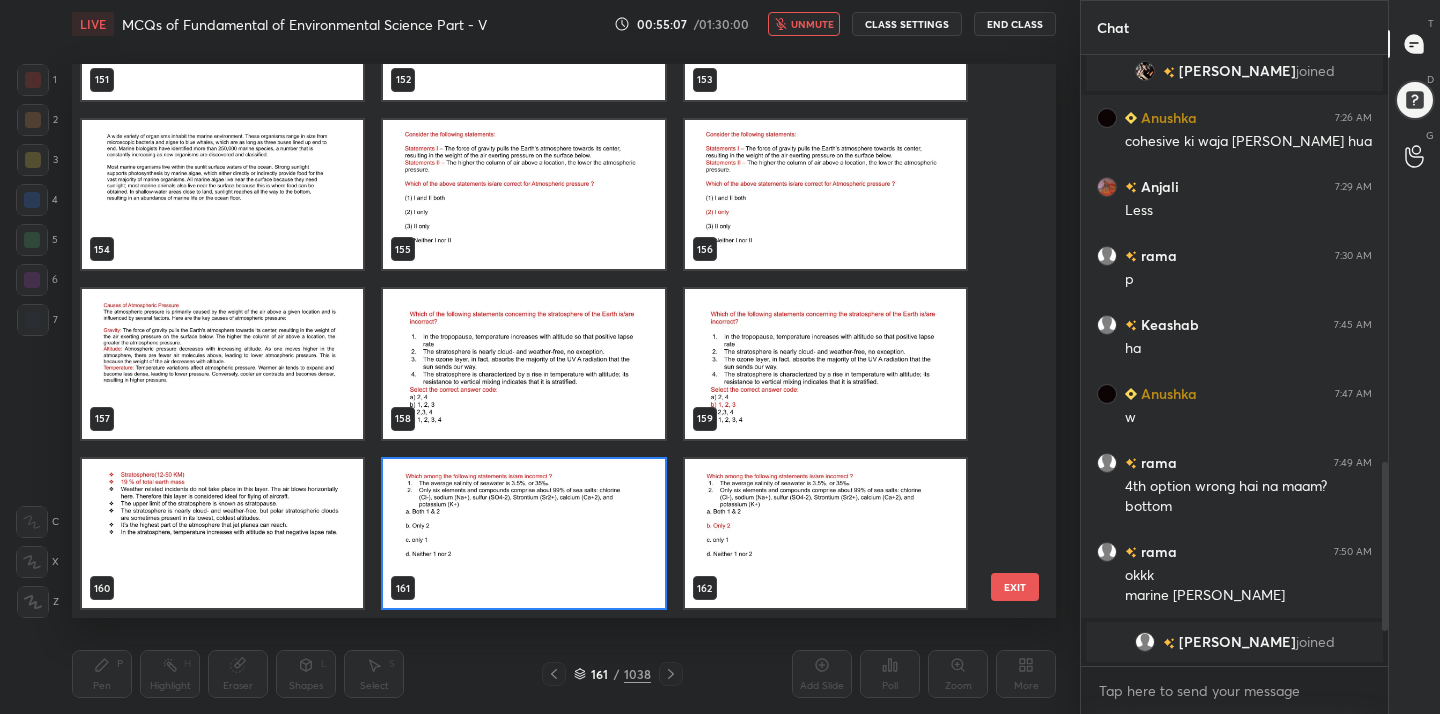 click at bounding box center (523, 534) 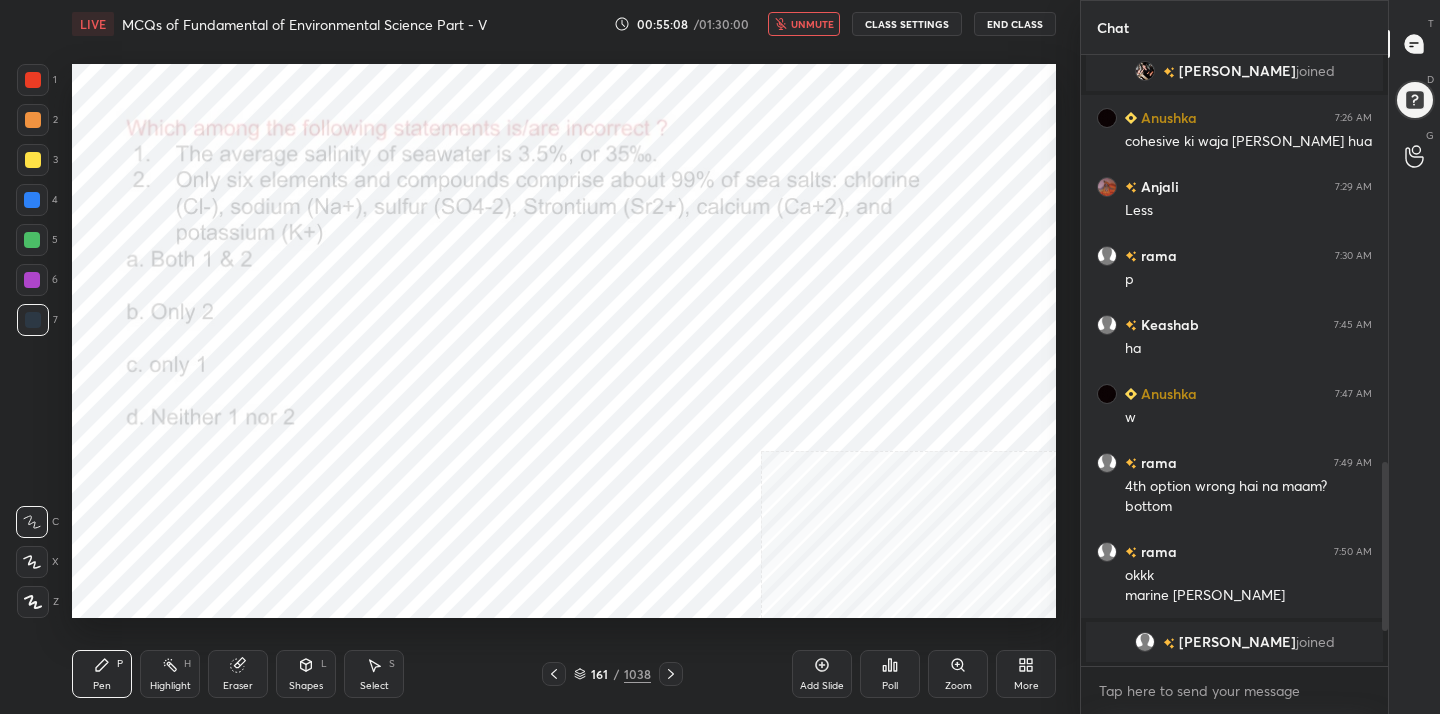 click at bounding box center (523, 534) 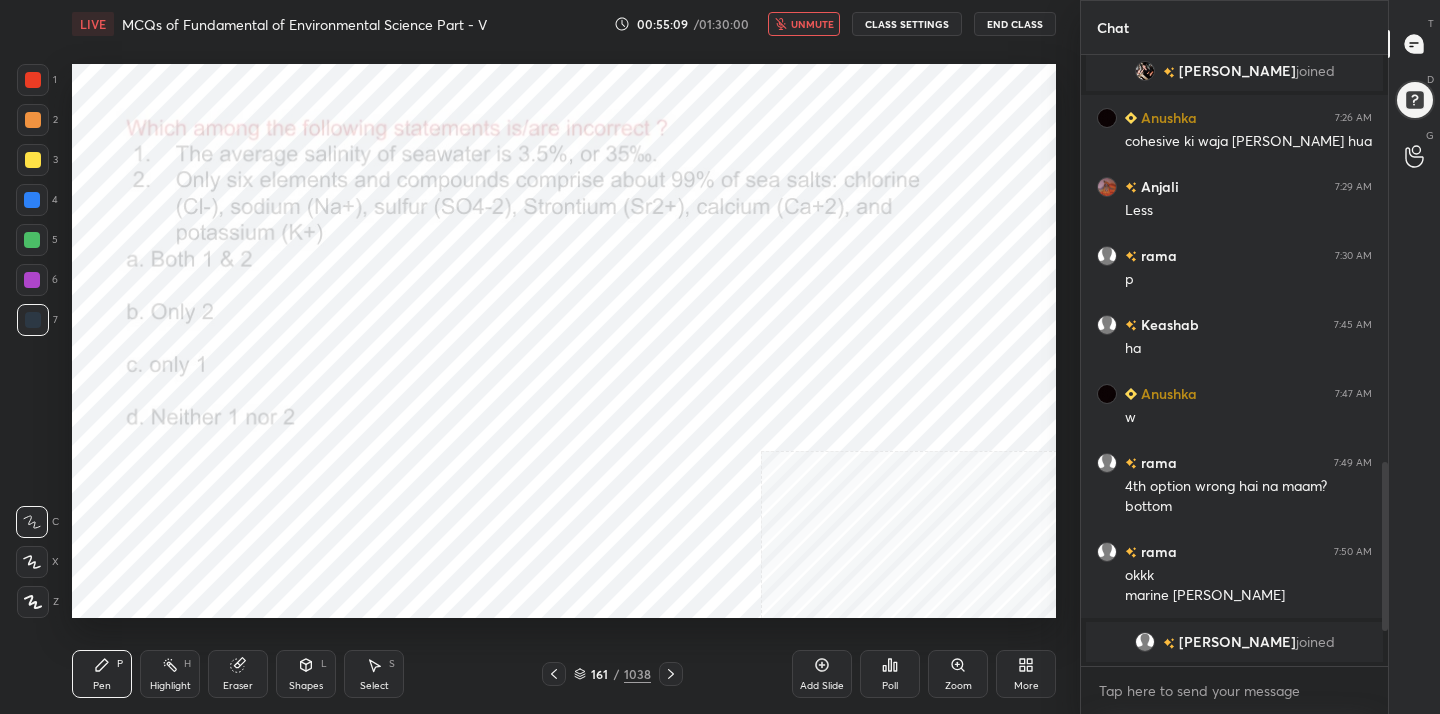 click on "Poll" at bounding box center (890, 686) 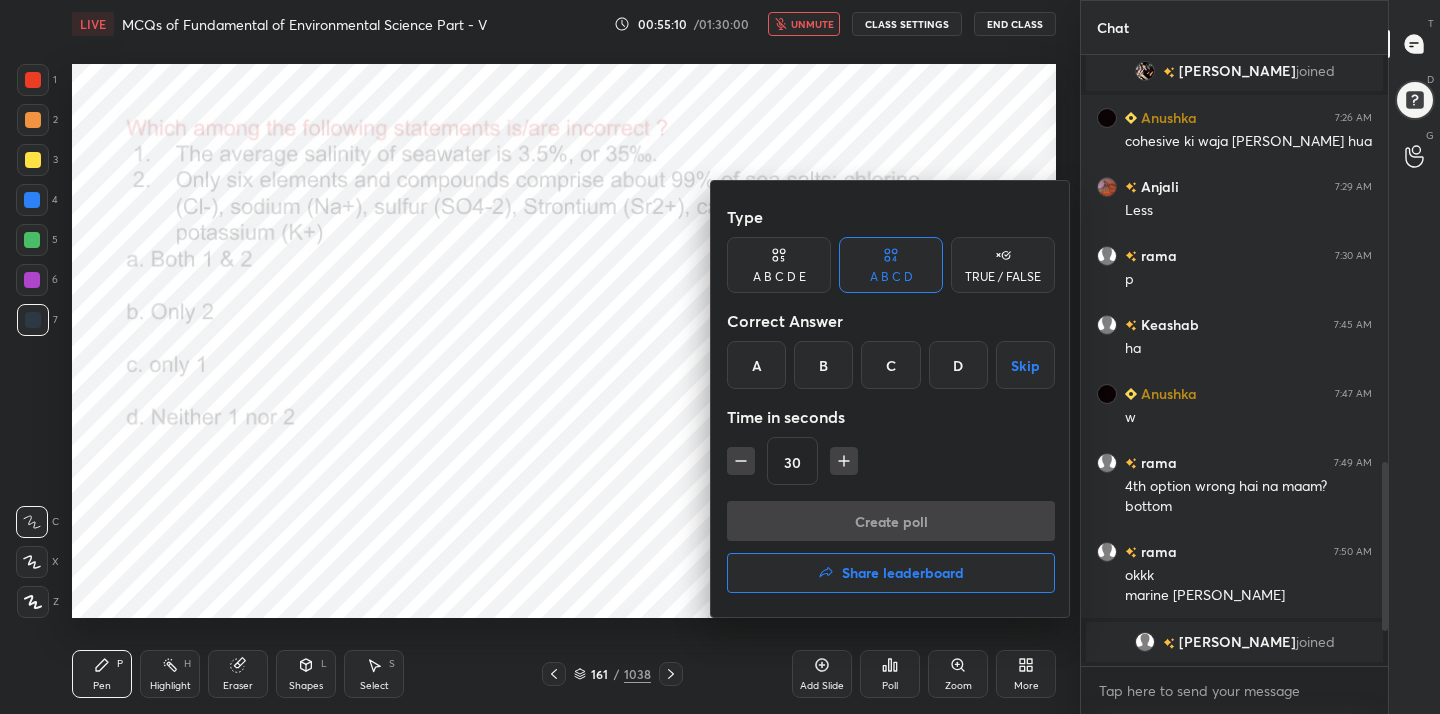 click on "B" at bounding box center [823, 365] 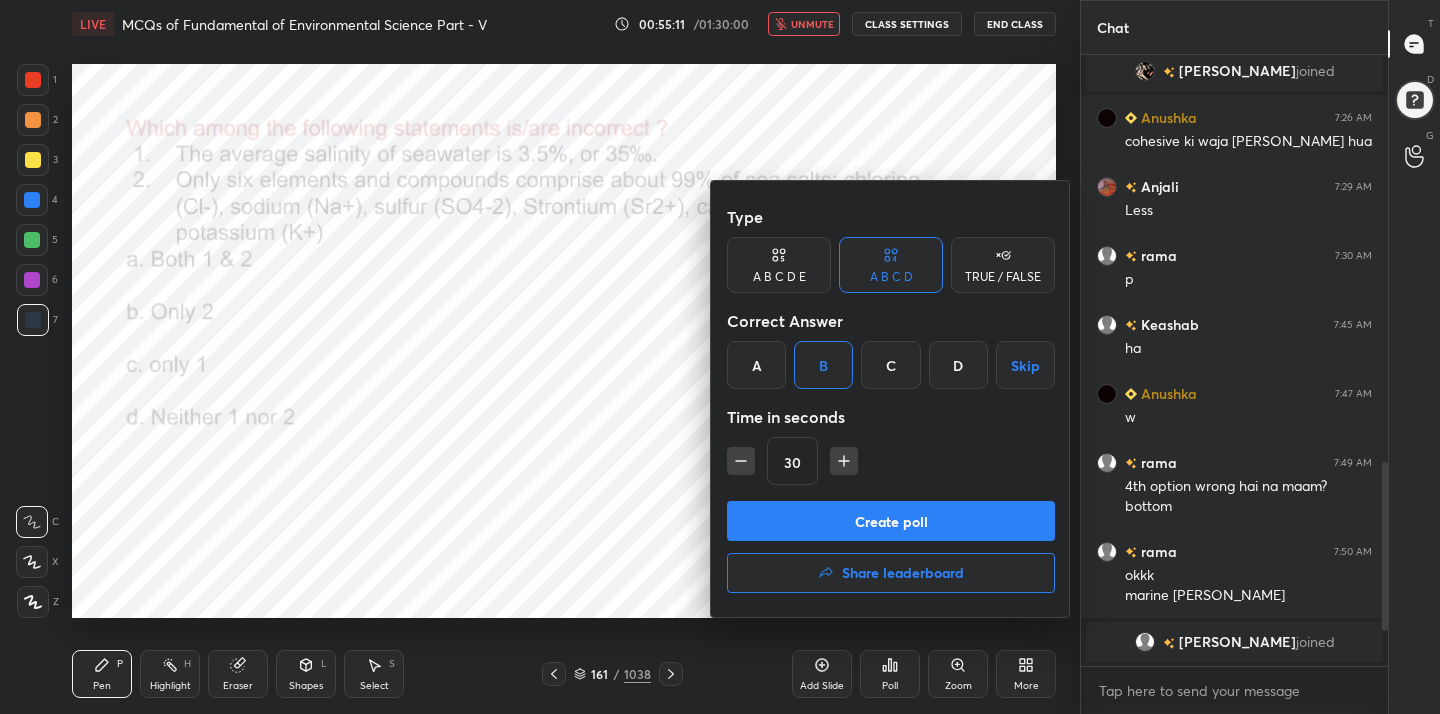 click on "Create poll" at bounding box center (891, 521) 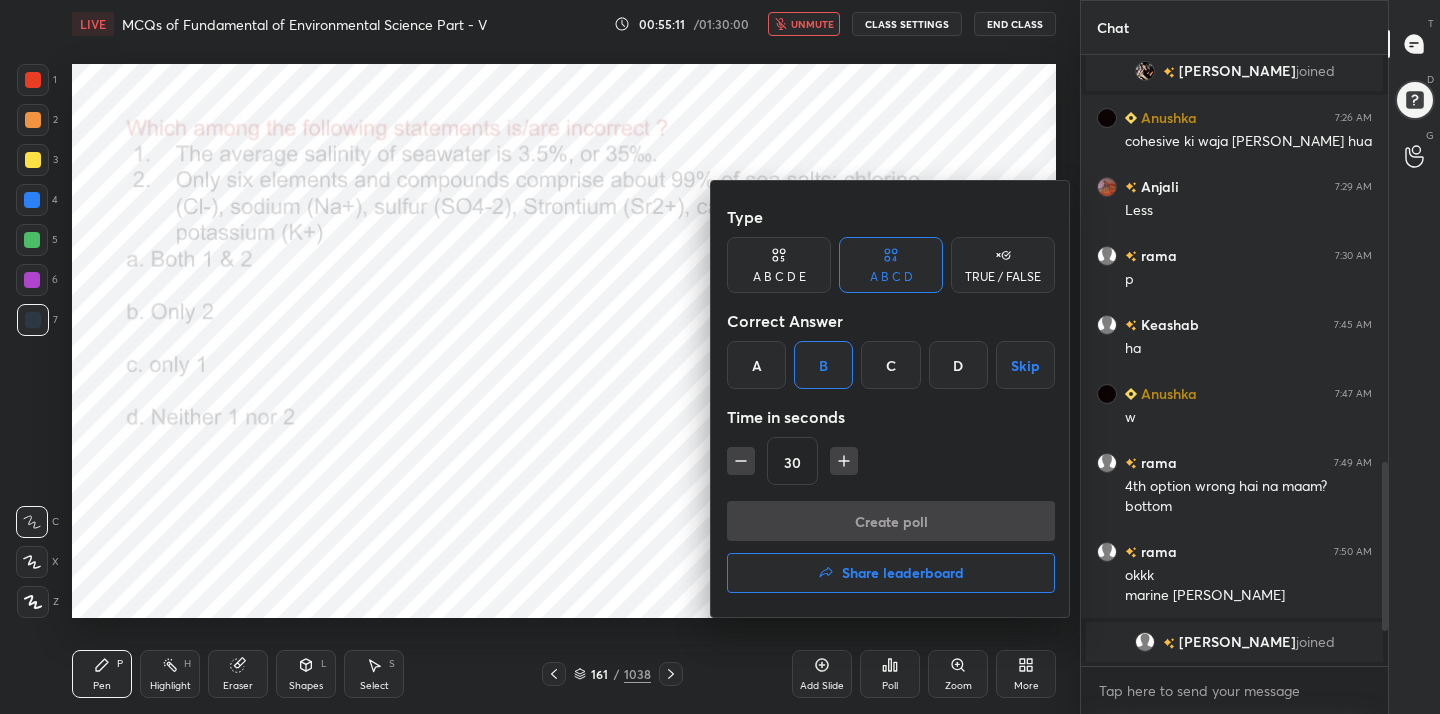 scroll, scrollTop: 395, scrollLeft: 301, axis: both 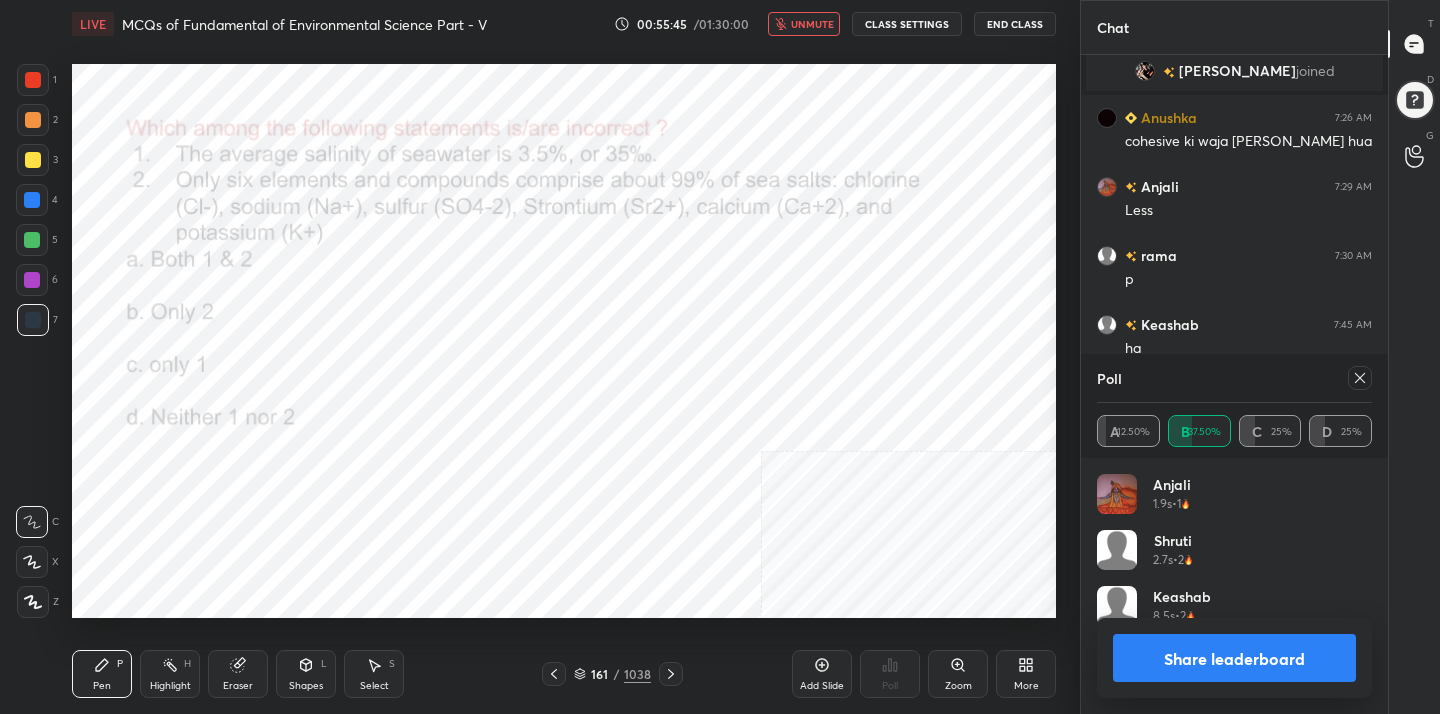click 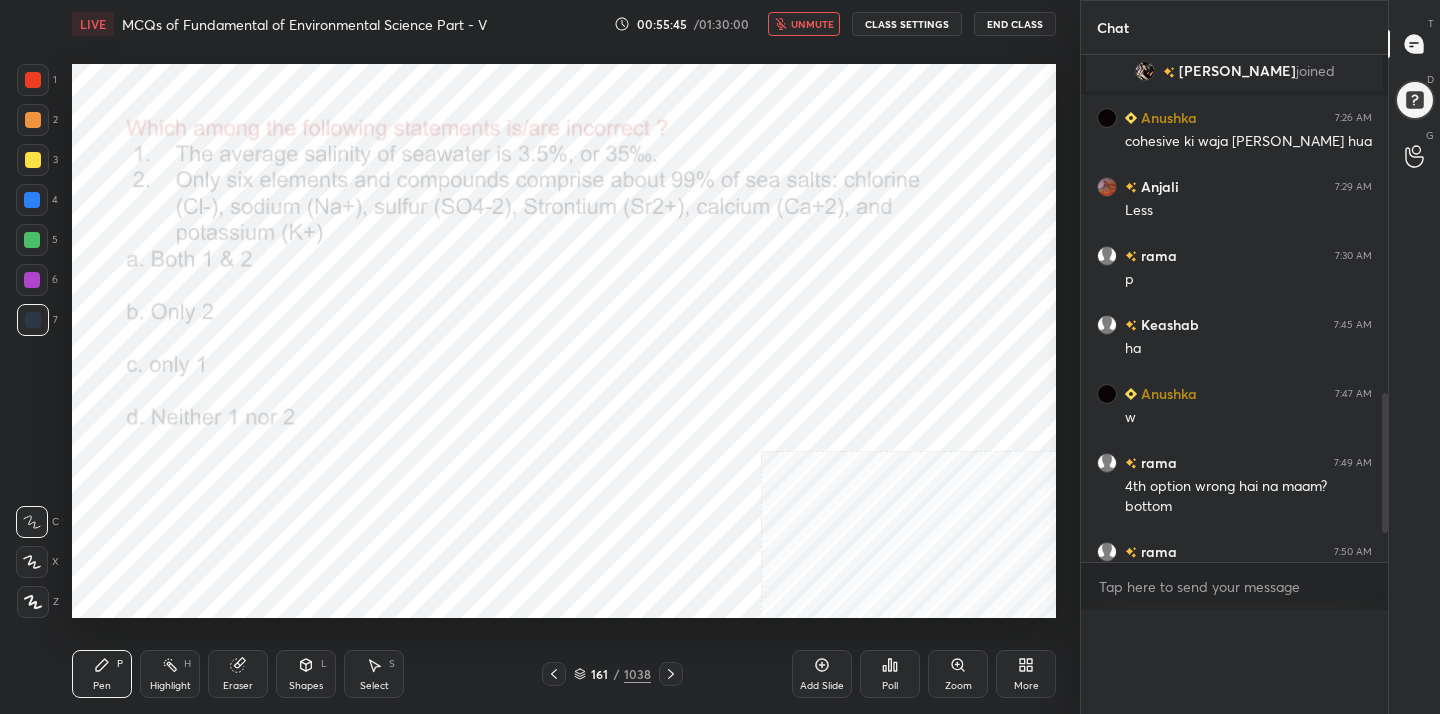 scroll, scrollTop: 0, scrollLeft: 0, axis: both 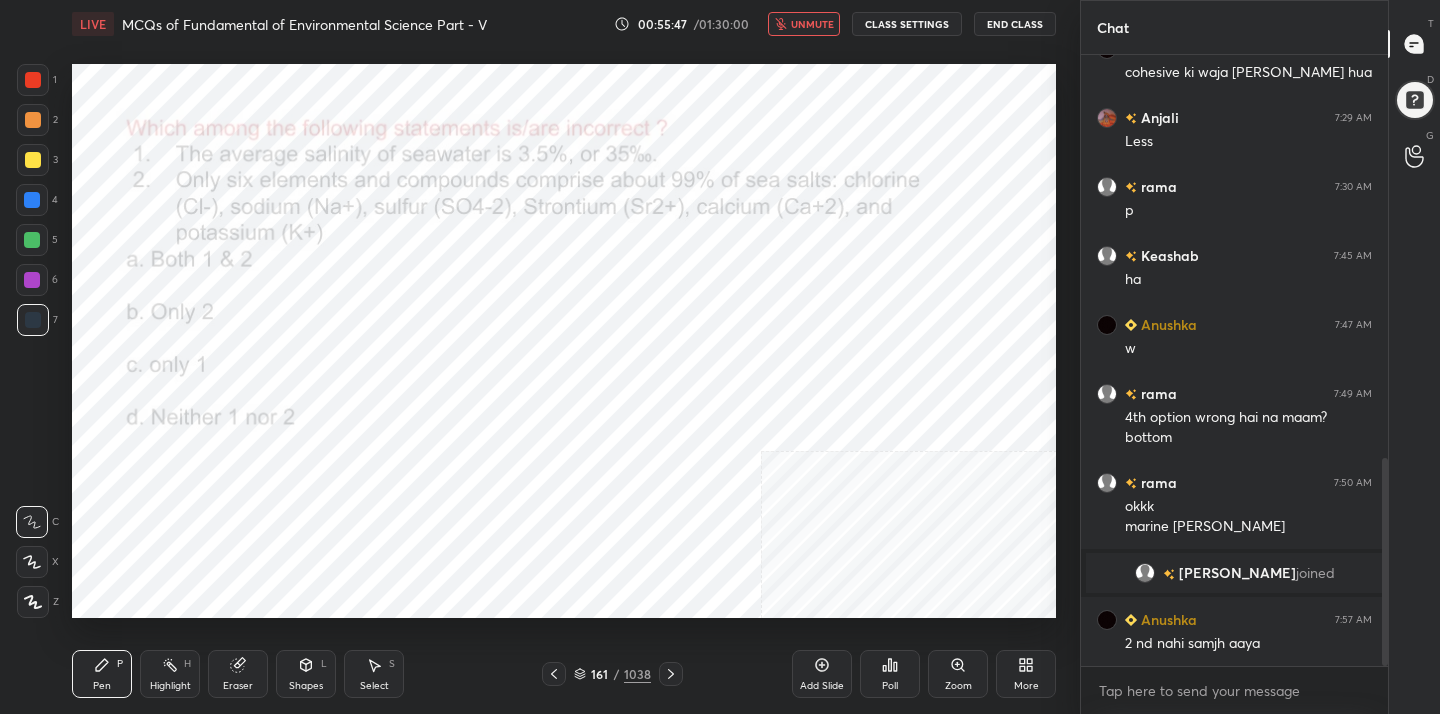 click on "unmute" at bounding box center [804, 24] 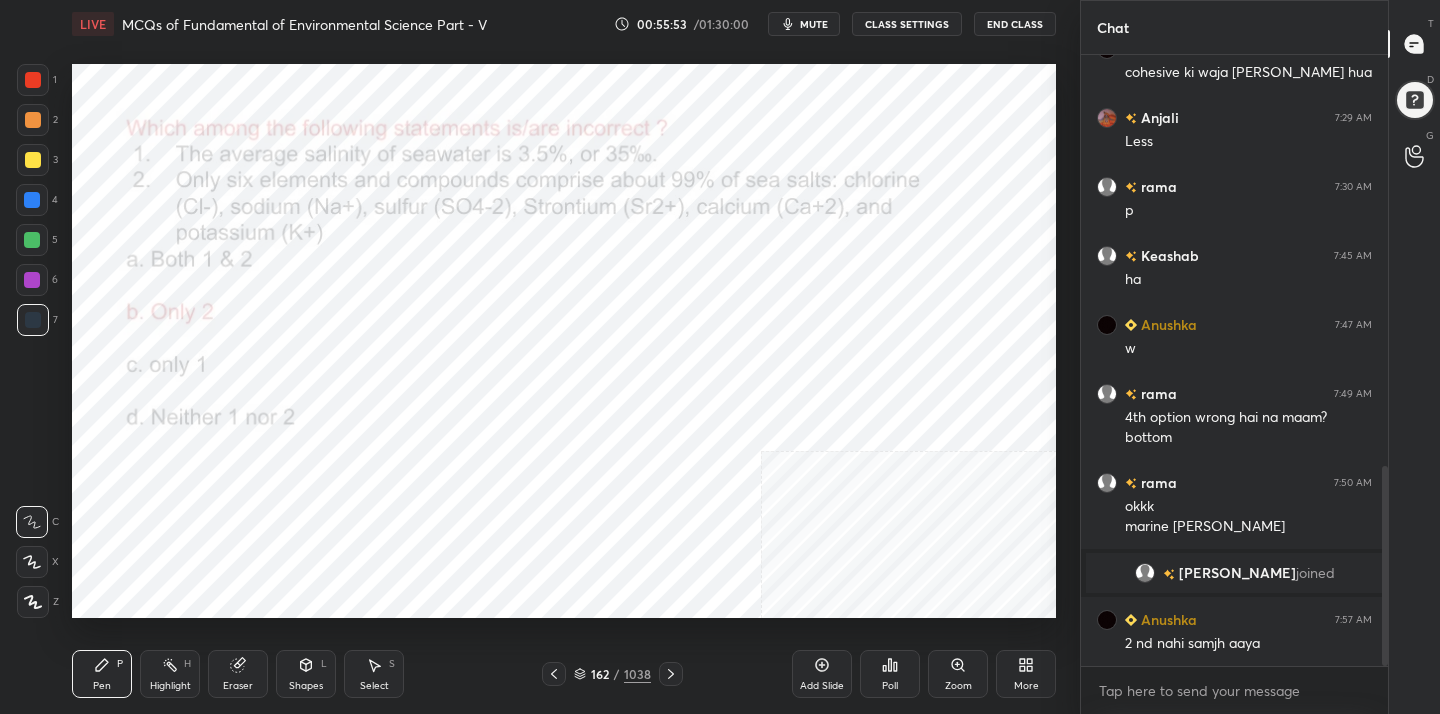 scroll, scrollTop: 1254, scrollLeft: 0, axis: vertical 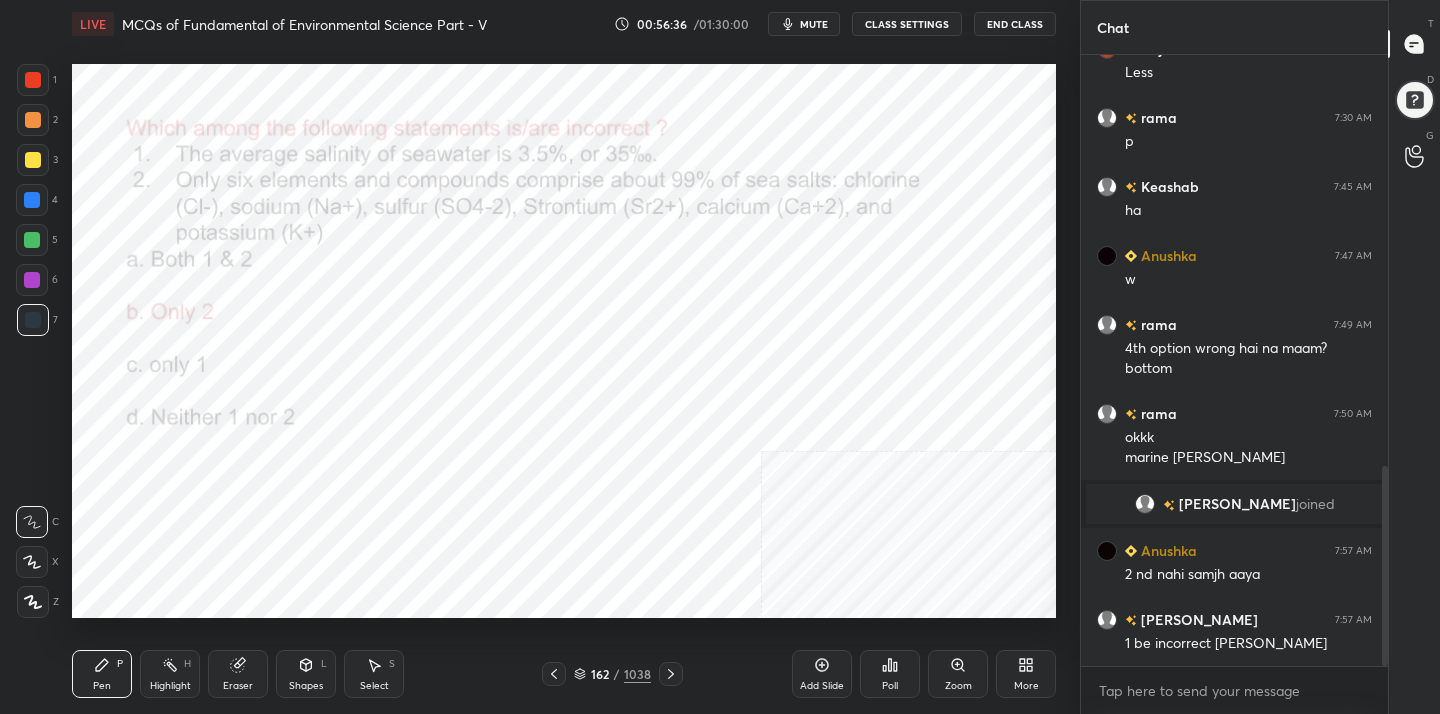 click on "mute" at bounding box center (814, 24) 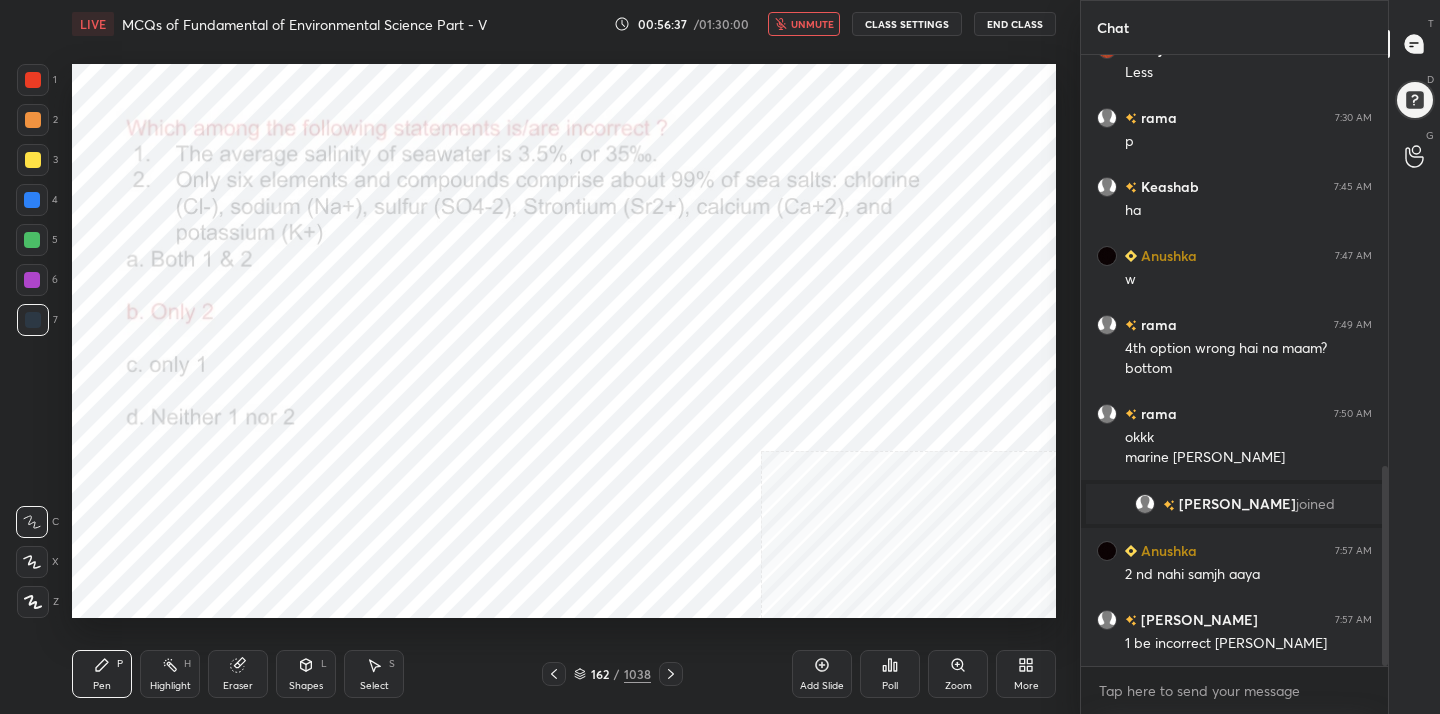 click 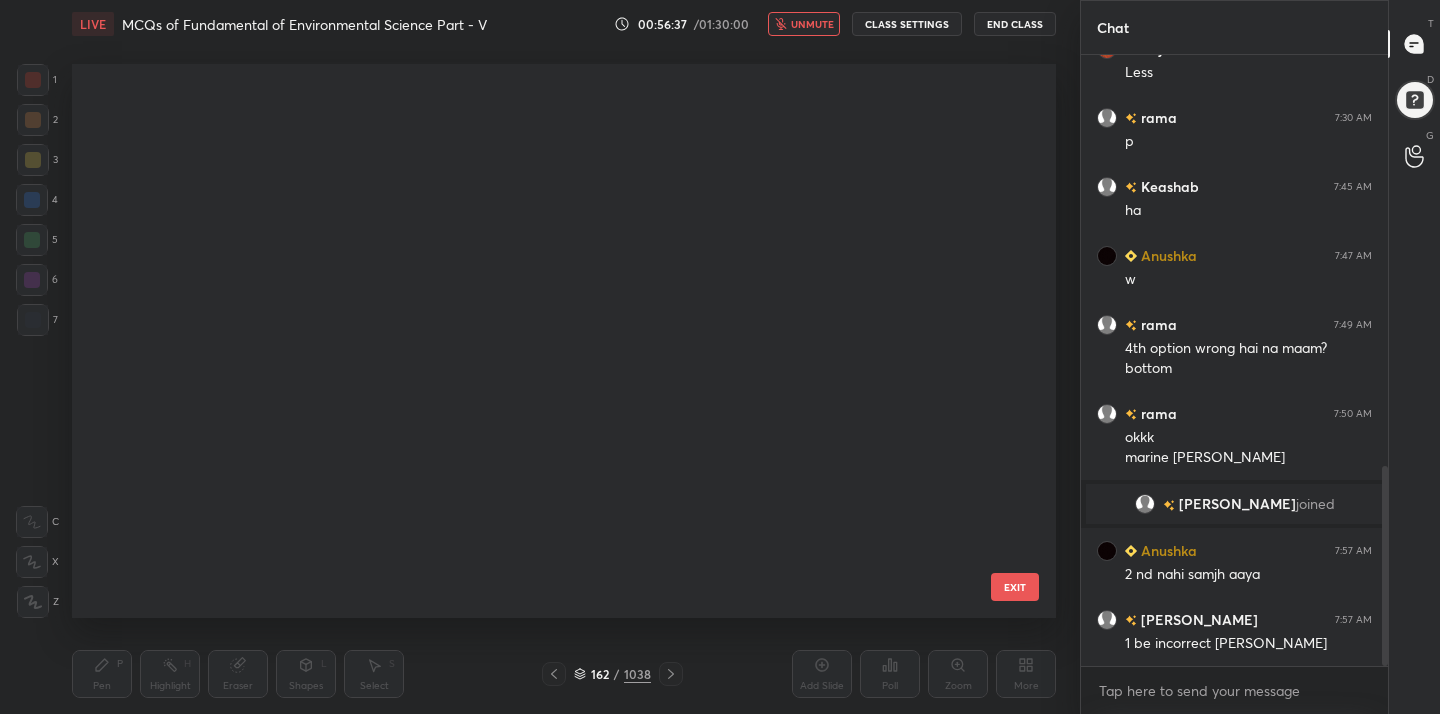 scroll, scrollTop: 8599, scrollLeft: 0, axis: vertical 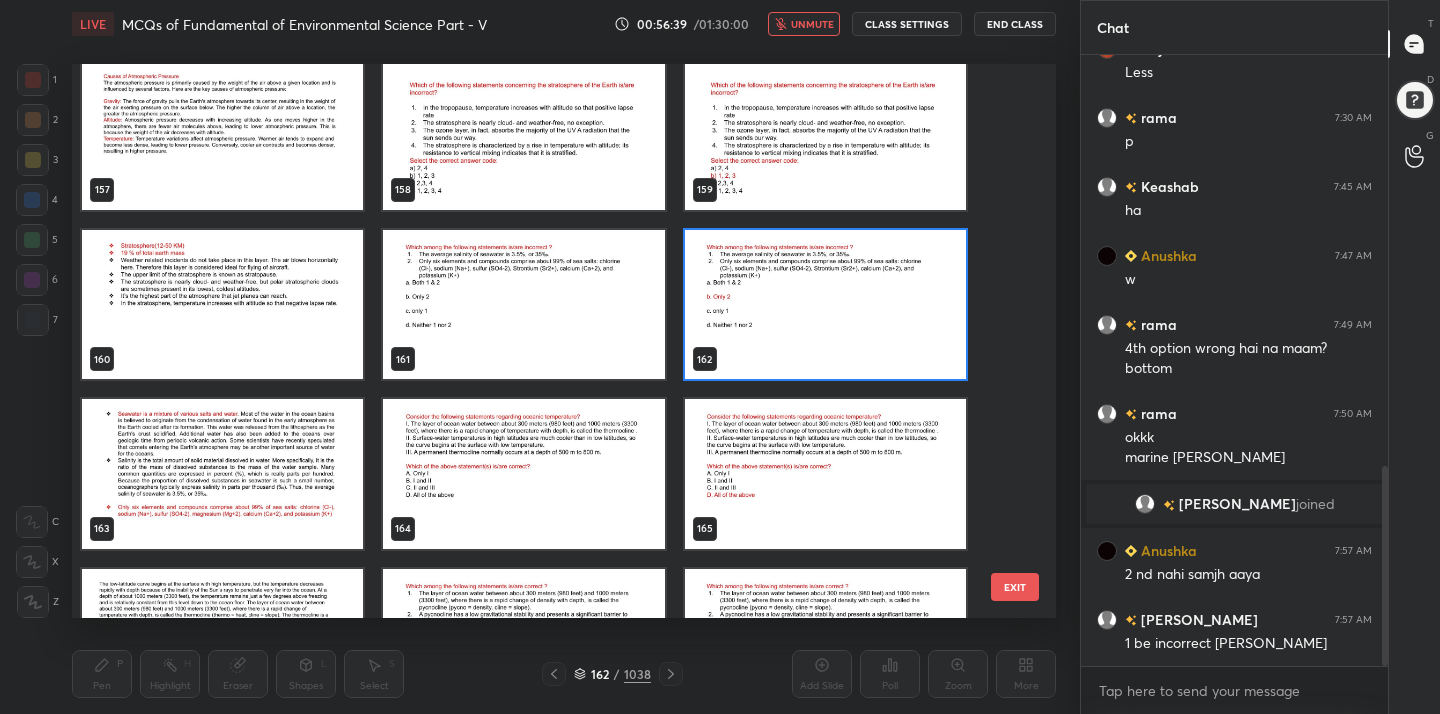 click at bounding box center (523, 474) 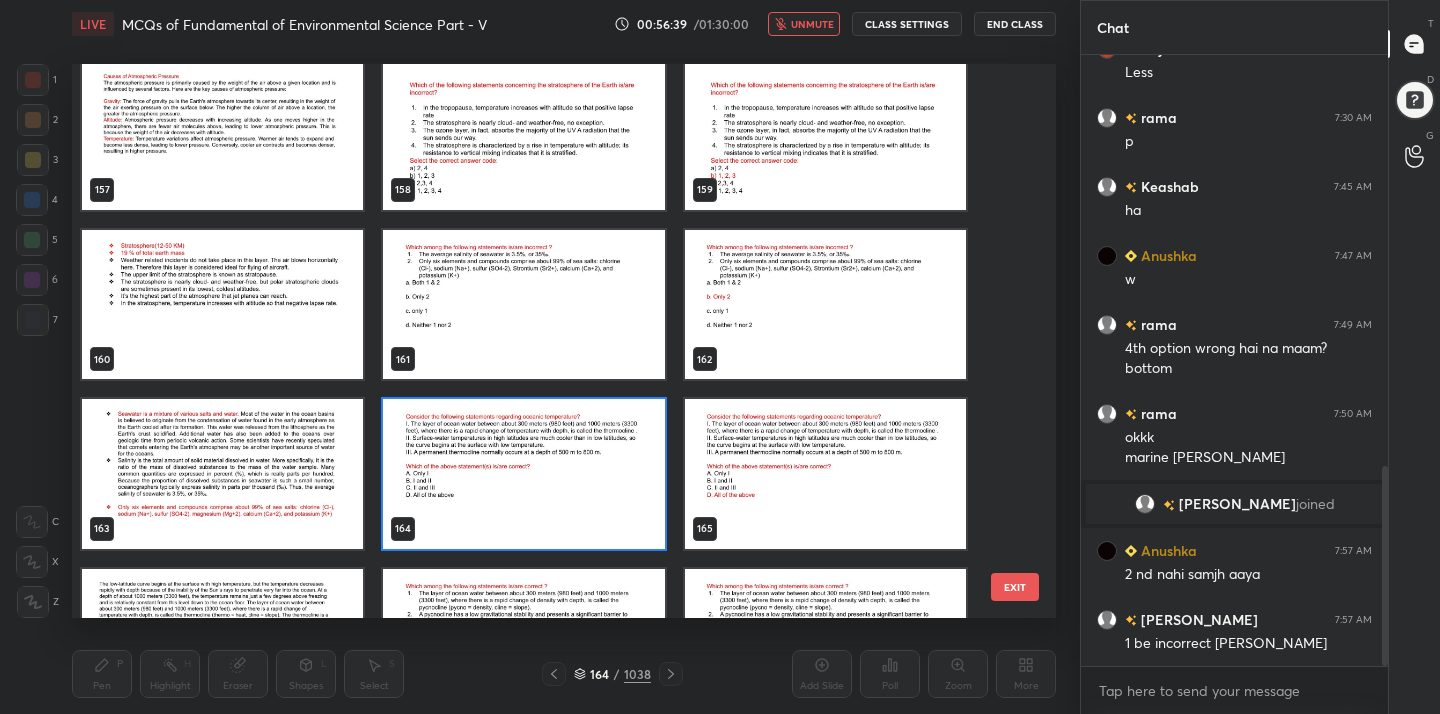 click at bounding box center [523, 474] 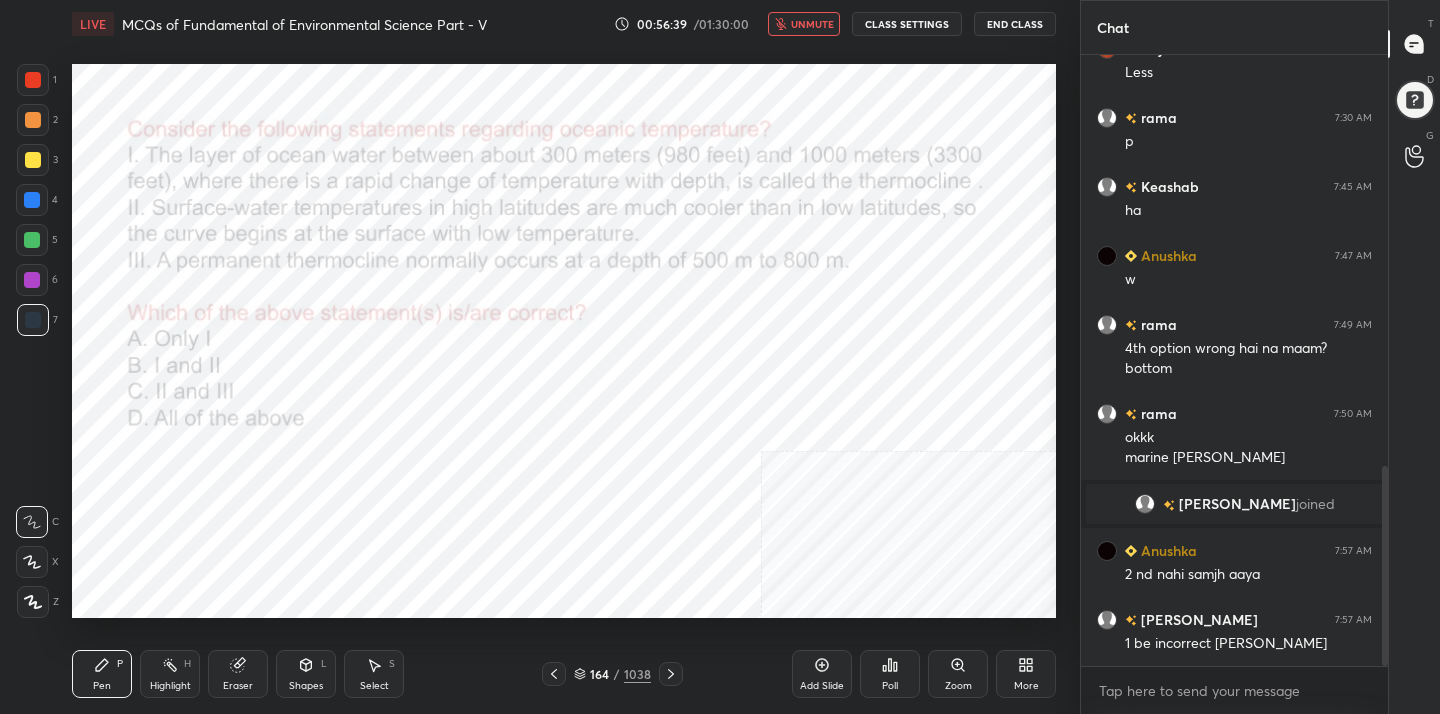 click at bounding box center [523, 474] 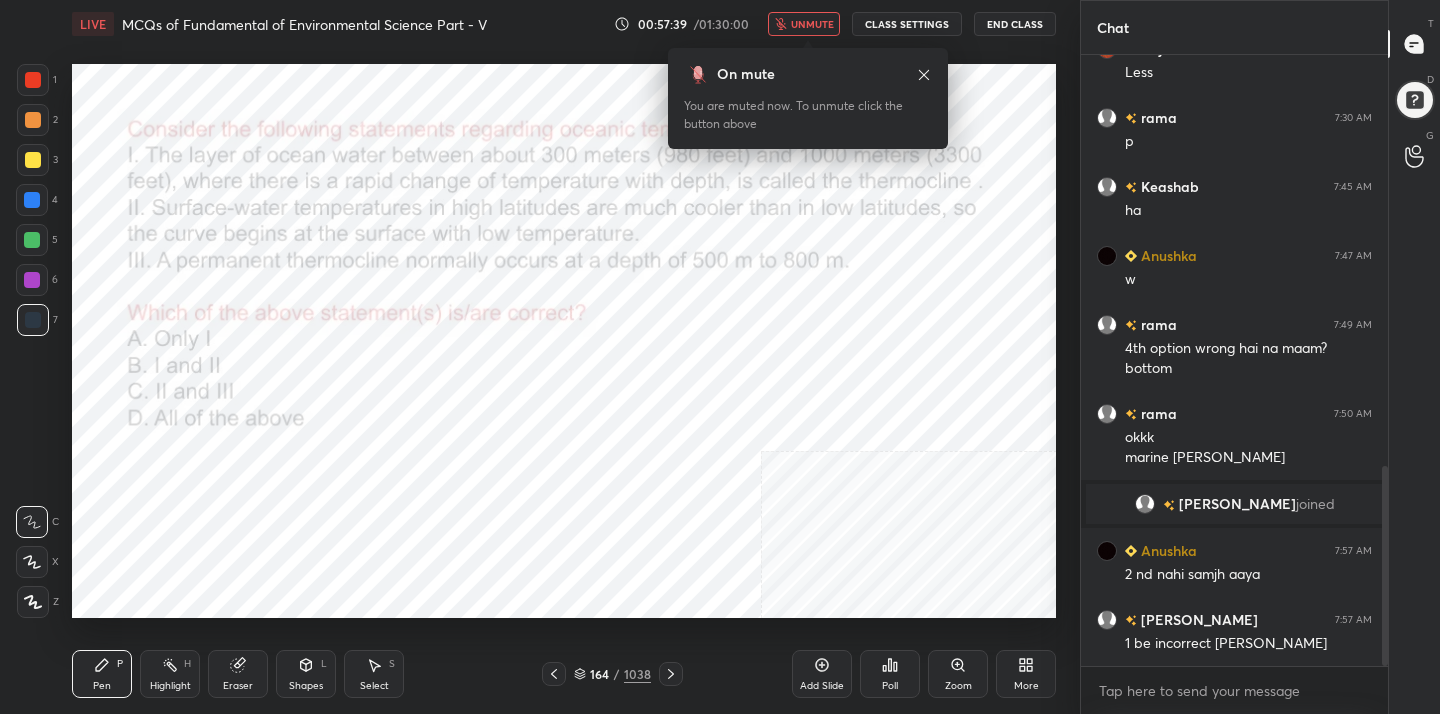 click 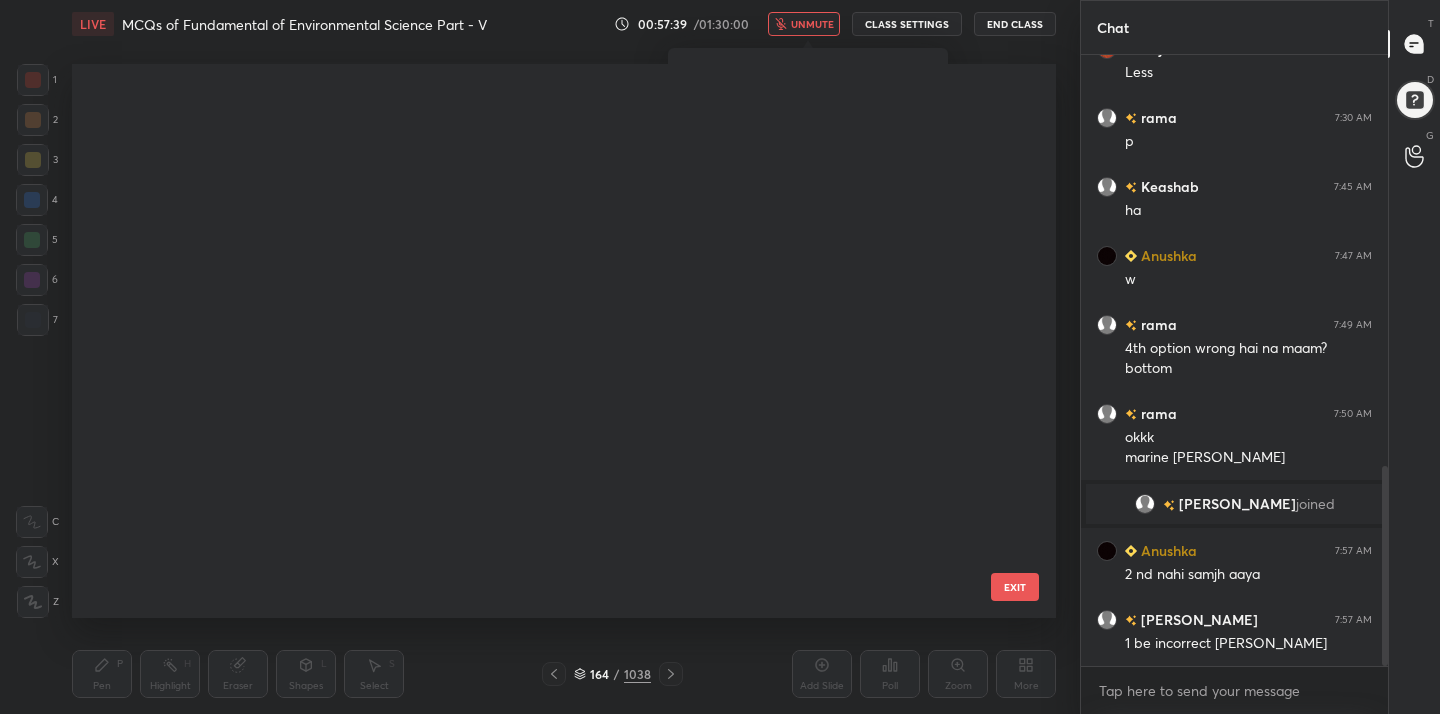 scroll, scrollTop: 8769, scrollLeft: 0, axis: vertical 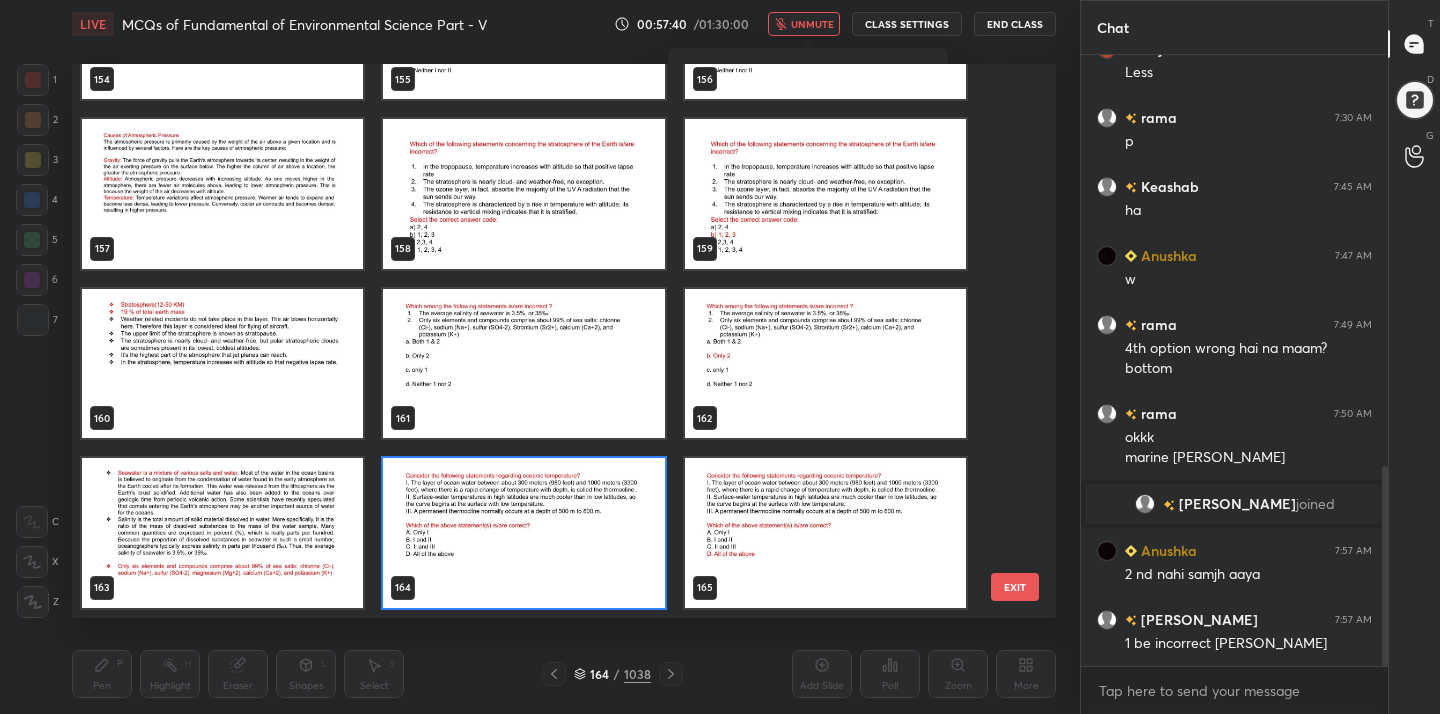 click at bounding box center [523, 533] 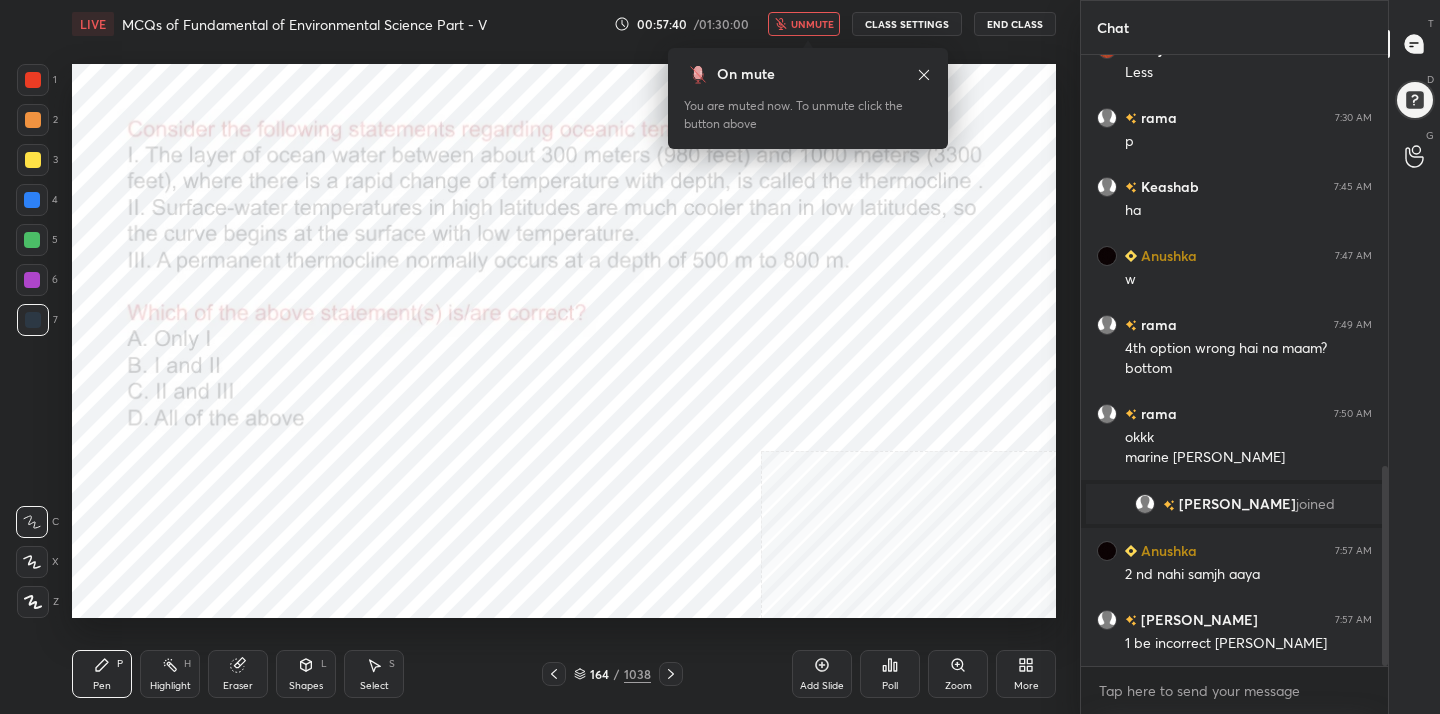 click at bounding box center [523, 533] 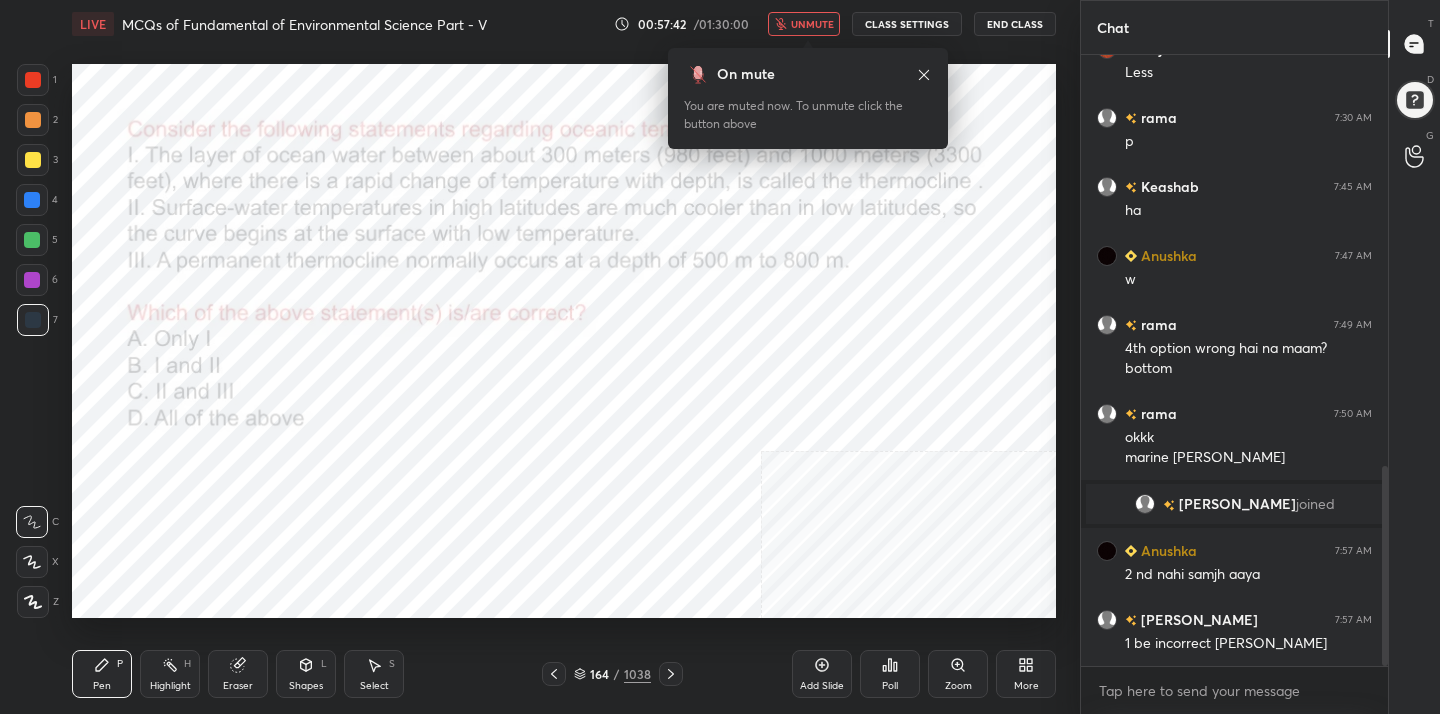 click on "Poll" at bounding box center [890, 674] 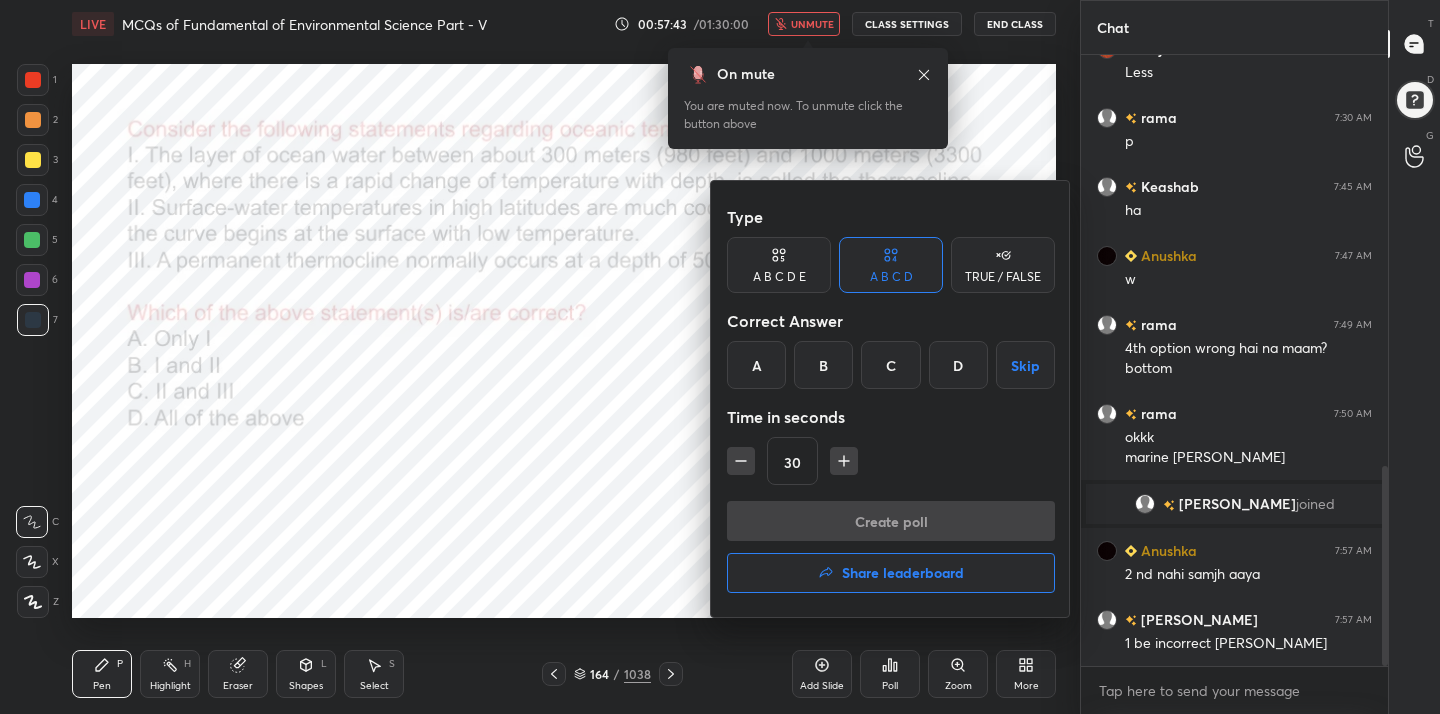 click on "D" at bounding box center (958, 365) 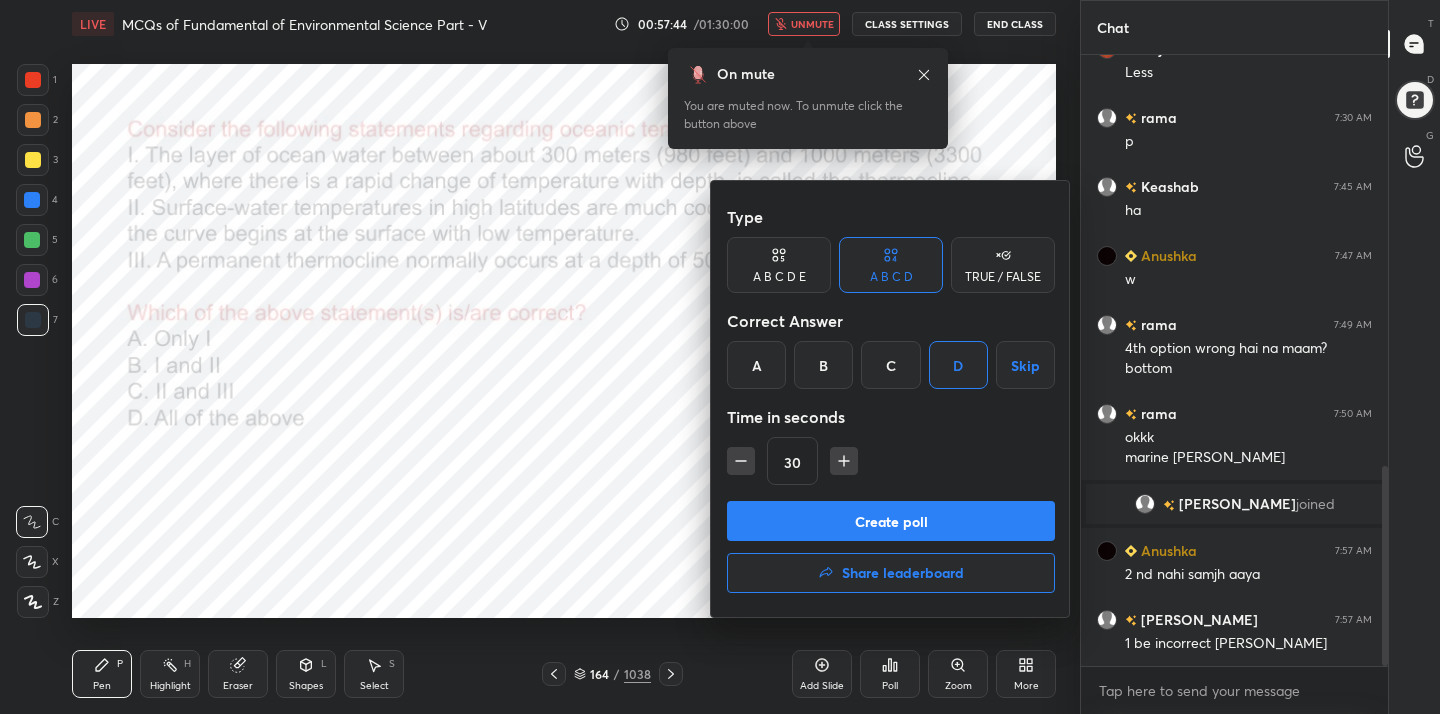 click on "Create poll" at bounding box center [891, 521] 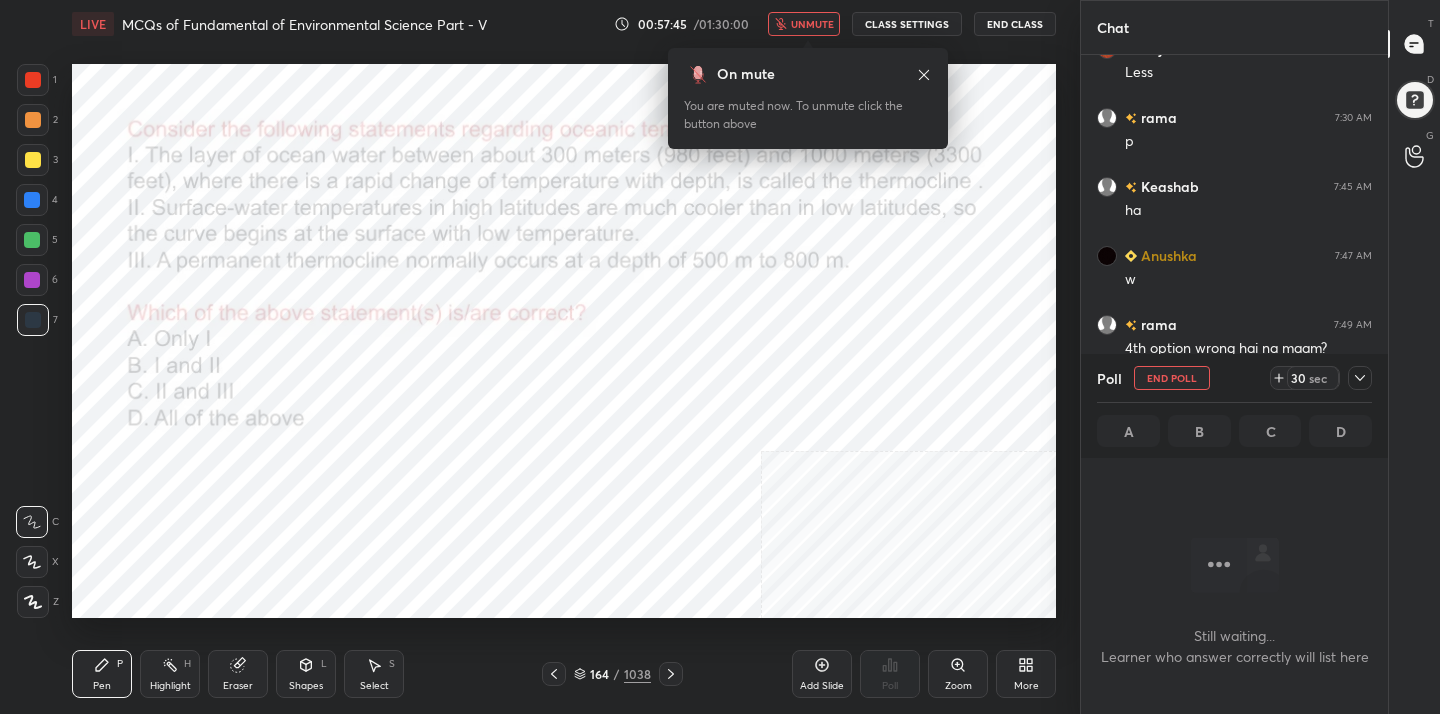 scroll, scrollTop: 335, scrollLeft: 301, axis: both 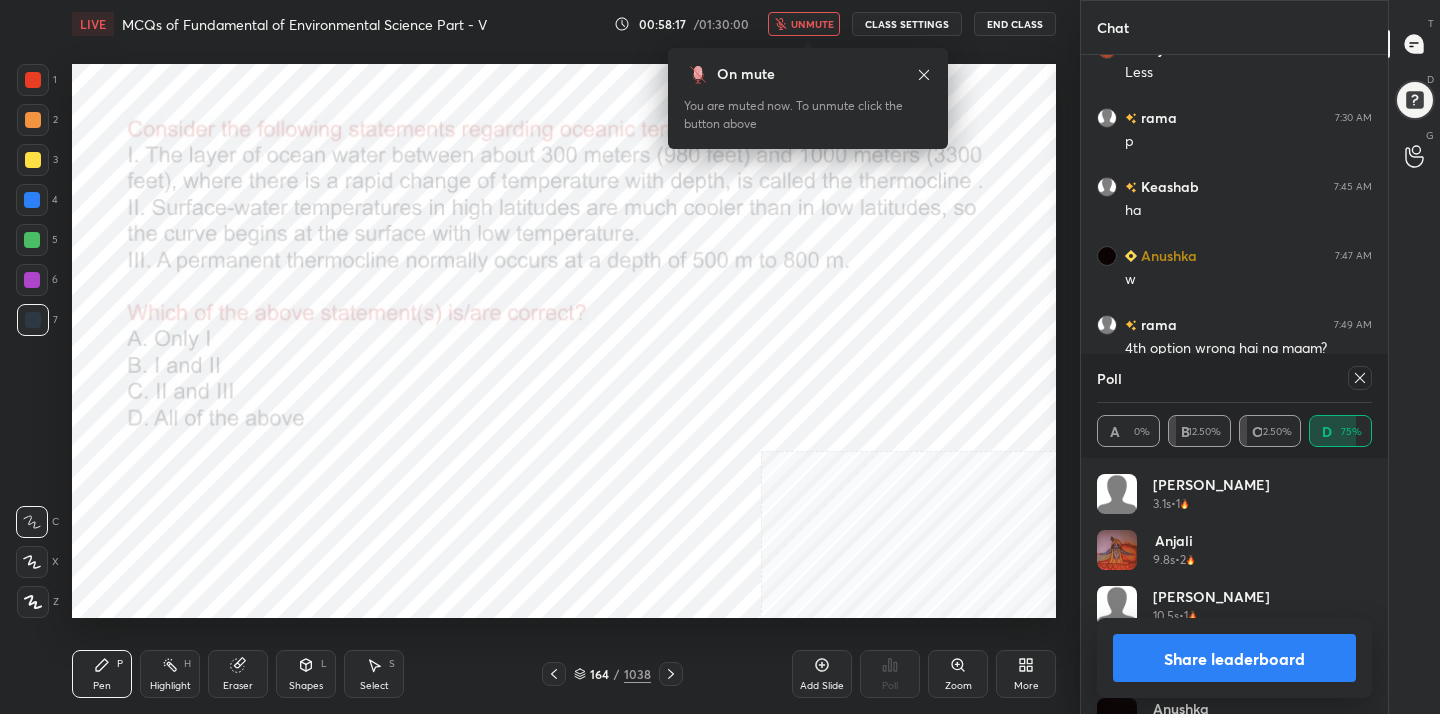 click 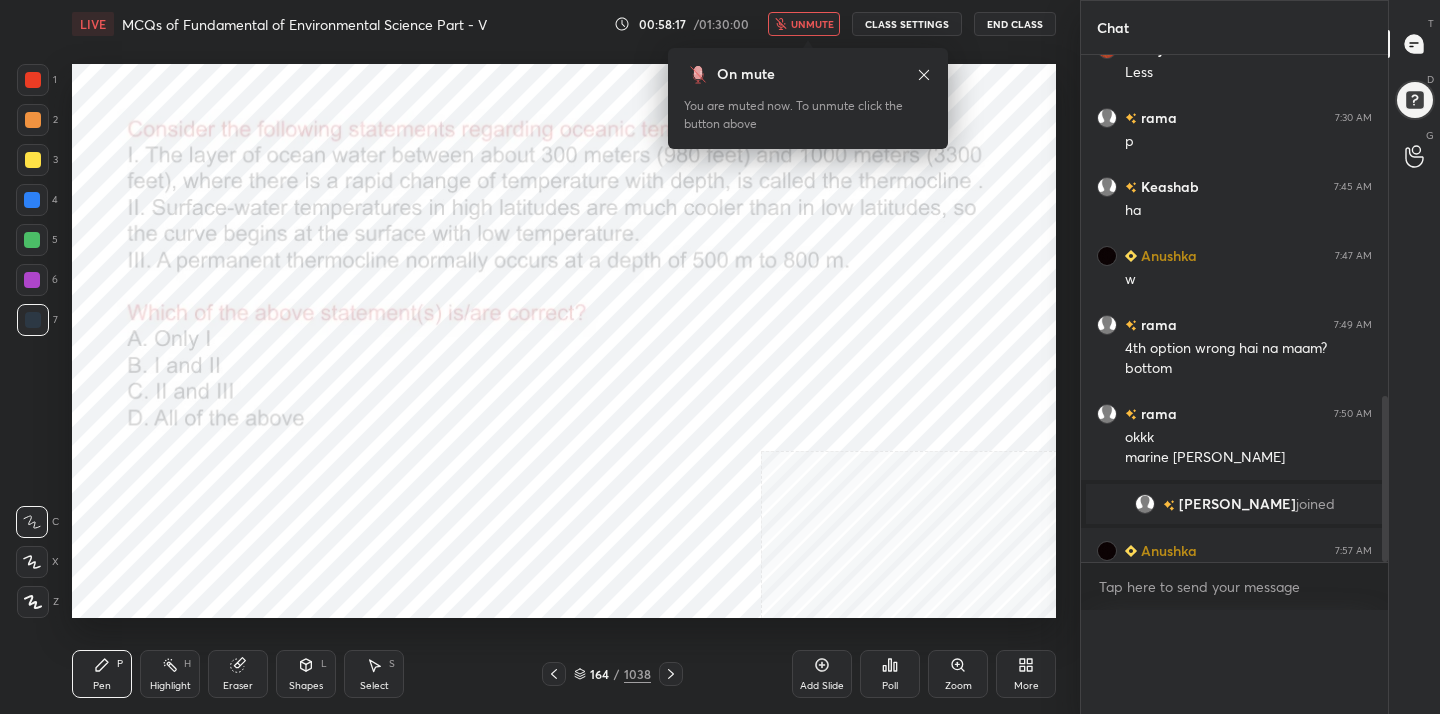 scroll, scrollTop: 0, scrollLeft: 0, axis: both 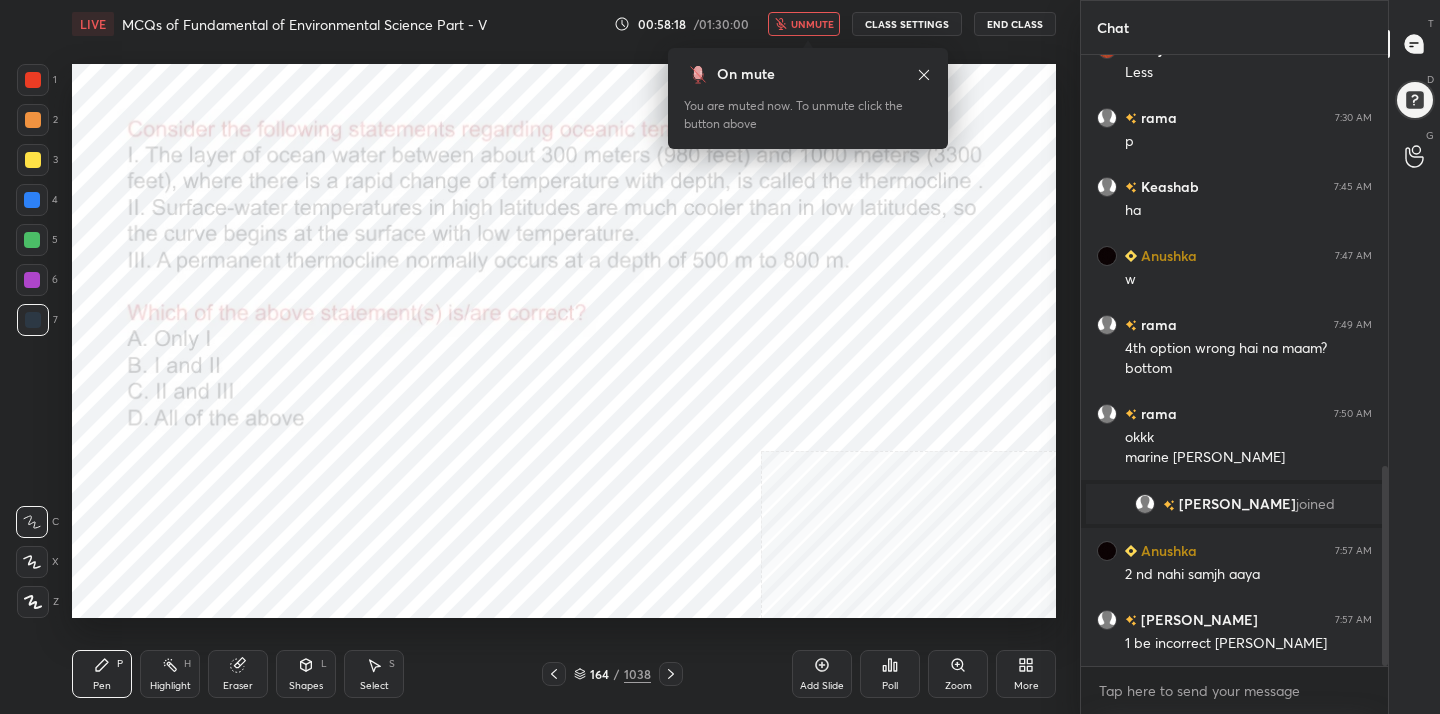 click on "unmute" at bounding box center [812, 24] 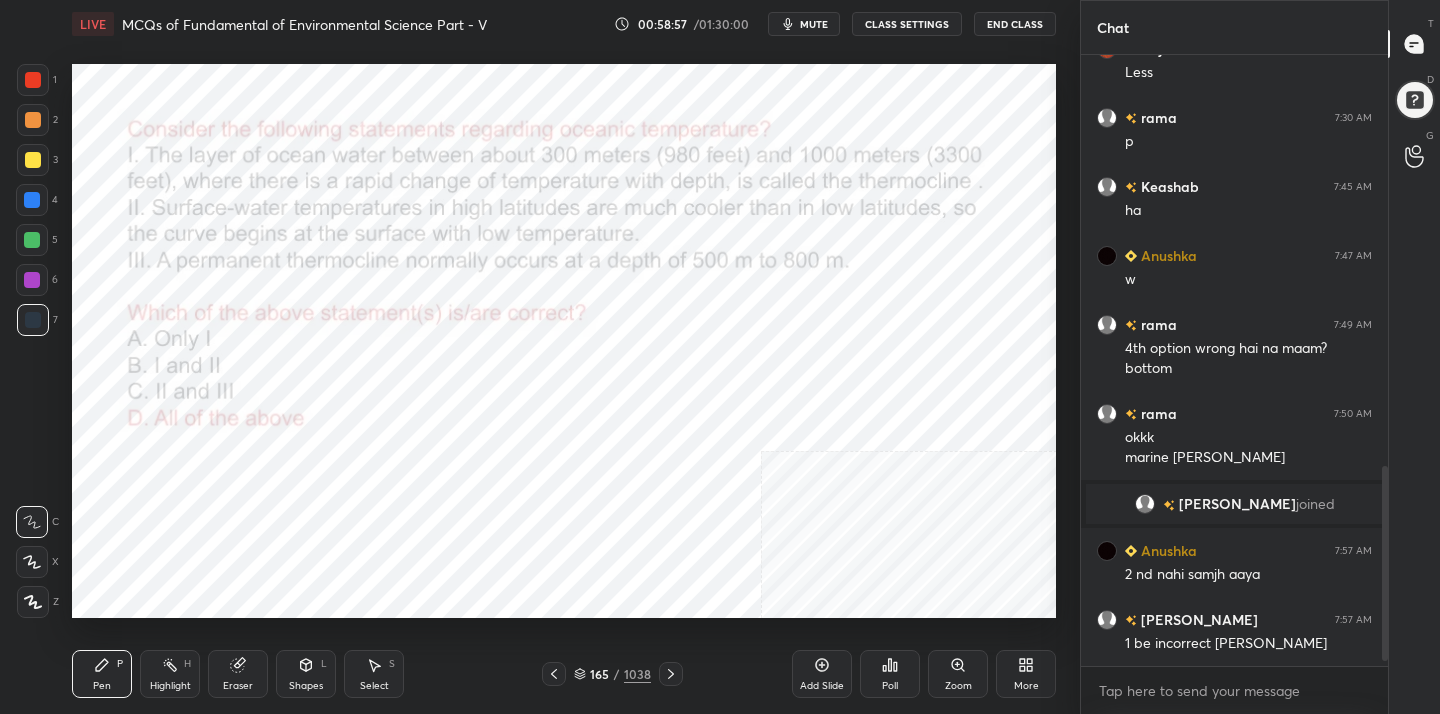 scroll, scrollTop: 1323, scrollLeft: 0, axis: vertical 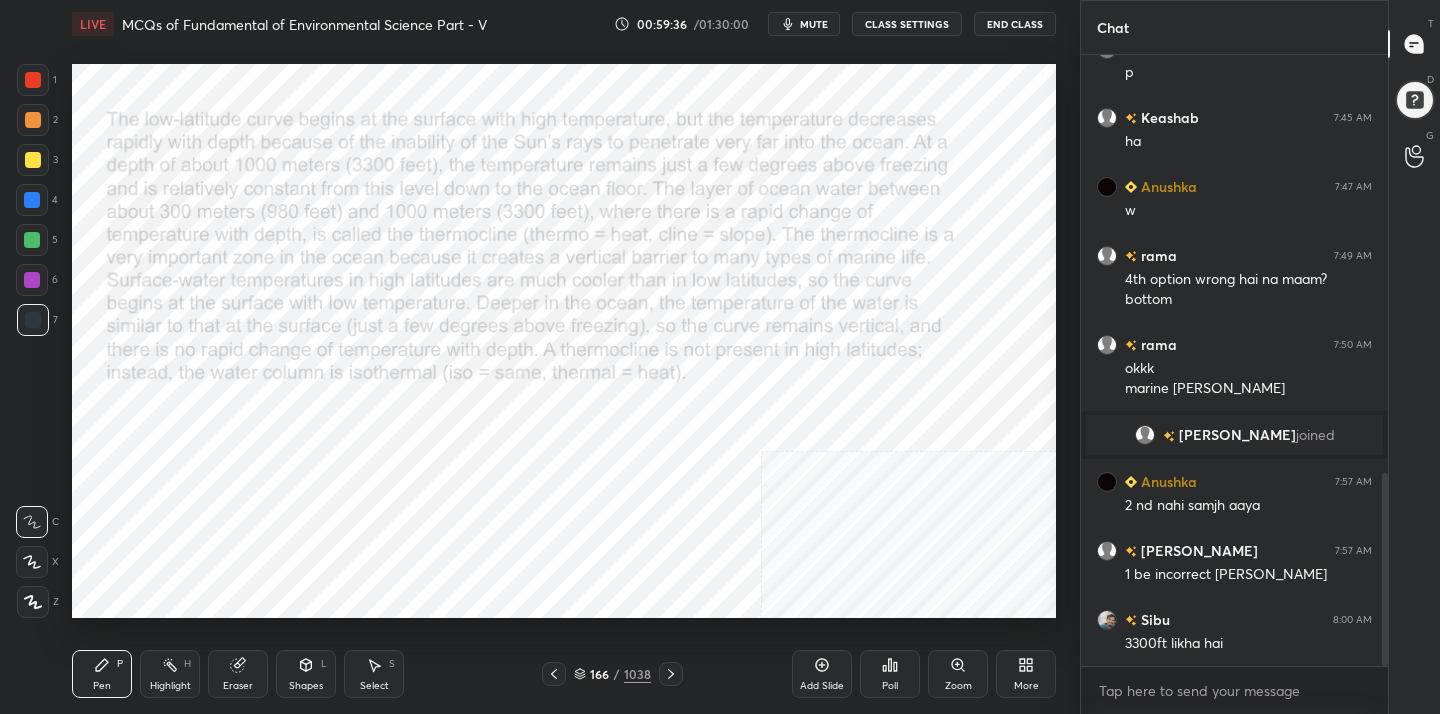 click on "mute" at bounding box center (804, 24) 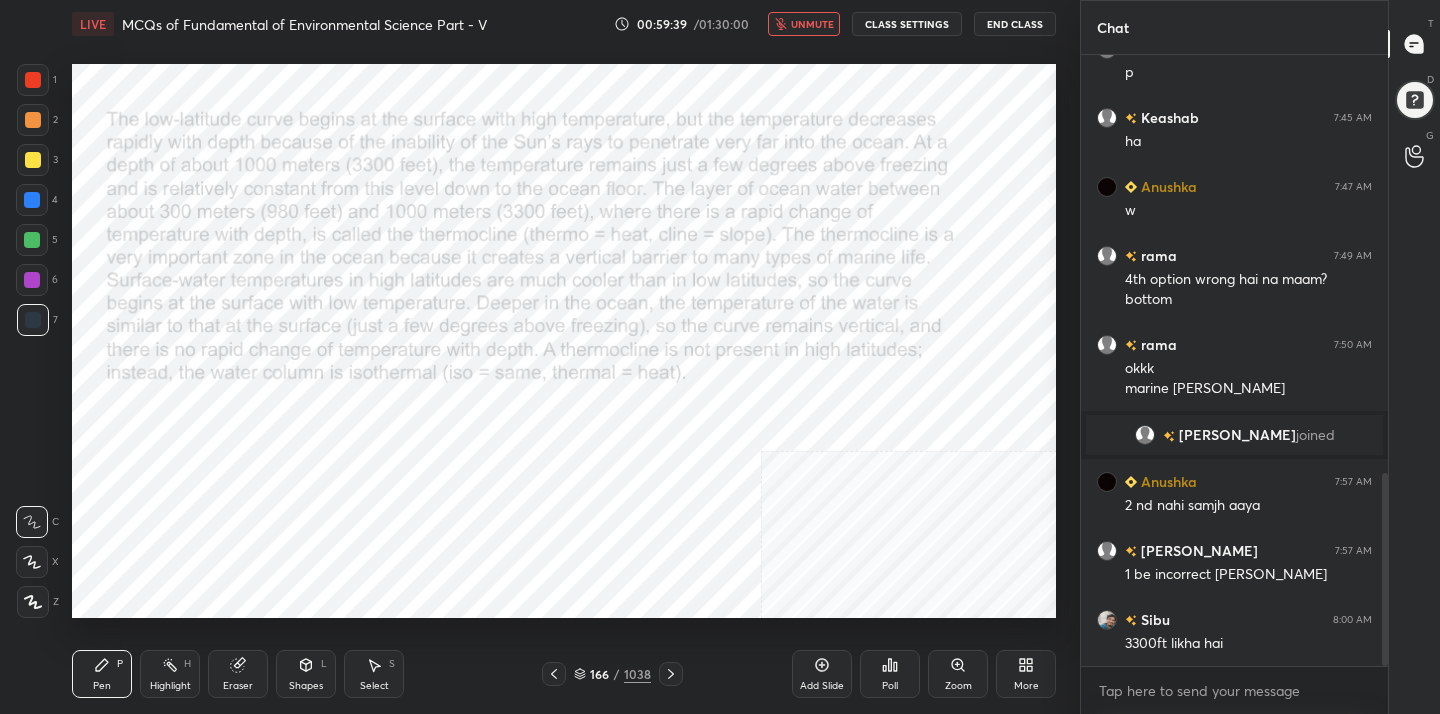 click on "166" at bounding box center (600, 674) 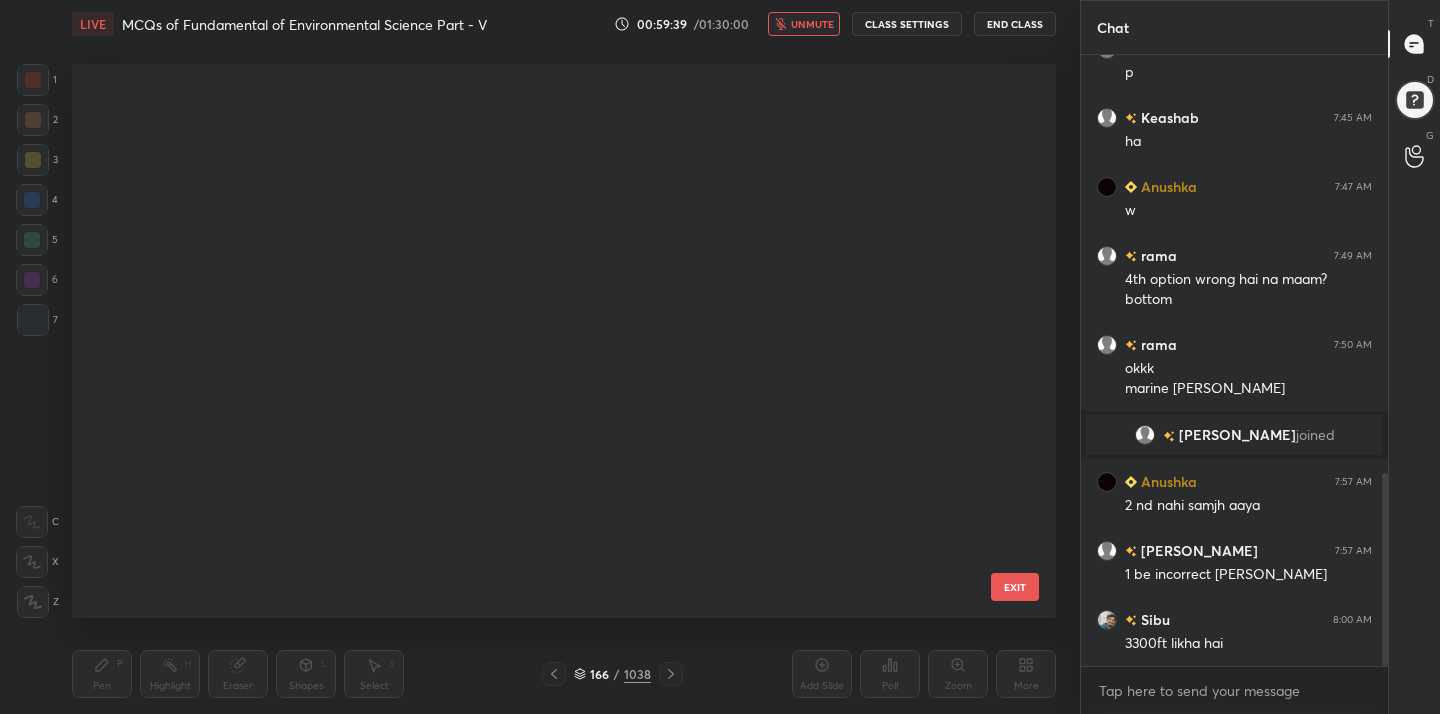 scroll, scrollTop: 8938, scrollLeft: 0, axis: vertical 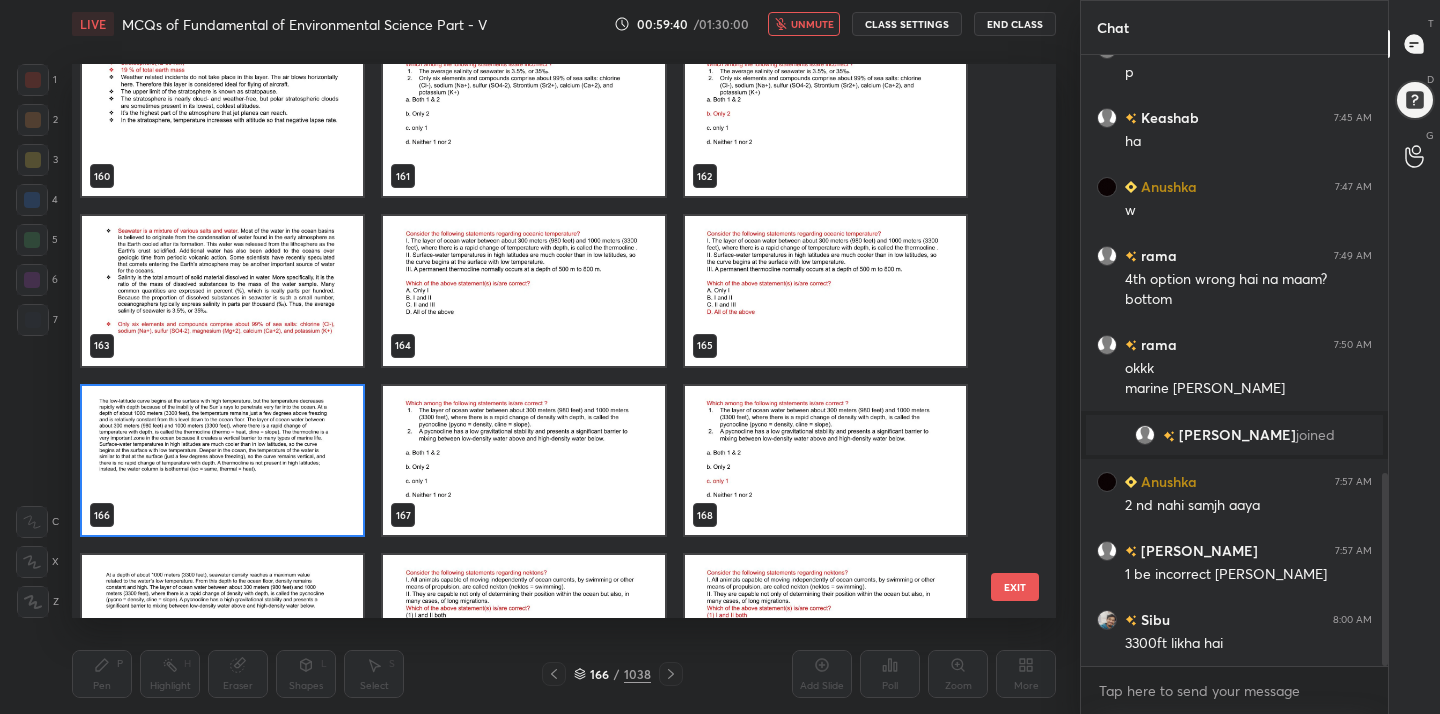 click at bounding box center (523, 461) 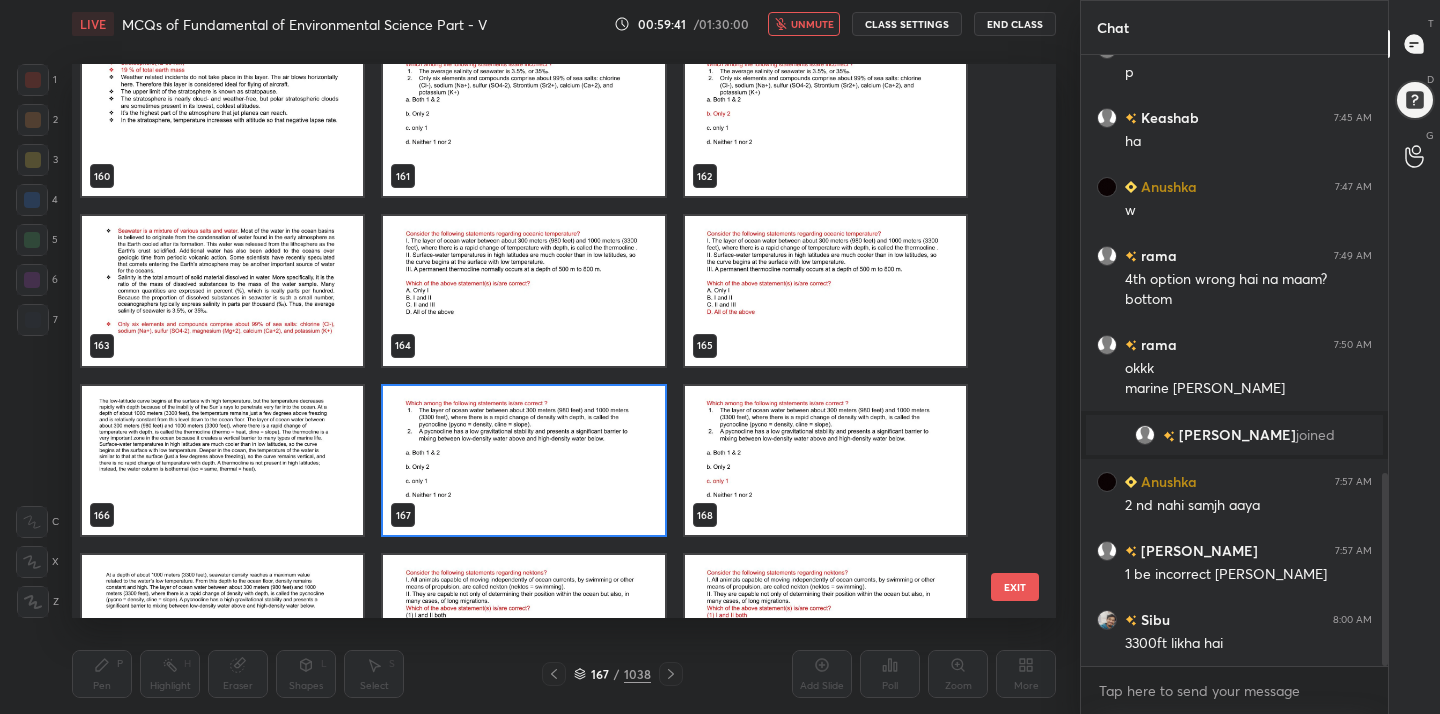 click at bounding box center [523, 461] 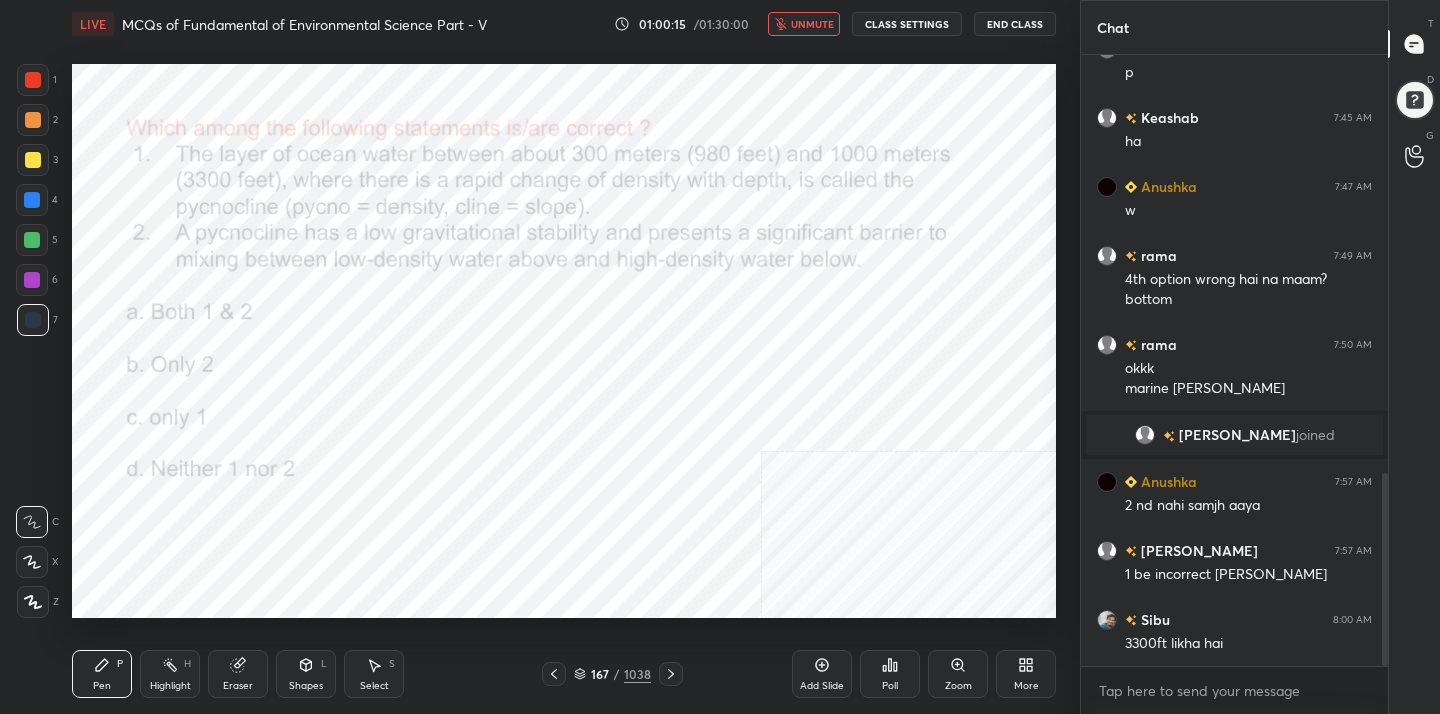 click on "167 / 1038" at bounding box center (612, 674) 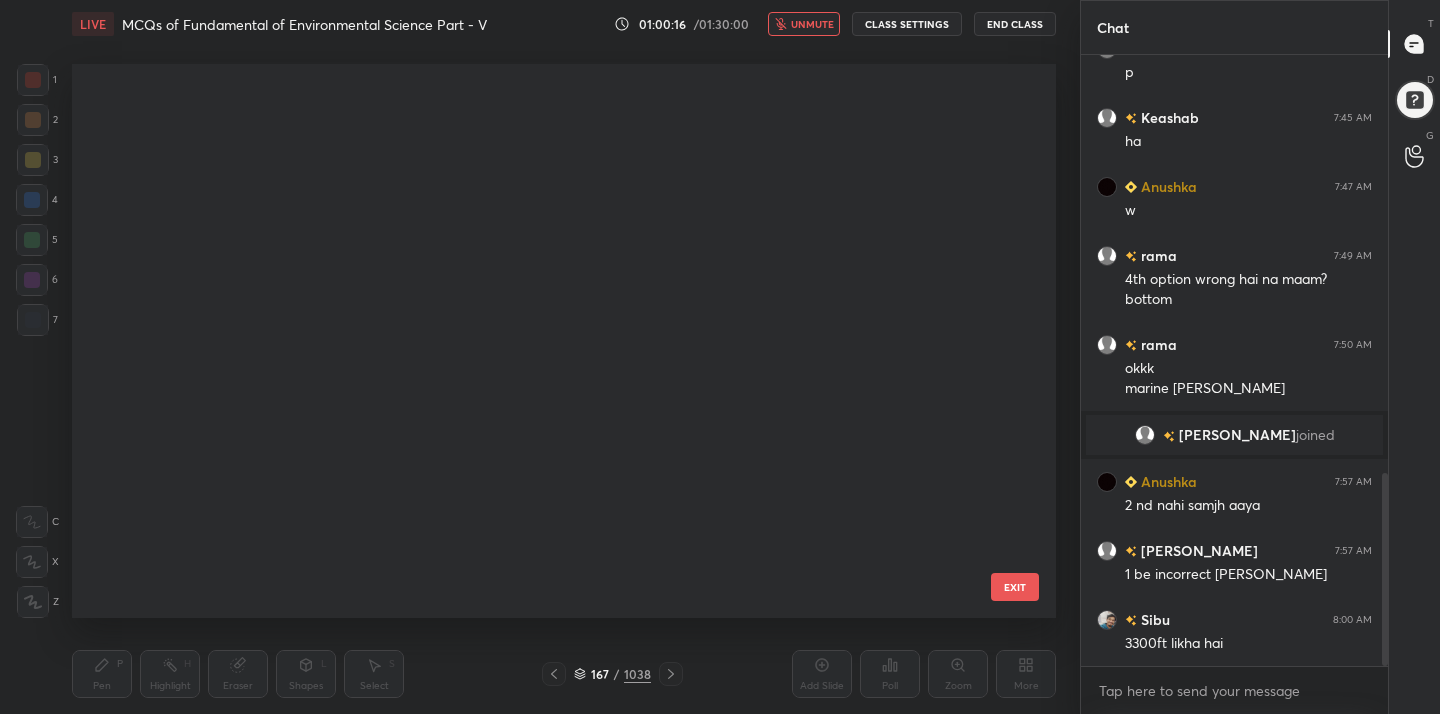 scroll, scrollTop: 8938, scrollLeft: 0, axis: vertical 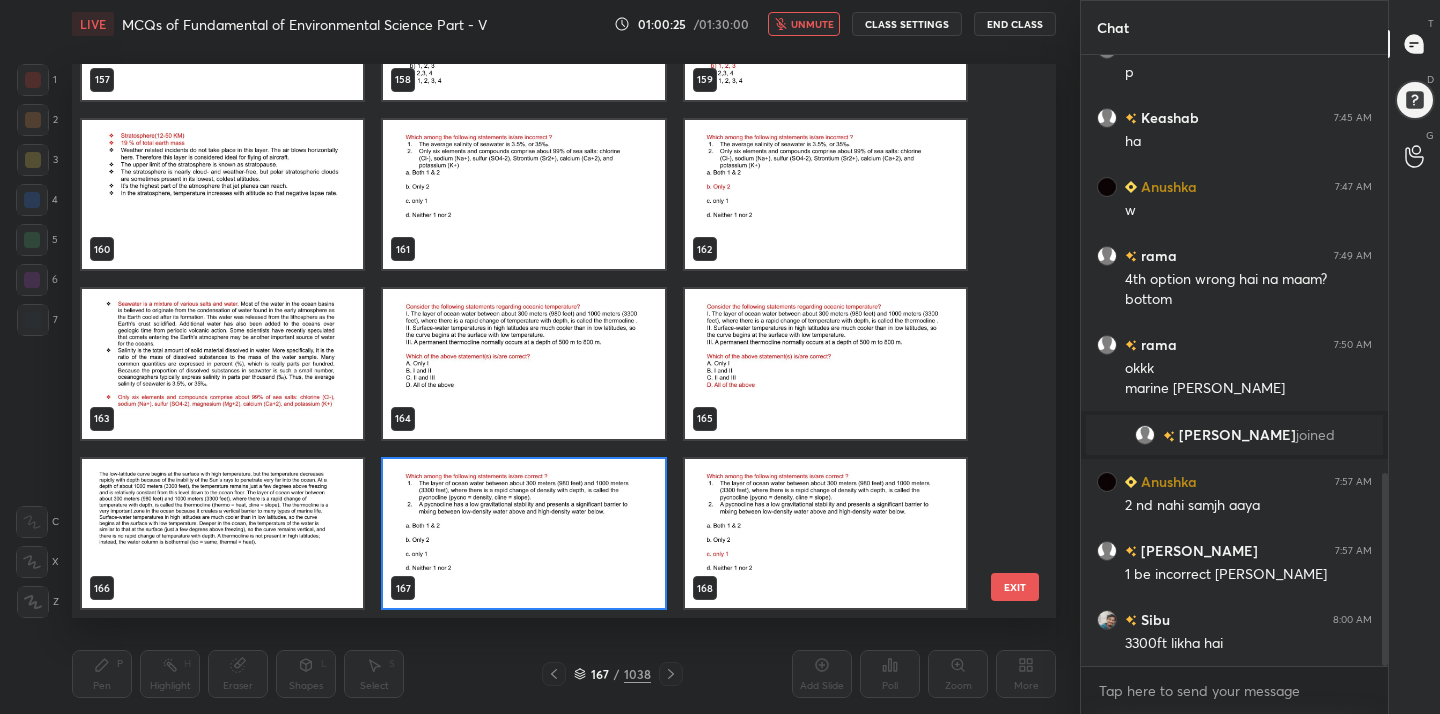 click at bounding box center [523, 534] 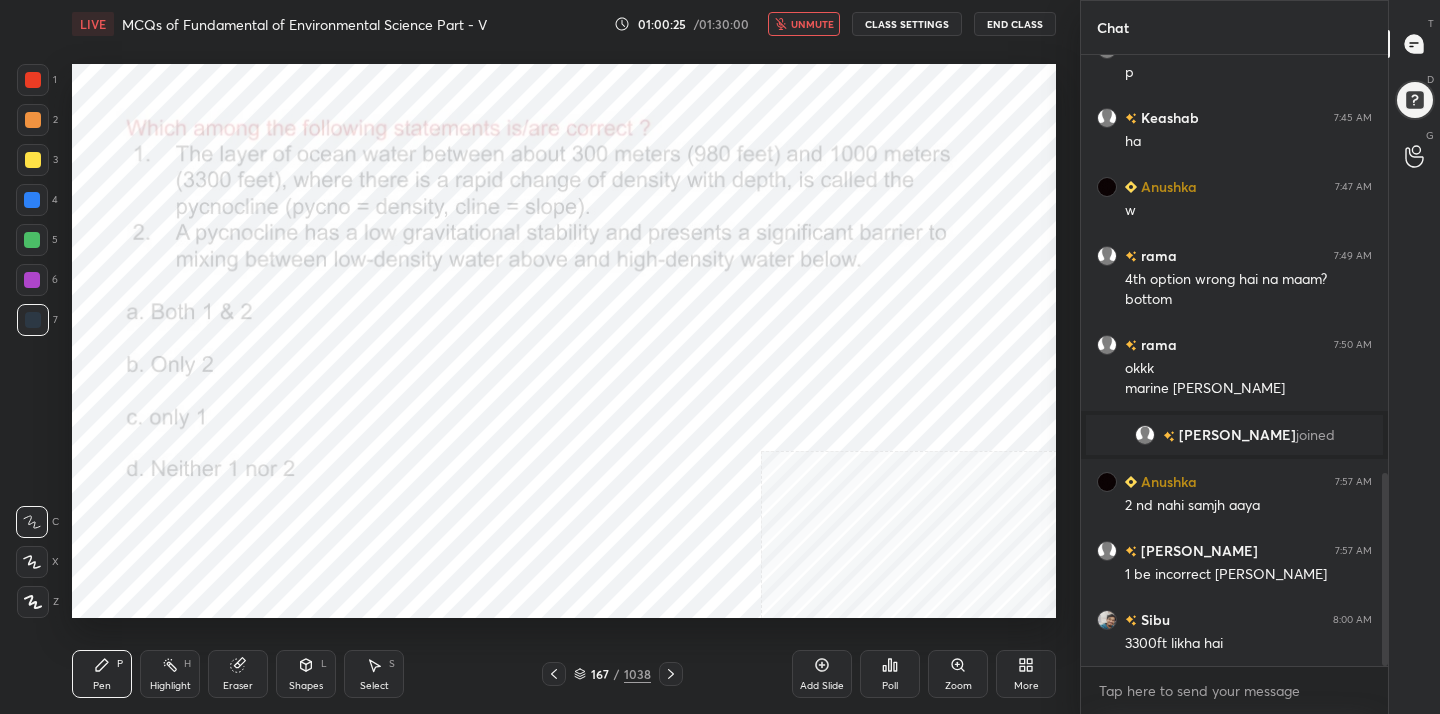 click at bounding box center [523, 534] 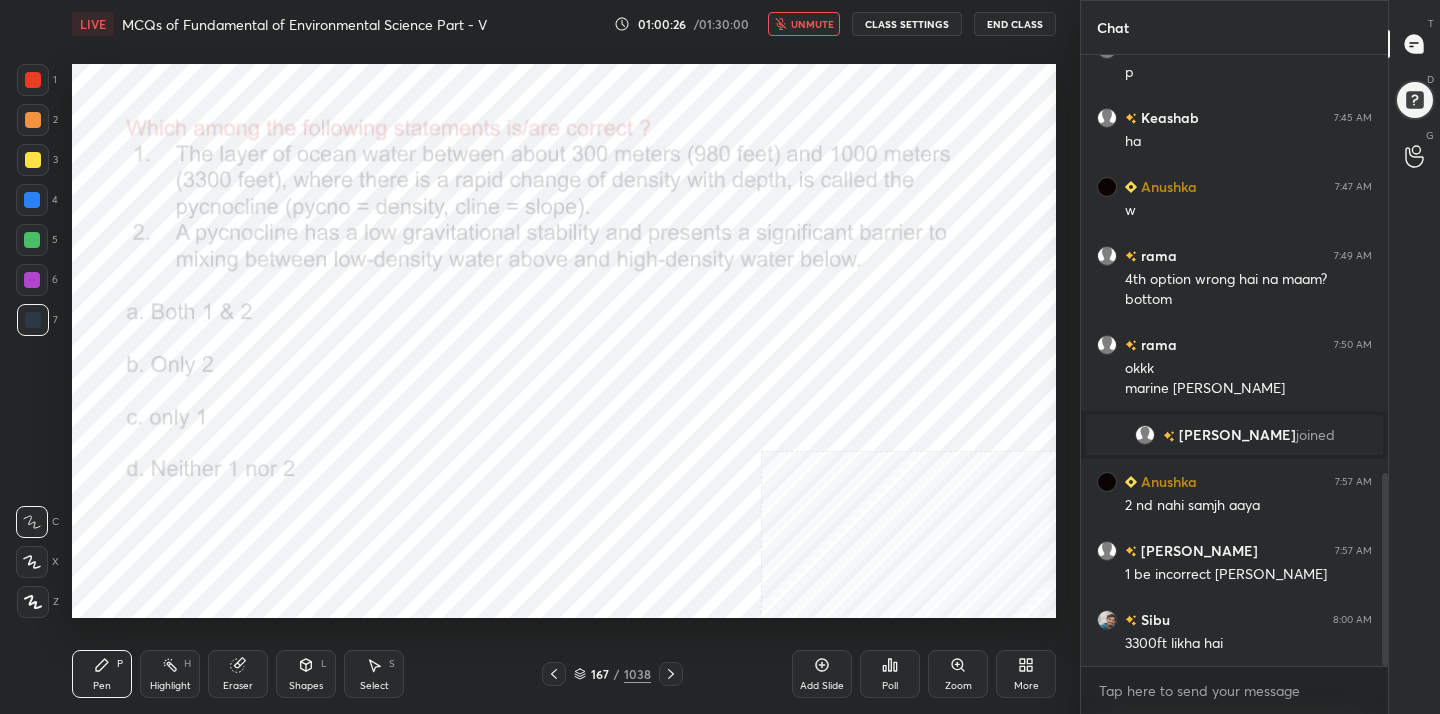 click on "Poll" at bounding box center (890, 674) 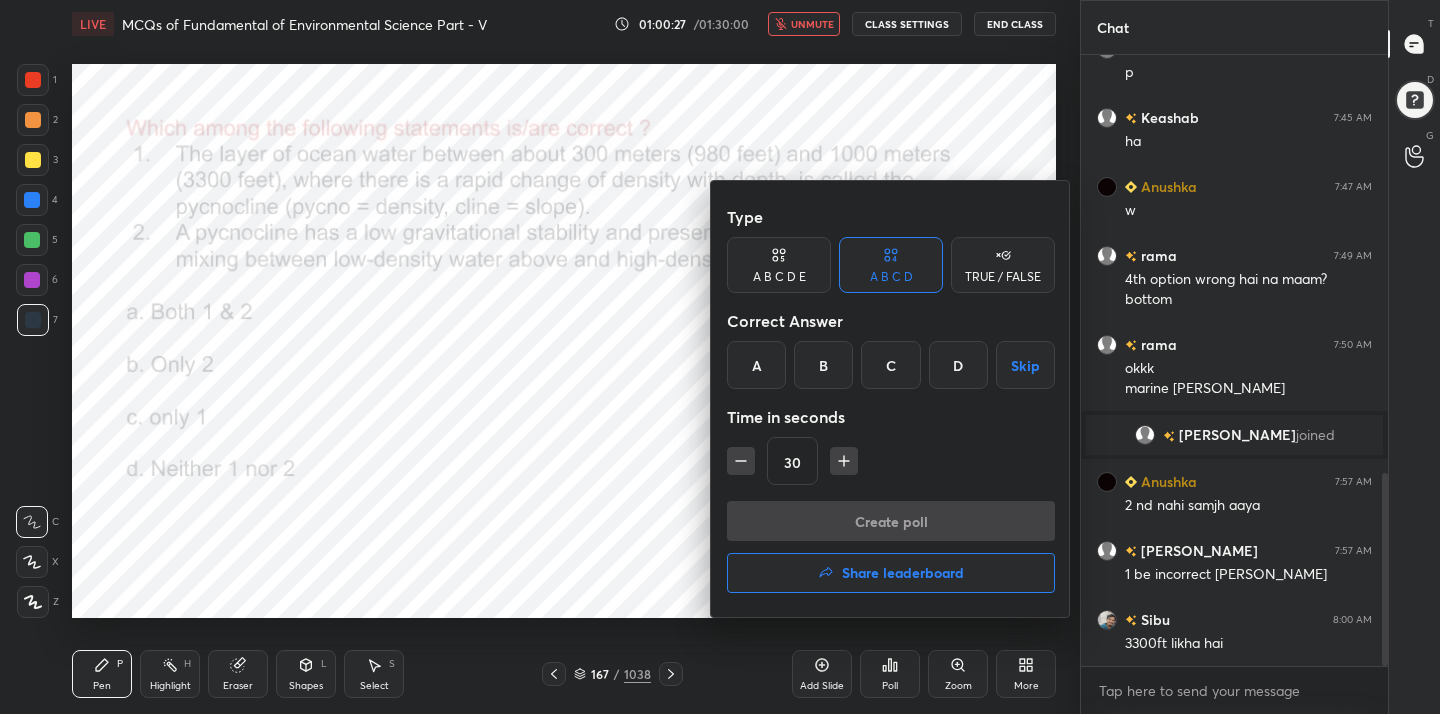 click on "C" at bounding box center [890, 365] 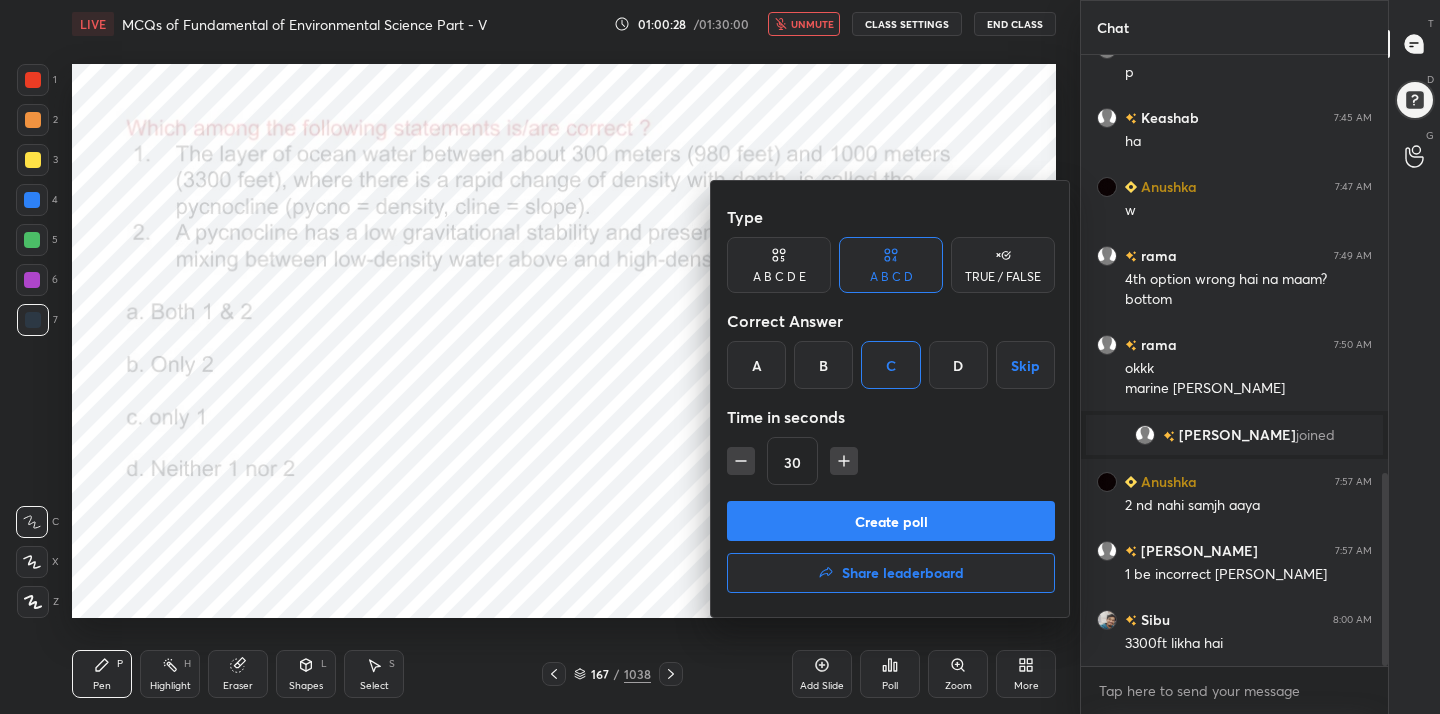 click on "Create poll" at bounding box center (891, 521) 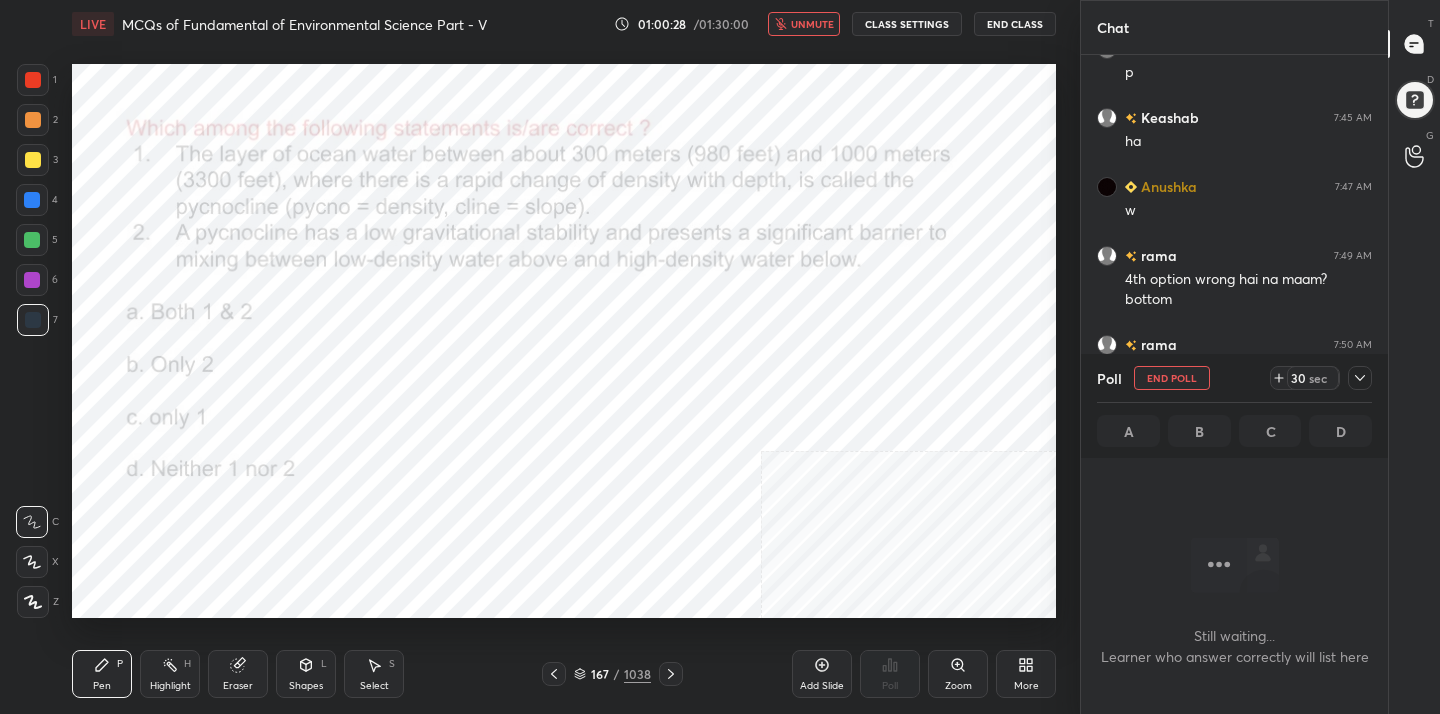 scroll, scrollTop: 335, scrollLeft: 301, axis: both 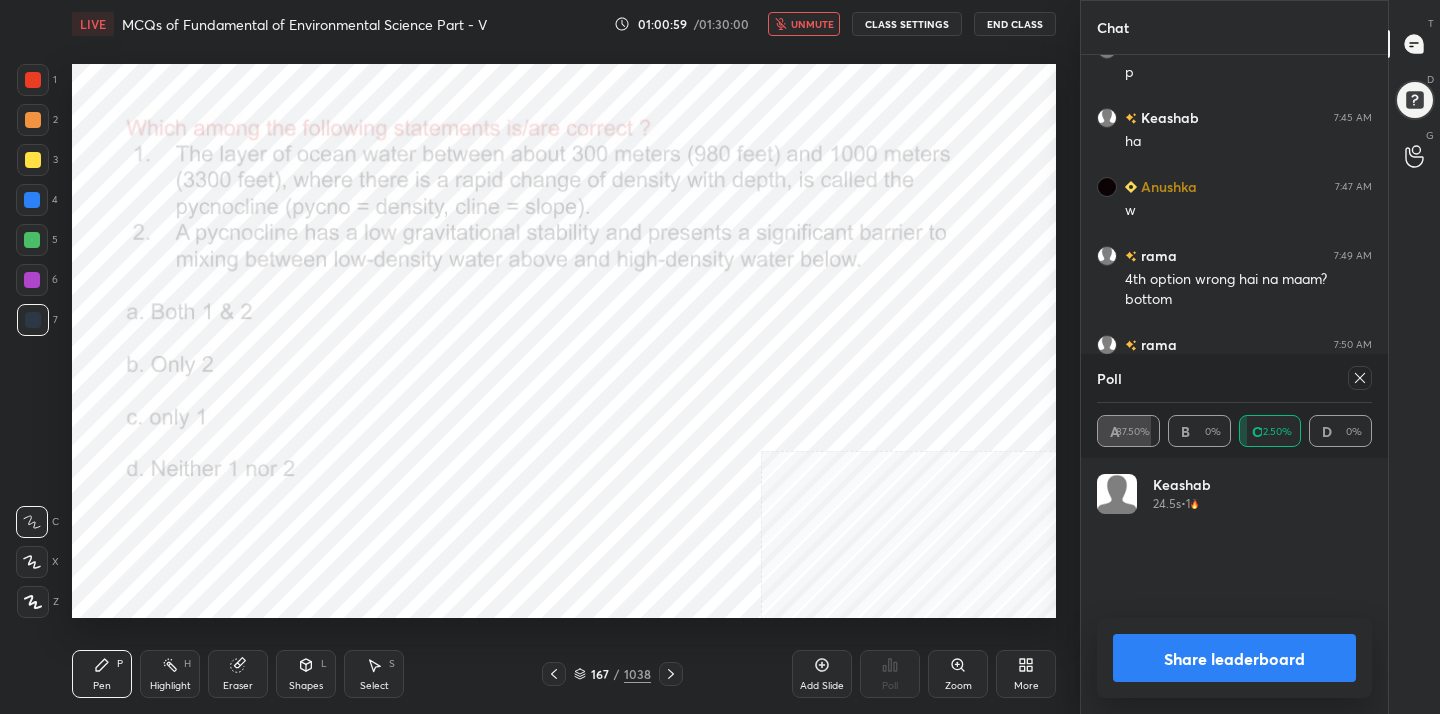 click 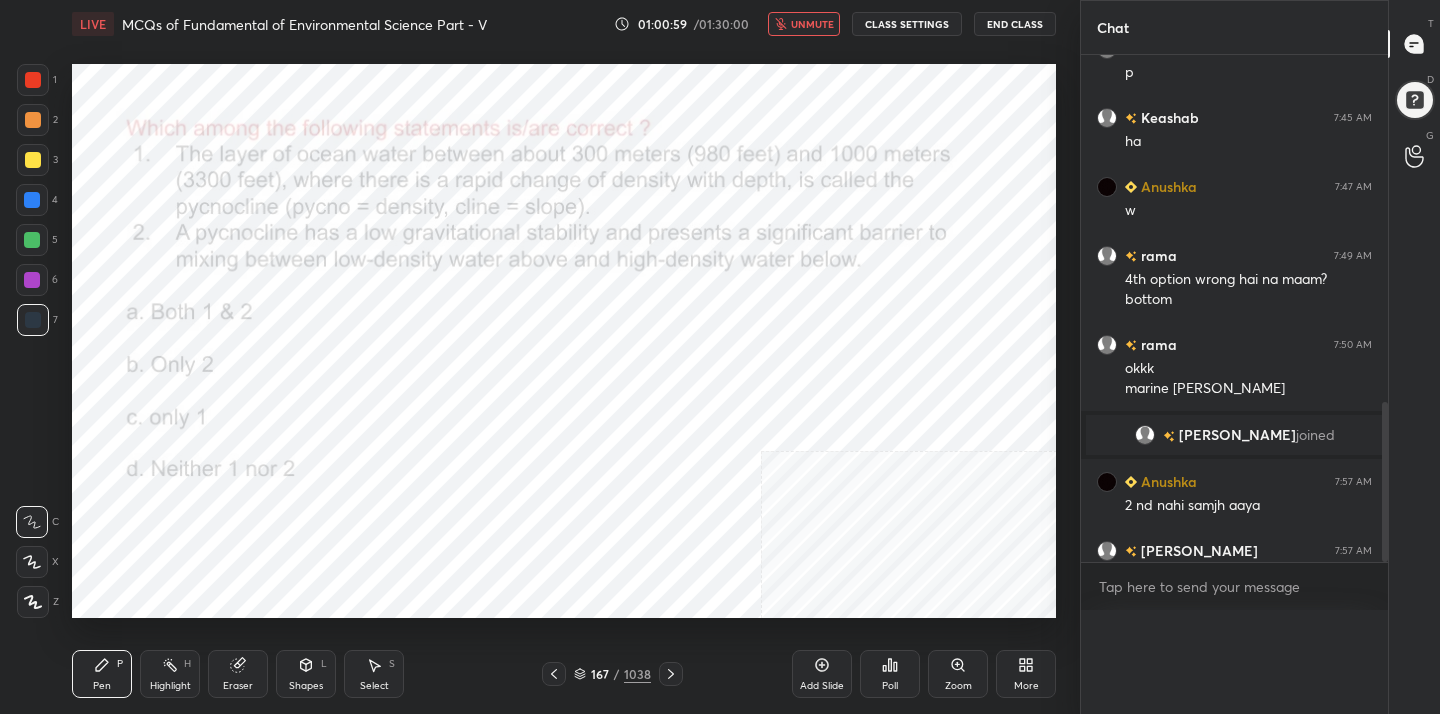 scroll, scrollTop: 0, scrollLeft: 0, axis: both 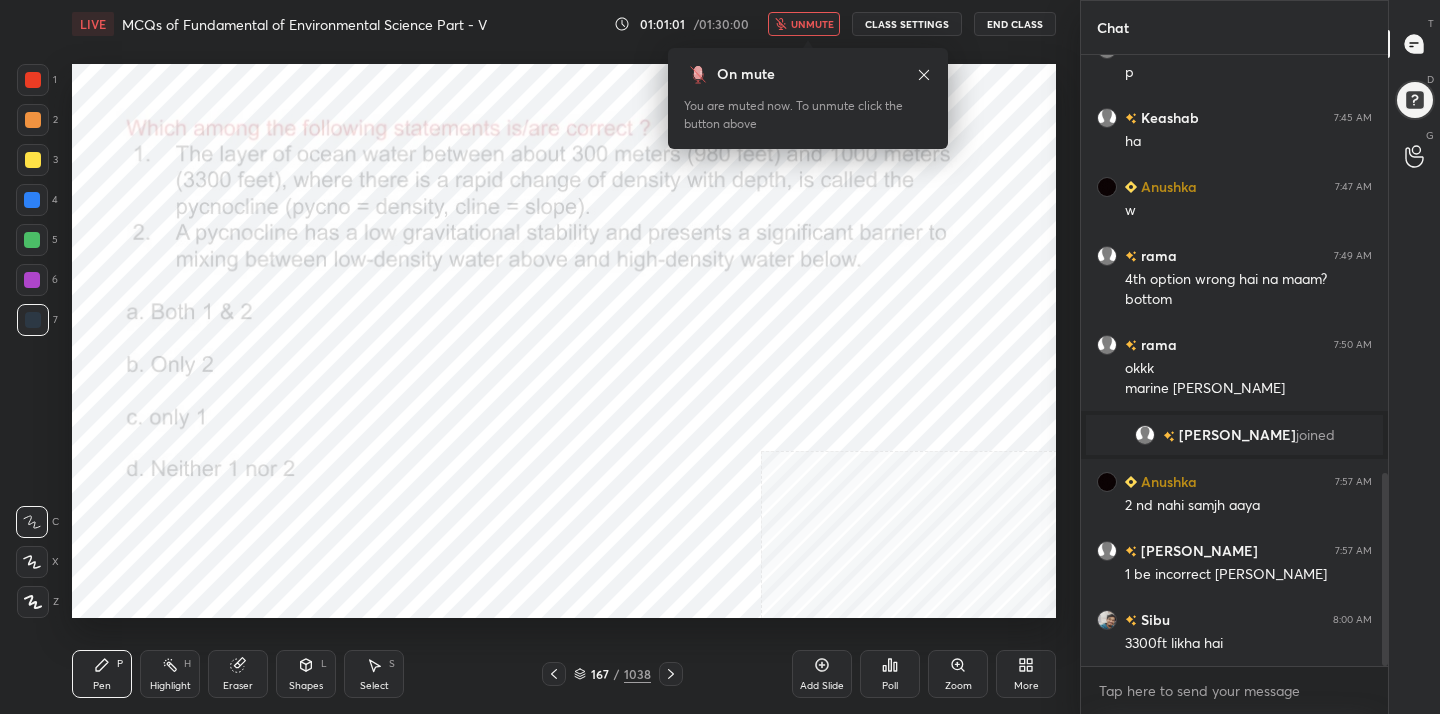 click on "unmute" at bounding box center [812, 24] 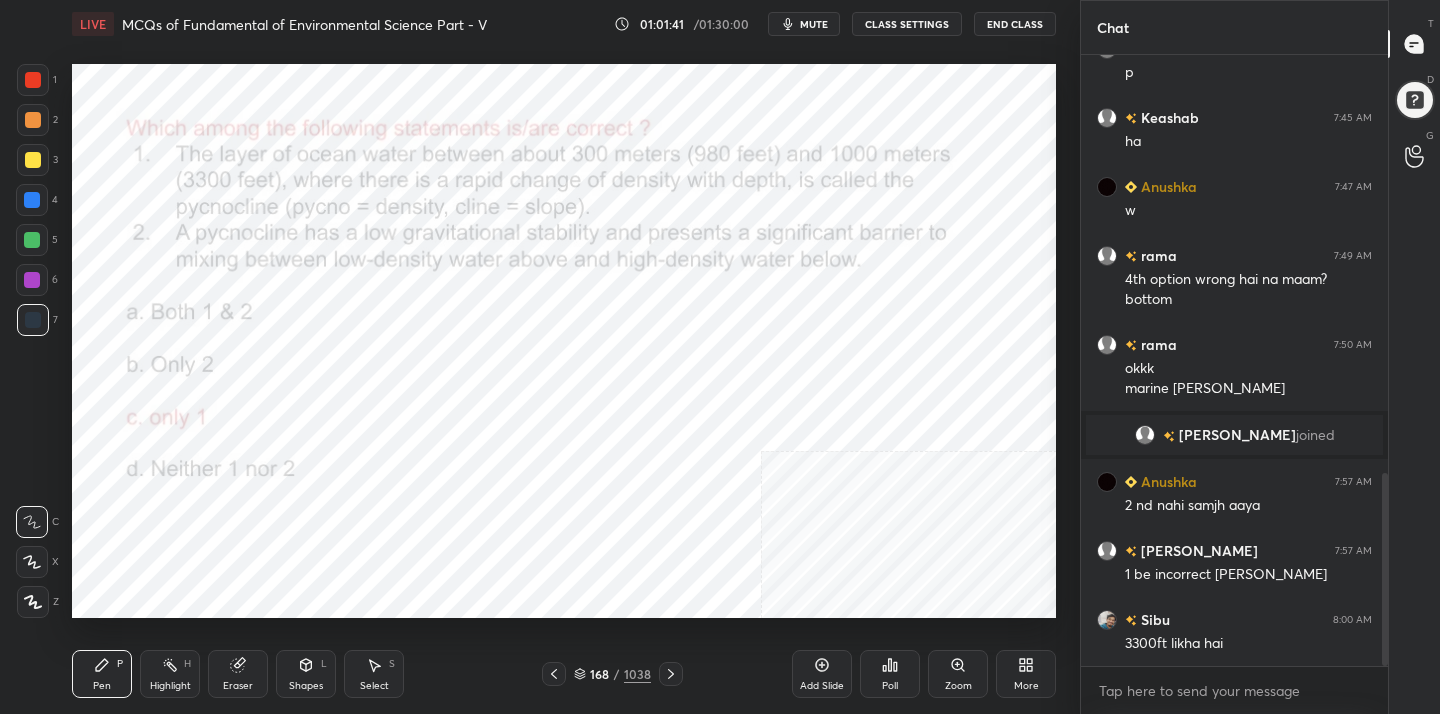 click on "mute" at bounding box center (814, 24) 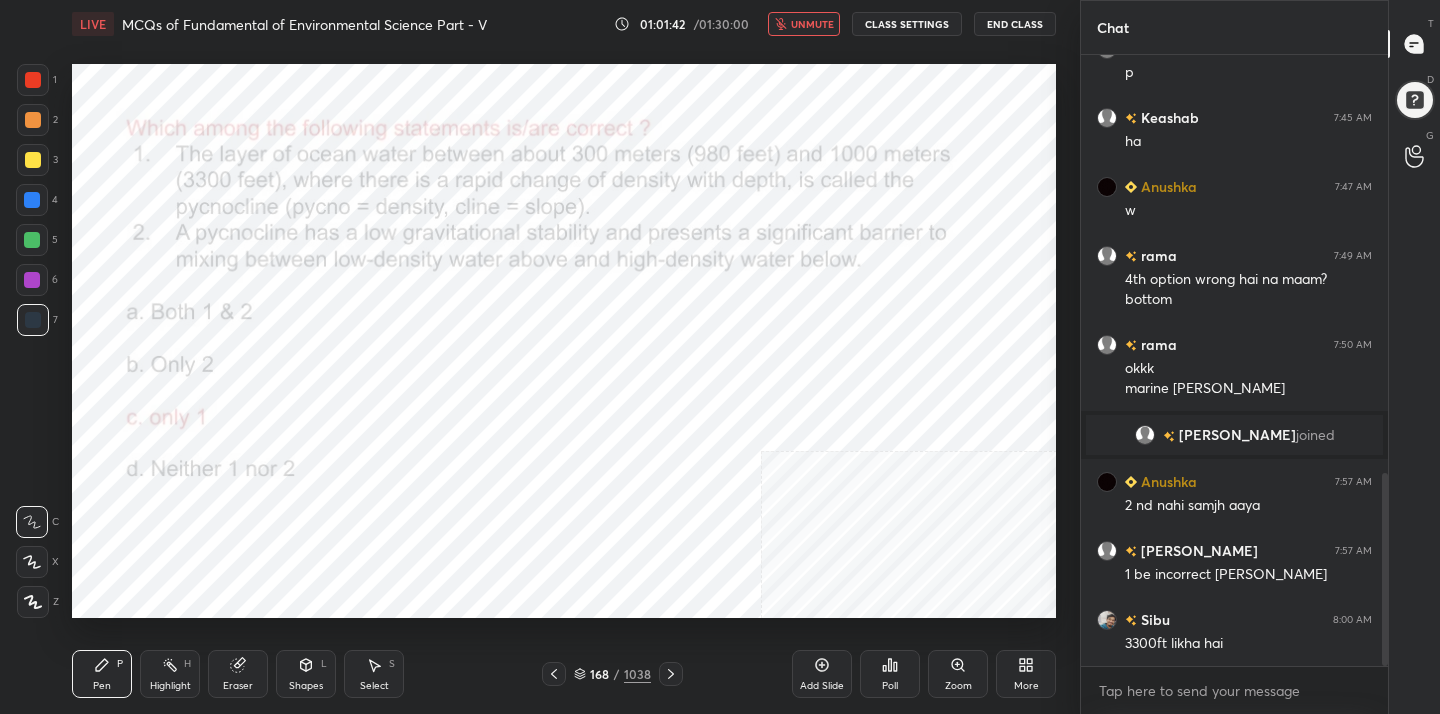 click 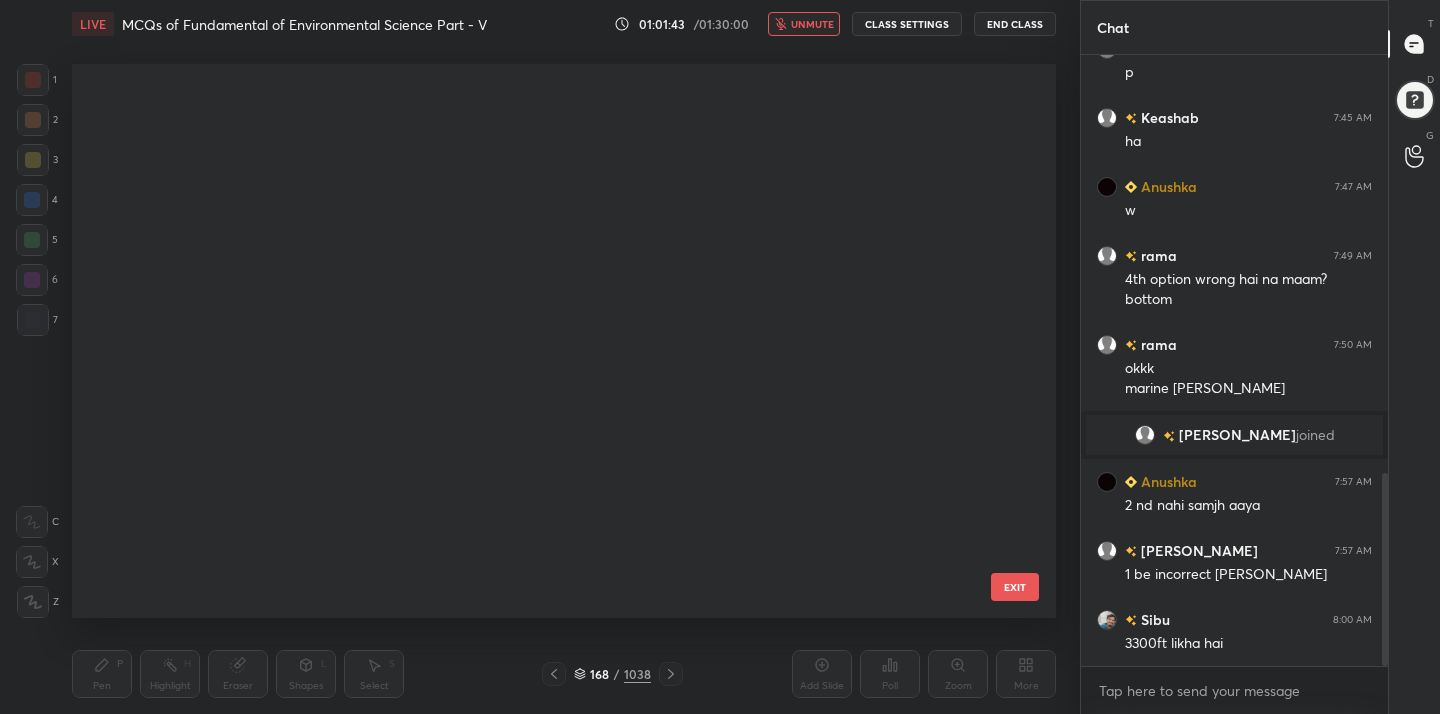scroll, scrollTop: 8938, scrollLeft: 0, axis: vertical 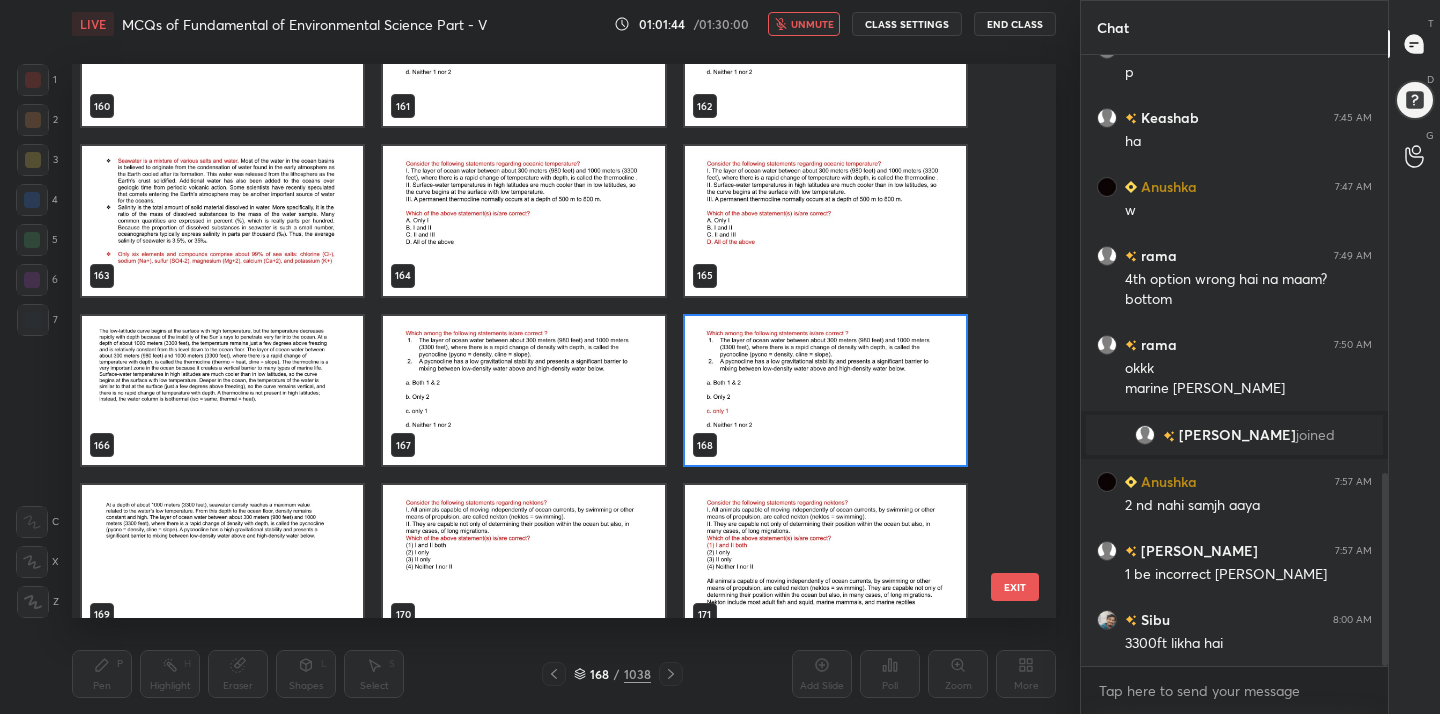 click at bounding box center [523, 560] 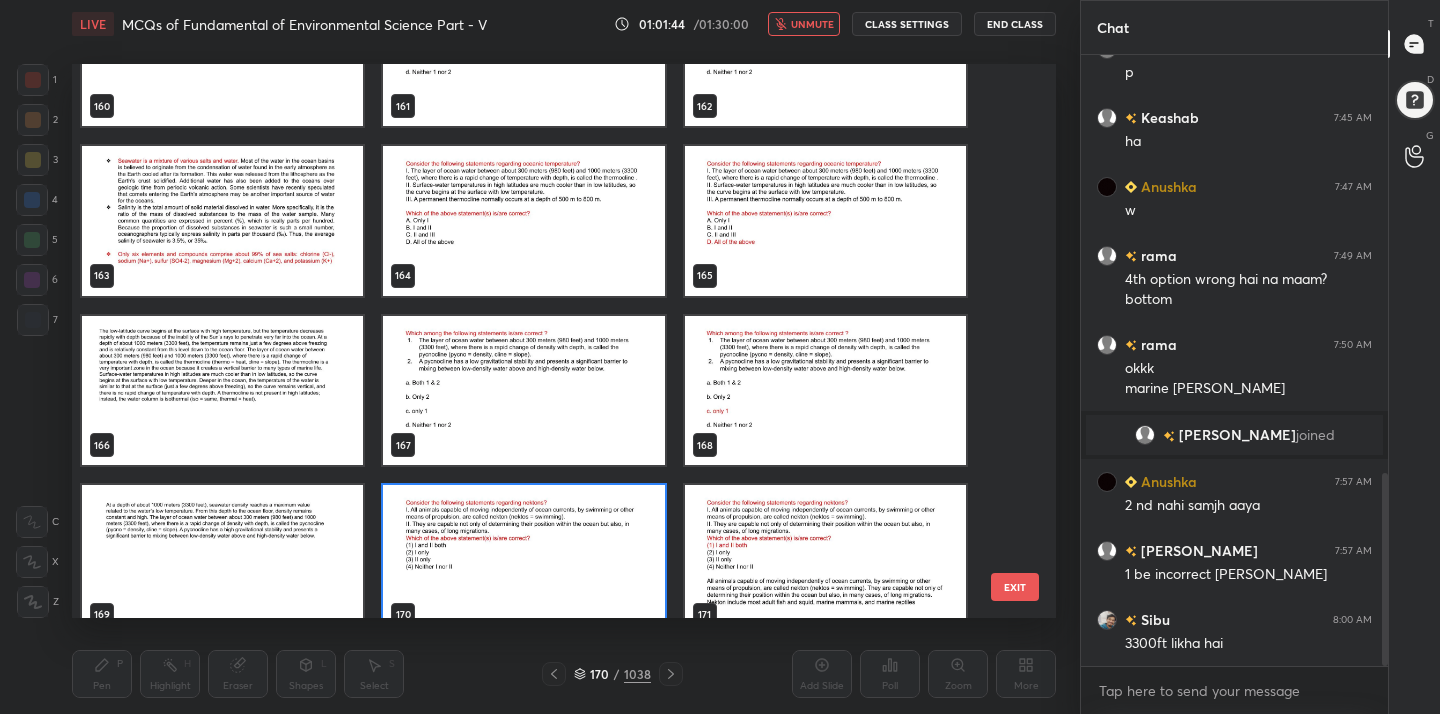 scroll, scrollTop: 9108, scrollLeft: 0, axis: vertical 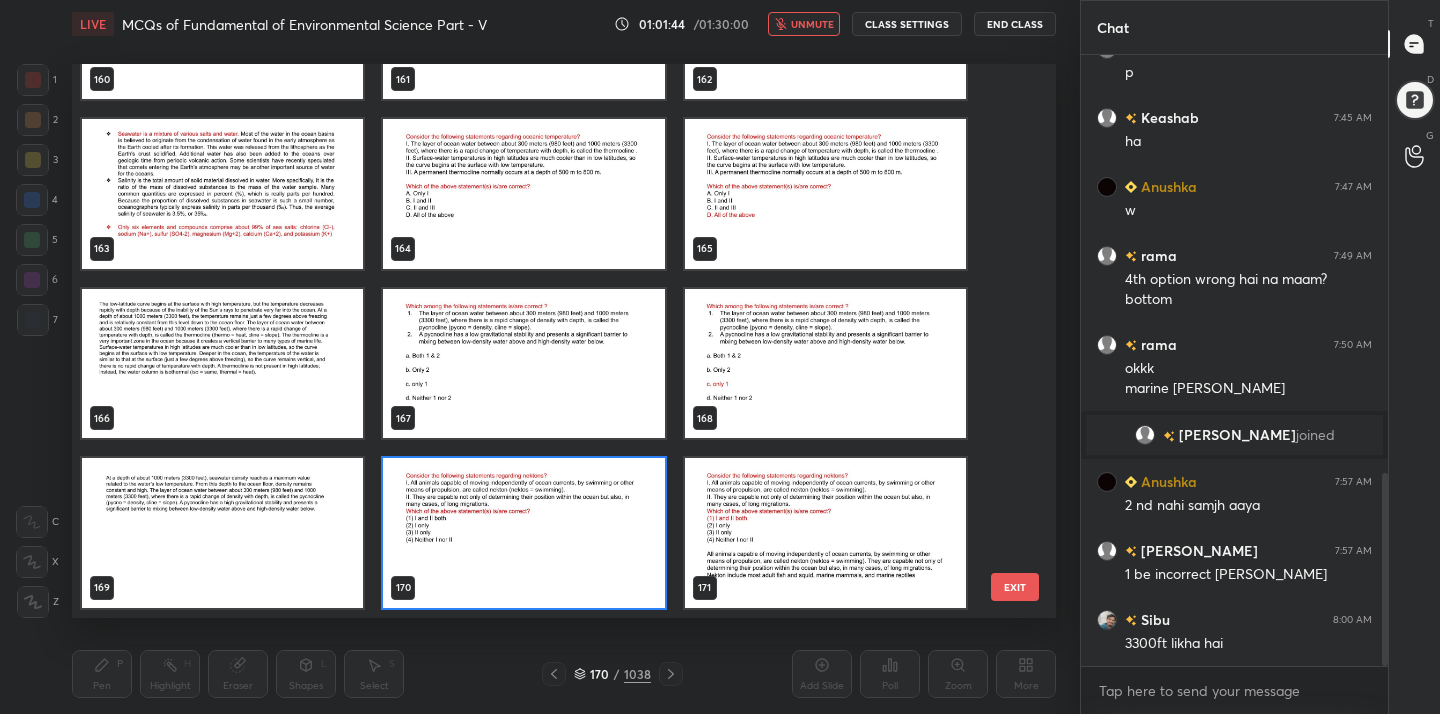 click on "160 161 162 163 164 165 166 167 168 169 170 171 172 173 174 175 176 177" at bounding box center [546, 341] 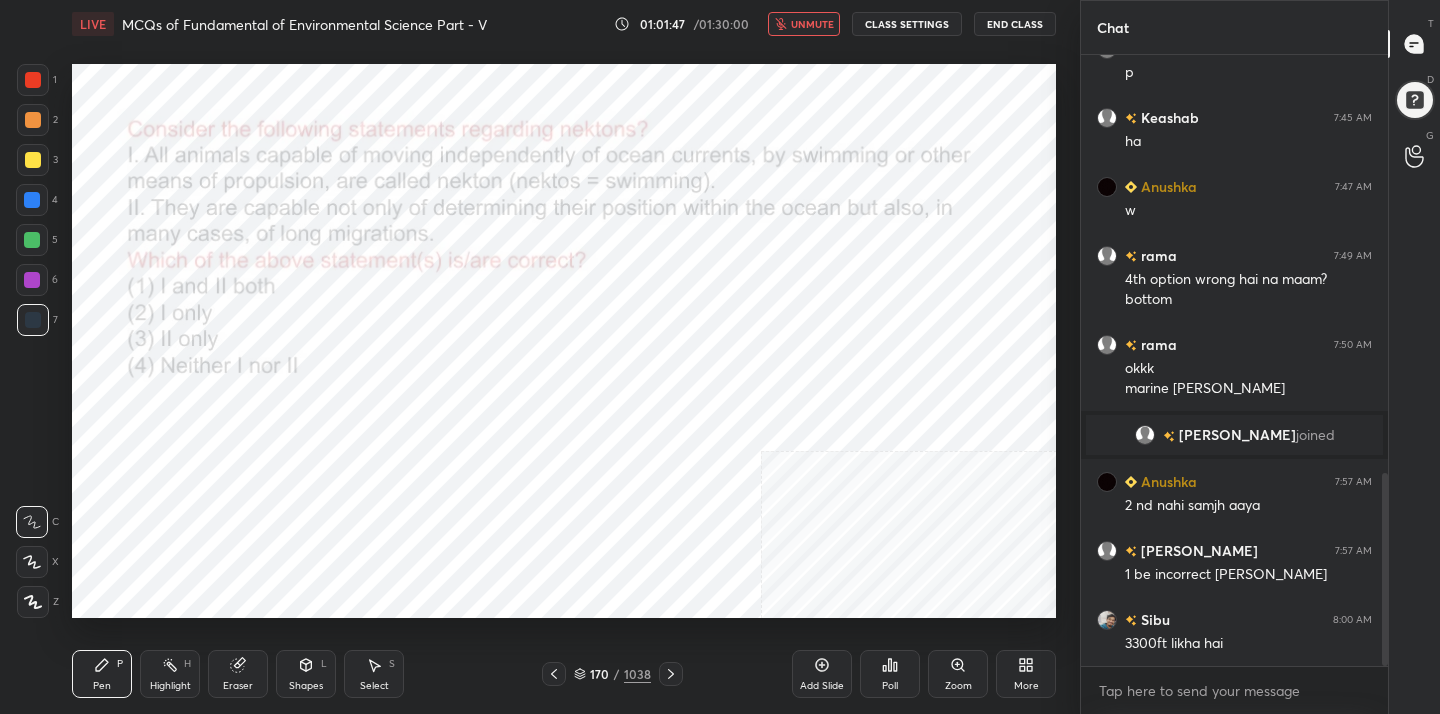 click 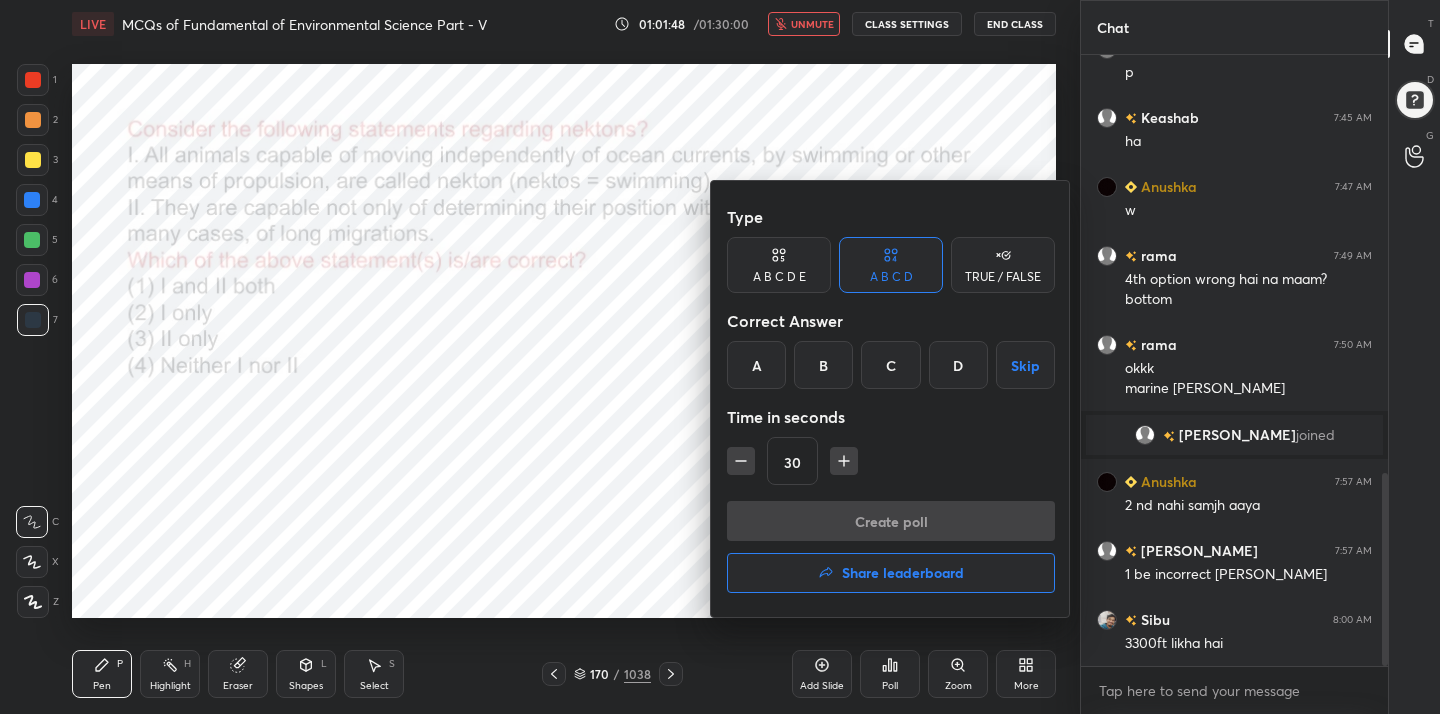click on "A" at bounding box center (756, 365) 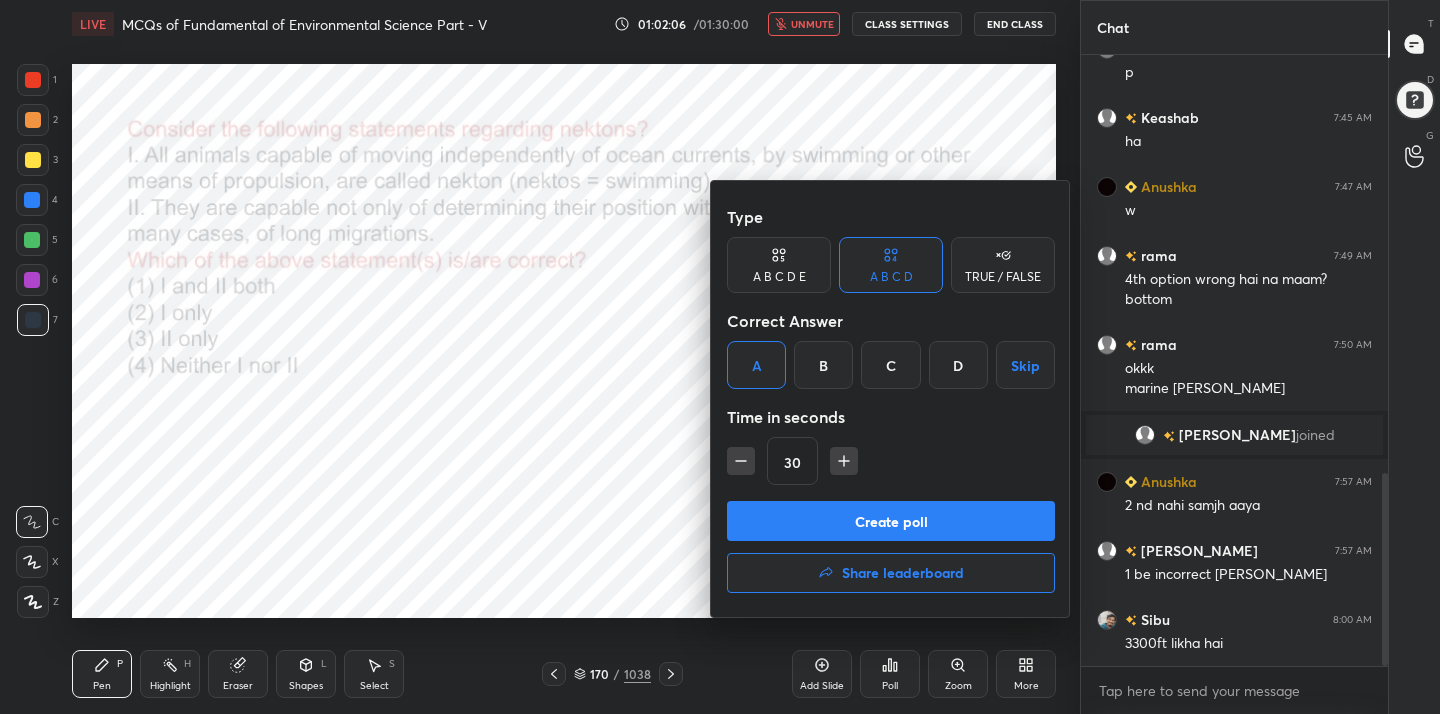 click on "Create poll" at bounding box center [891, 521] 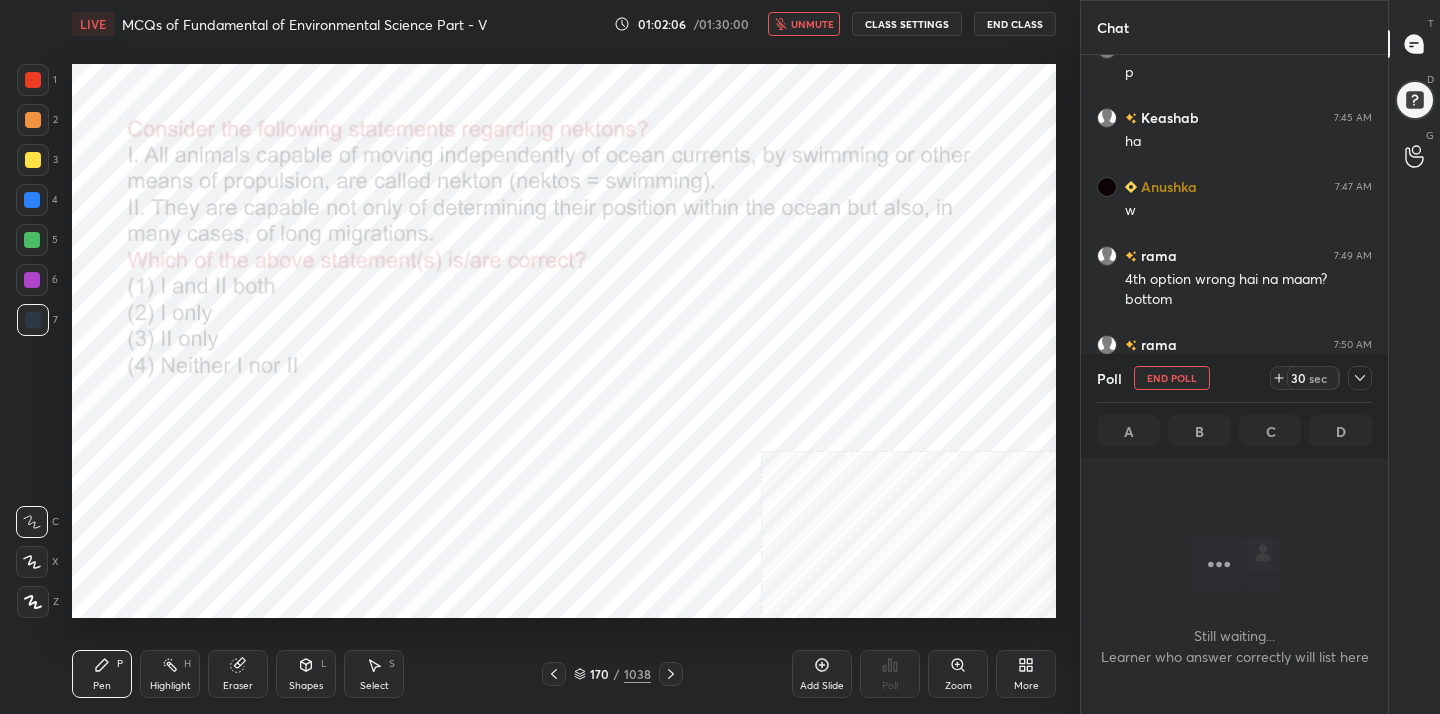 scroll, scrollTop: 387, scrollLeft: 301, axis: both 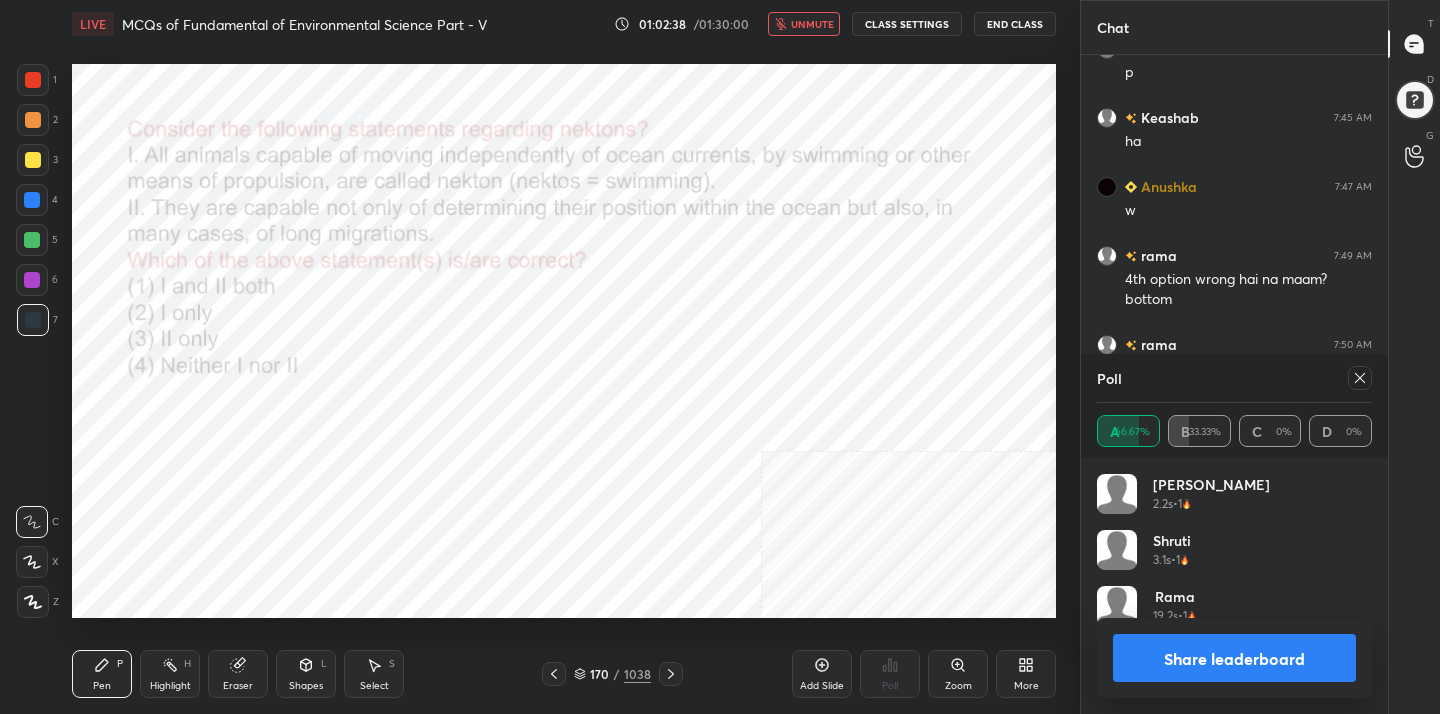 click 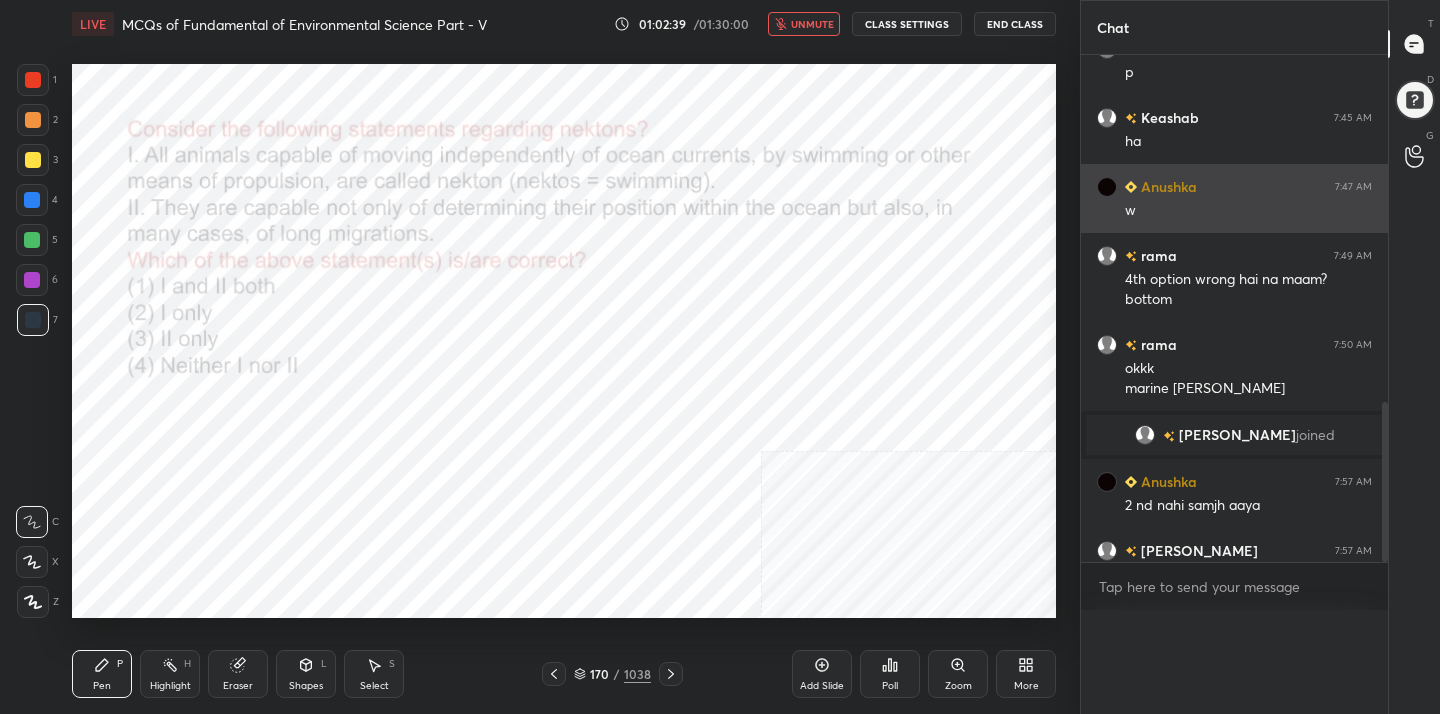 scroll, scrollTop: 0, scrollLeft: 0, axis: both 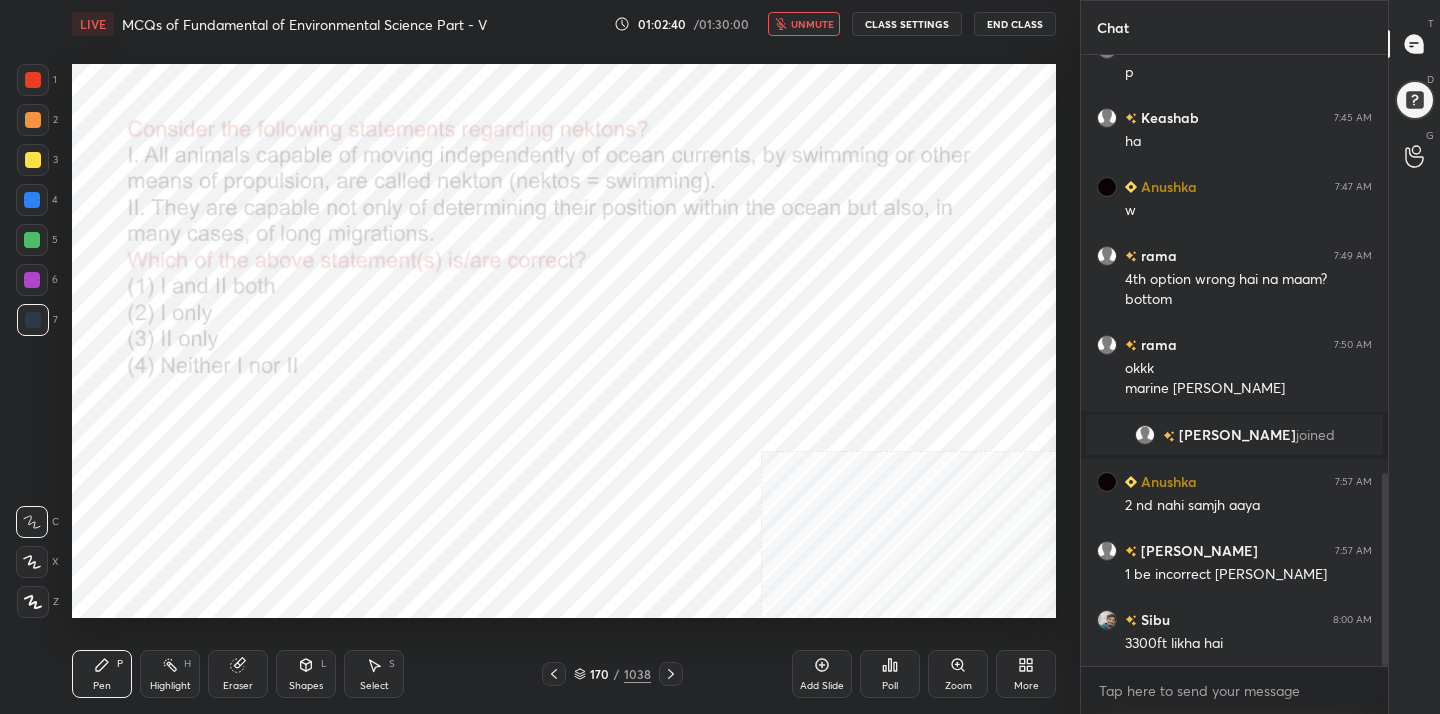 click on "unmute" at bounding box center [812, 24] 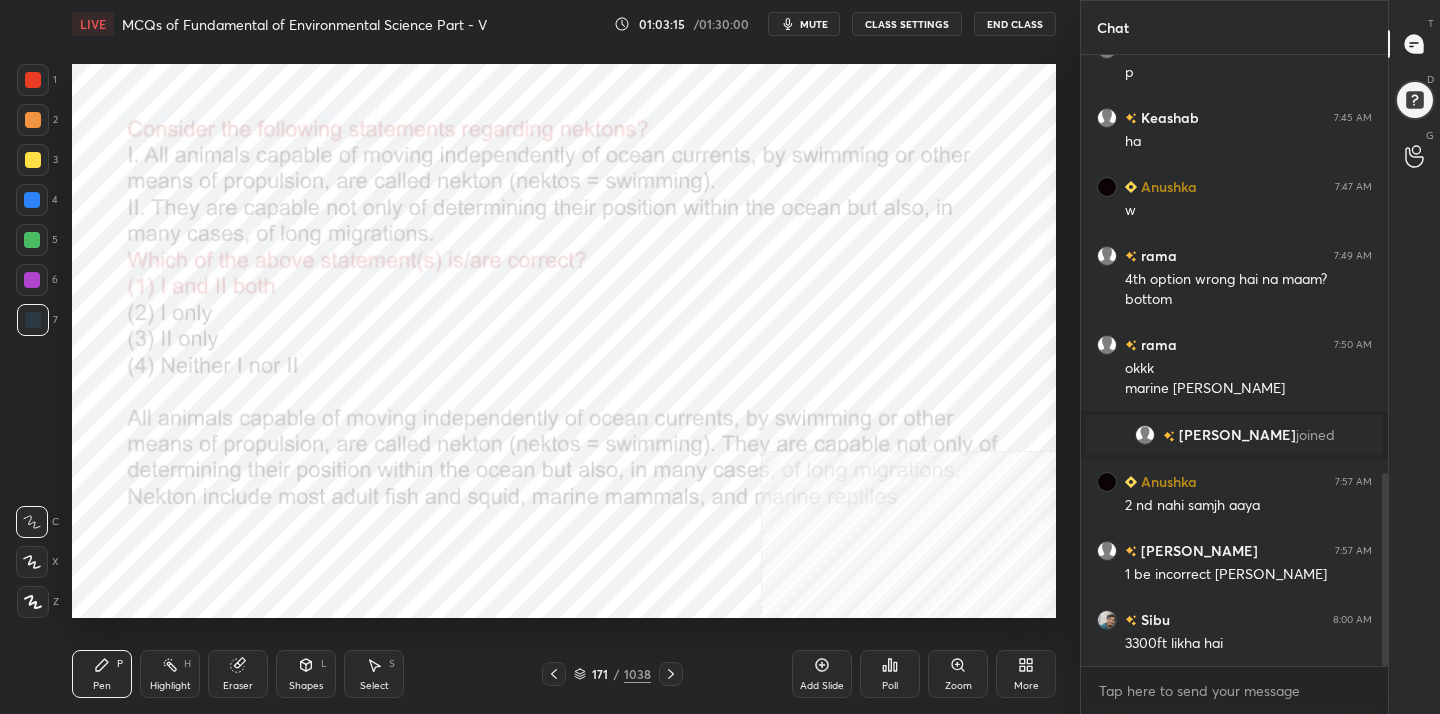 click on "mute" at bounding box center [814, 24] 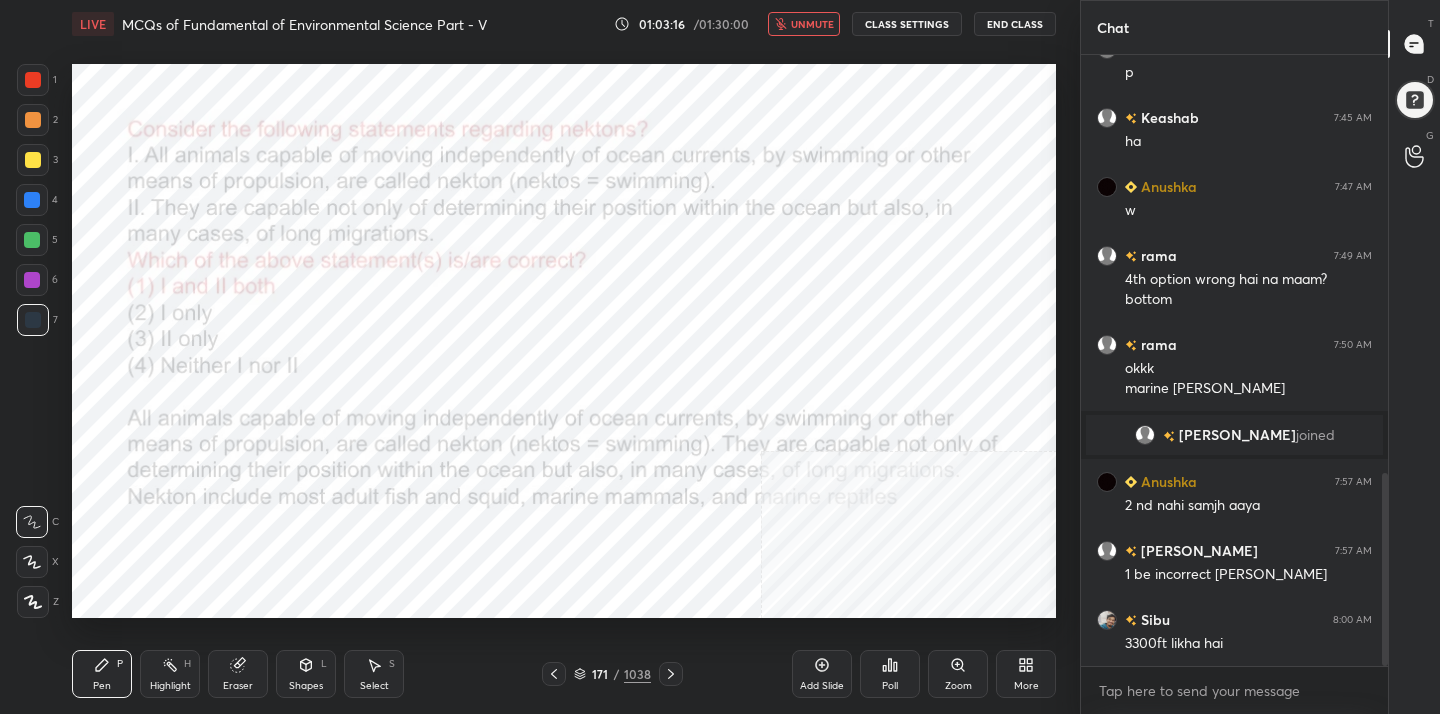 click on "unmute" at bounding box center (812, 24) 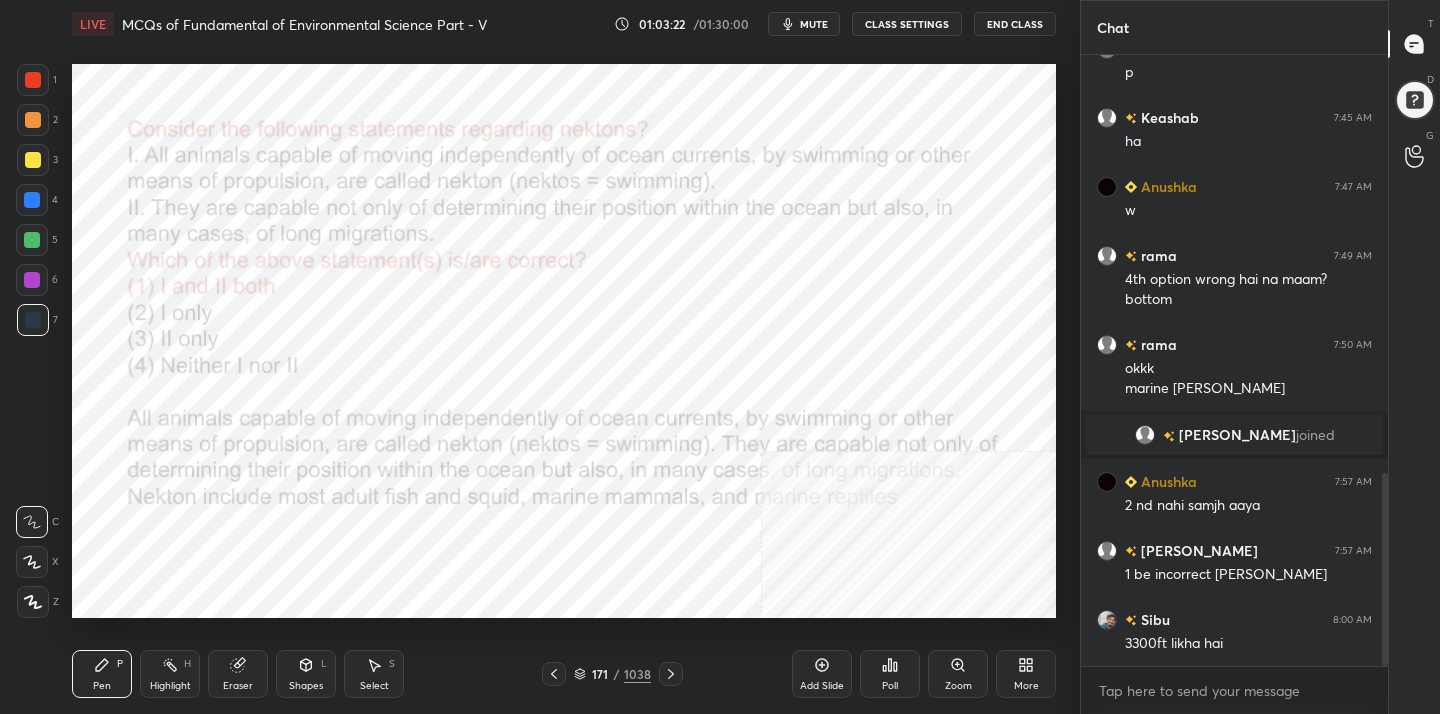 click on "mute" at bounding box center (814, 24) 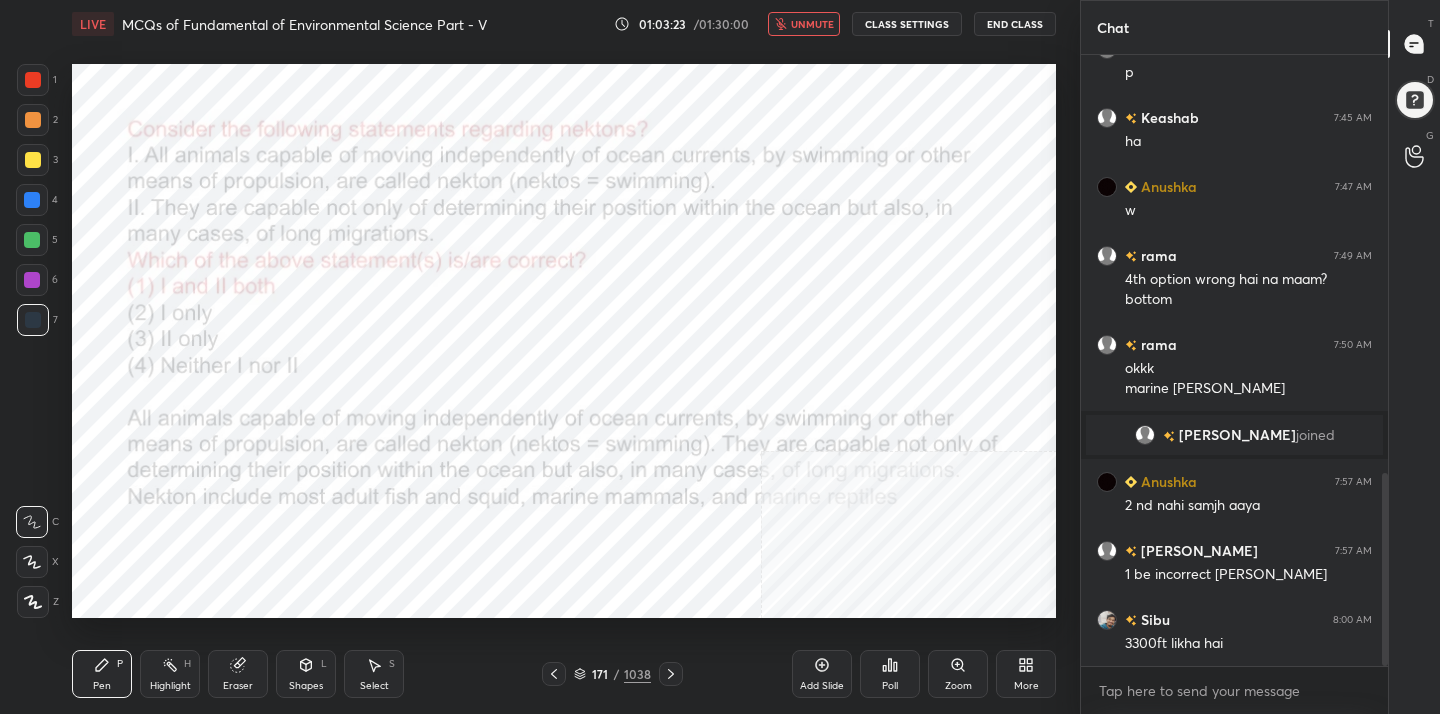 click 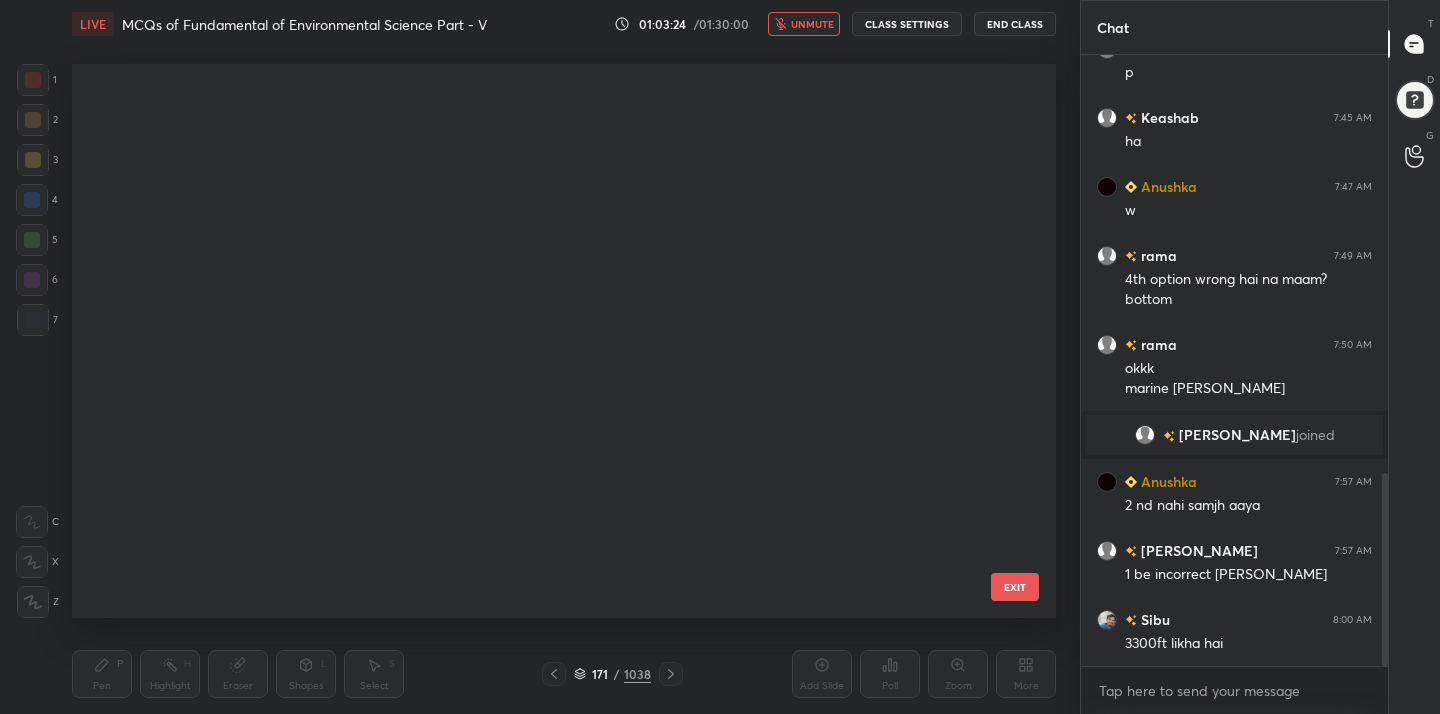 scroll, scrollTop: 9108, scrollLeft: 0, axis: vertical 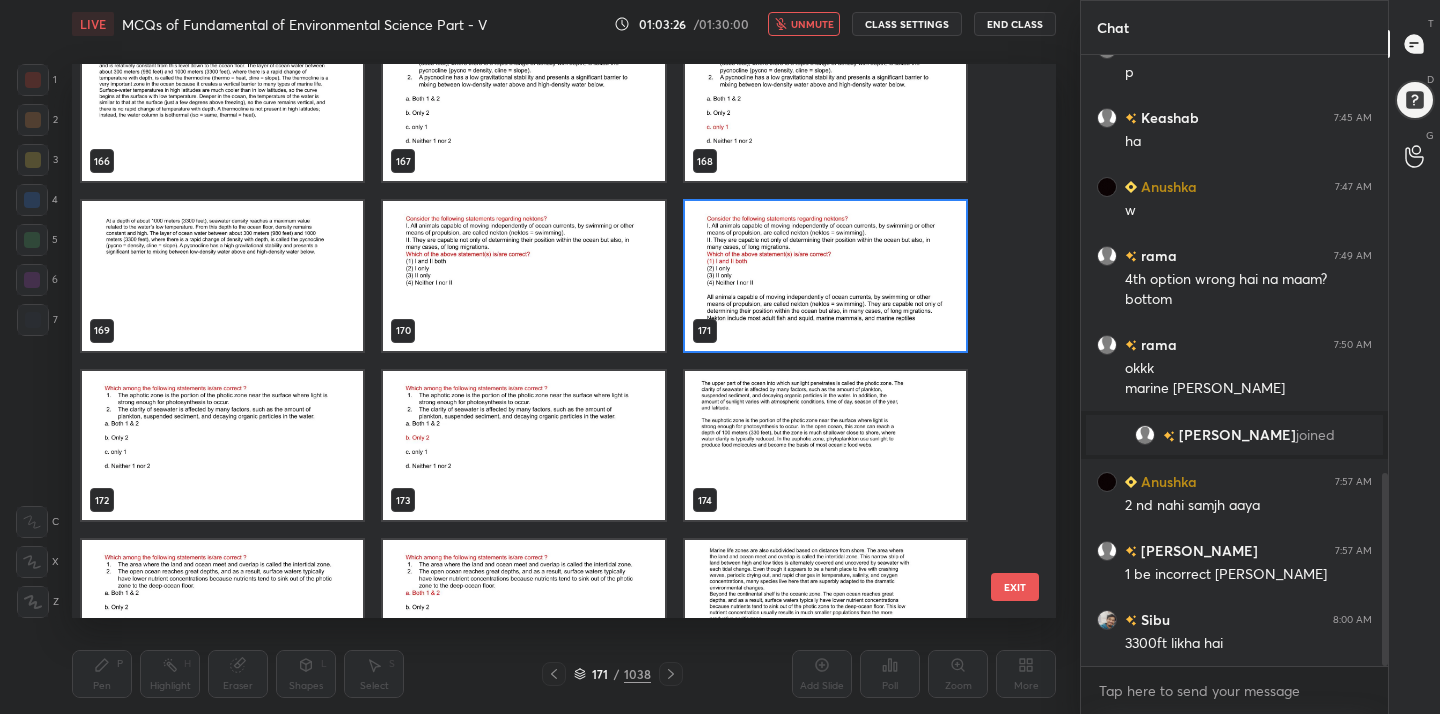 click at bounding box center [222, 446] 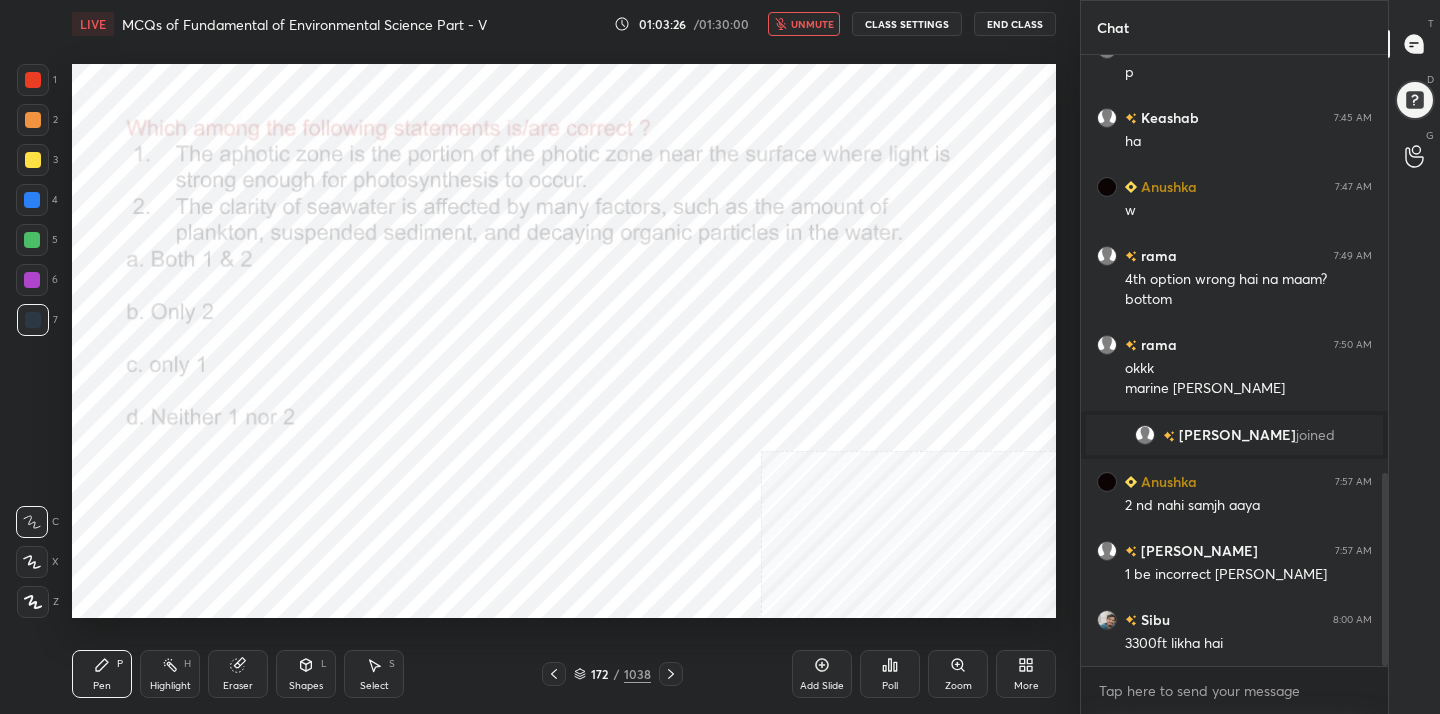 click at bounding box center (222, 446) 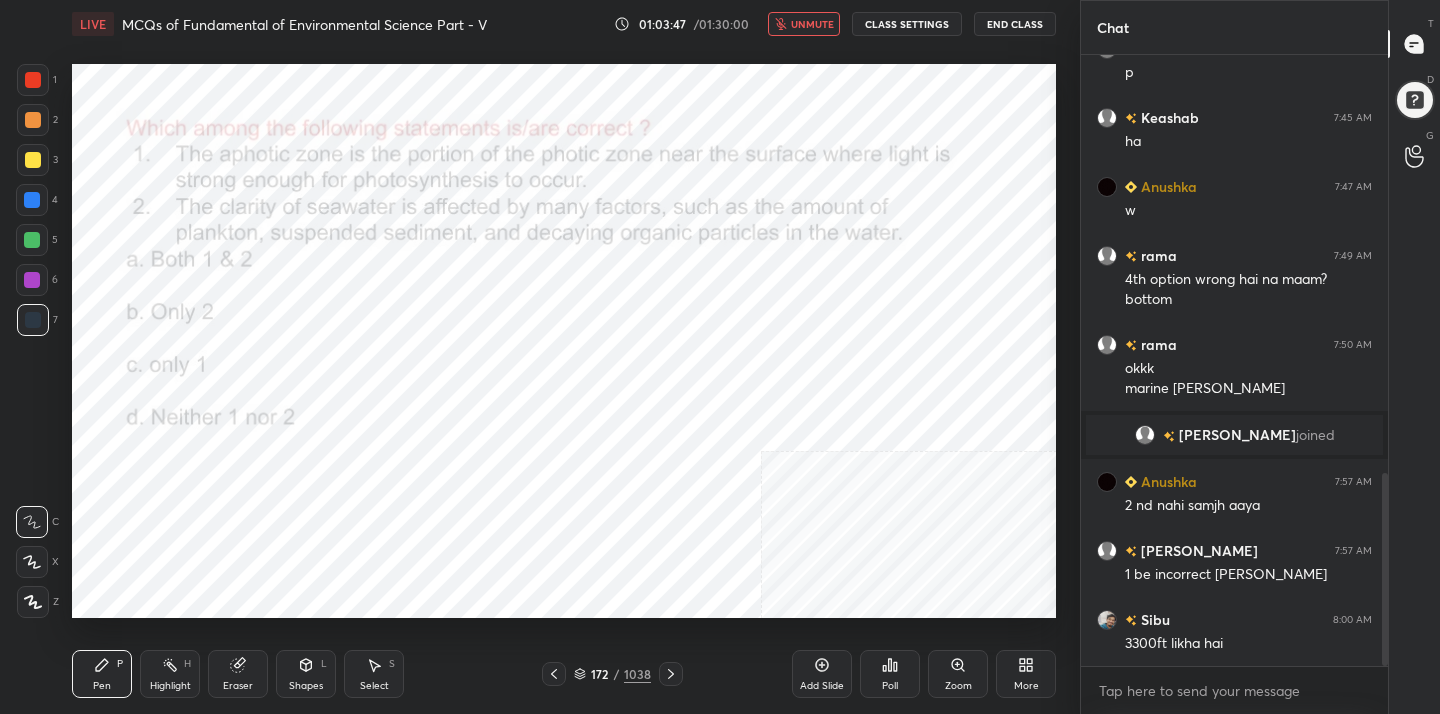 click 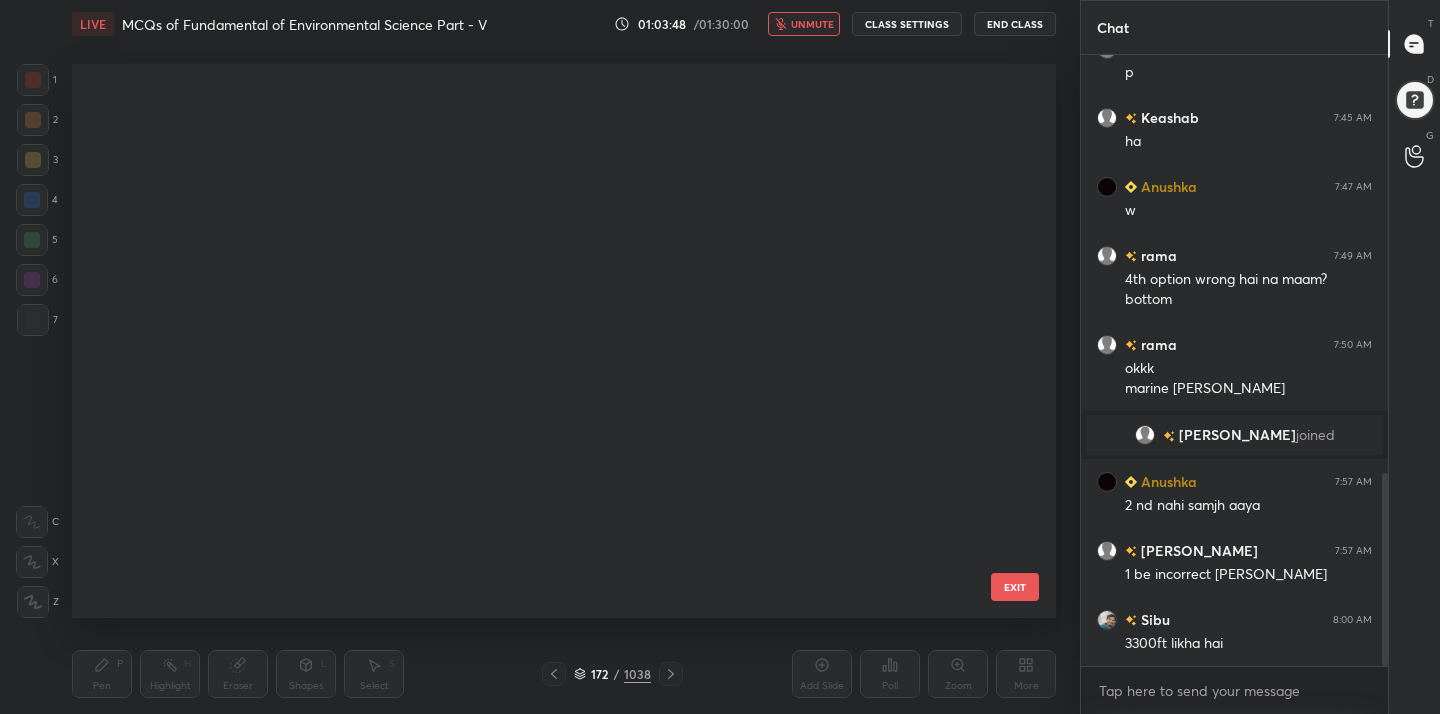 scroll, scrollTop: 9277, scrollLeft: 0, axis: vertical 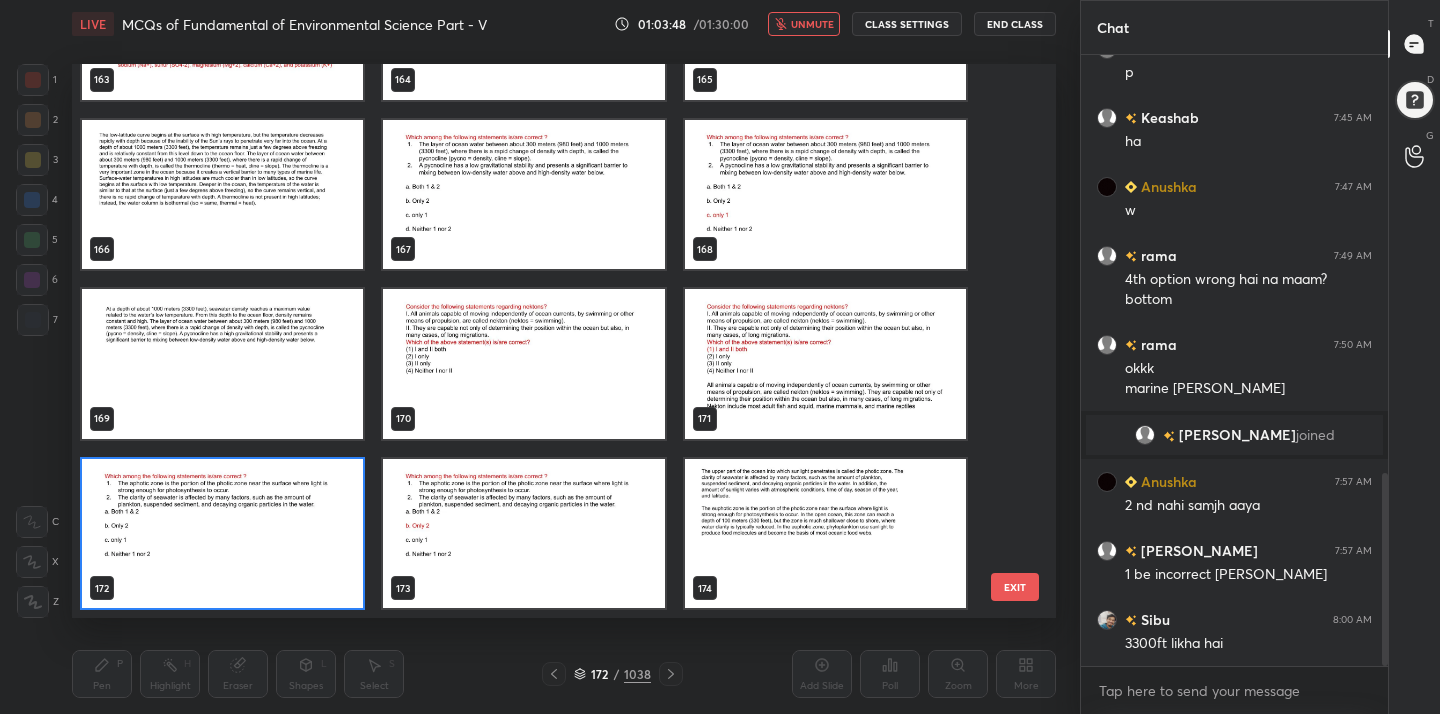 click at bounding box center [222, 534] 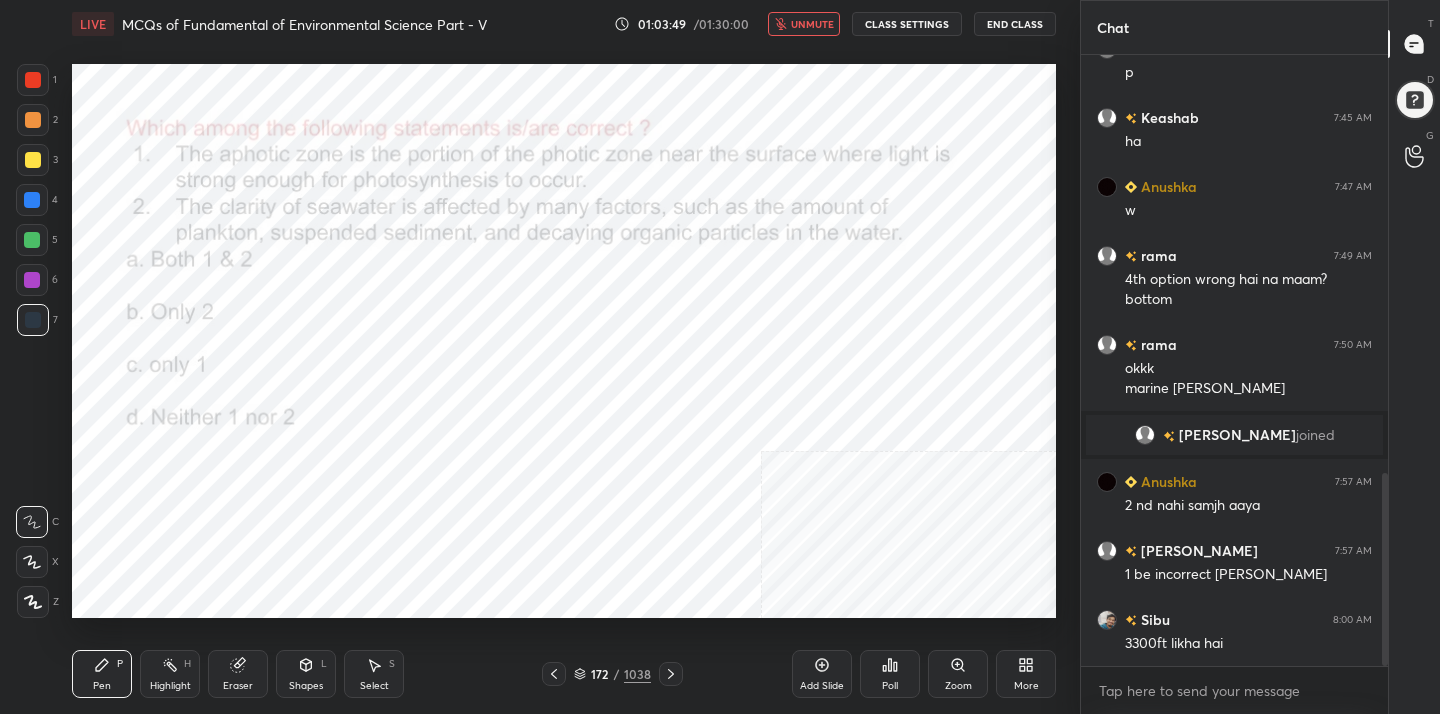 click at bounding box center (222, 534) 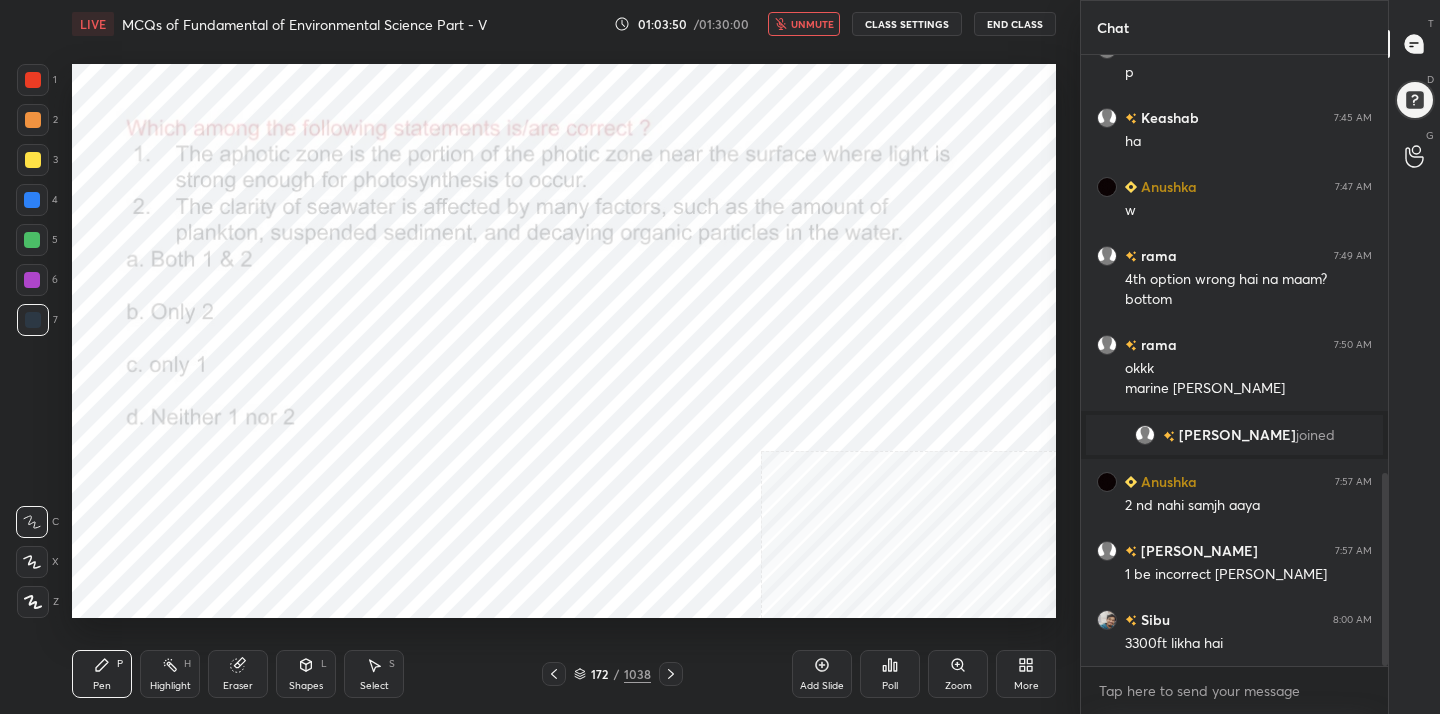 click 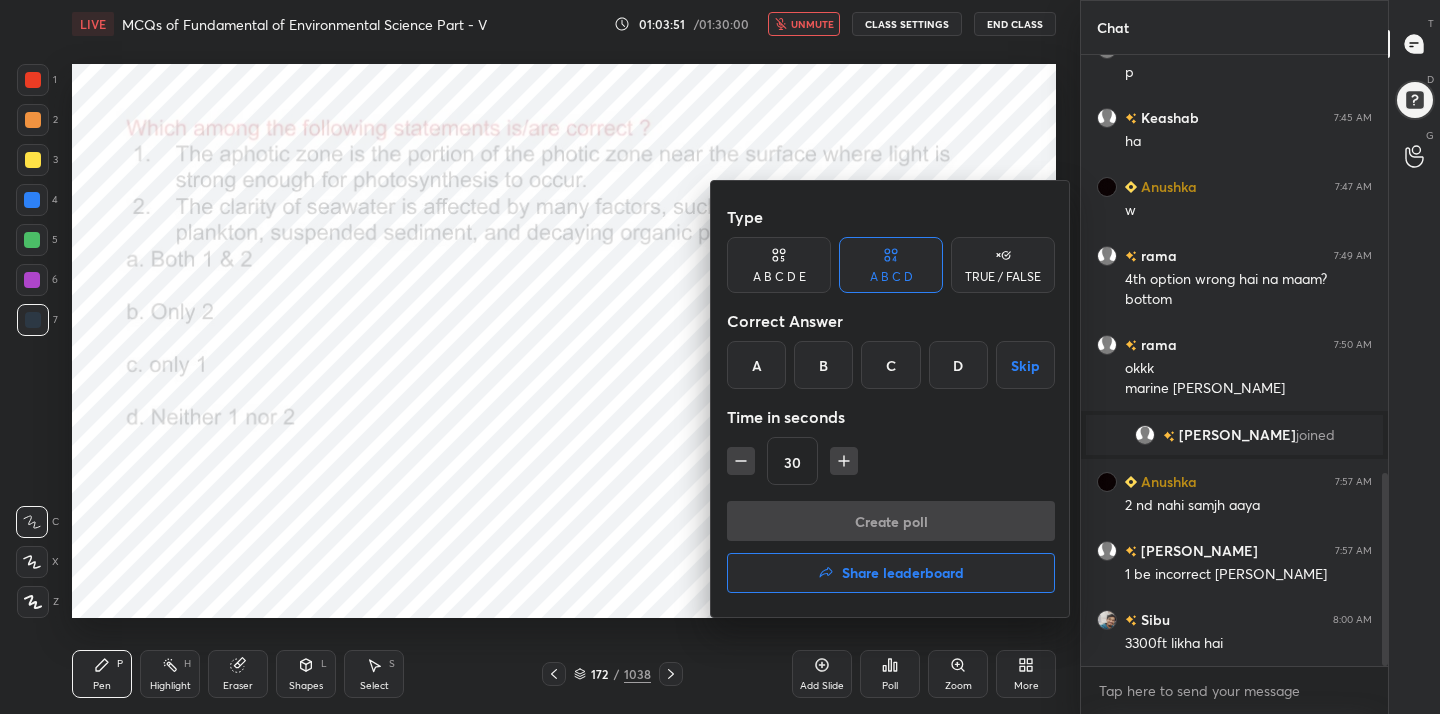 click on "B" at bounding box center [823, 365] 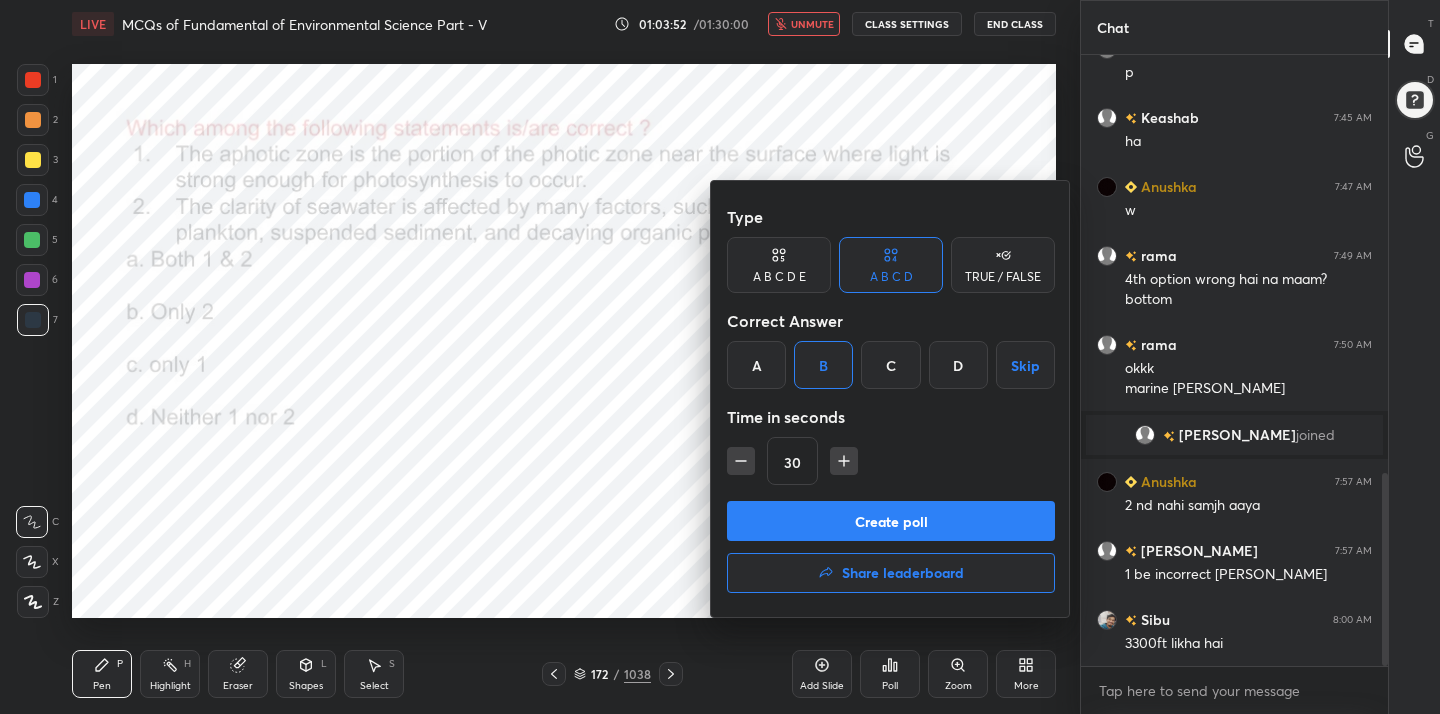 click on "Create poll" at bounding box center [891, 521] 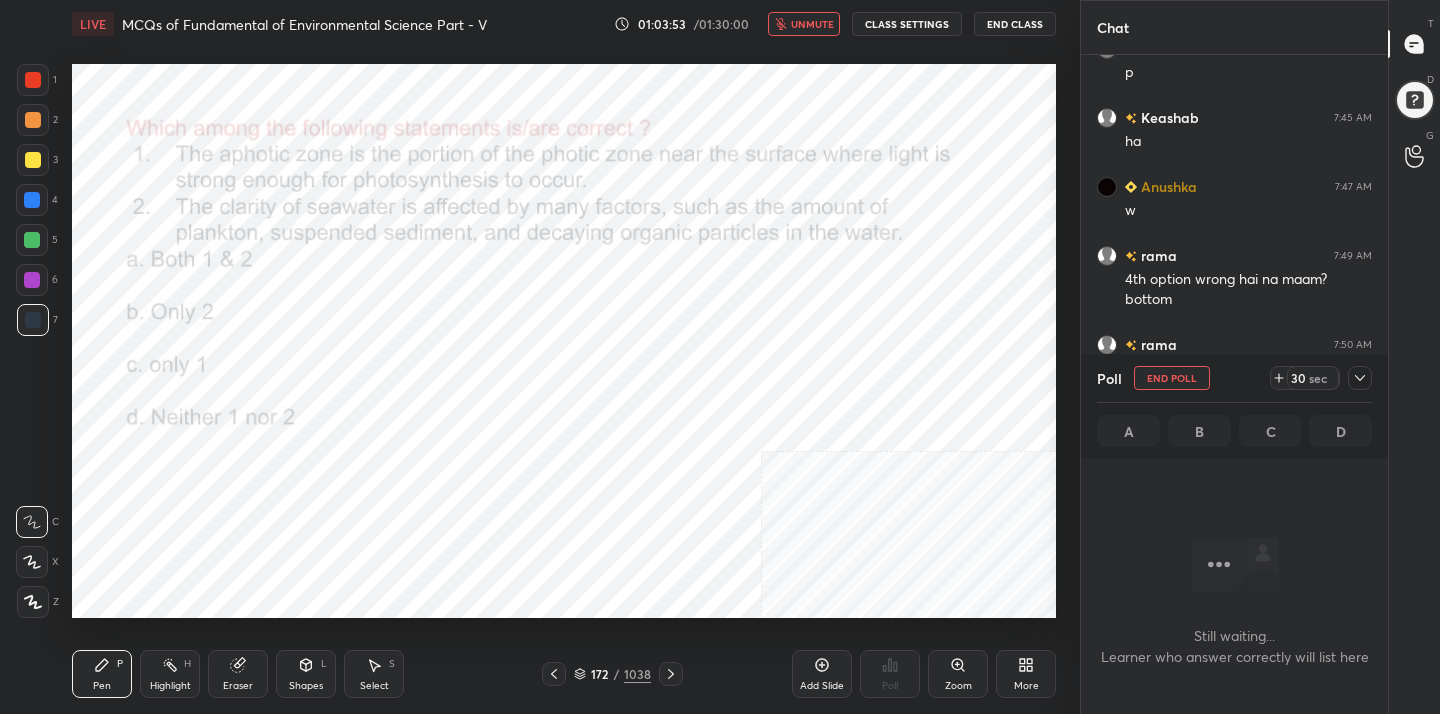 scroll, scrollTop: 335, scrollLeft: 301, axis: both 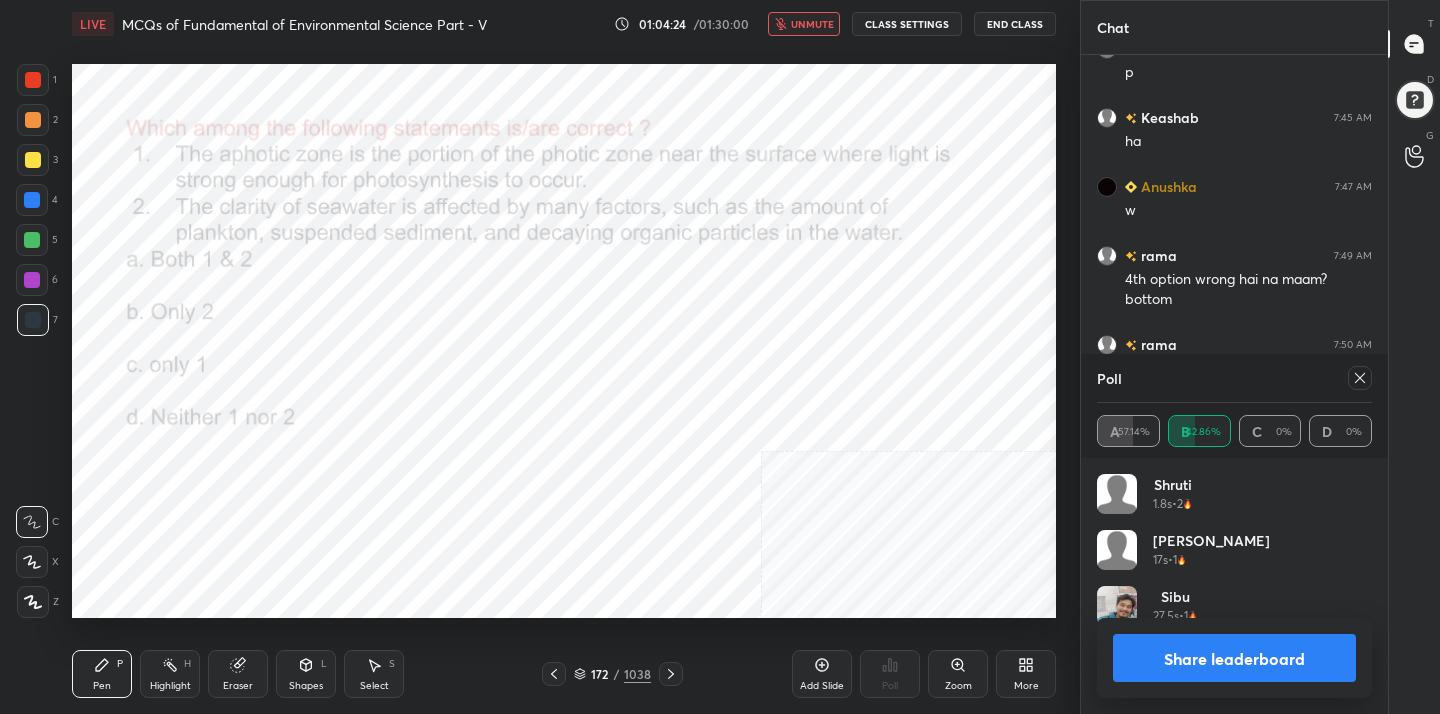 click 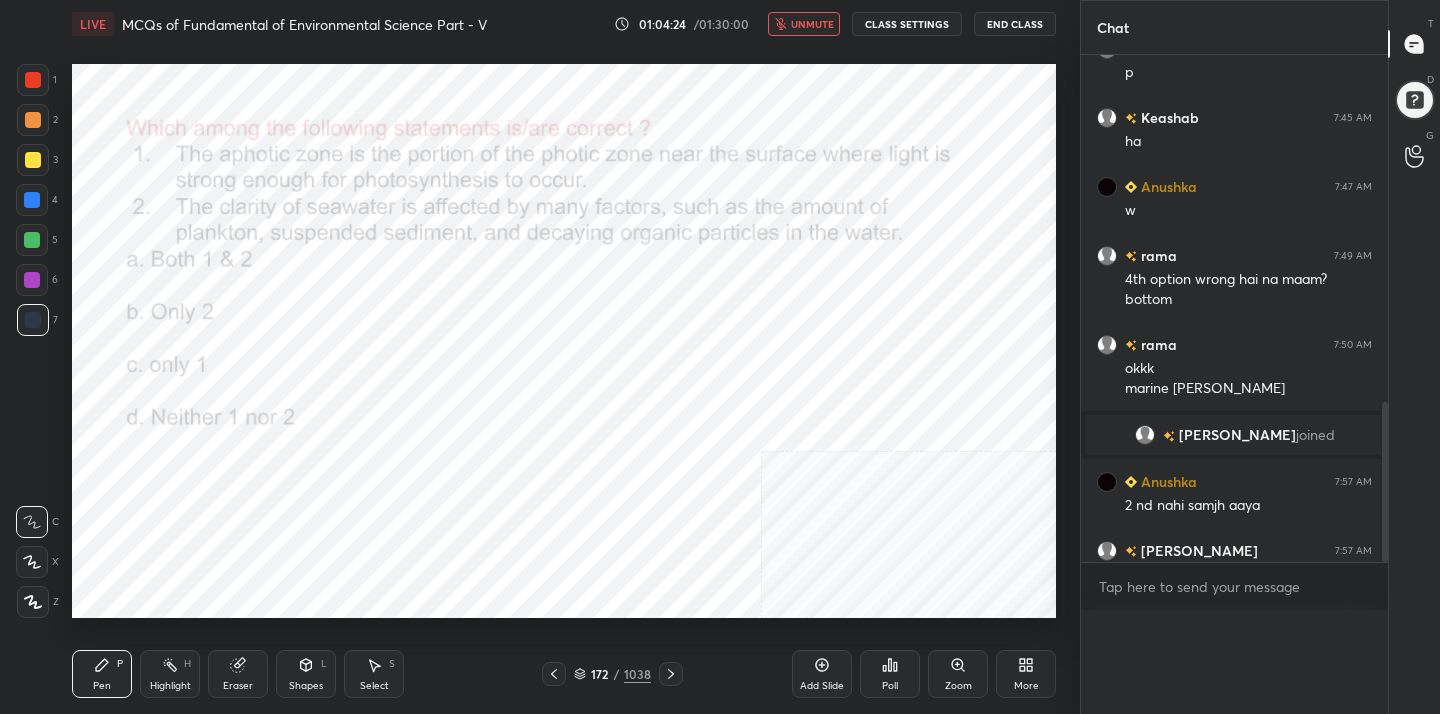 scroll, scrollTop: 0, scrollLeft: 0, axis: both 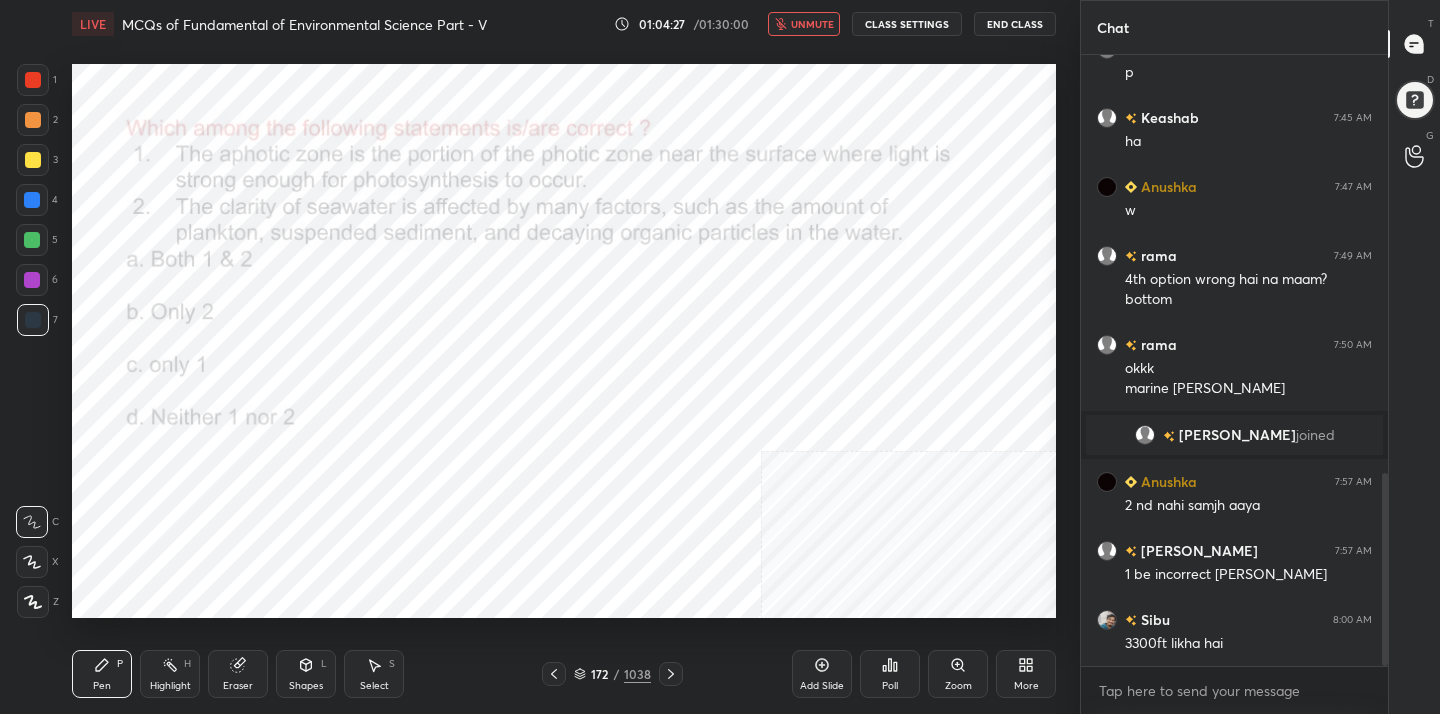 click on "unmute" at bounding box center (812, 24) 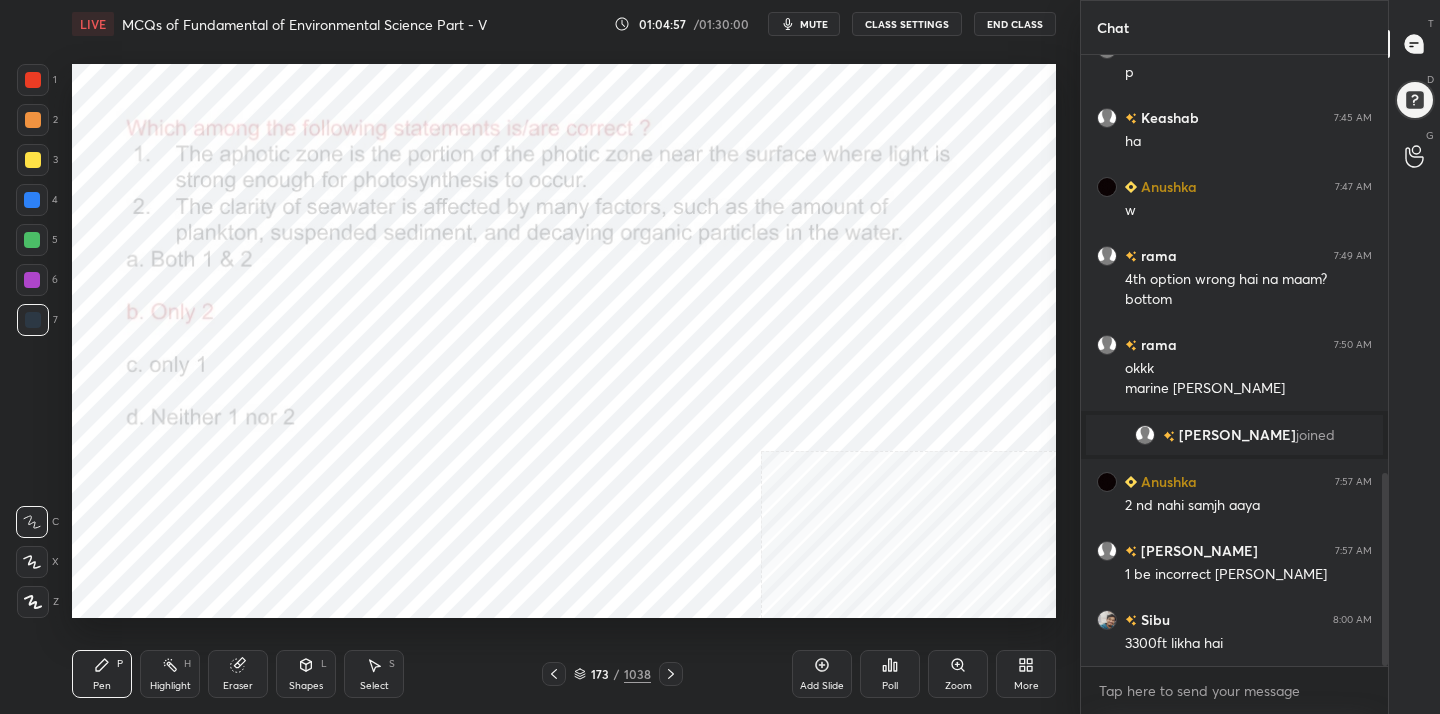 click on "mute" at bounding box center (814, 24) 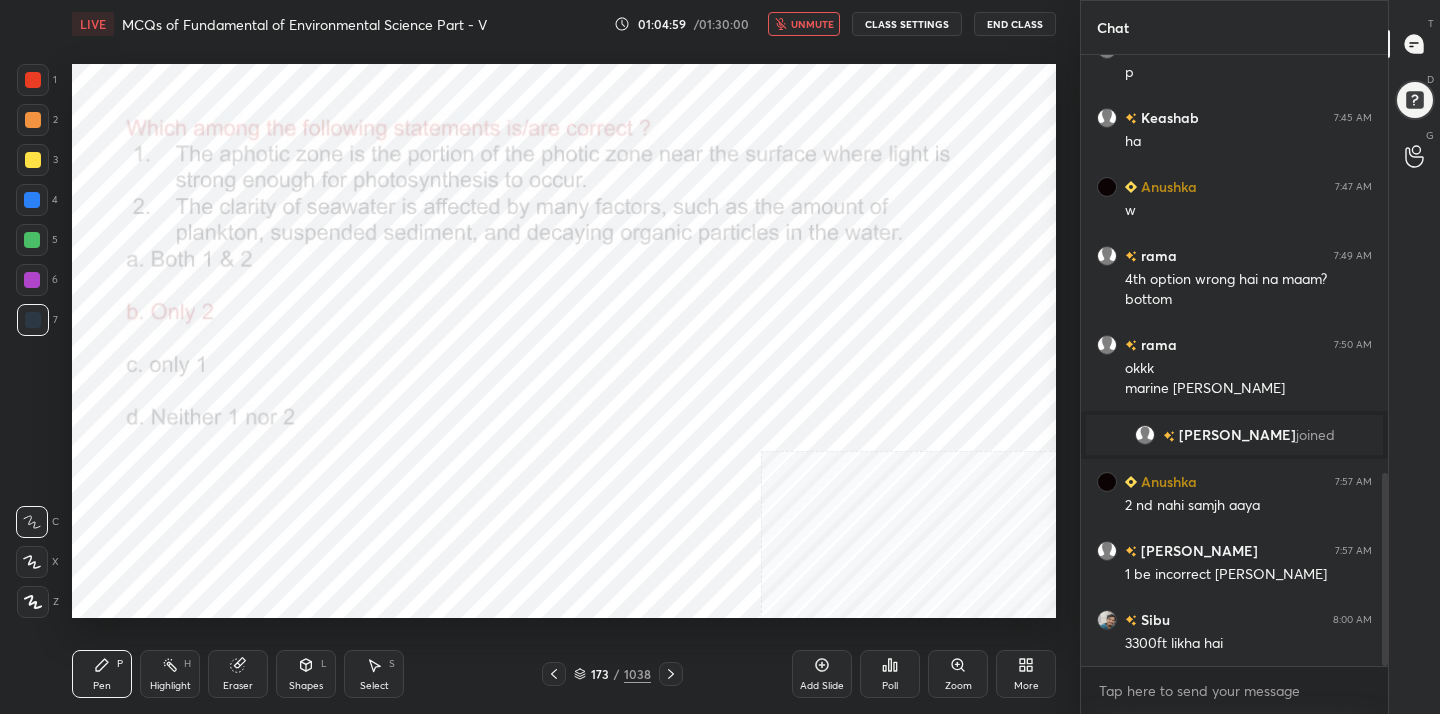click 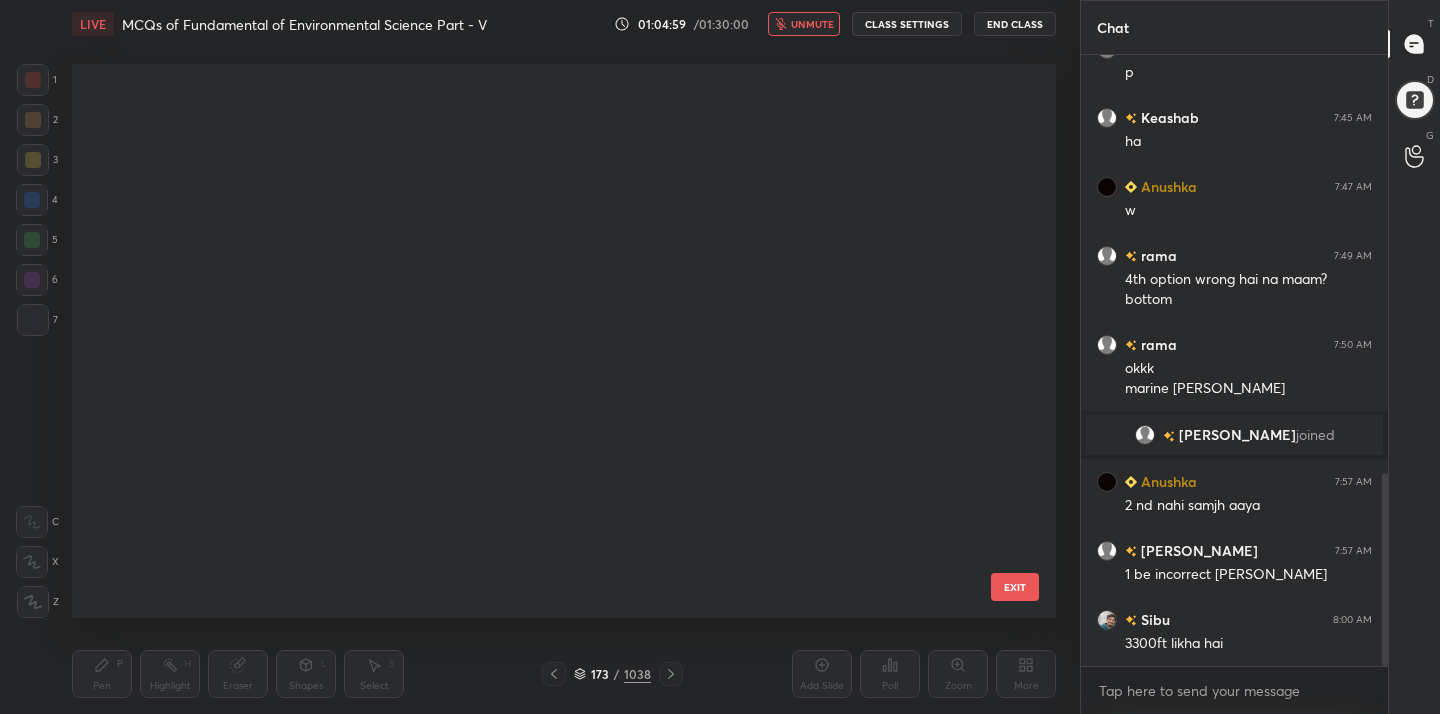 scroll, scrollTop: 9277, scrollLeft: 0, axis: vertical 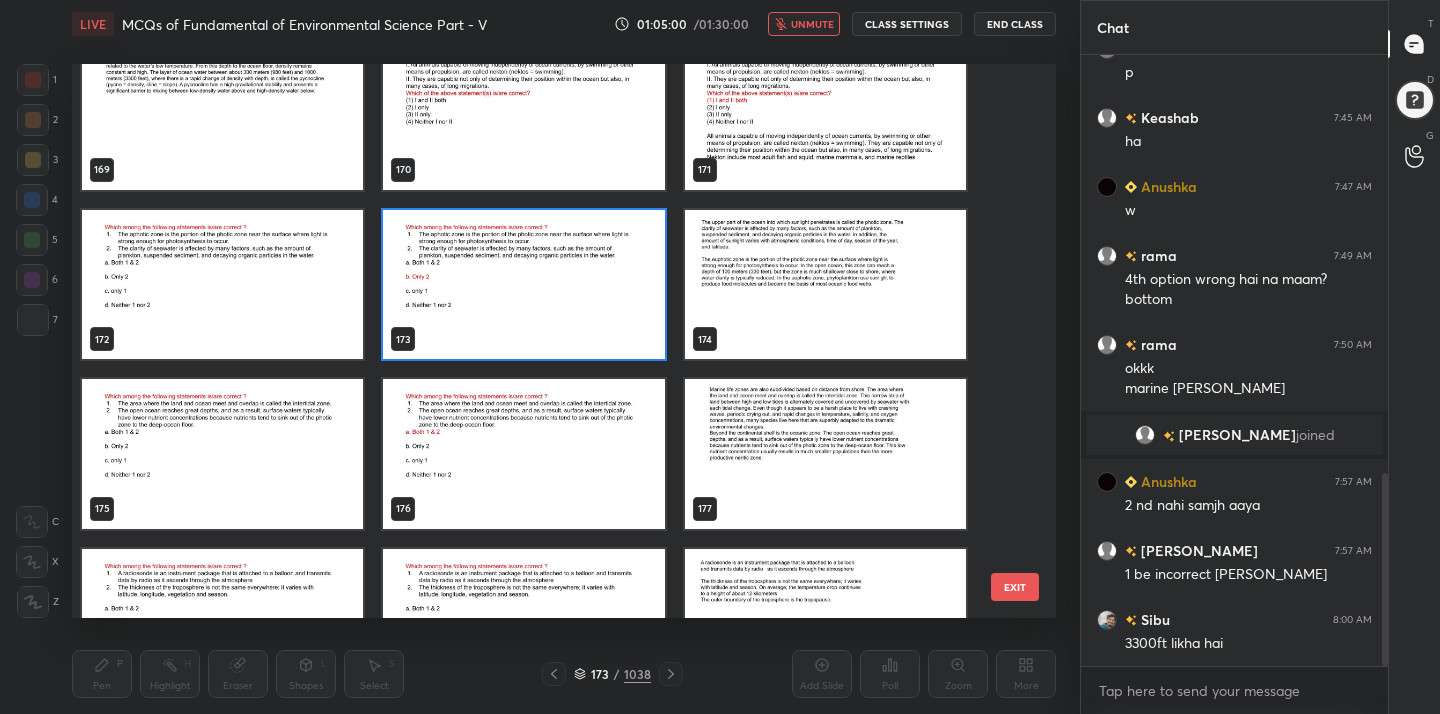 click at bounding box center (222, 454) 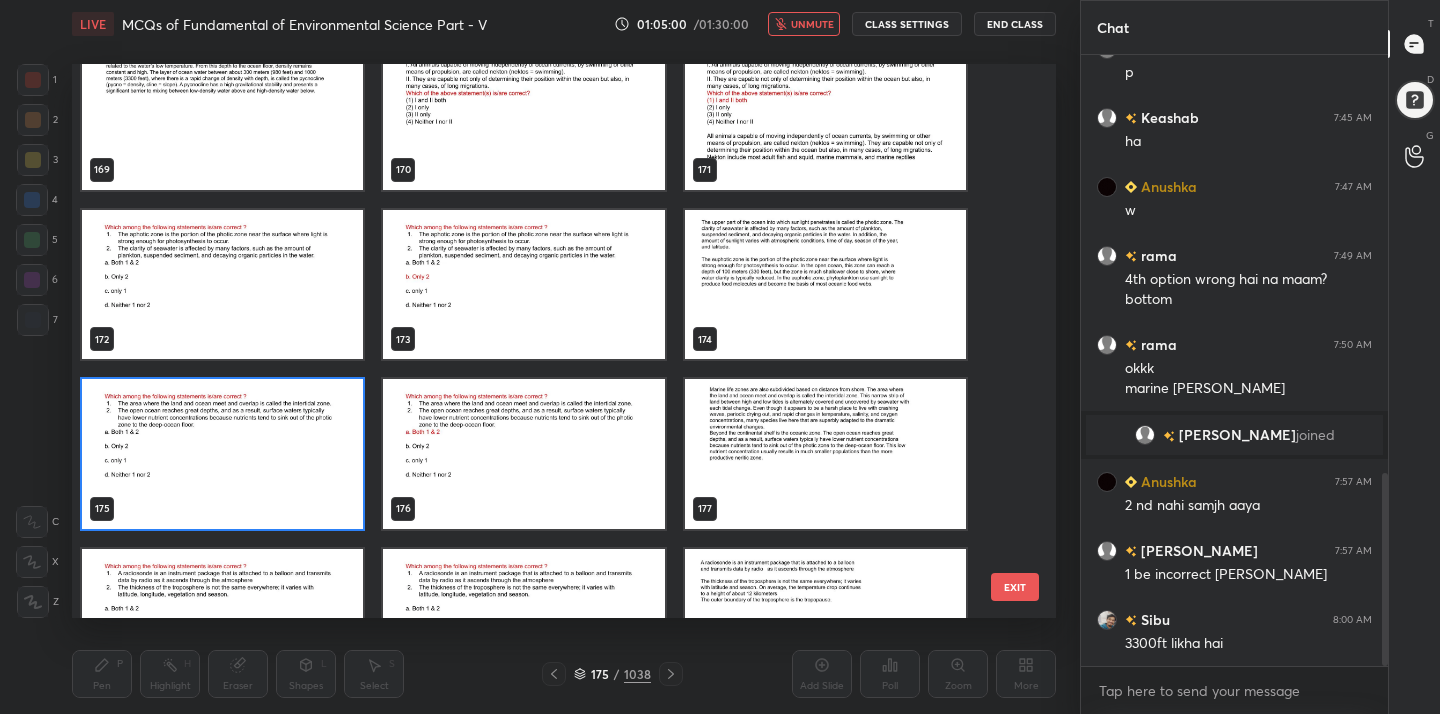 click at bounding box center (222, 454) 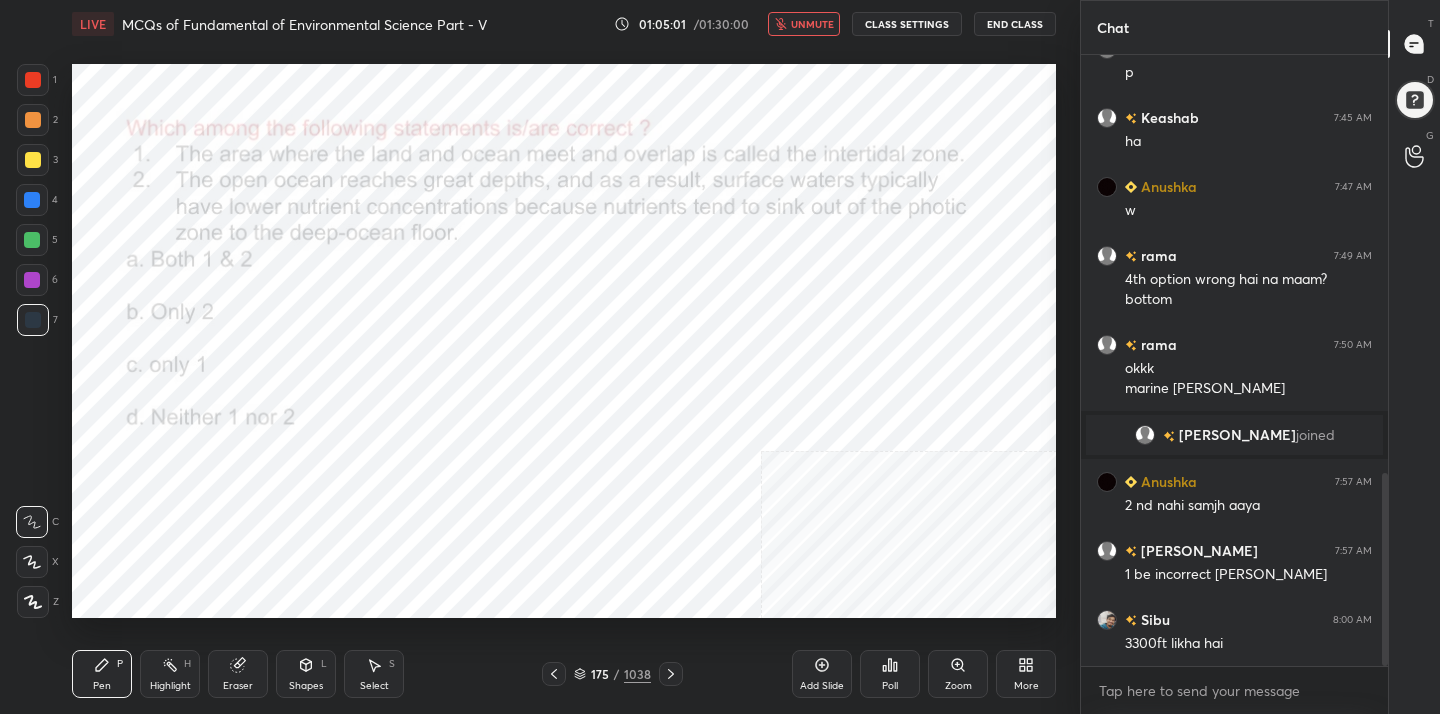 click at bounding box center [222, 454] 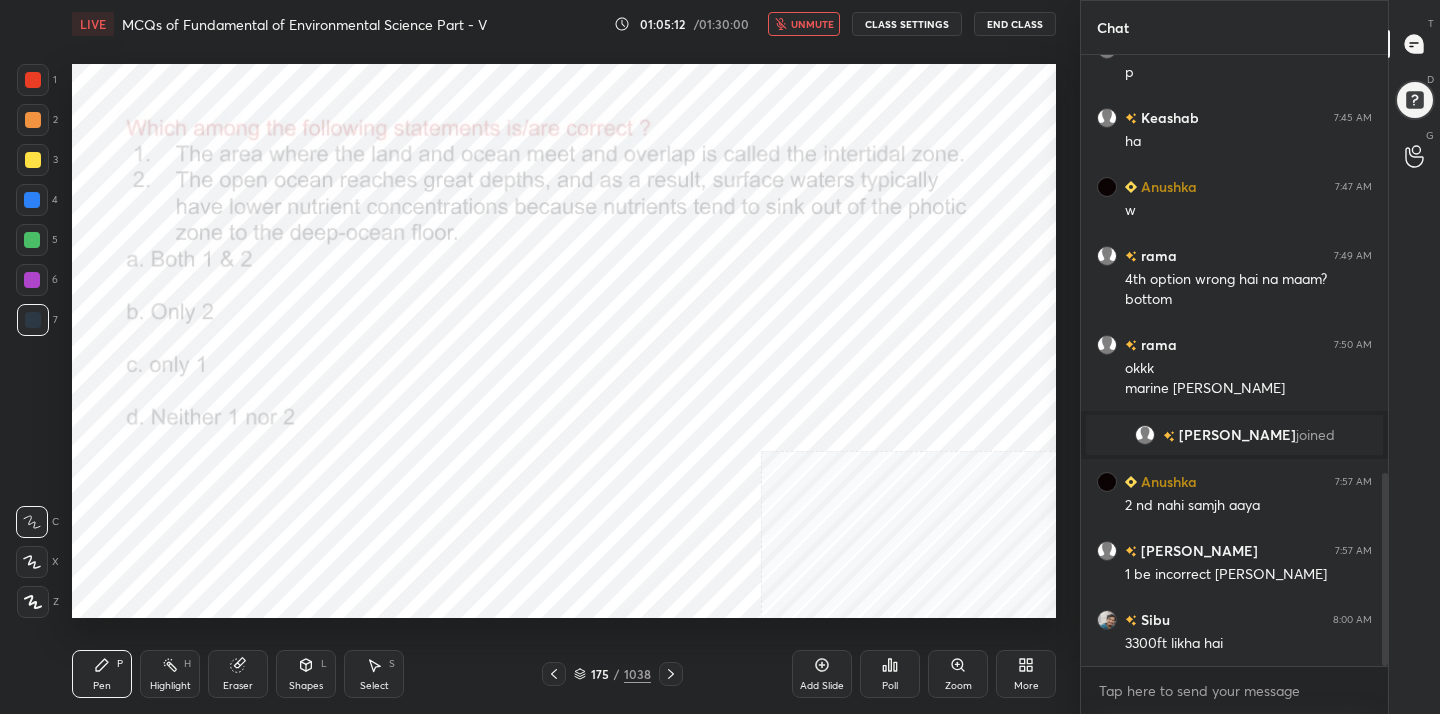 scroll, scrollTop: 1371, scrollLeft: 0, axis: vertical 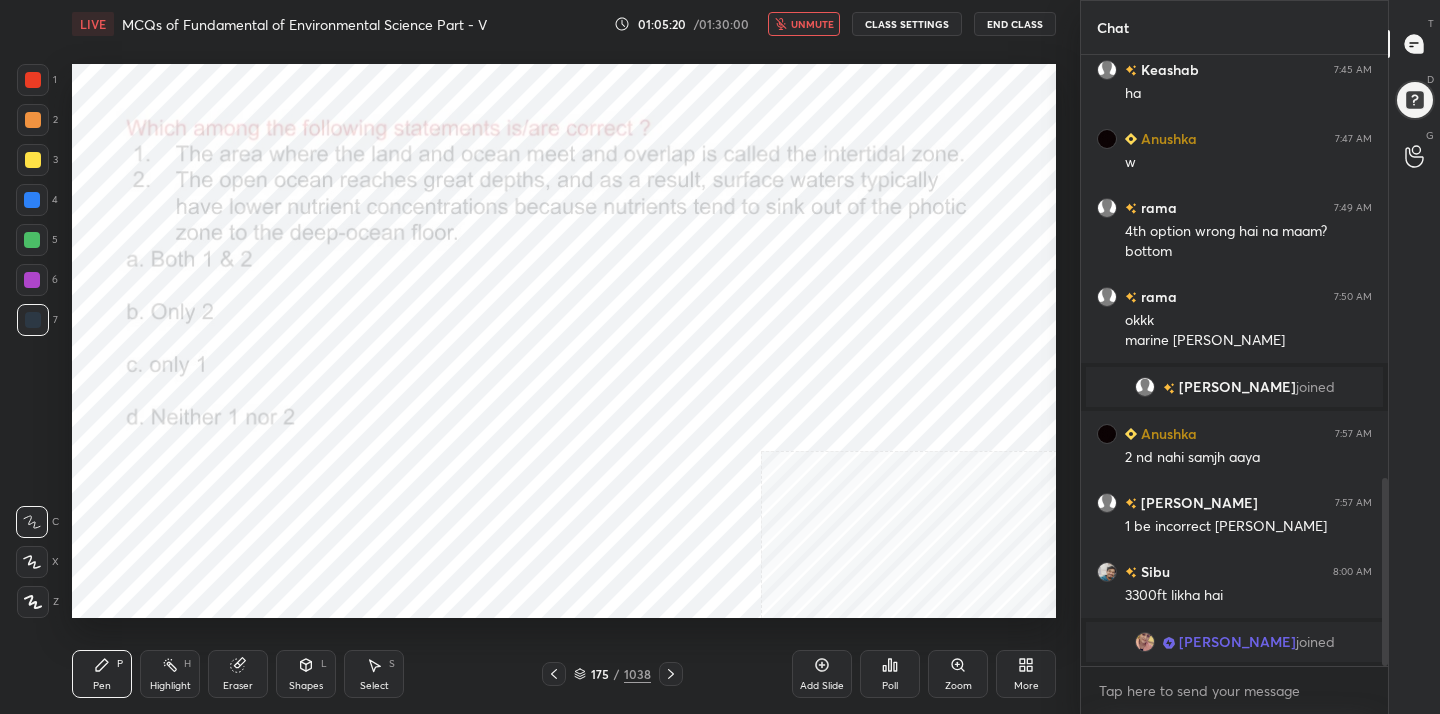 click 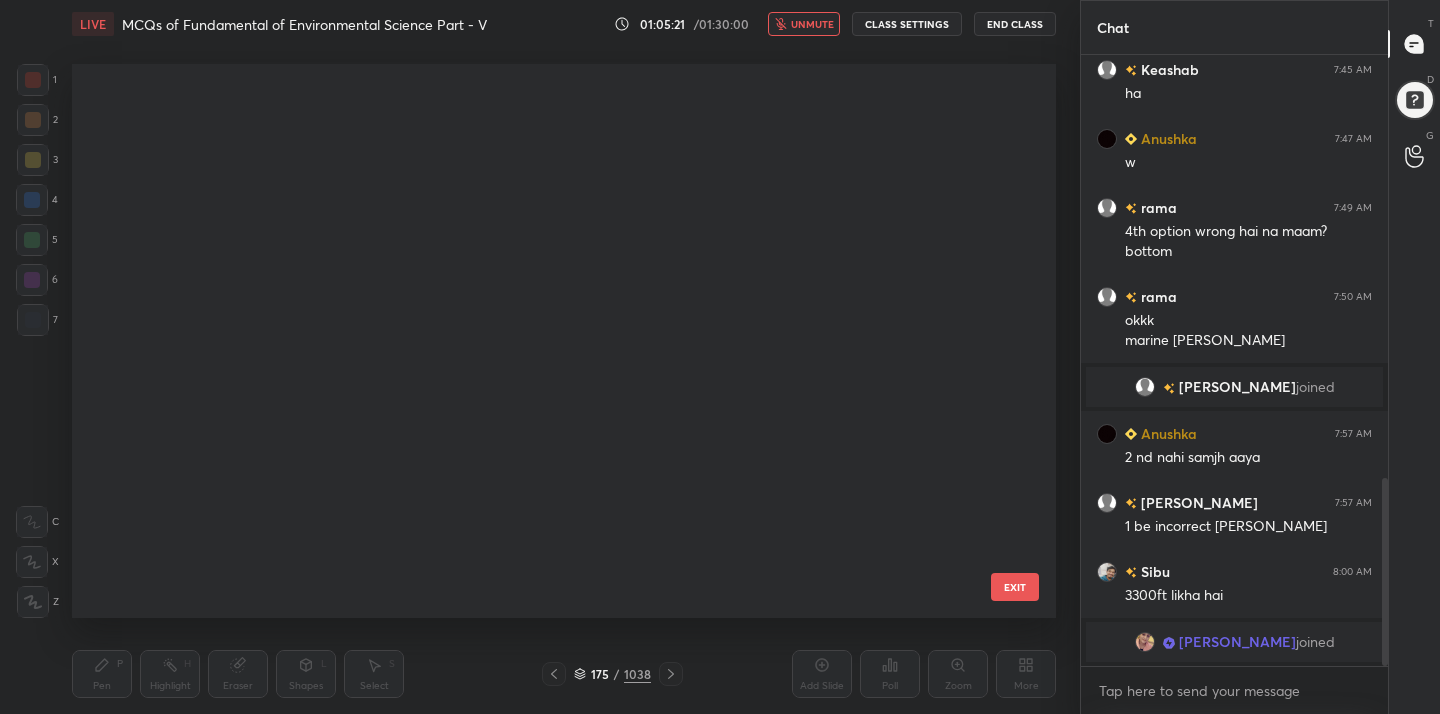 scroll, scrollTop: 9447, scrollLeft: 0, axis: vertical 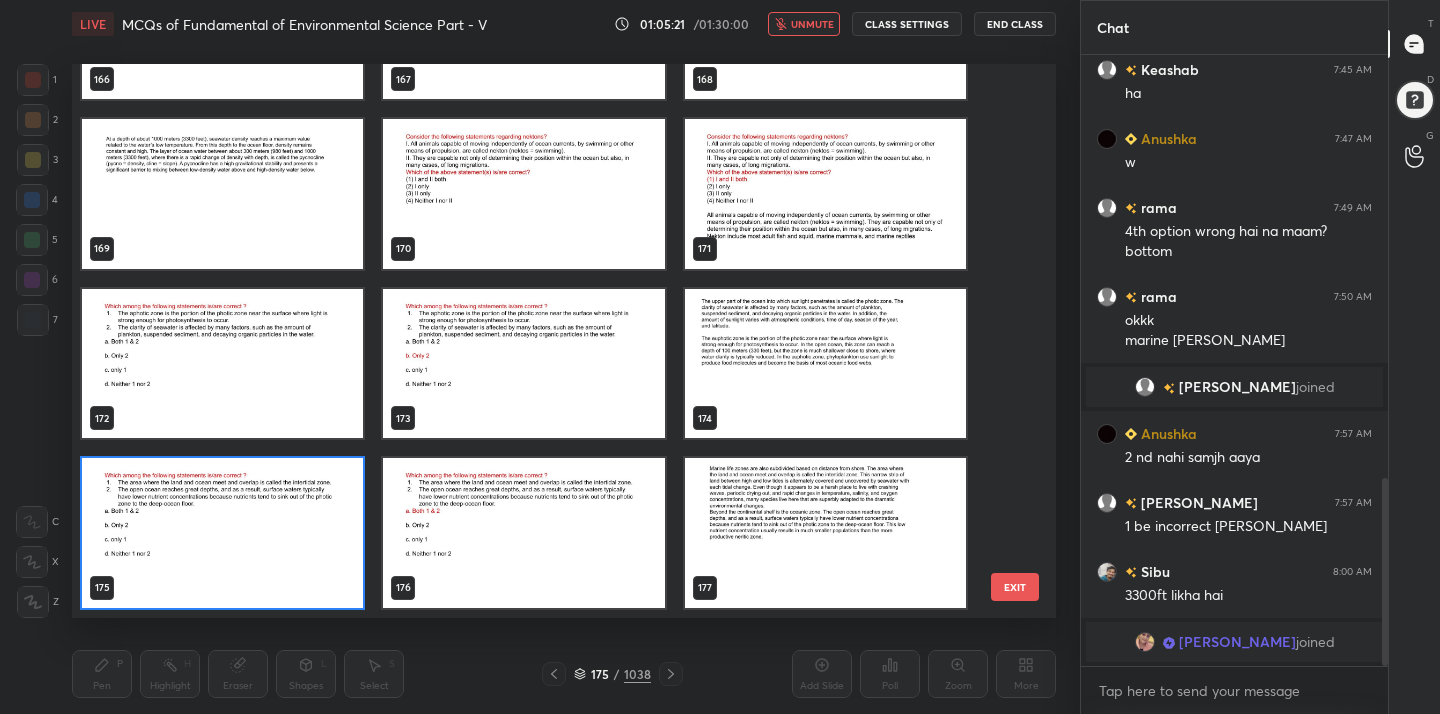 click at bounding box center (222, 533) 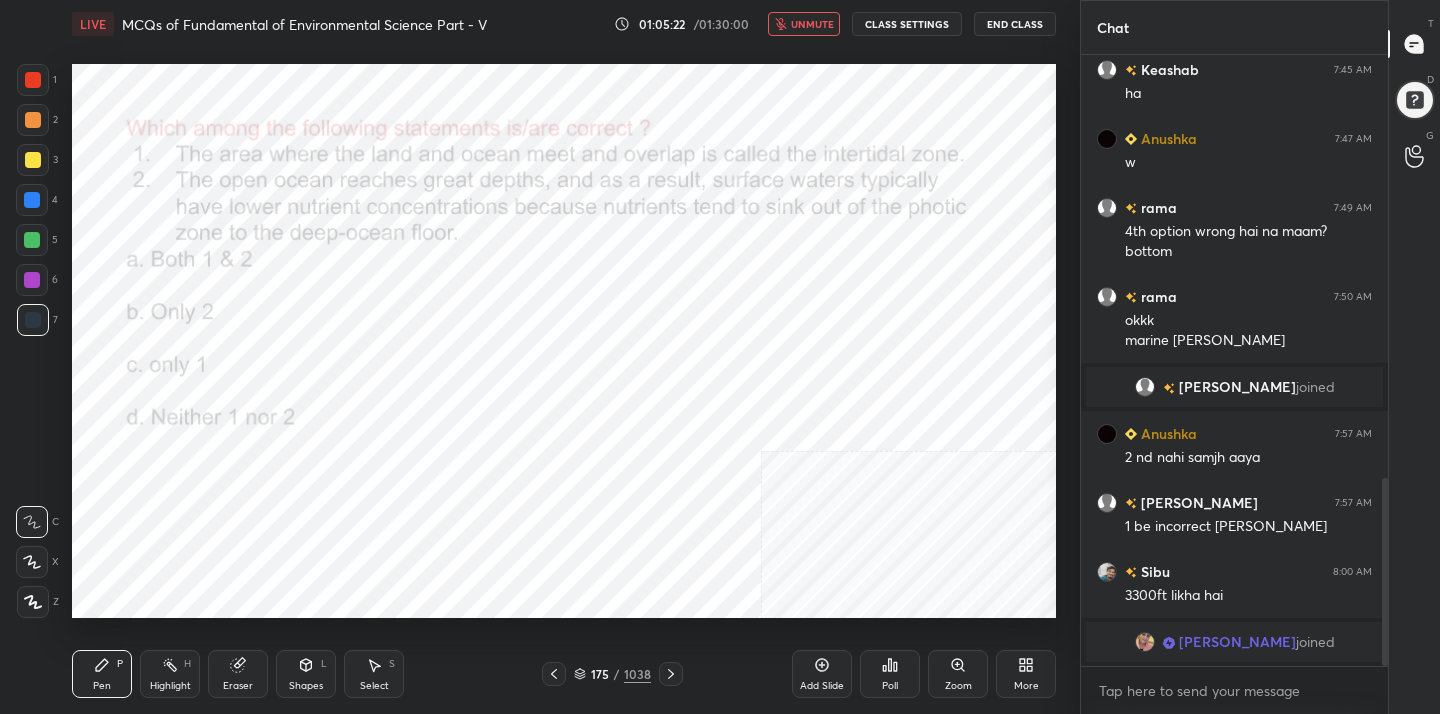 click at bounding box center (222, 533) 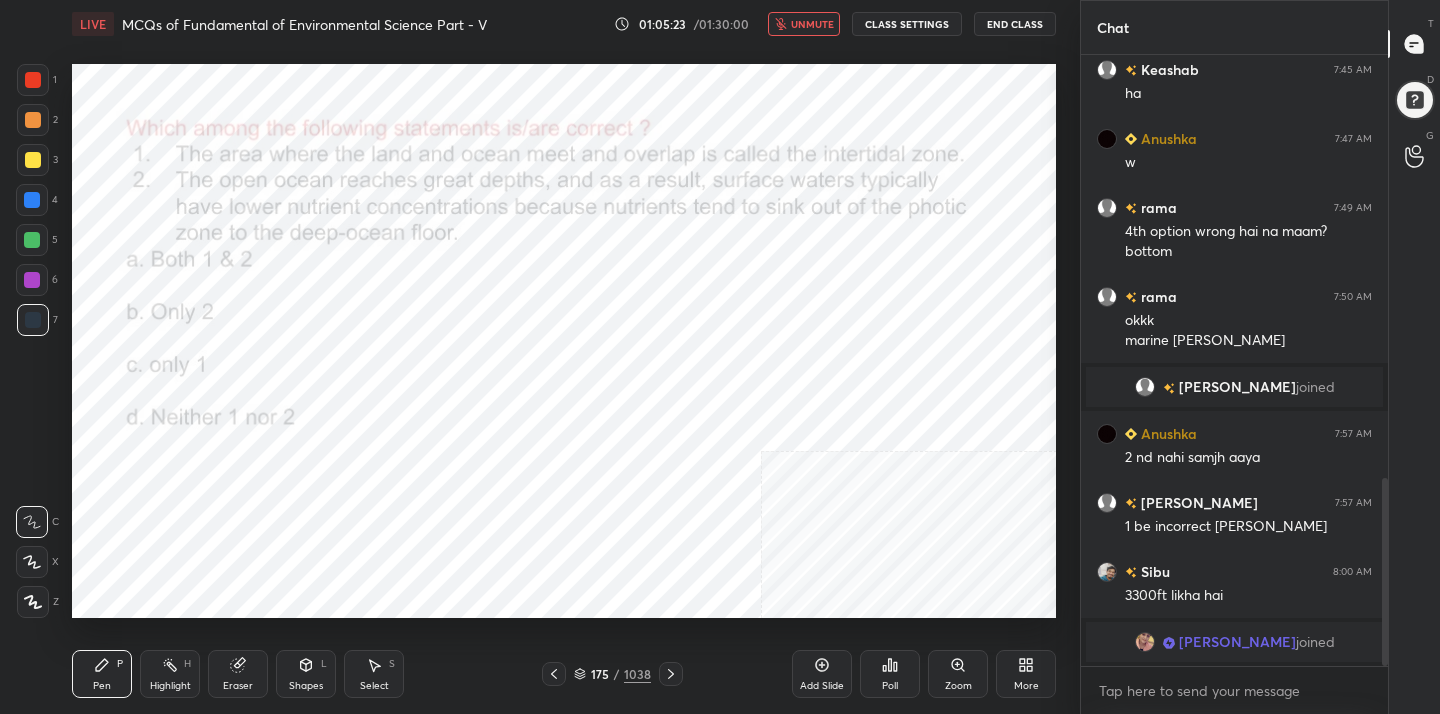 click on "Poll" at bounding box center [890, 674] 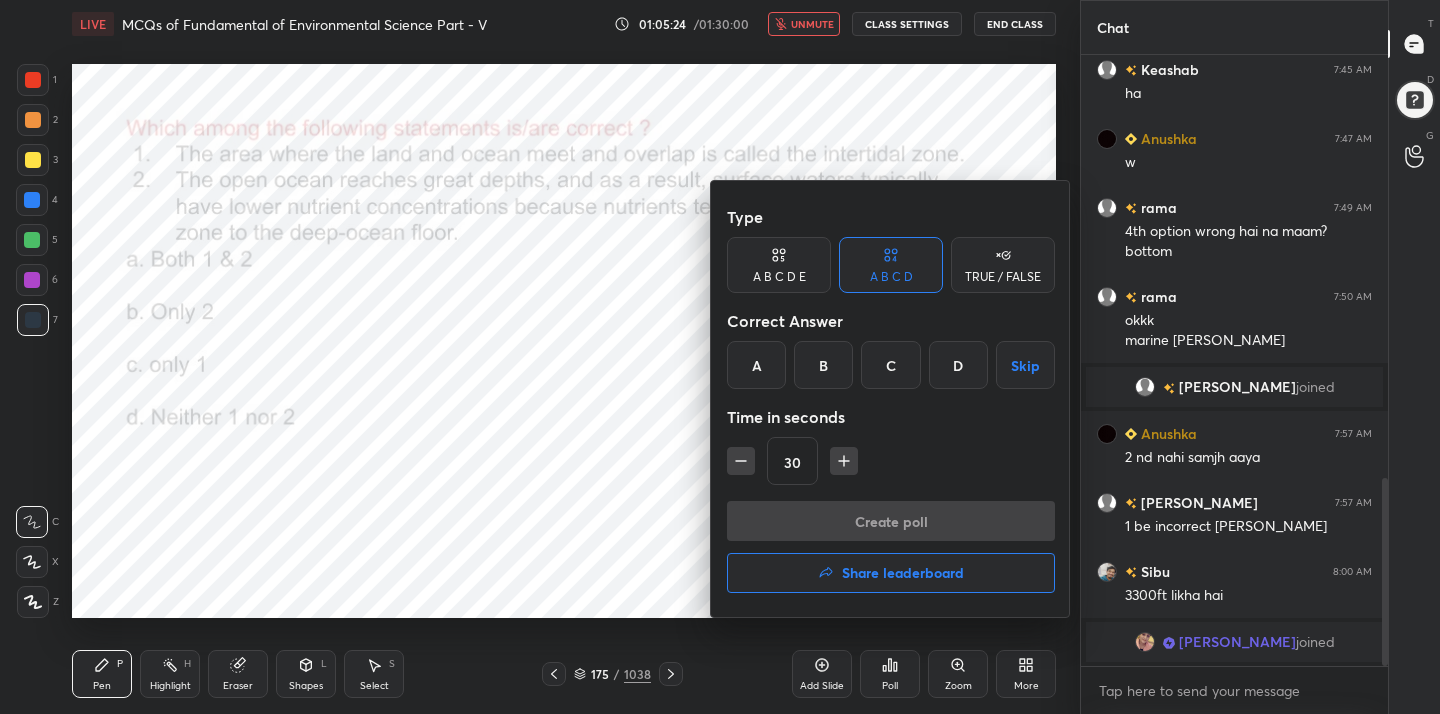 click on "A" at bounding box center (756, 365) 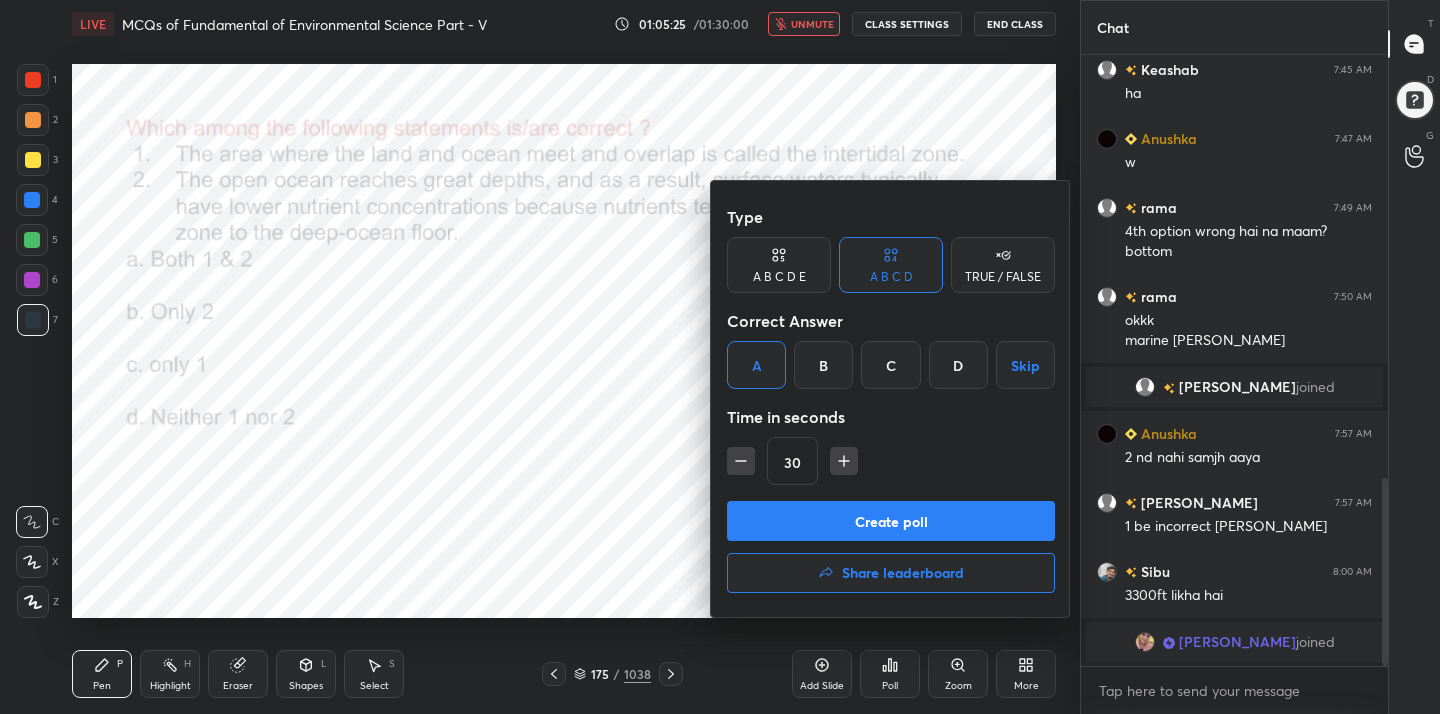 click on "Create poll" at bounding box center [891, 521] 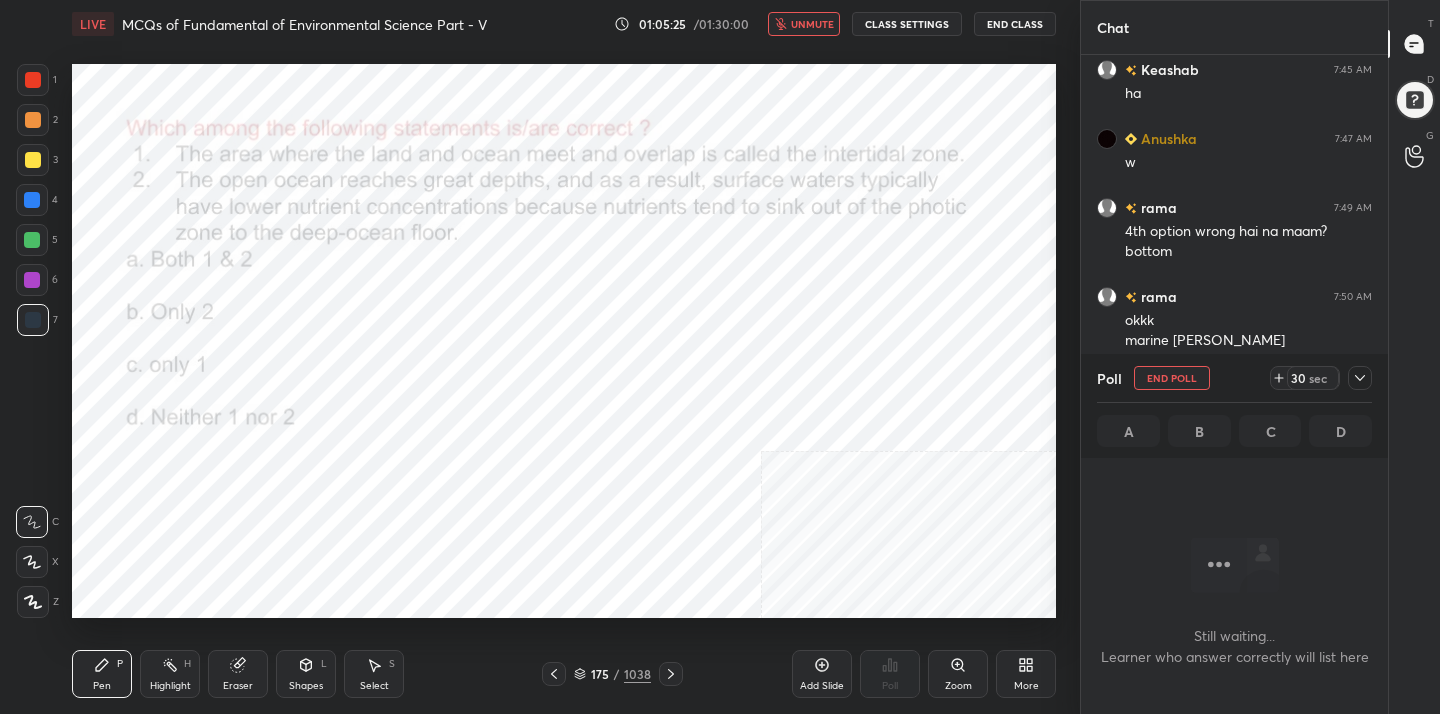 scroll, scrollTop: 377, scrollLeft: 301, axis: both 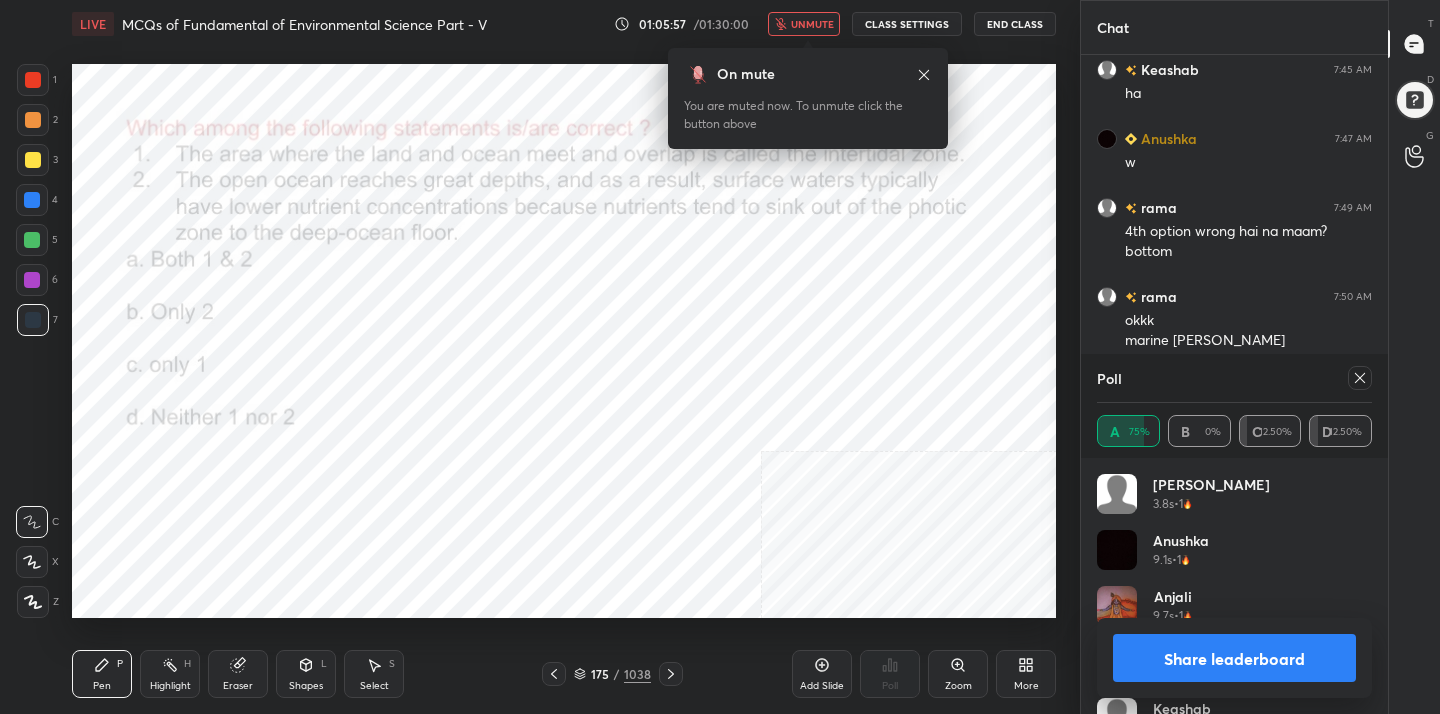 click 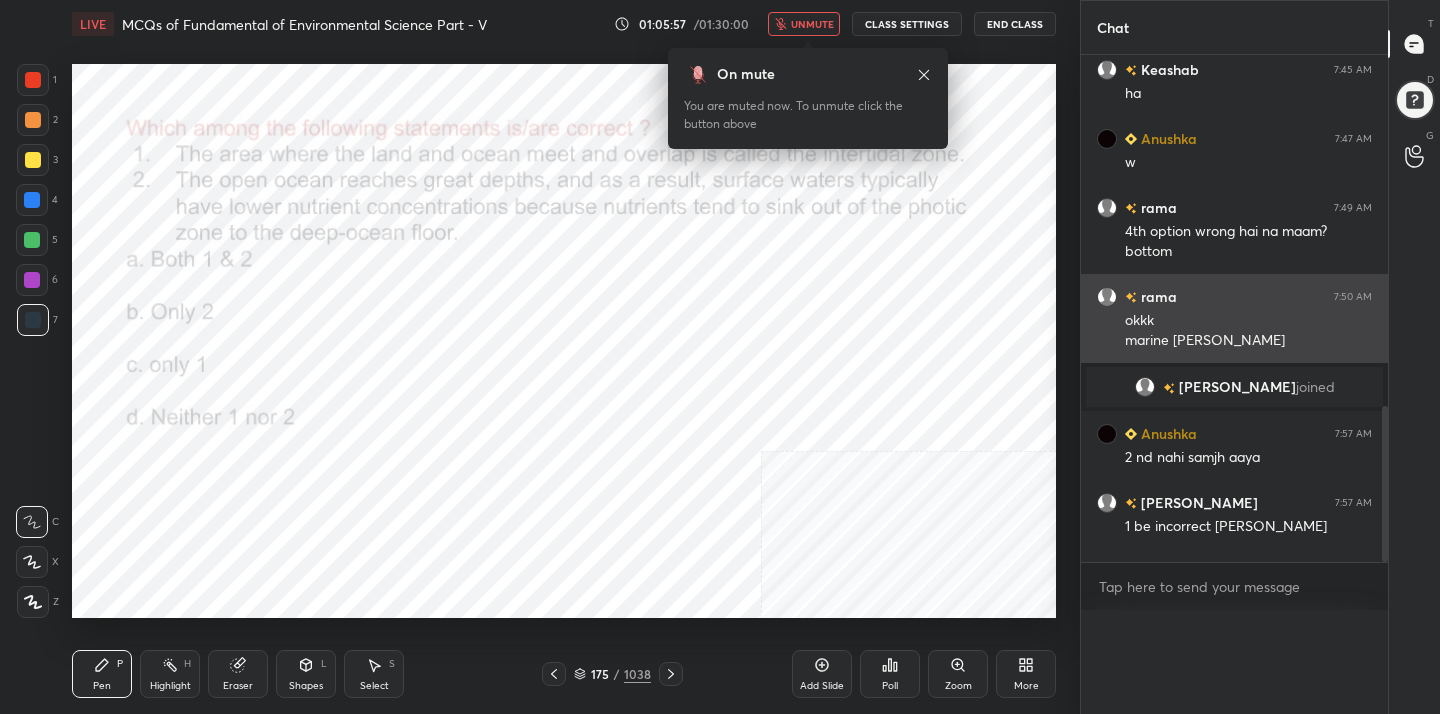 scroll, scrollTop: 0, scrollLeft: 0, axis: both 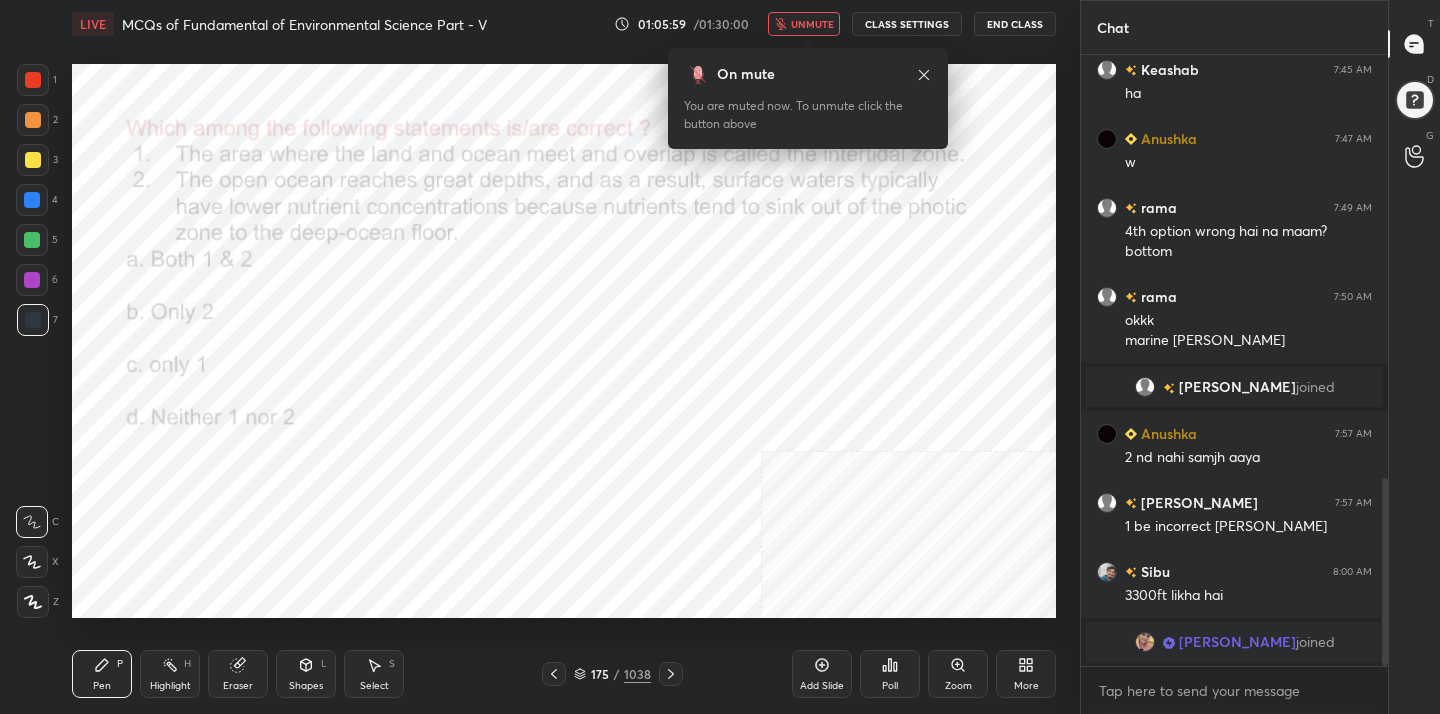 click on "unmute" at bounding box center (812, 24) 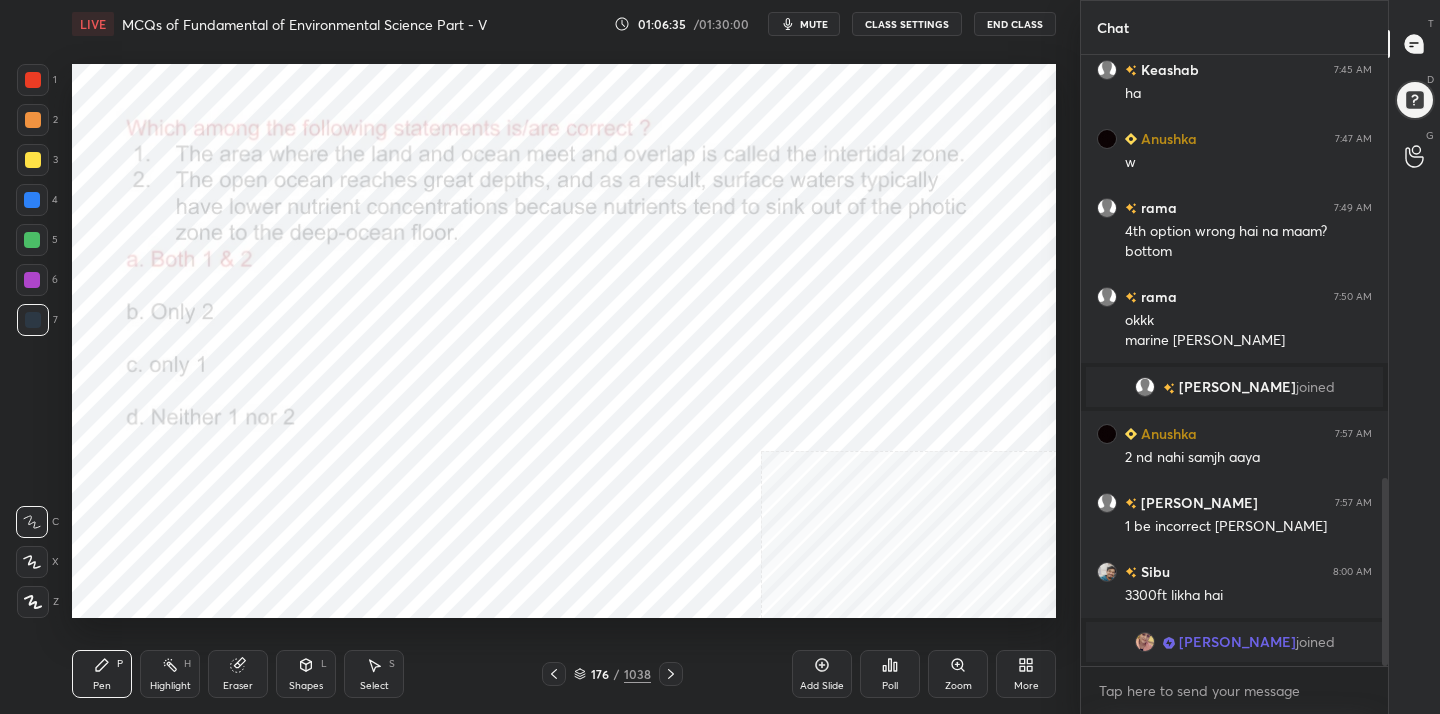 click on "mute" at bounding box center (814, 24) 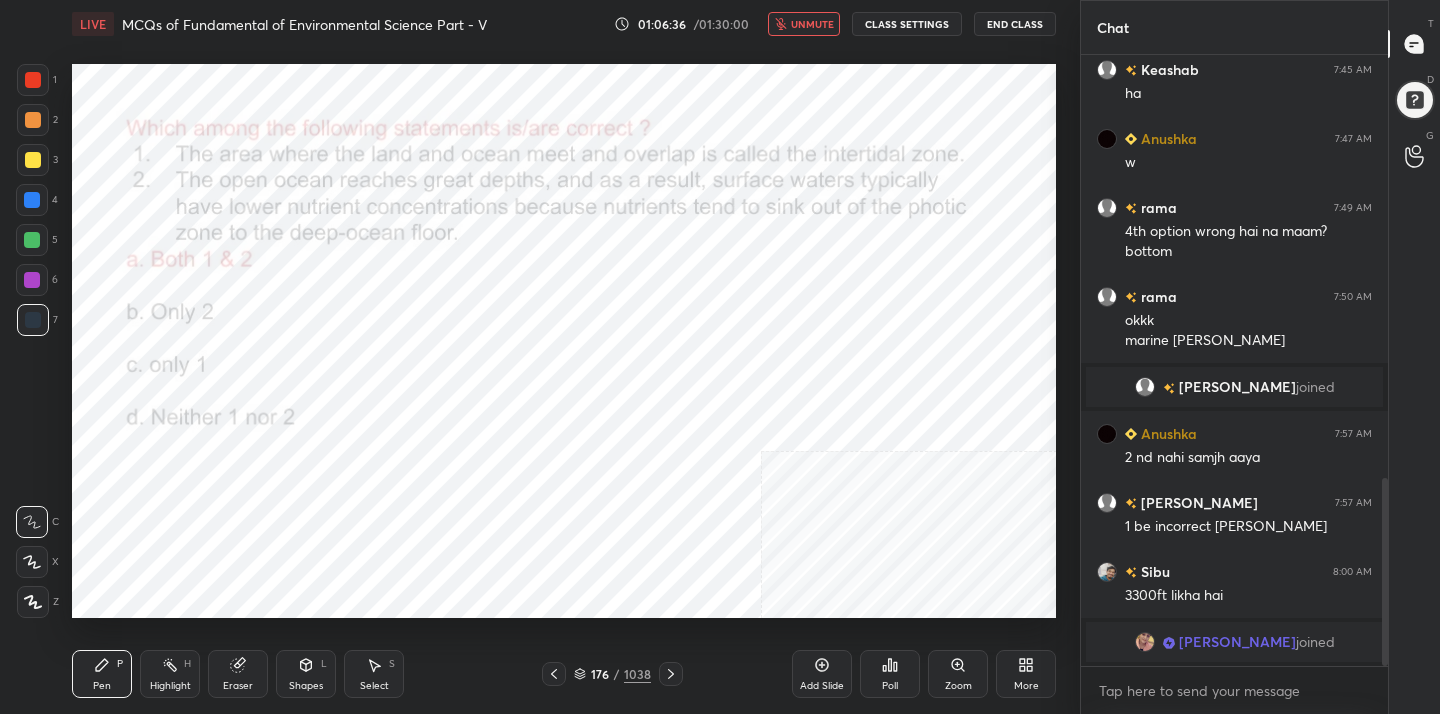 click 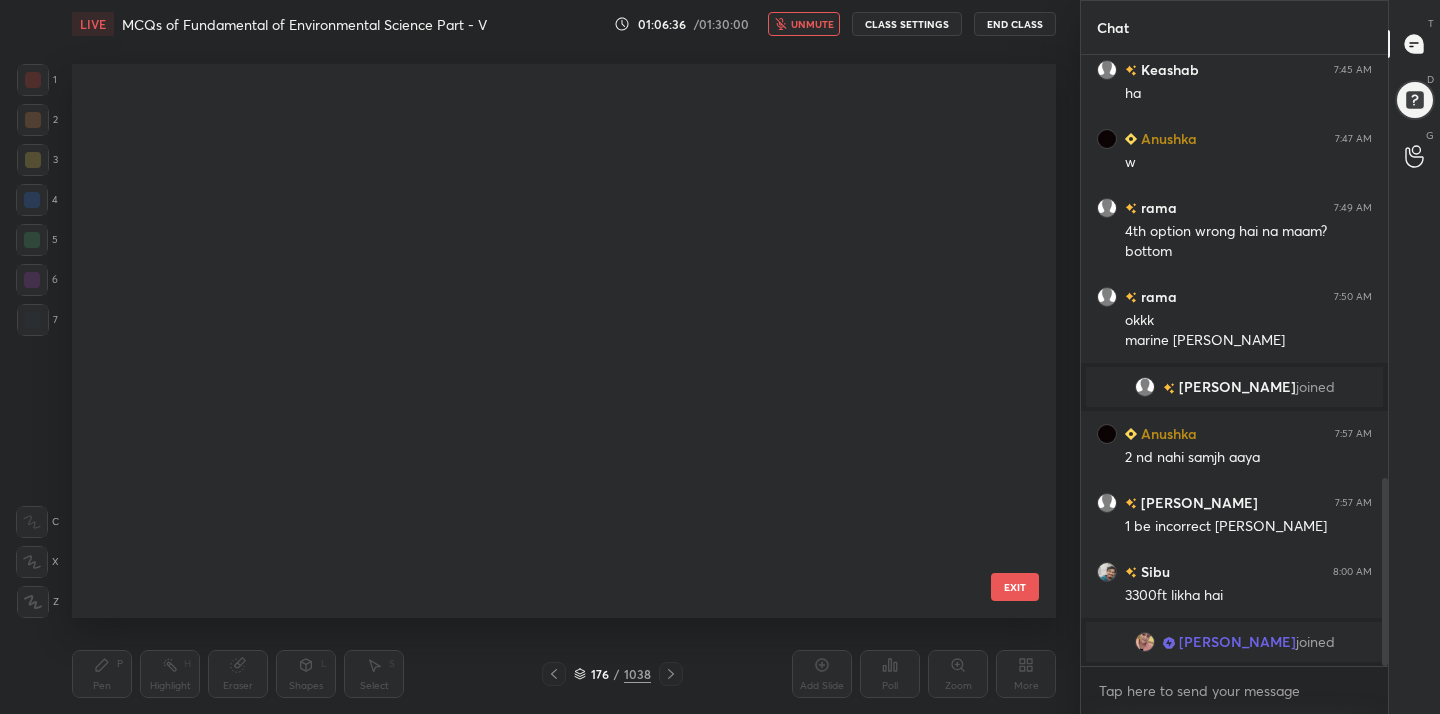 scroll, scrollTop: 9447, scrollLeft: 0, axis: vertical 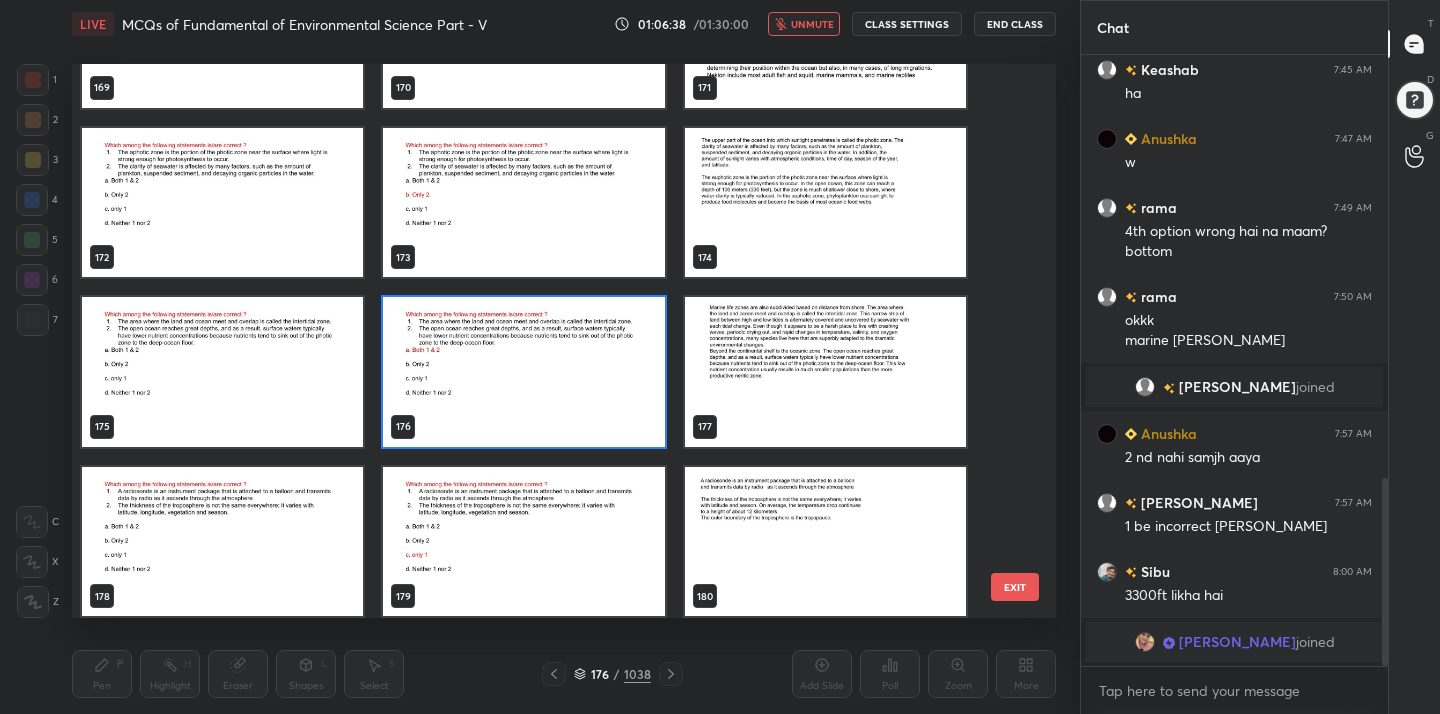 click at bounding box center [222, 542] 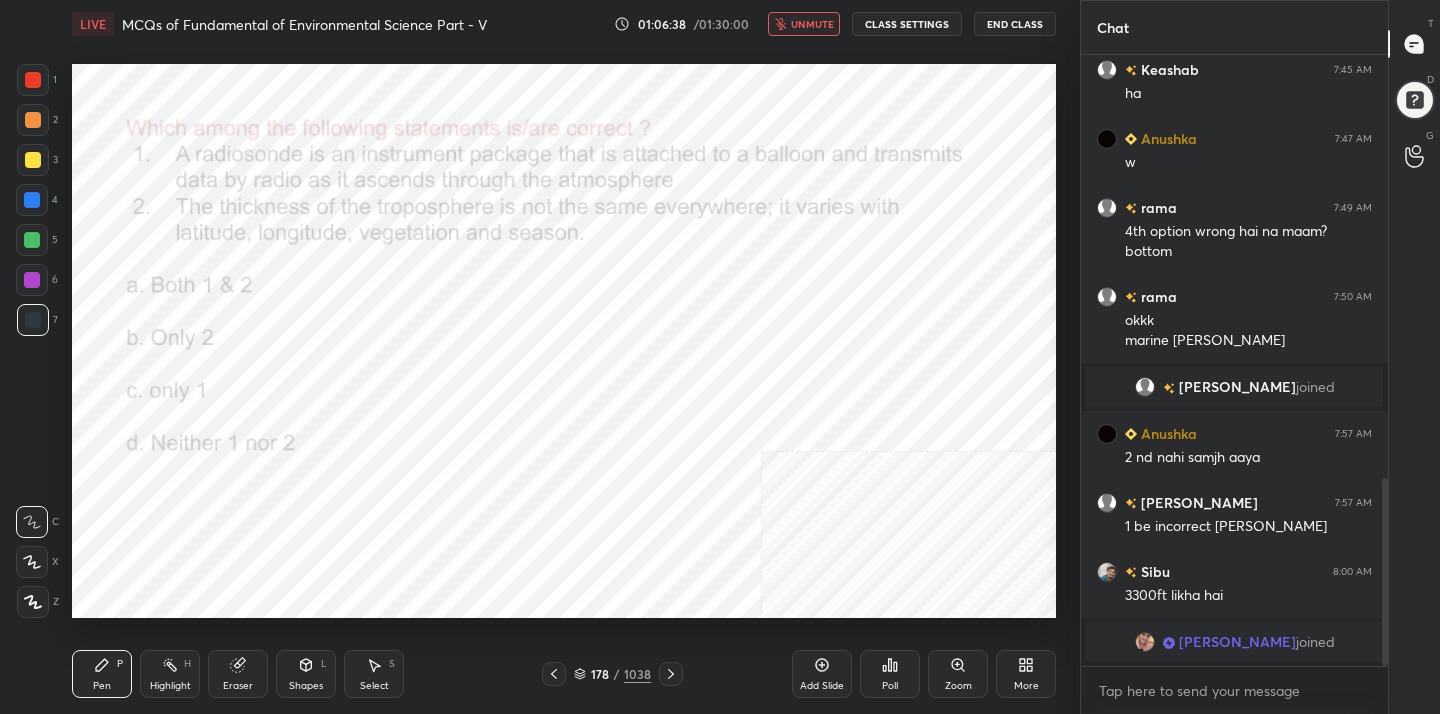 click at bounding box center (222, 542) 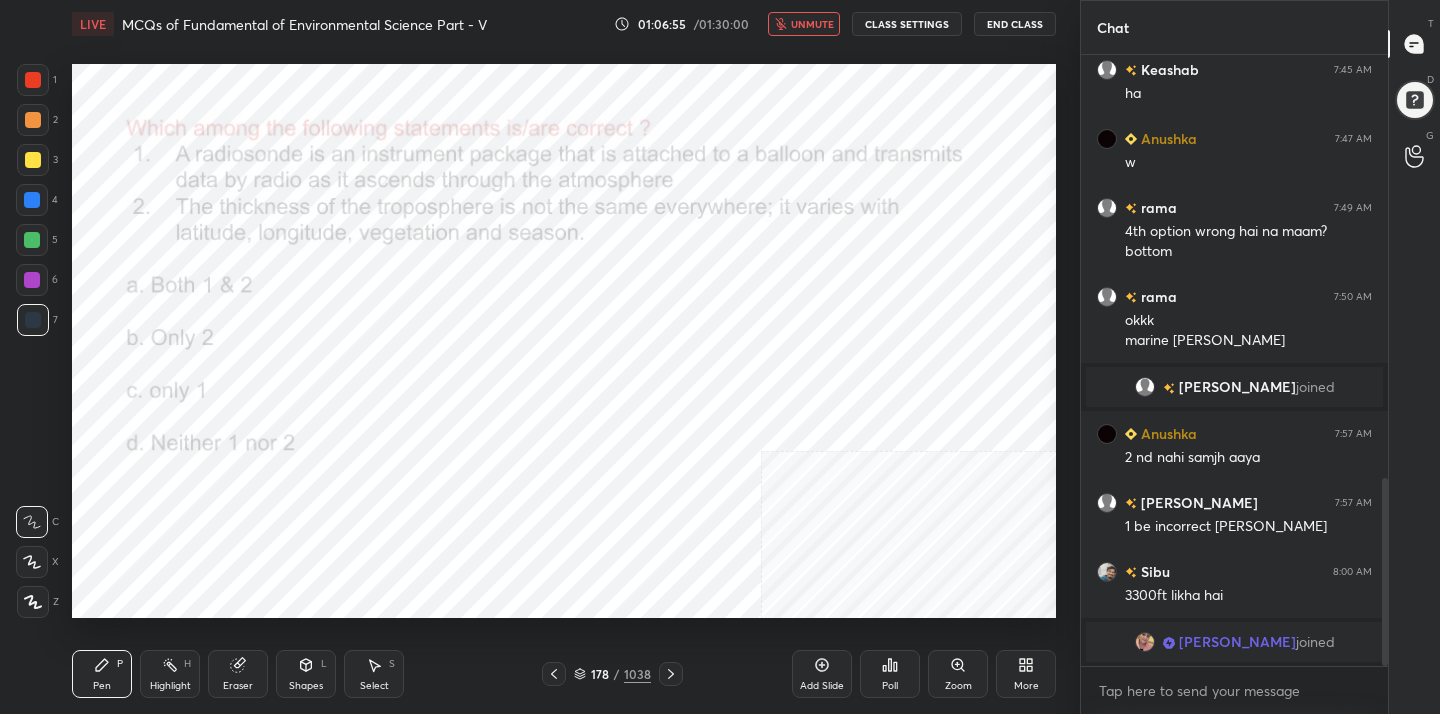 click on "178 / 1038" at bounding box center (612, 674) 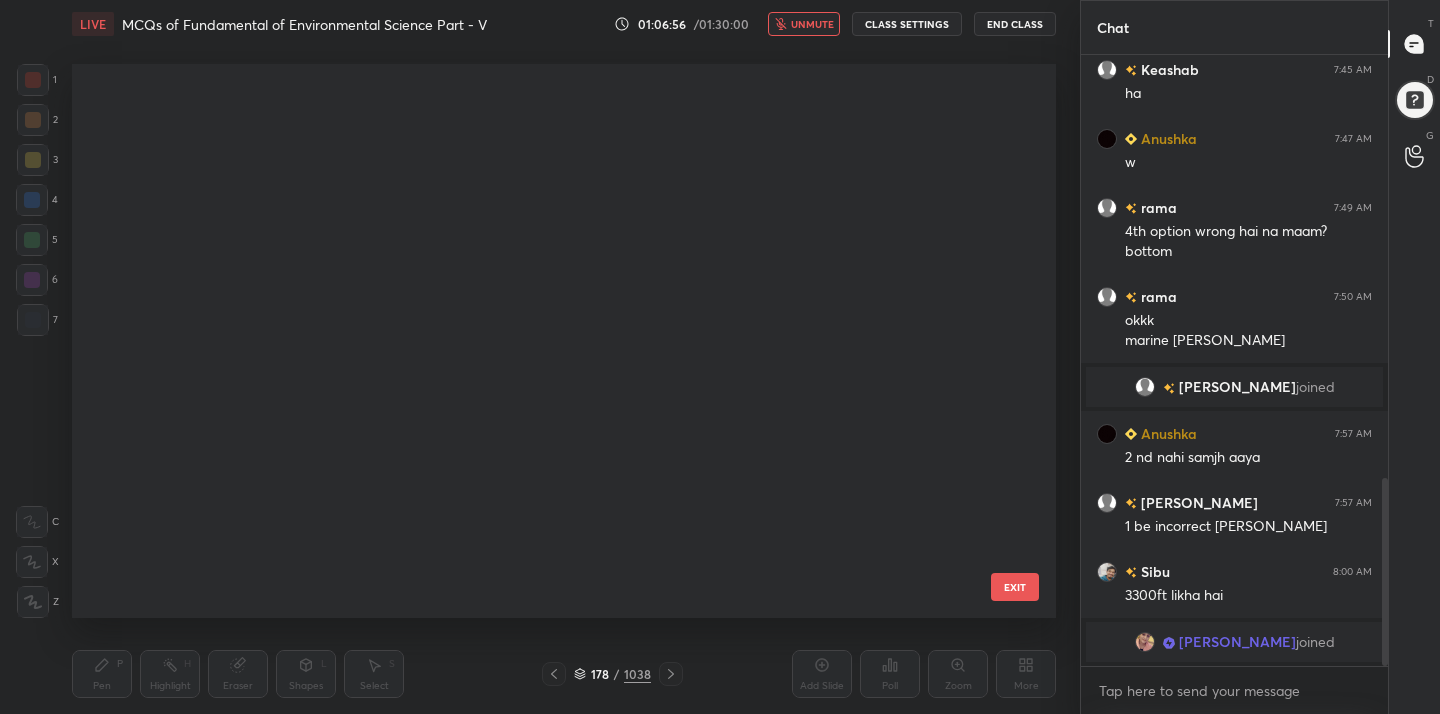 scroll, scrollTop: 9616, scrollLeft: 0, axis: vertical 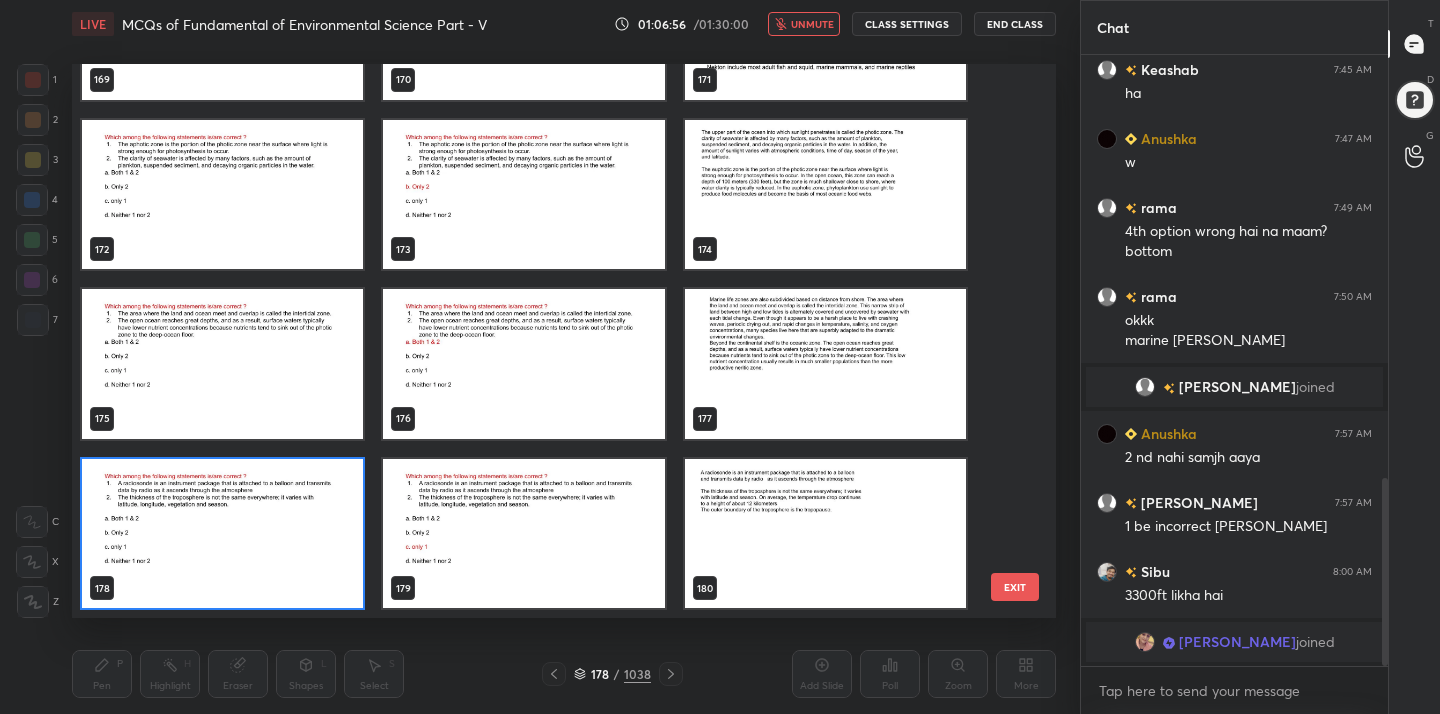 click at bounding box center [222, 534] 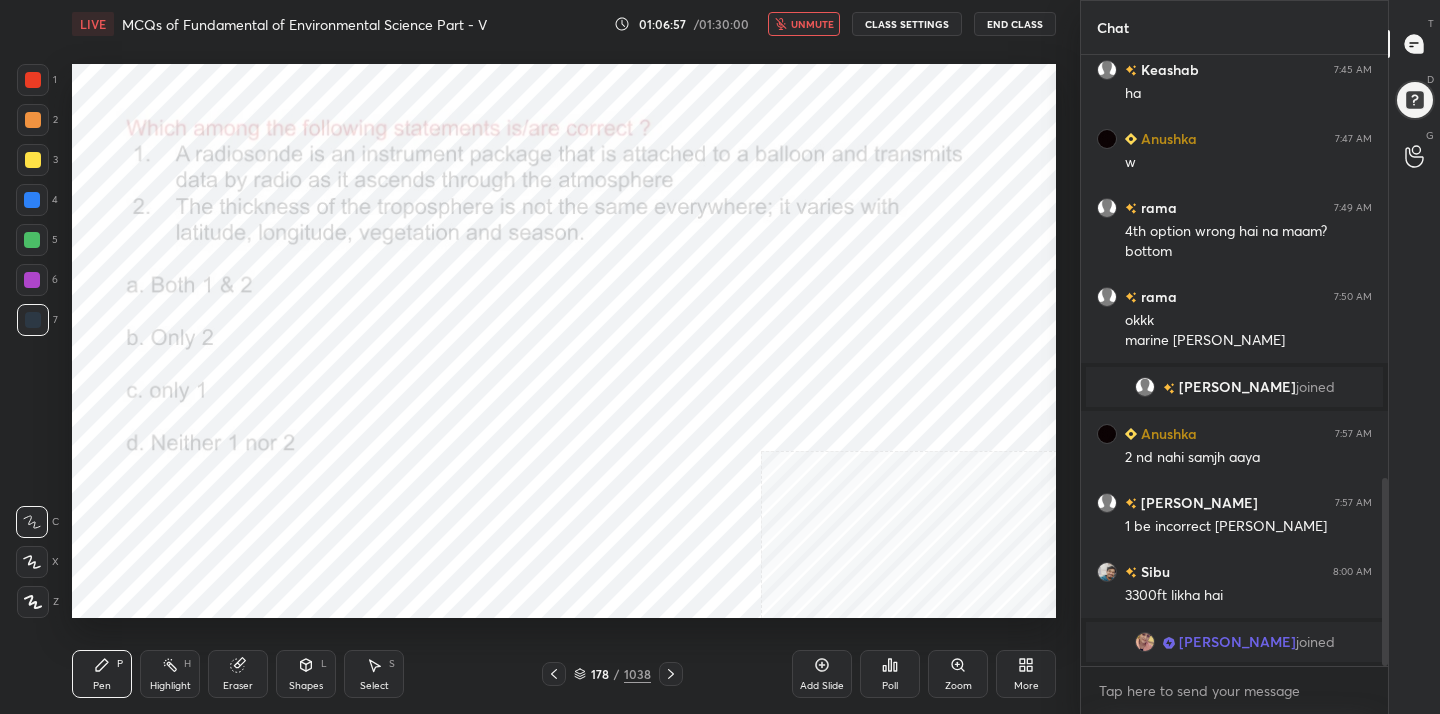 click at bounding box center [222, 534] 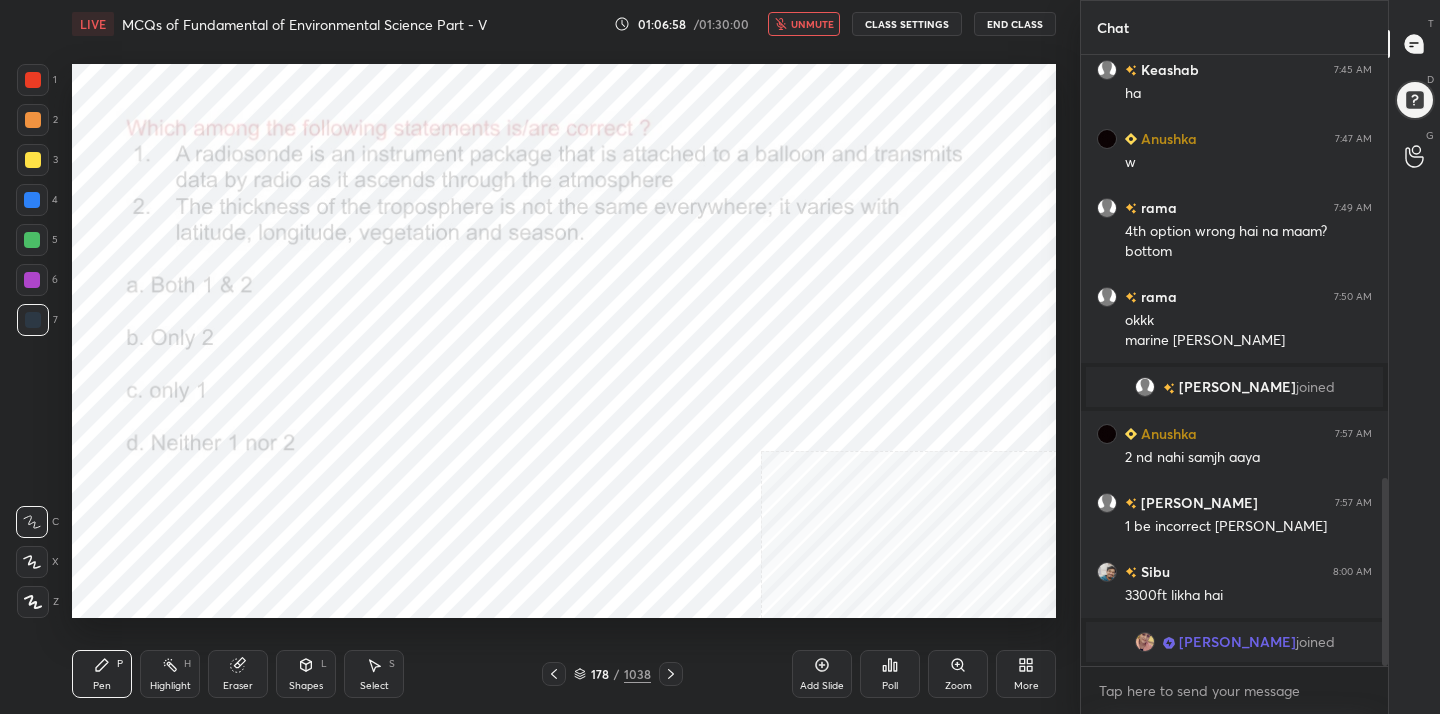 click 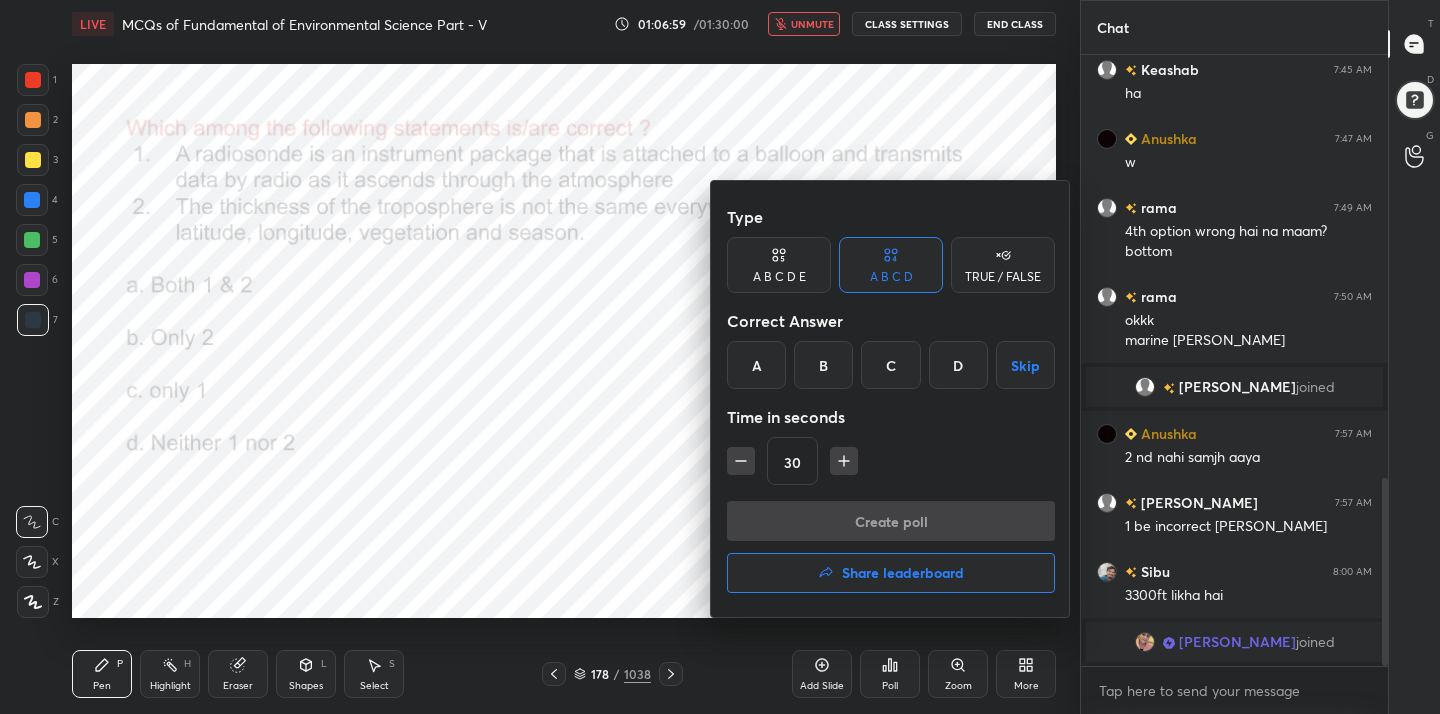 click on "C" at bounding box center (890, 365) 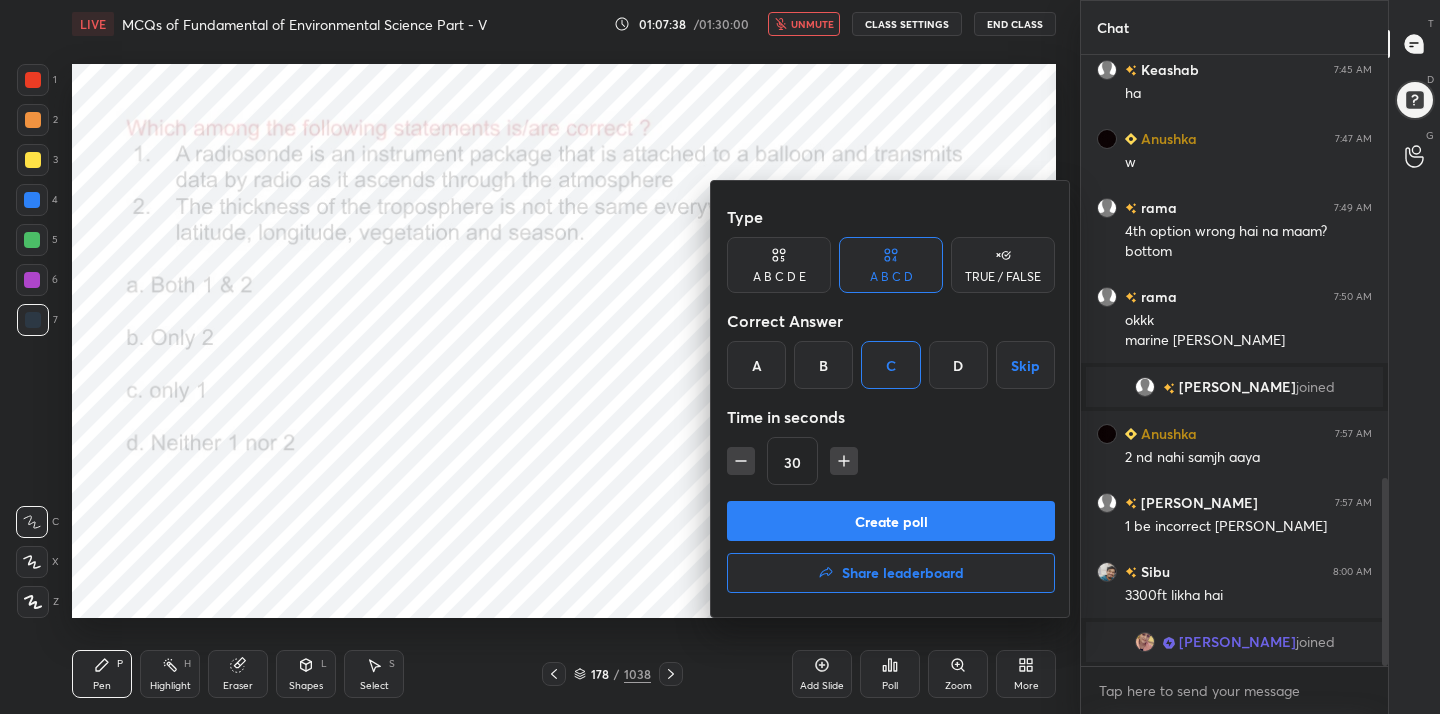 click on "Create poll" at bounding box center (891, 521) 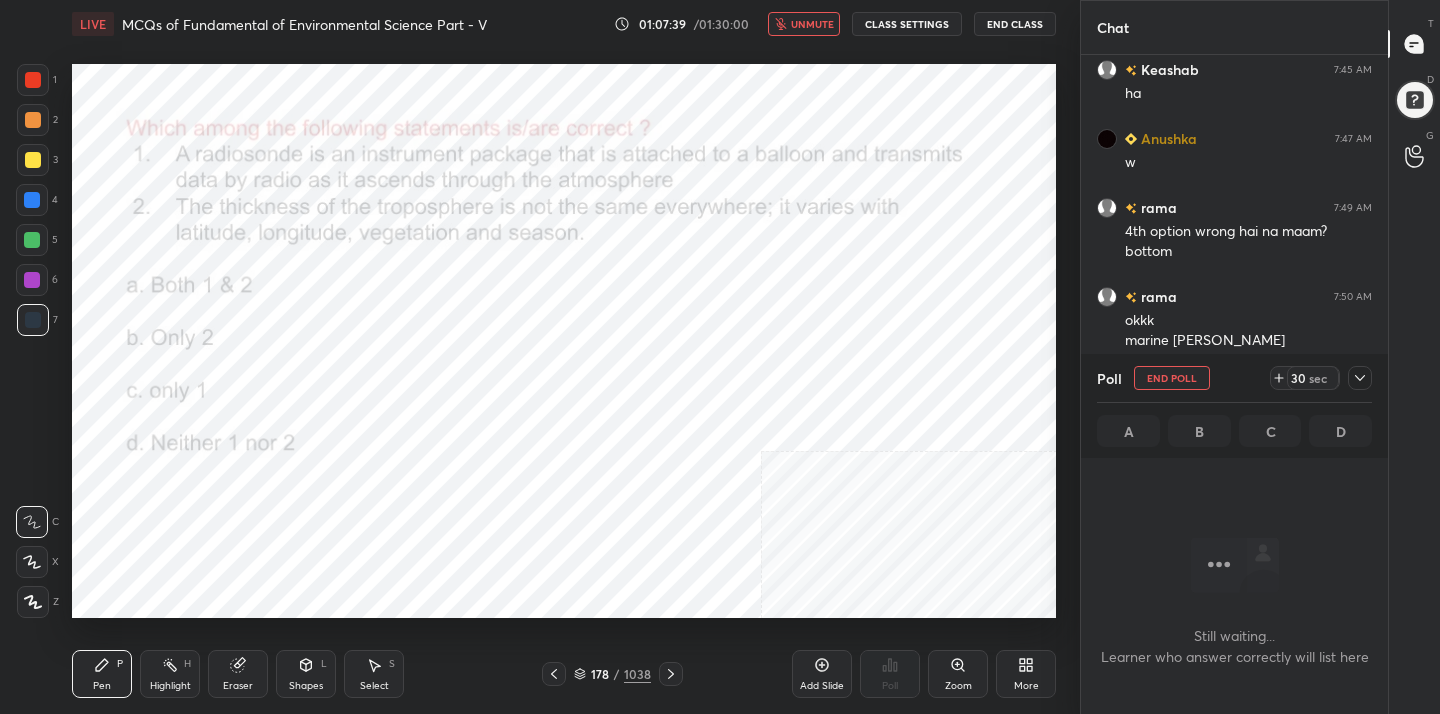 scroll, scrollTop: 335, scrollLeft: 301, axis: both 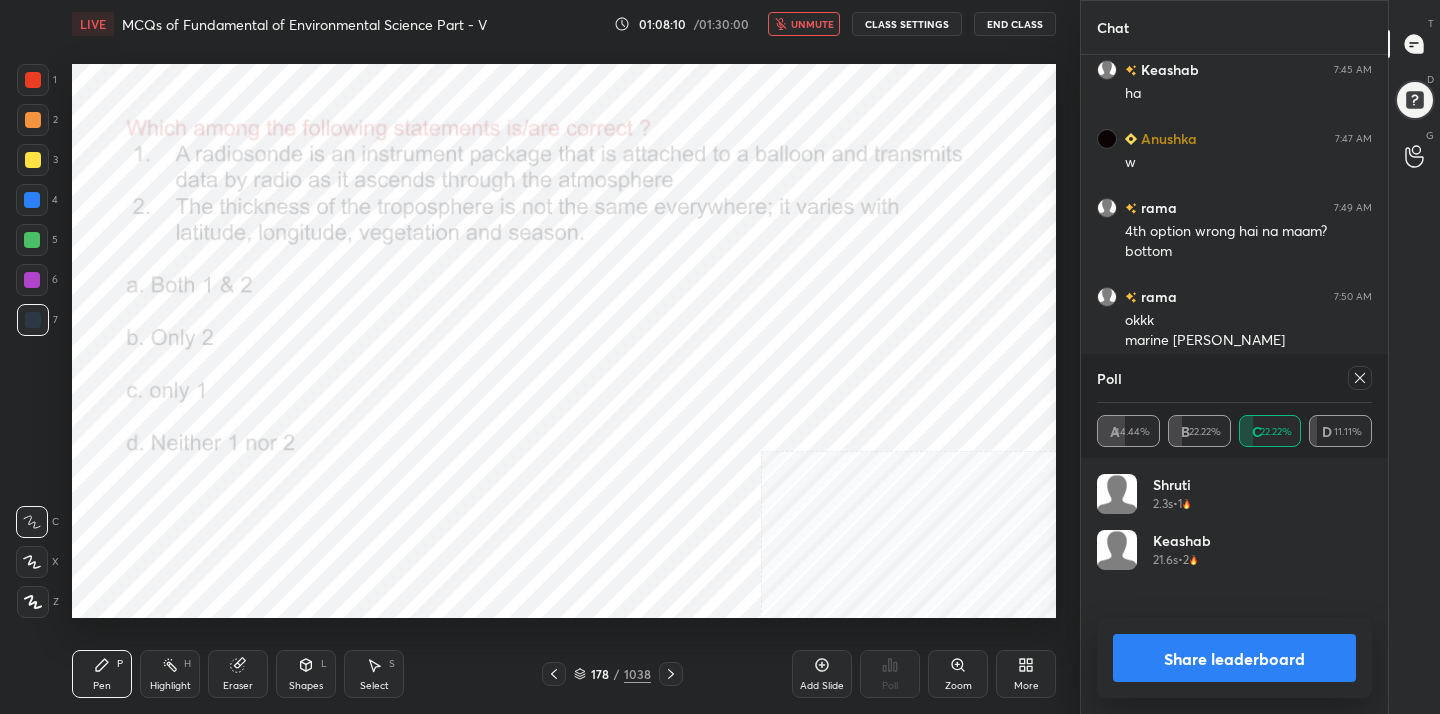 click at bounding box center [1360, 378] 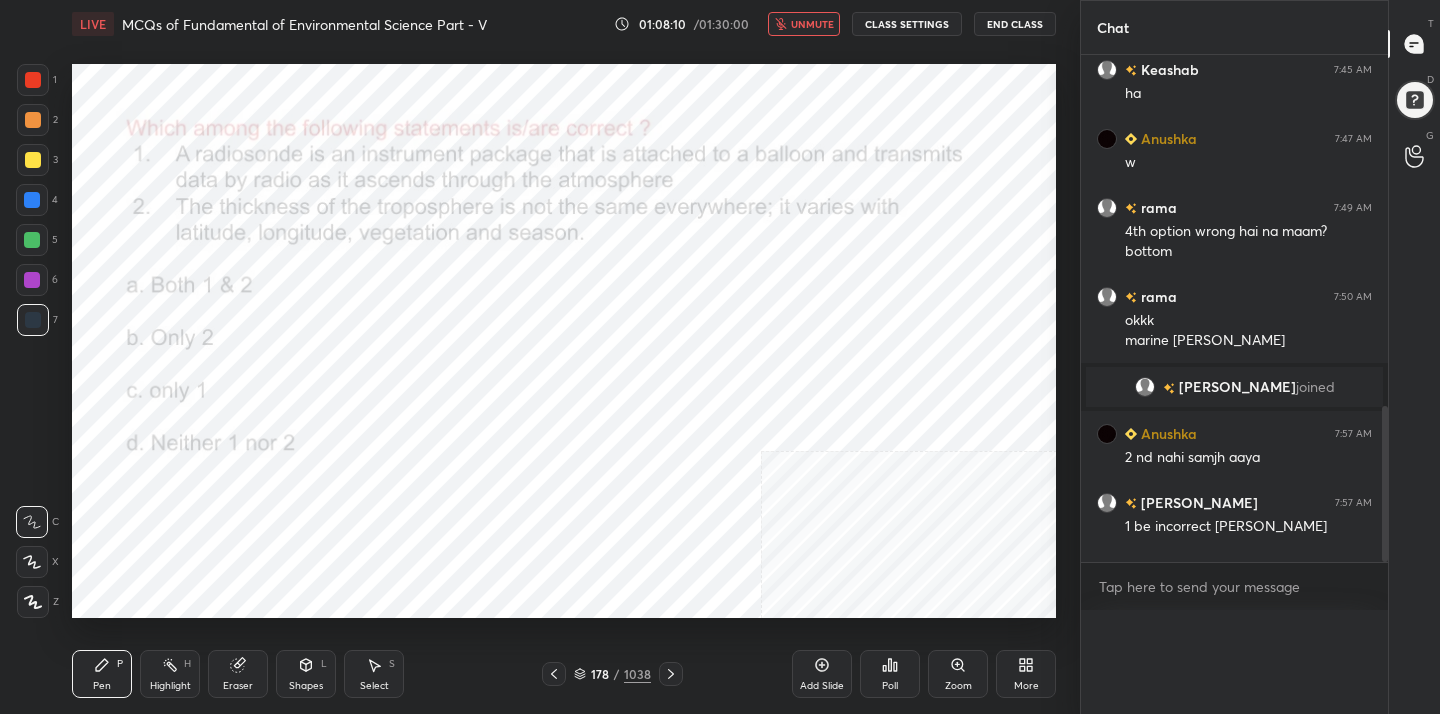 scroll, scrollTop: 0, scrollLeft: 0, axis: both 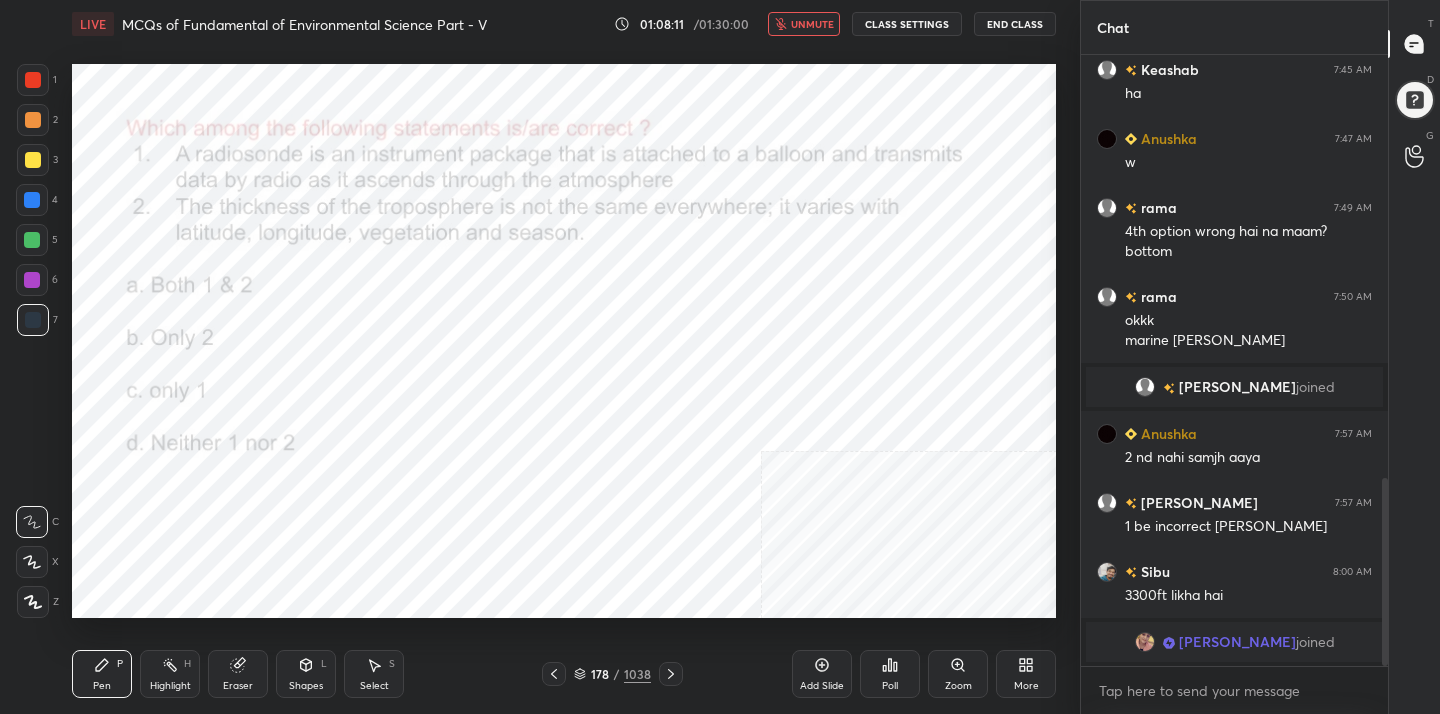 click on "unmute" at bounding box center [812, 24] 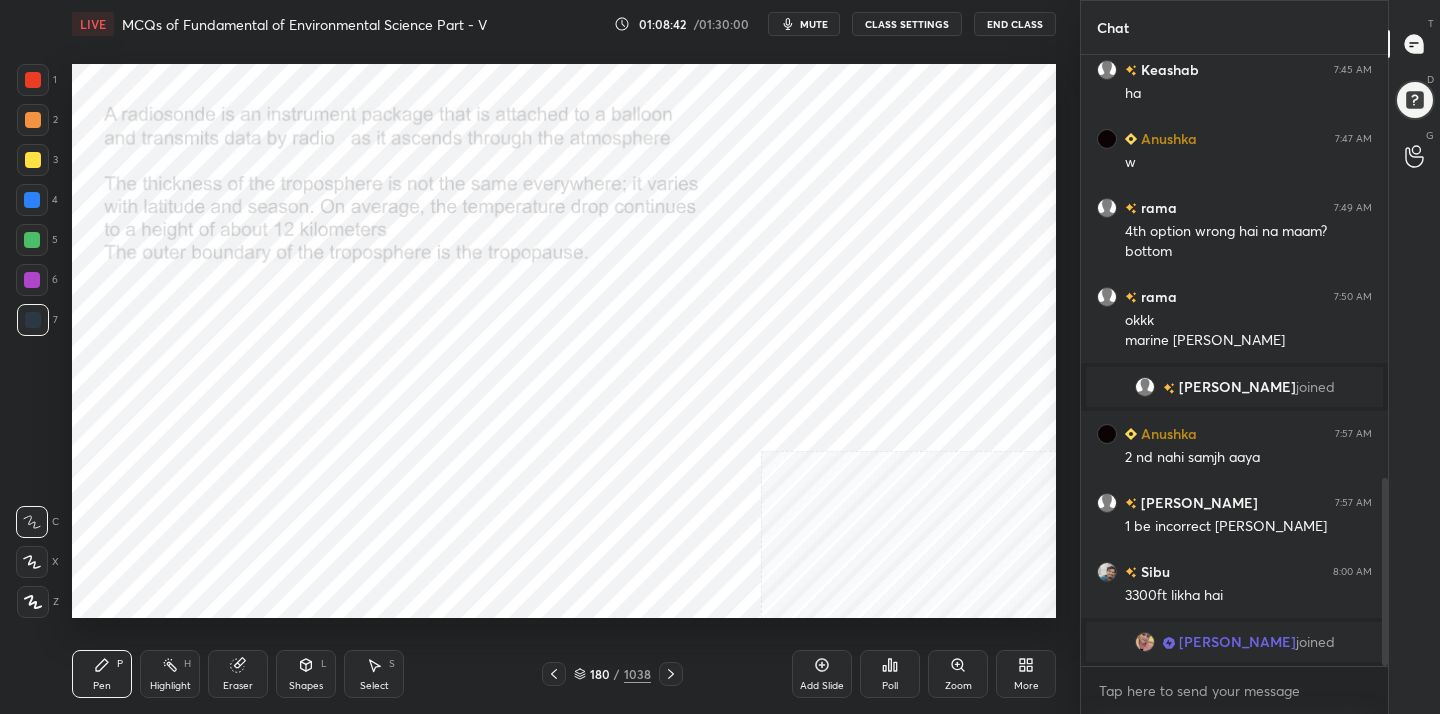 click on "mute" at bounding box center [814, 24] 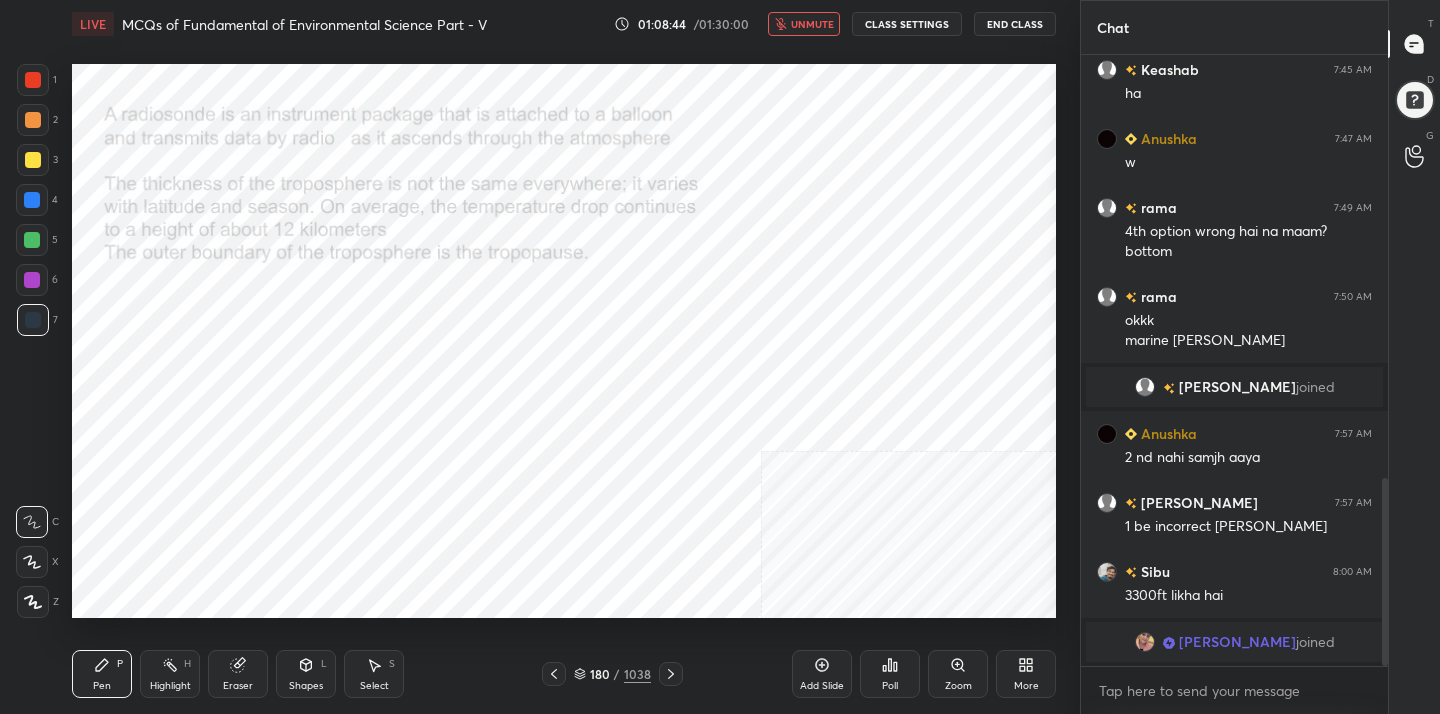 click 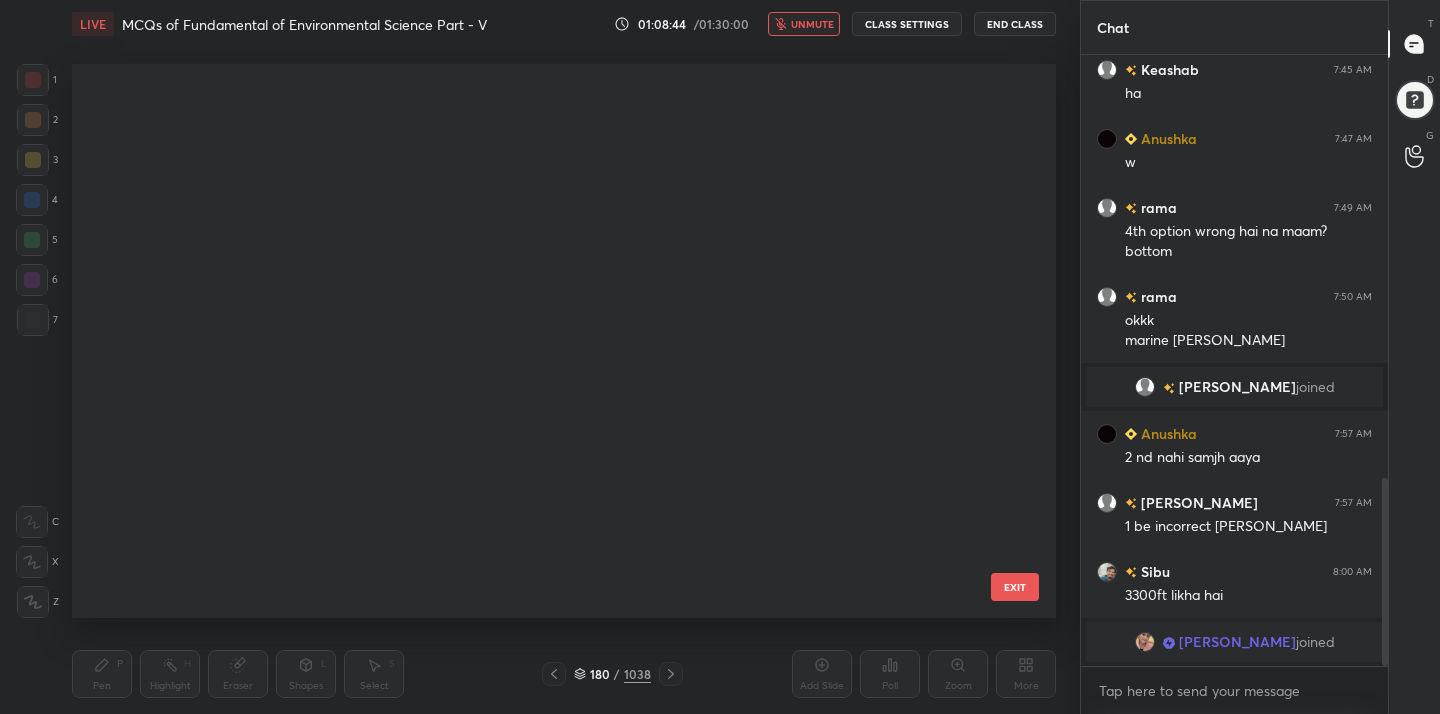 scroll, scrollTop: 9616, scrollLeft: 0, axis: vertical 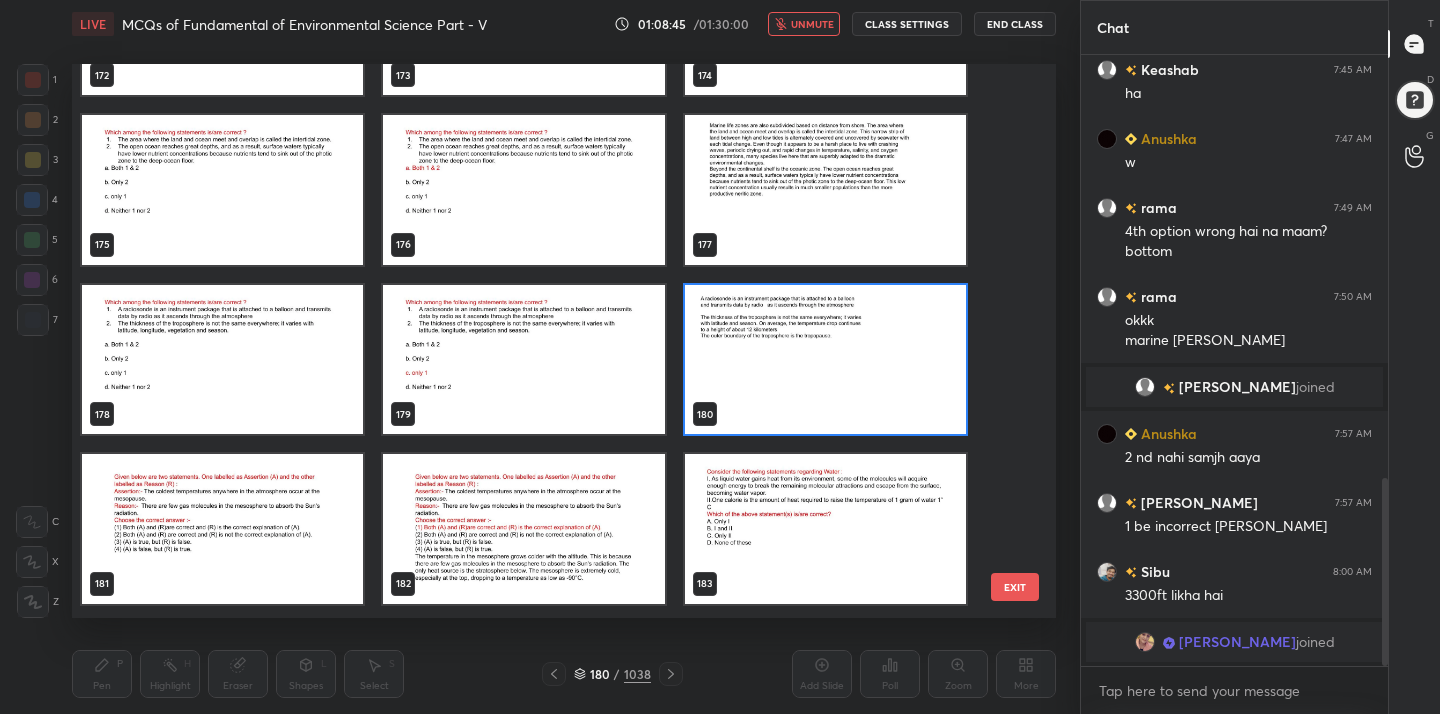 click at bounding box center [222, 529] 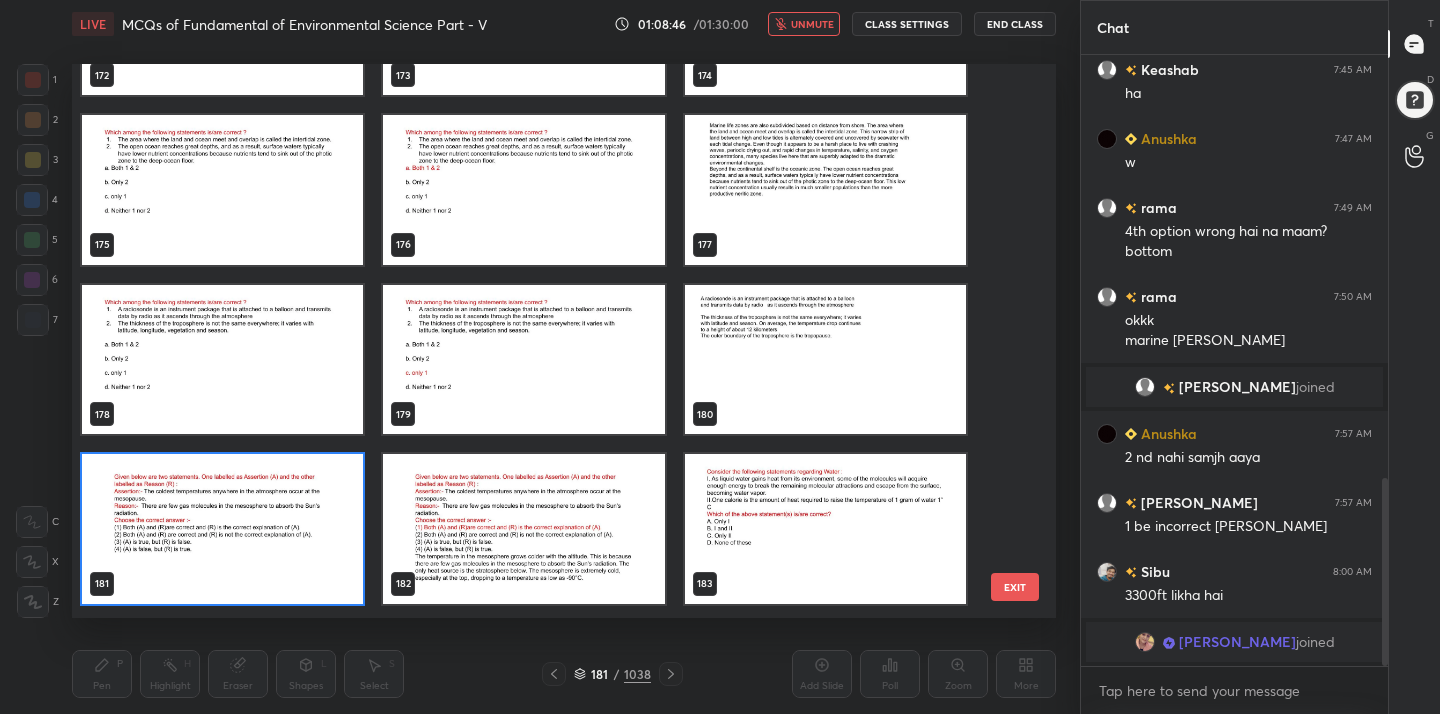 click at bounding box center (222, 529) 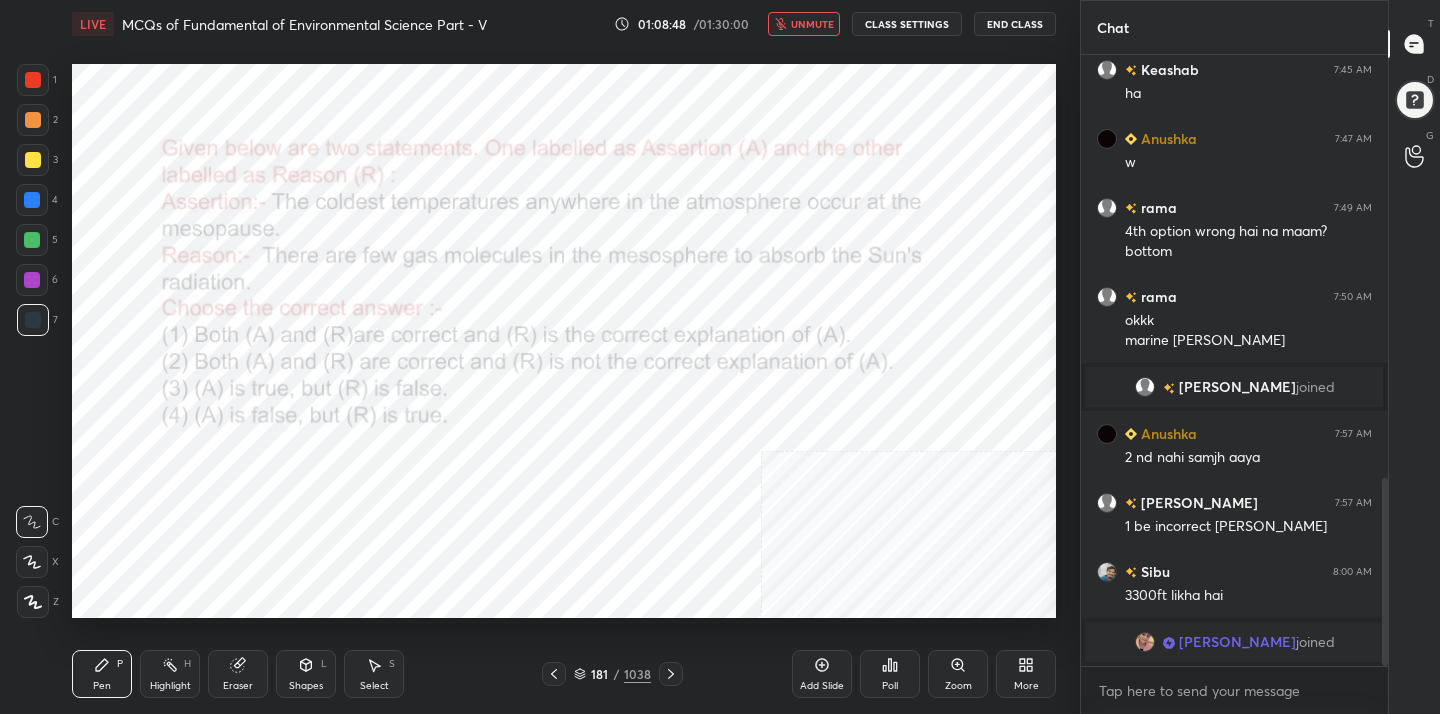 click on "181 / 1038" at bounding box center (612, 674) 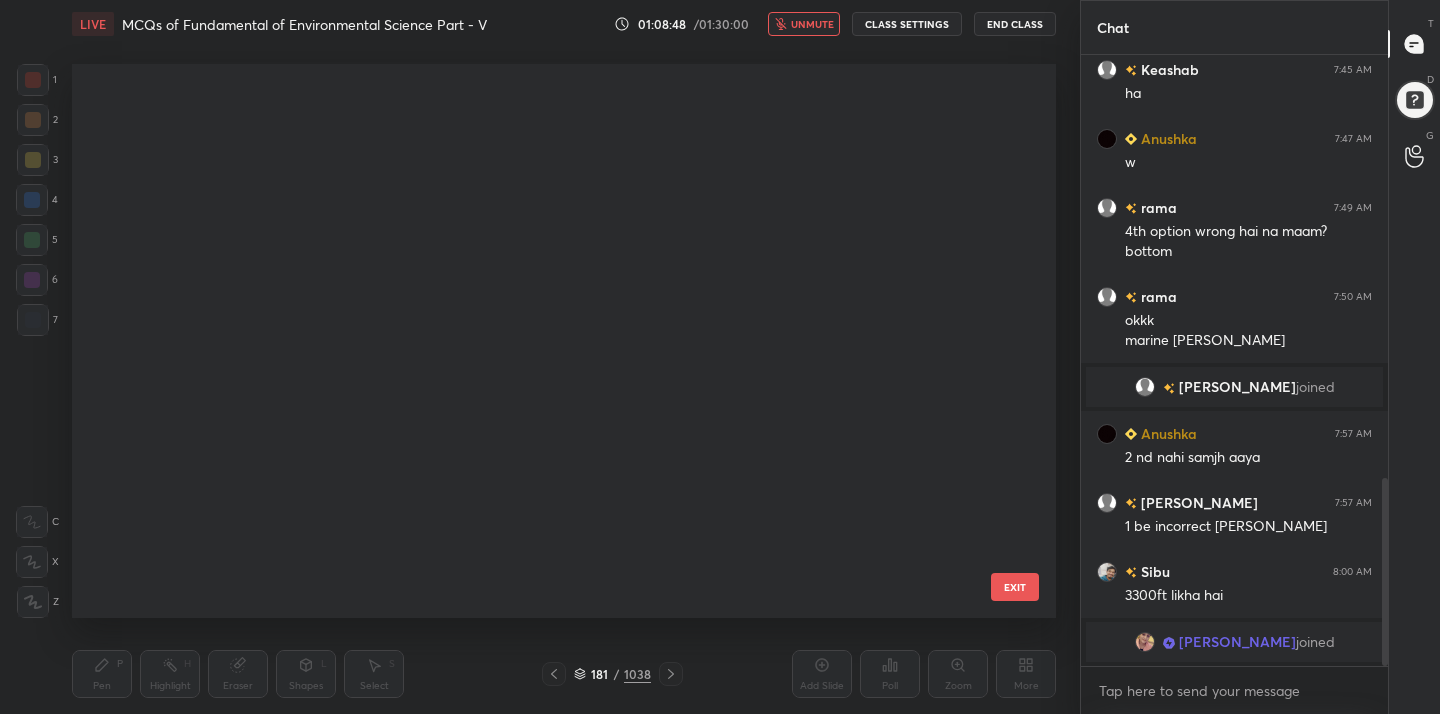 scroll, scrollTop: 9786, scrollLeft: 0, axis: vertical 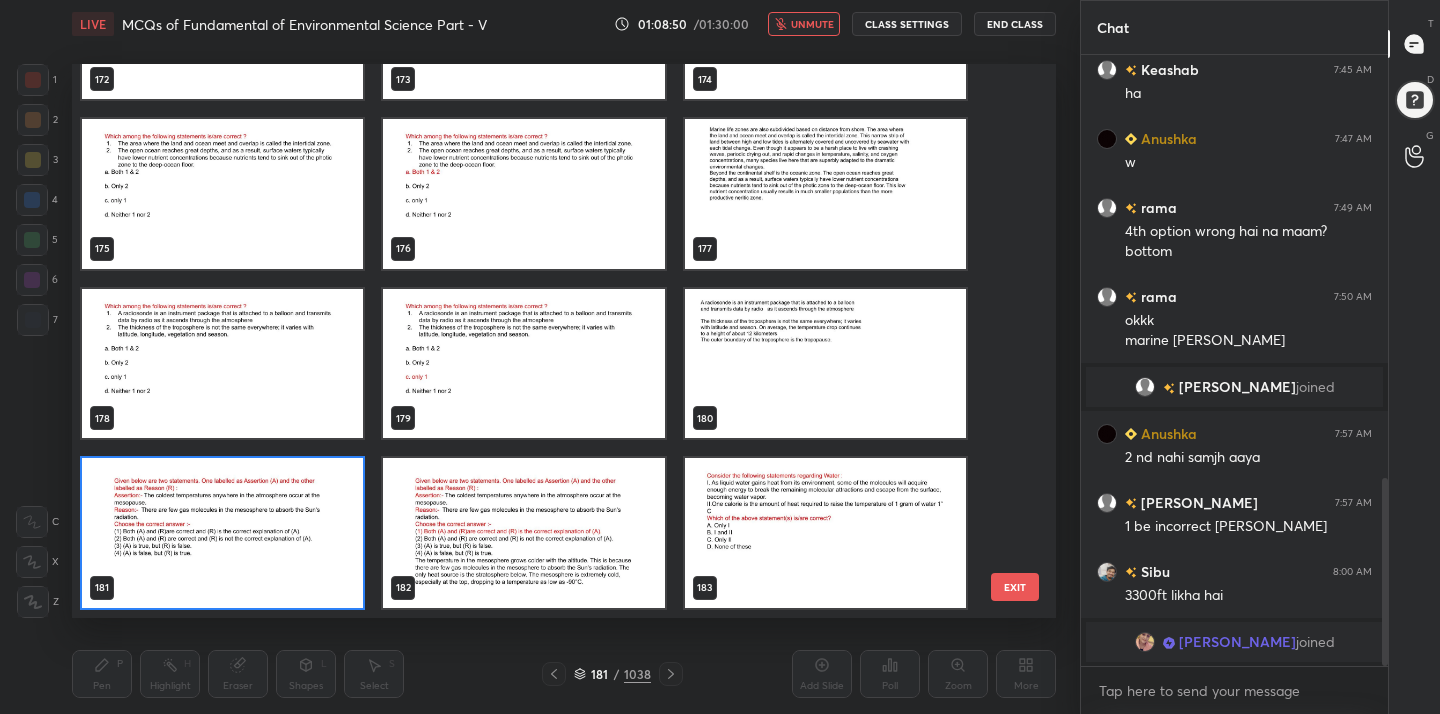 click at bounding box center [222, 533] 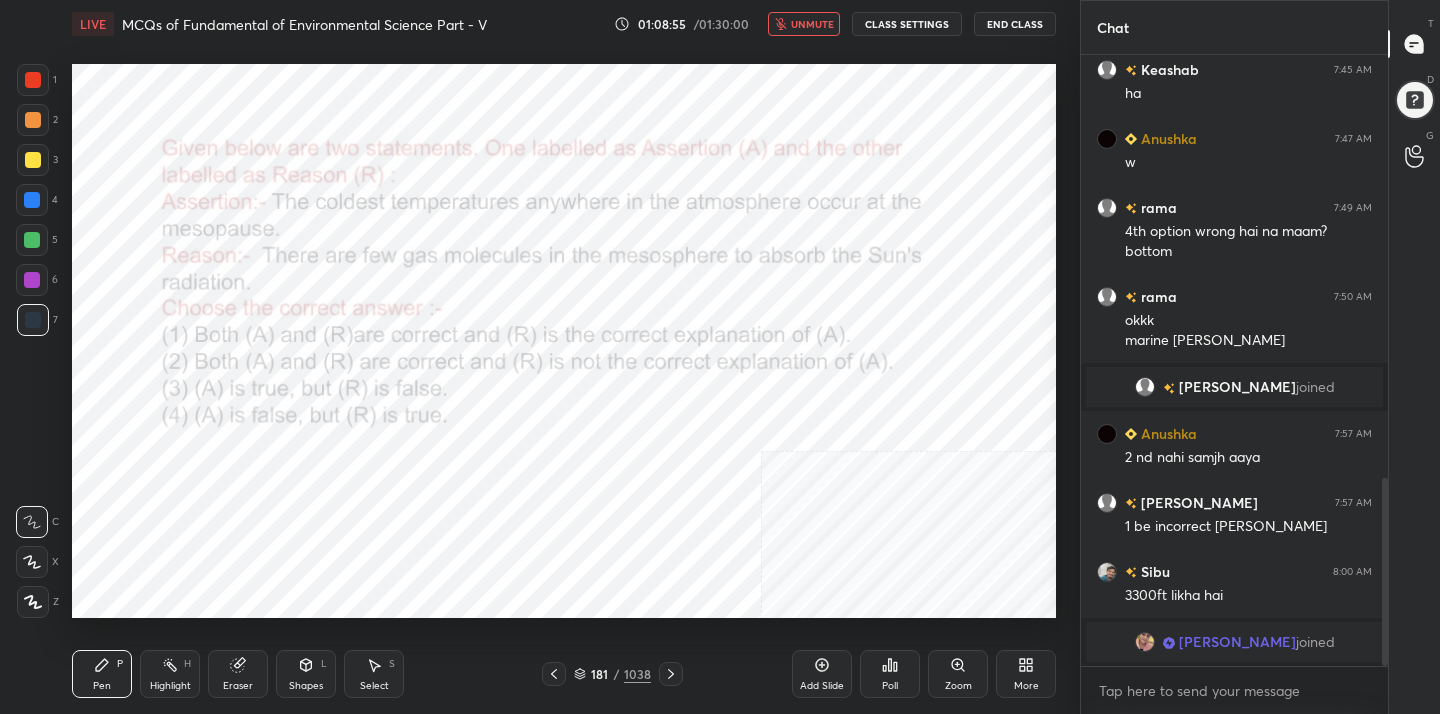 click on "Poll" at bounding box center [890, 686] 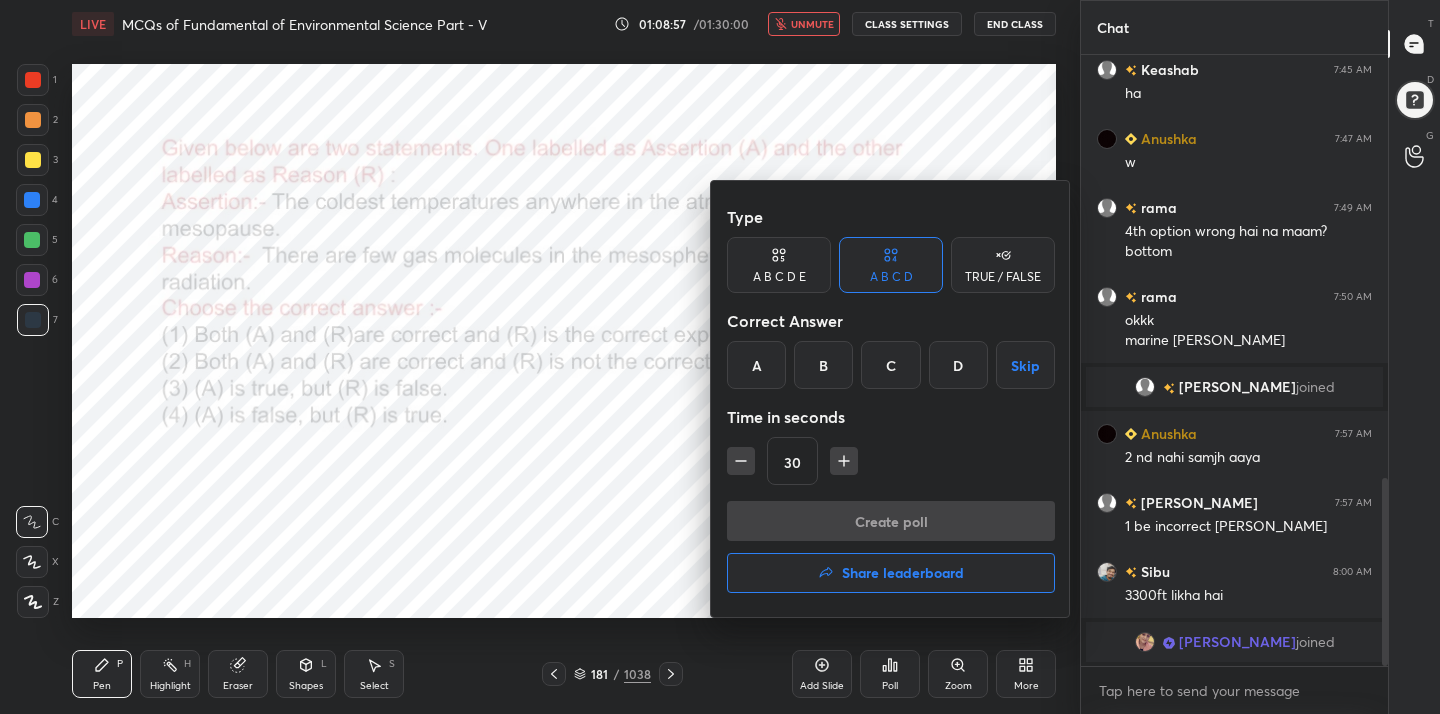click on "A" at bounding box center (756, 365) 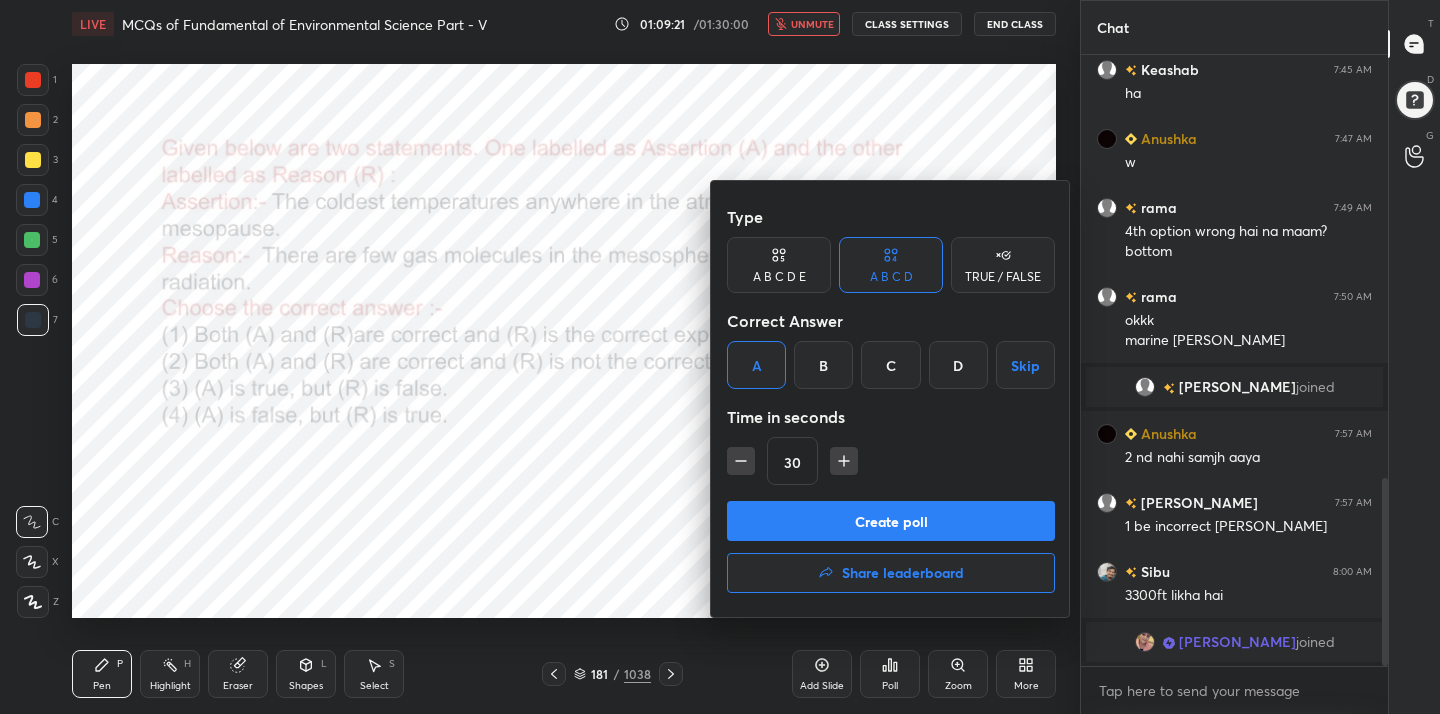 click on "Create poll" at bounding box center [891, 521] 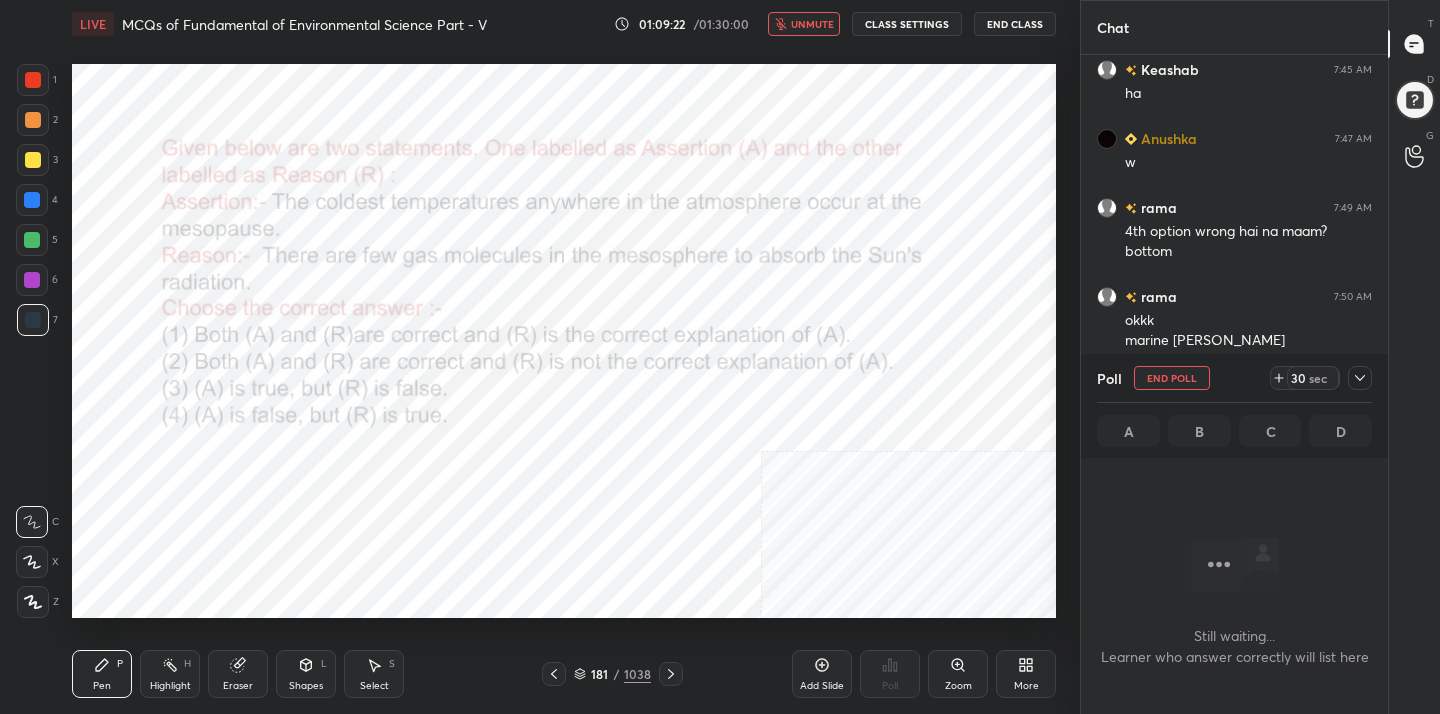 scroll, scrollTop: 338, scrollLeft: 301, axis: both 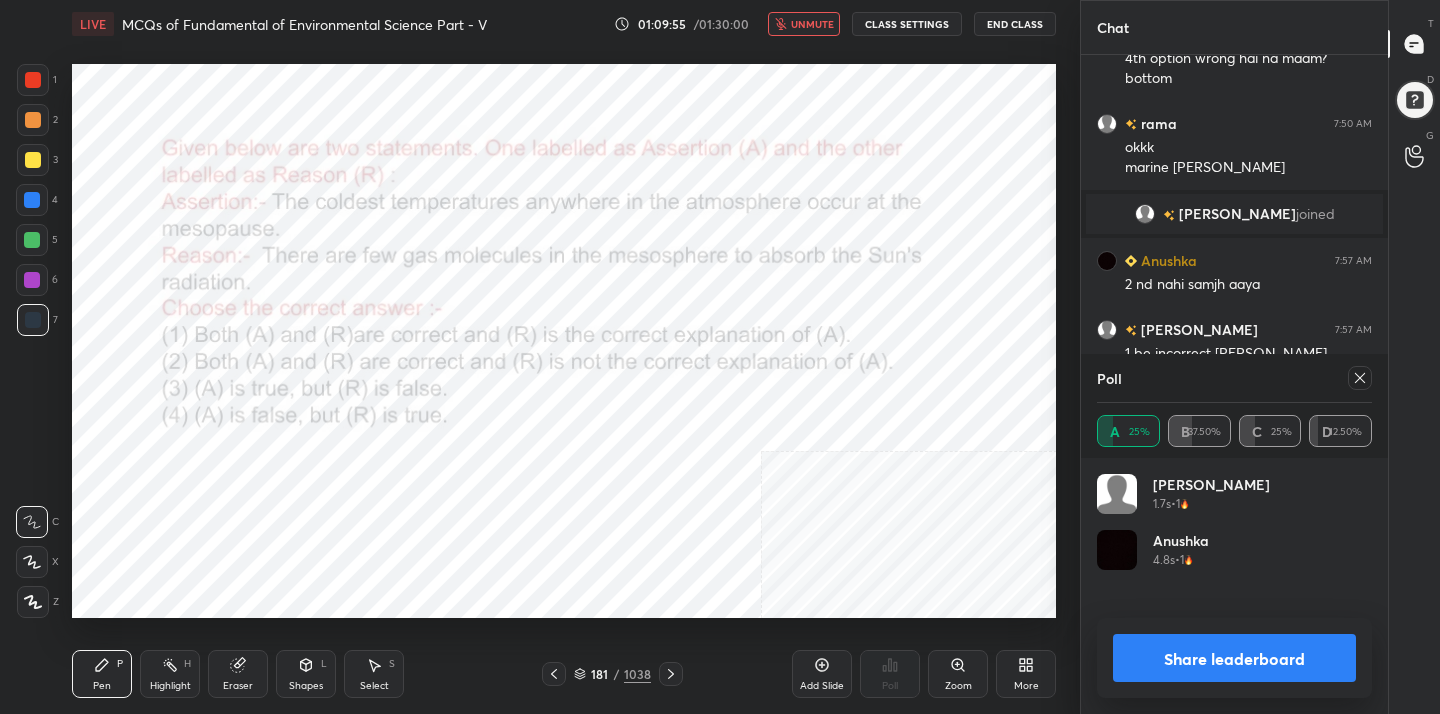 click 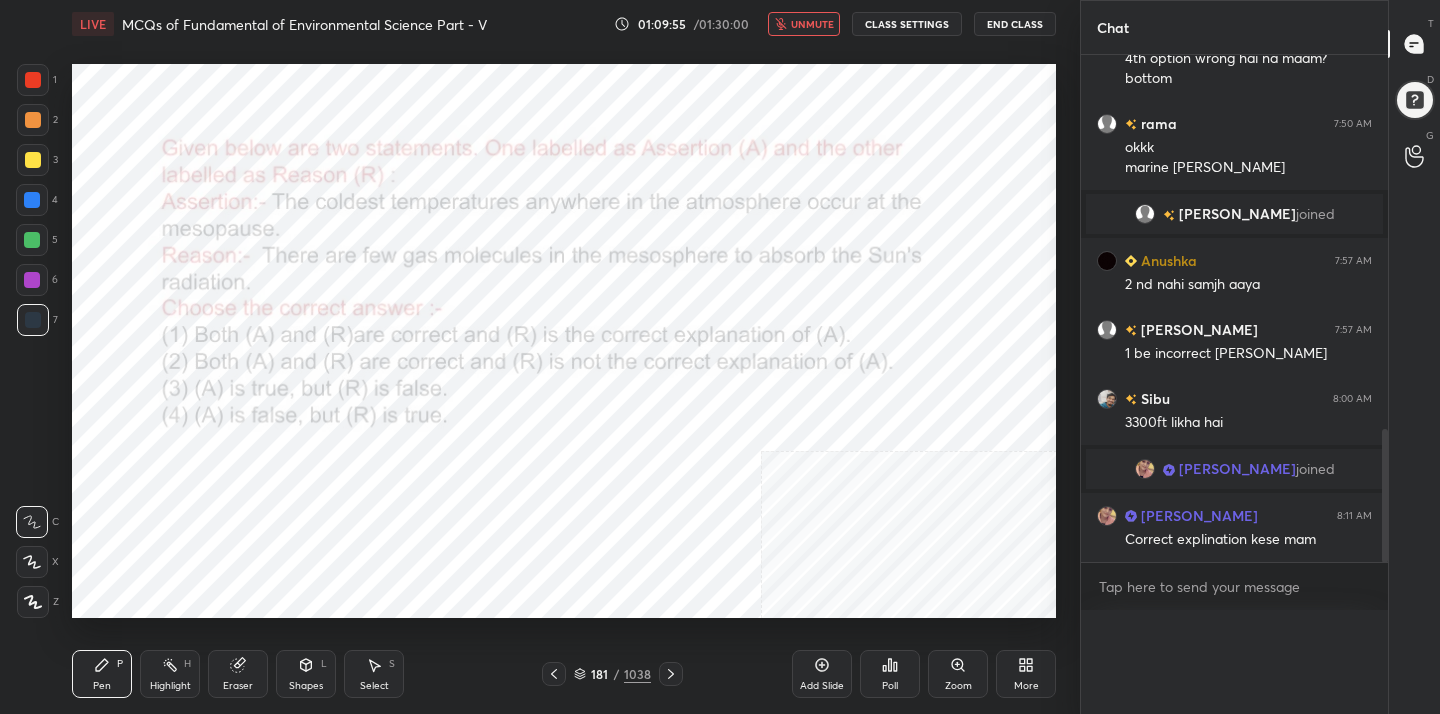 scroll, scrollTop: 0, scrollLeft: 0, axis: both 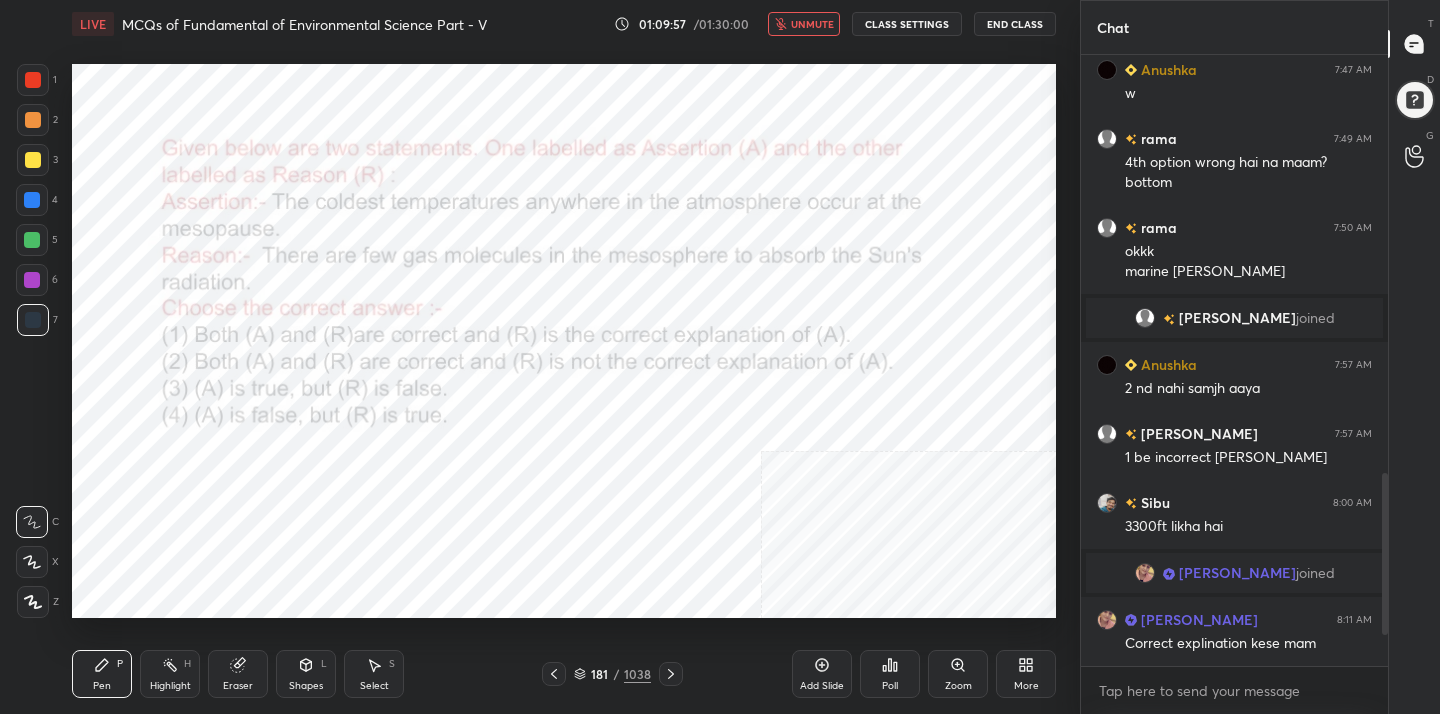 click on "unmute" at bounding box center [812, 24] 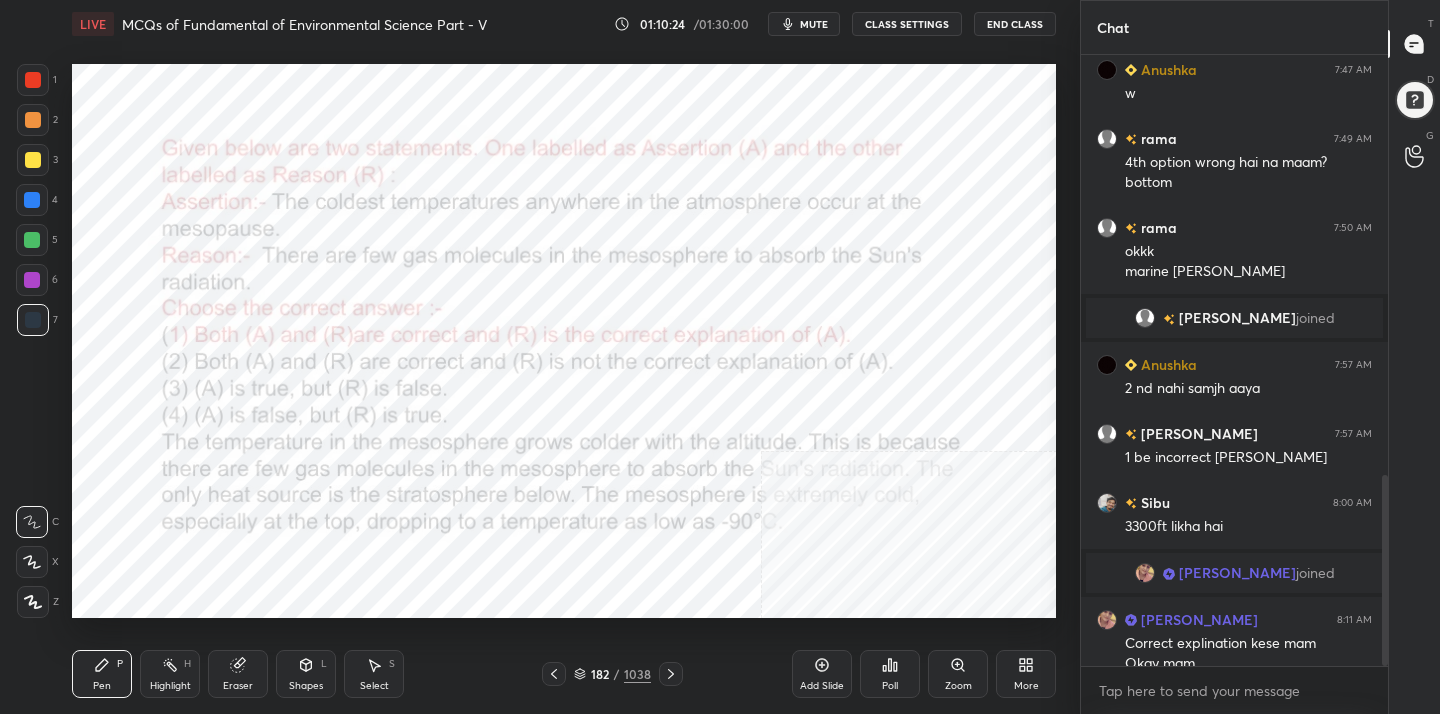 scroll, scrollTop: 1346, scrollLeft: 0, axis: vertical 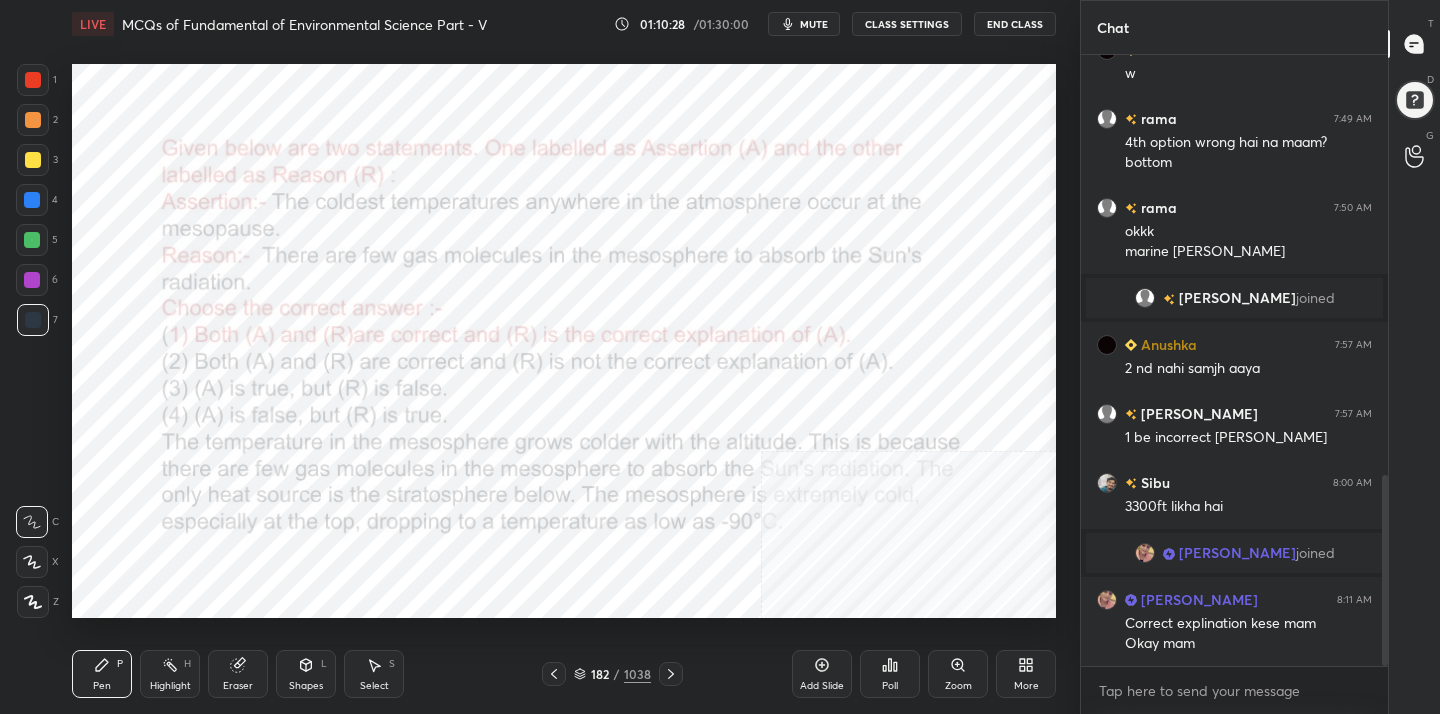 click on "mute" at bounding box center [804, 24] 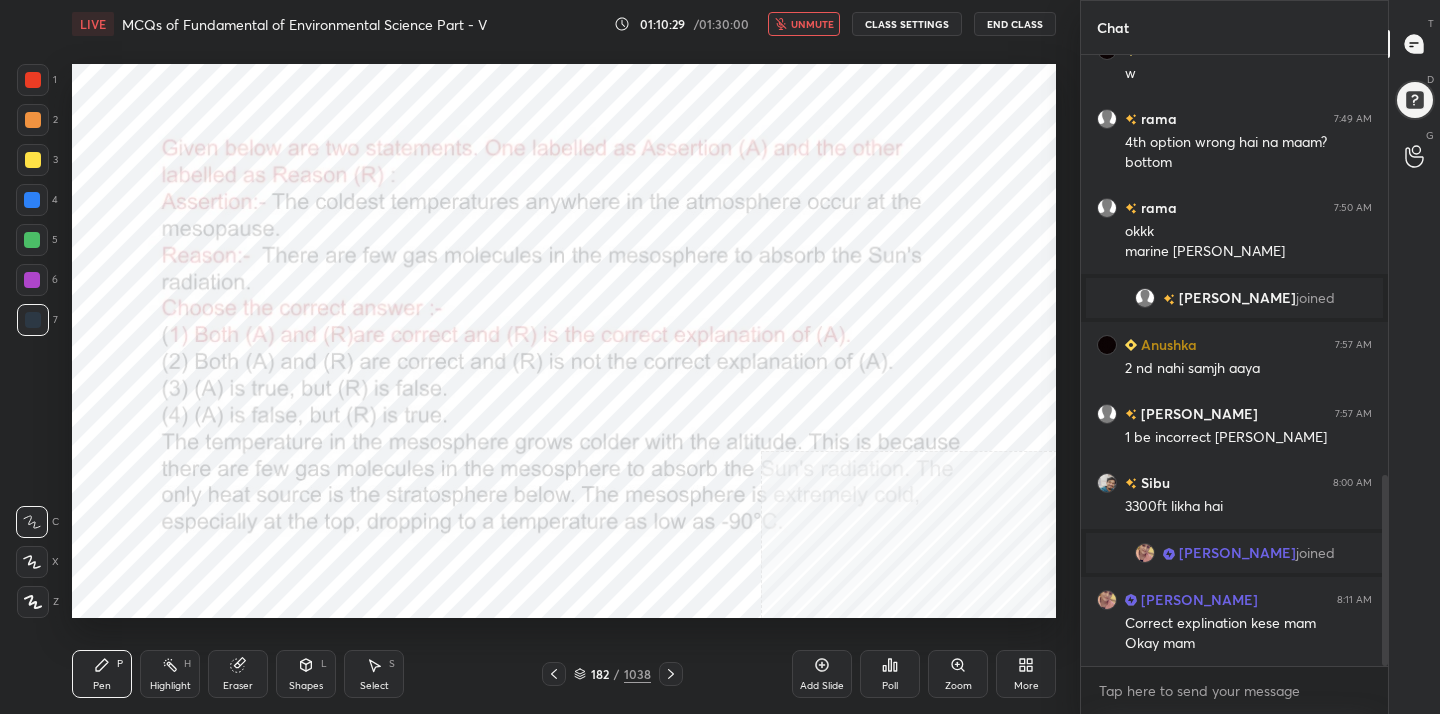 click 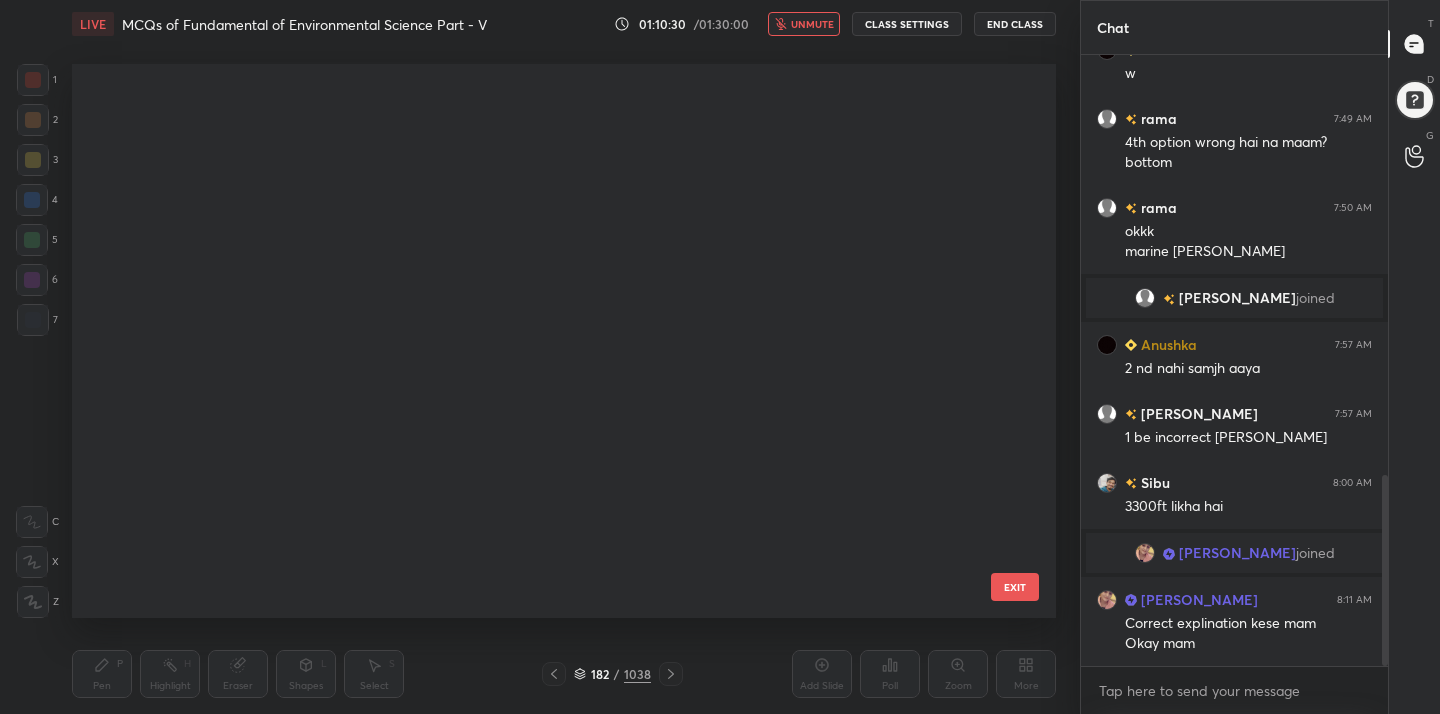 scroll, scrollTop: 9786, scrollLeft: 0, axis: vertical 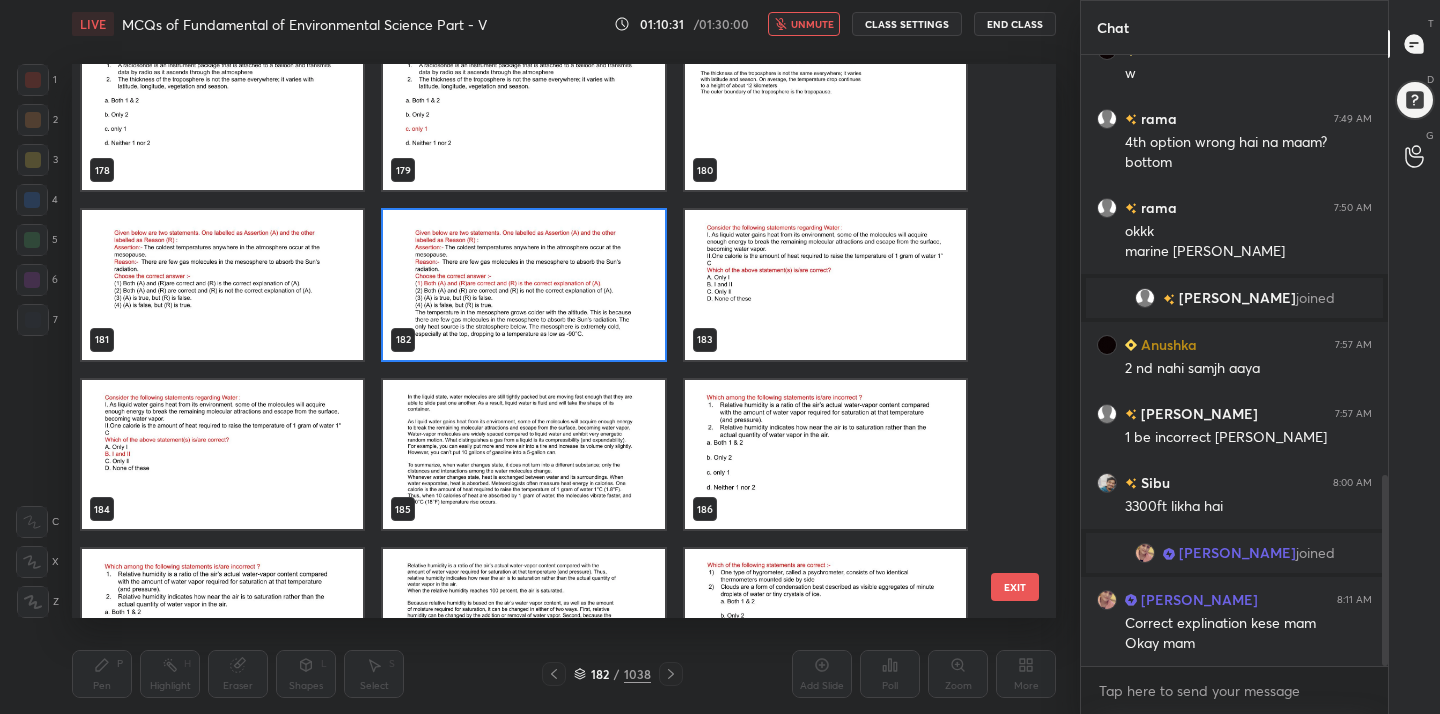click at bounding box center [825, 285] 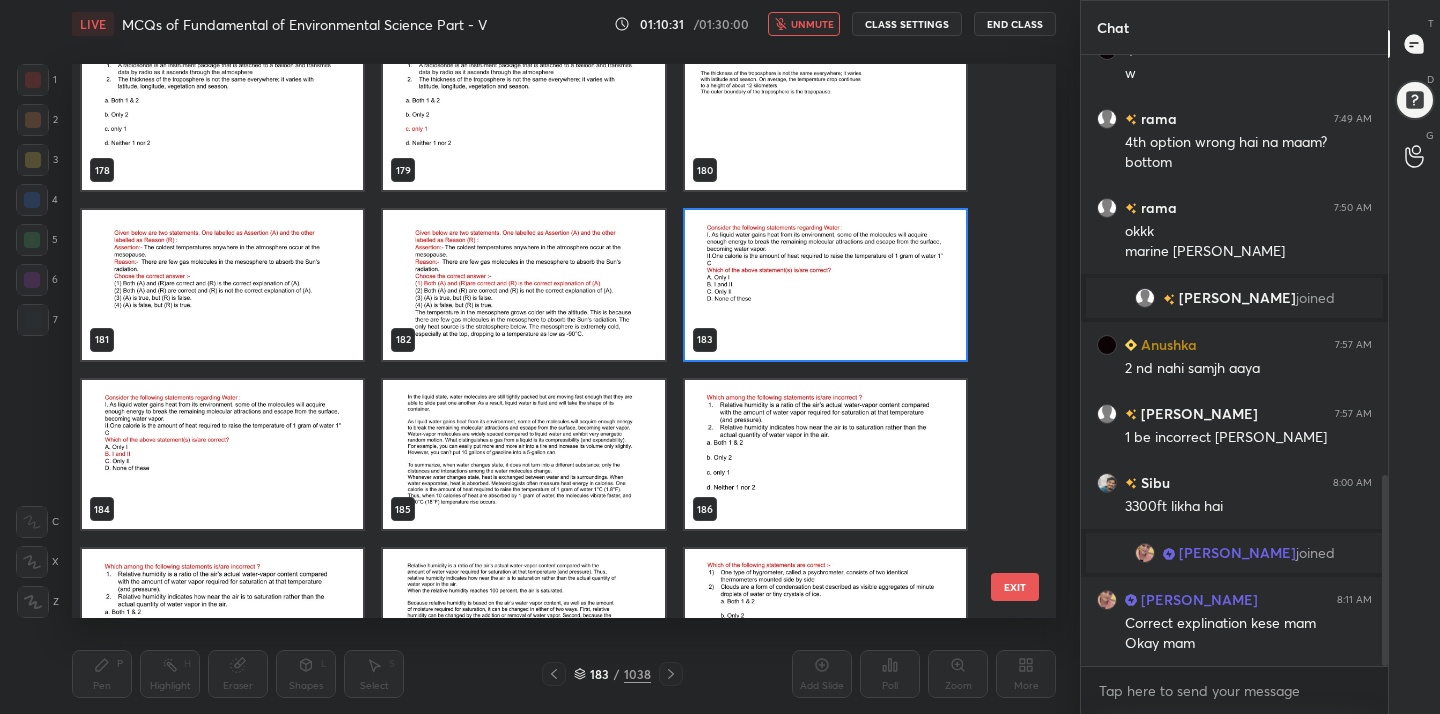 click at bounding box center (825, 285) 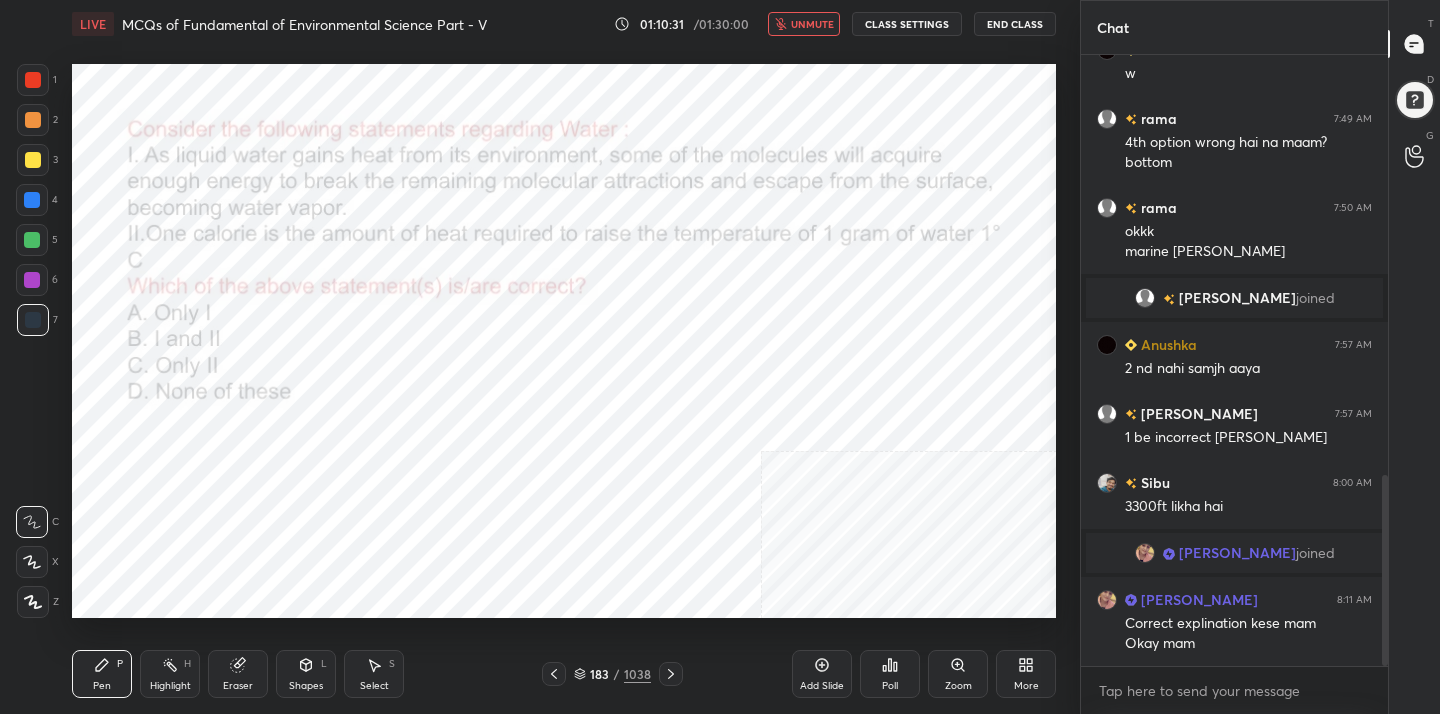 click at bounding box center (825, 285) 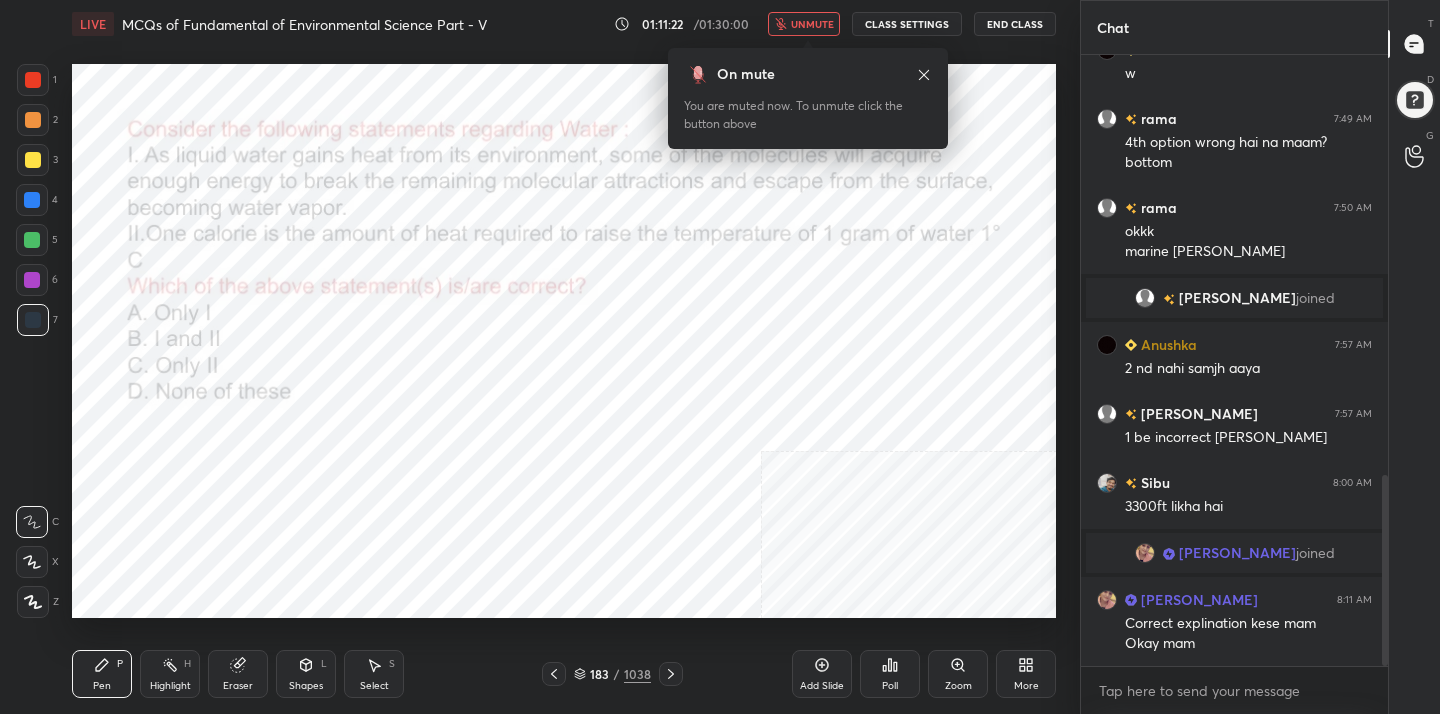 click on "183" at bounding box center [600, 674] 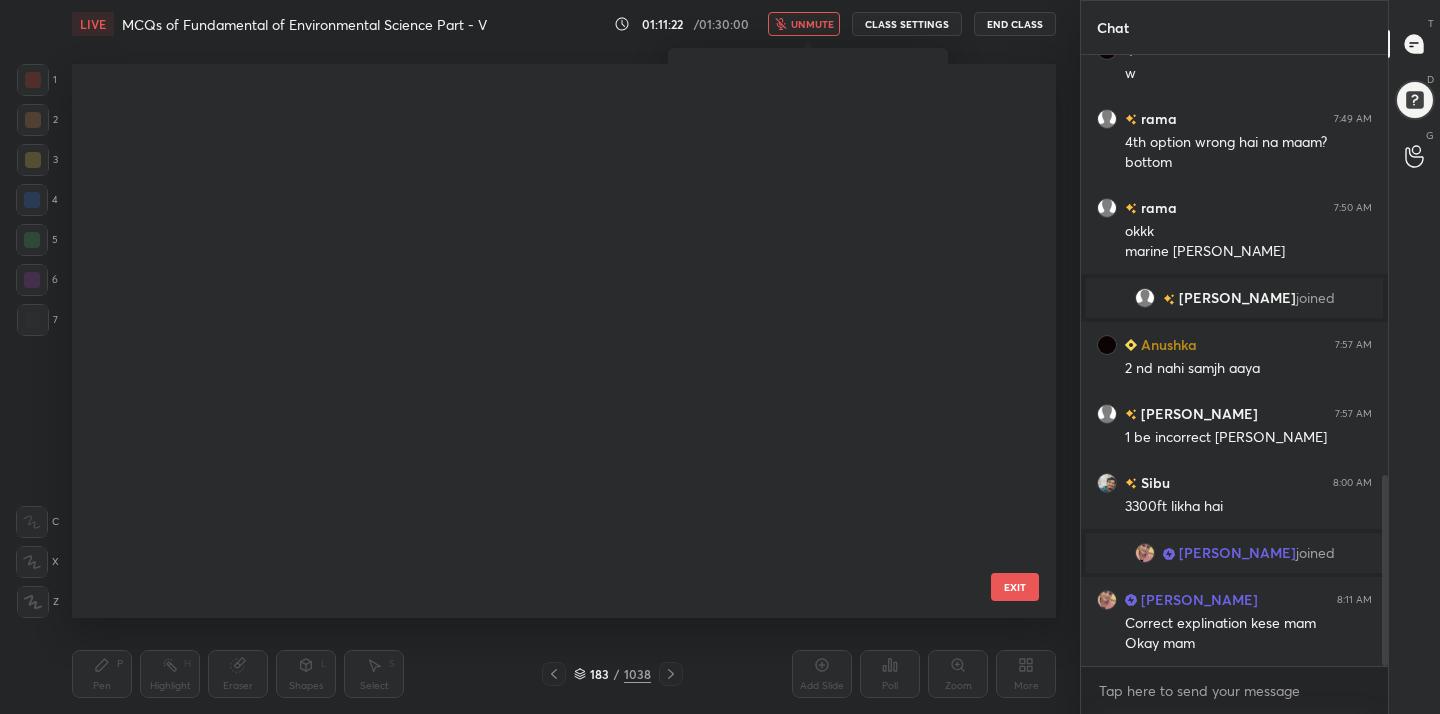 scroll, scrollTop: 9786, scrollLeft: 0, axis: vertical 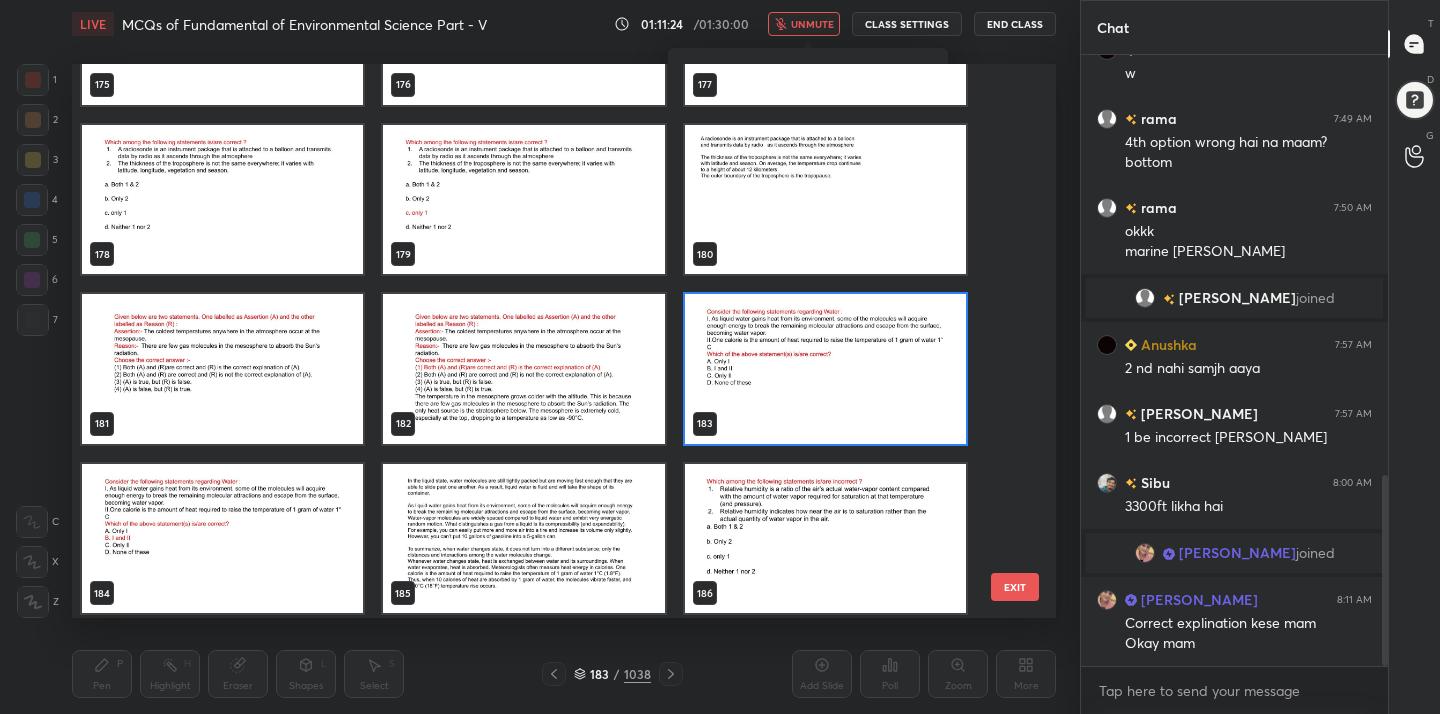 click at bounding box center (825, 369) 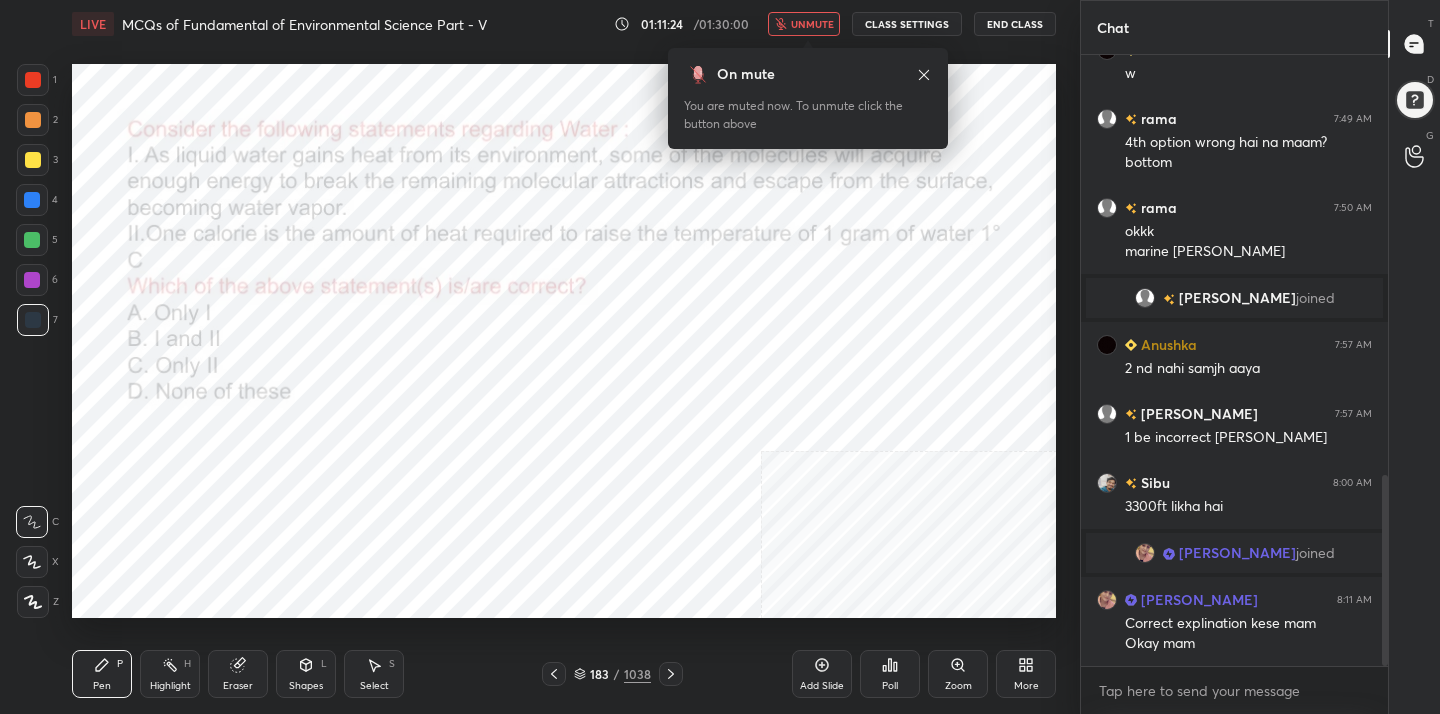 click at bounding box center (825, 369) 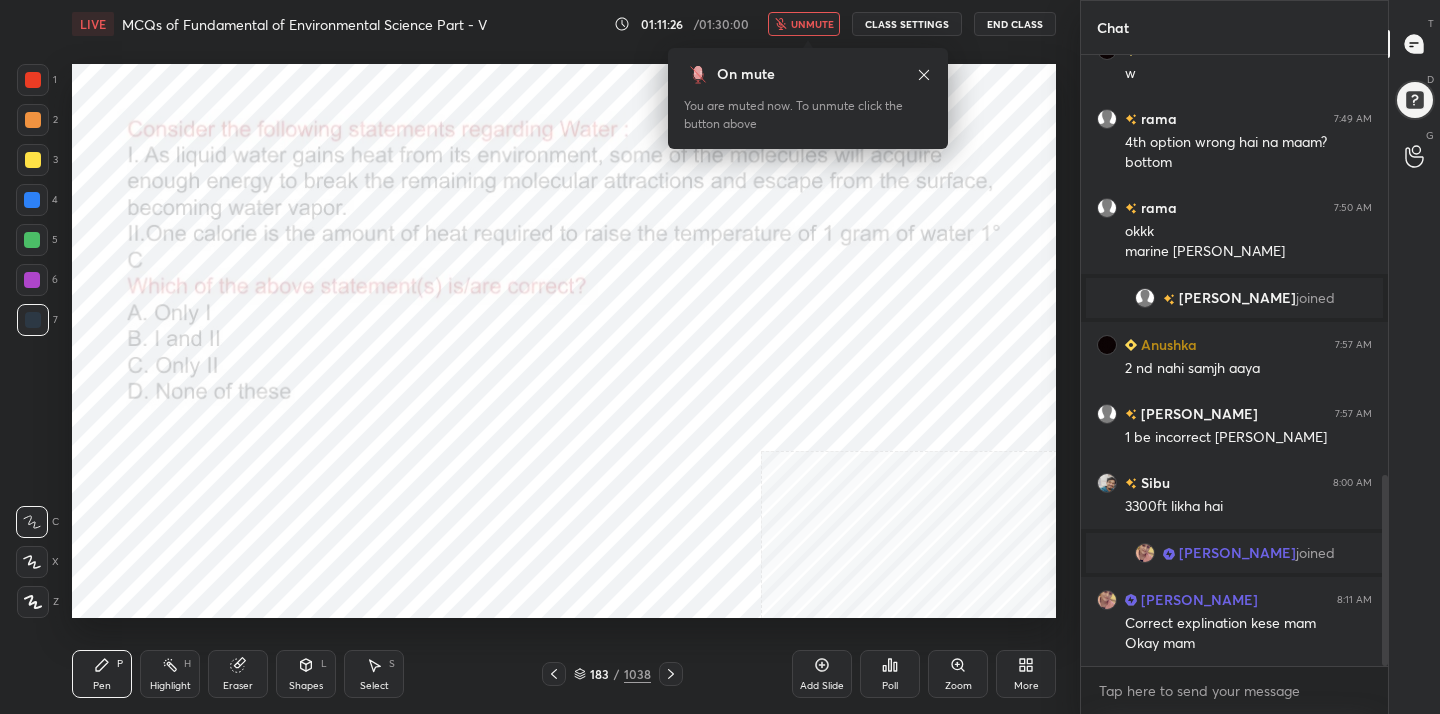 click on "Poll" at bounding box center [890, 674] 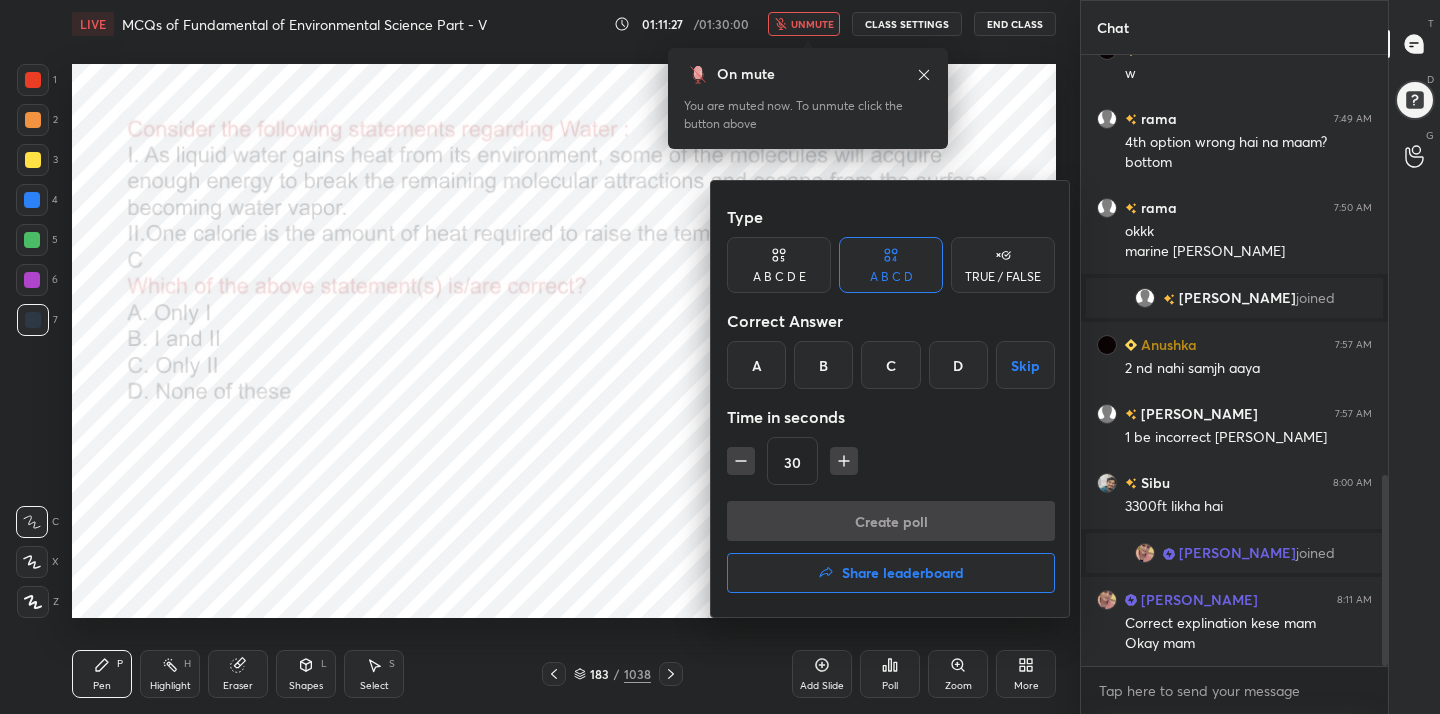 click on "B" at bounding box center [823, 365] 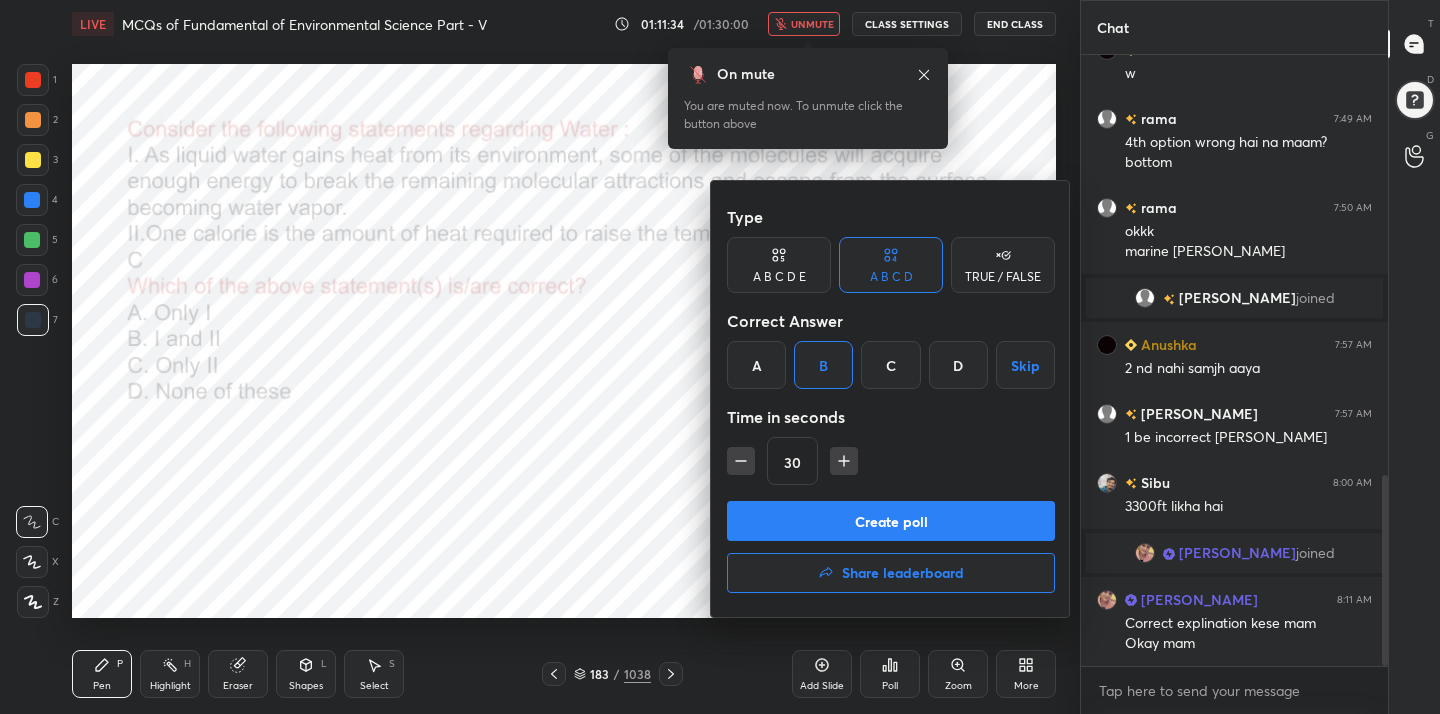 click on "Create poll" at bounding box center [891, 521] 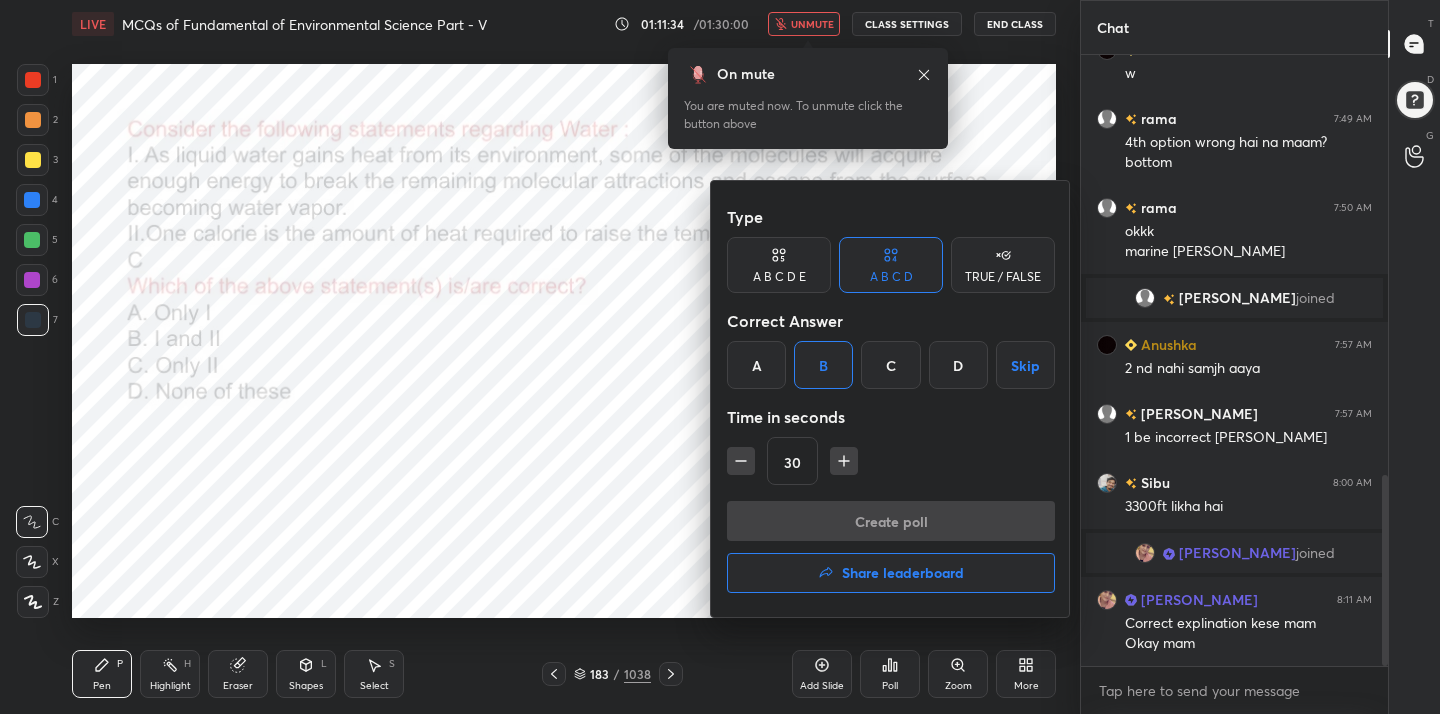 scroll, scrollTop: 1415, scrollLeft: 0, axis: vertical 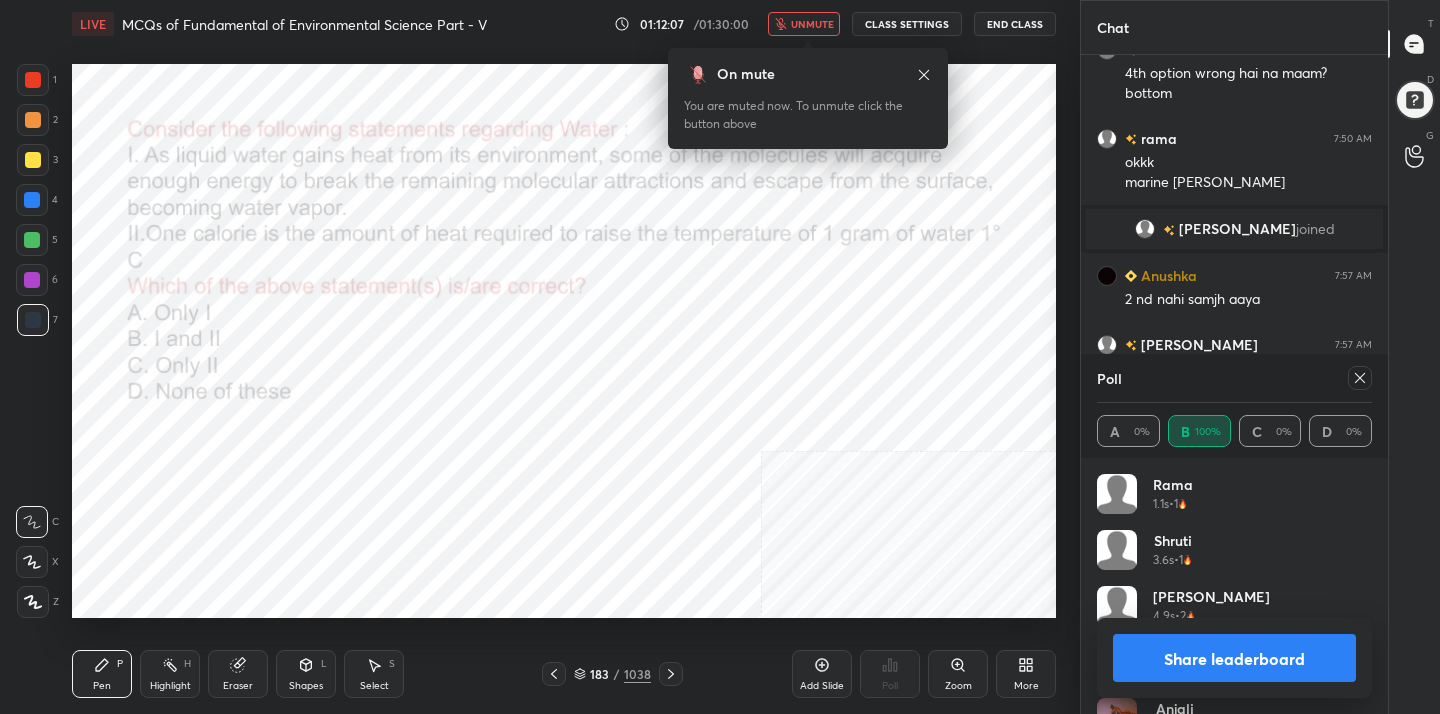 click 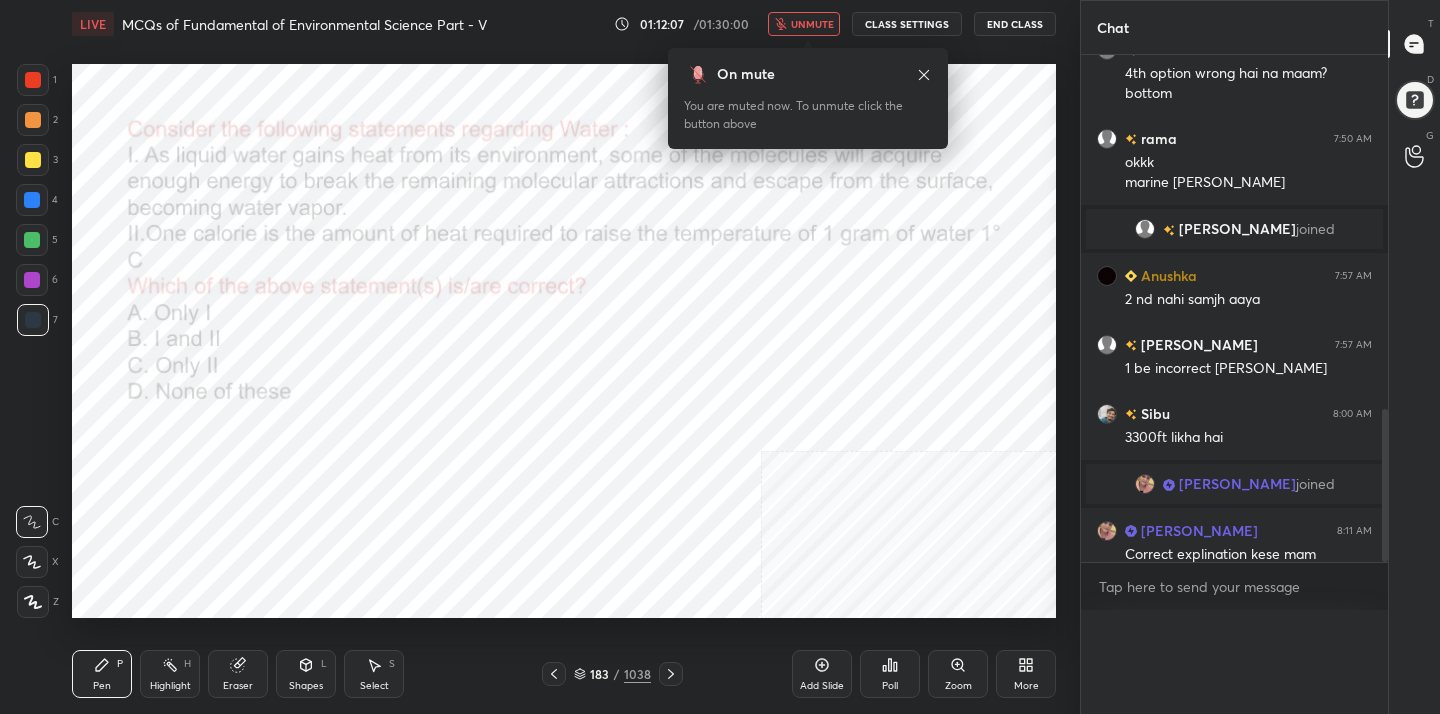 scroll, scrollTop: 0, scrollLeft: 0, axis: both 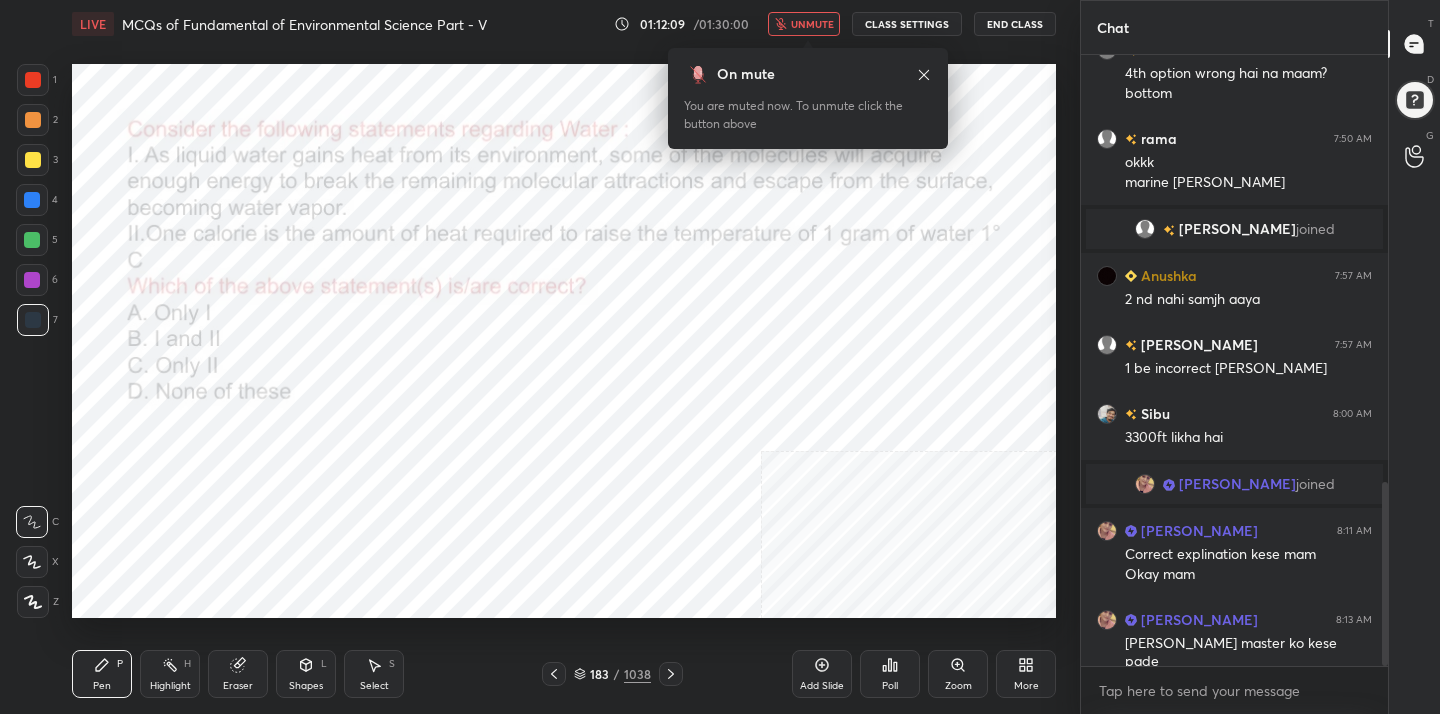 click on "unmute" at bounding box center [804, 24] 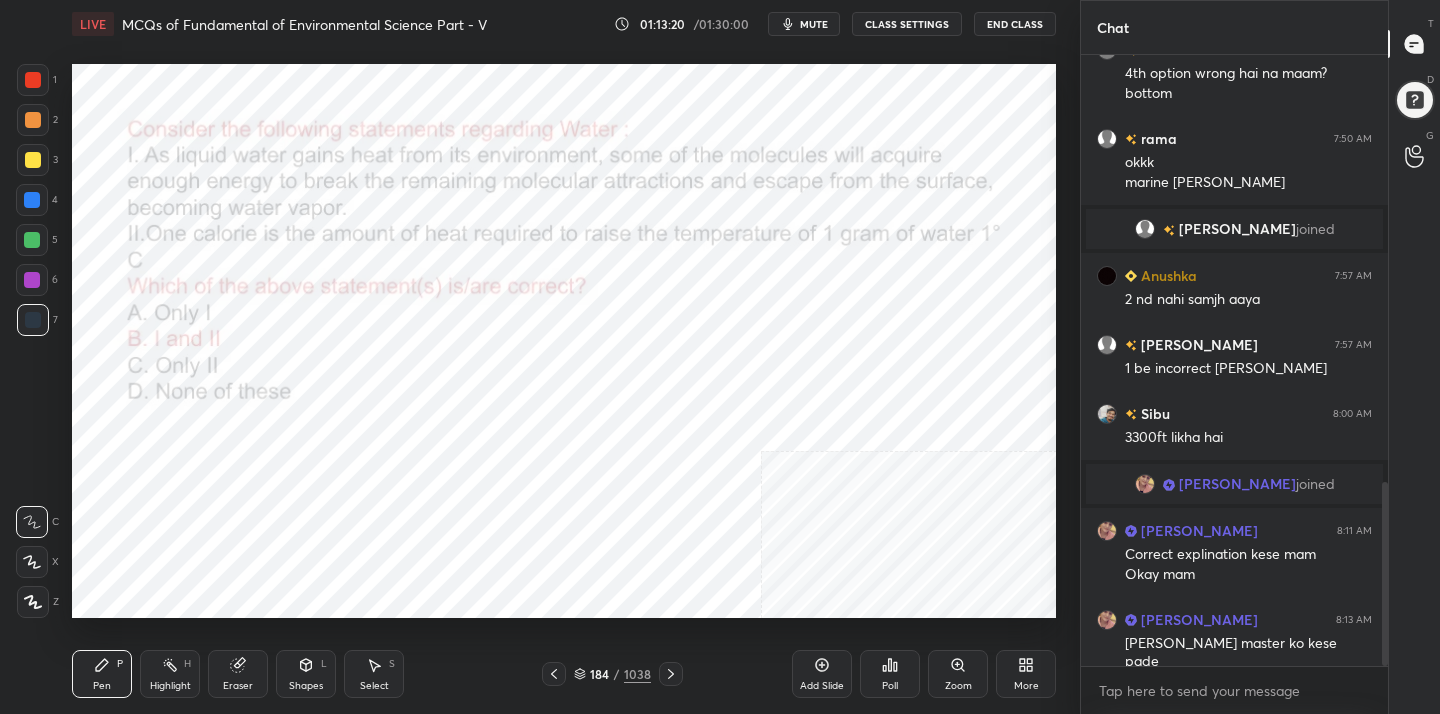 click 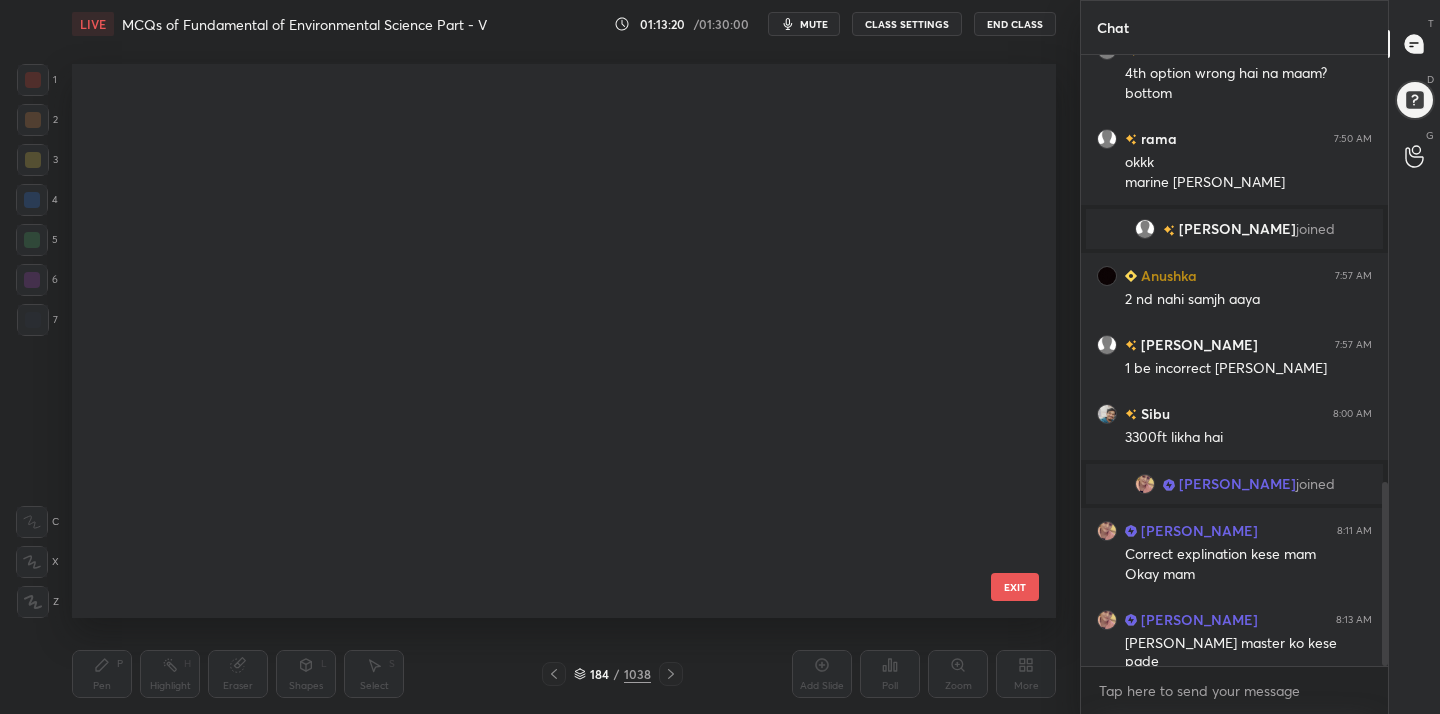 scroll, scrollTop: 9955, scrollLeft: 0, axis: vertical 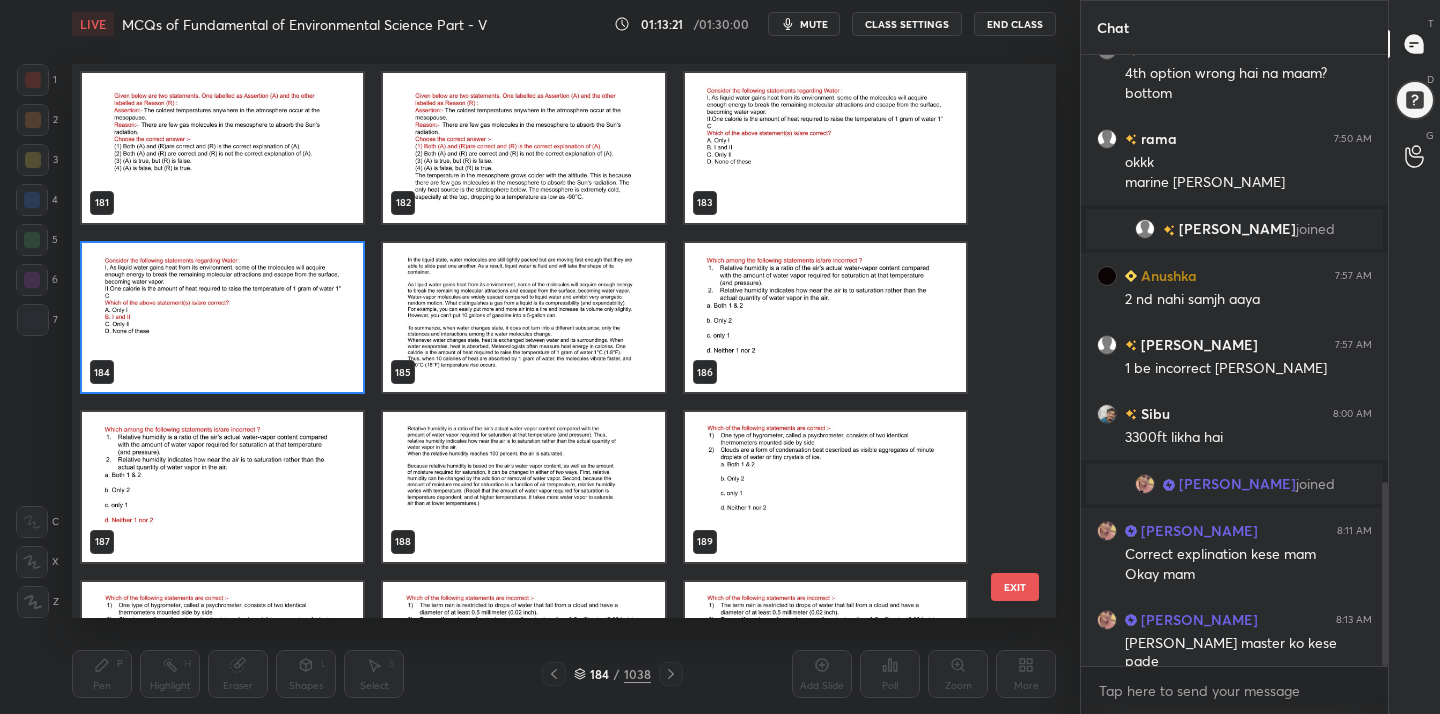 click at bounding box center [825, 318] 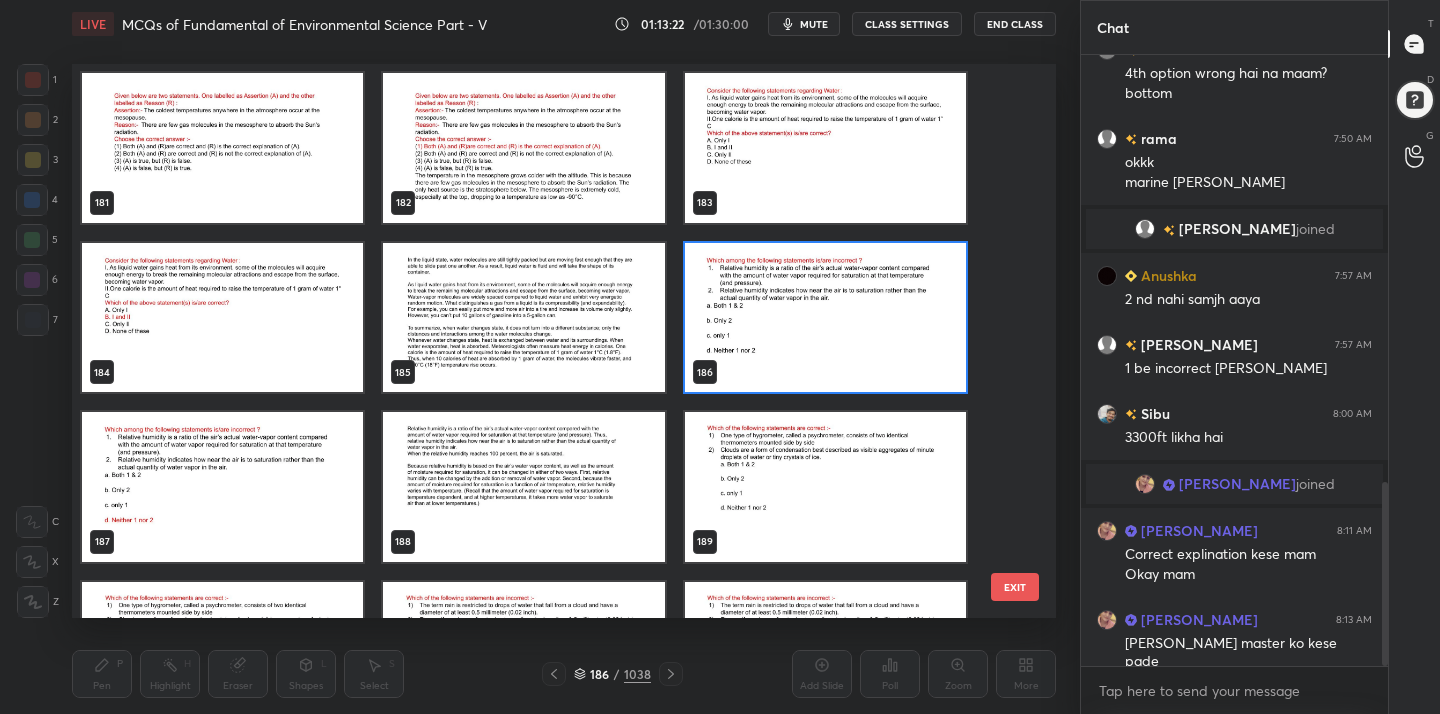 click at bounding box center [825, 318] 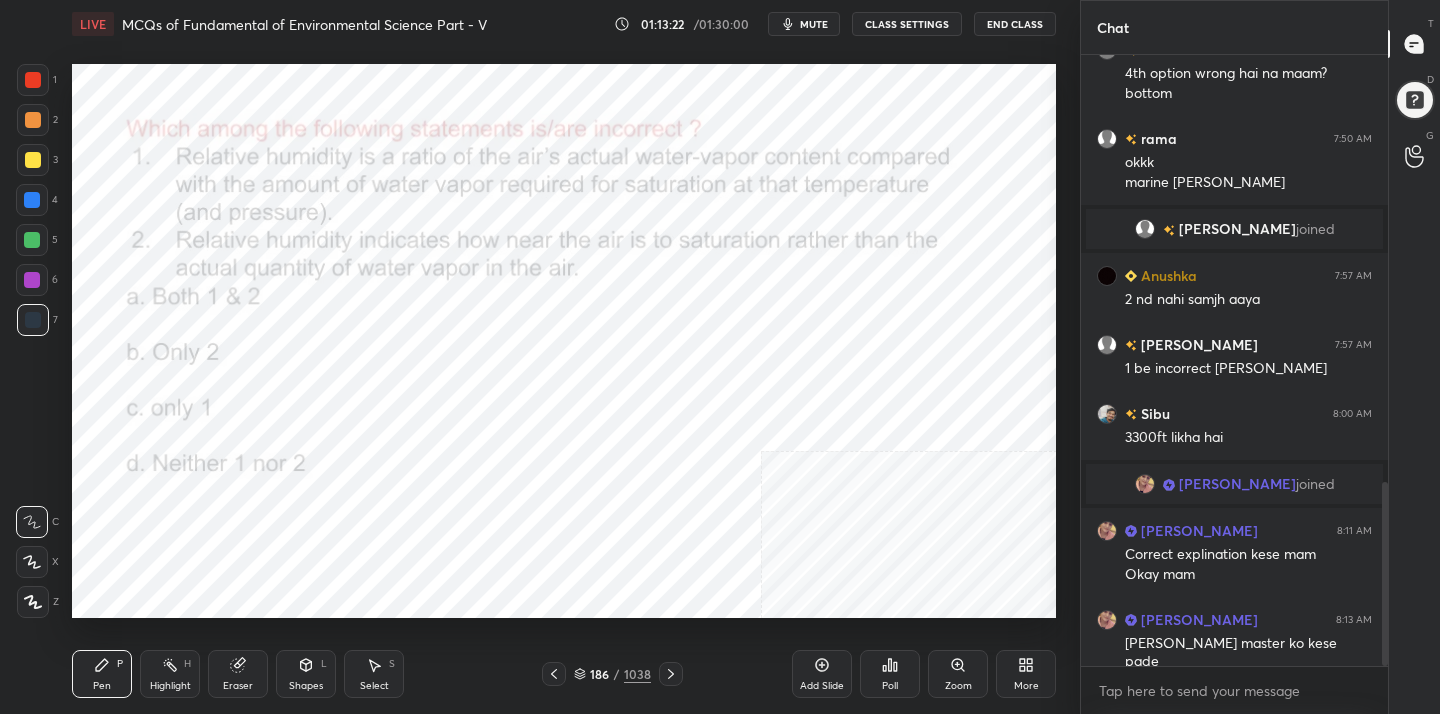 click at bounding box center (825, 318) 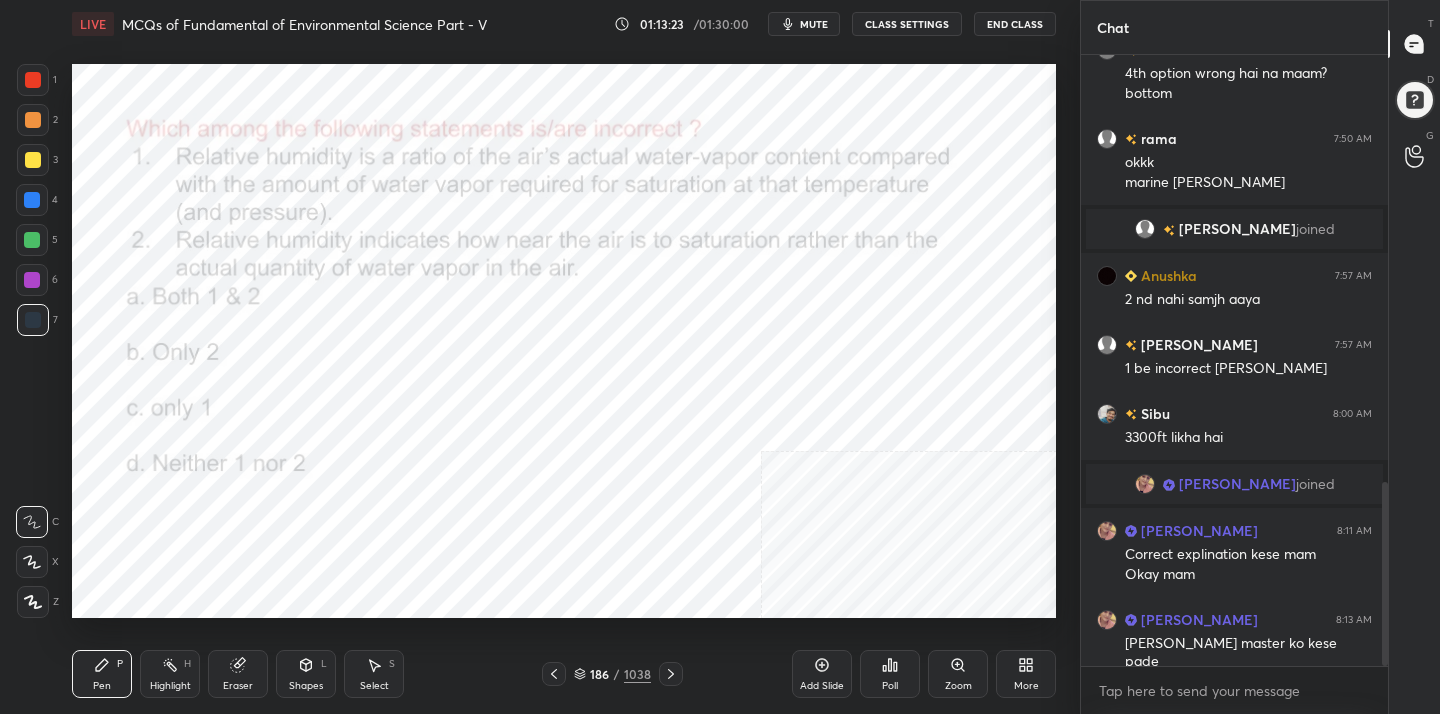 click on "mute" at bounding box center [814, 24] 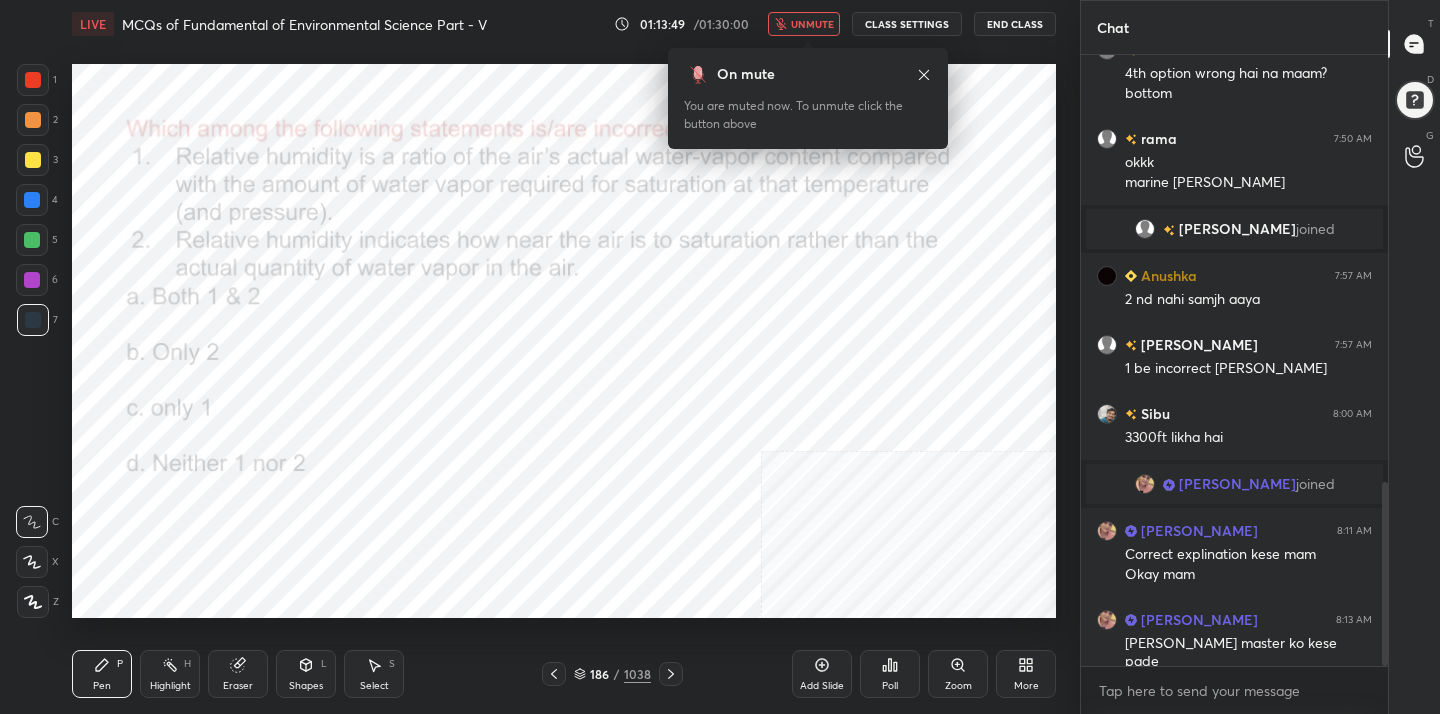 click 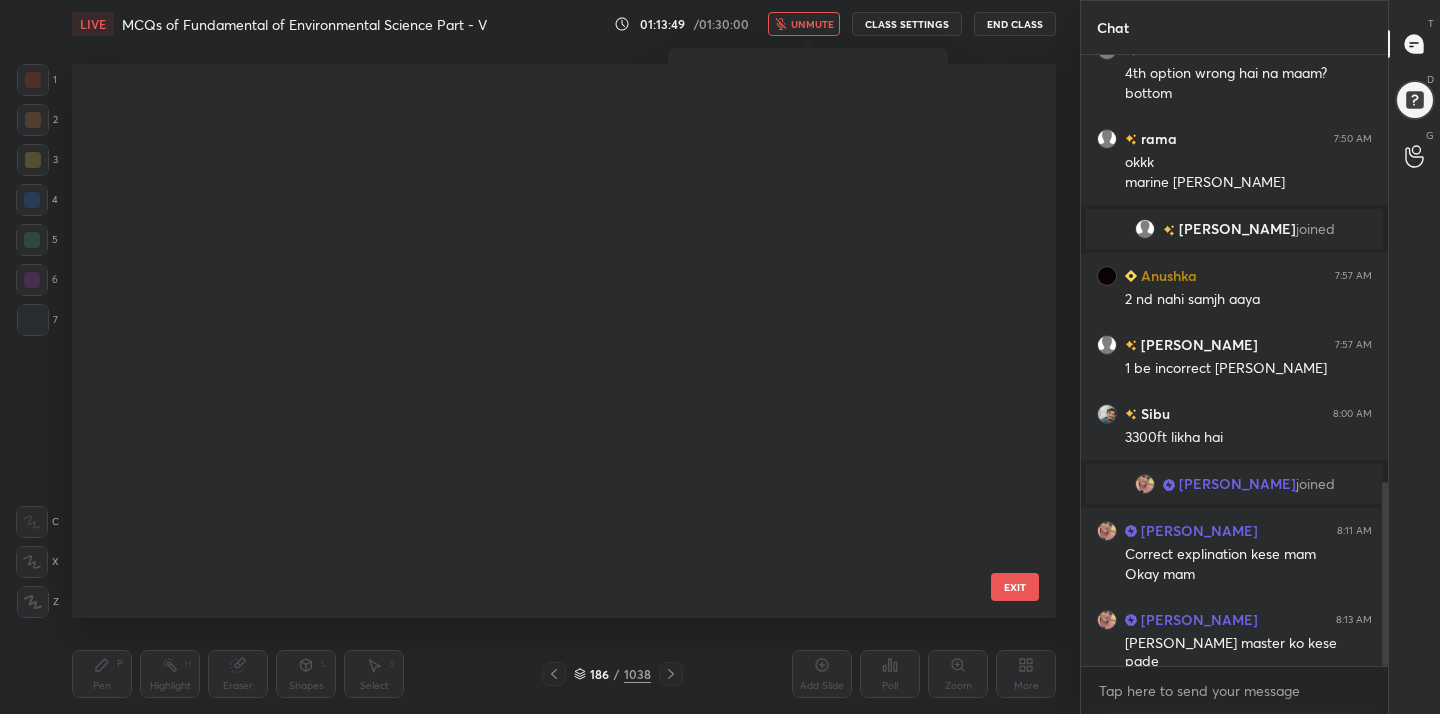 scroll, scrollTop: 9955, scrollLeft: 0, axis: vertical 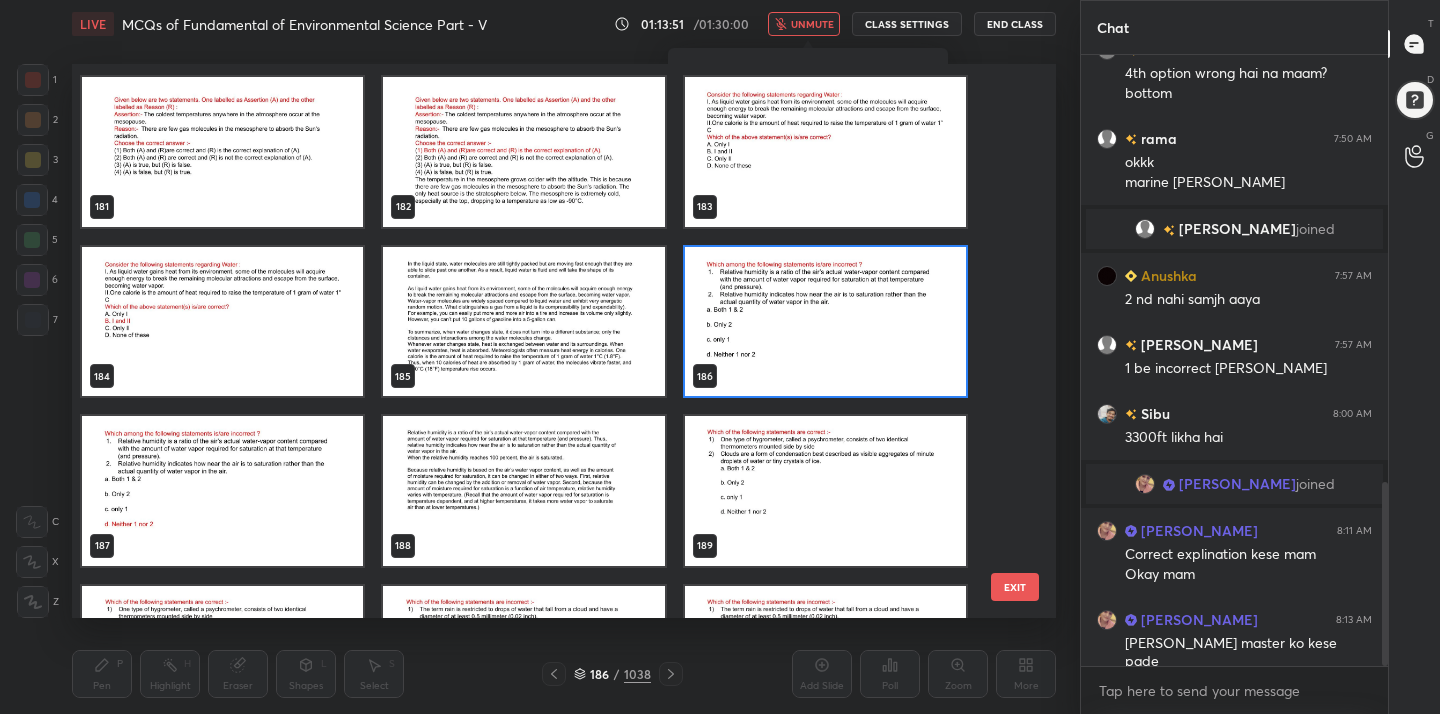 click at bounding box center (825, 322) 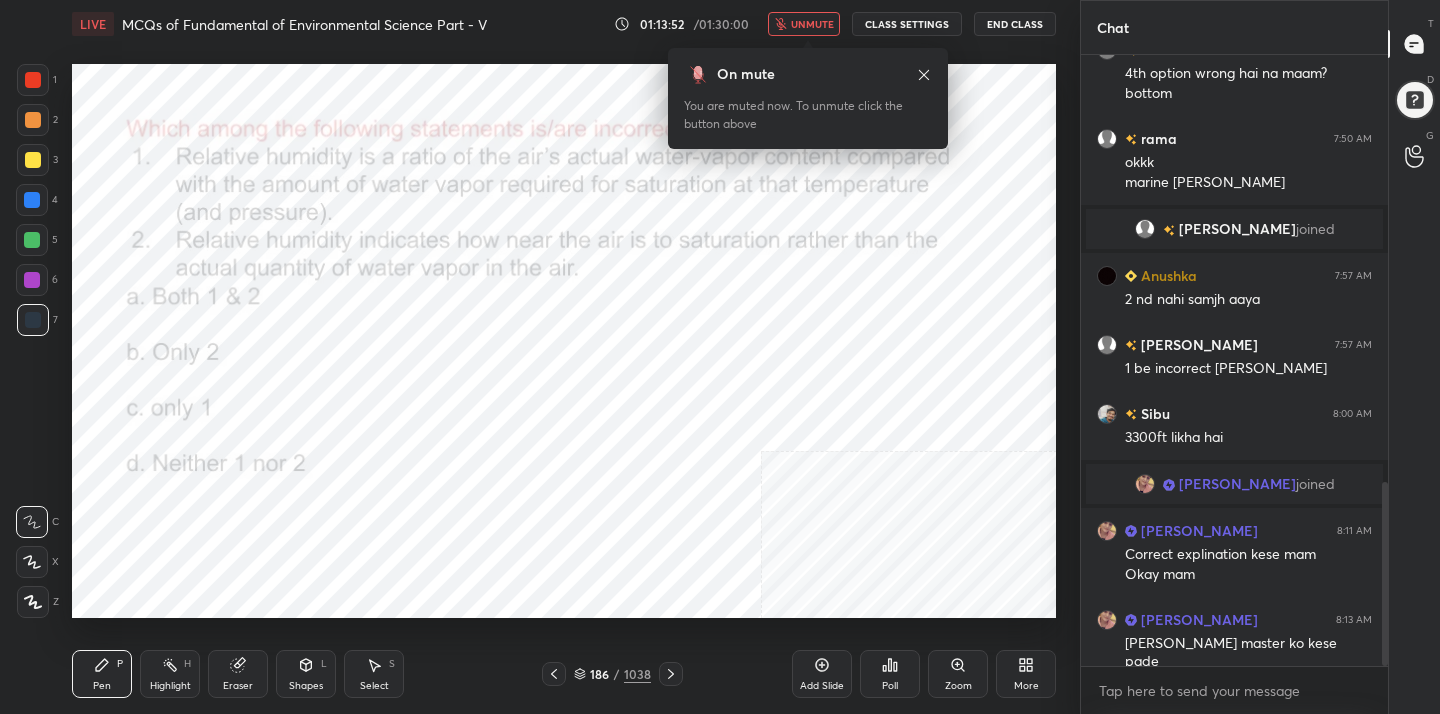 click at bounding box center [825, 322] 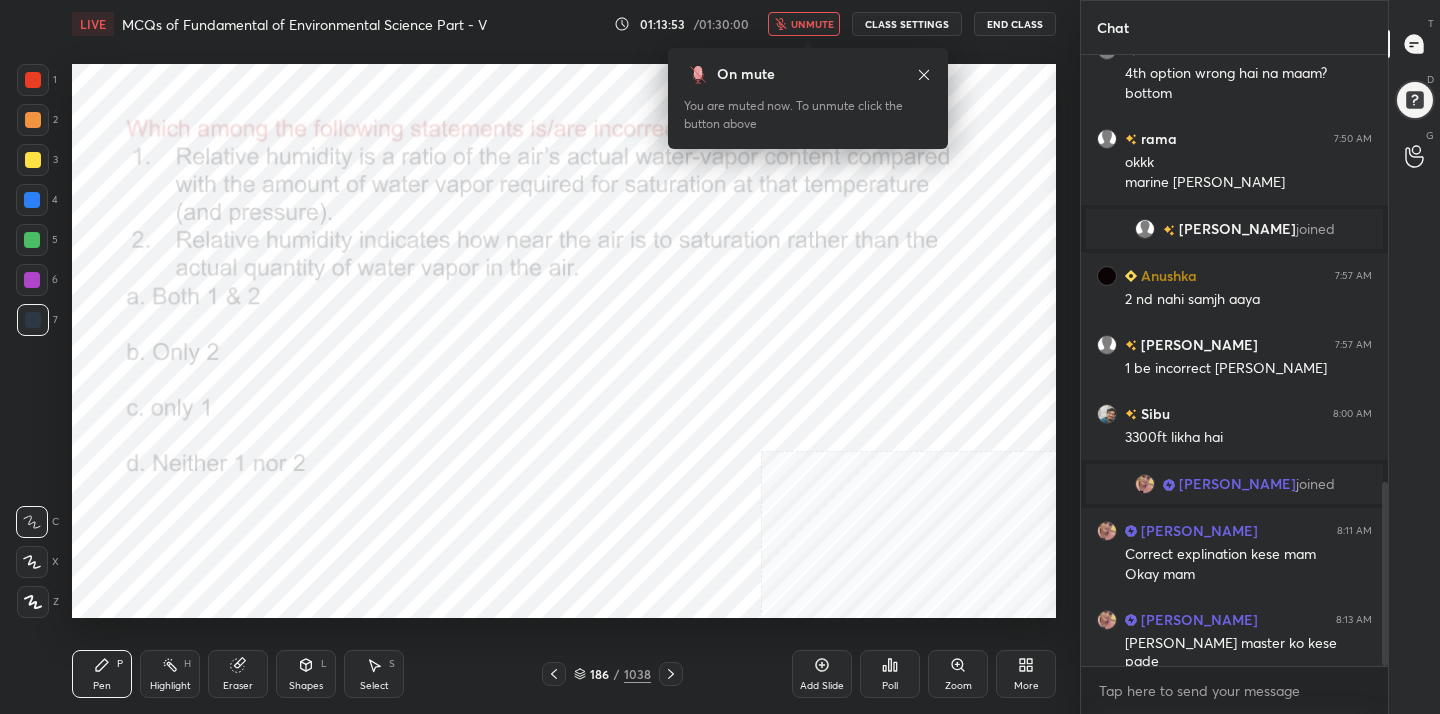 click on "Poll" at bounding box center (890, 686) 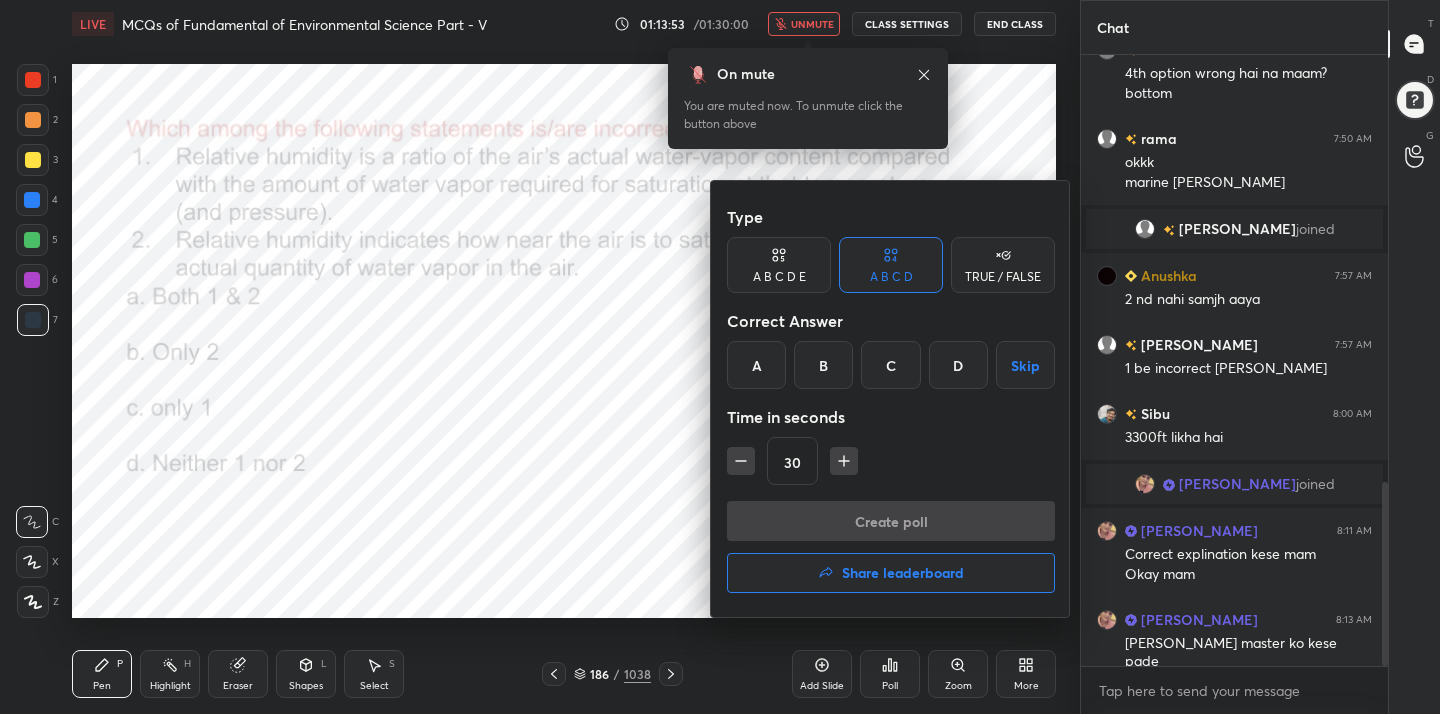 click on "D" at bounding box center [958, 365] 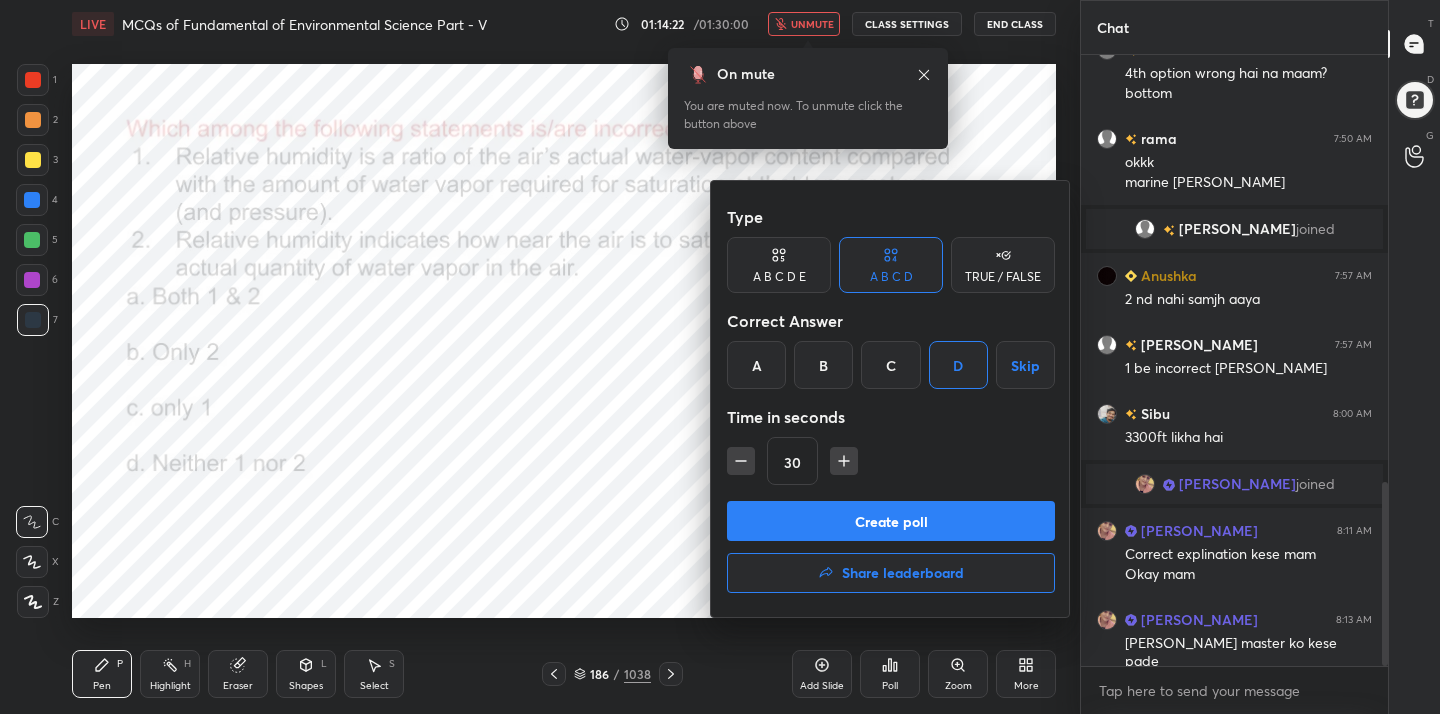 click on "Create poll" at bounding box center [891, 521] 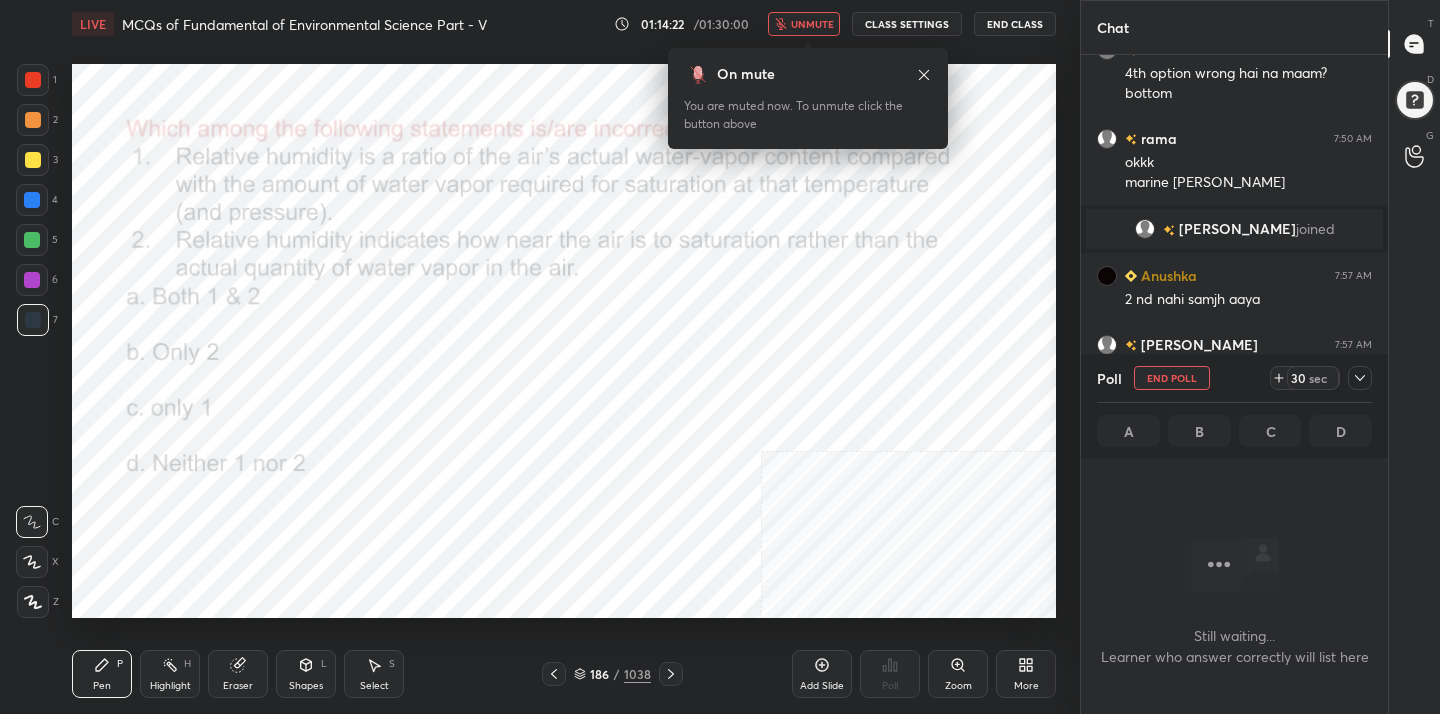 scroll, scrollTop: 377, scrollLeft: 301, axis: both 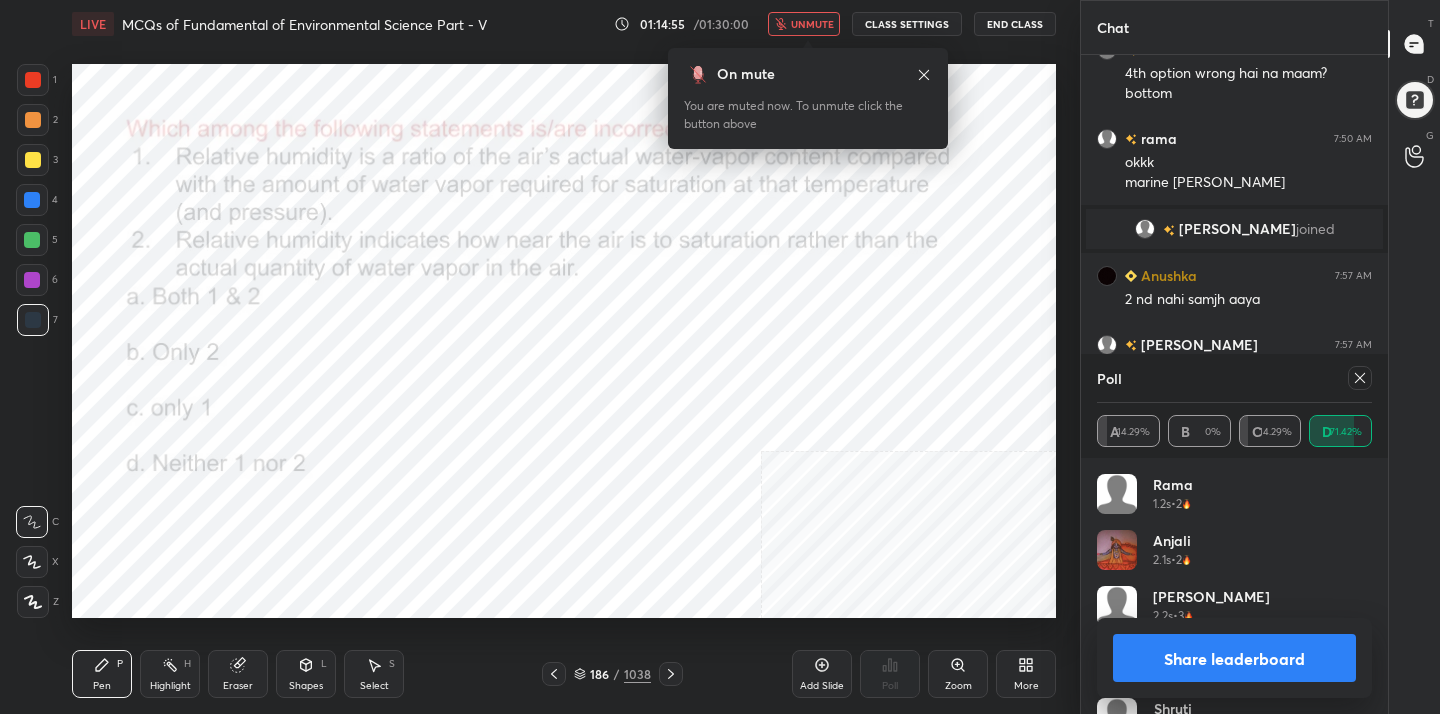 click at bounding box center [1360, 378] 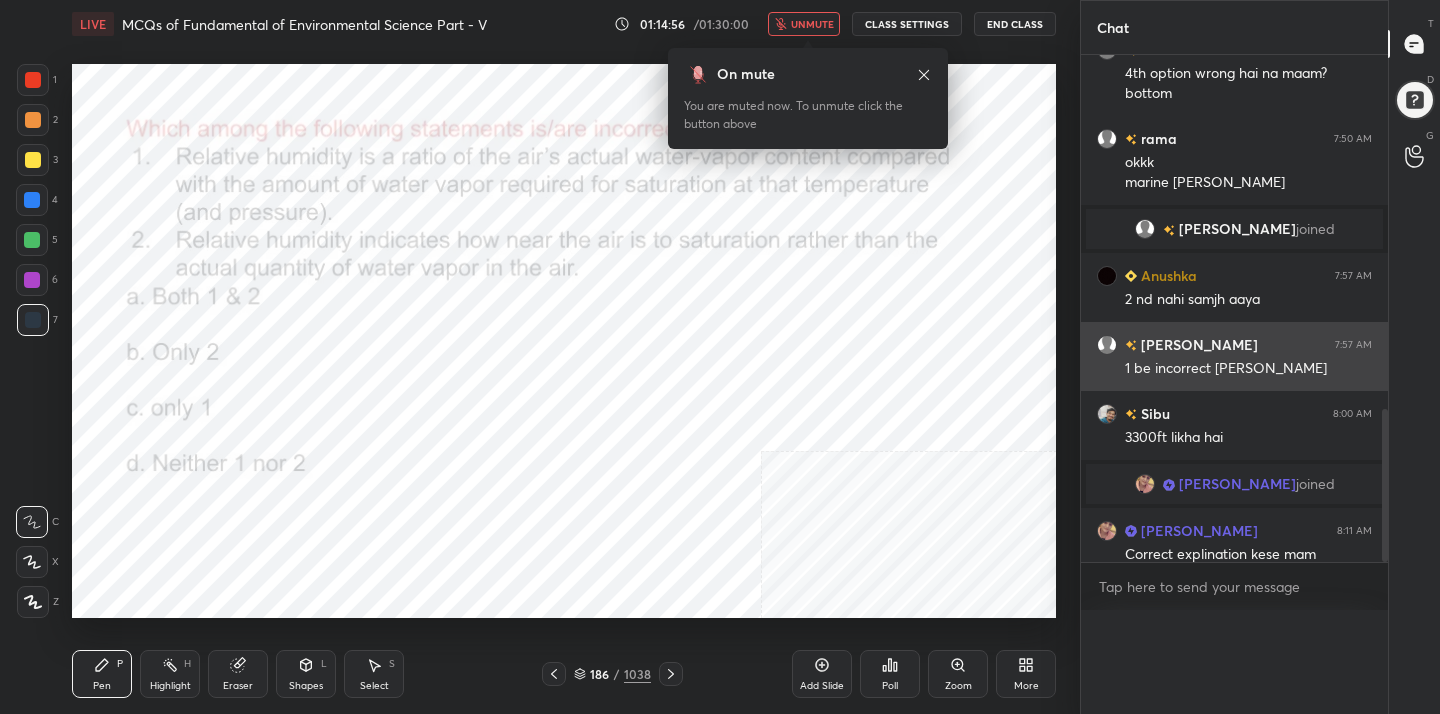 scroll, scrollTop: 0, scrollLeft: 0, axis: both 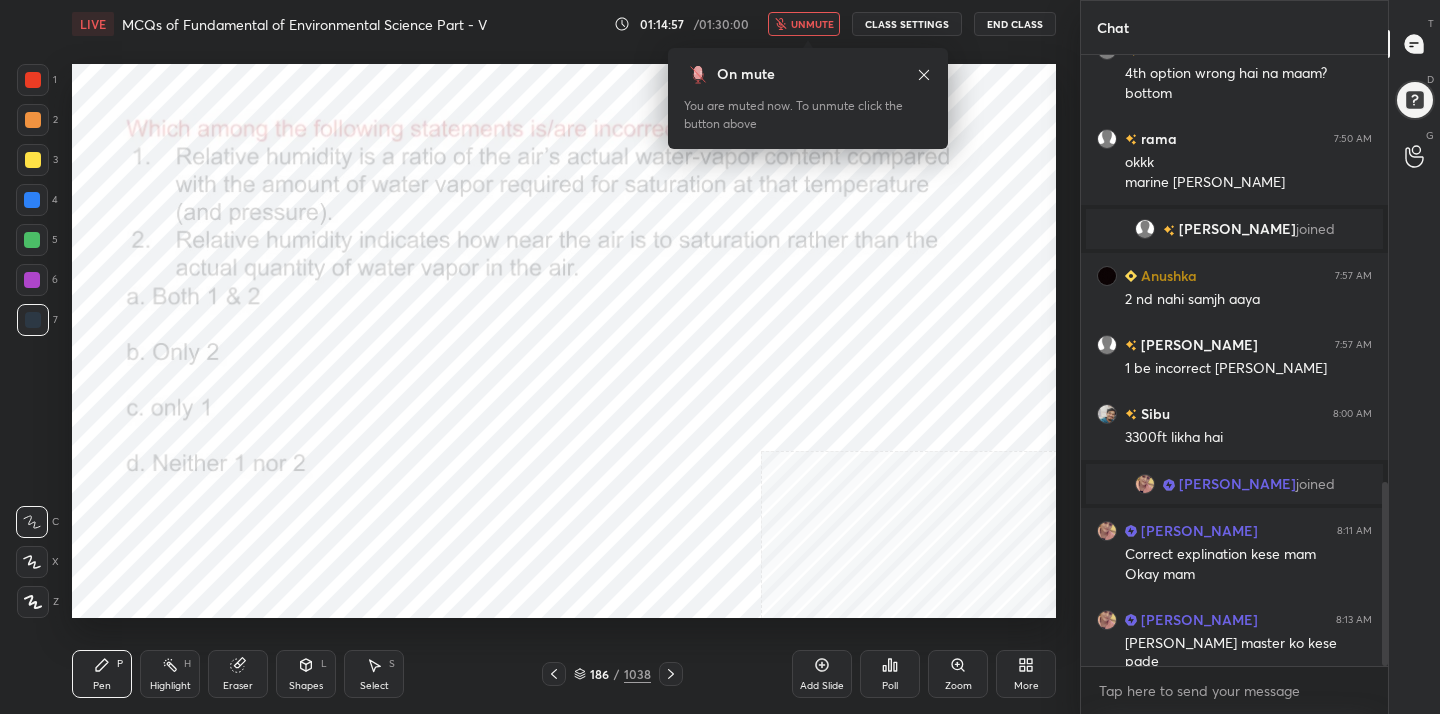 click on "unmute" at bounding box center [804, 24] 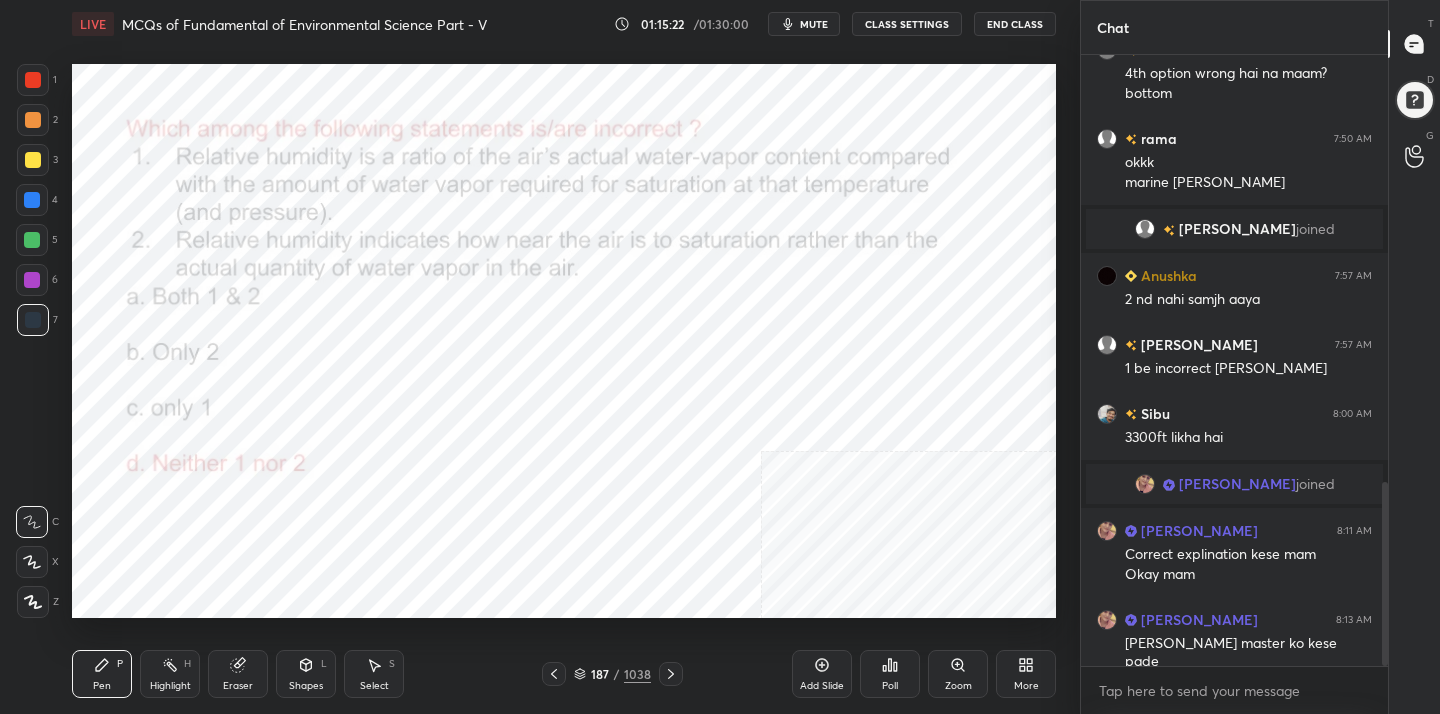 click on "mute" at bounding box center [814, 24] 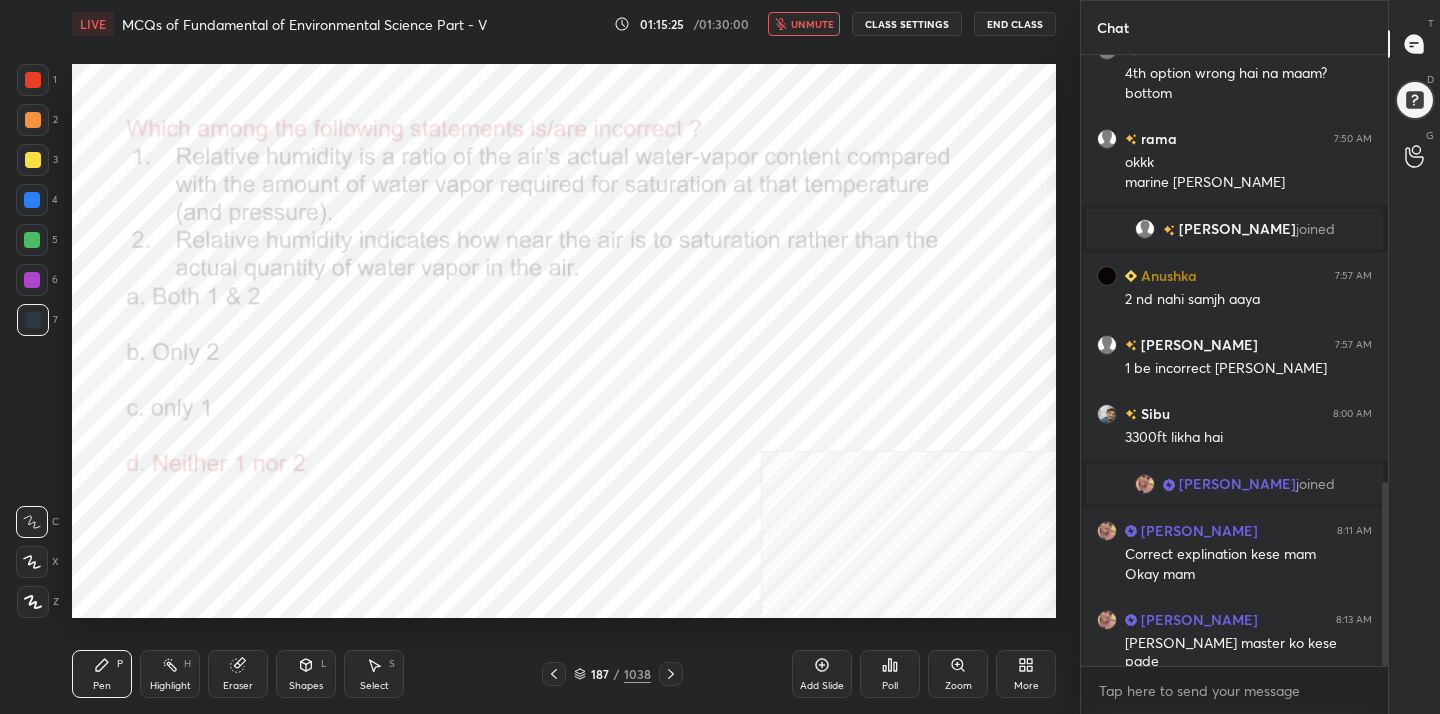 click 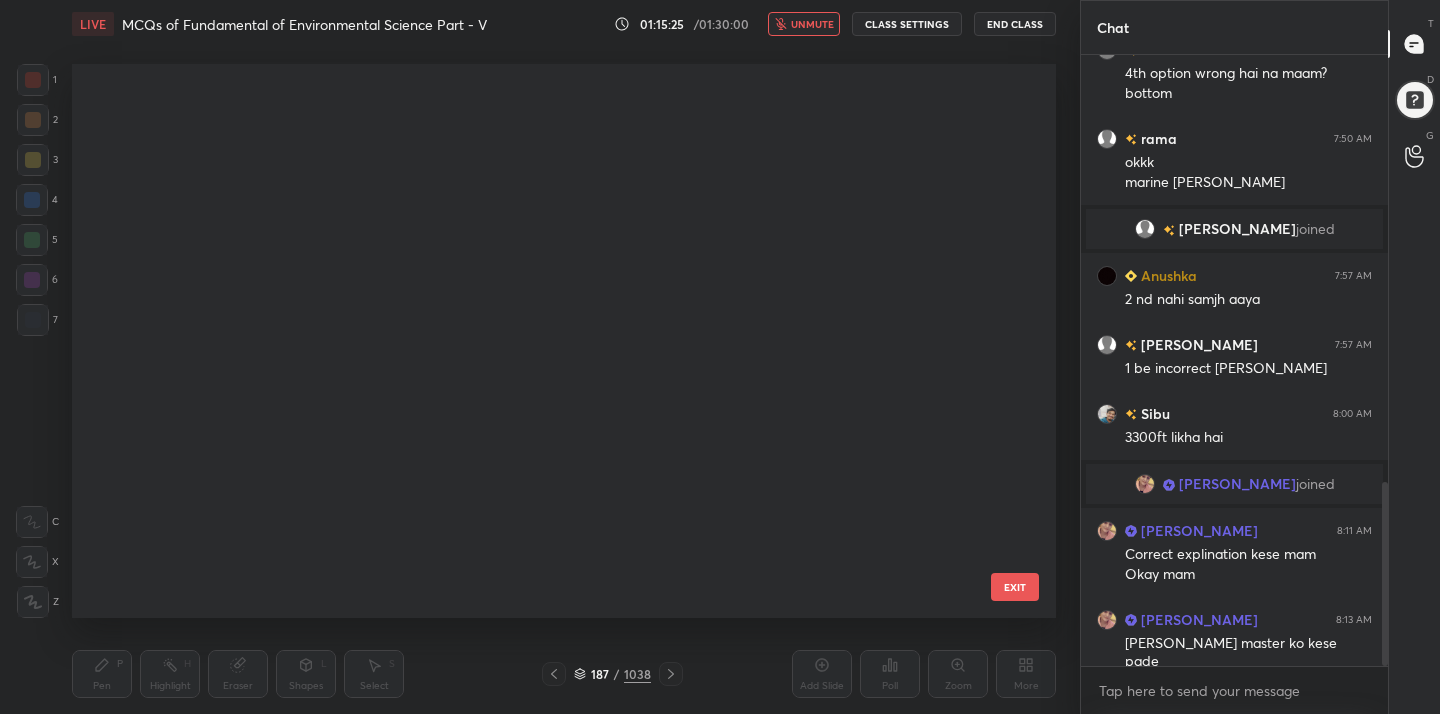 scroll, scrollTop: 10125, scrollLeft: 0, axis: vertical 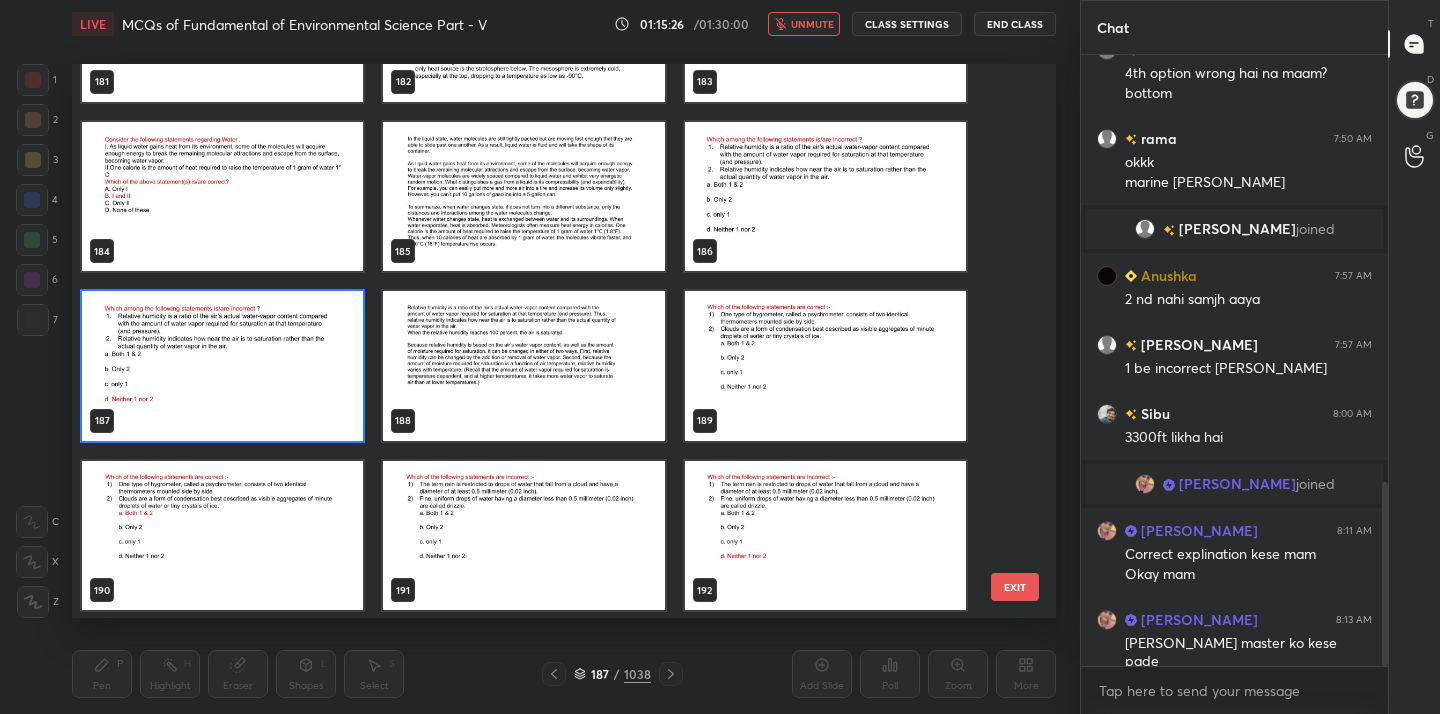 click at bounding box center [825, 366] 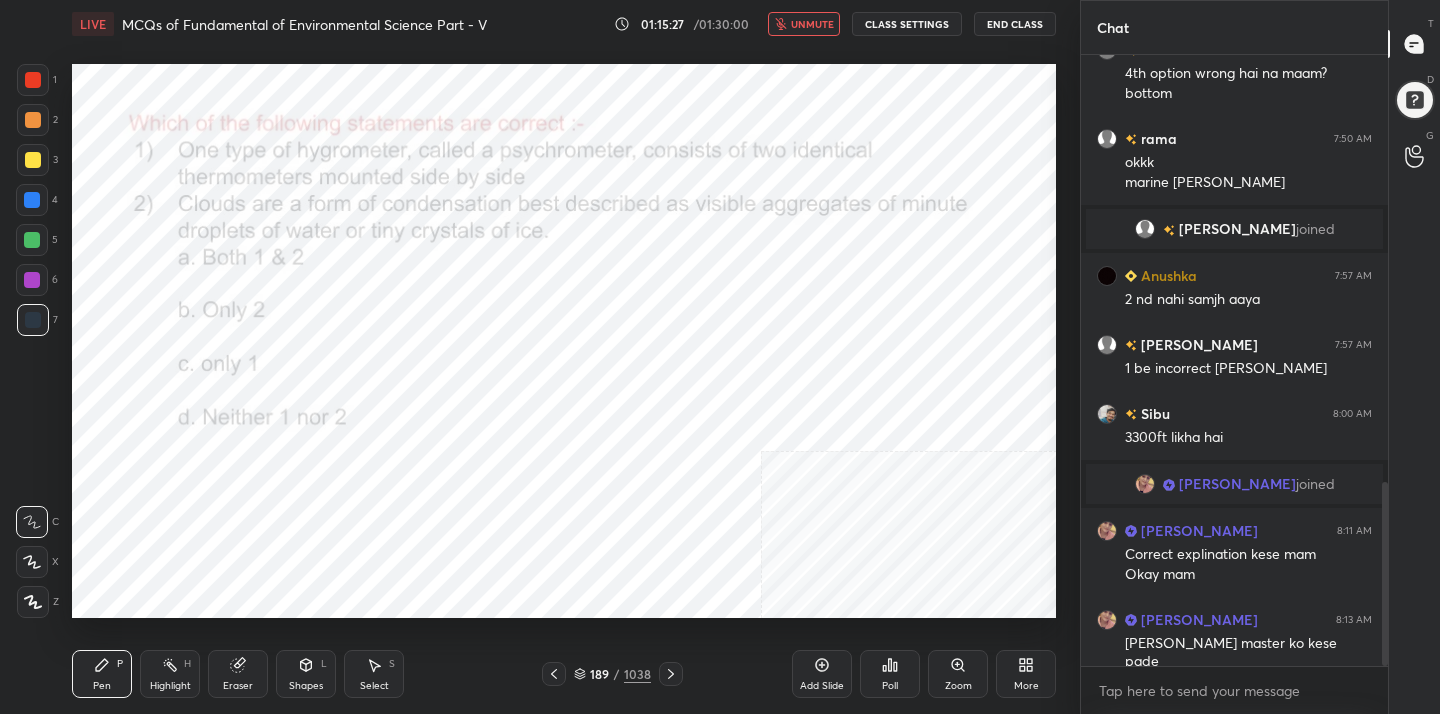 click at bounding box center [825, 366] 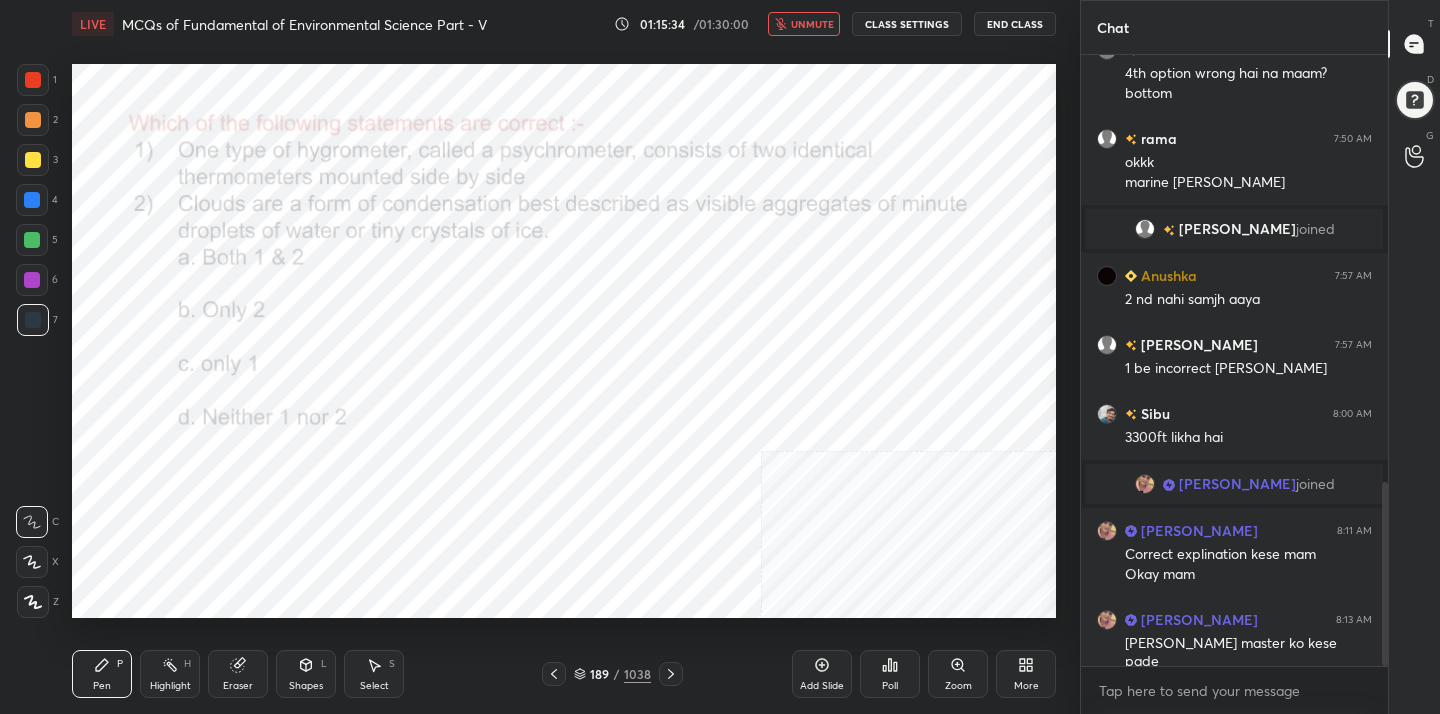 click 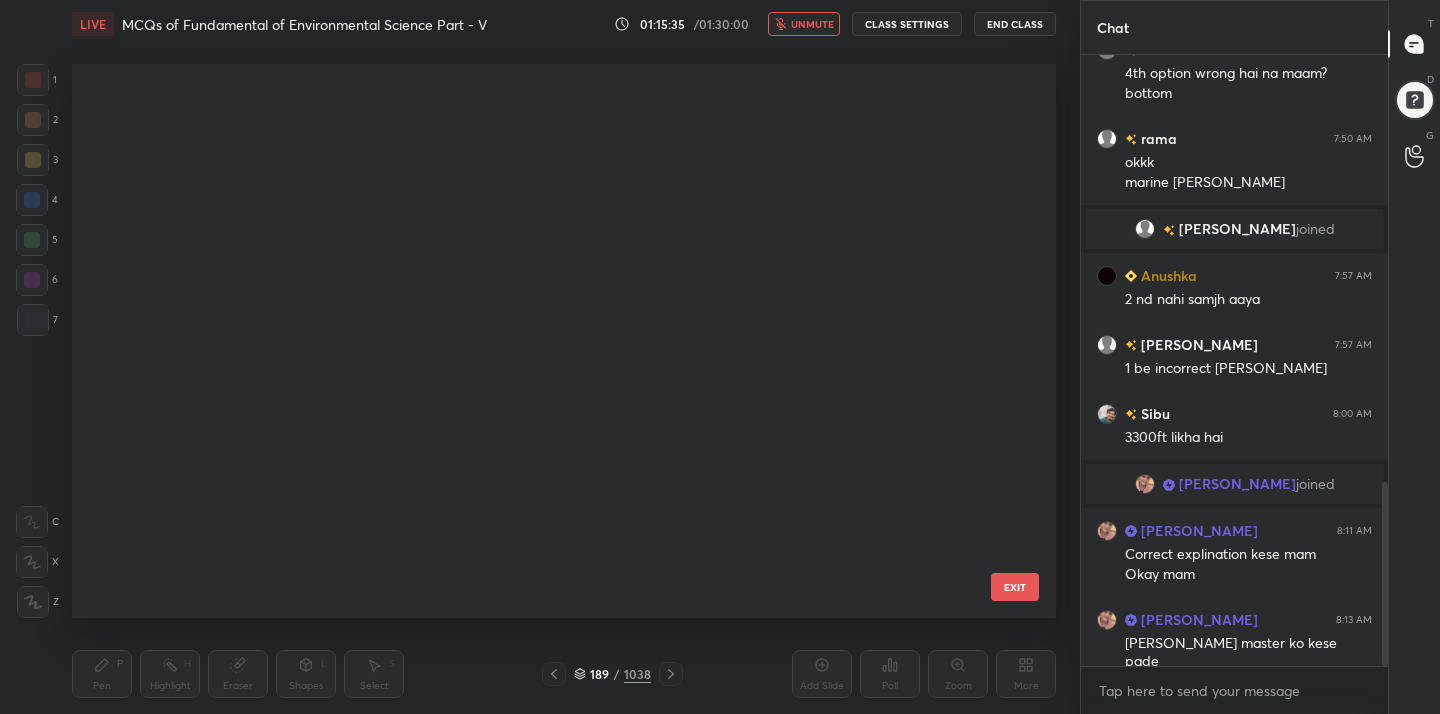 scroll, scrollTop: 10125, scrollLeft: 0, axis: vertical 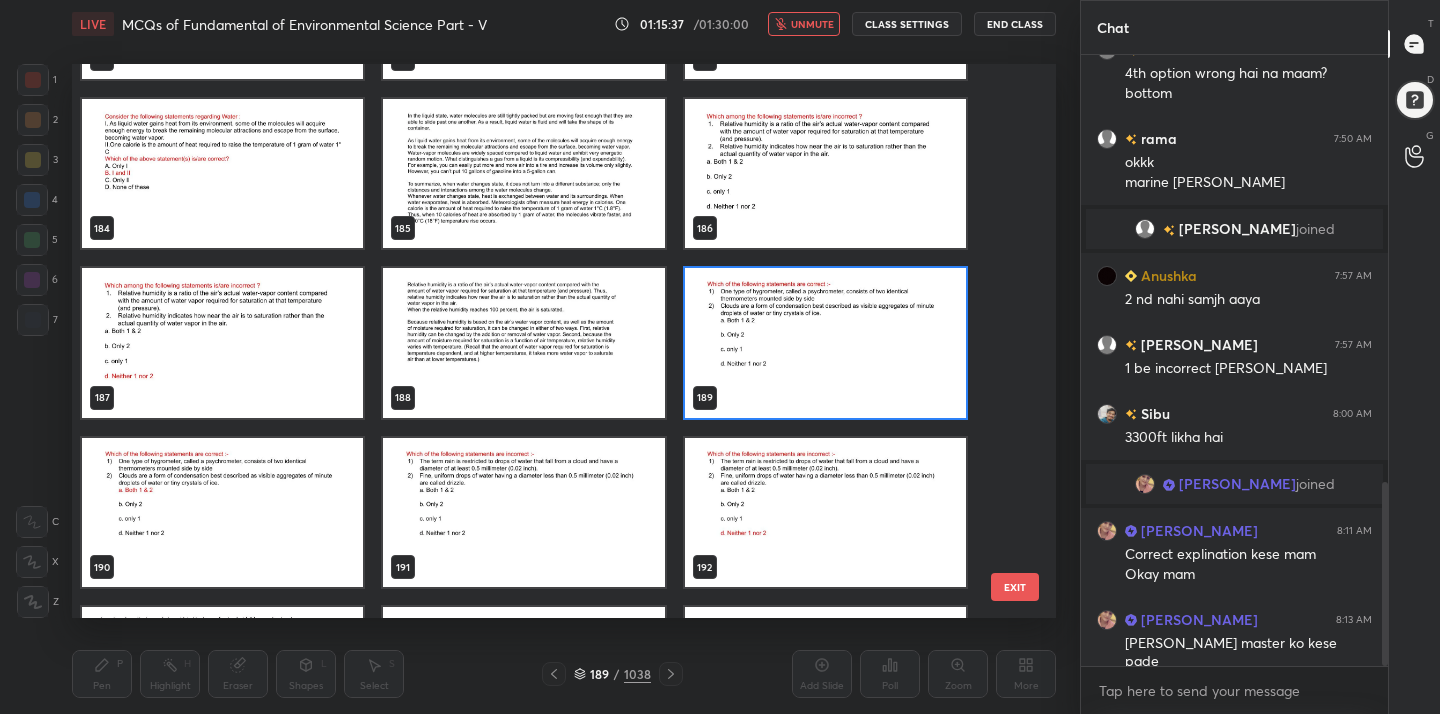 click at bounding box center (825, 343) 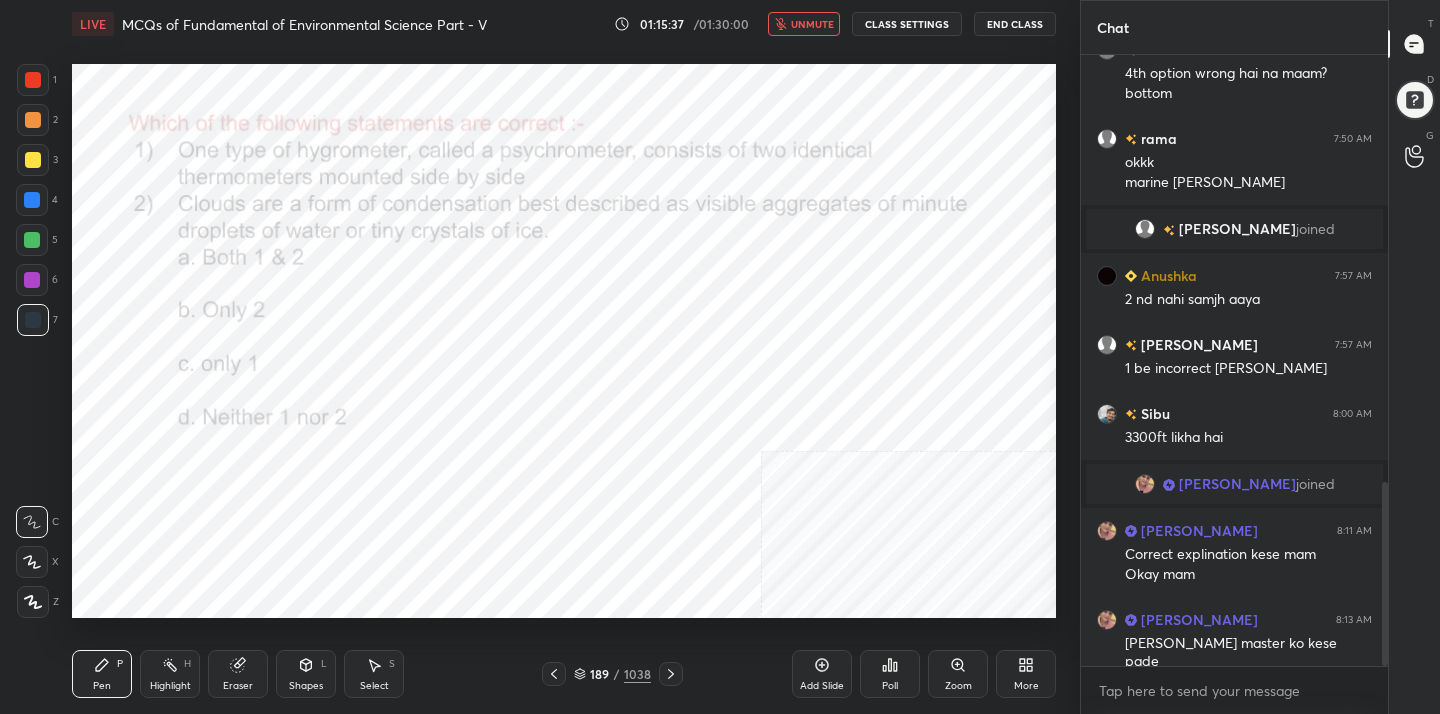 click at bounding box center (825, 343) 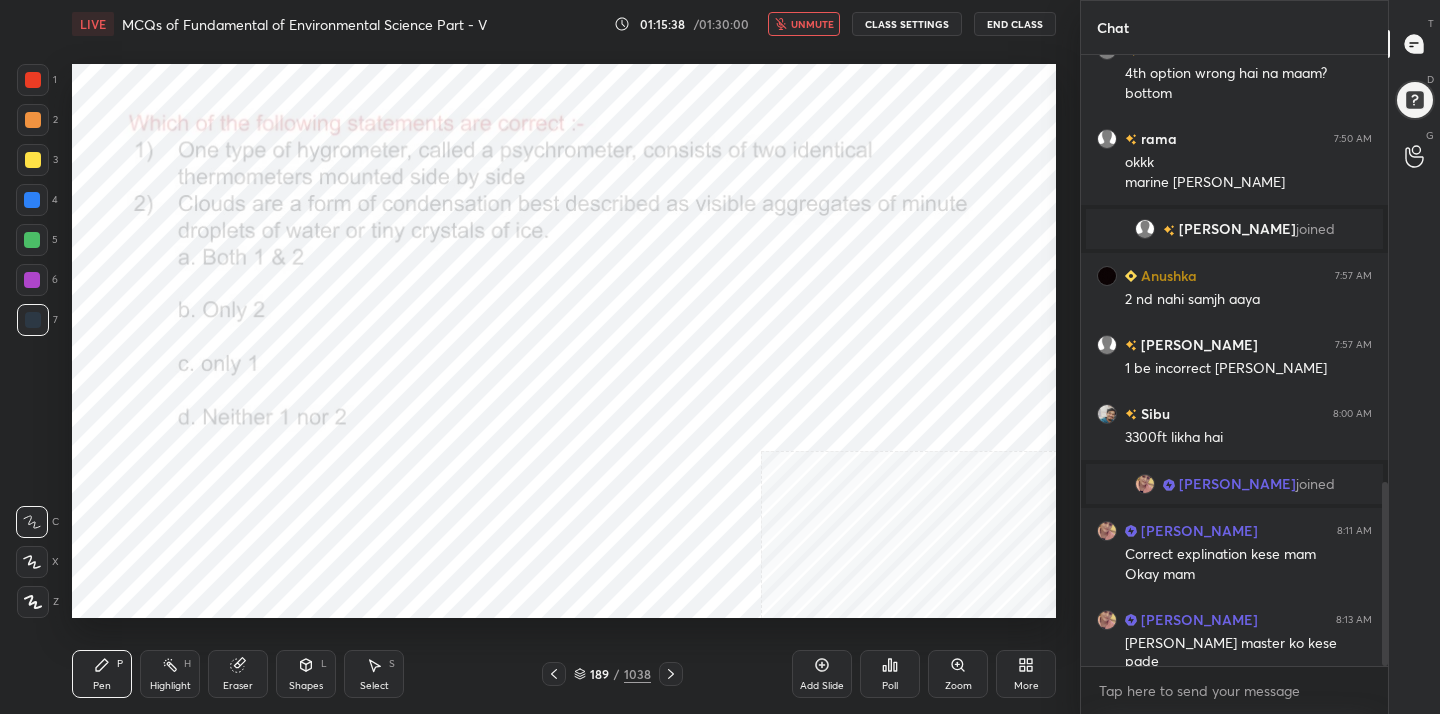 click on "Poll" at bounding box center [890, 686] 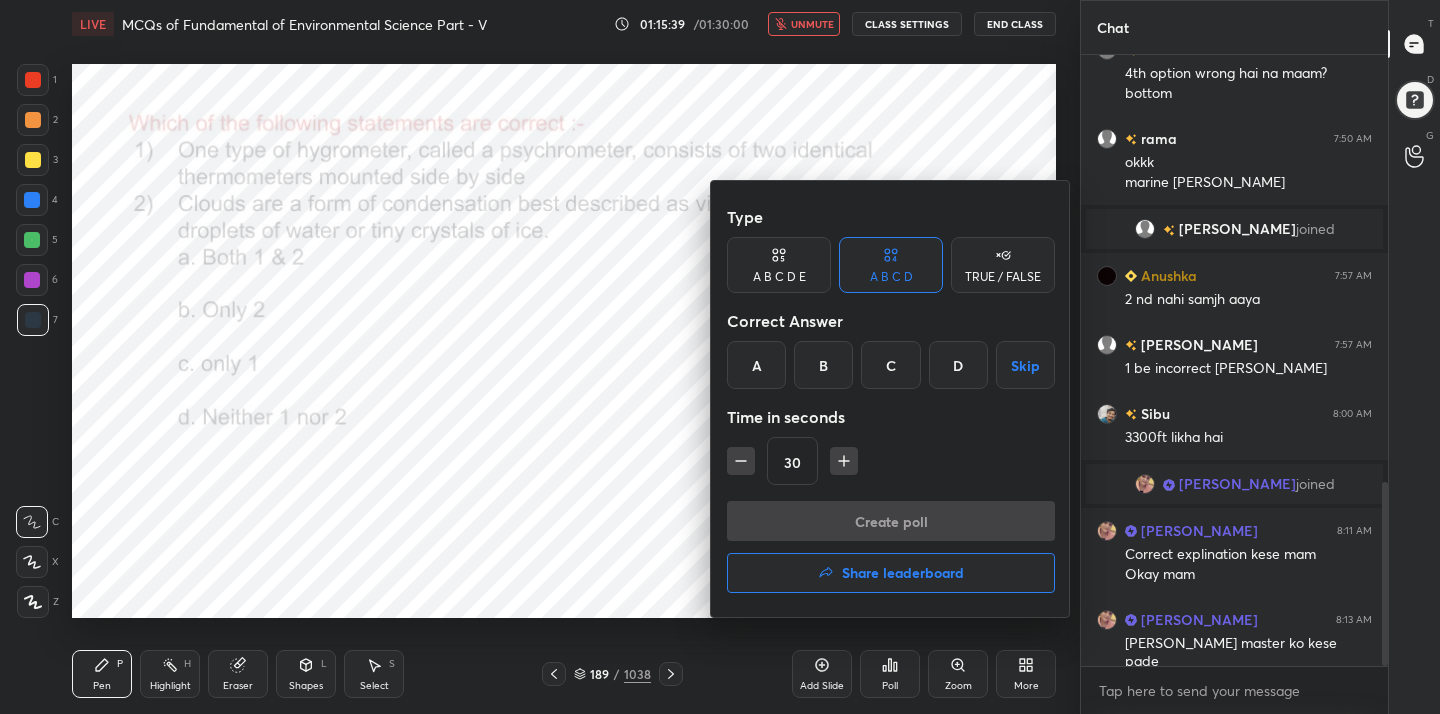 click on "A" at bounding box center [756, 365] 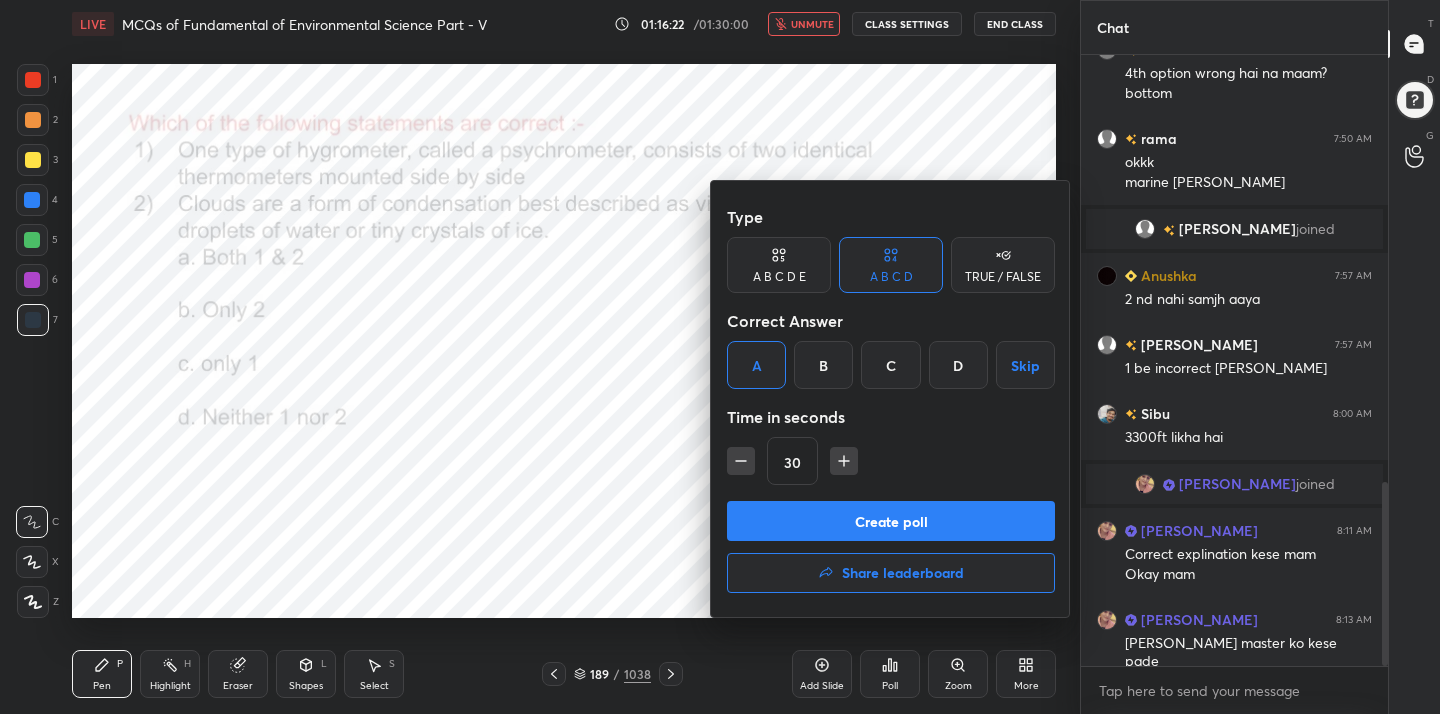 click on "Create poll" at bounding box center [891, 521] 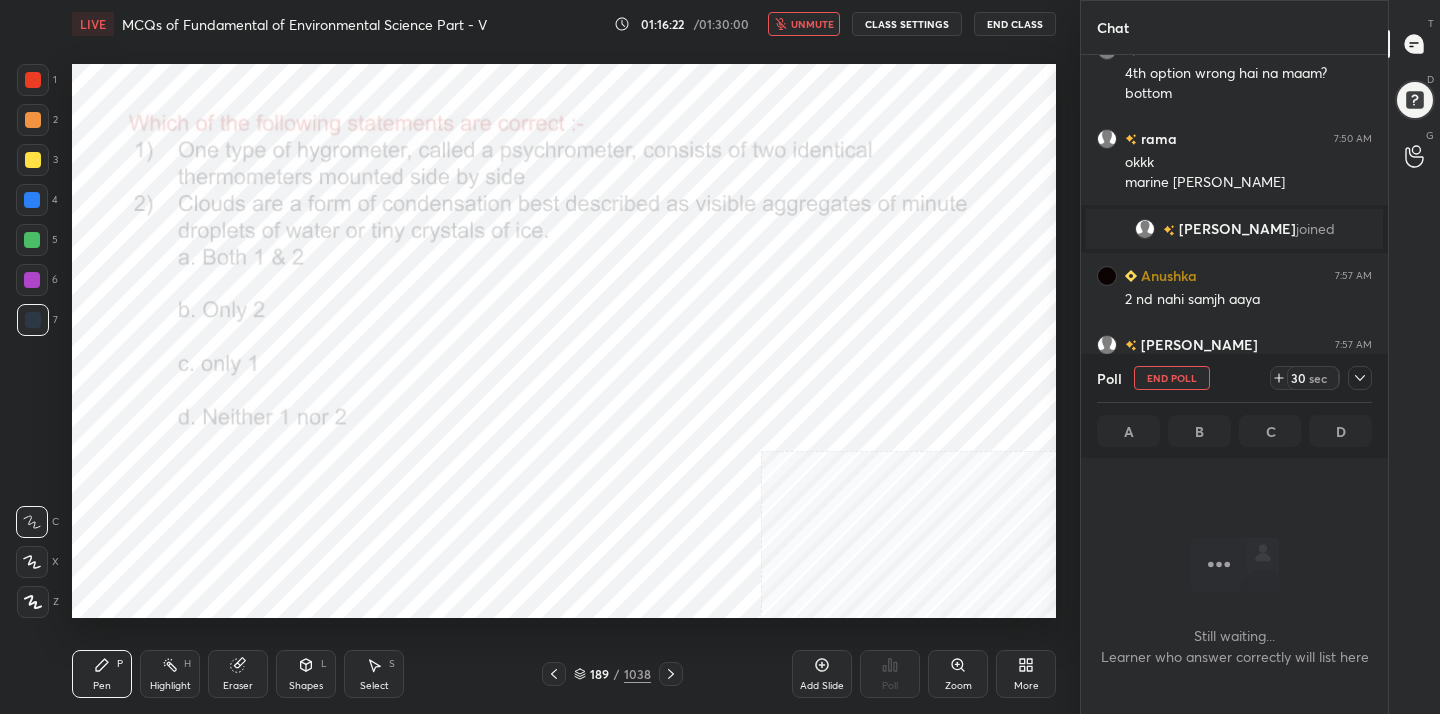 scroll, scrollTop: 387, scrollLeft: 301, axis: both 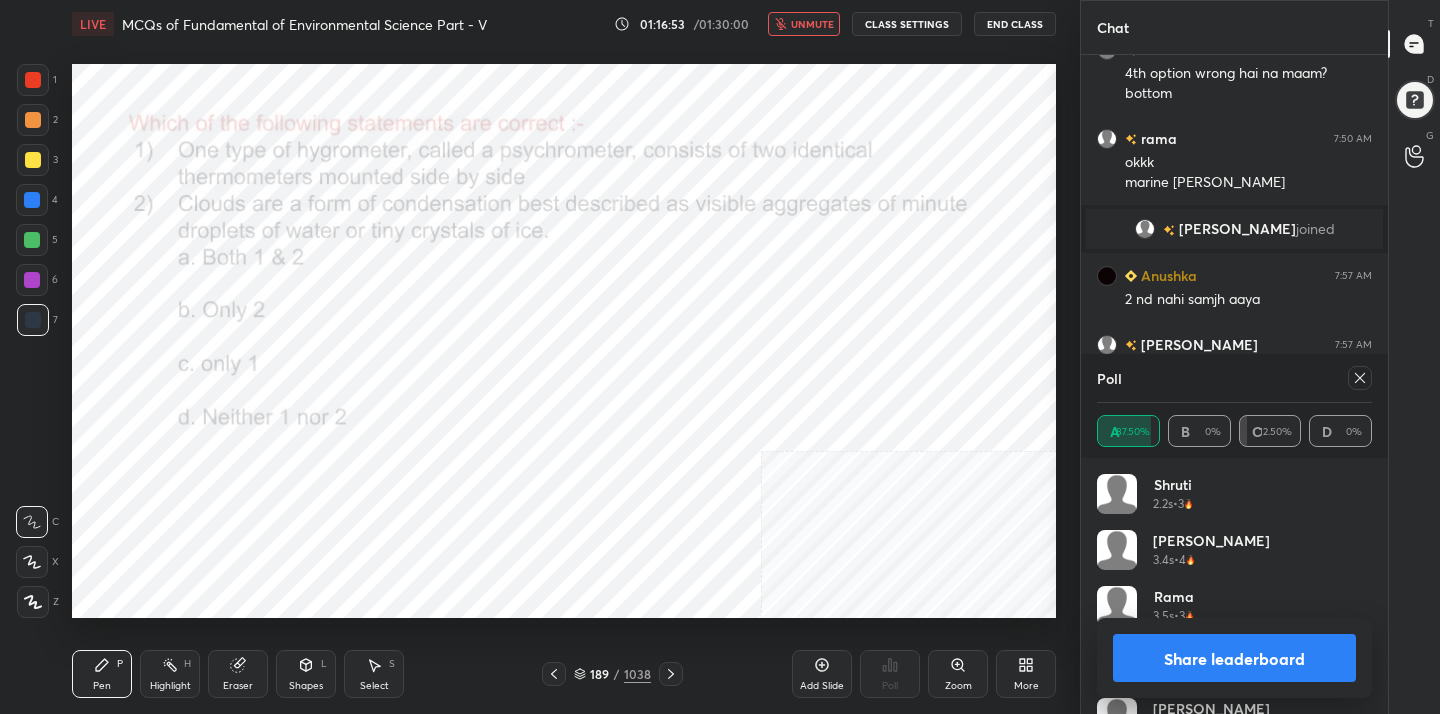click 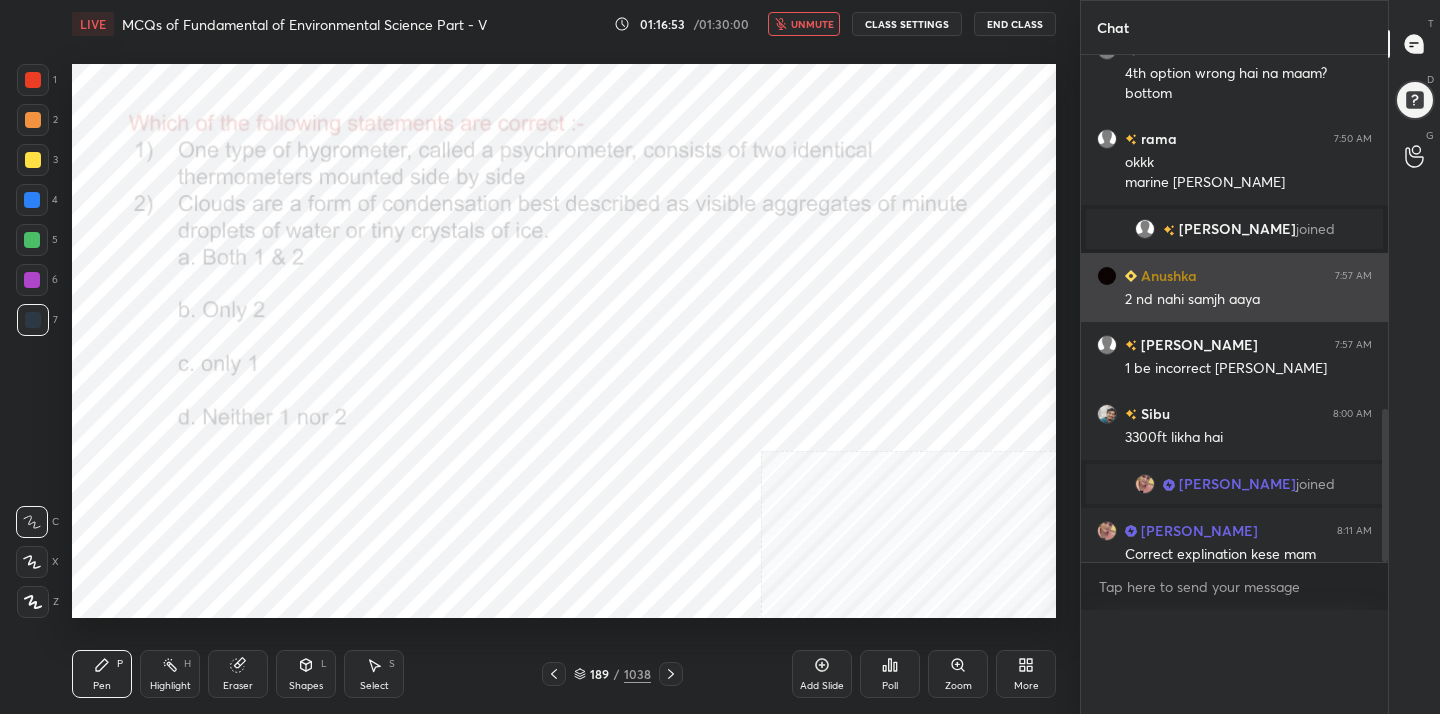 scroll, scrollTop: 0, scrollLeft: 0, axis: both 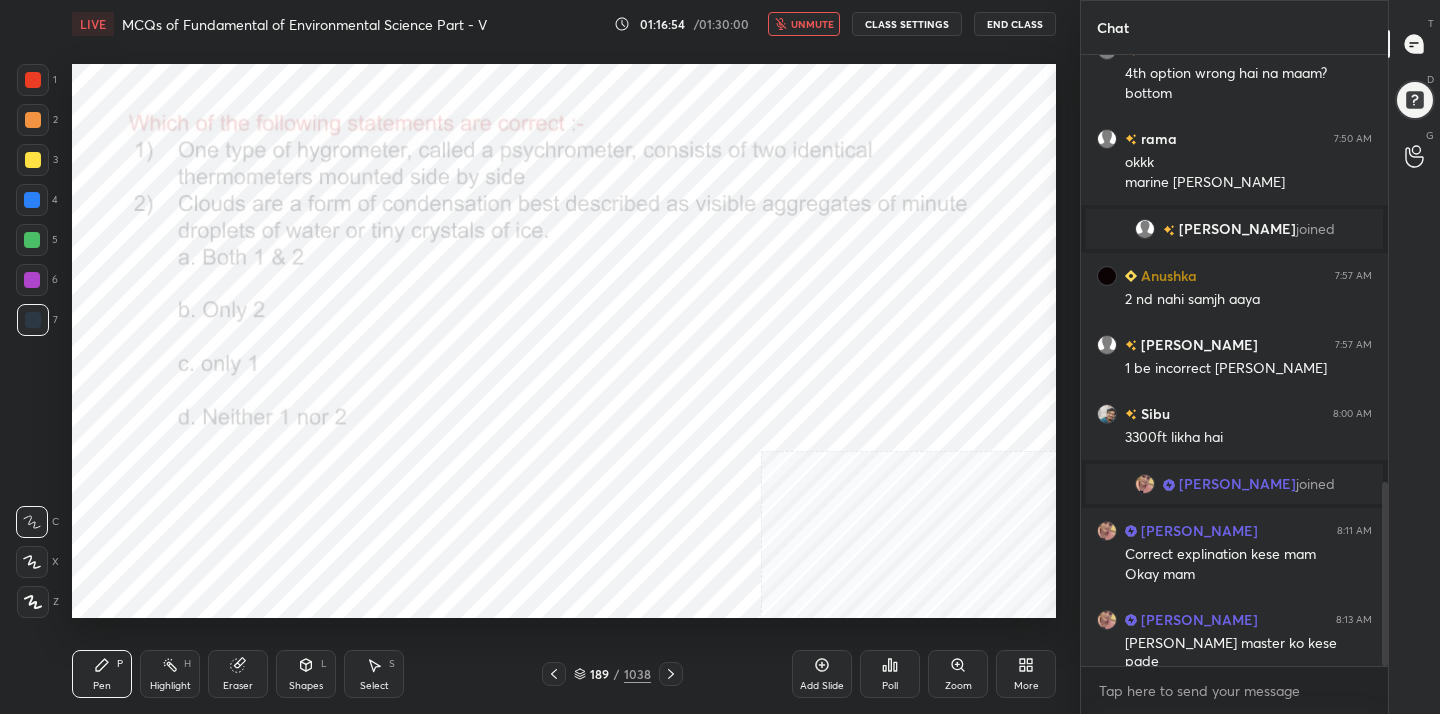 click on "unmute" at bounding box center [804, 24] 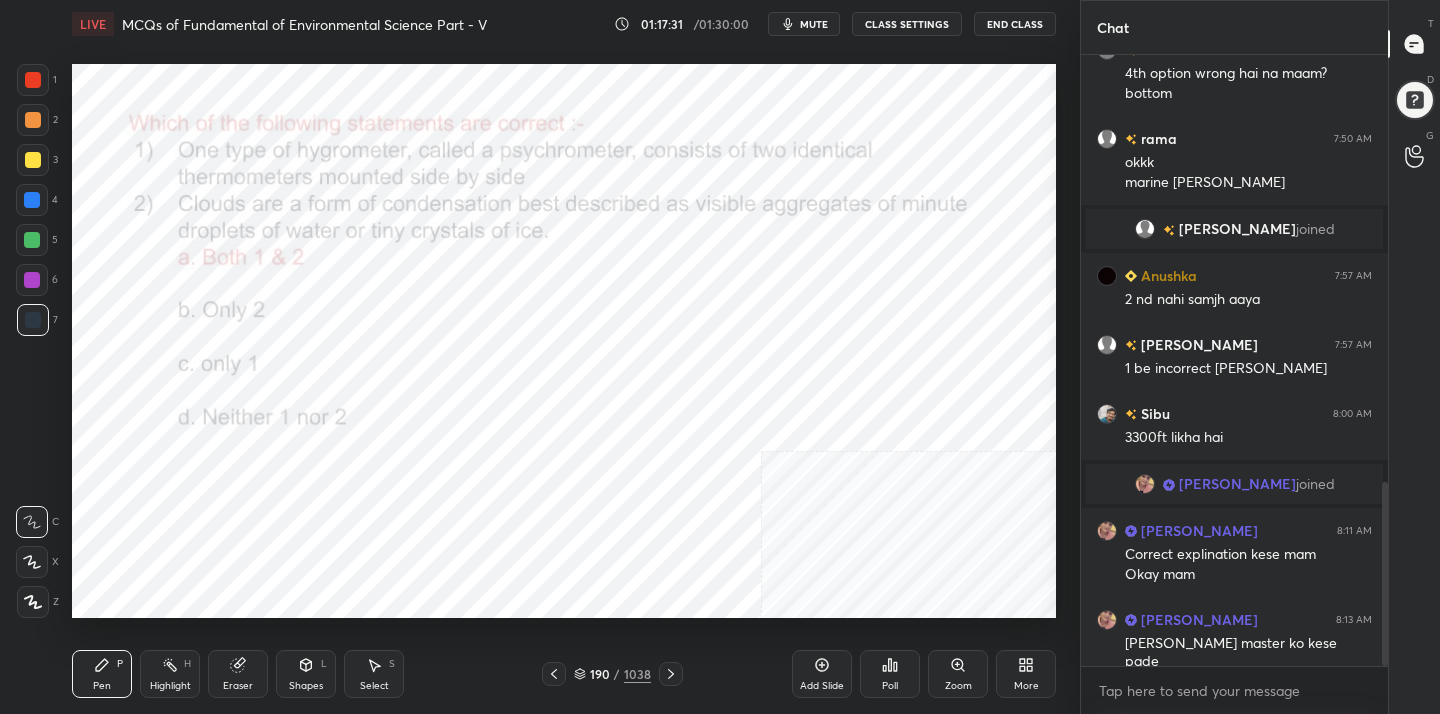 click on "190" at bounding box center [600, 674] 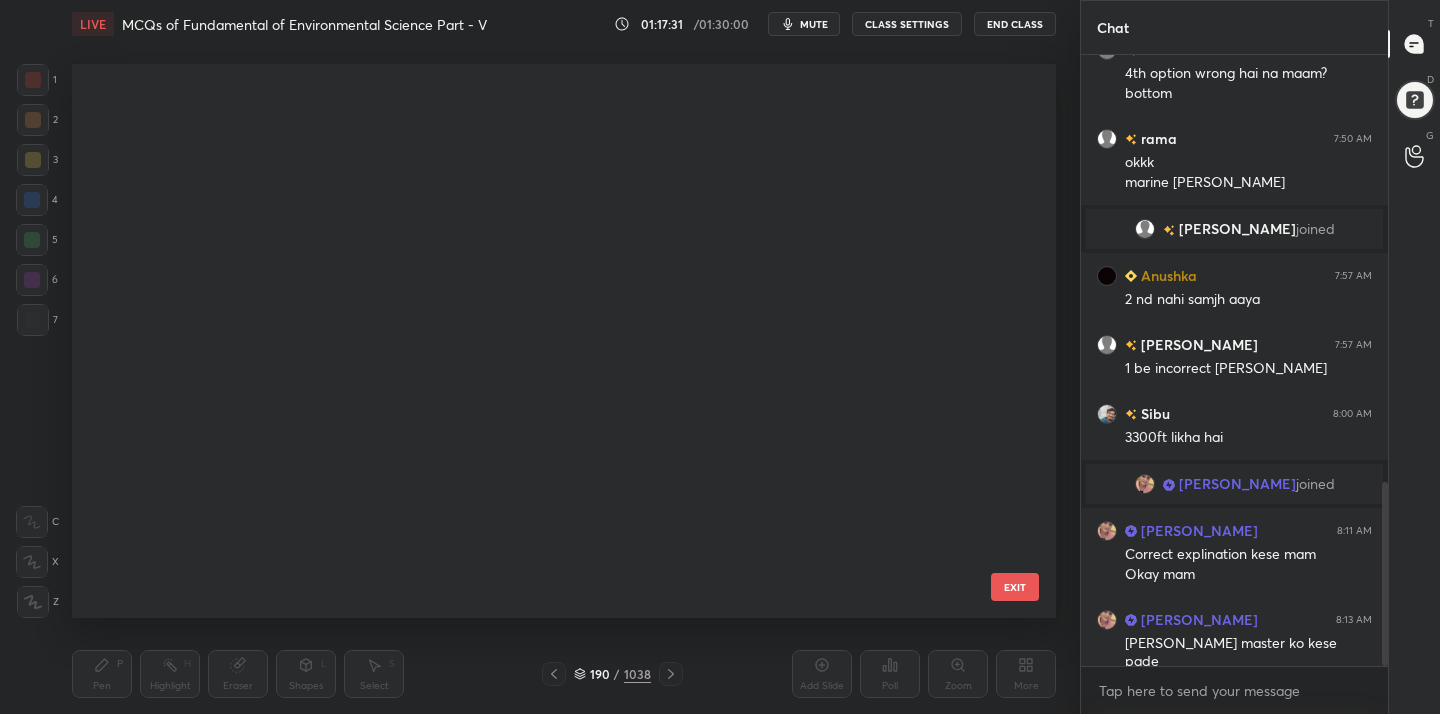 scroll, scrollTop: 10294, scrollLeft: 0, axis: vertical 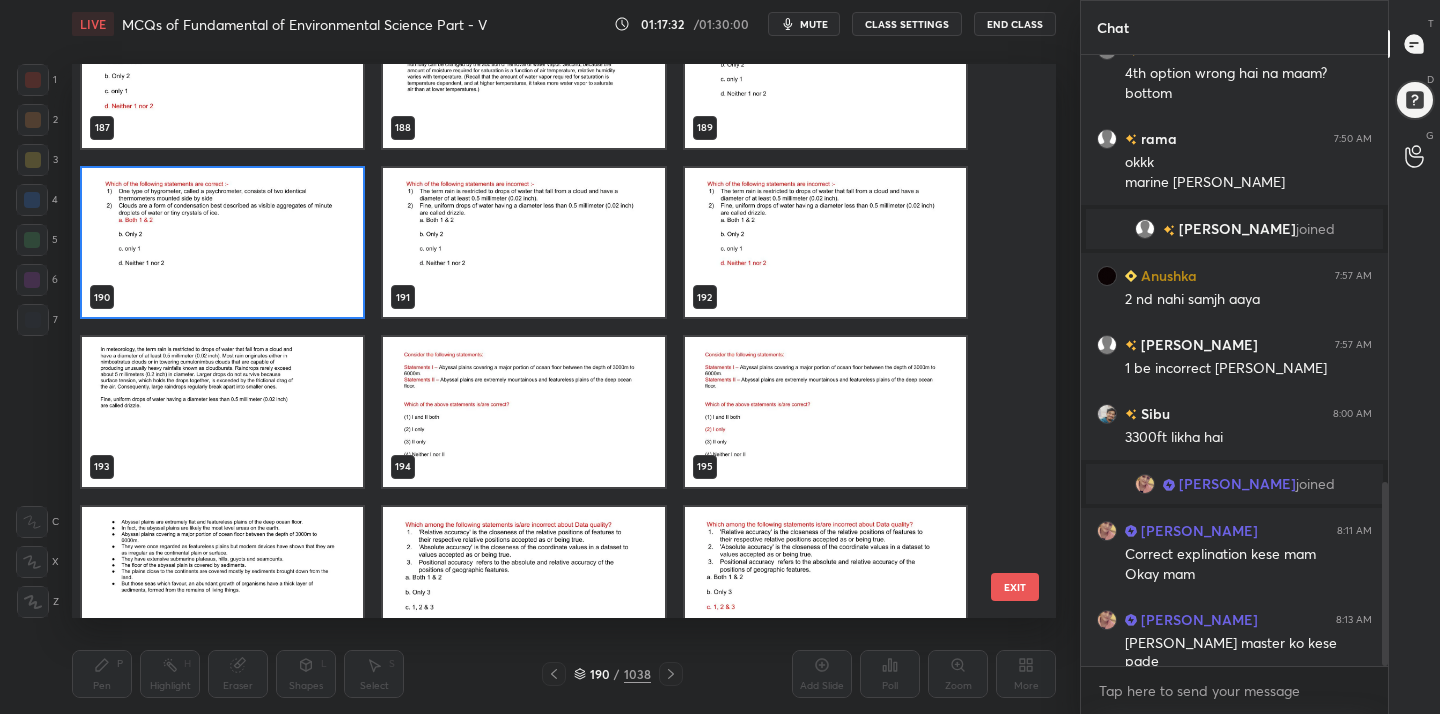 click at bounding box center (523, 243) 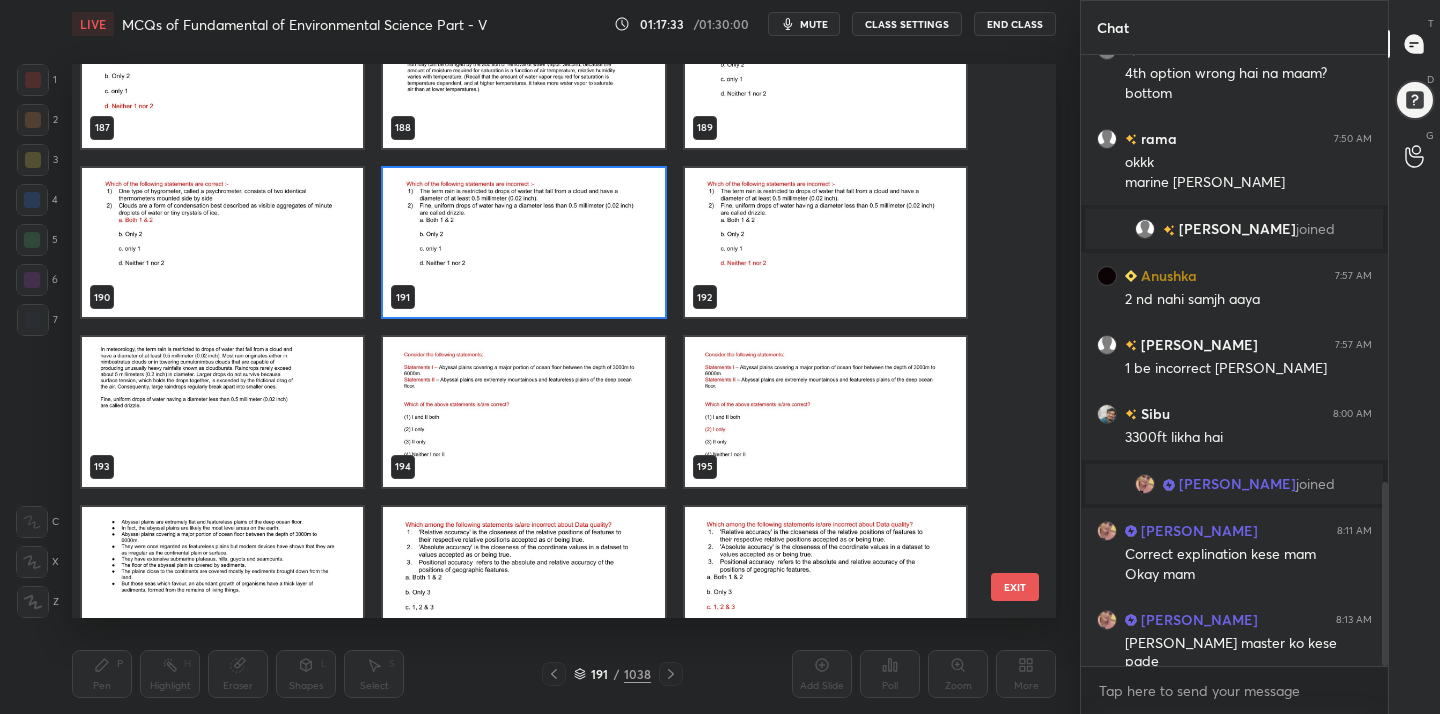 click at bounding box center (523, 243) 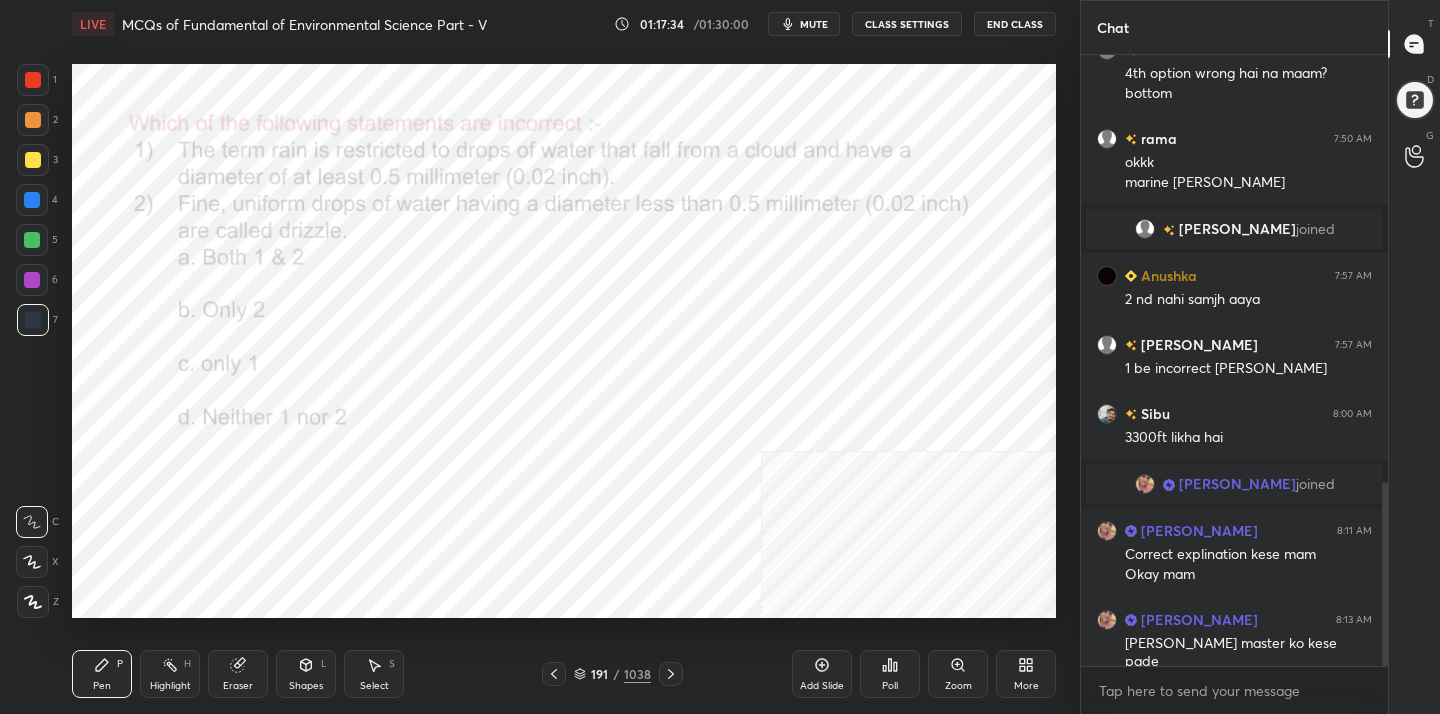 click on "mute" at bounding box center (804, 24) 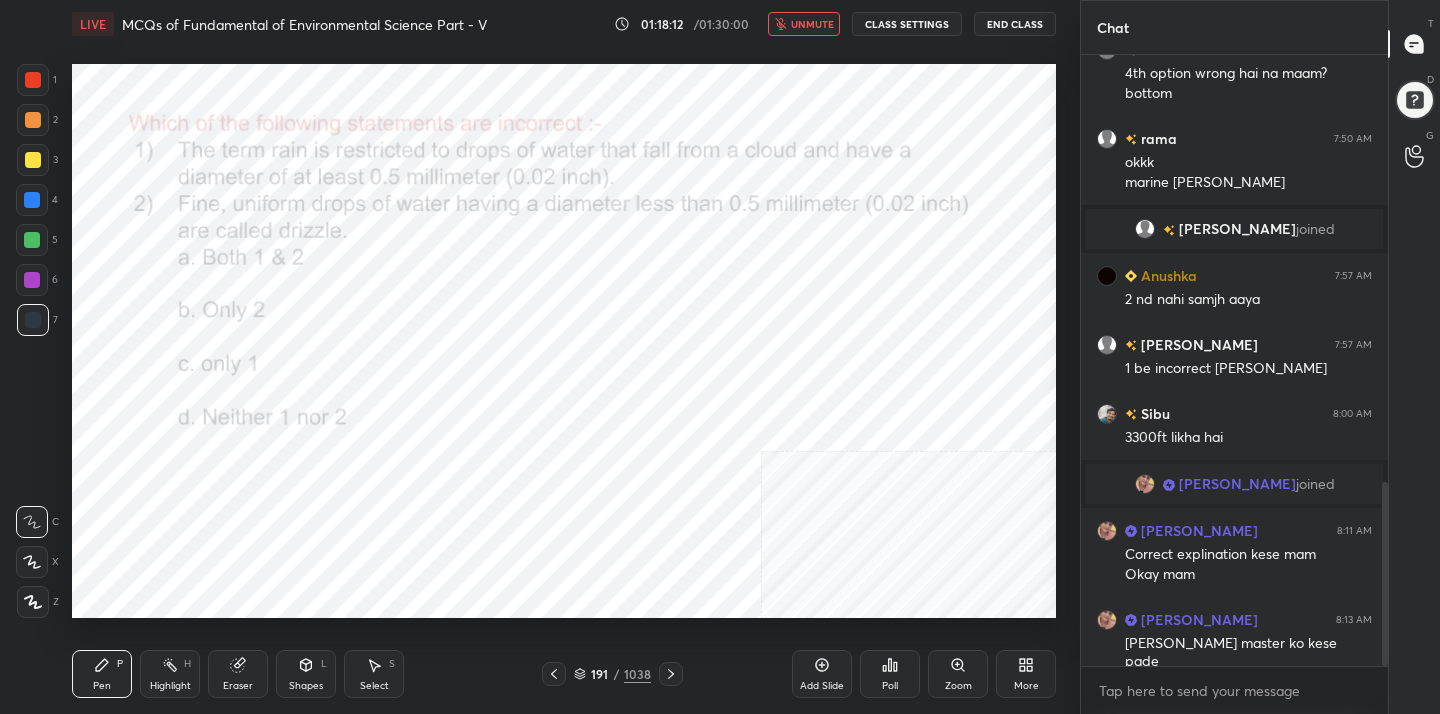 click 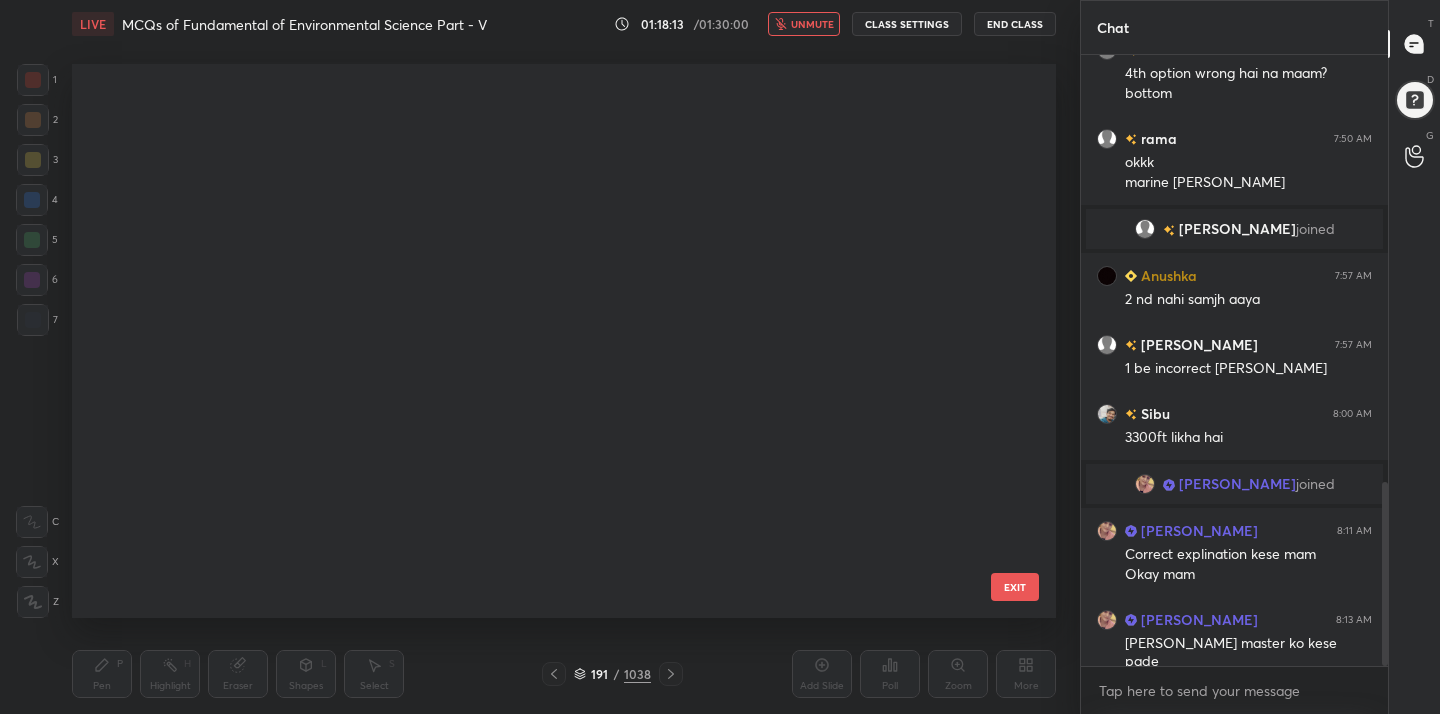 scroll, scrollTop: 10294, scrollLeft: 0, axis: vertical 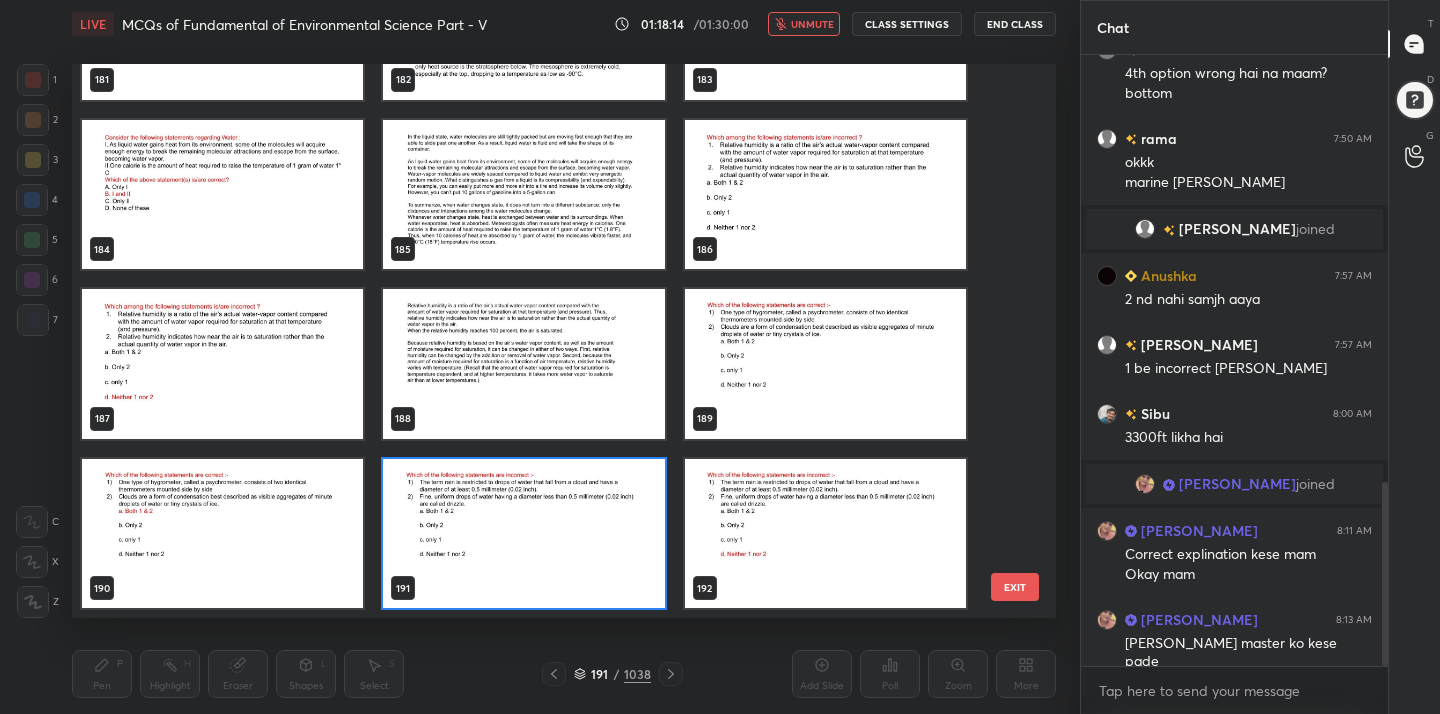 click at bounding box center (523, 534) 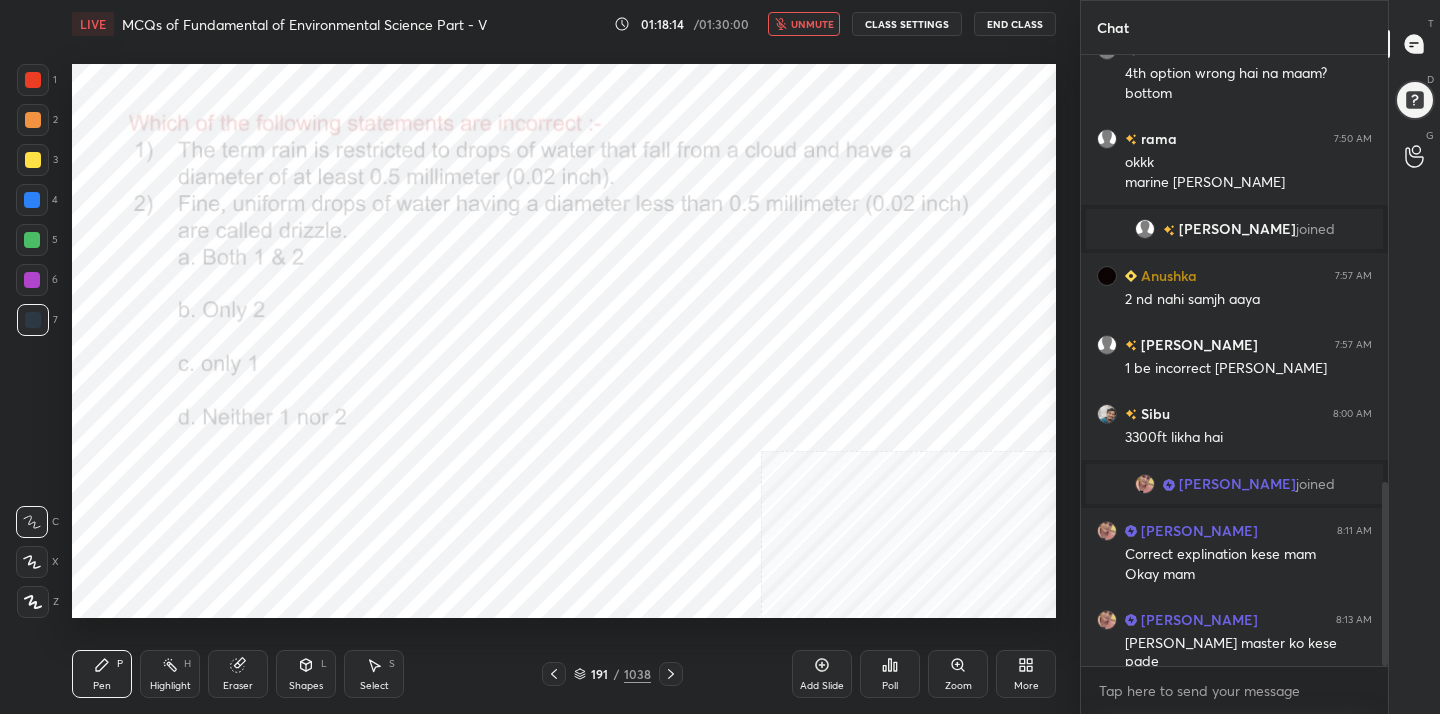 click at bounding box center (523, 534) 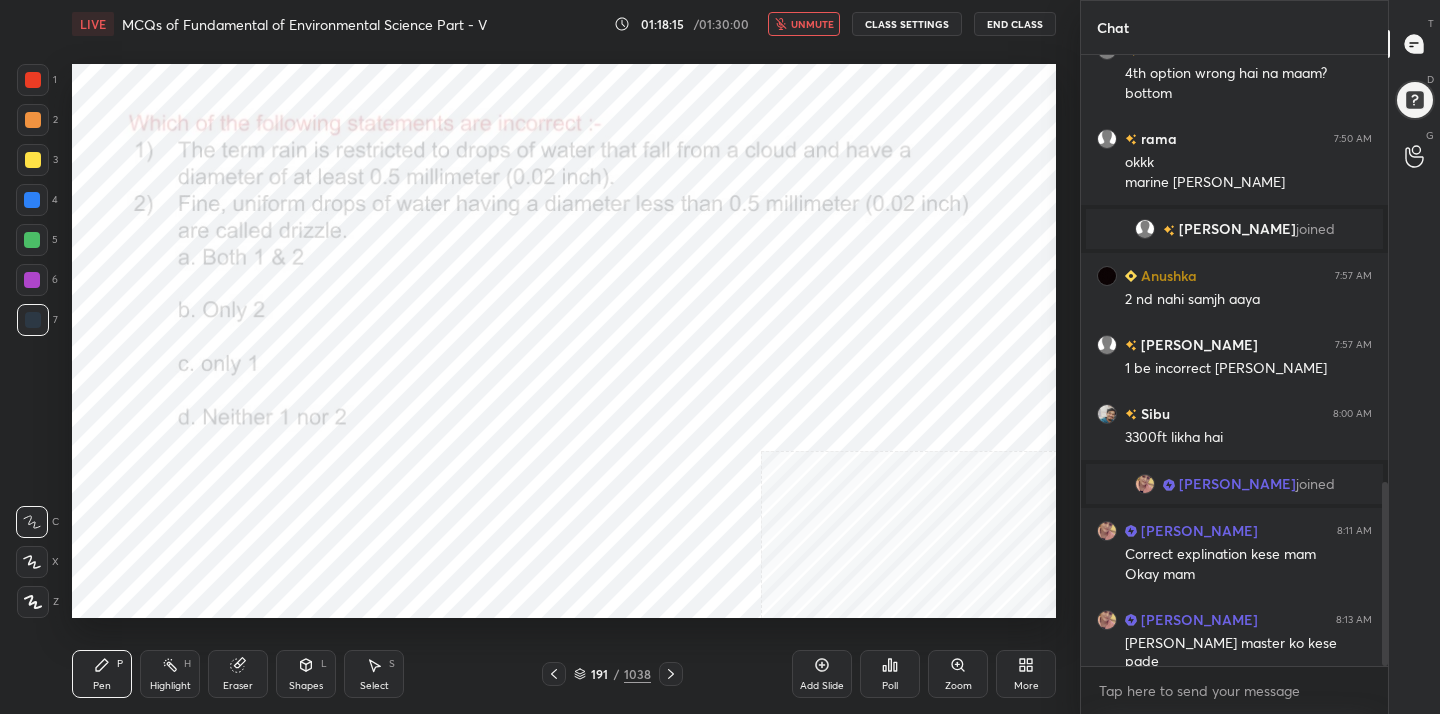 click 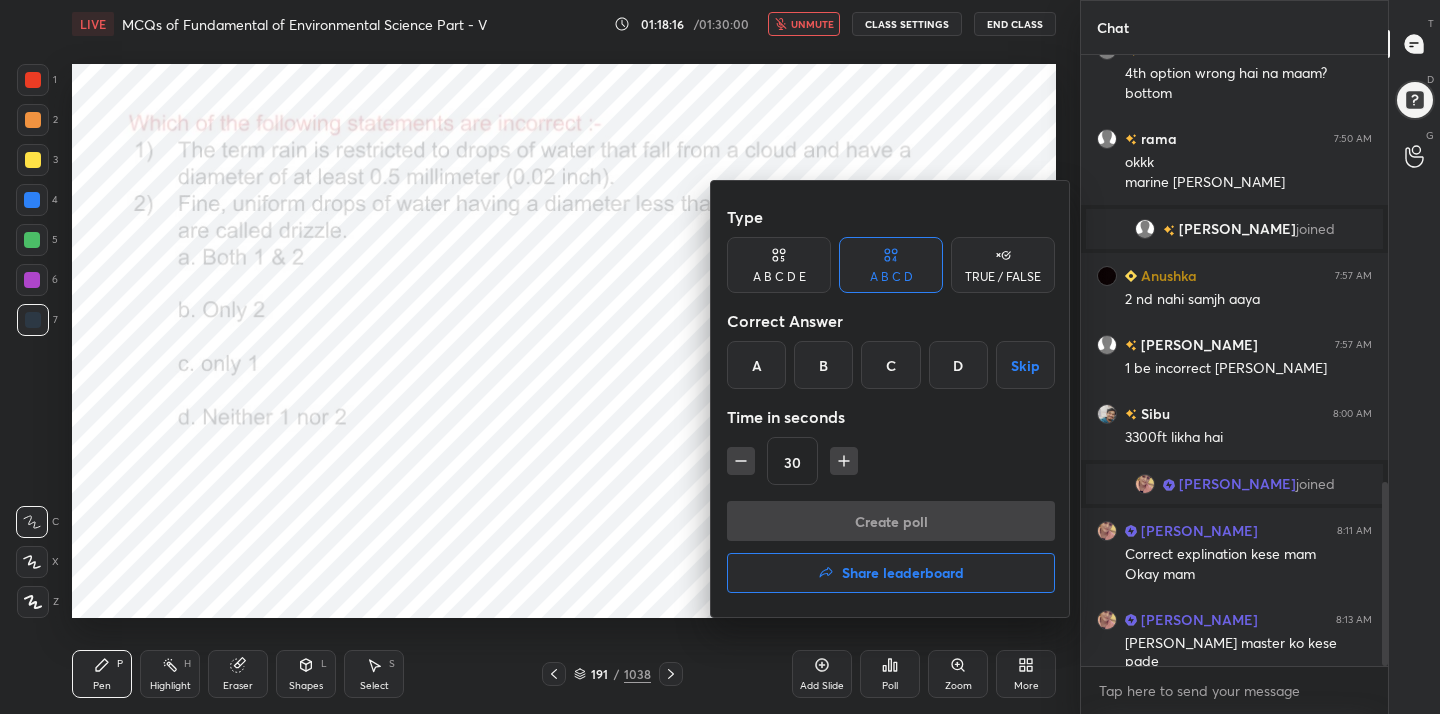 click on "D" at bounding box center [958, 365] 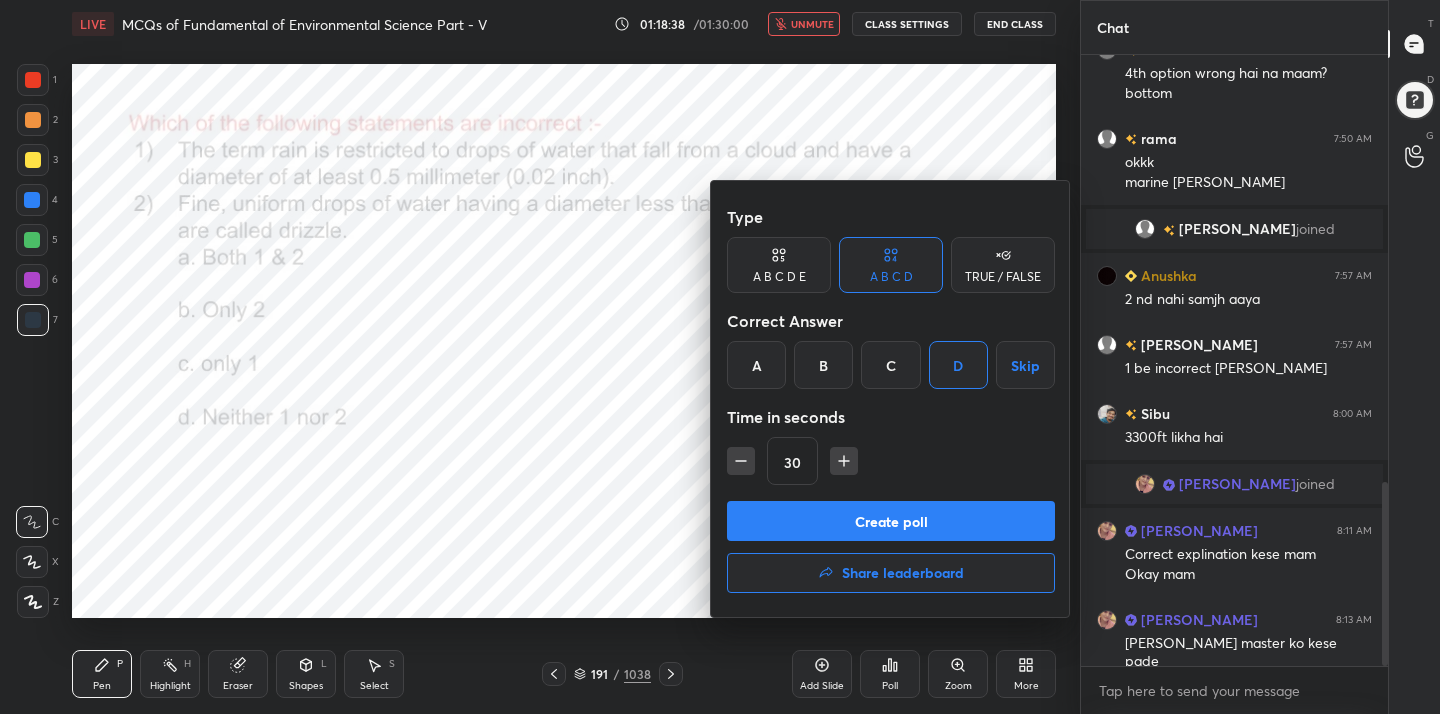 click on "Create poll" at bounding box center (891, 521) 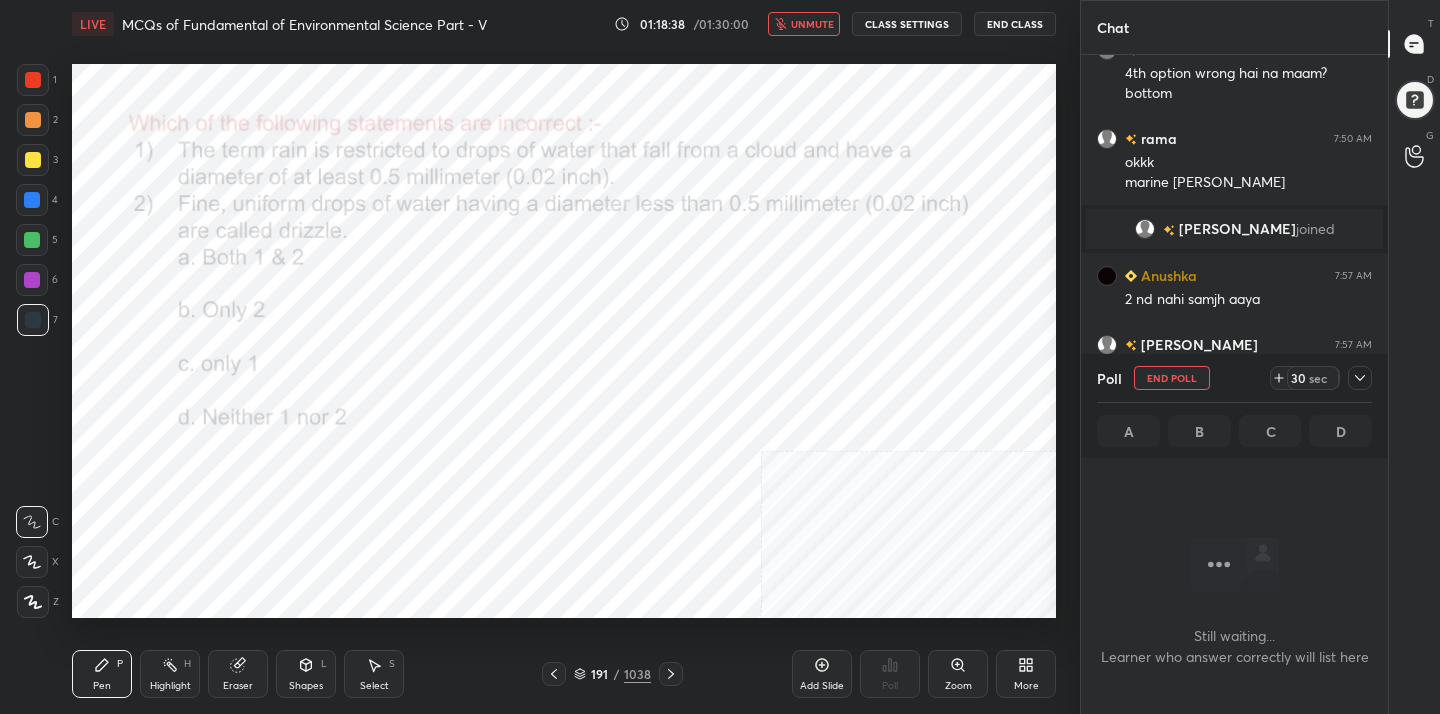 scroll, scrollTop: 335, scrollLeft: 301, axis: both 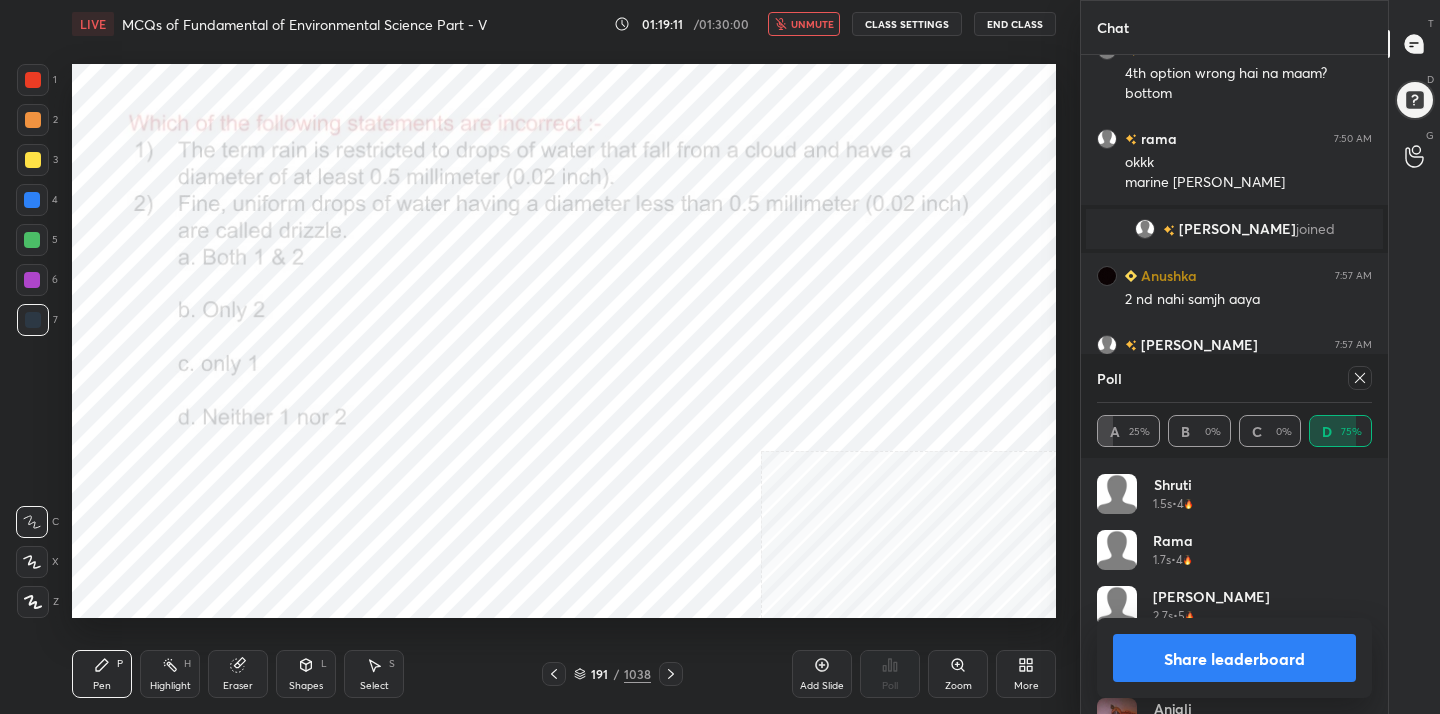 click 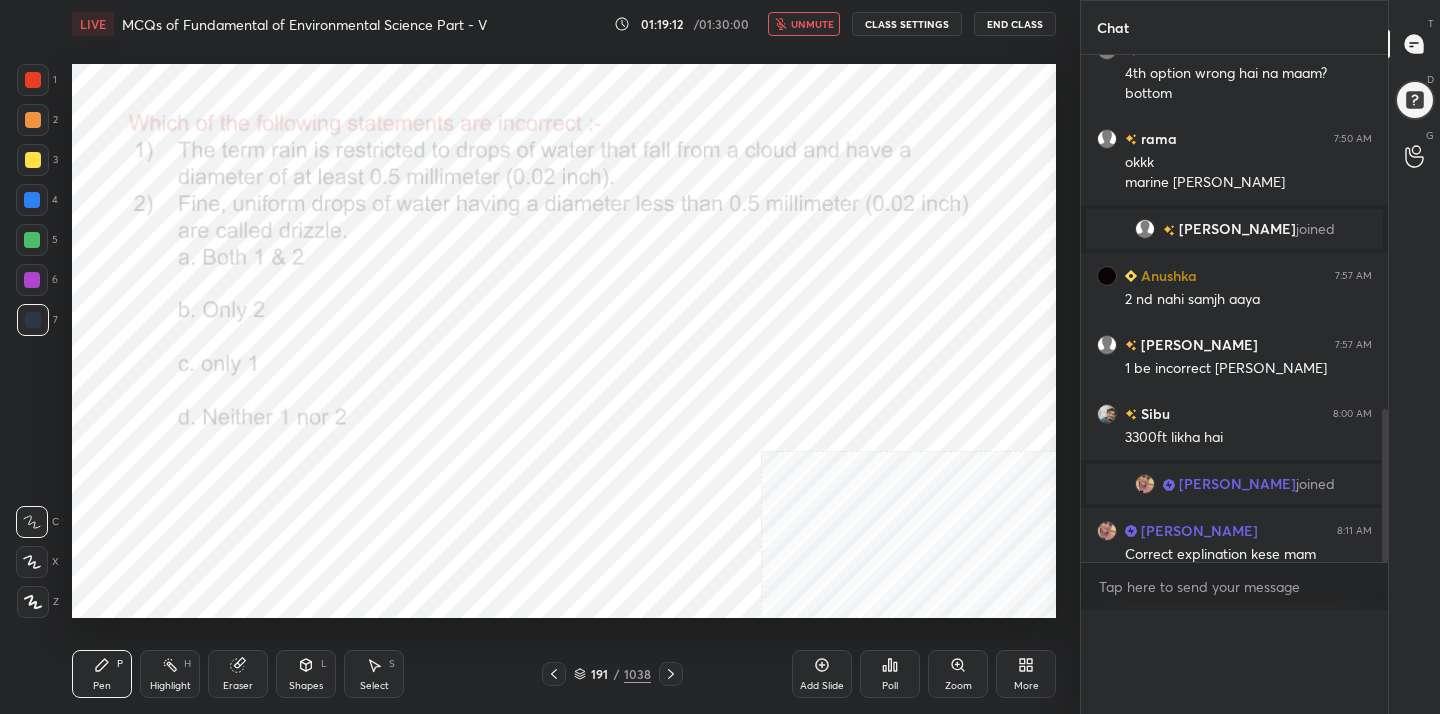scroll, scrollTop: 0, scrollLeft: 0, axis: both 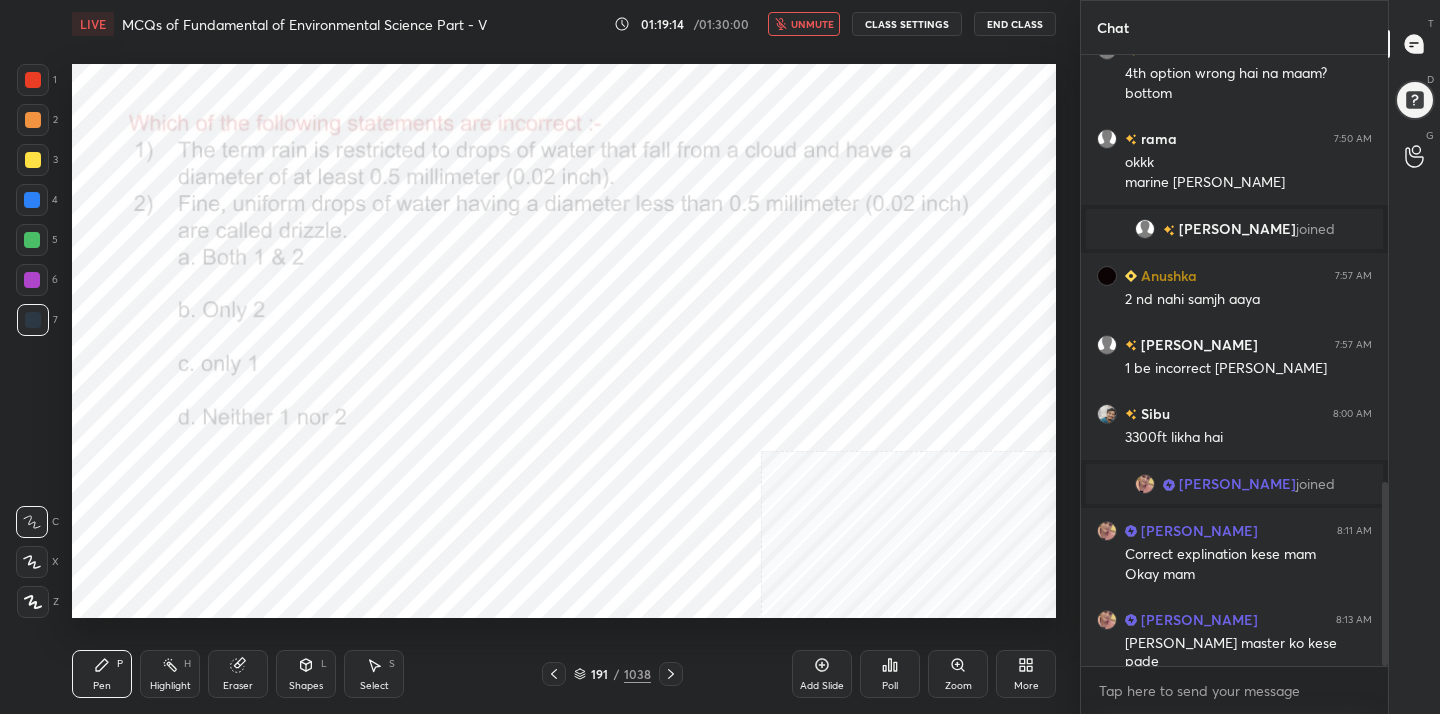 click on "unmute" at bounding box center (812, 24) 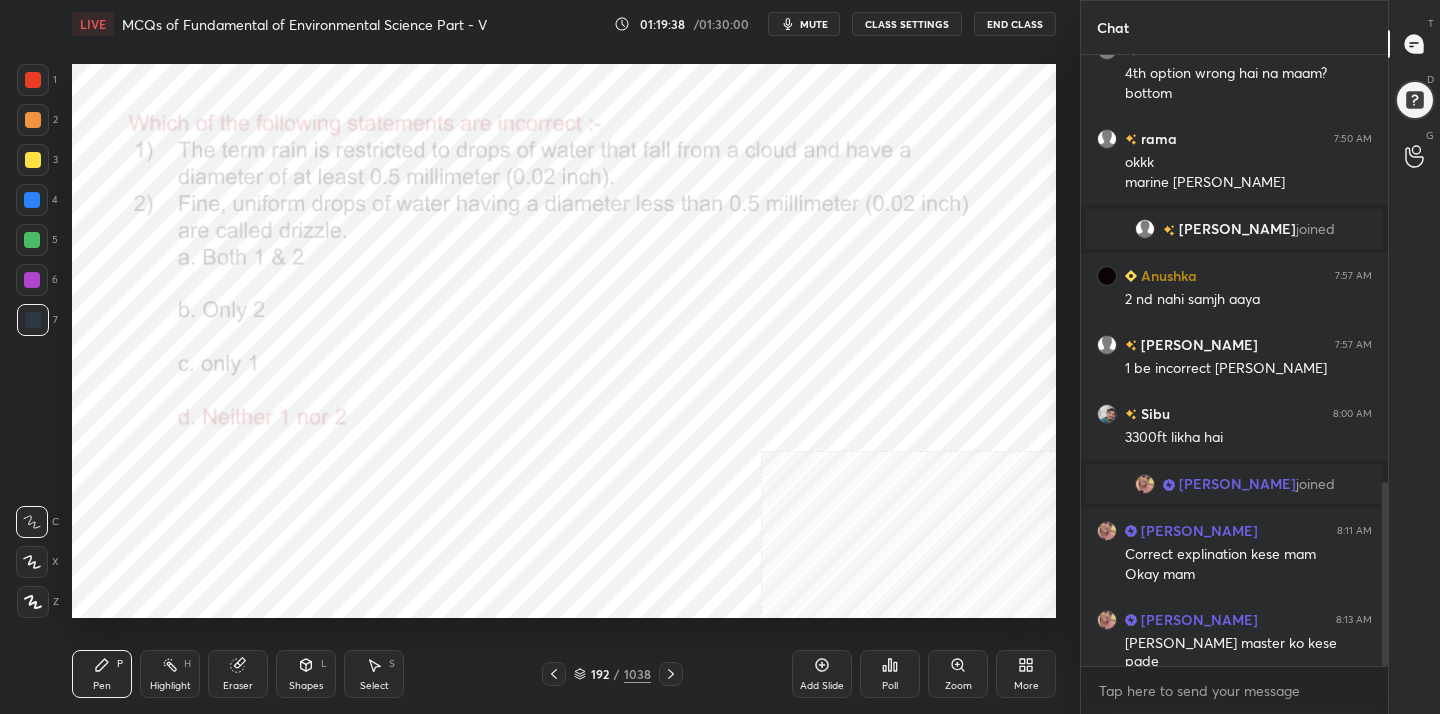 click 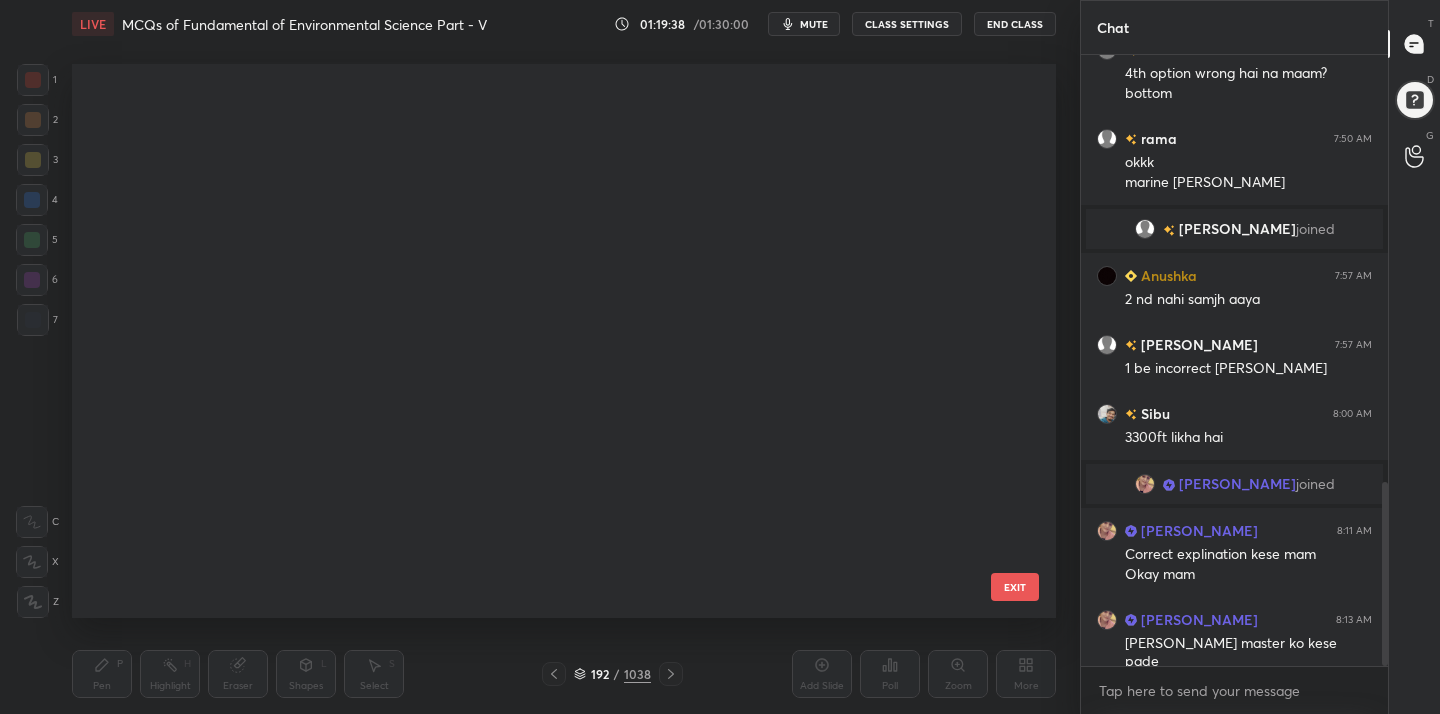 scroll, scrollTop: 10294, scrollLeft: 0, axis: vertical 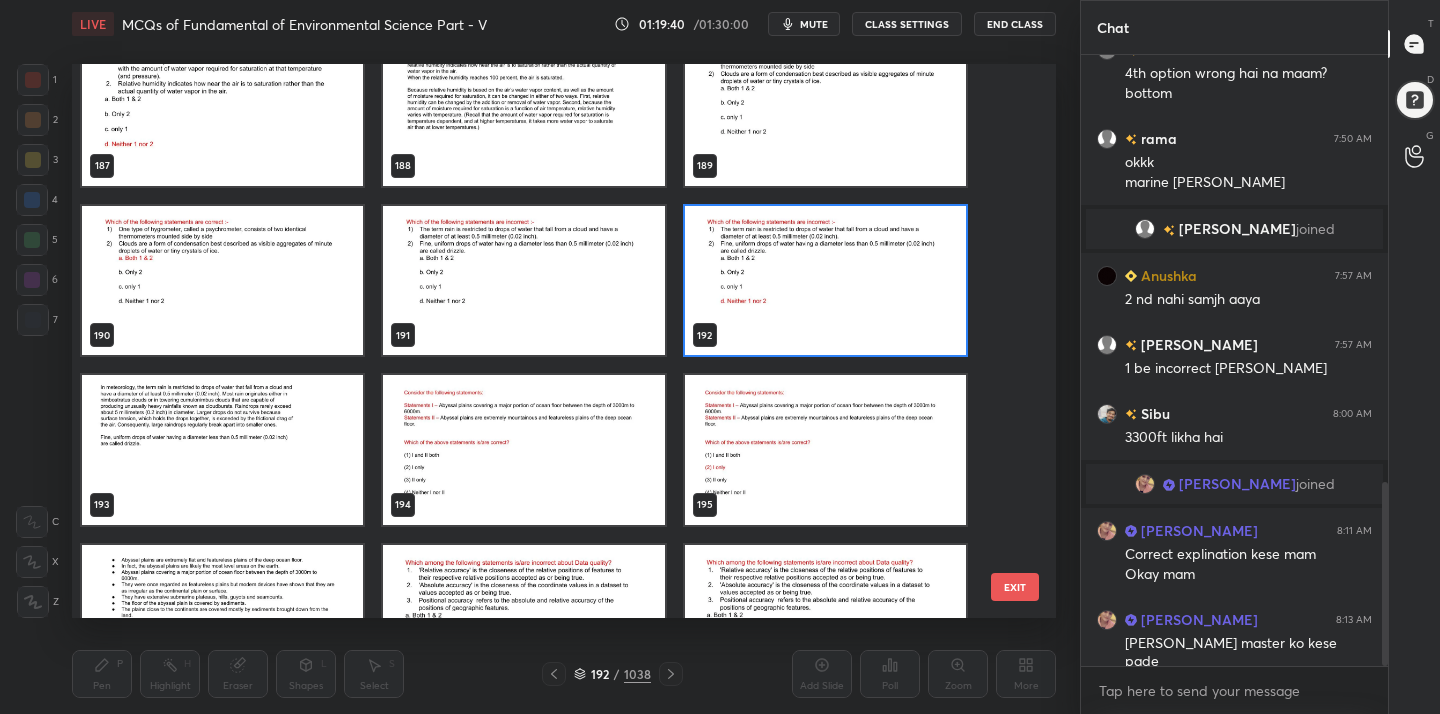 click at bounding box center (523, 450) 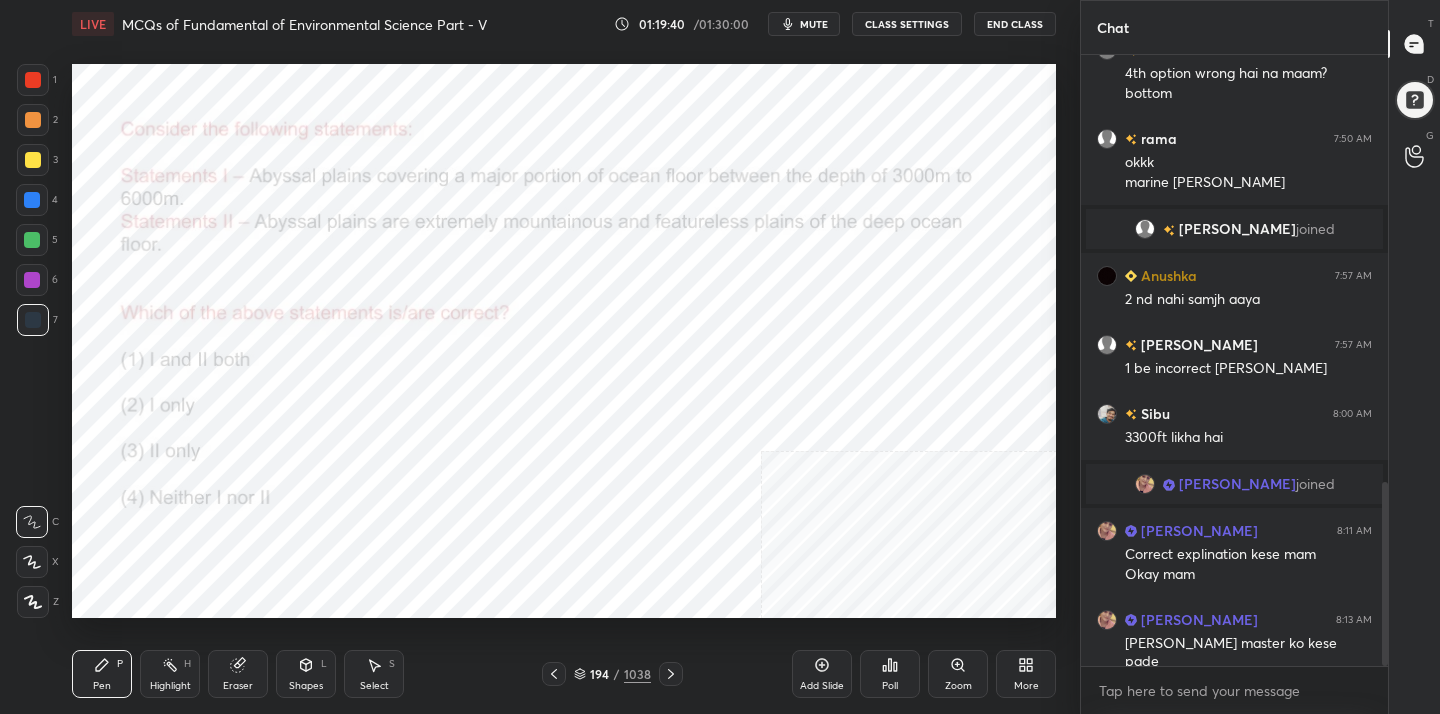 click at bounding box center (523, 450) 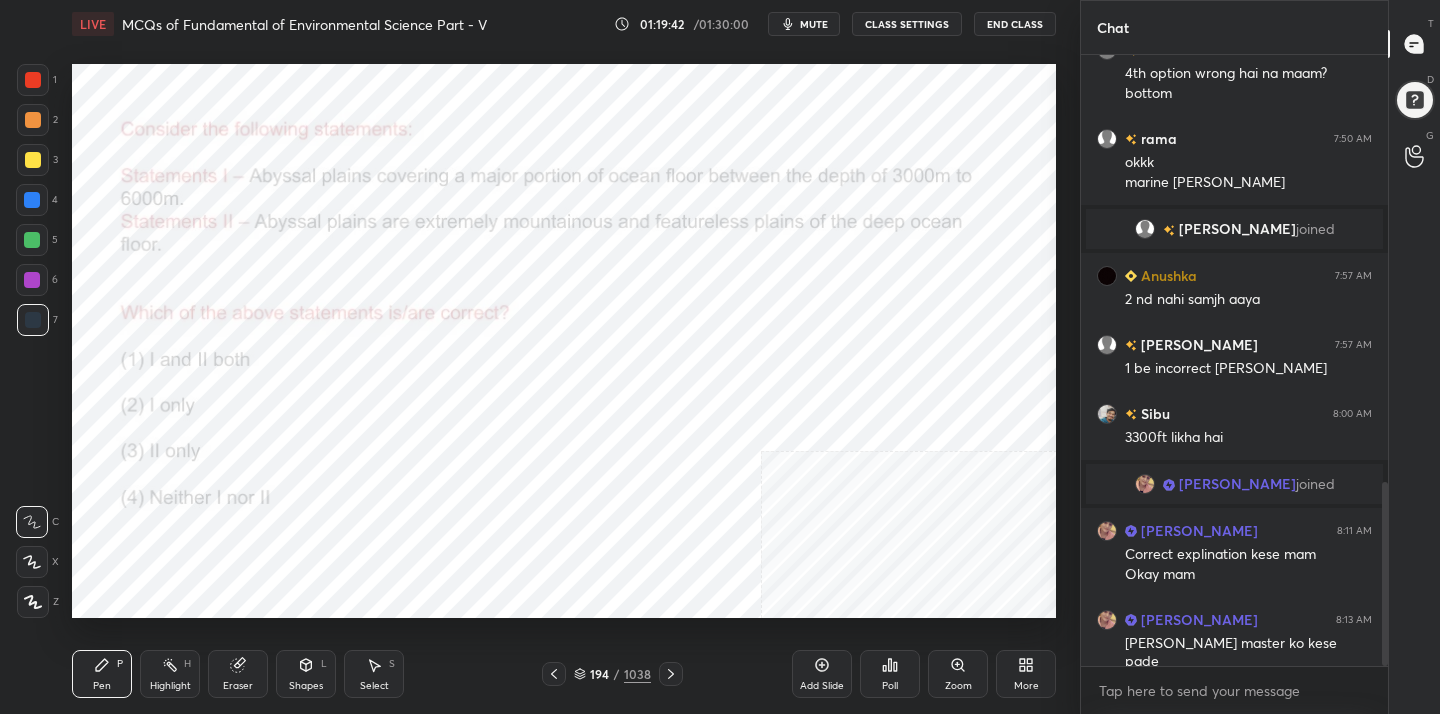 click on "mute" at bounding box center [814, 24] 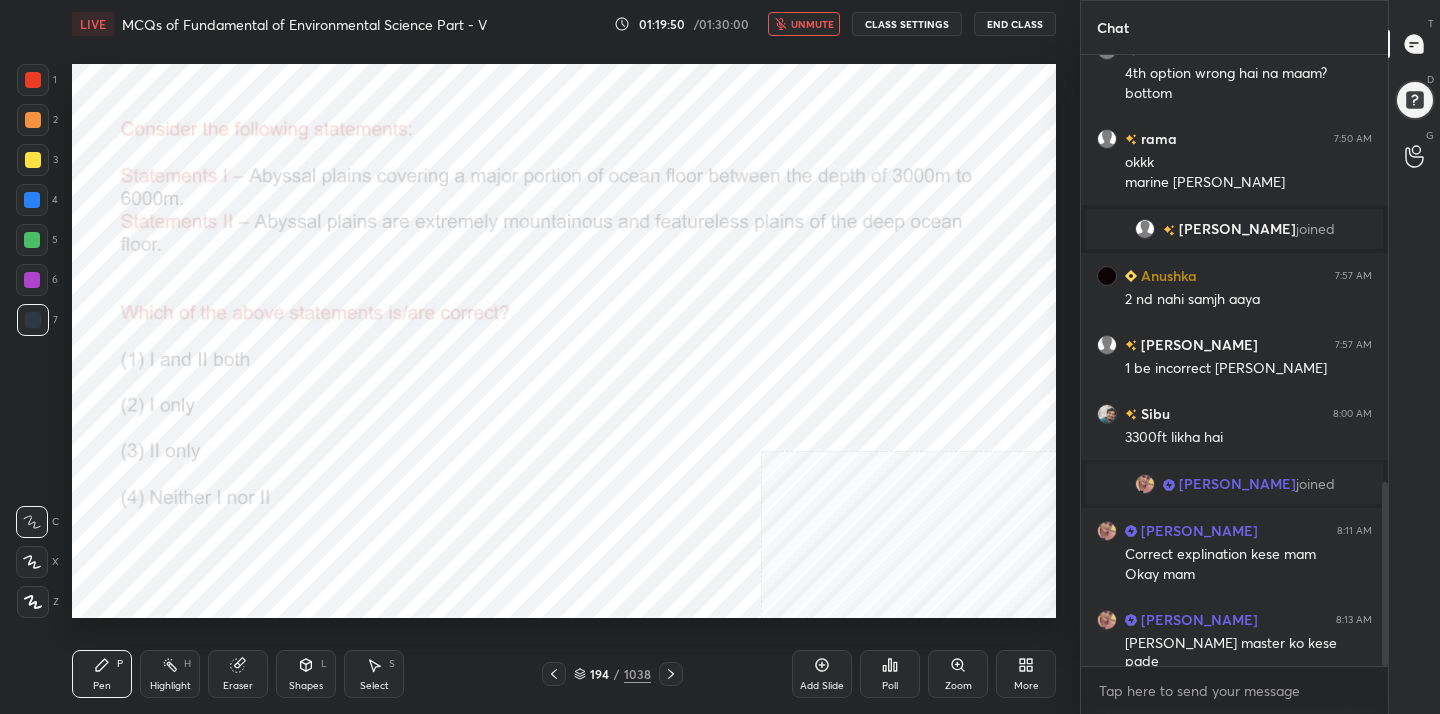 click 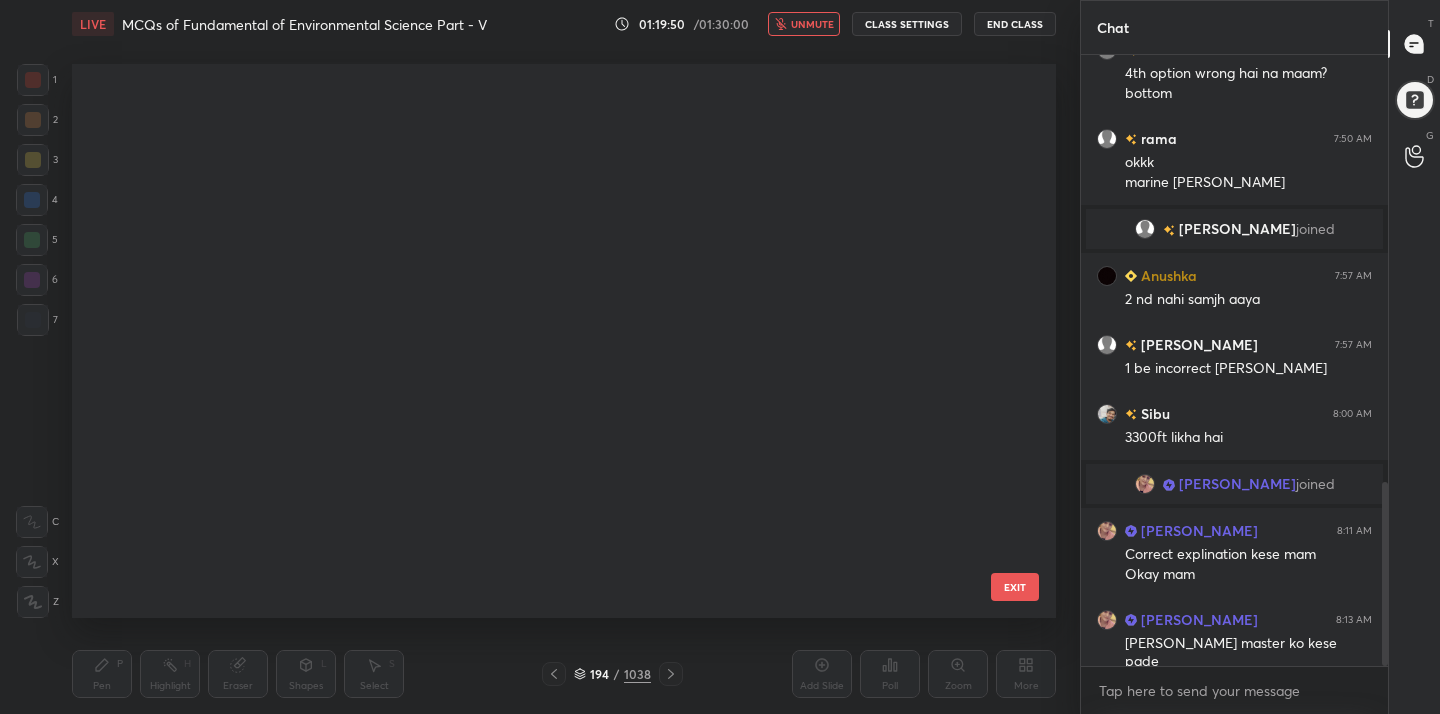 scroll, scrollTop: 10464, scrollLeft: 0, axis: vertical 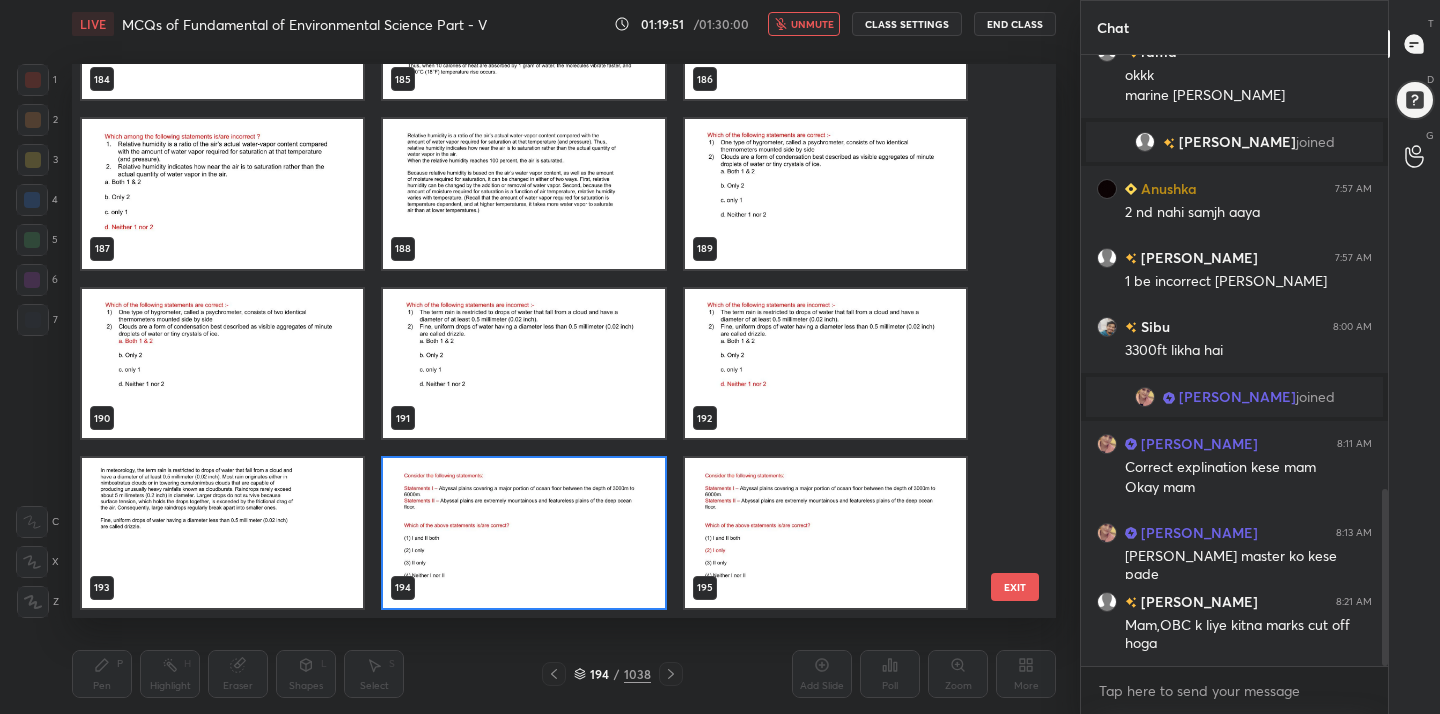 click at bounding box center [523, 533] 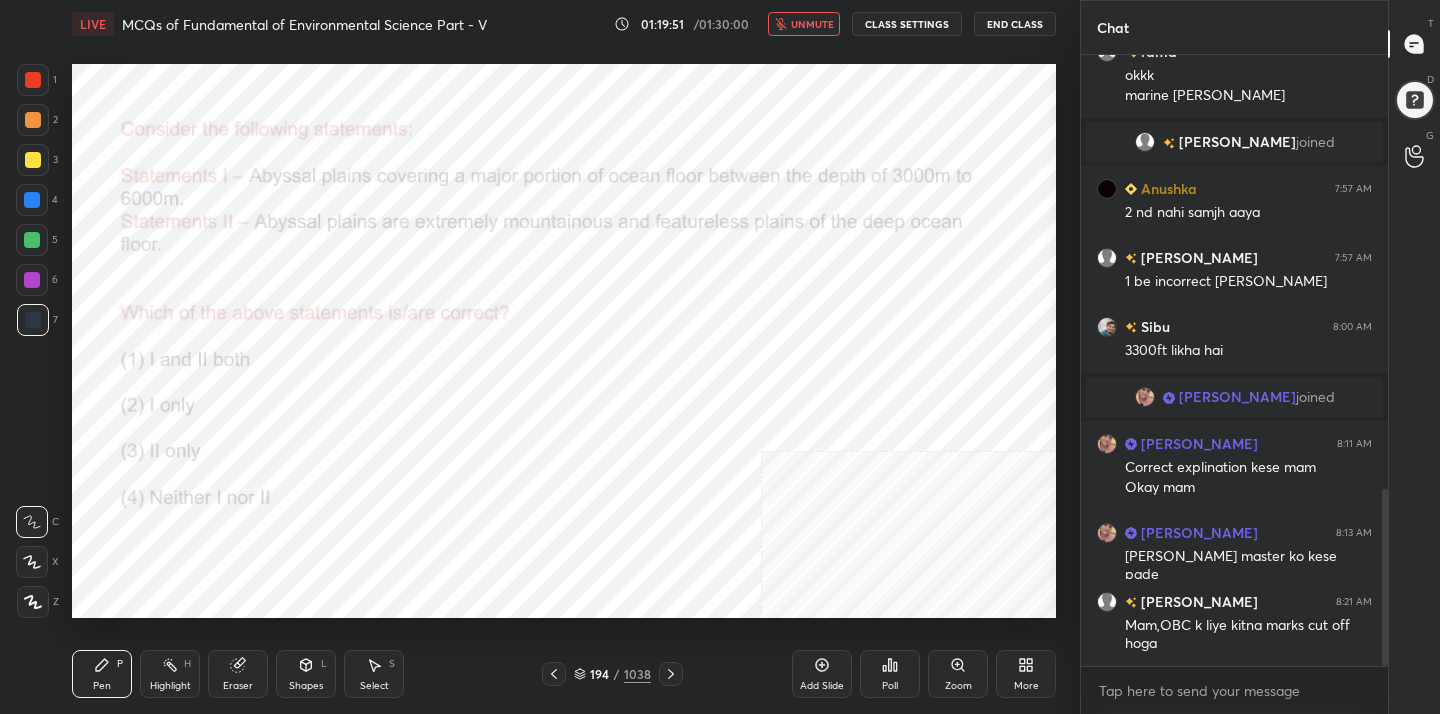 click at bounding box center (523, 533) 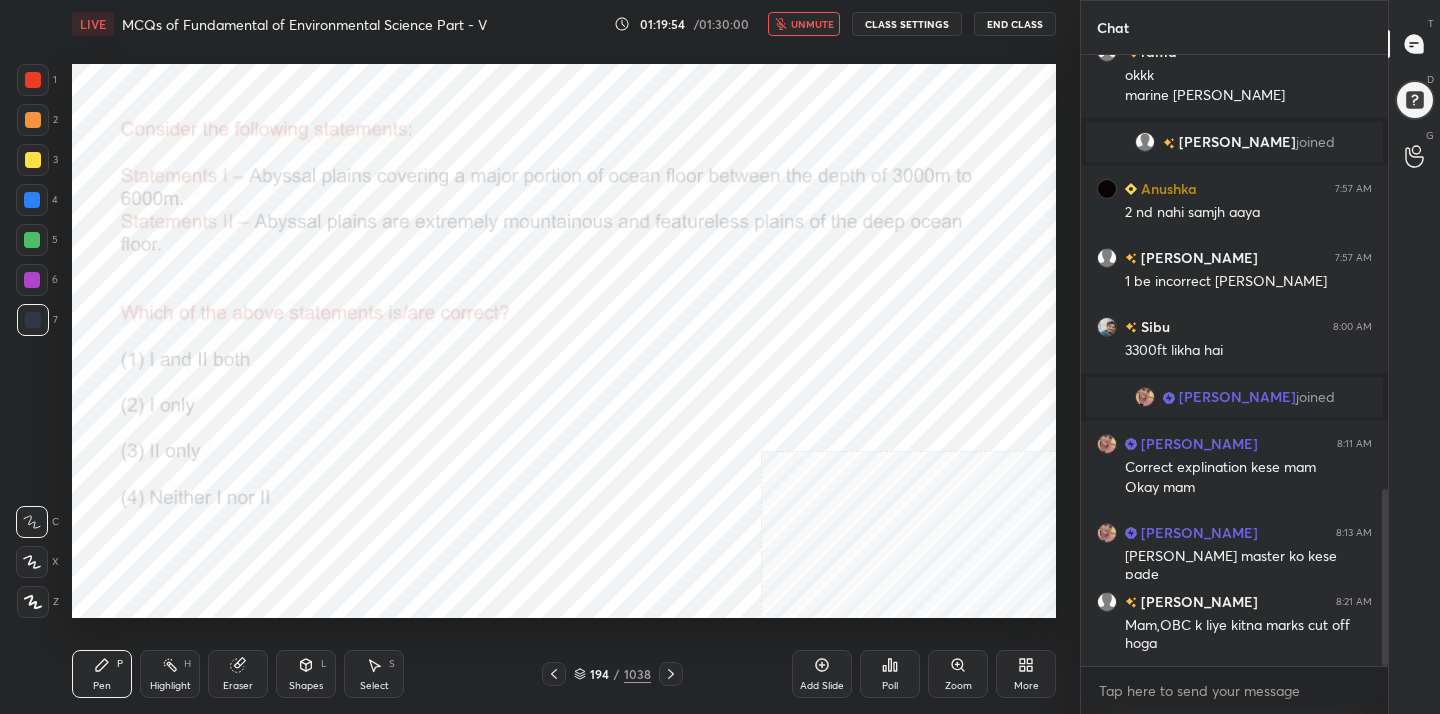 click on "unmute" at bounding box center (812, 24) 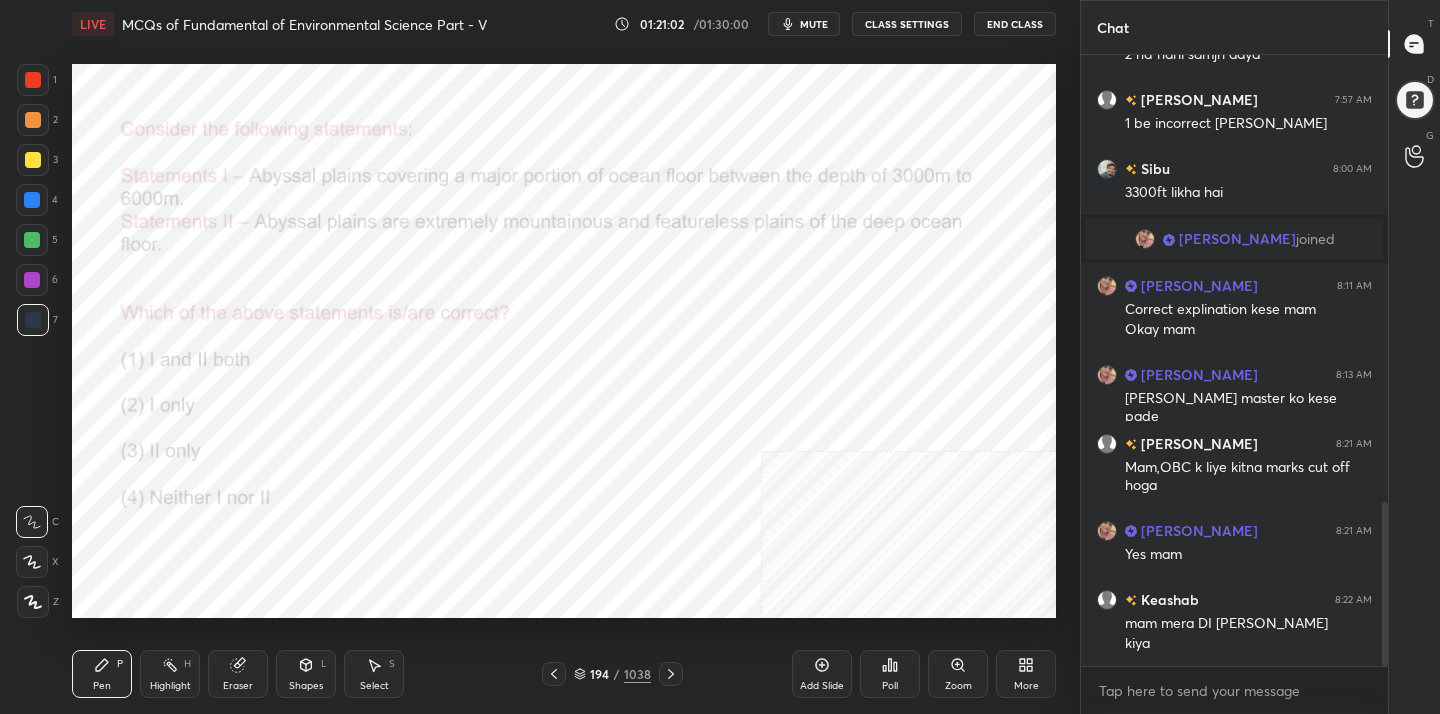 scroll, scrollTop: 1729, scrollLeft: 0, axis: vertical 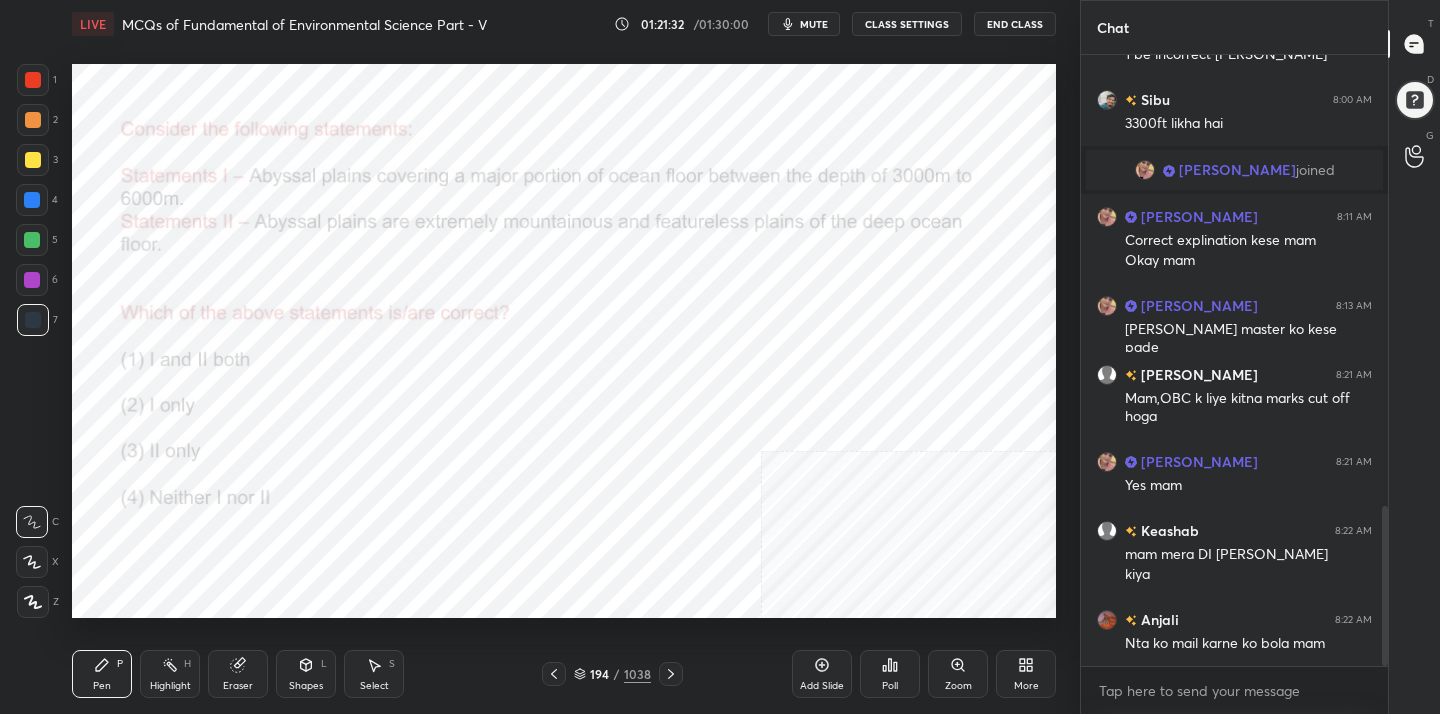click on "mute" at bounding box center [814, 24] 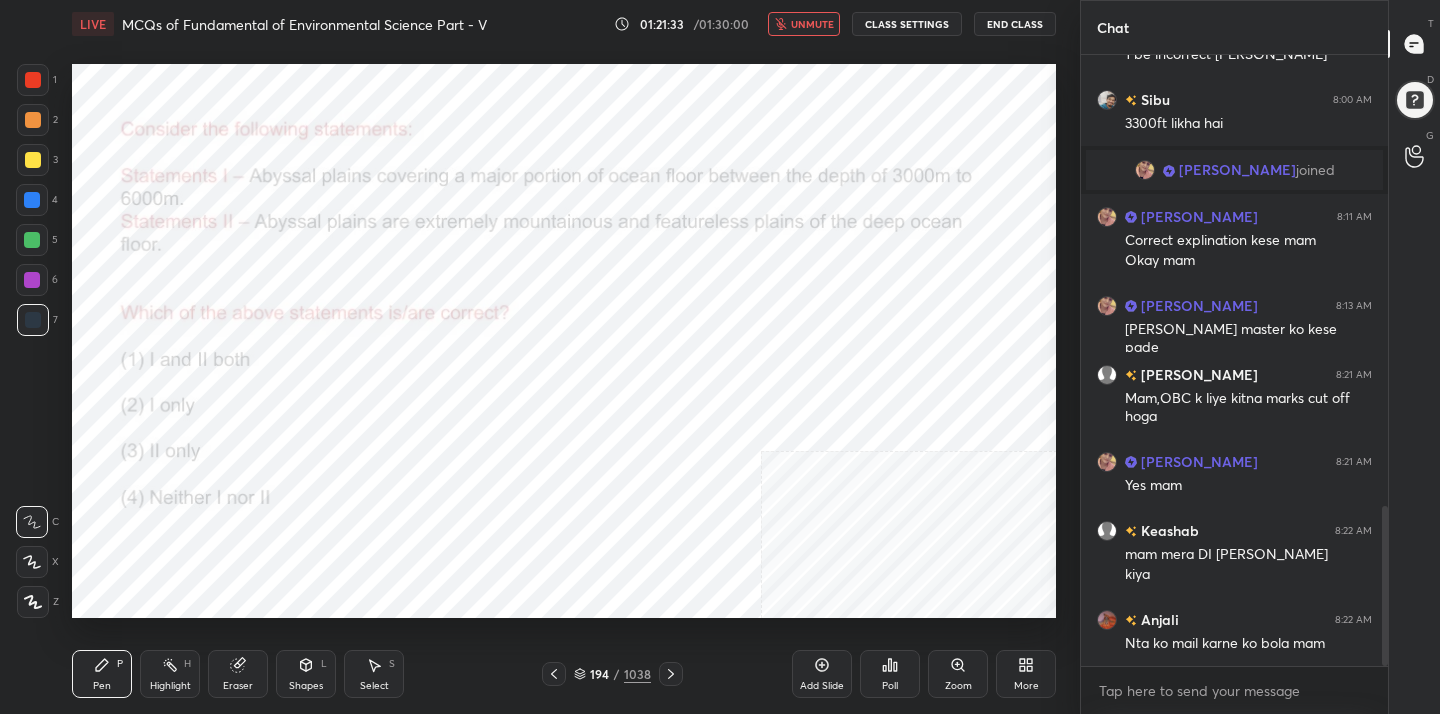 click 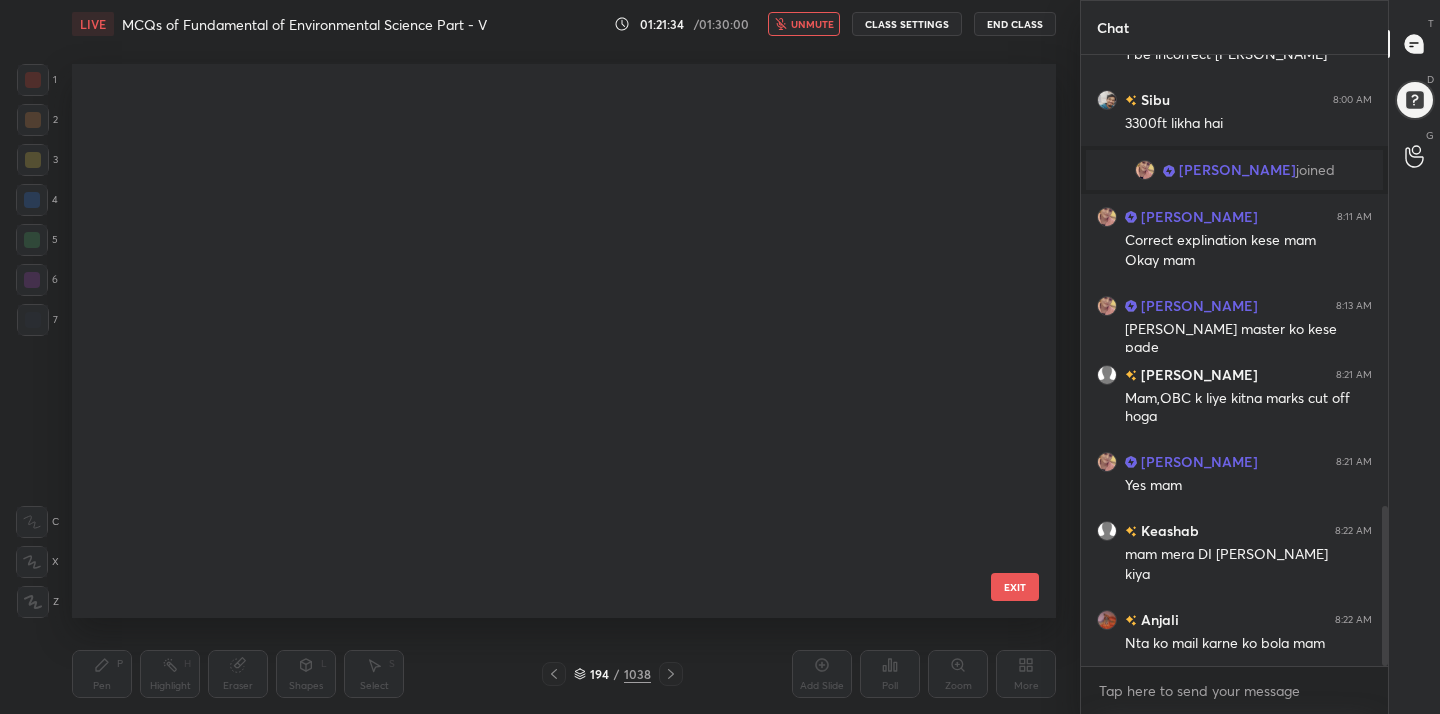 scroll, scrollTop: 10464, scrollLeft: 0, axis: vertical 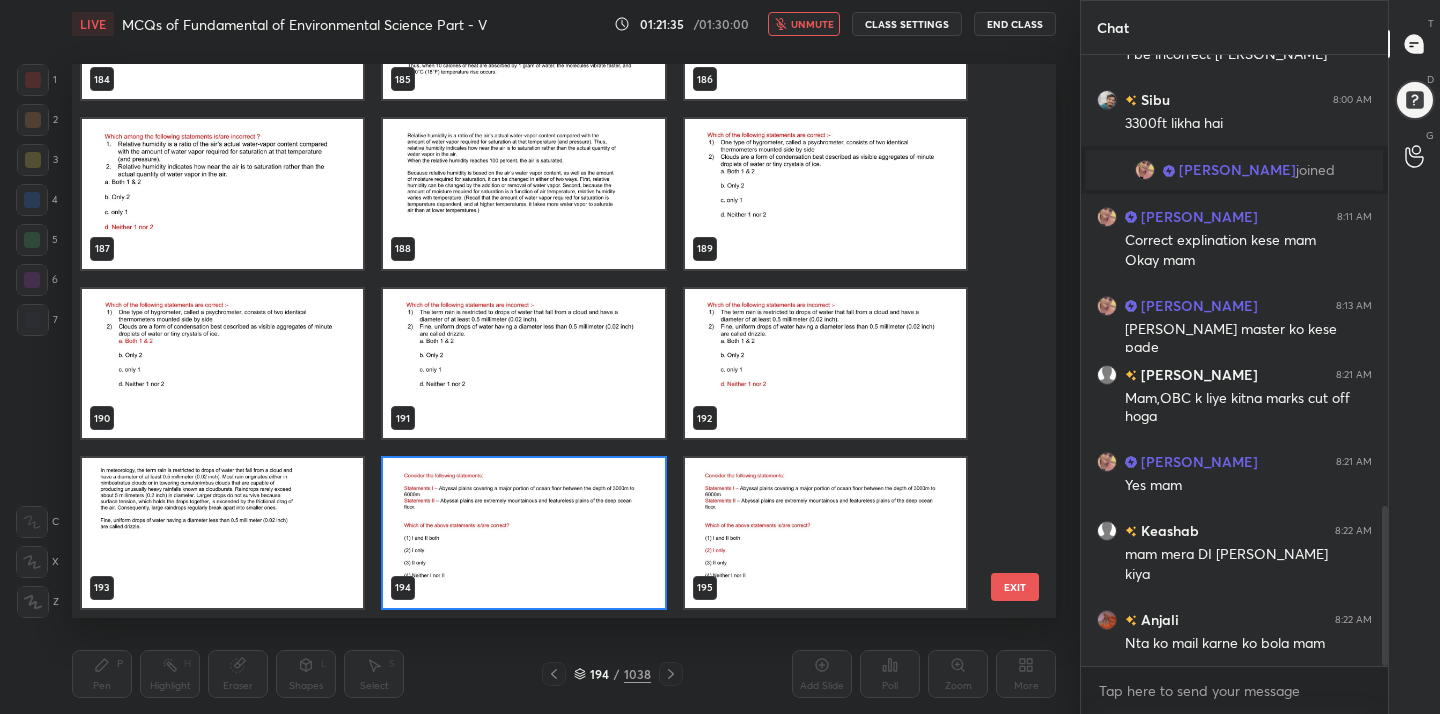 click at bounding box center [523, 533] 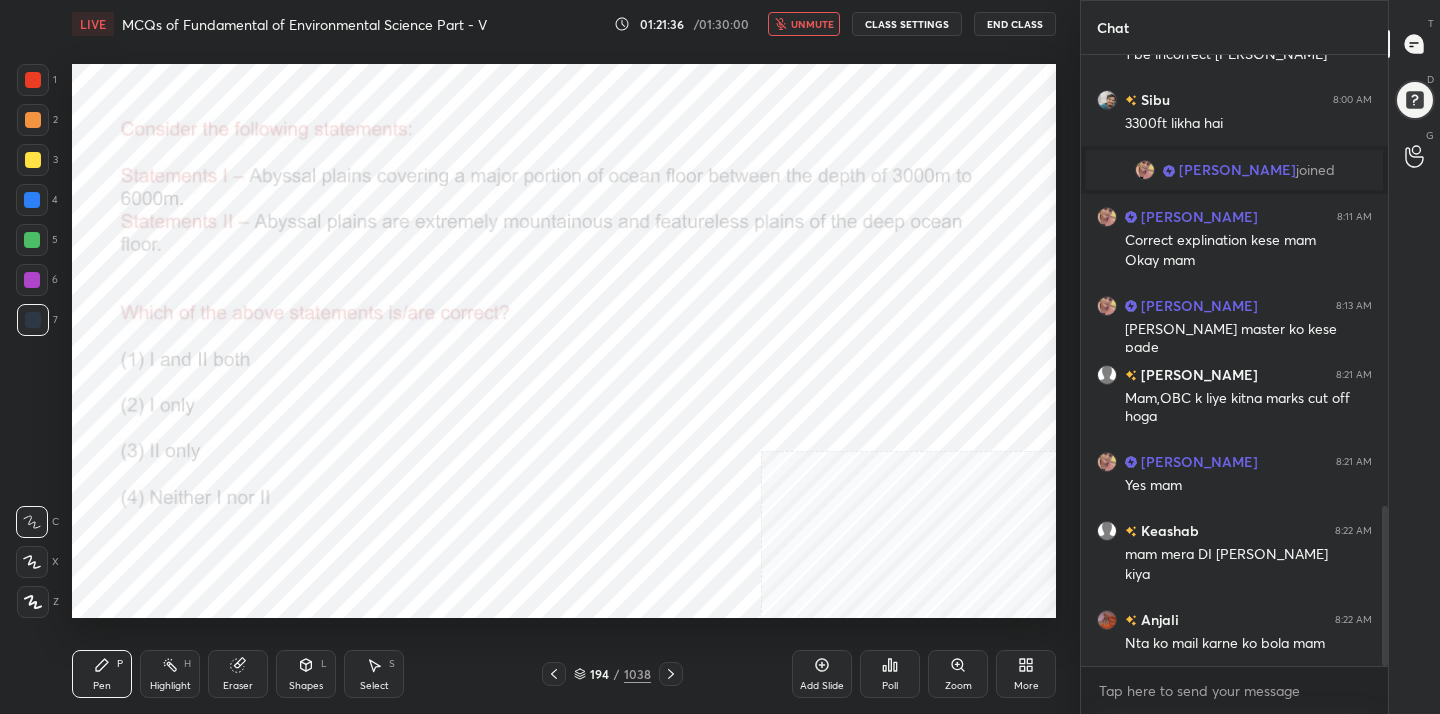 click 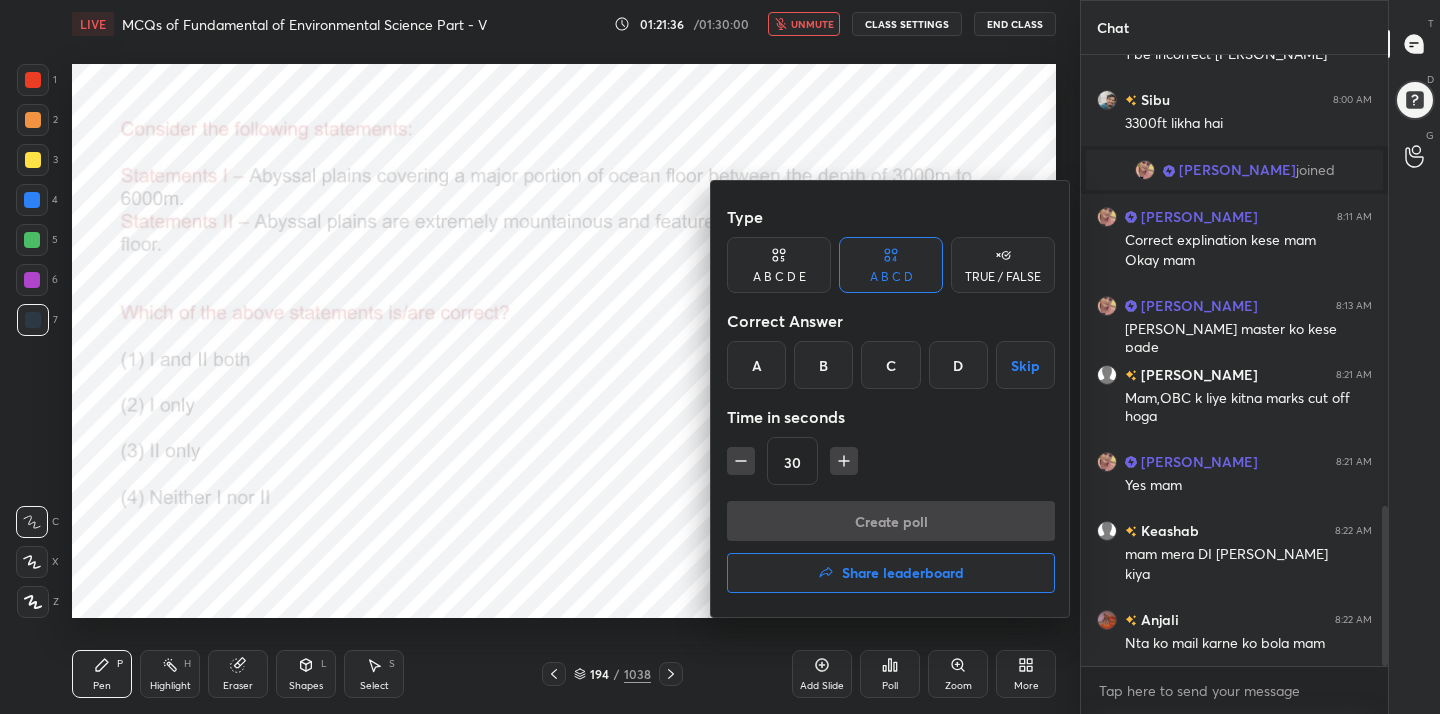 click on "B" at bounding box center [823, 365] 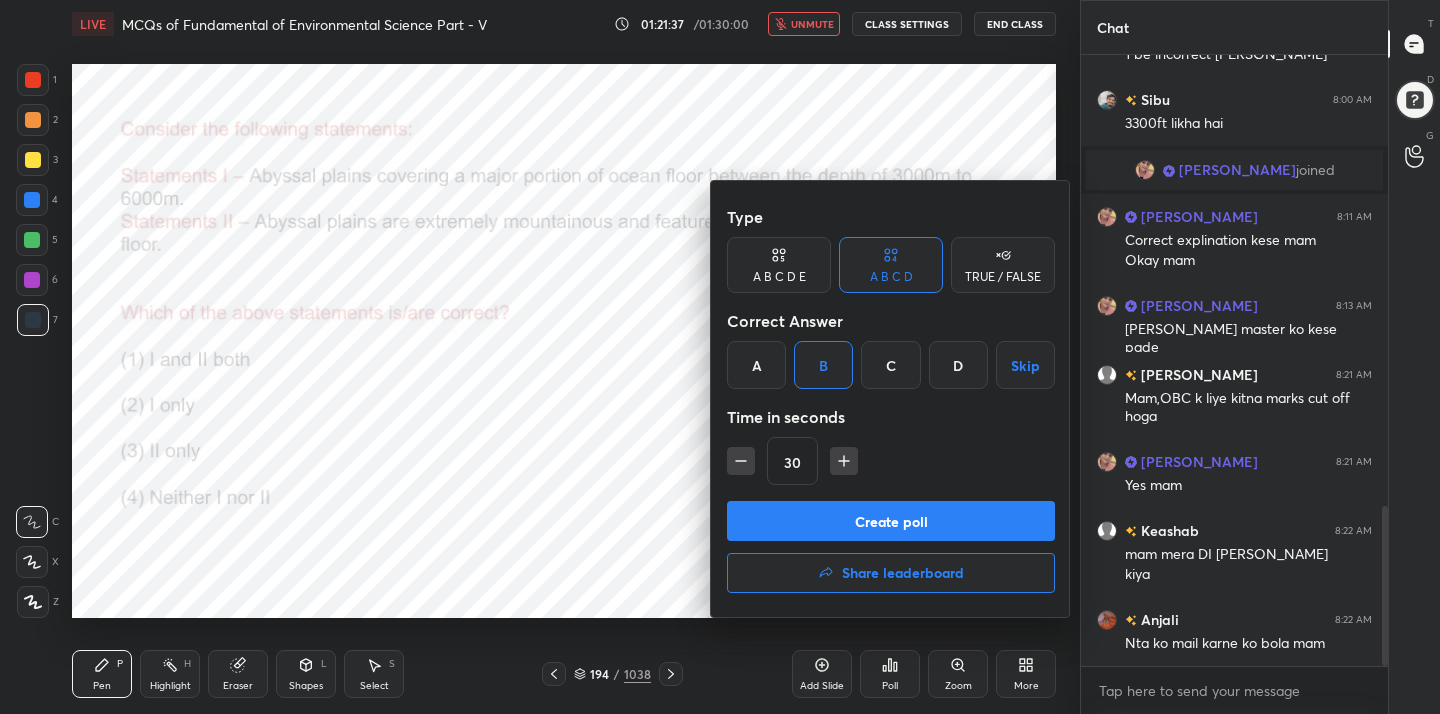 click on "Create poll" at bounding box center [891, 521] 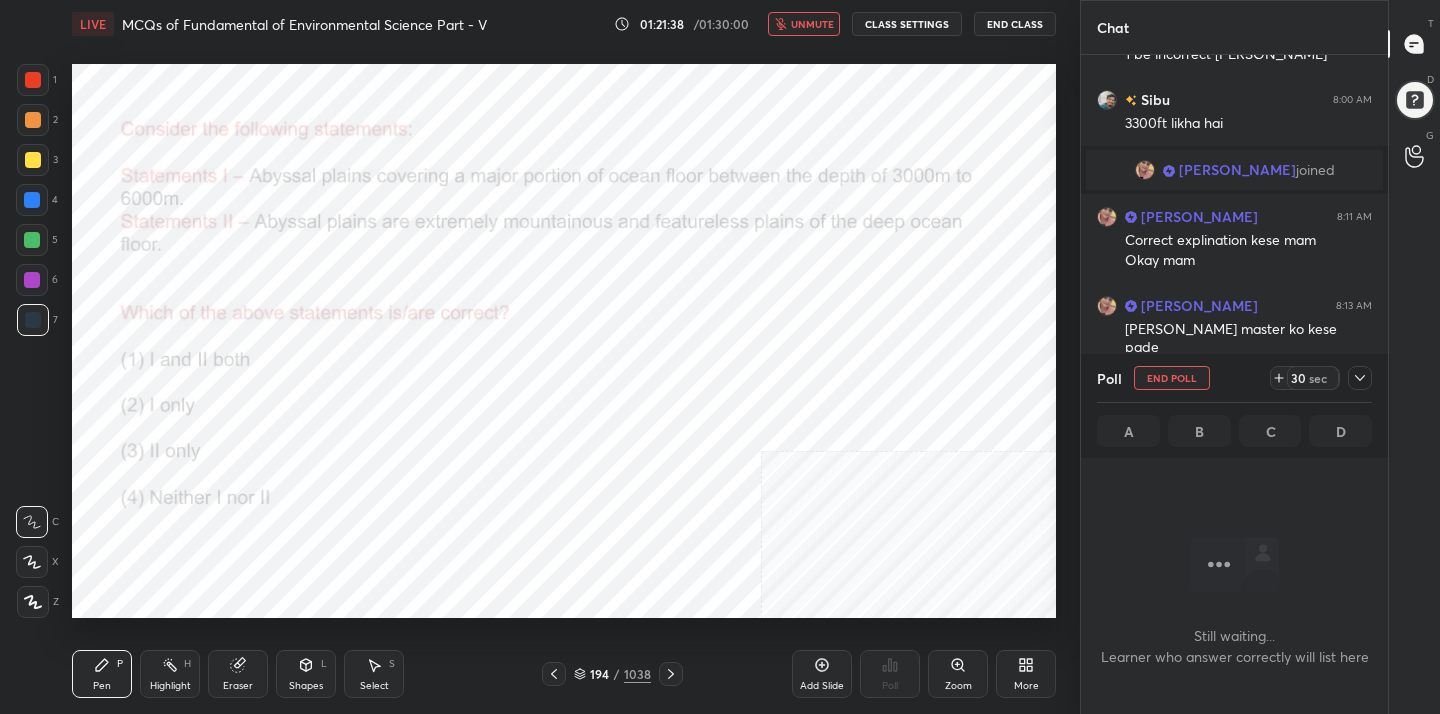 scroll, scrollTop: 335, scrollLeft: 301, axis: both 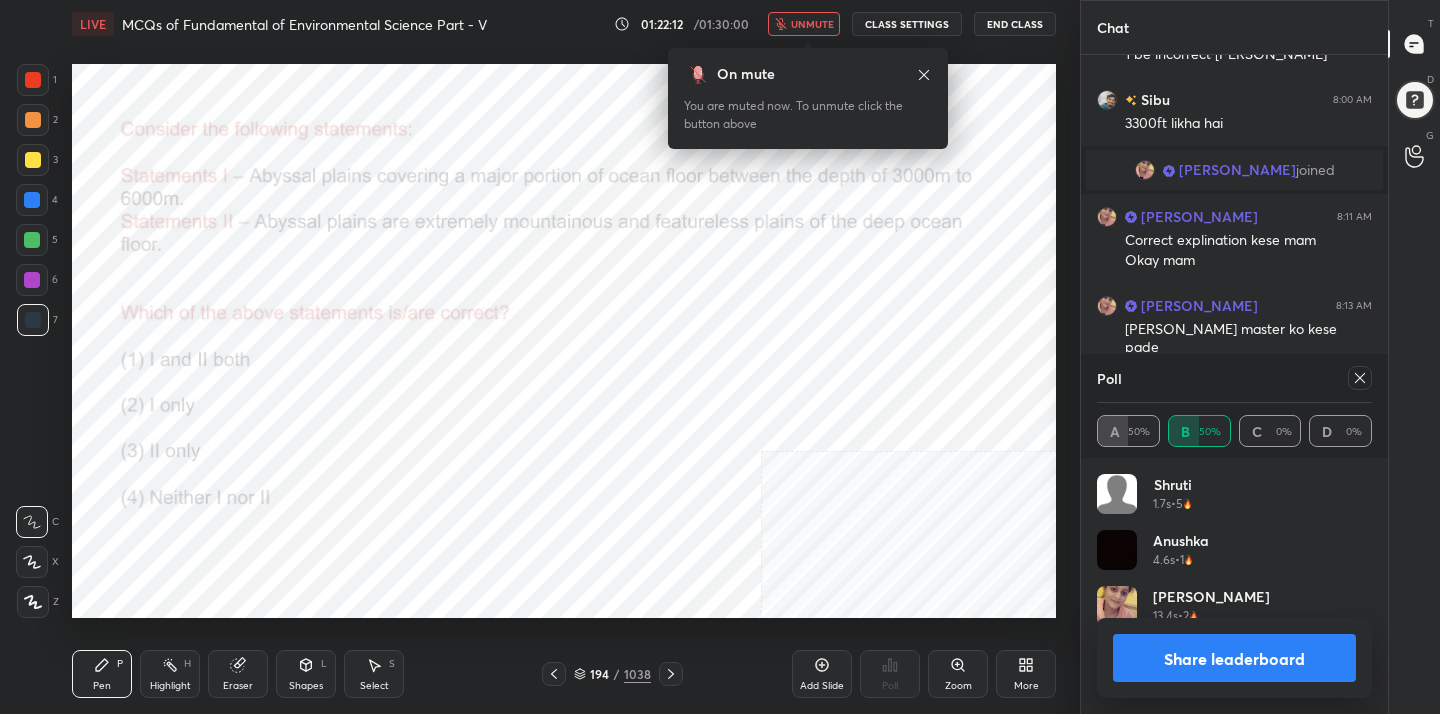 click 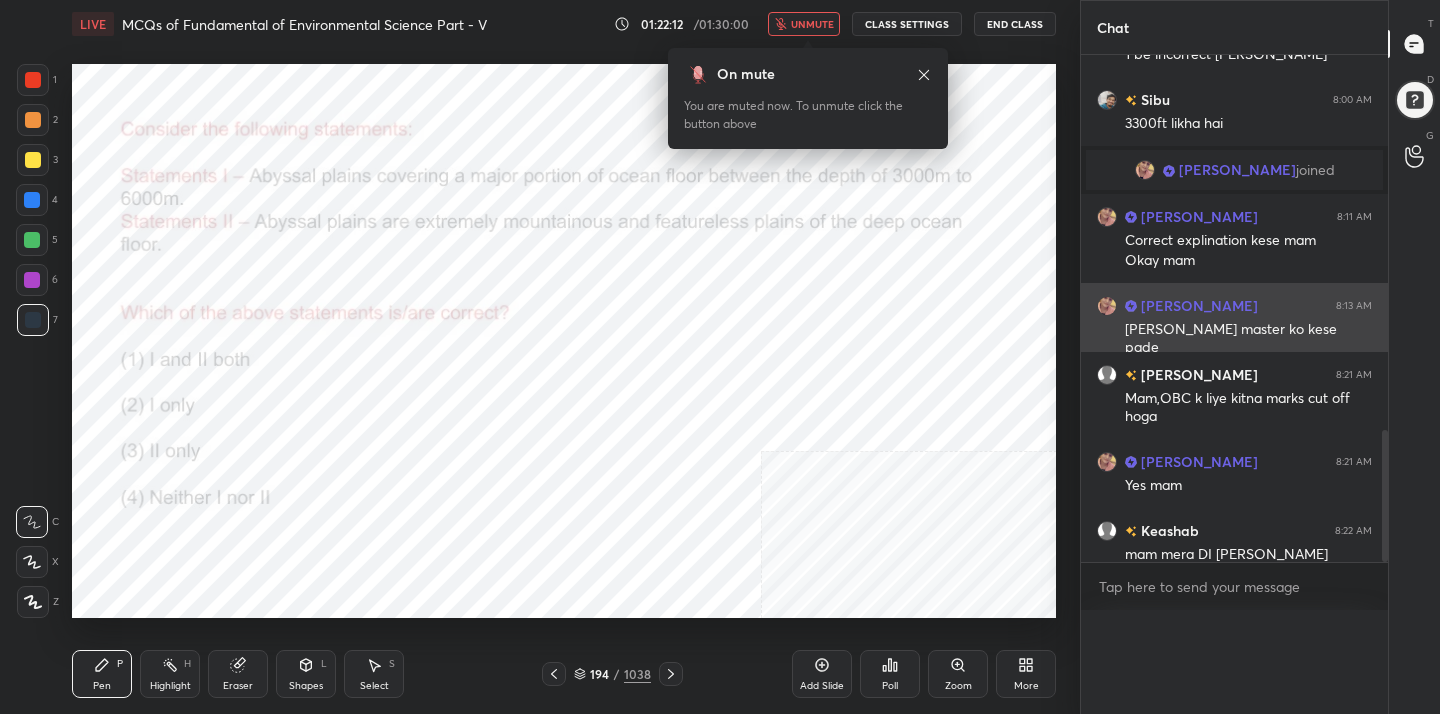 scroll, scrollTop: 0, scrollLeft: 0, axis: both 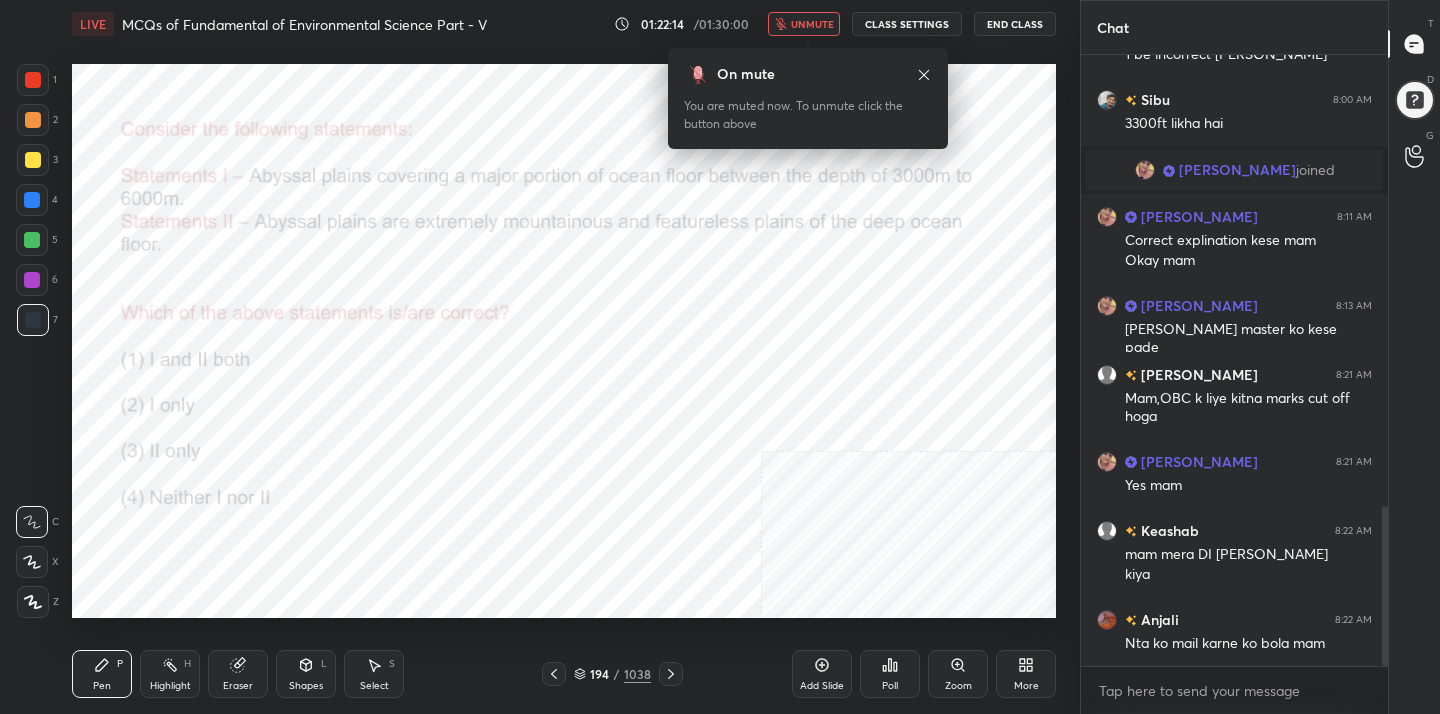 click on "unmute" at bounding box center [812, 24] 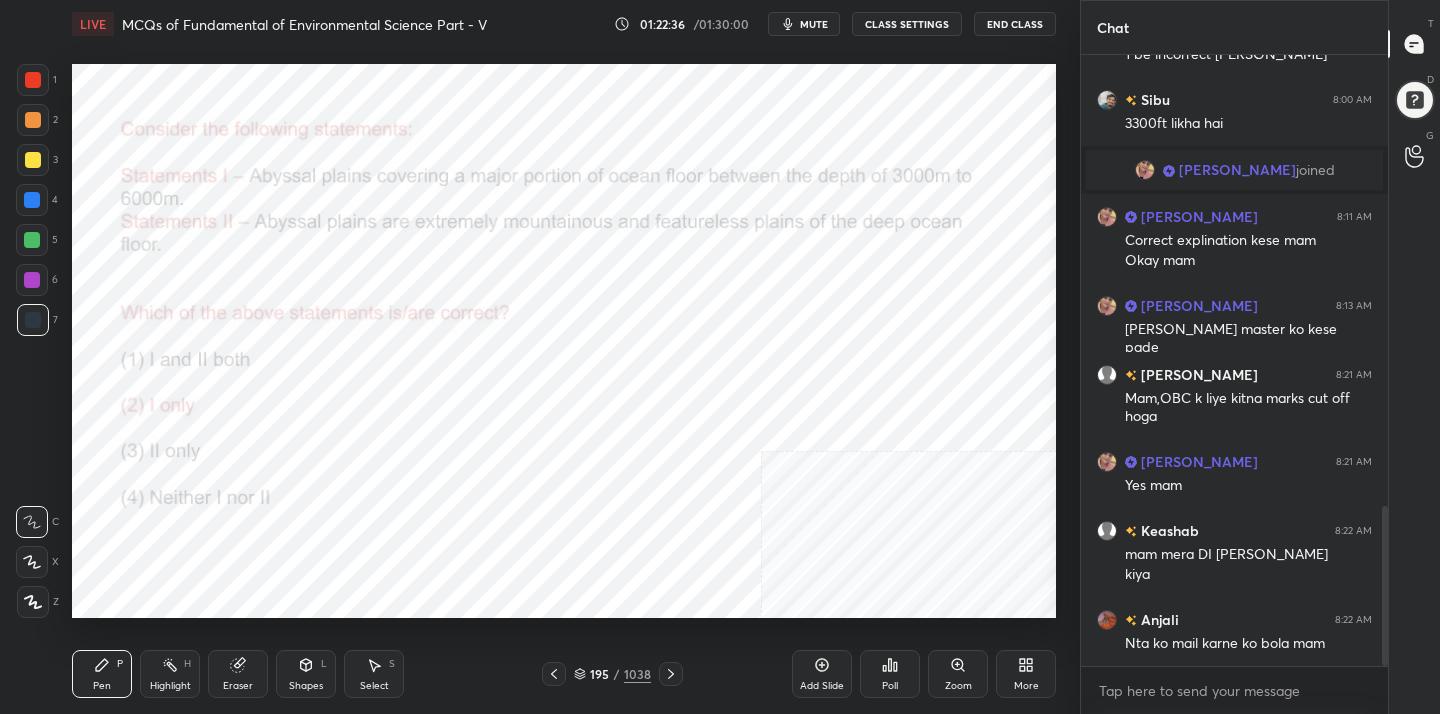 click 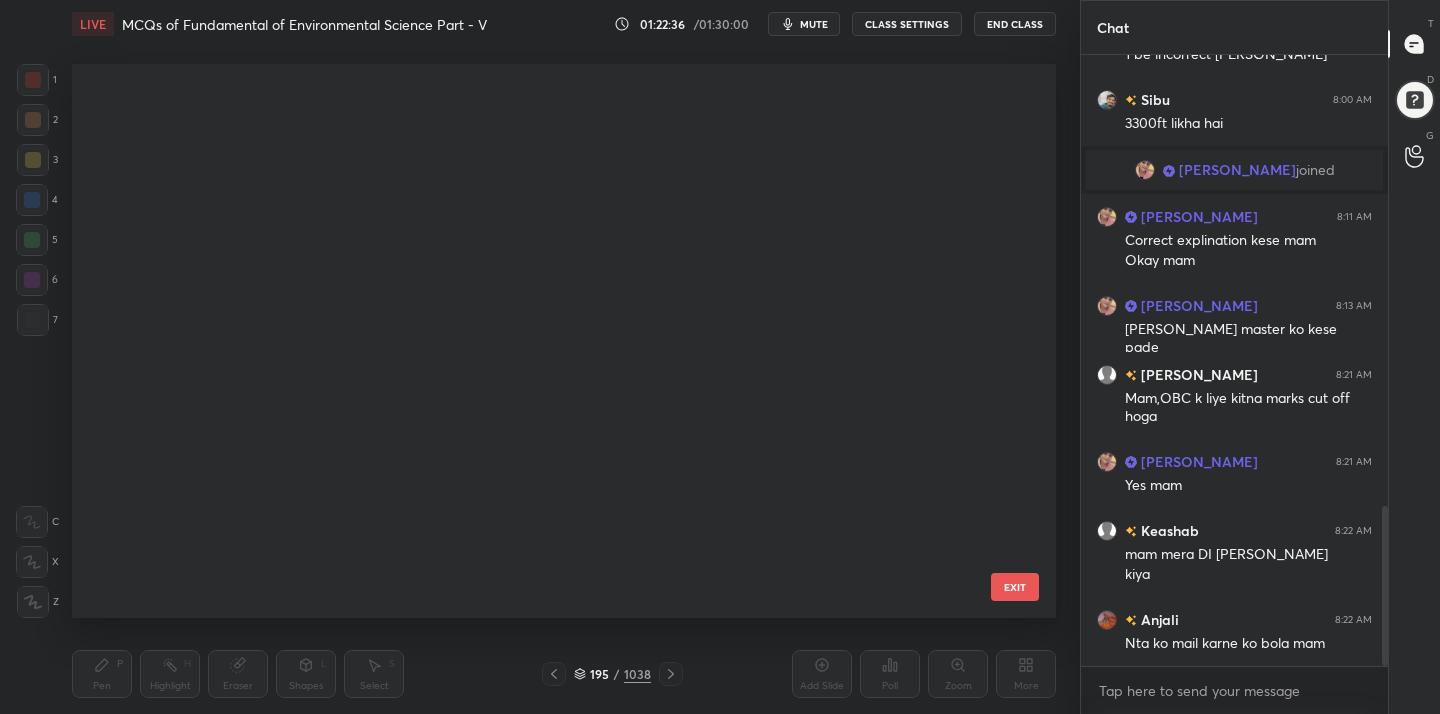 scroll, scrollTop: 10464, scrollLeft: 0, axis: vertical 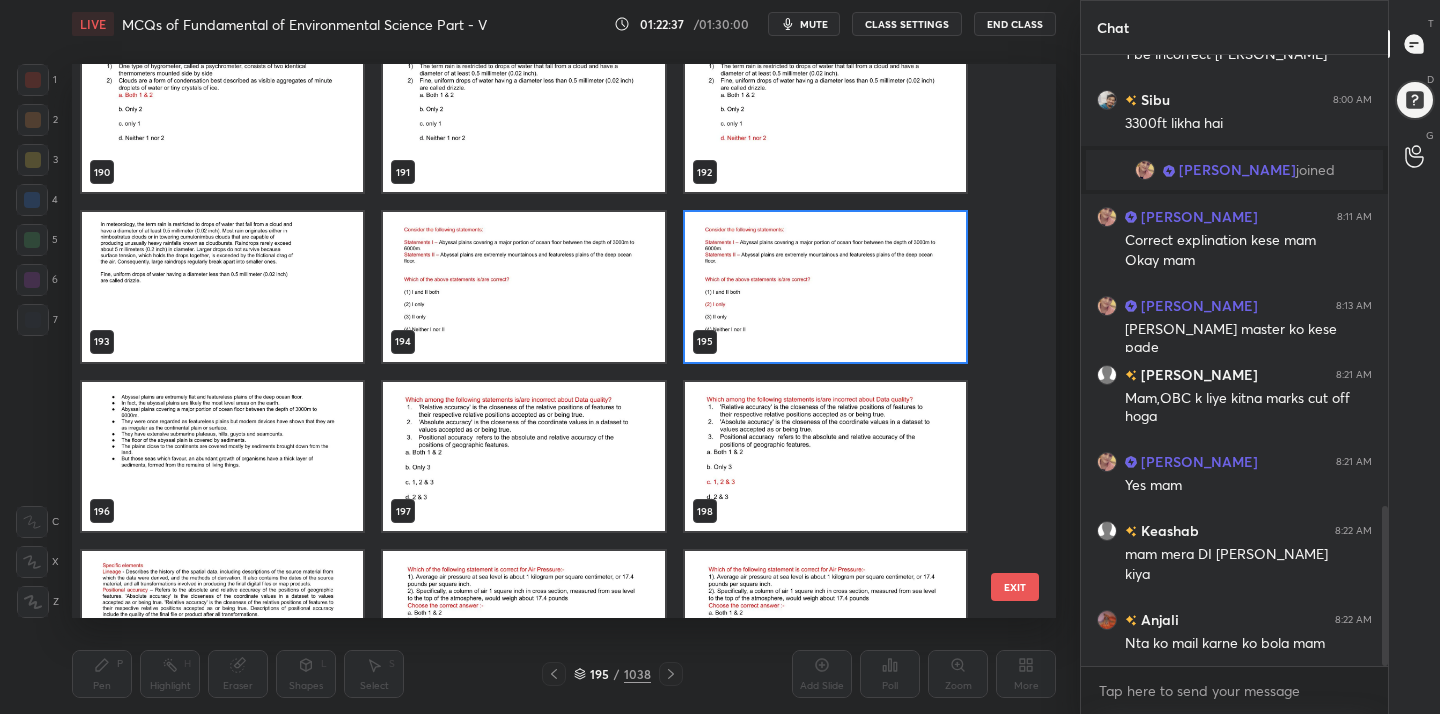 click at bounding box center [523, 457] 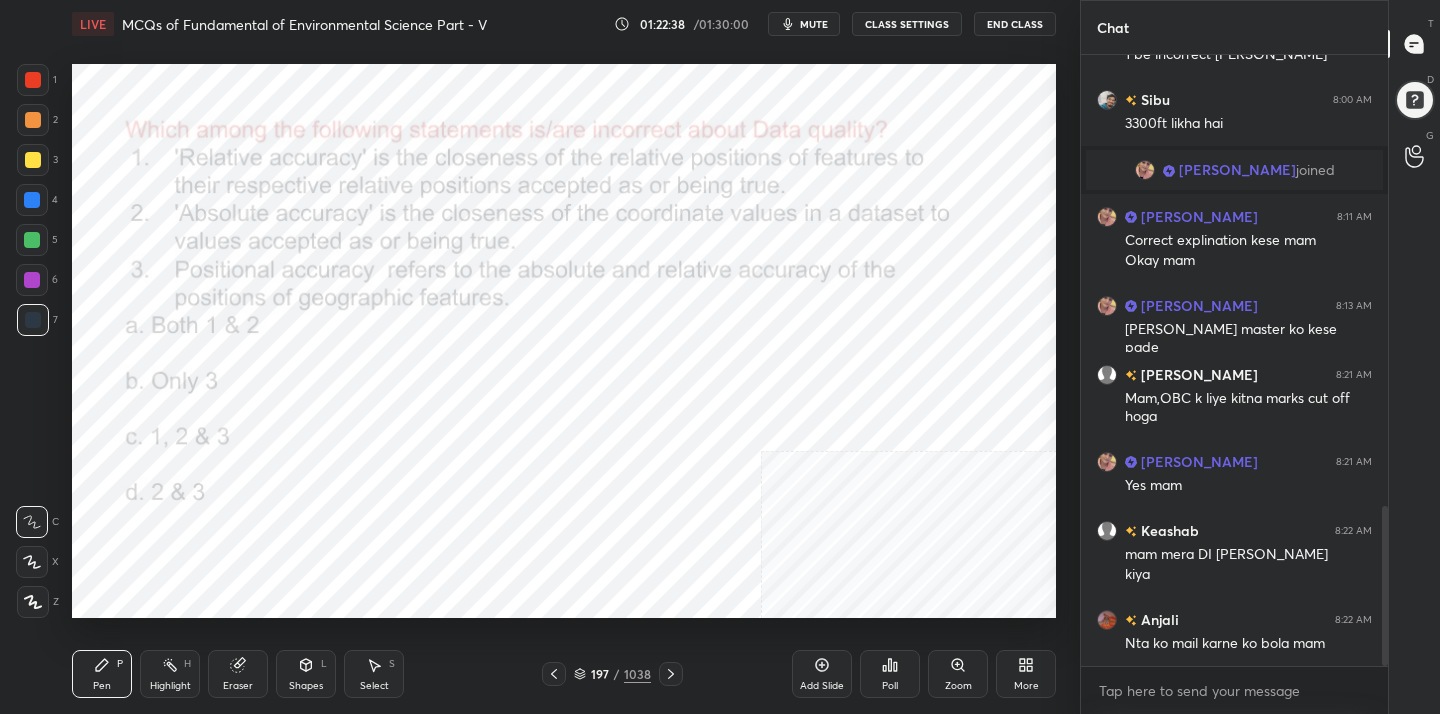 click at bounding box center [523, 457] 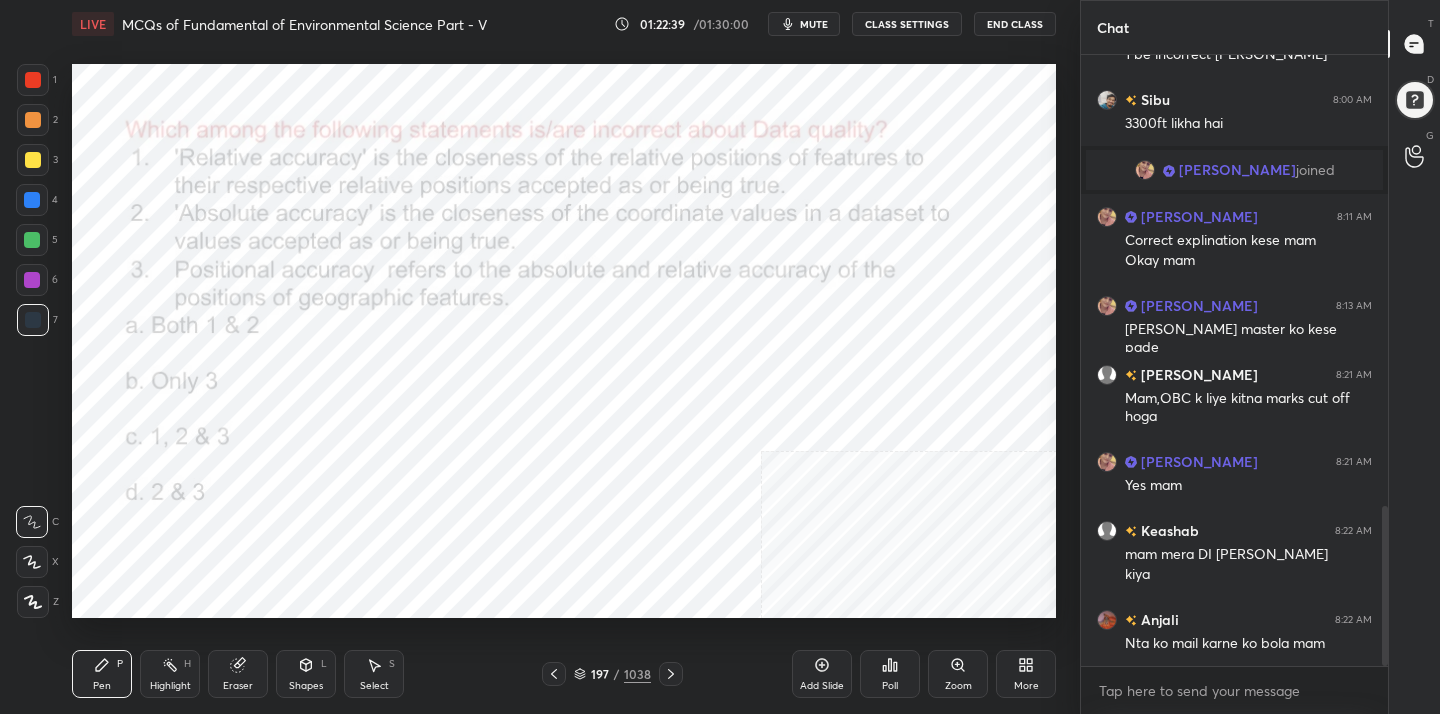 click on "mute" at bounding box center (814, 24) 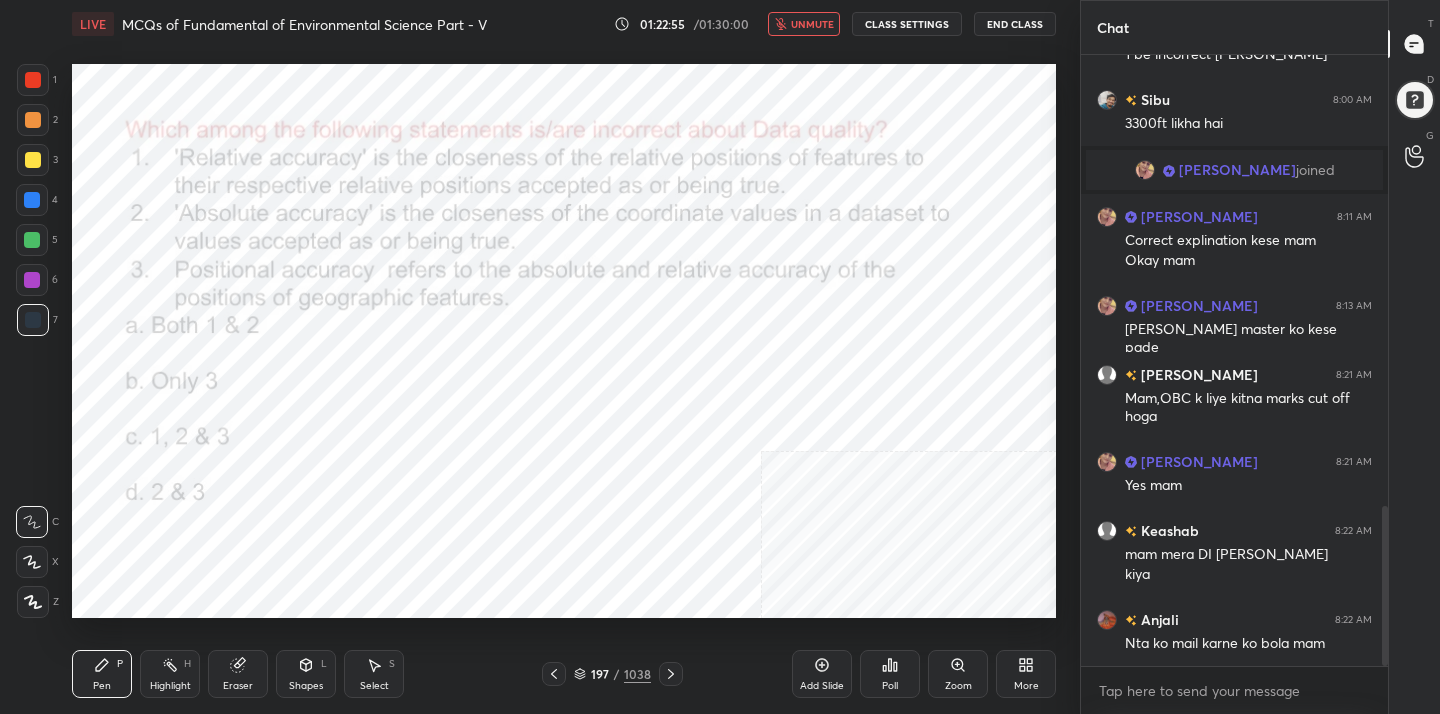 click on "unmute" at bounding box center (812, 24) 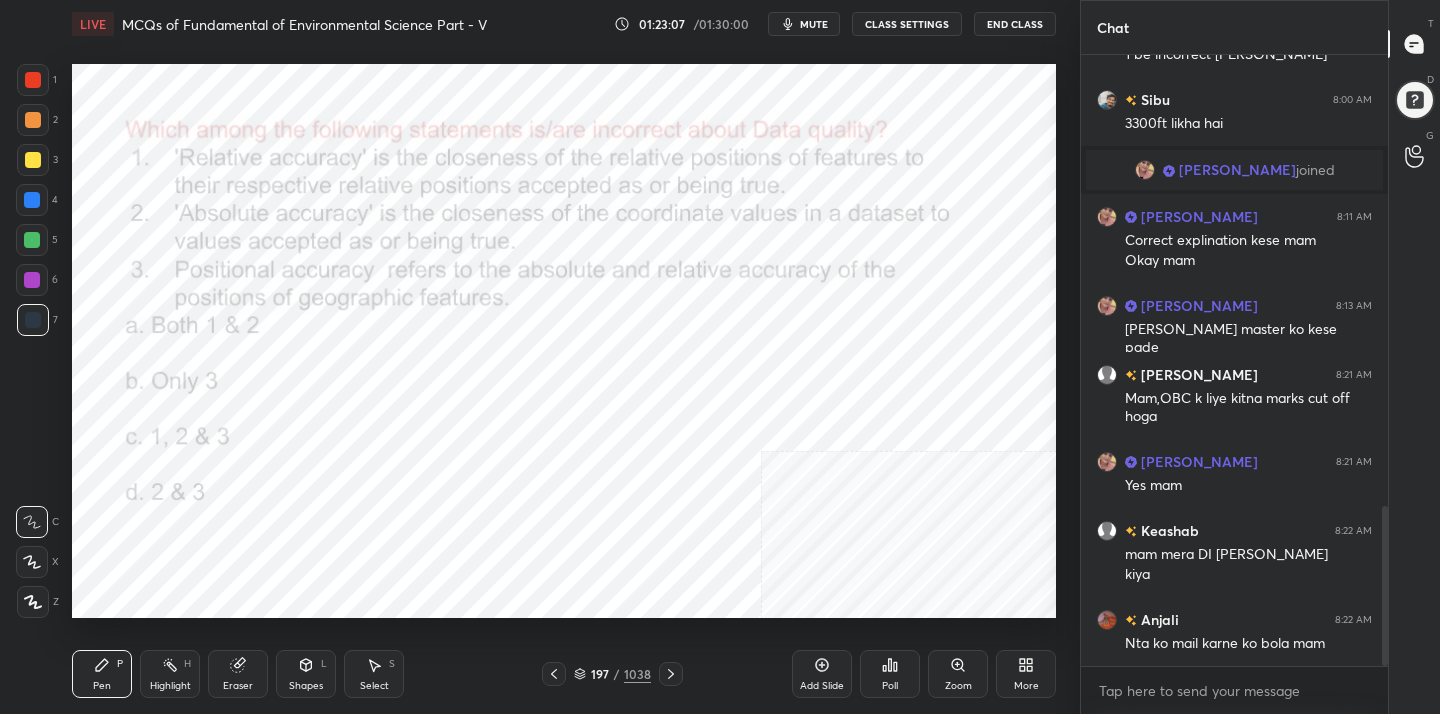 click on "mute" at bounding box center (814, 24) 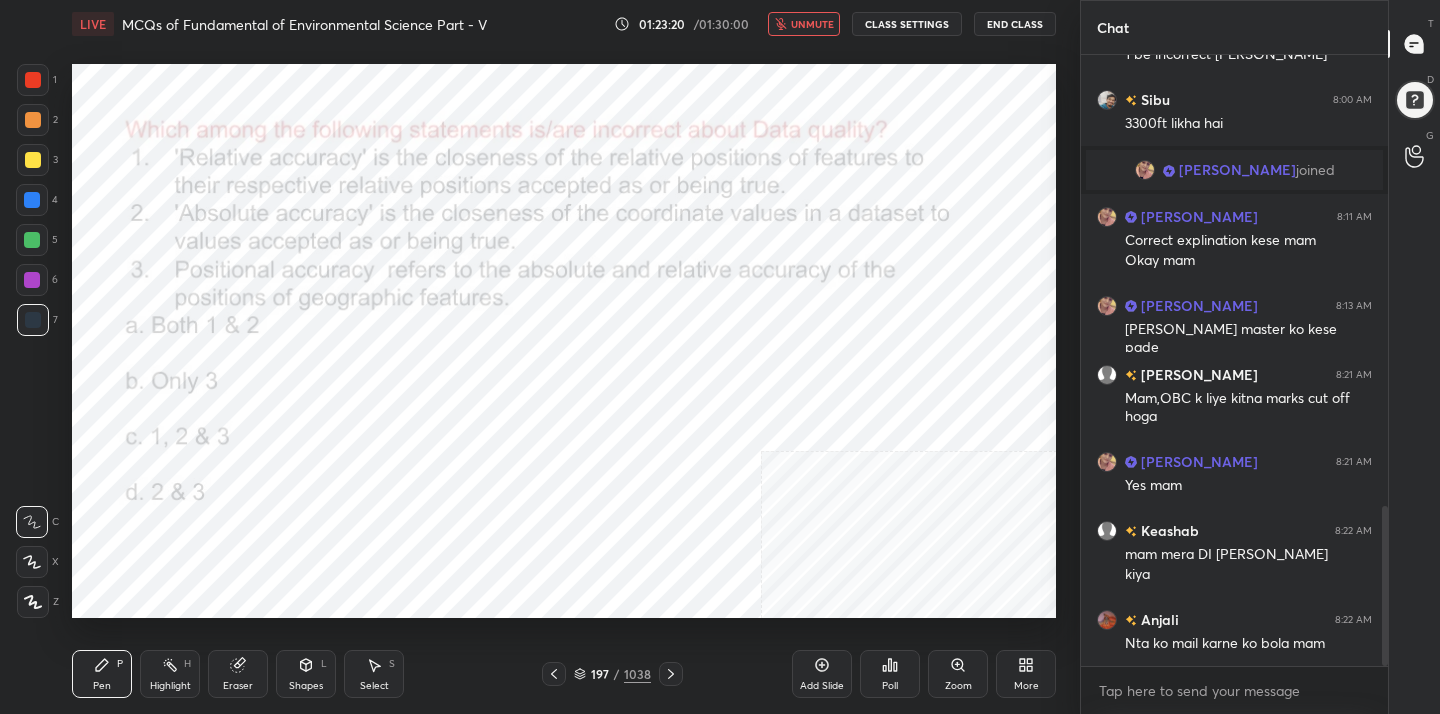 scroll, scrollTop: 1798, scrollLeft: 0, axis: vertical 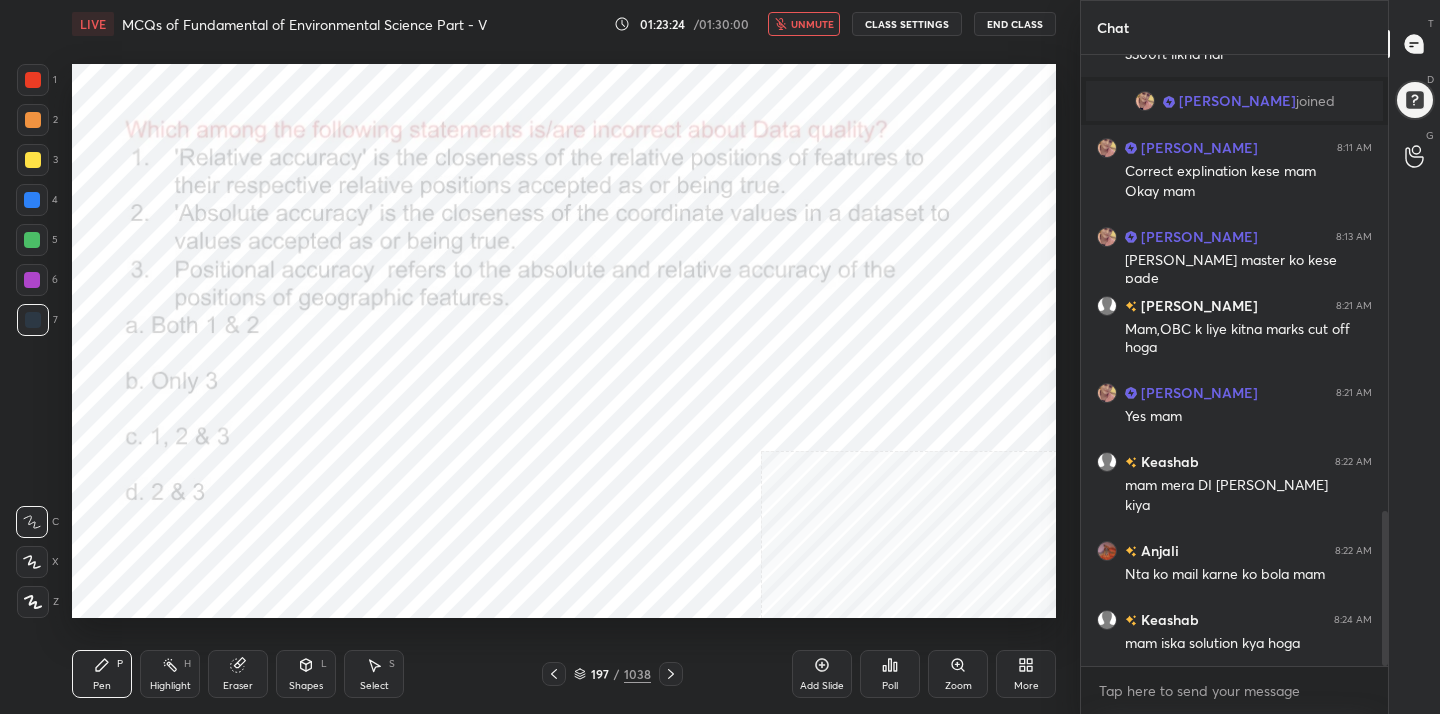click on "unmute" at bounding box center (812, 24) 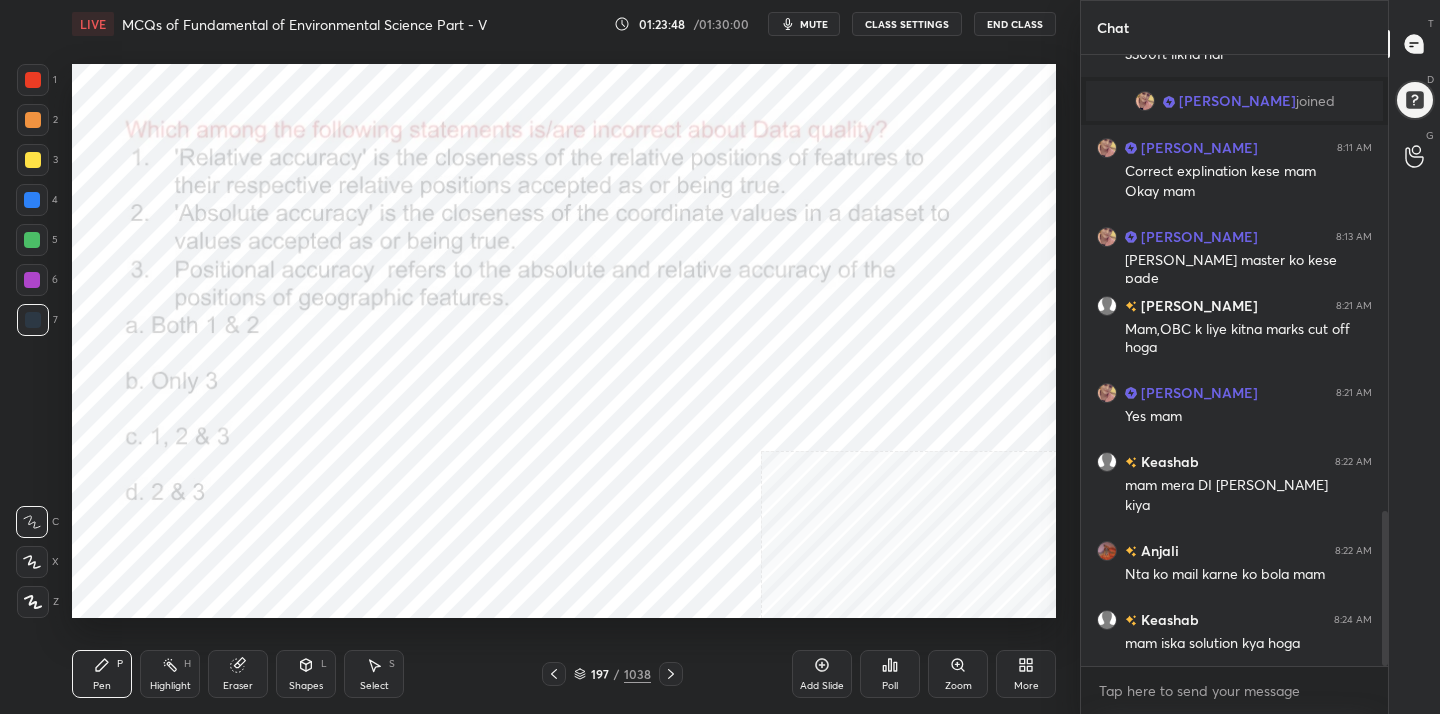 click on "mute" at bounding box center (814, 24) 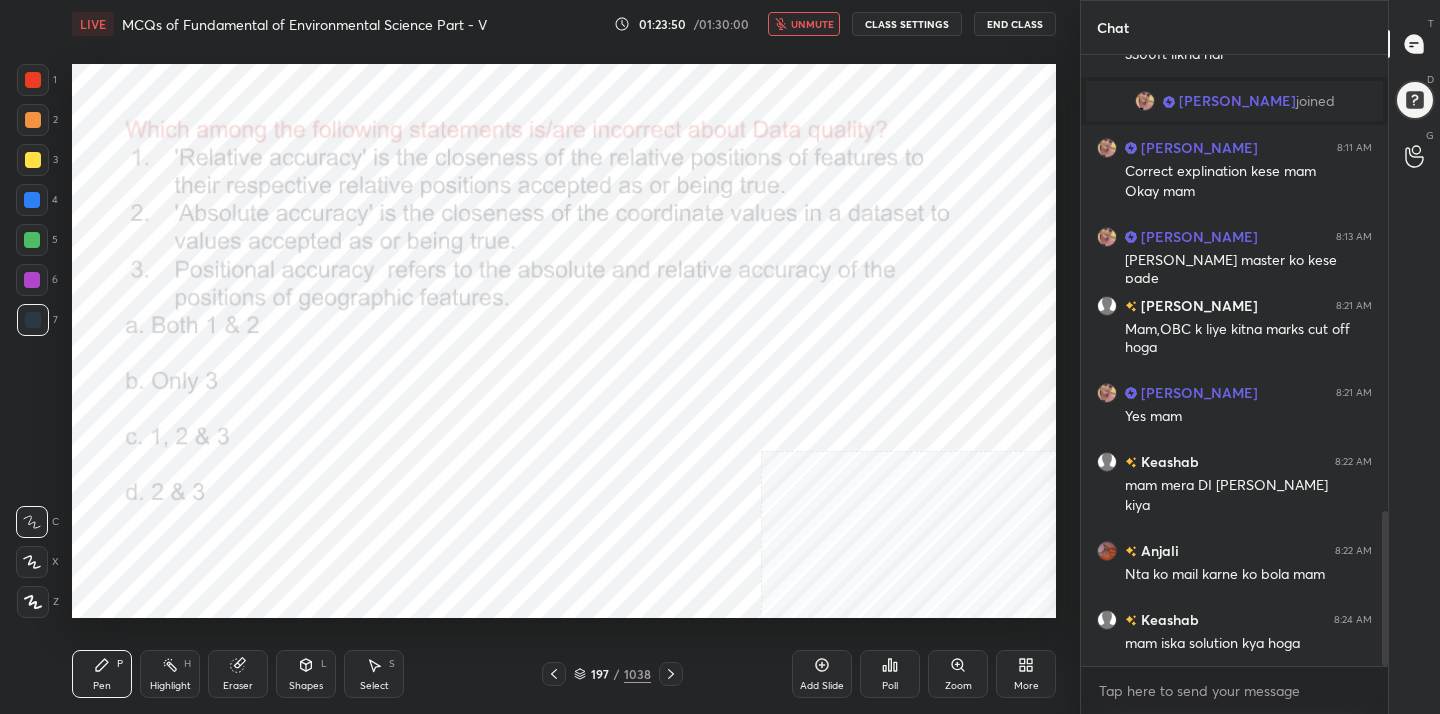 click 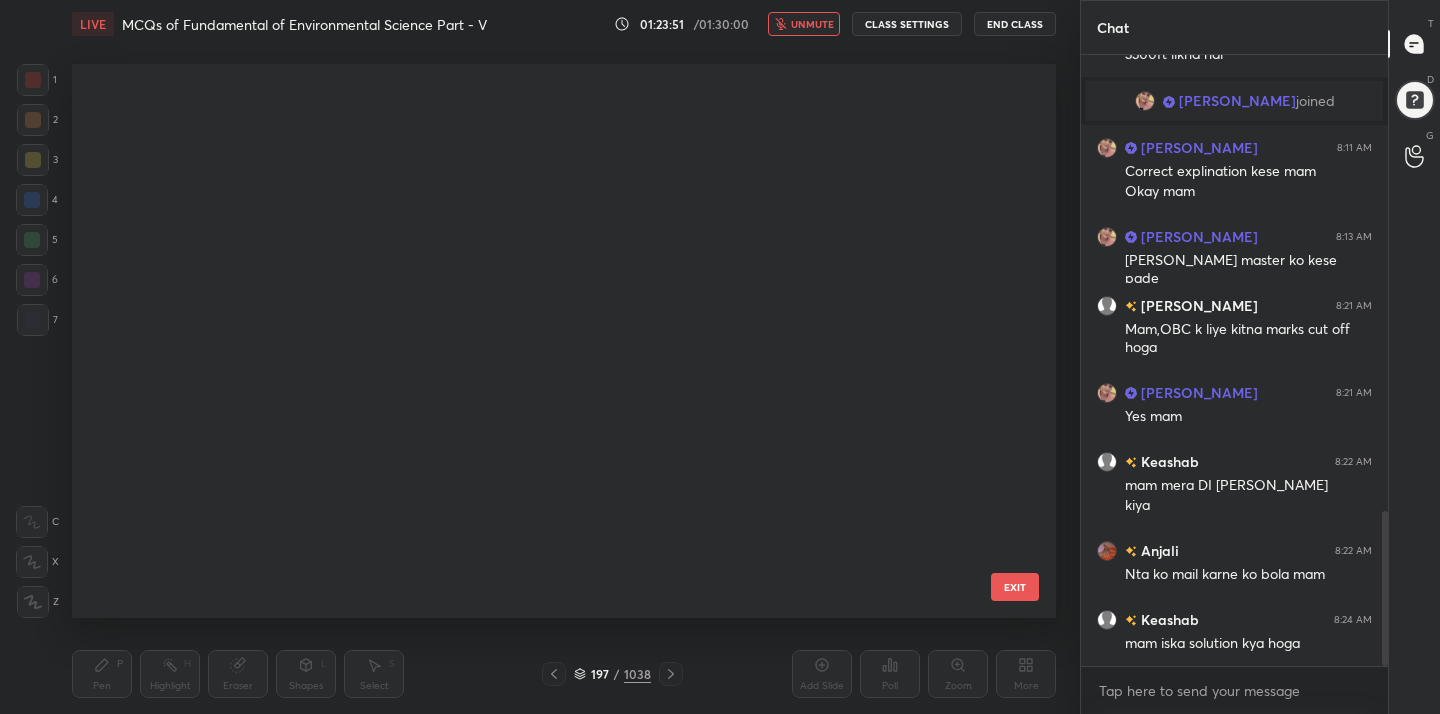 scroll, scrollTop: 10633, scrollLeft: 0, axis: vertical 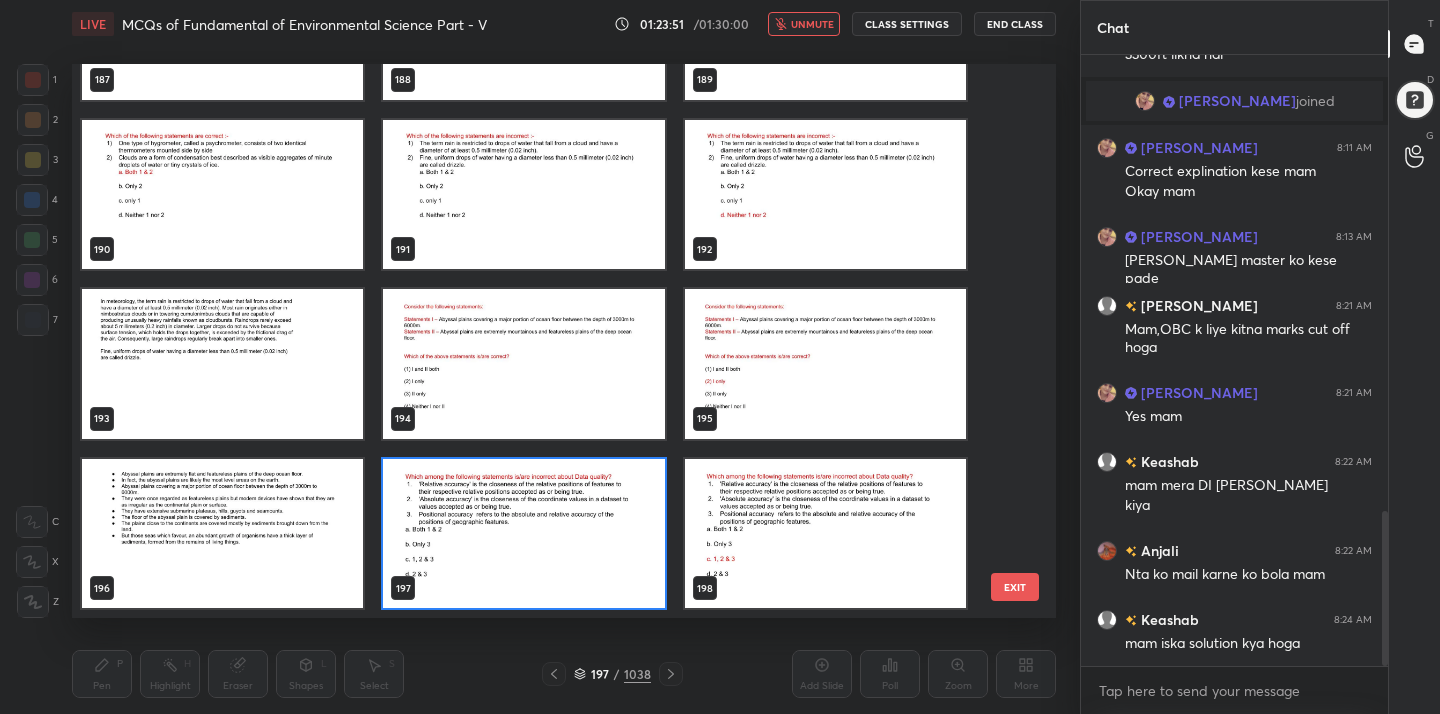 click at bounding box center [523, 534] 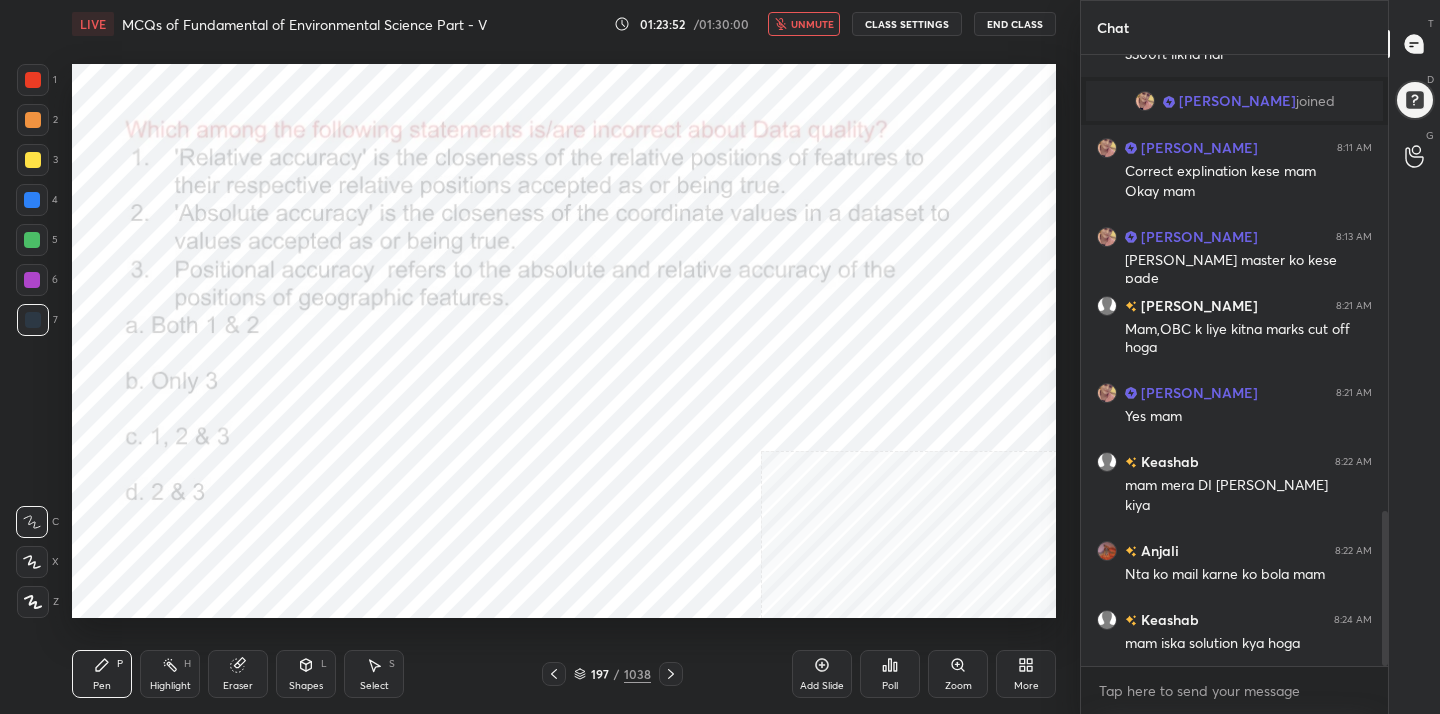 click at bounding box center (523, 534) 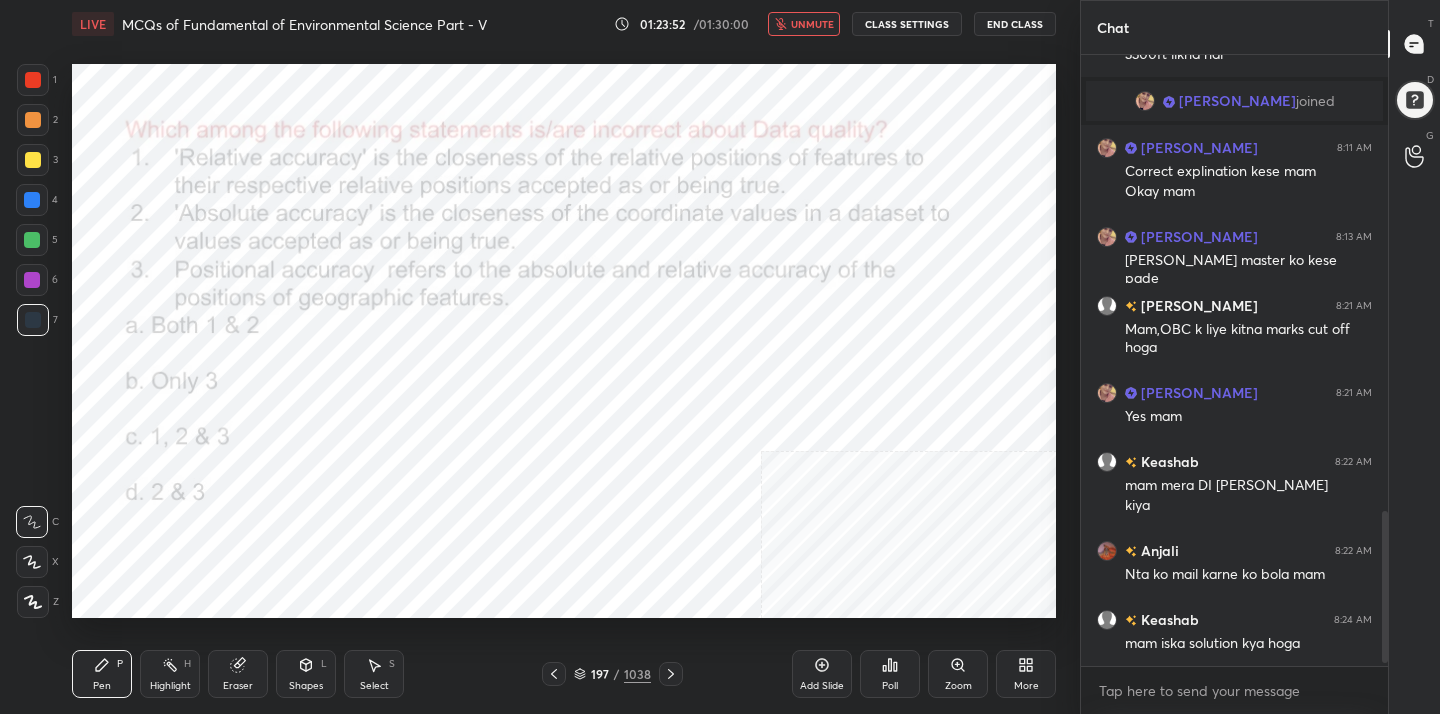 scroll, scrollTop: 1867, scrollLeft: 0, axis: vertical 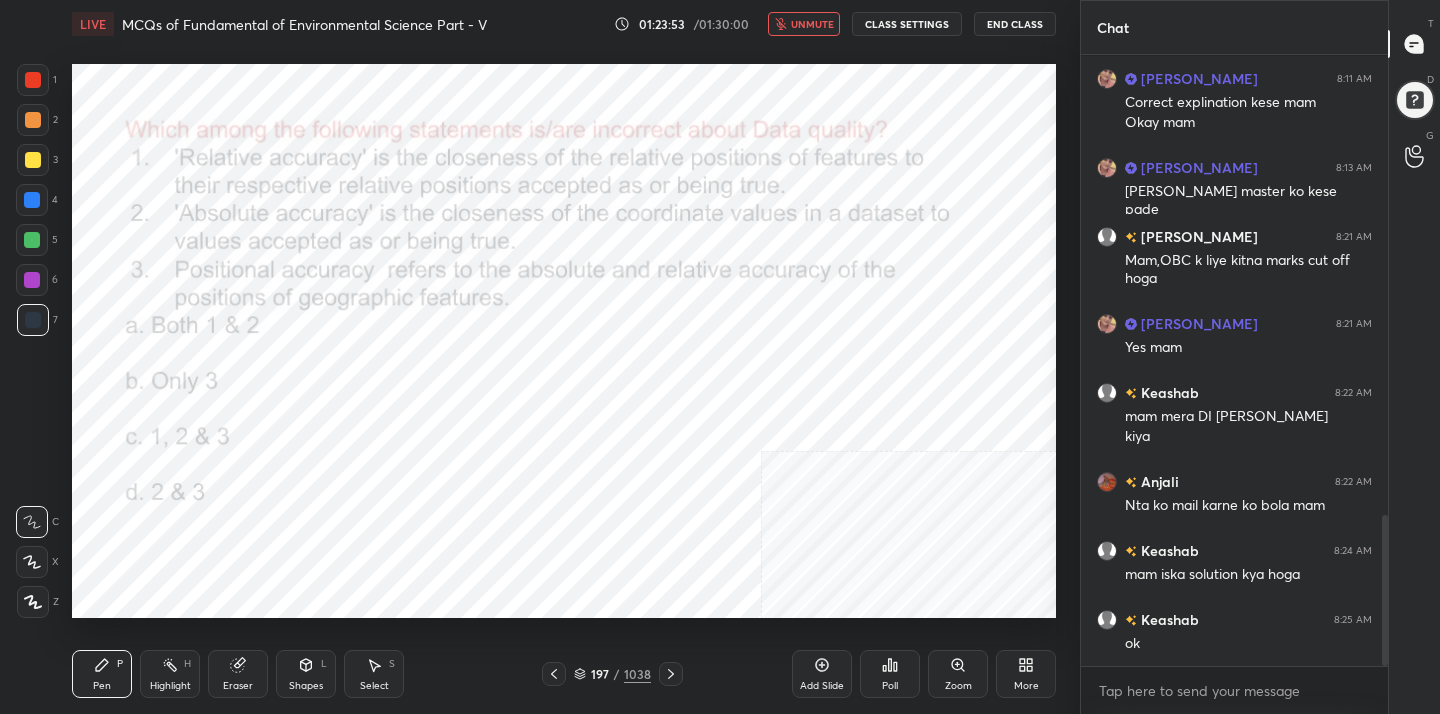 click on "Poll" at bounding box center [890, 674] 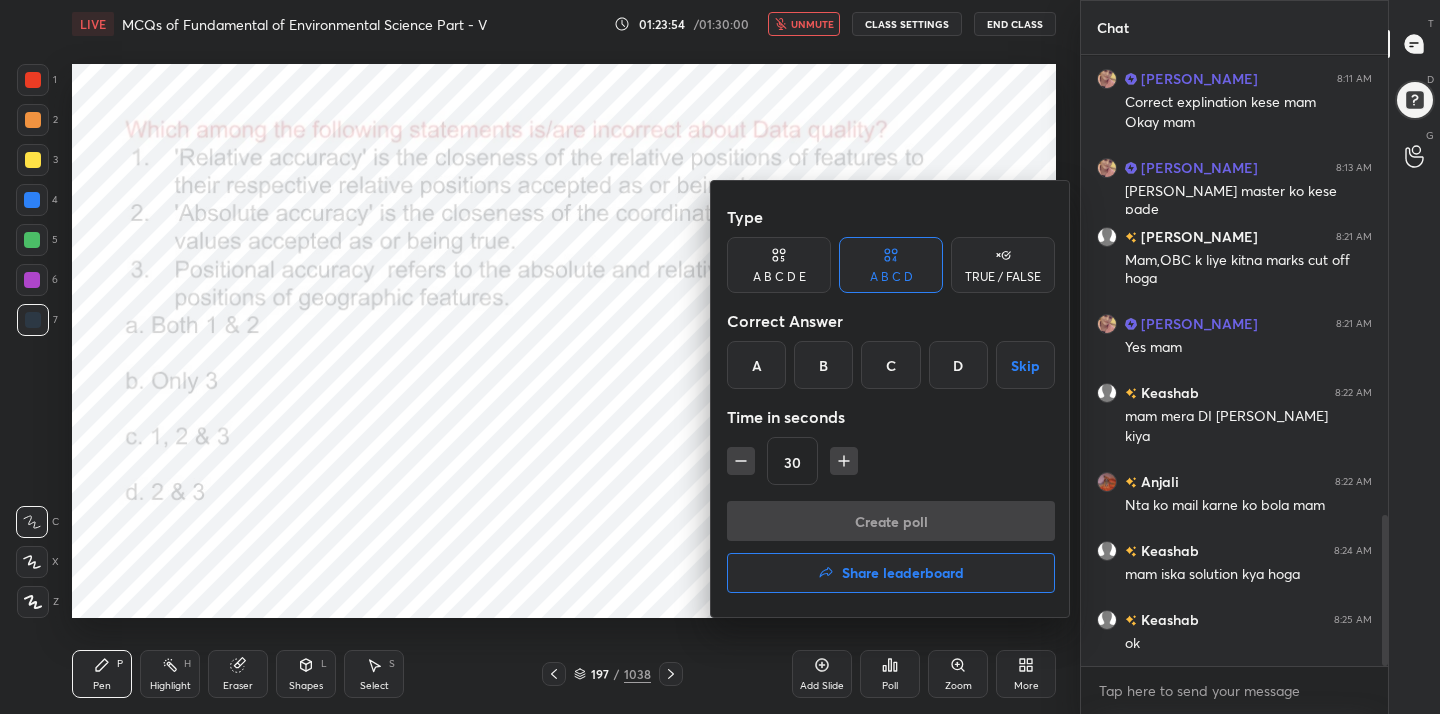 click on "C" at bounding box center [890, 365] 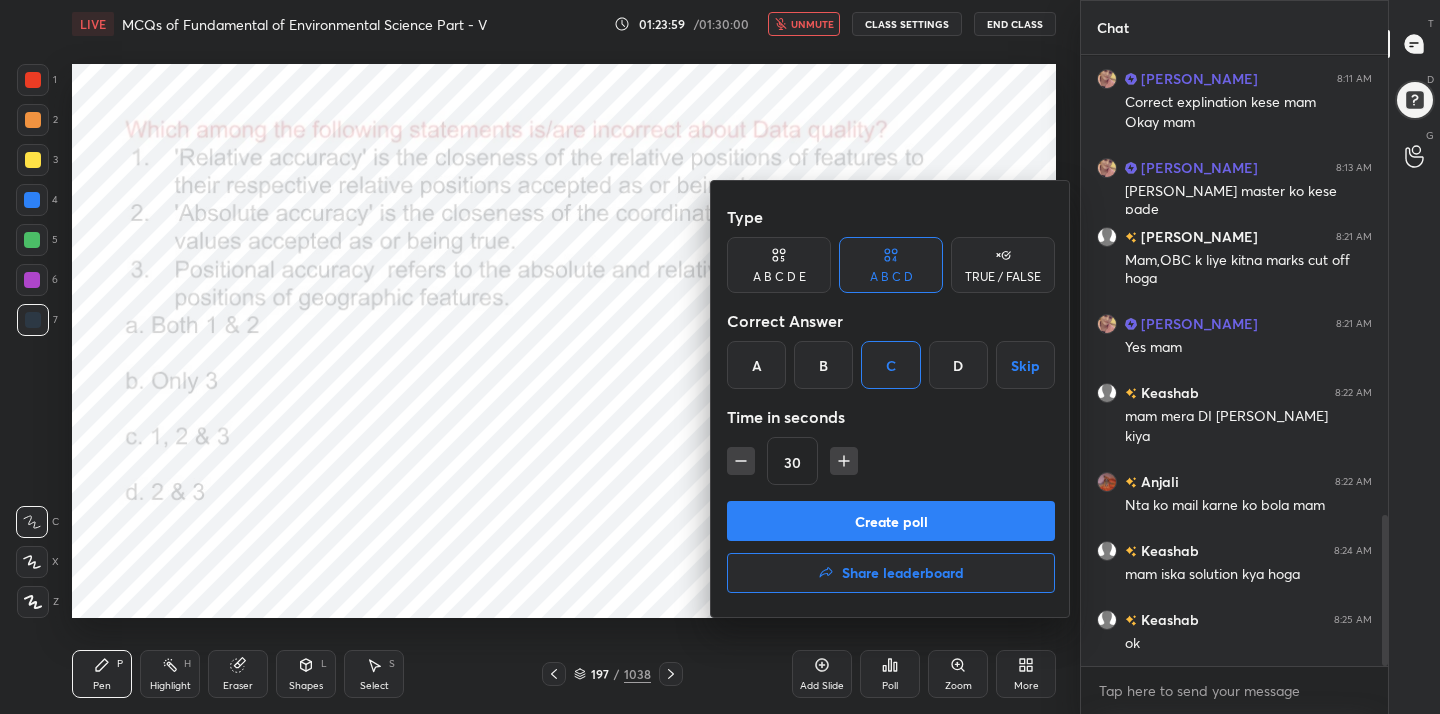 click on "Create poll" at bounding box center (891, 521) 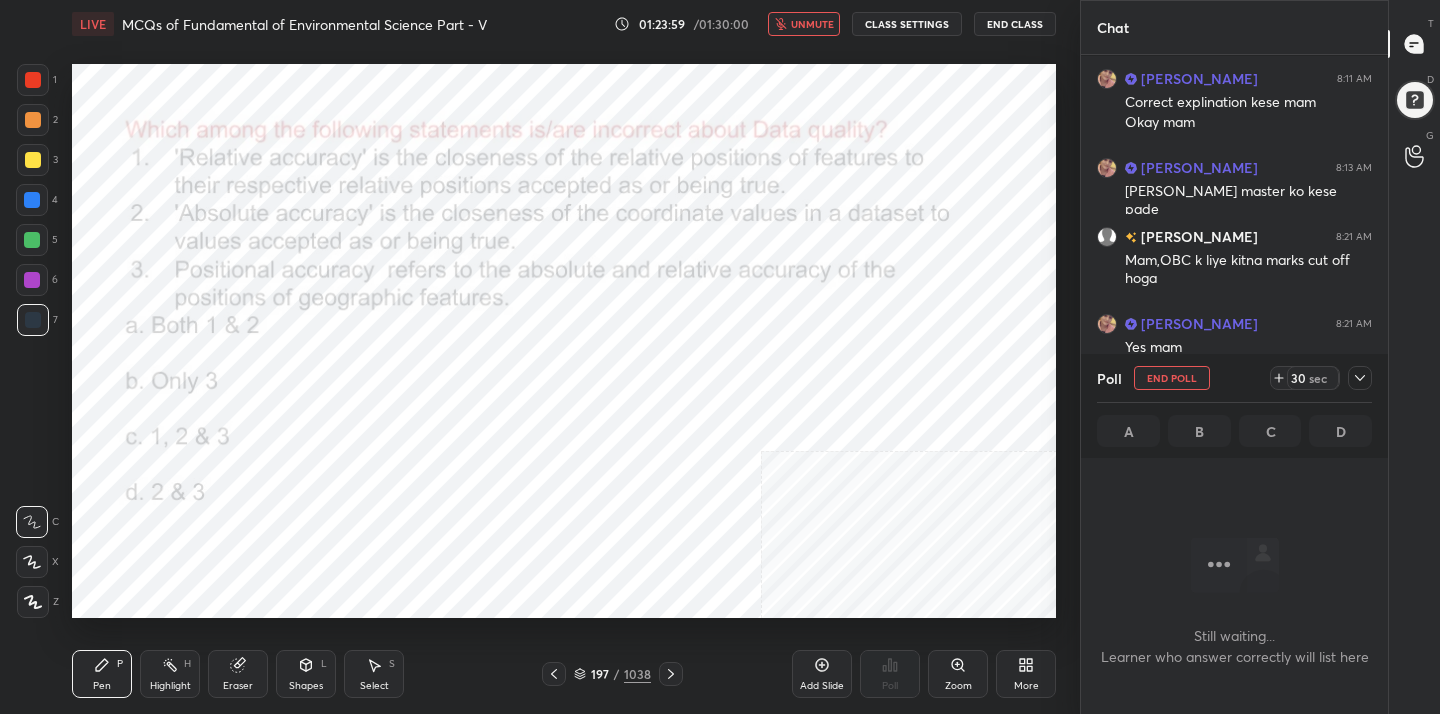 scroll, scrollTop: 376, scrollLeft: 301, axis: both 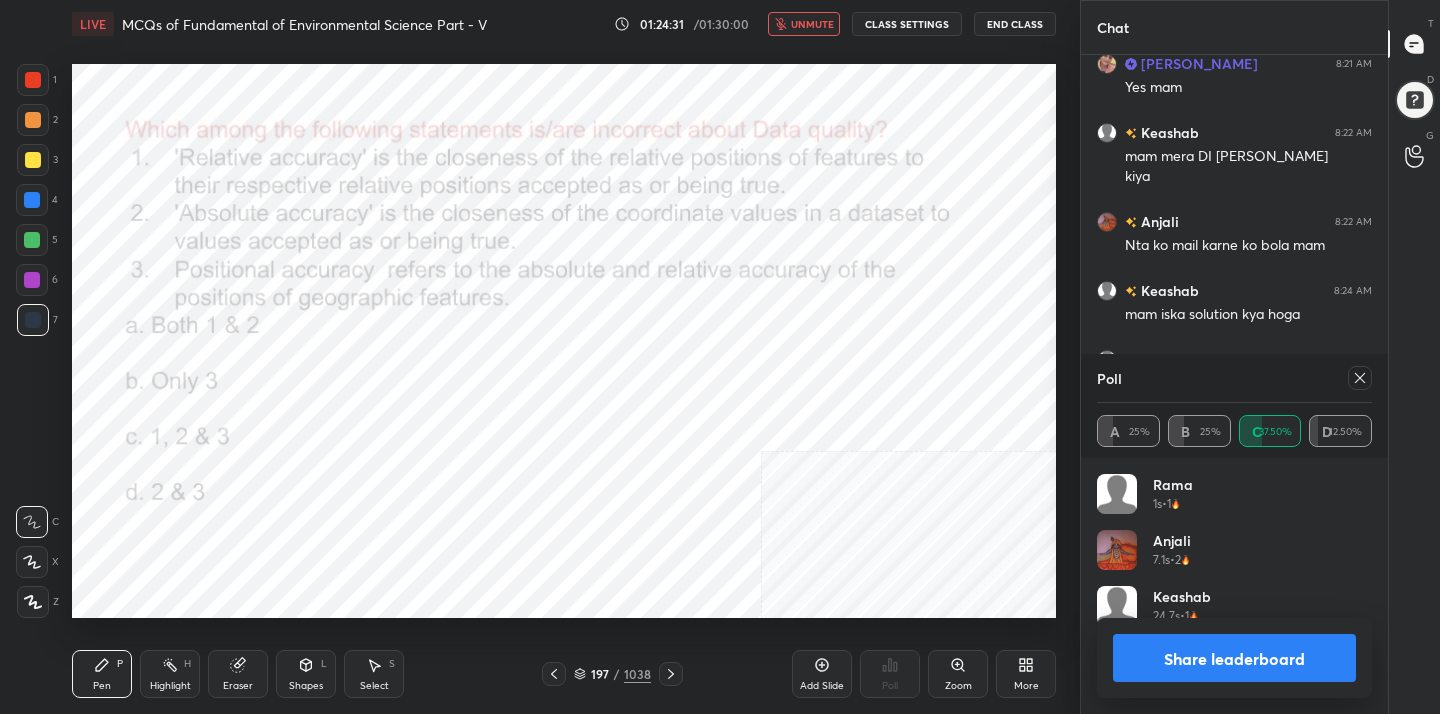 click on "Poll A 25% B 25% C 37.50% D 12.50%" at bounding box center (1234, 406) 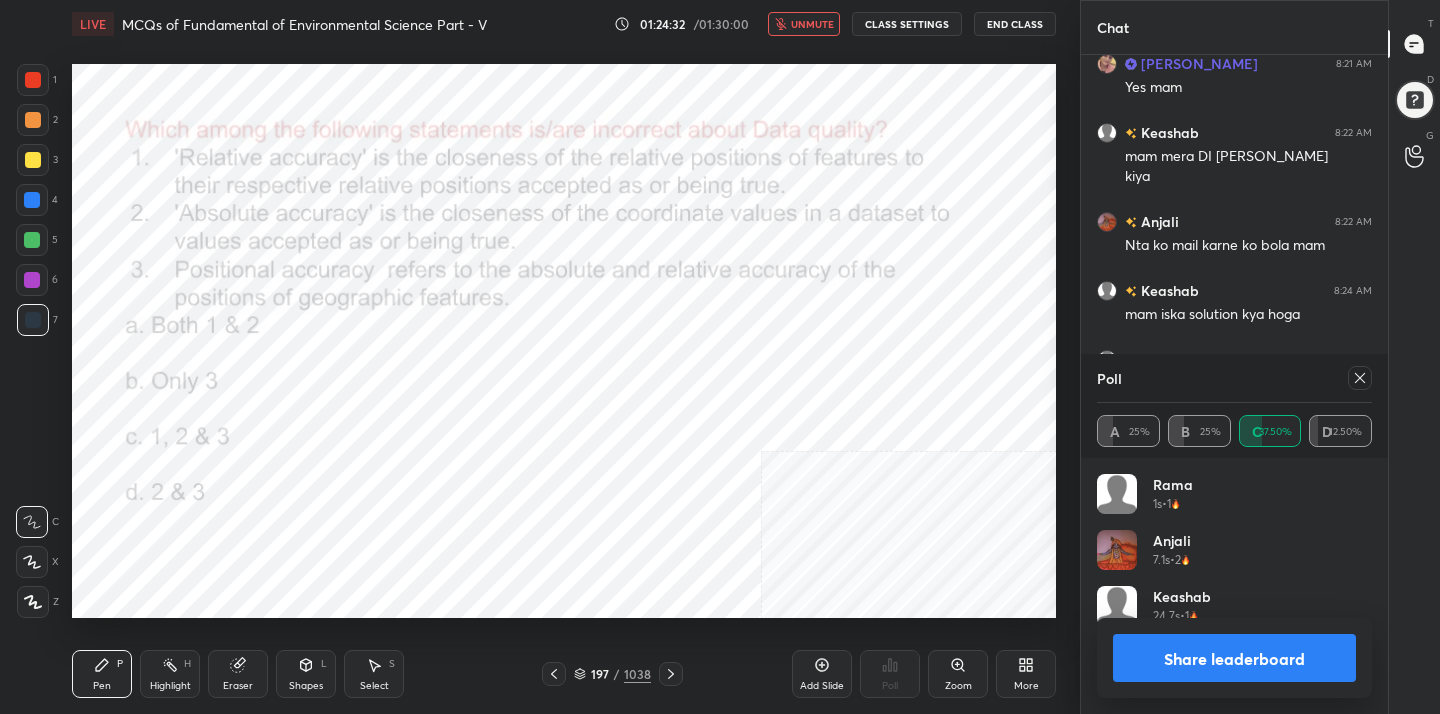 click on "unmute" at bounding box center (812, 24) 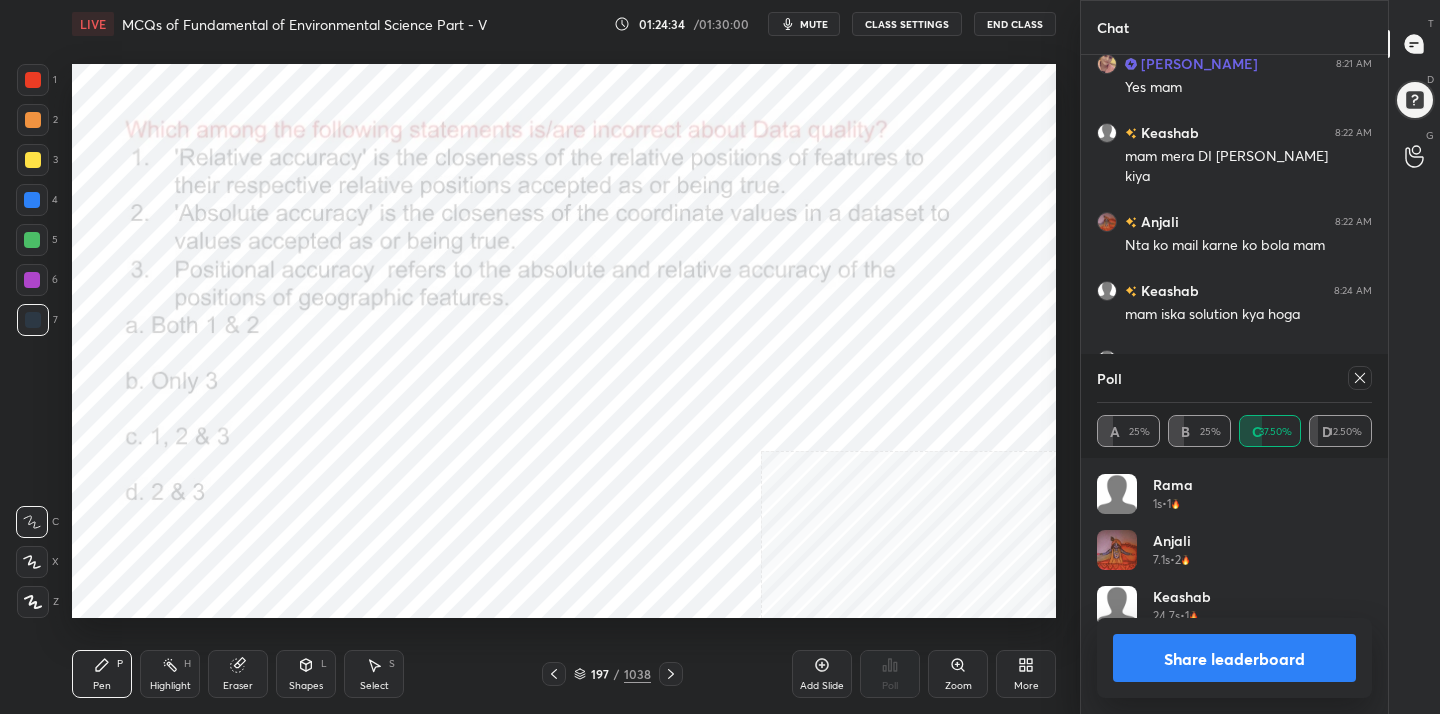 click 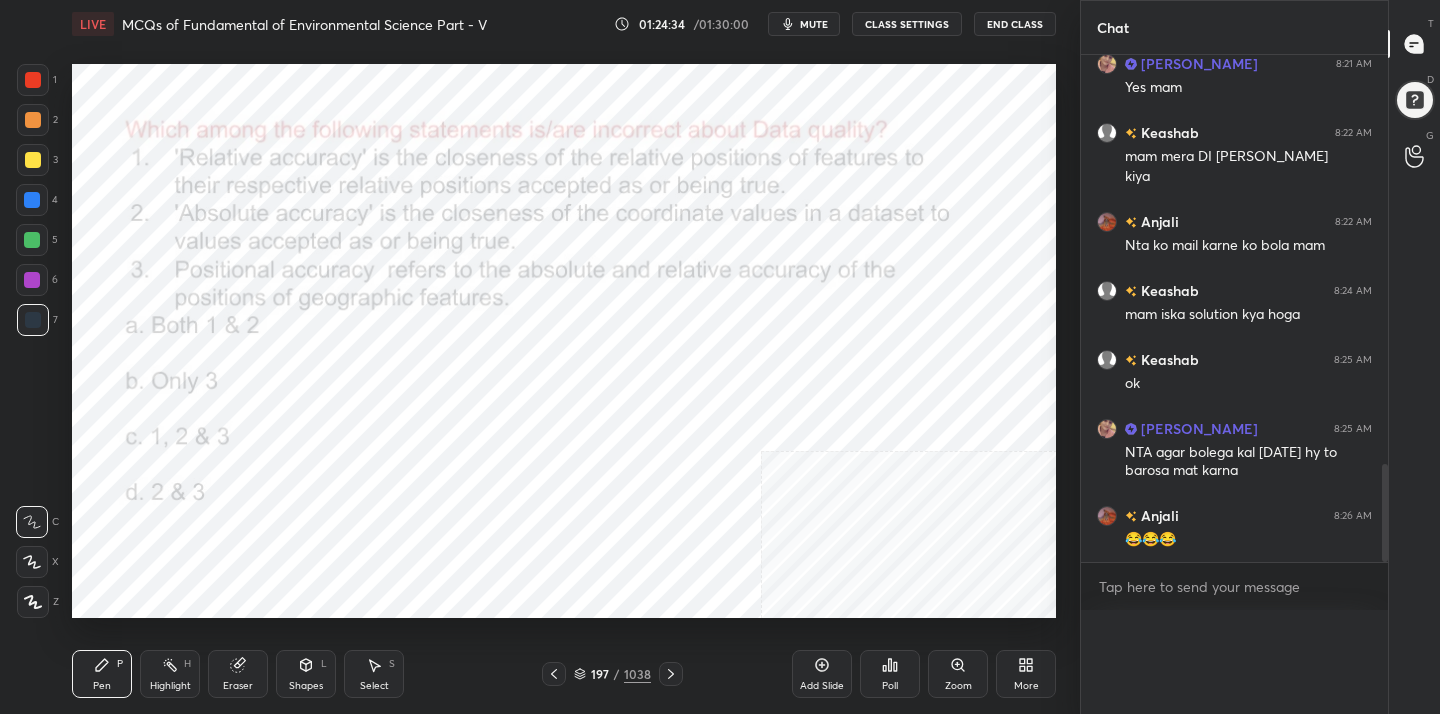 scroll, scrollTop: 0, scrollLeft: 0, axis: both 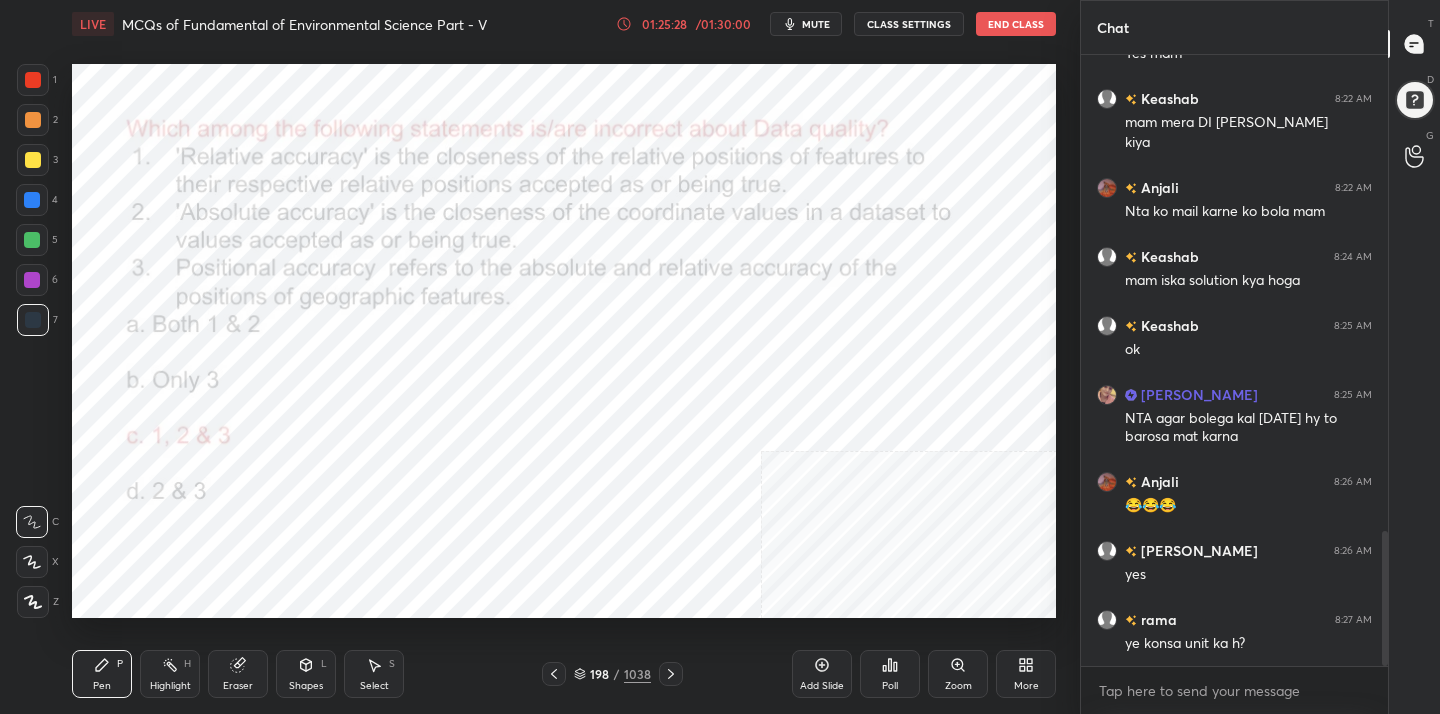 click on "mute" at bounding box center (806, 24) 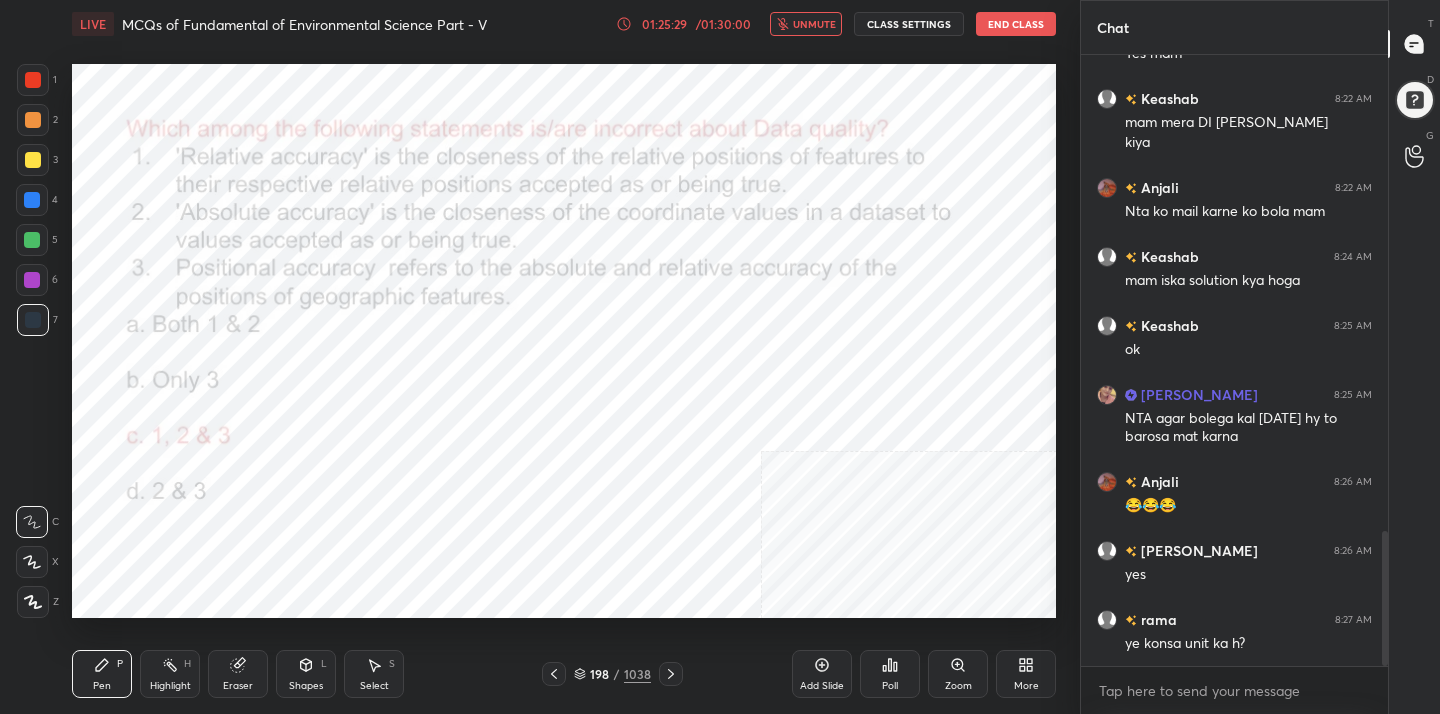 click 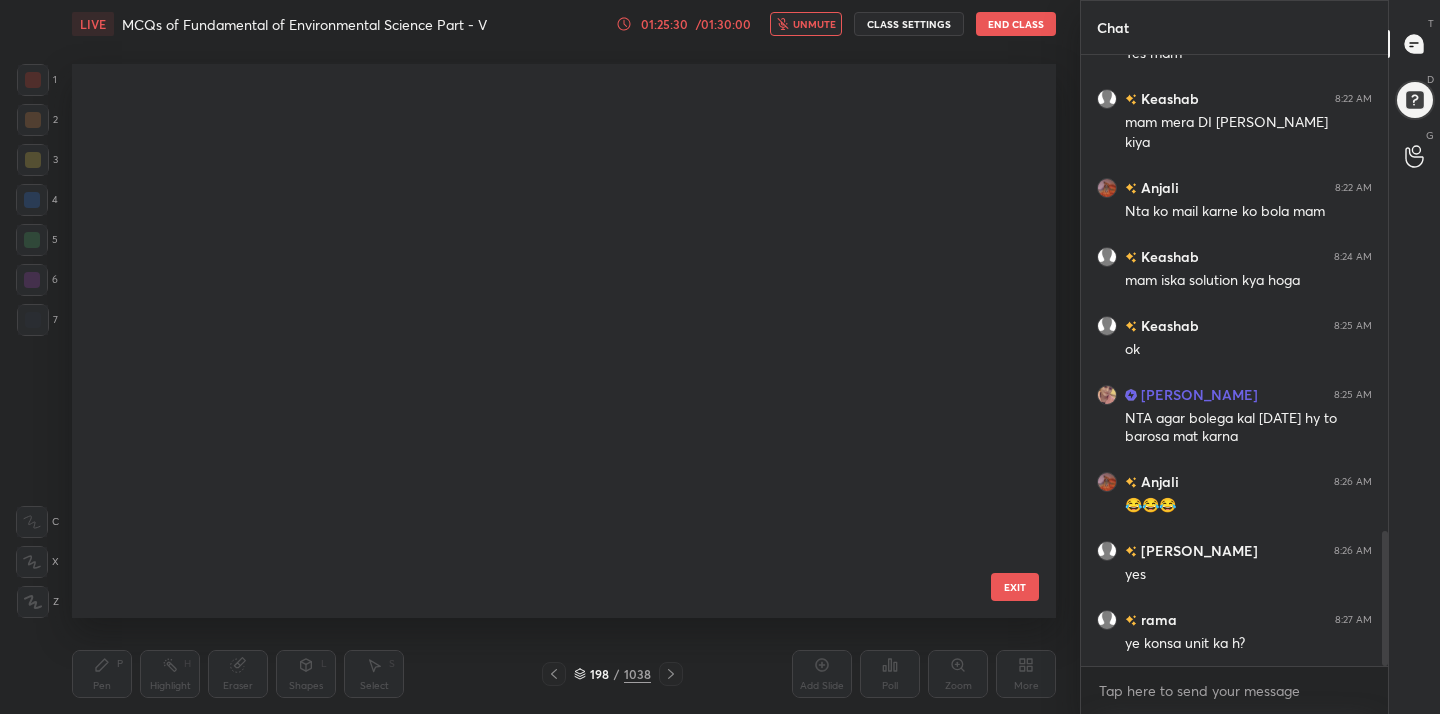 scroll, scrollTop: 10633, scrollLeft: 0, axis: vertical 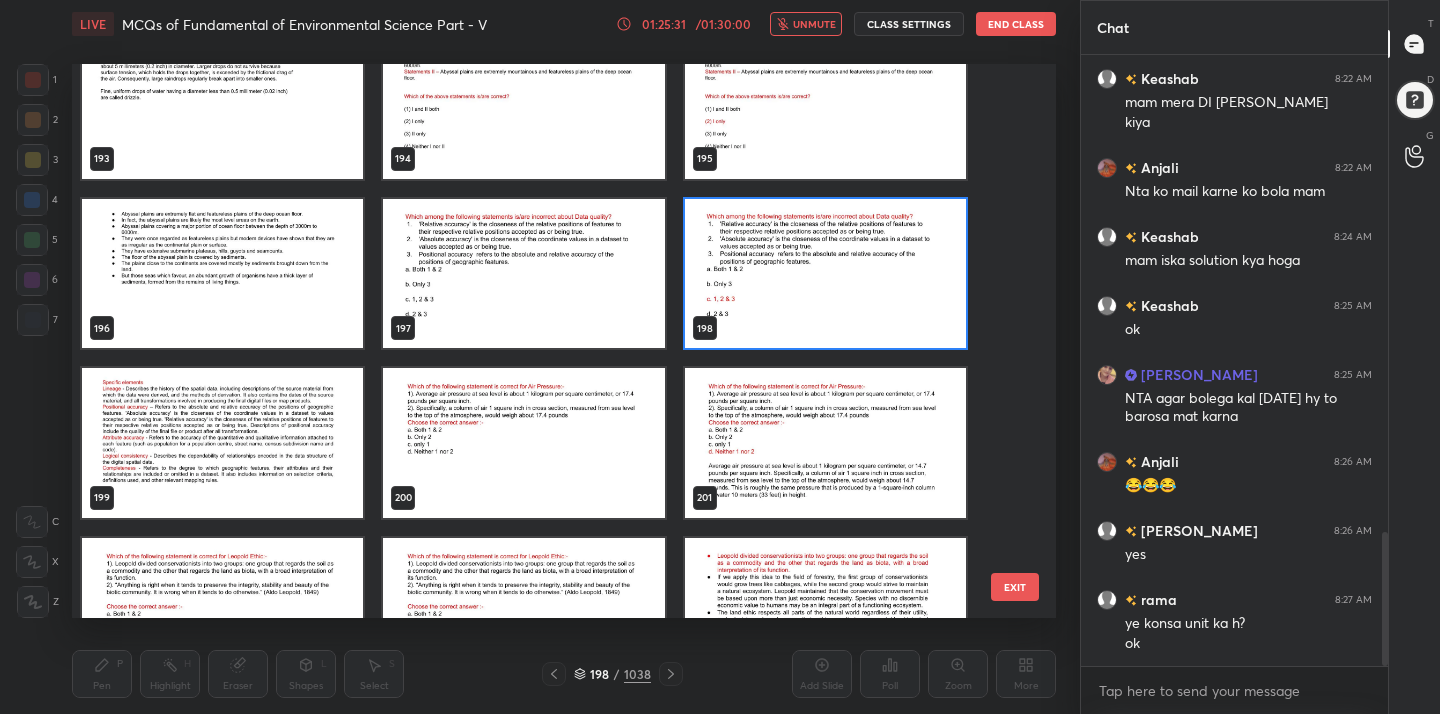 click at bounding box center [523, 443] 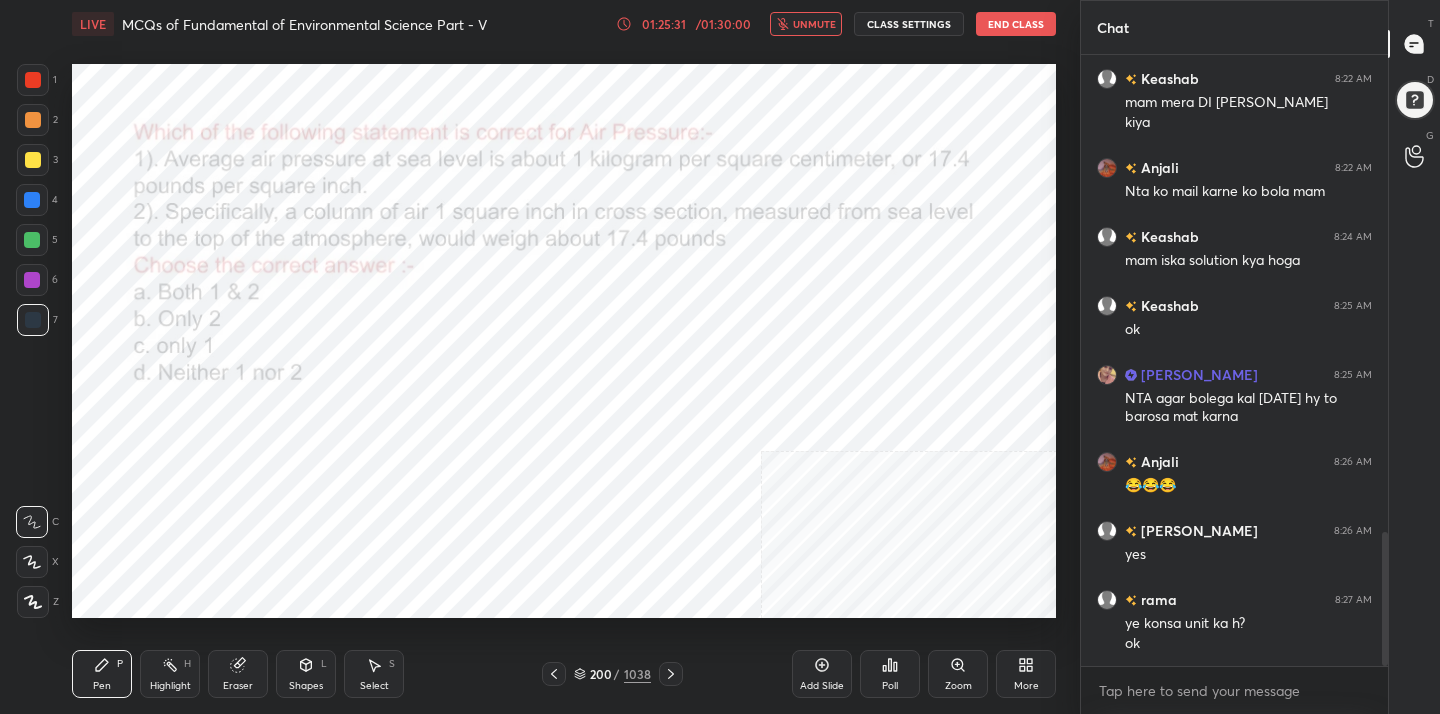 click at bounding box center (523, 443) 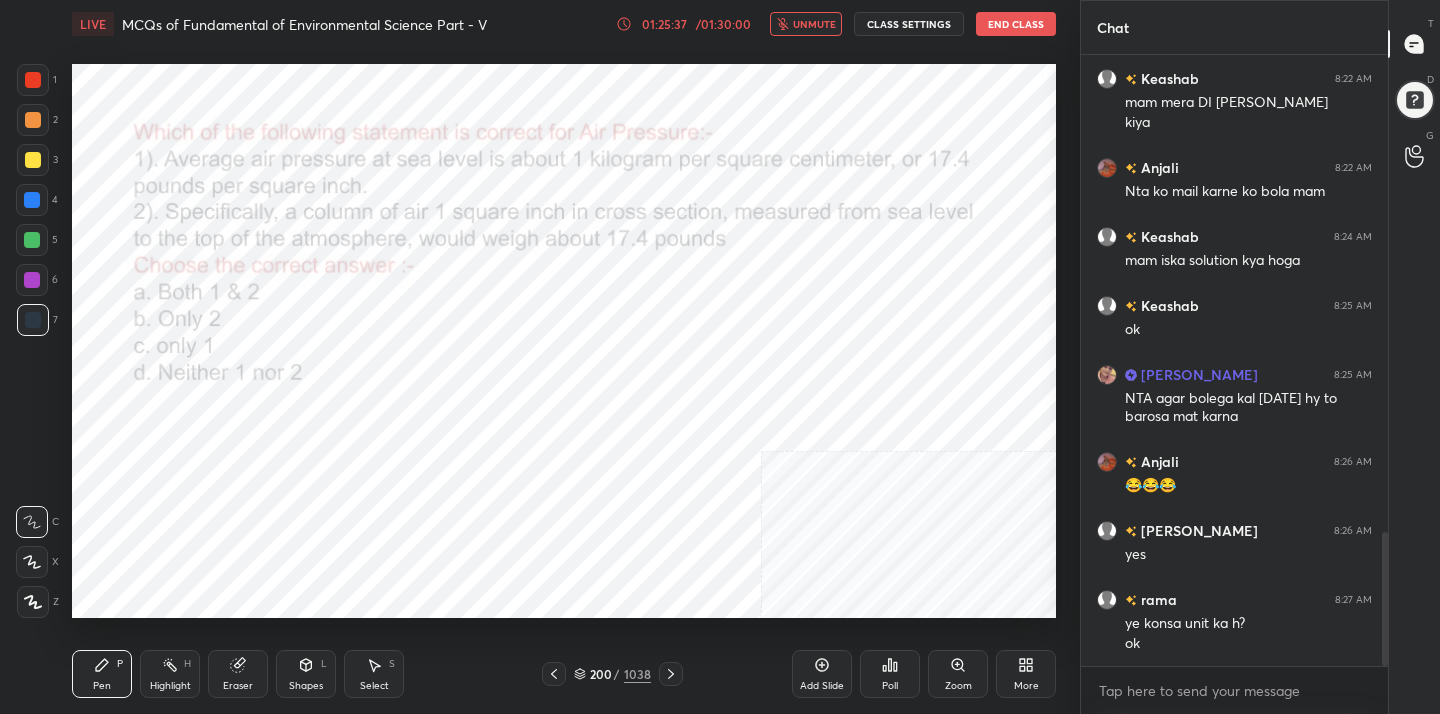 click 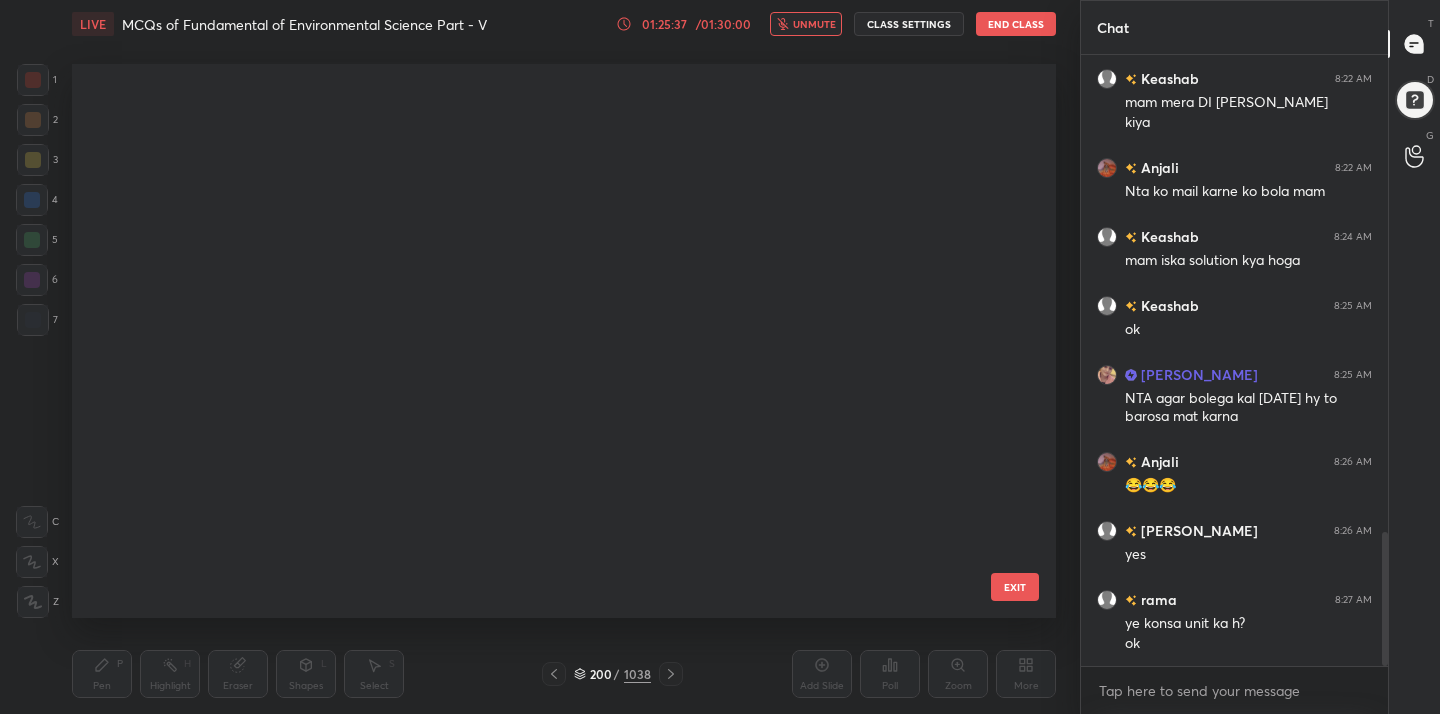 scroll, scrollTop: 10803, scrollLeft: 0, axis: vertical 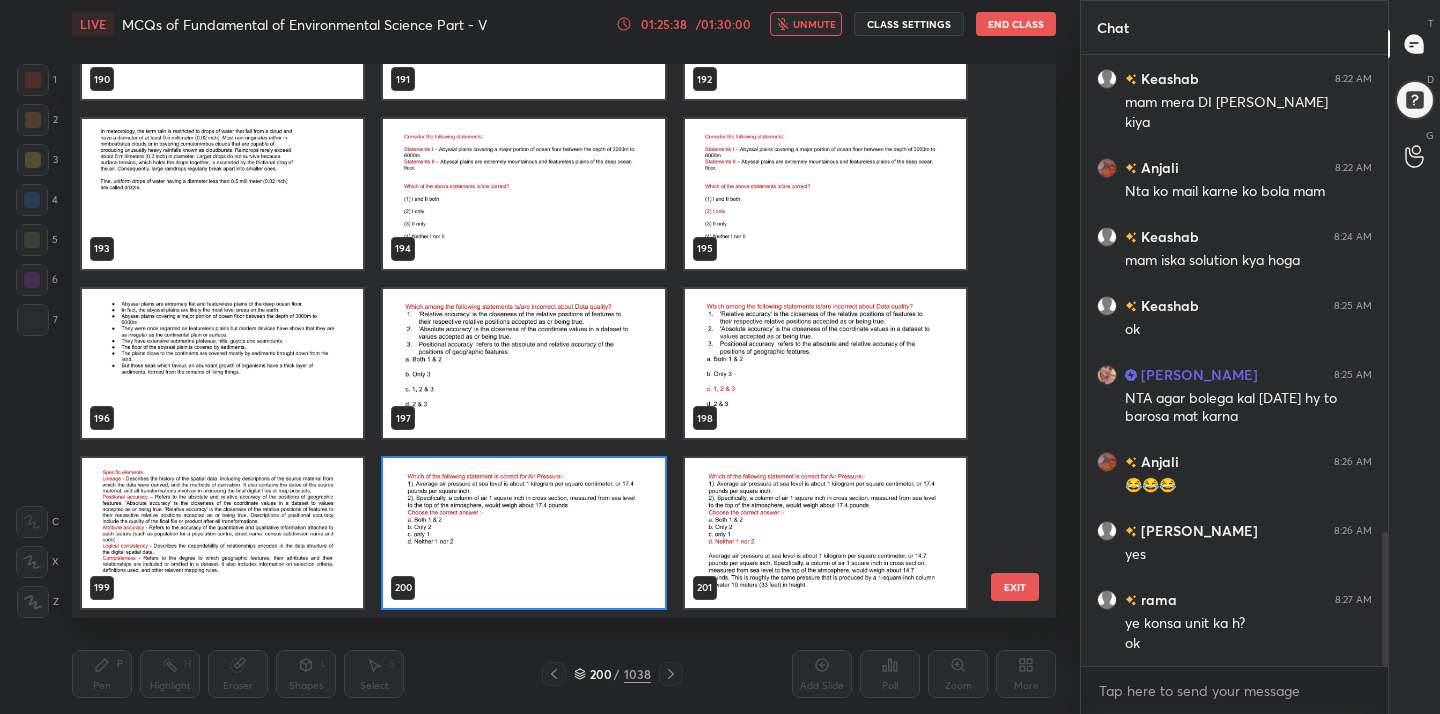 click at bounding box center (523, 533) 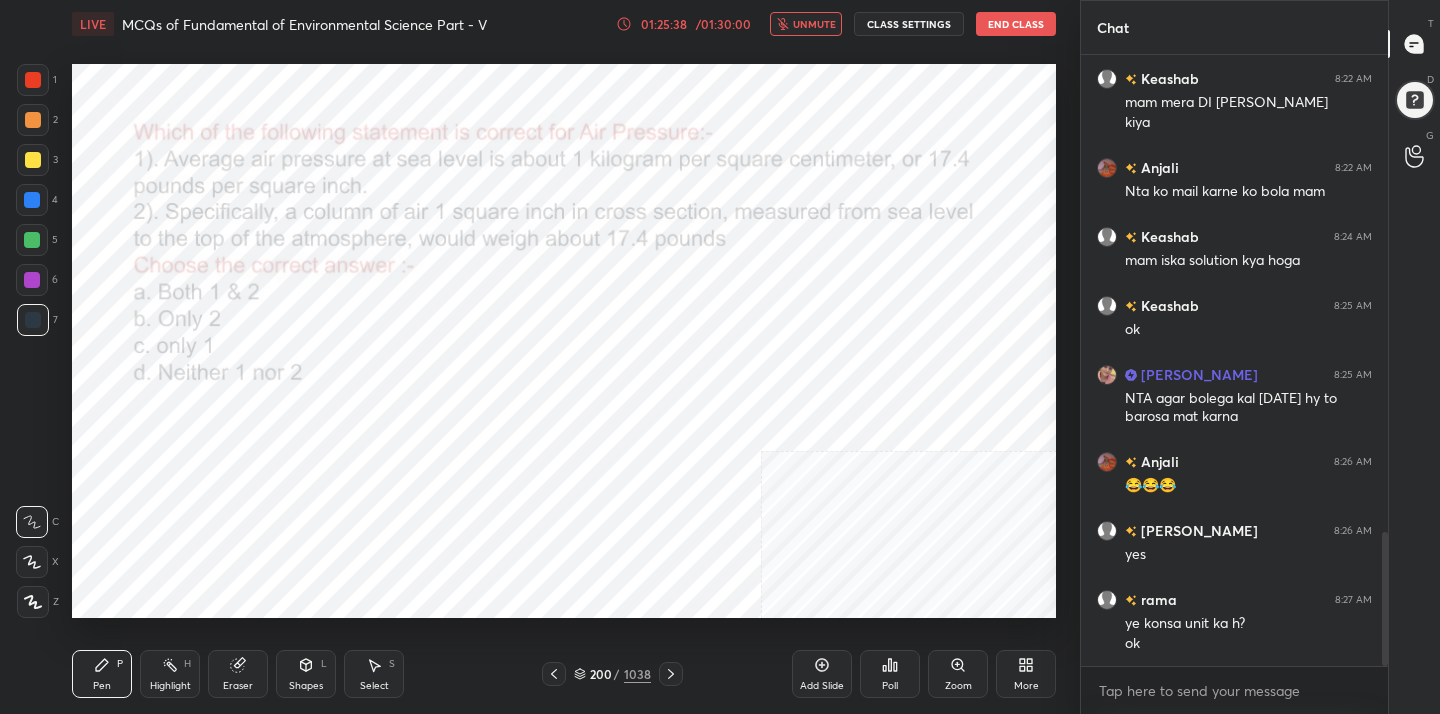 click at bounding box center [523, 533] 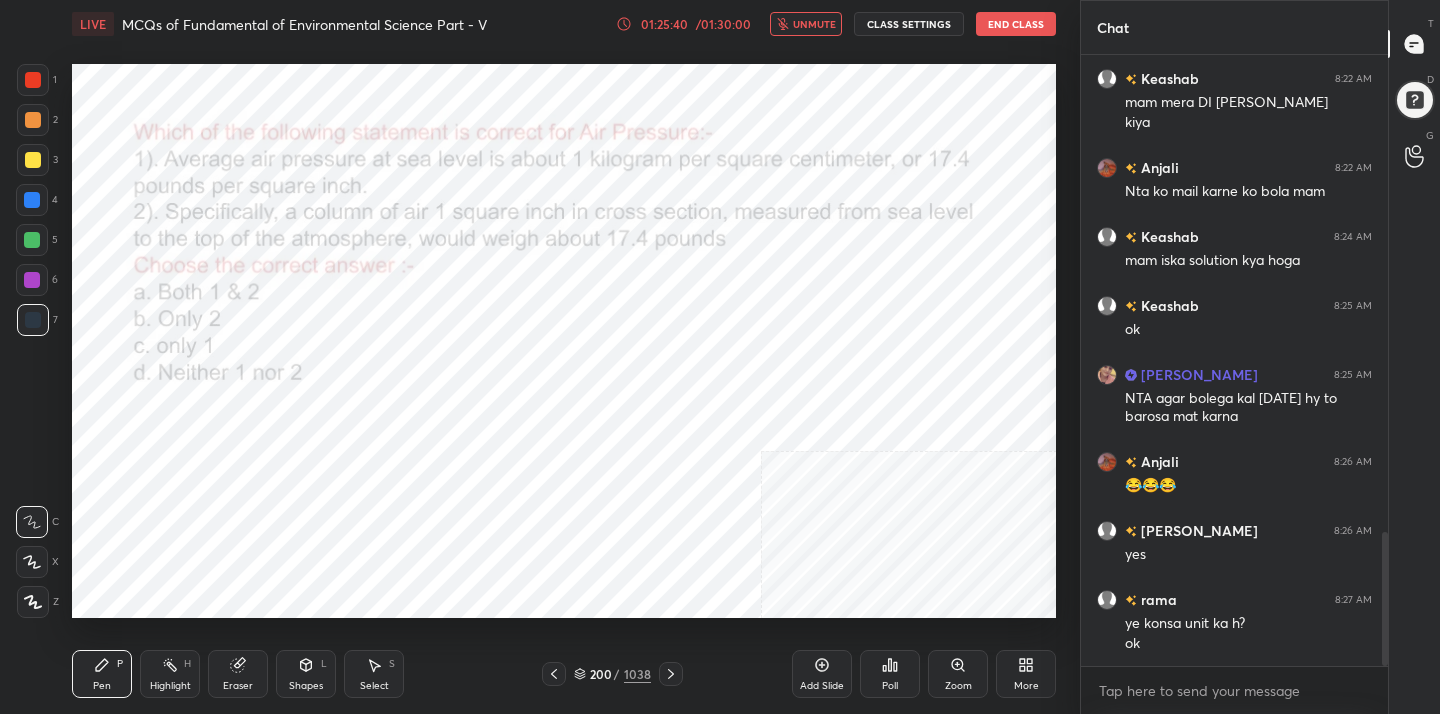 click on "Poll" at bounding box center (890, 674) 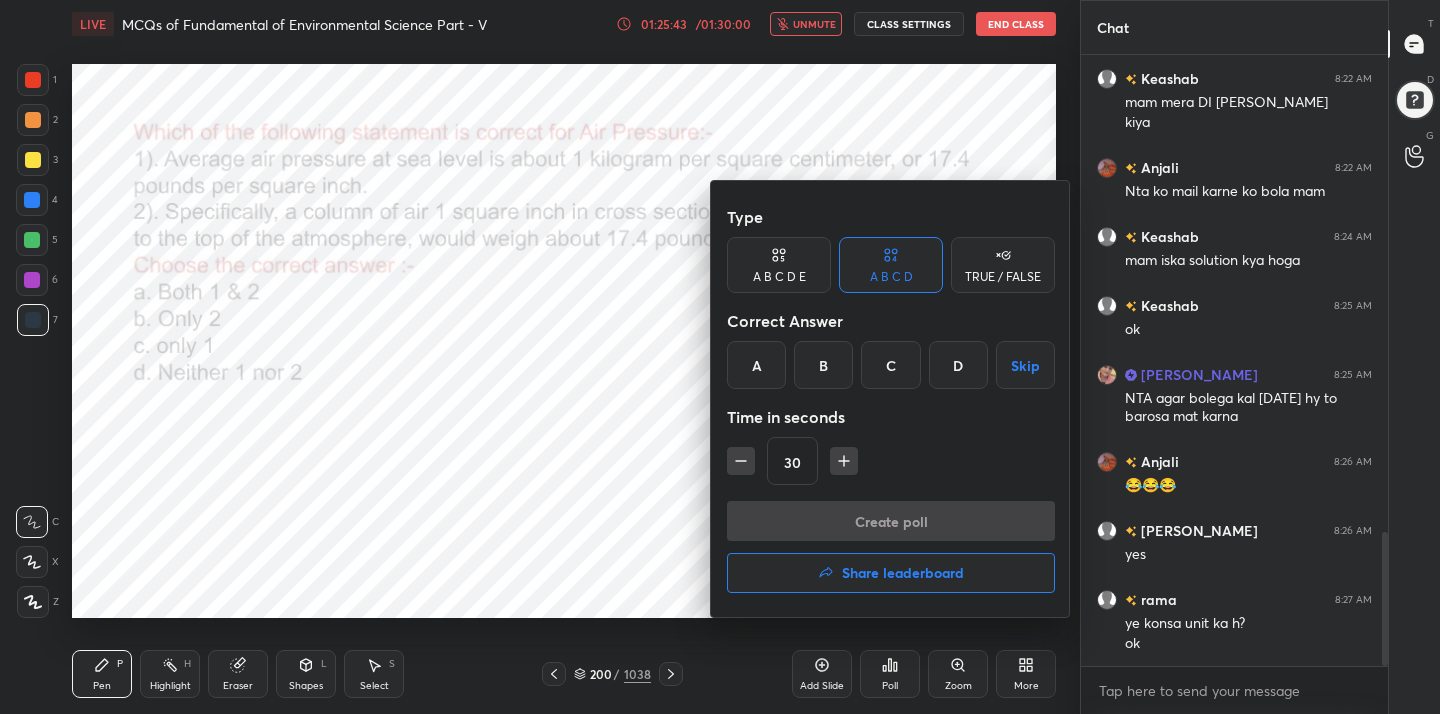 click on "D" at bounding box center [958, 365] 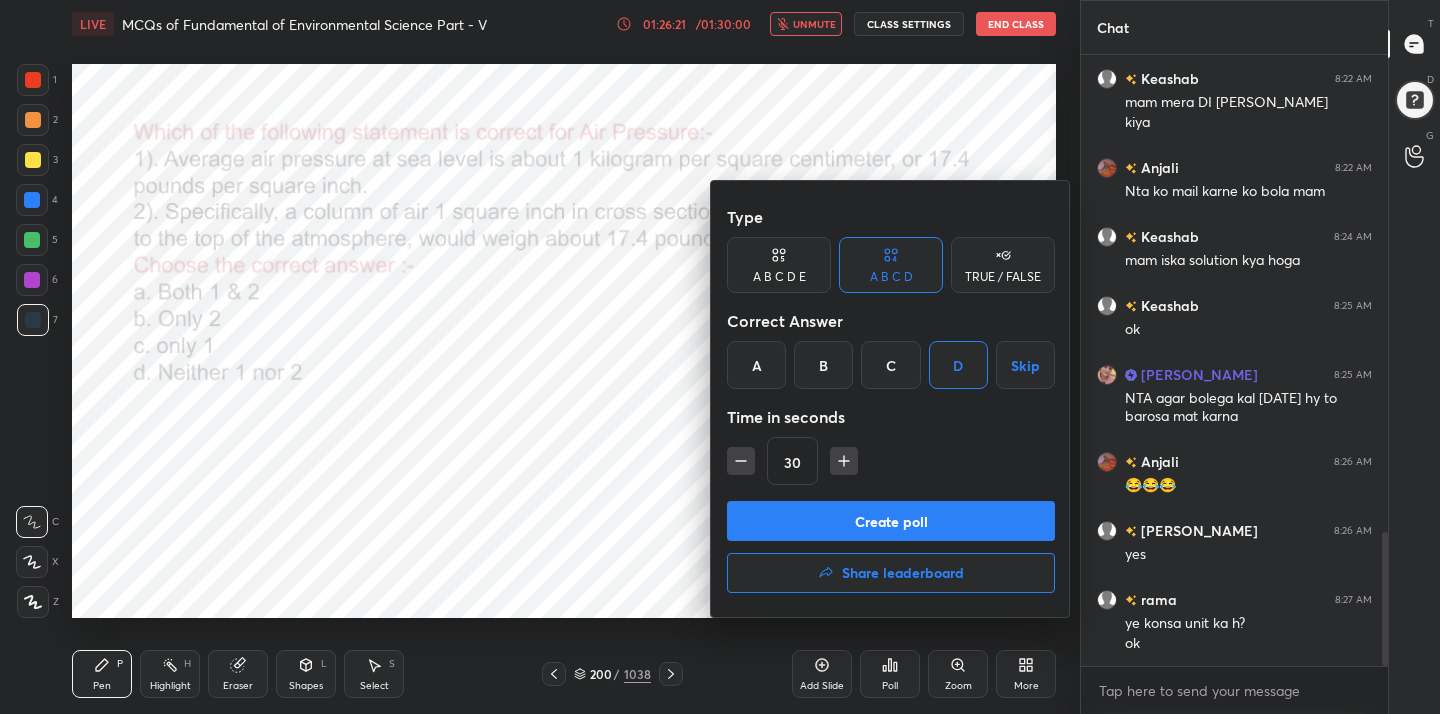 scroll, scrollTop: 2268, scrollLeft: 0, axis: vertical 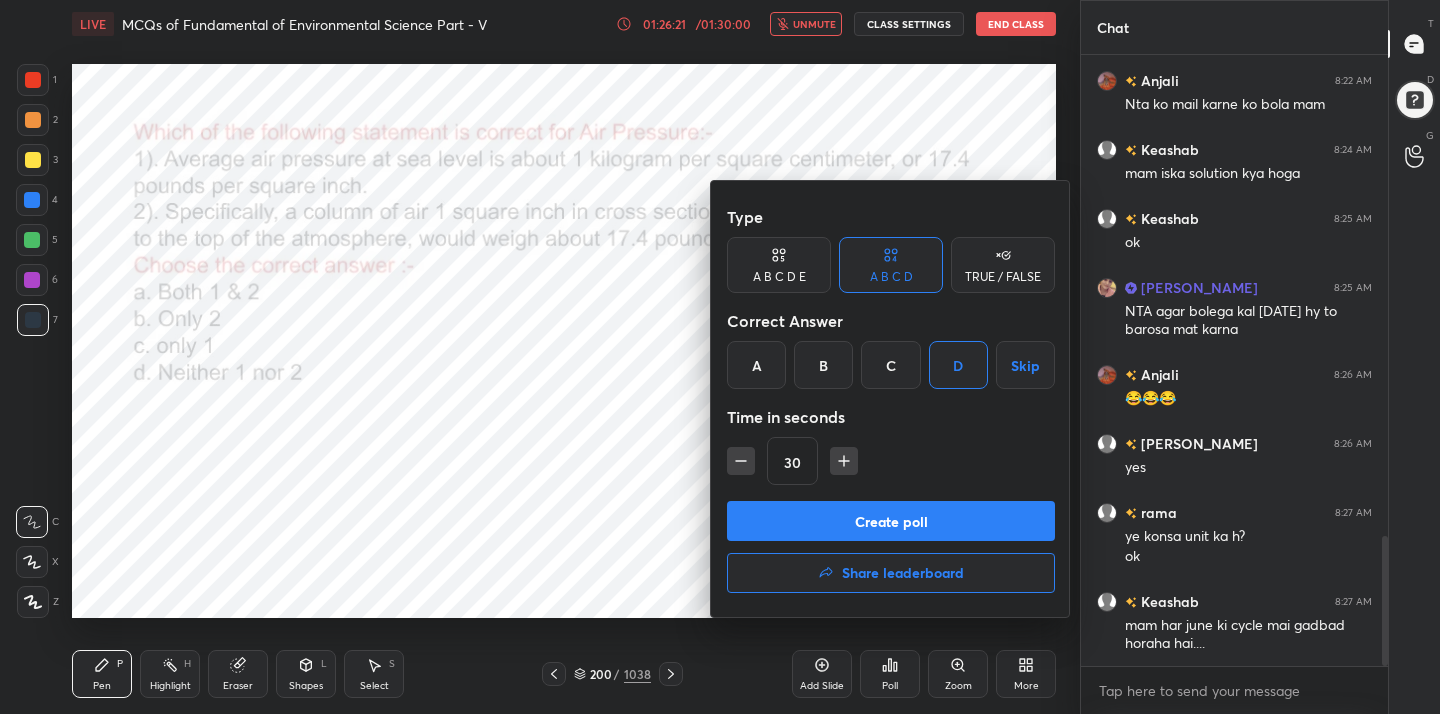 click on "Create poll" at bounding box center [891, 521] 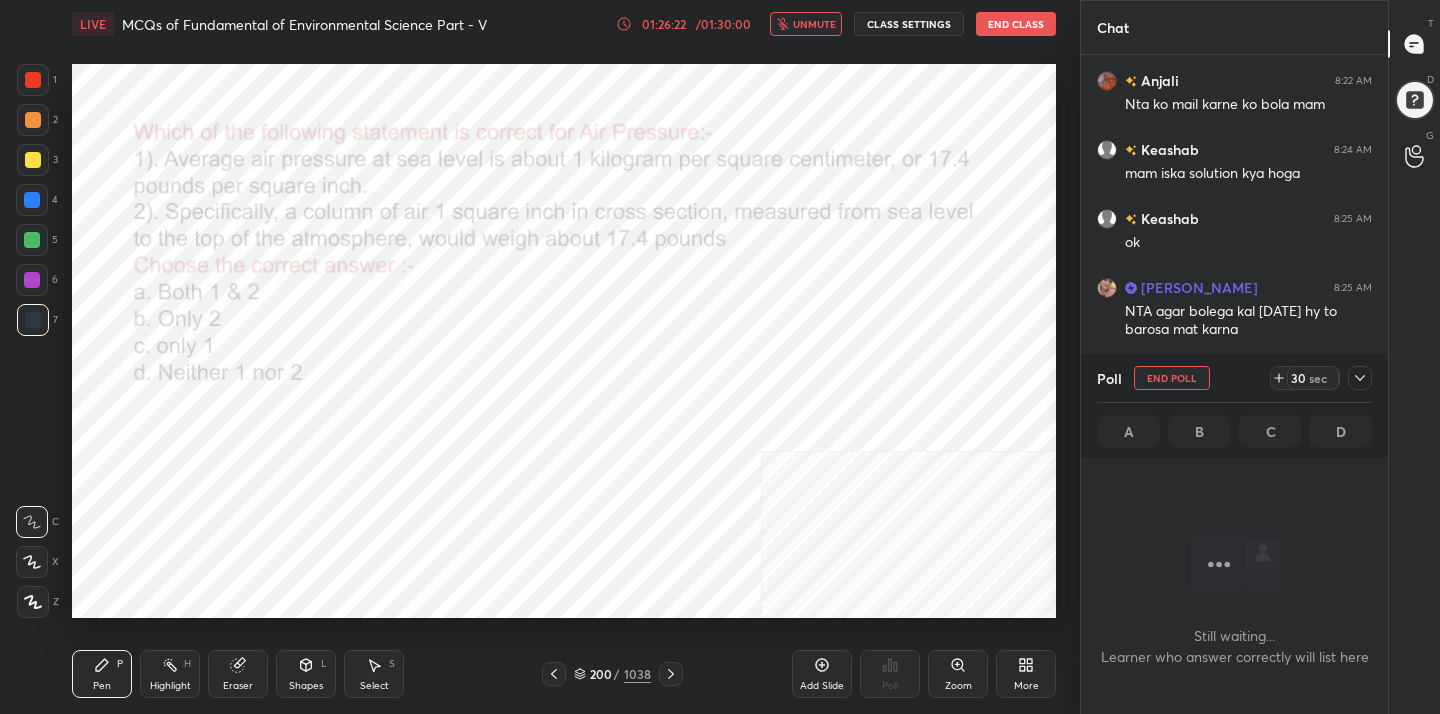scroll, scrollTop: 501, scrollLeft: 301, axis: both 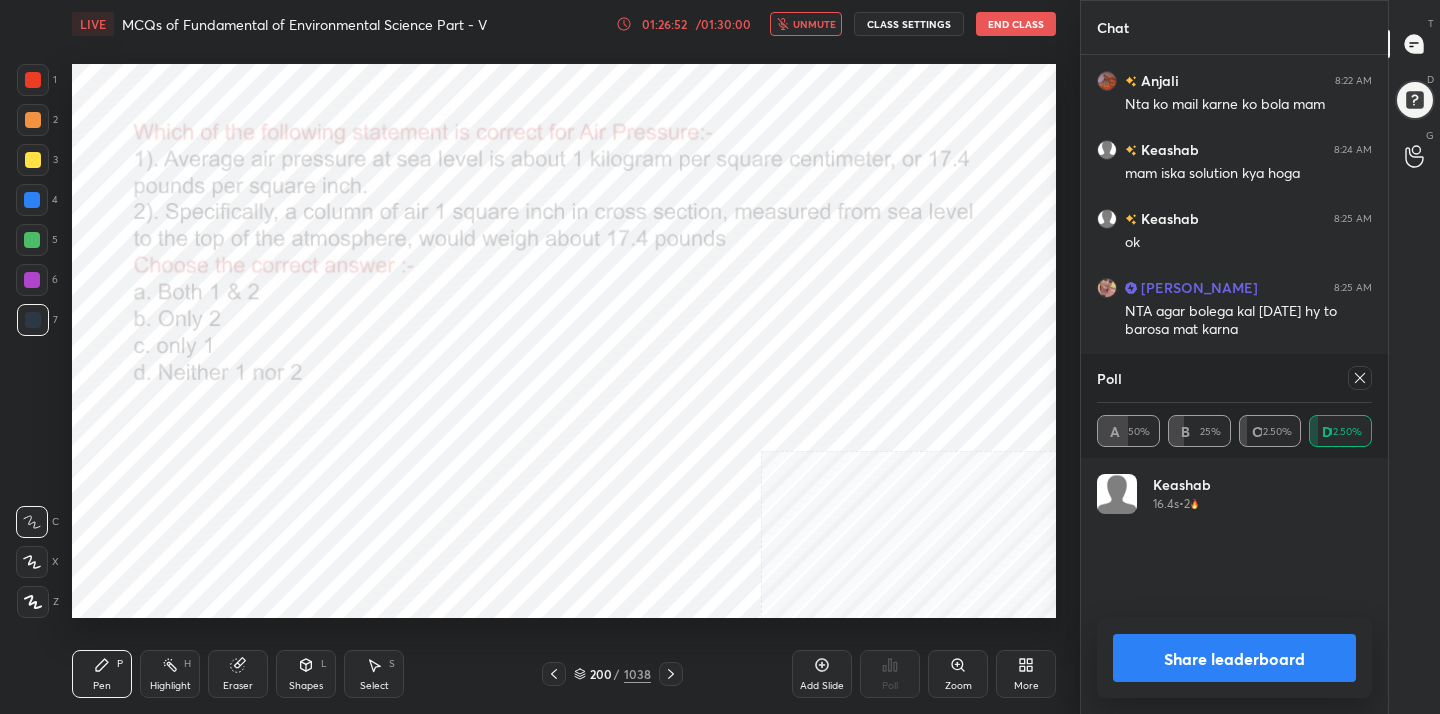 click at bounding box center [1360, 378] 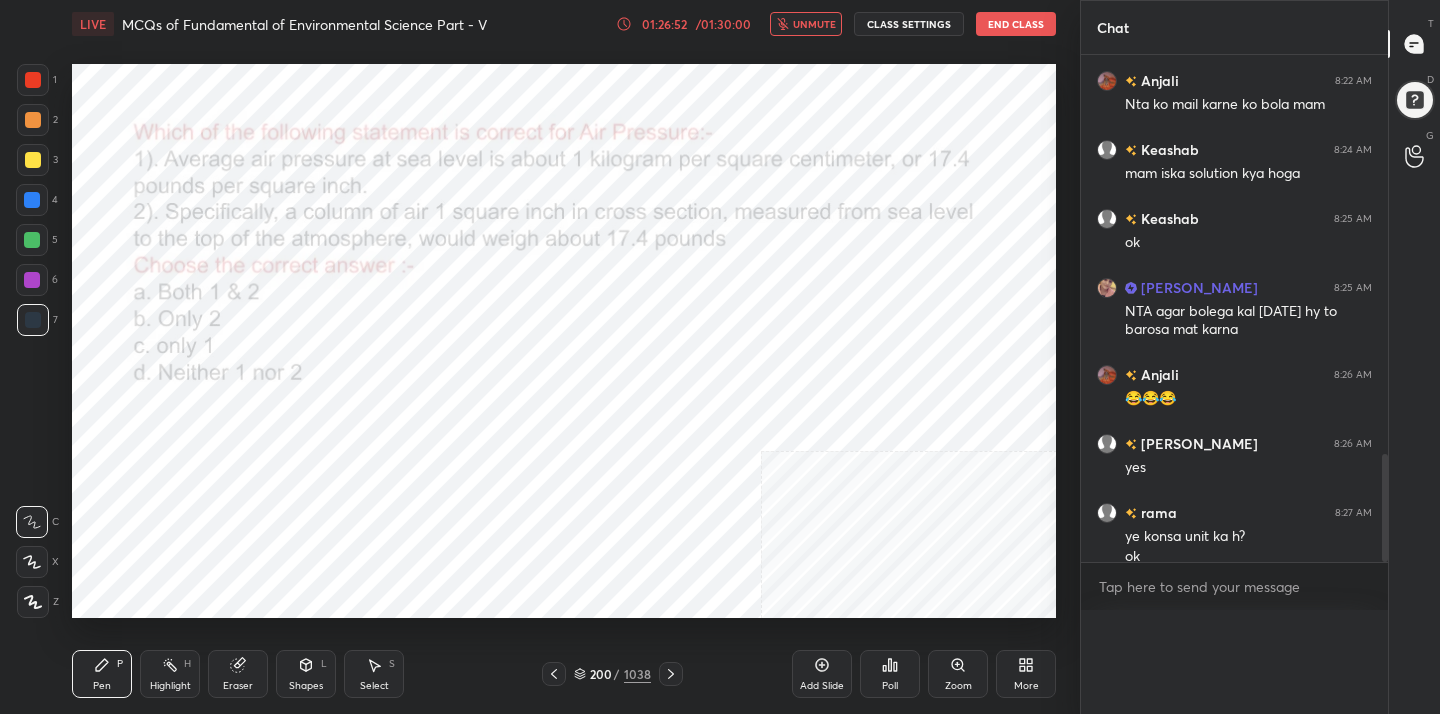 scroll, scrollTop: 0, scrollLeft: 0, axis: both 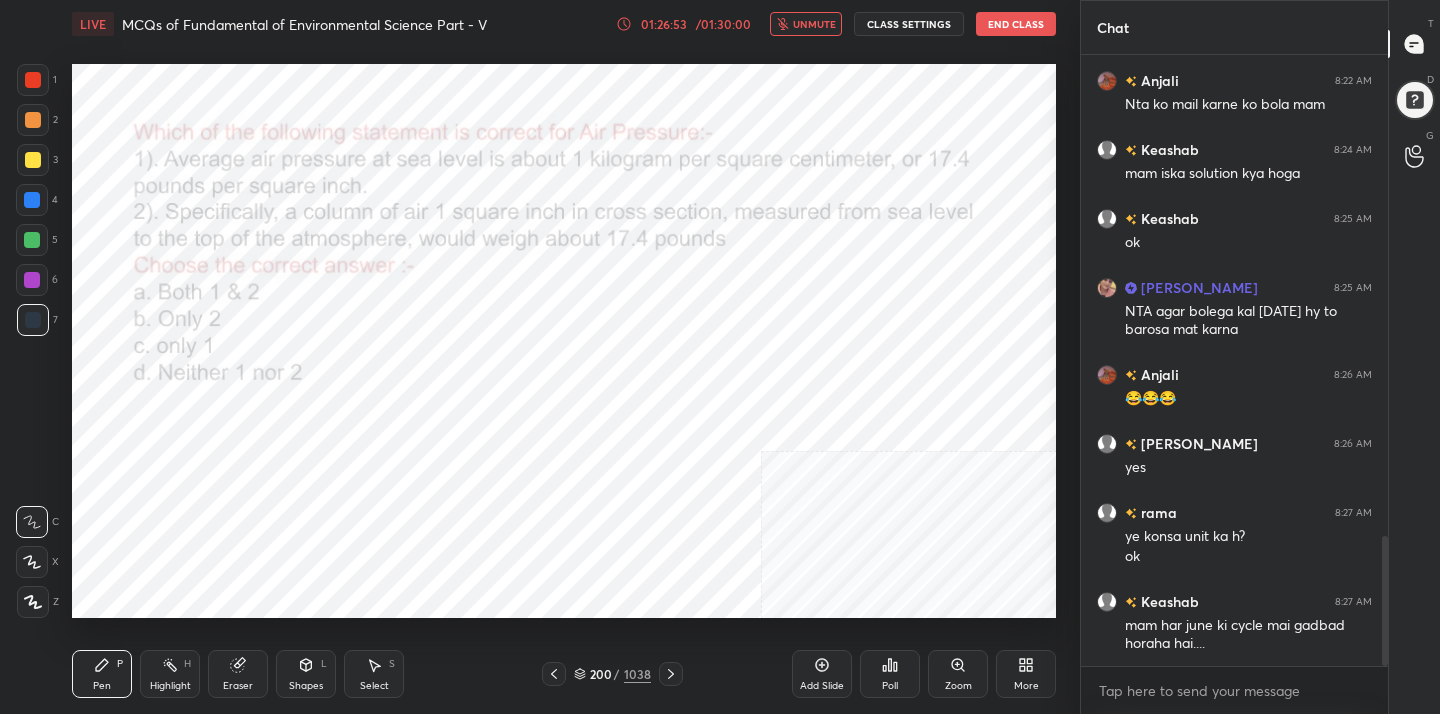 click on "unmute" at bounding box center [814, 24] 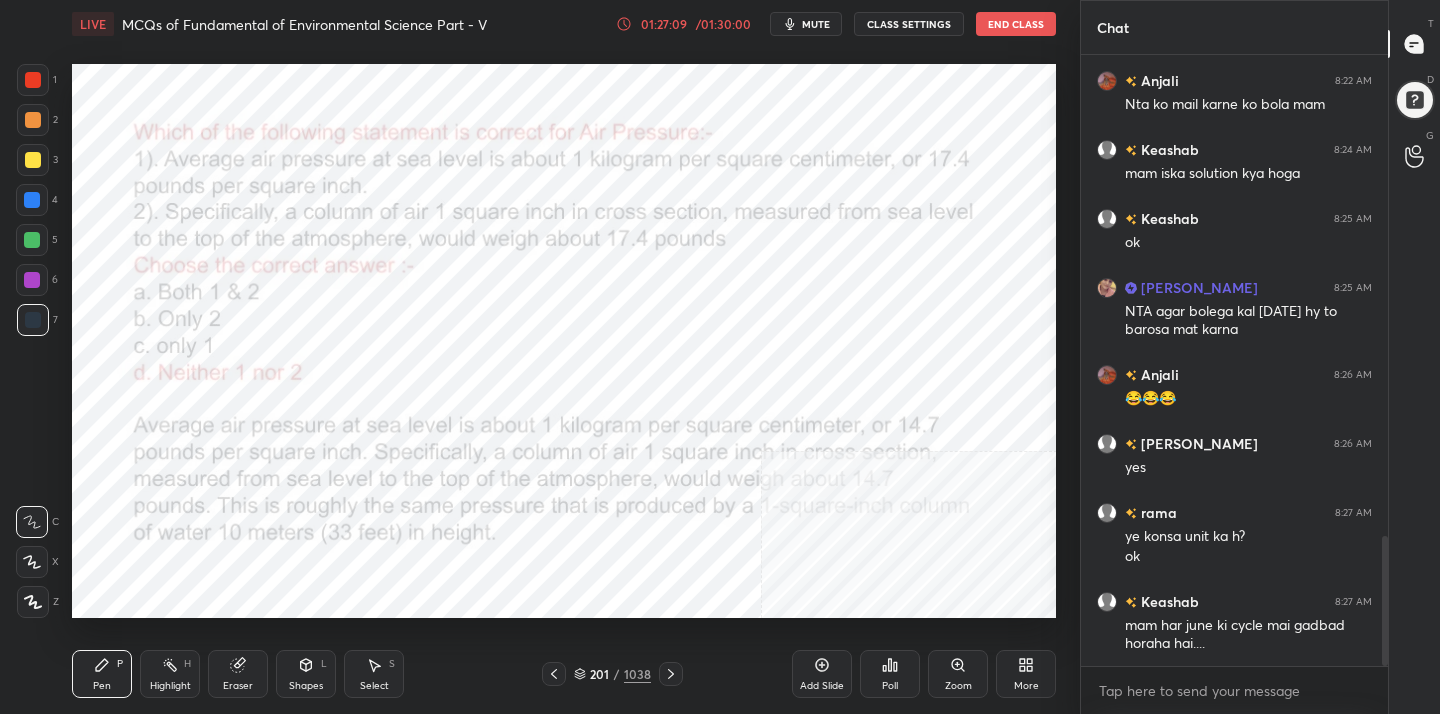click on "mute" at bounding box center [806, 24] 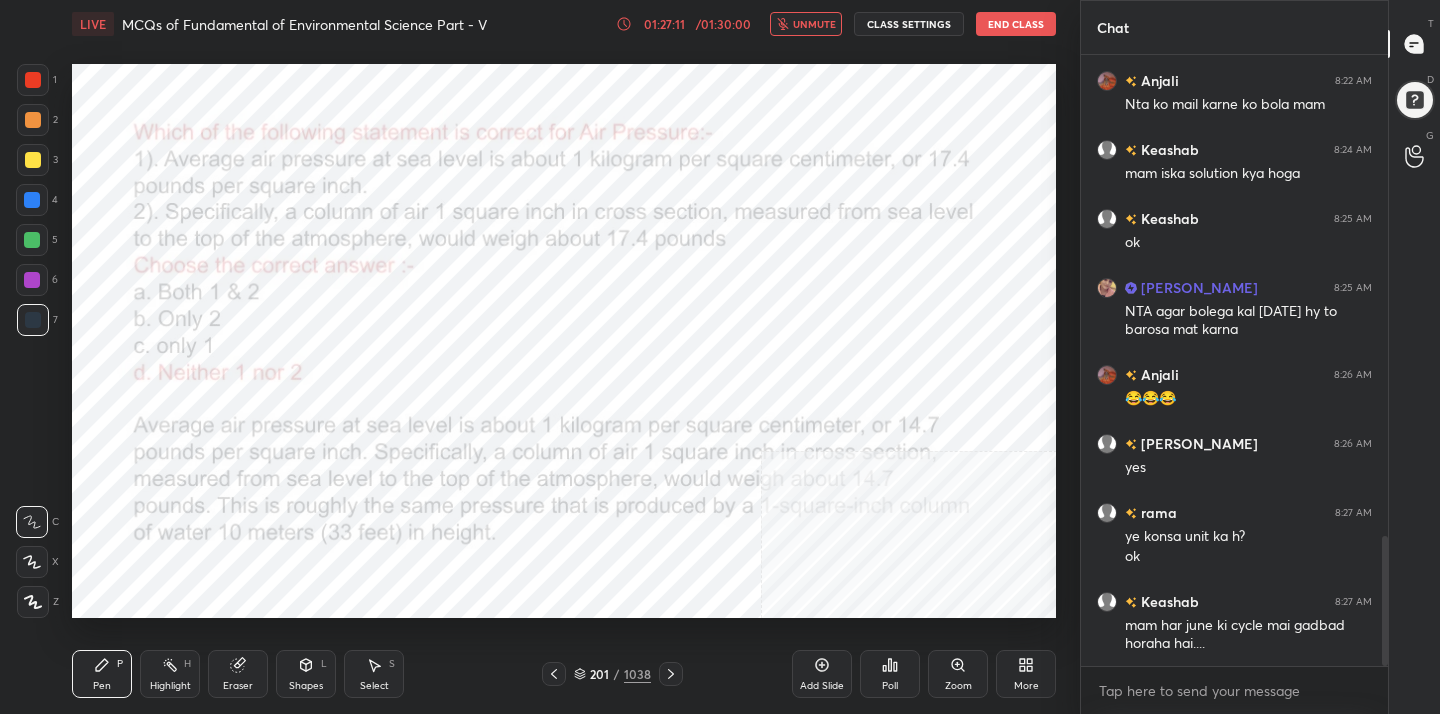 click on "201" at bounding box center [600, 674] 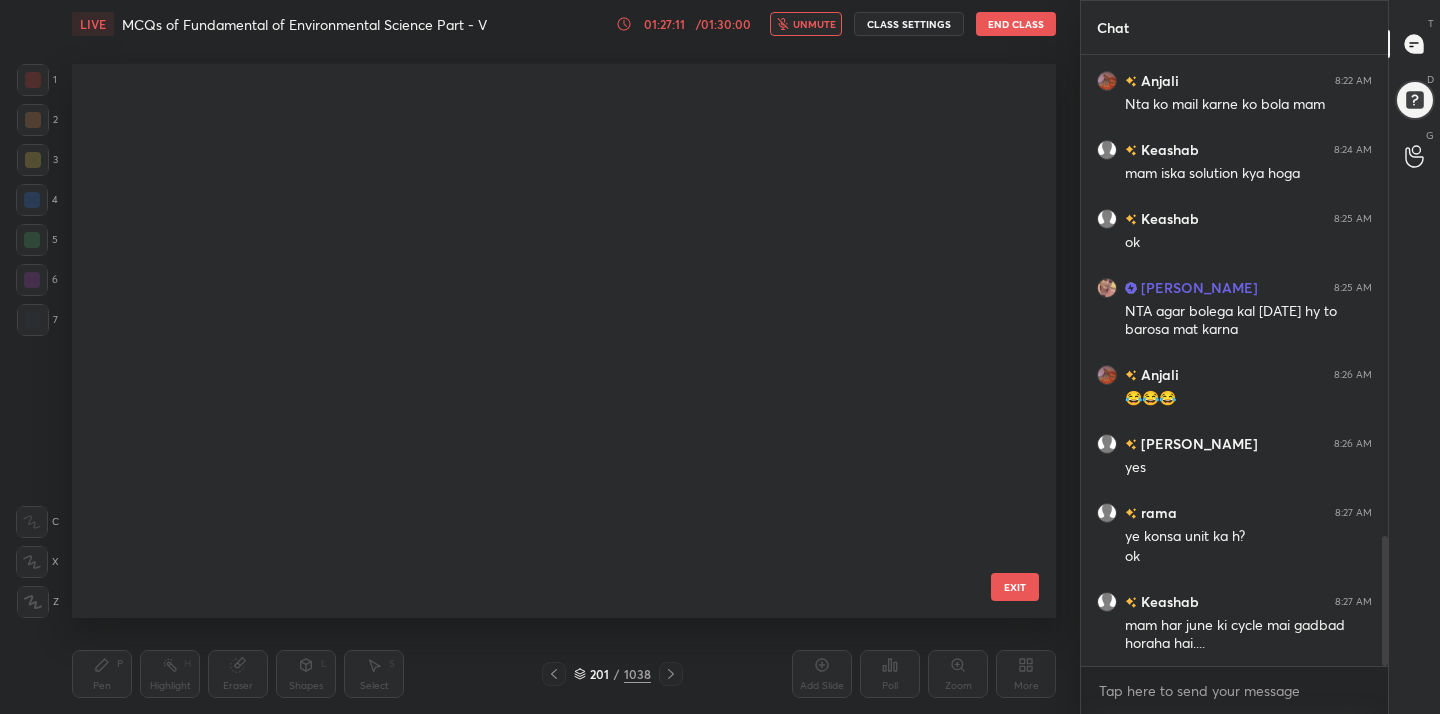 scroll, scrollTop: 10803, scrollLeft: 0, axis: vertical 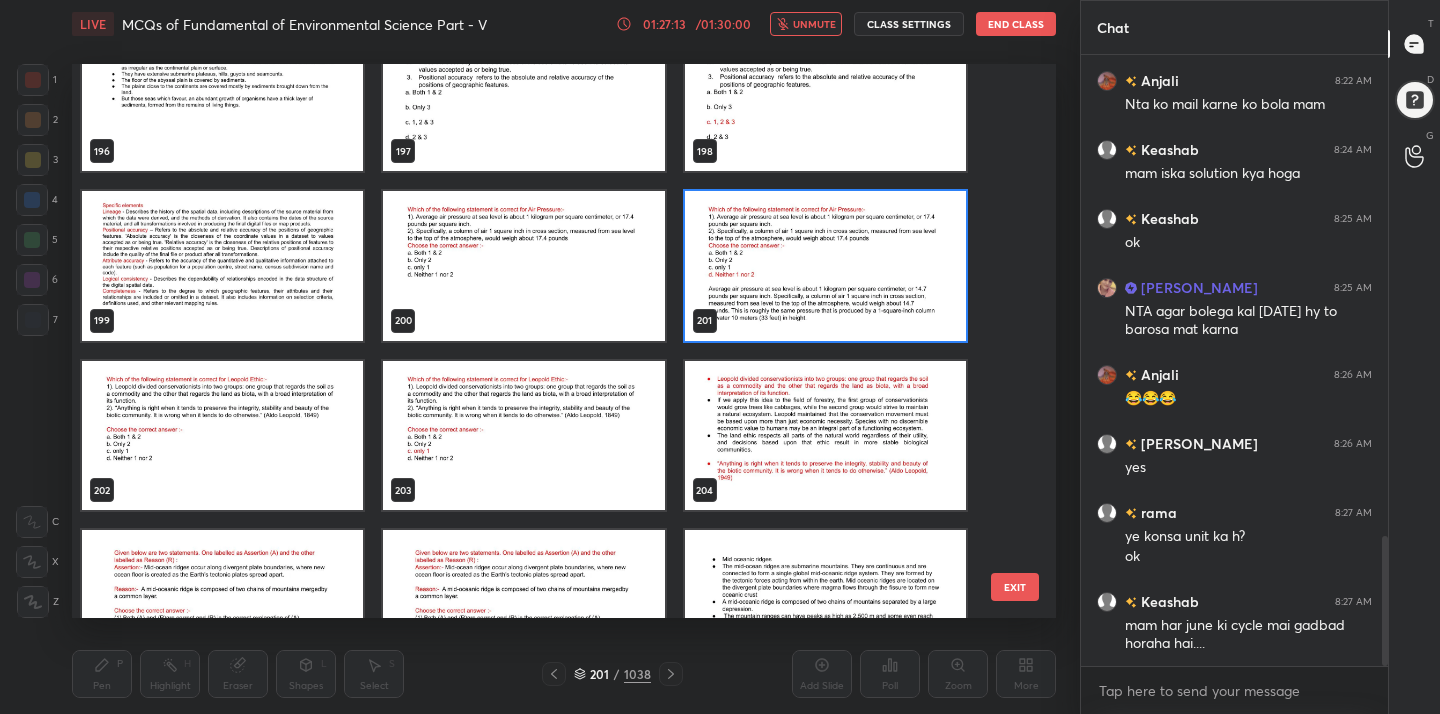 click at bounding box center (222, 436) 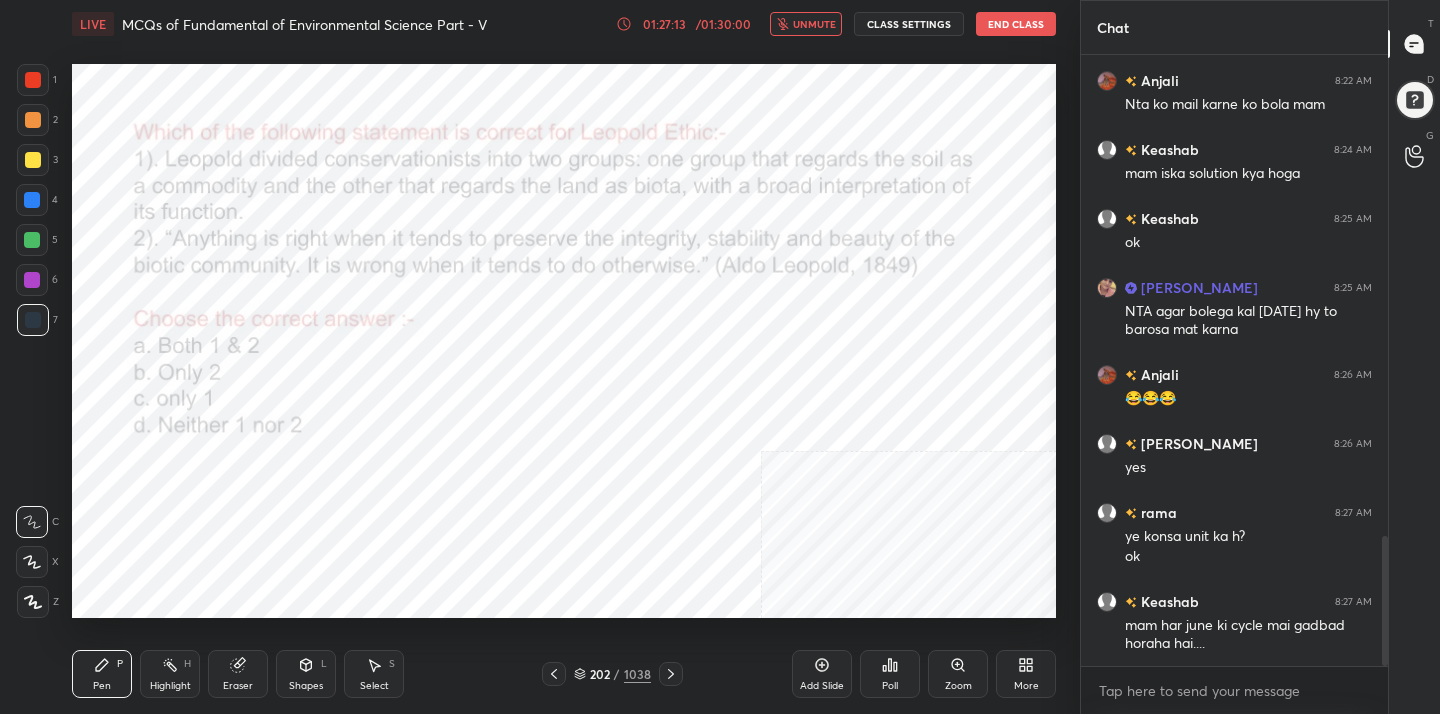 click at bounding box center (222, 436) 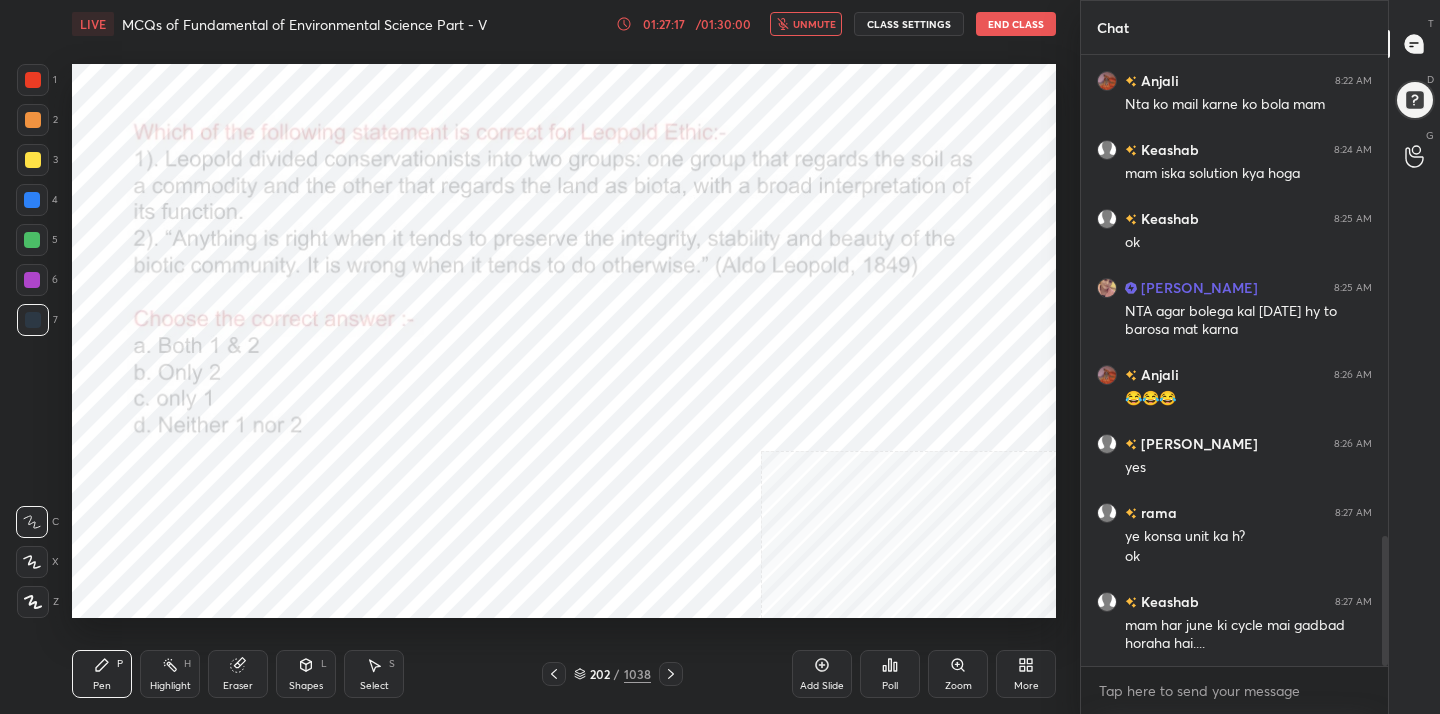 click 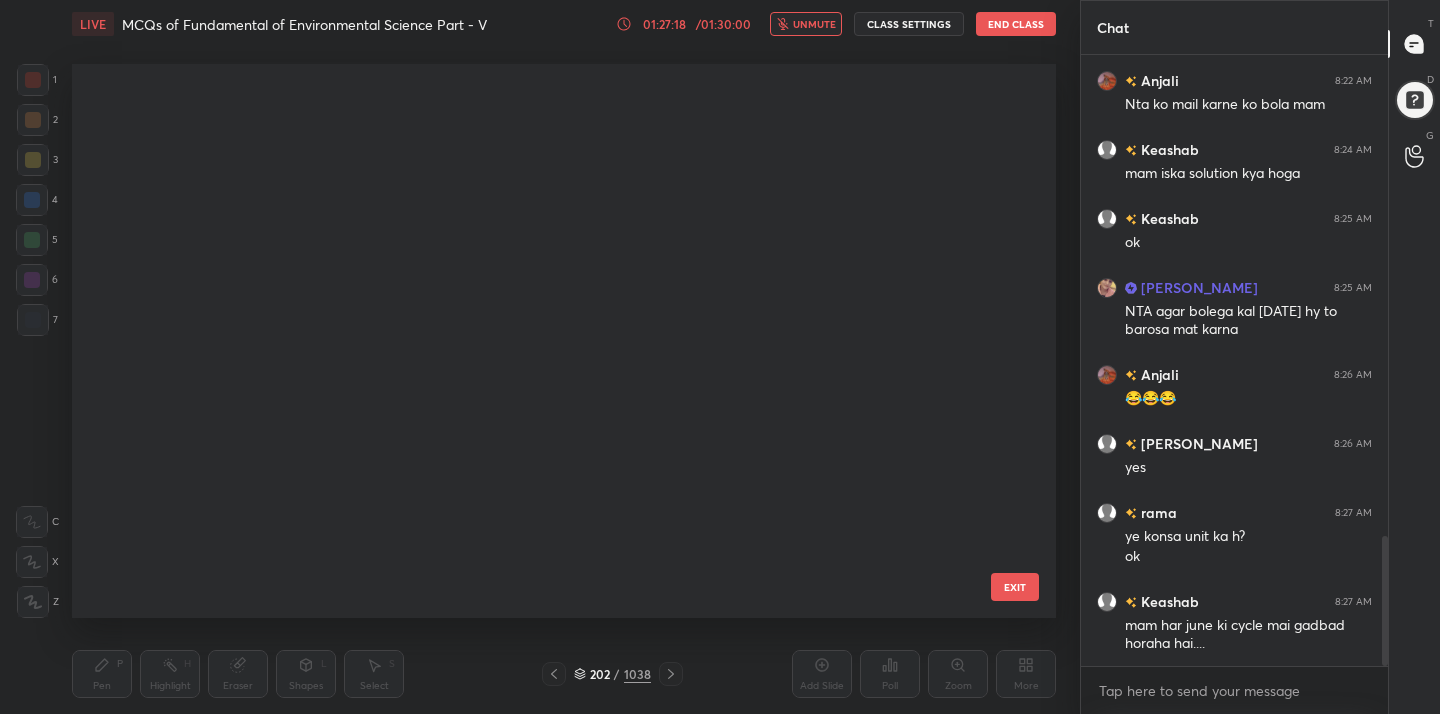 scroll, scrollTop: 10972, scrollLeft: 0, axis: vertical 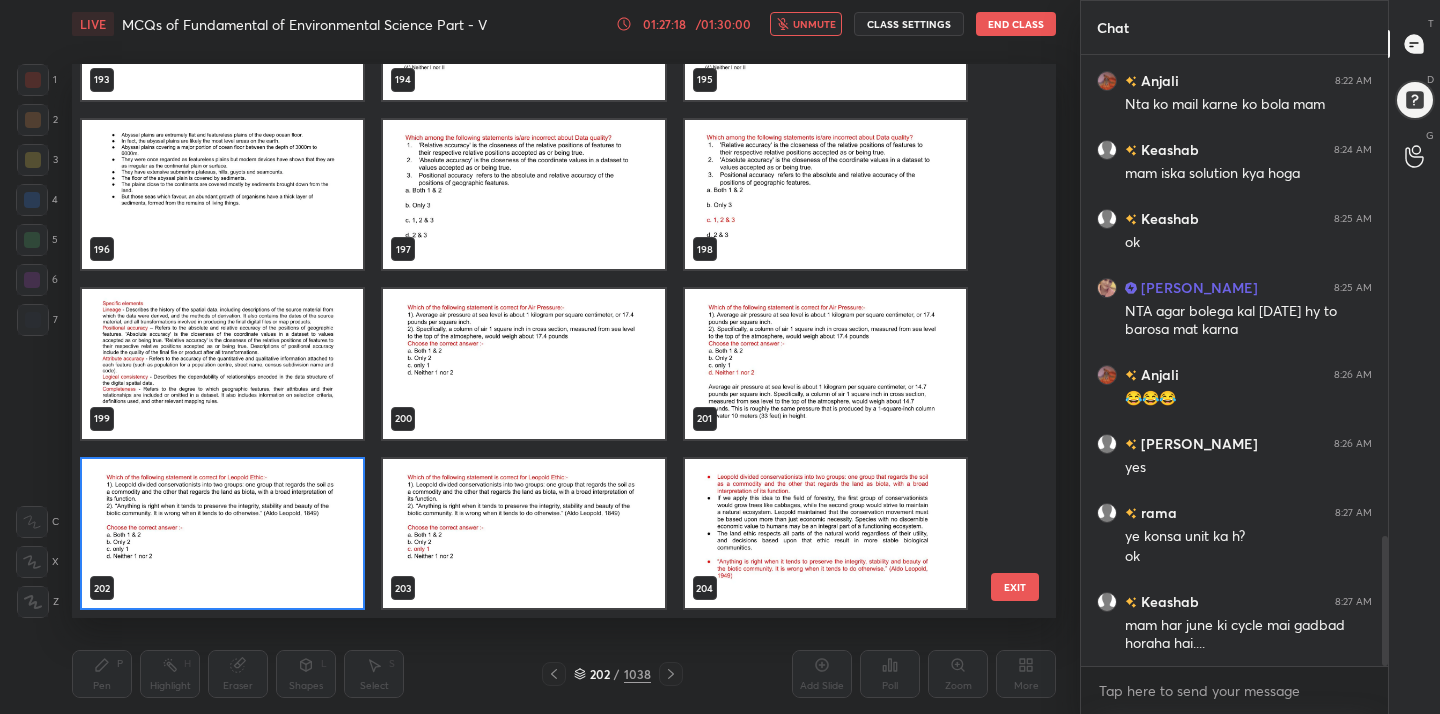 click at bounding box center [222, 534] 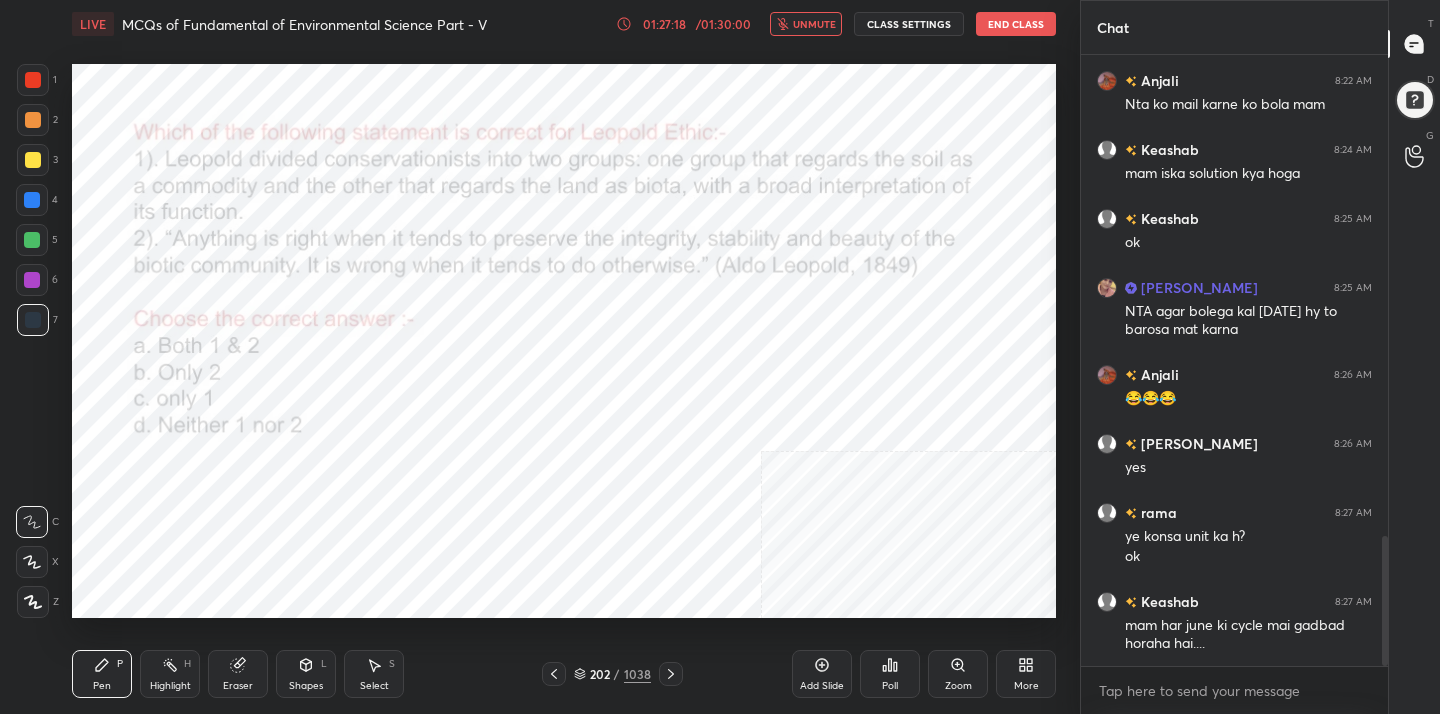 click at bounding box center (222, 534) 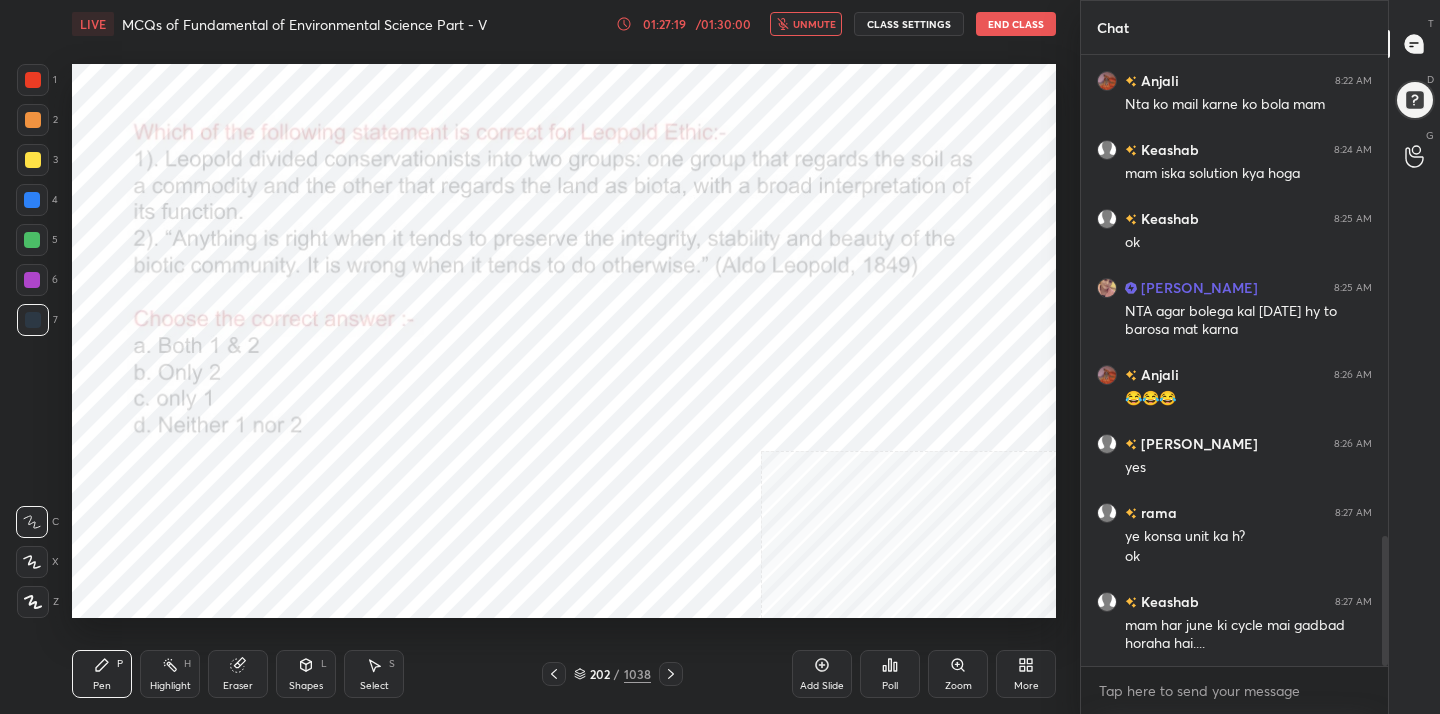 click on "Poll" at bounding box center [890, 686] 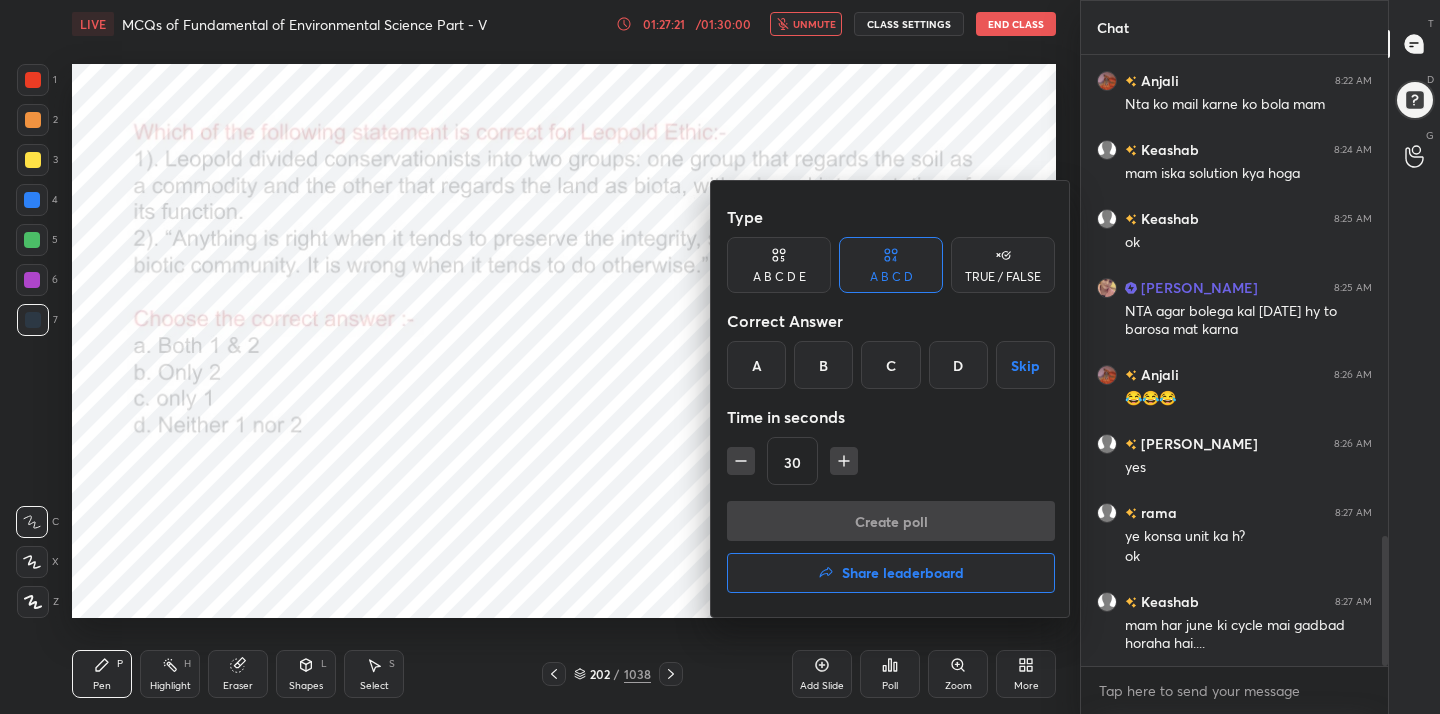 click on "C" at bounding box center [890, 365] 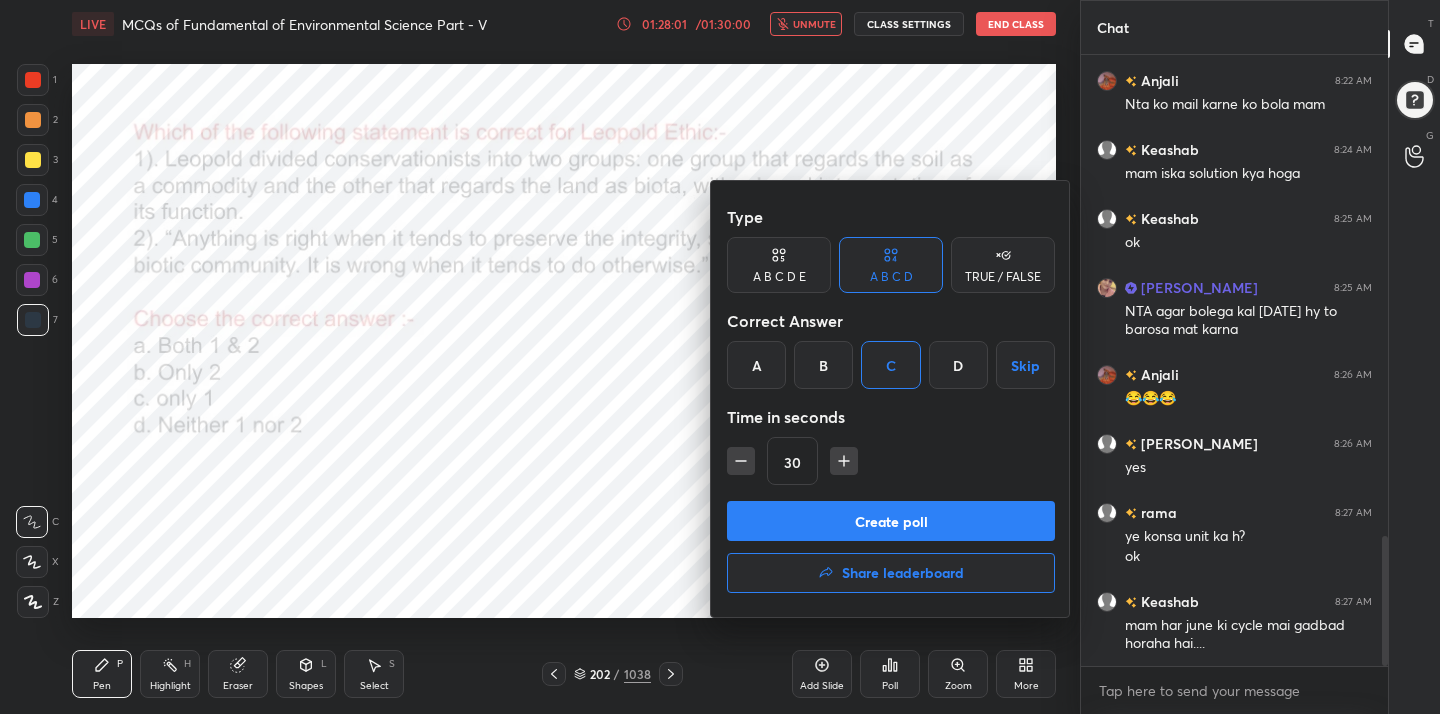 click on "Create poll" at bounding box center (891, 521) 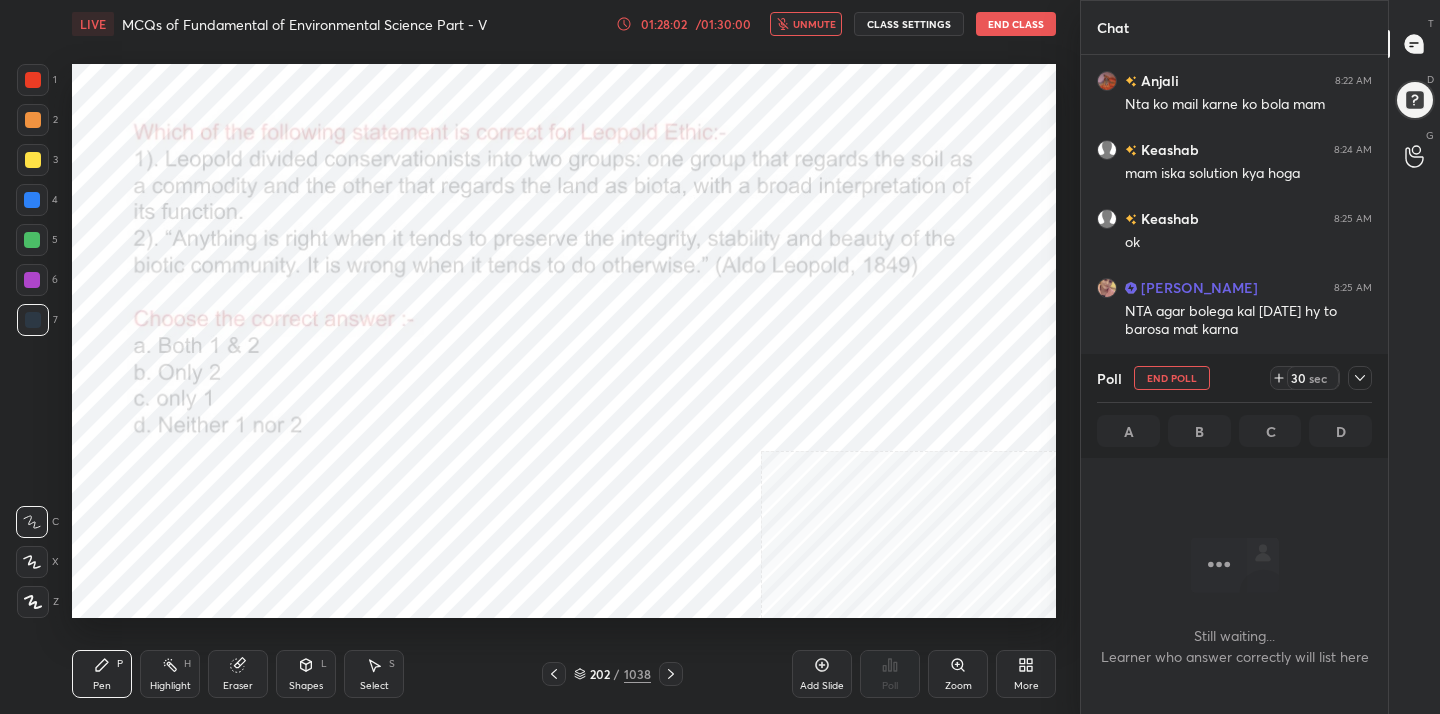 scroll, scrollTop: 335, scrollLeft: 301, axis: both 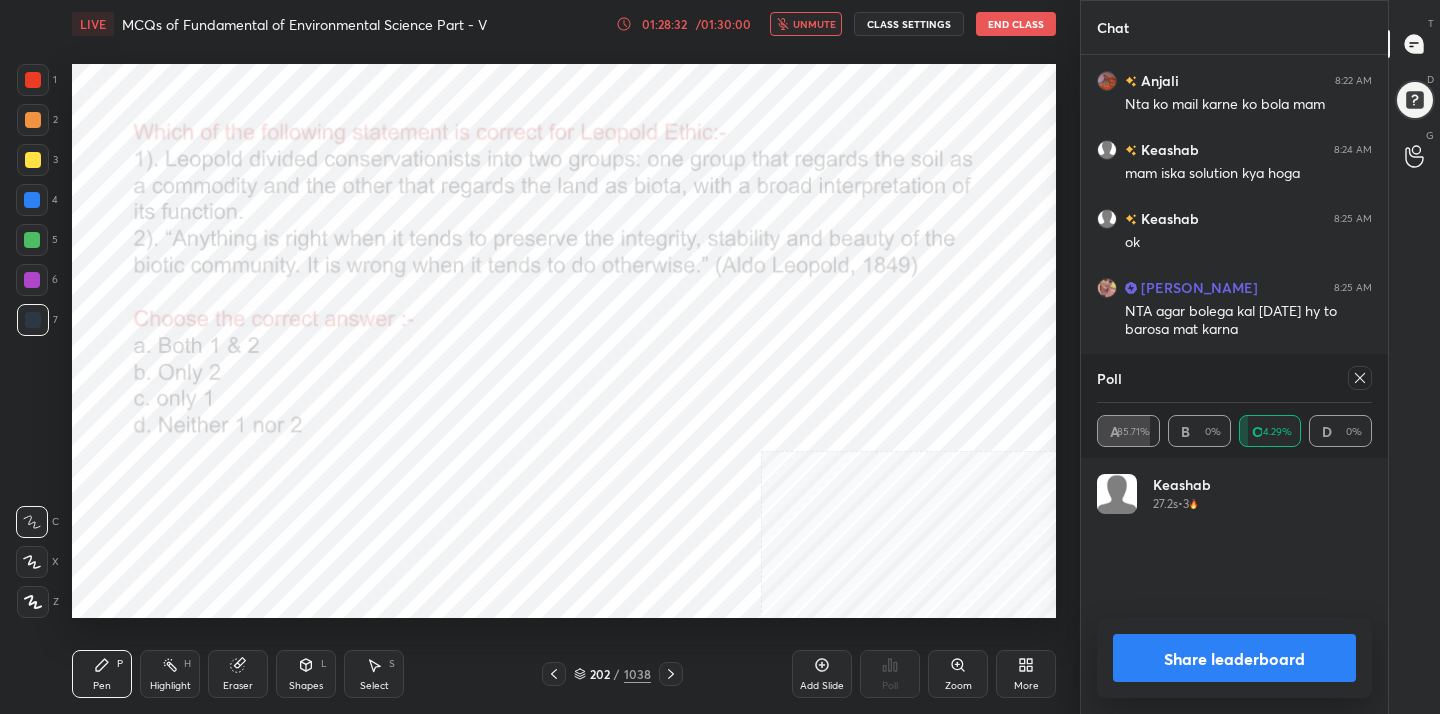 click on "Poll" at bounding box center (1234, 378) 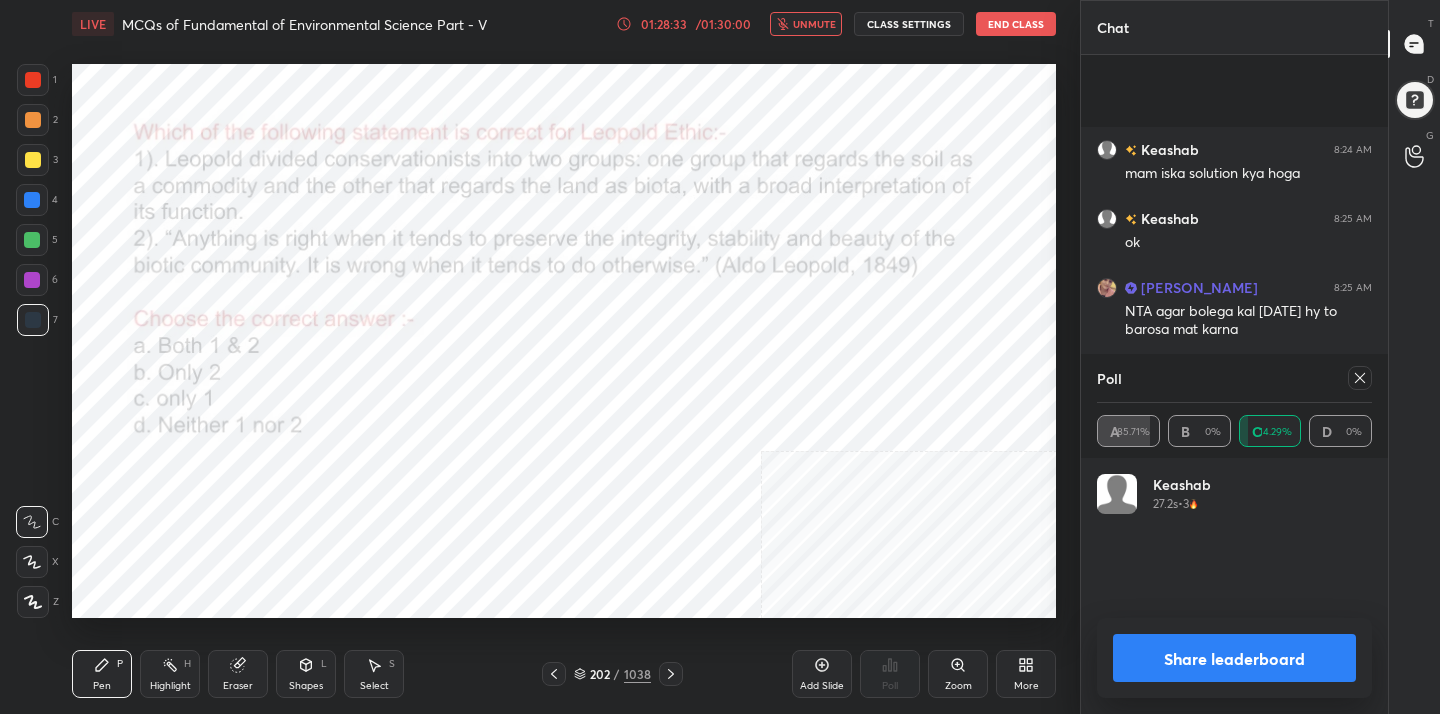 scroll, scrollTop: 2441, scrollLeft: 0, axis: vertical 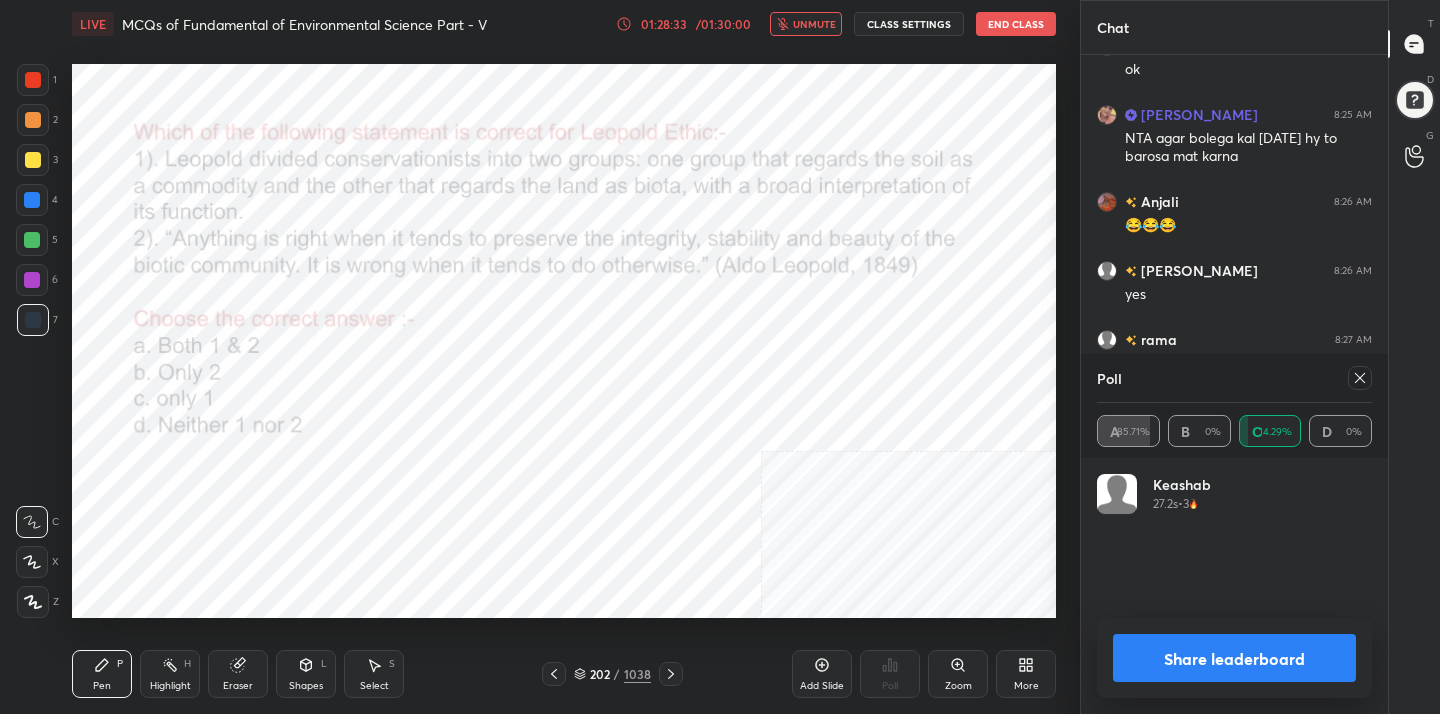 click 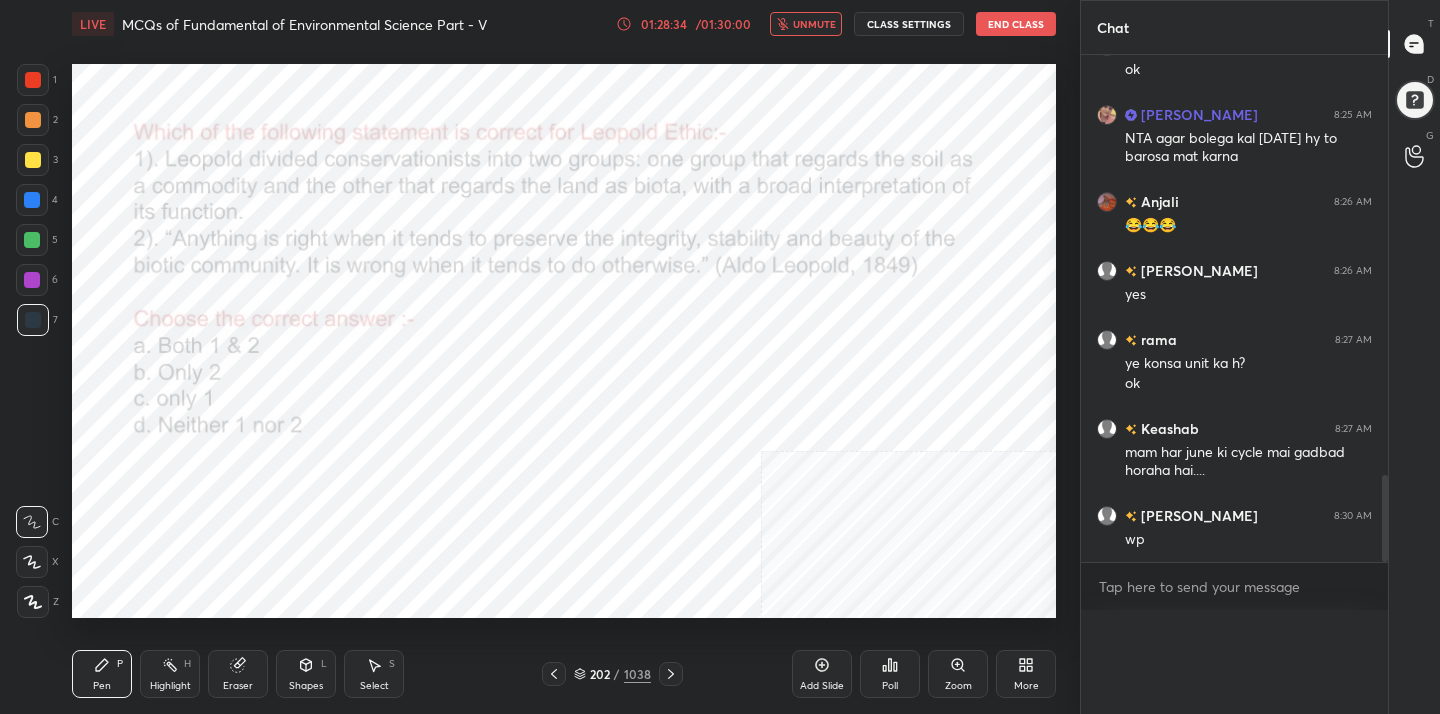 scroll, scrollTop: 0, scrollLeft: 0, axis: both 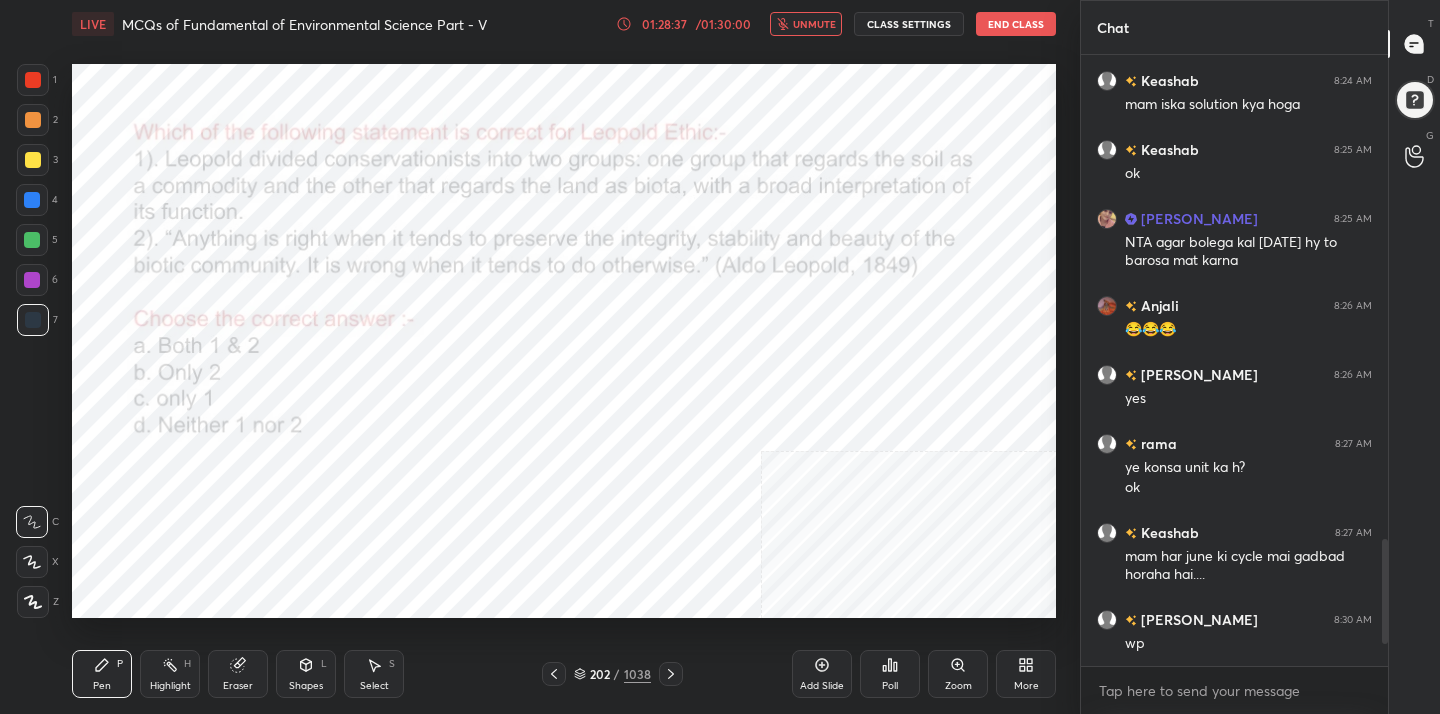 click on "unmute" at bounding box center [814, 24] 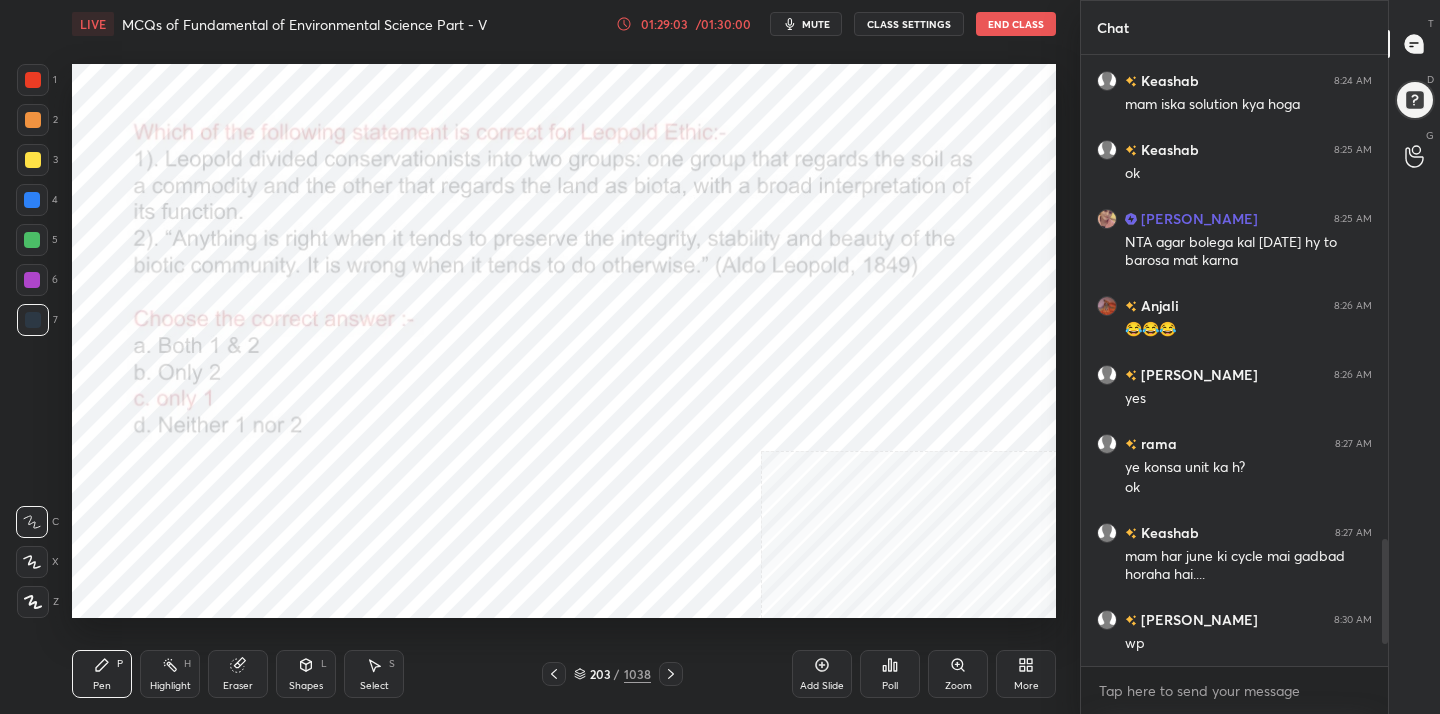 click on "Poll" at bounding box center (890, 674) 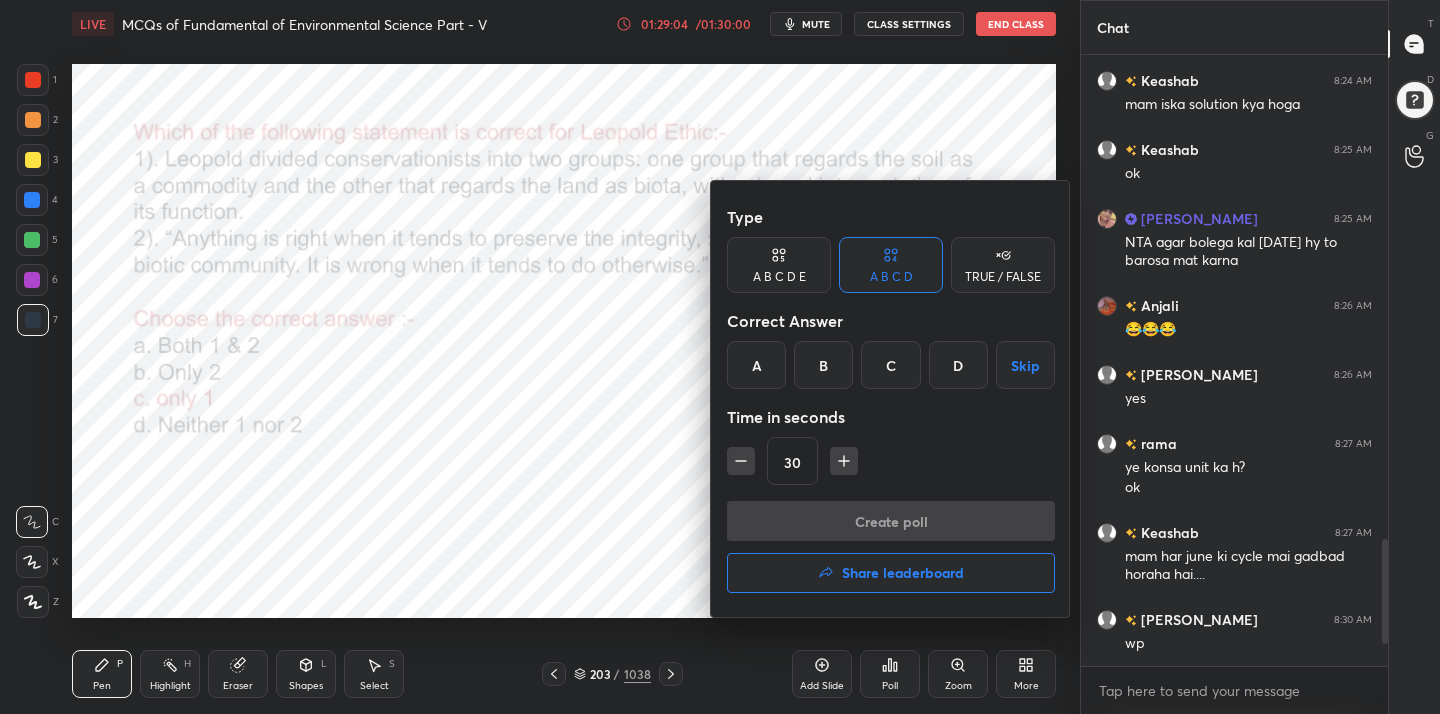 click on "Share leaderboard" at bounding box center (903, 573) 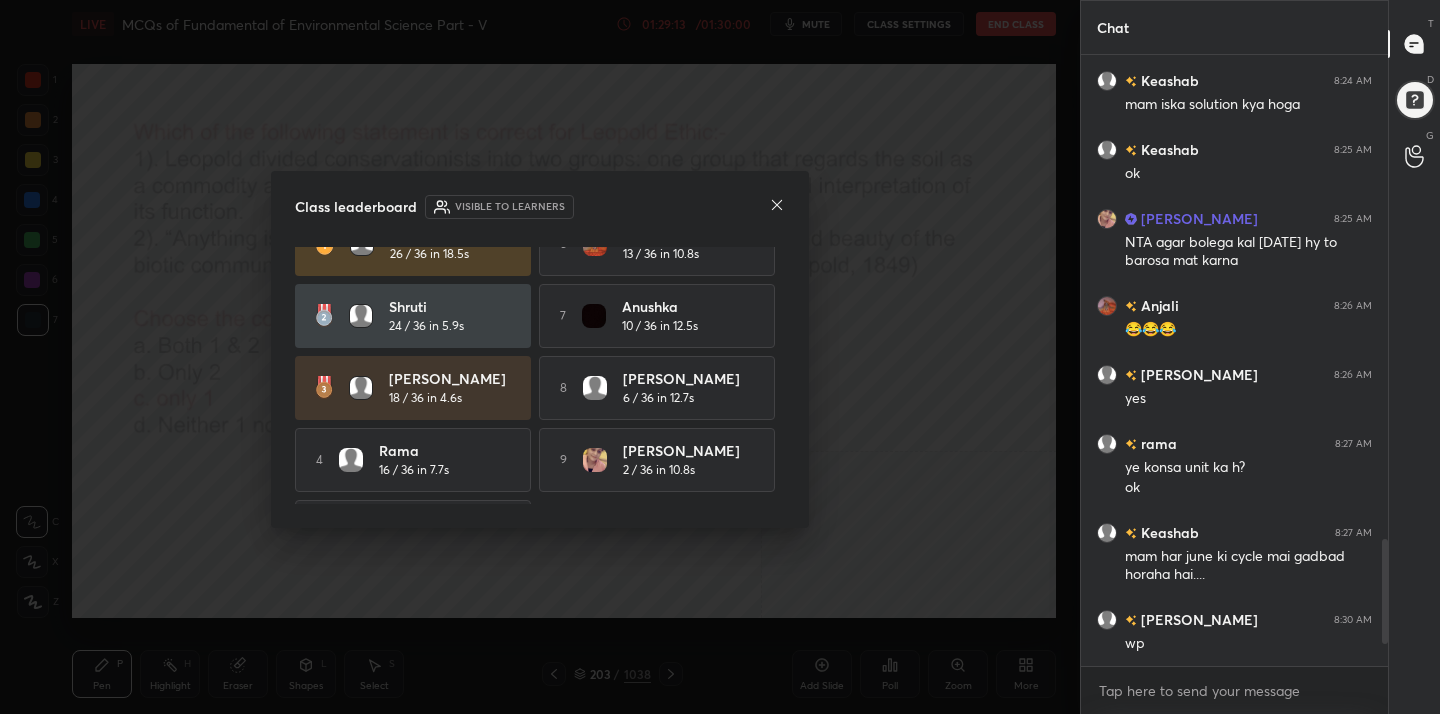 scroll, scrollTop: 0, scrollLeft: 0, axis: both 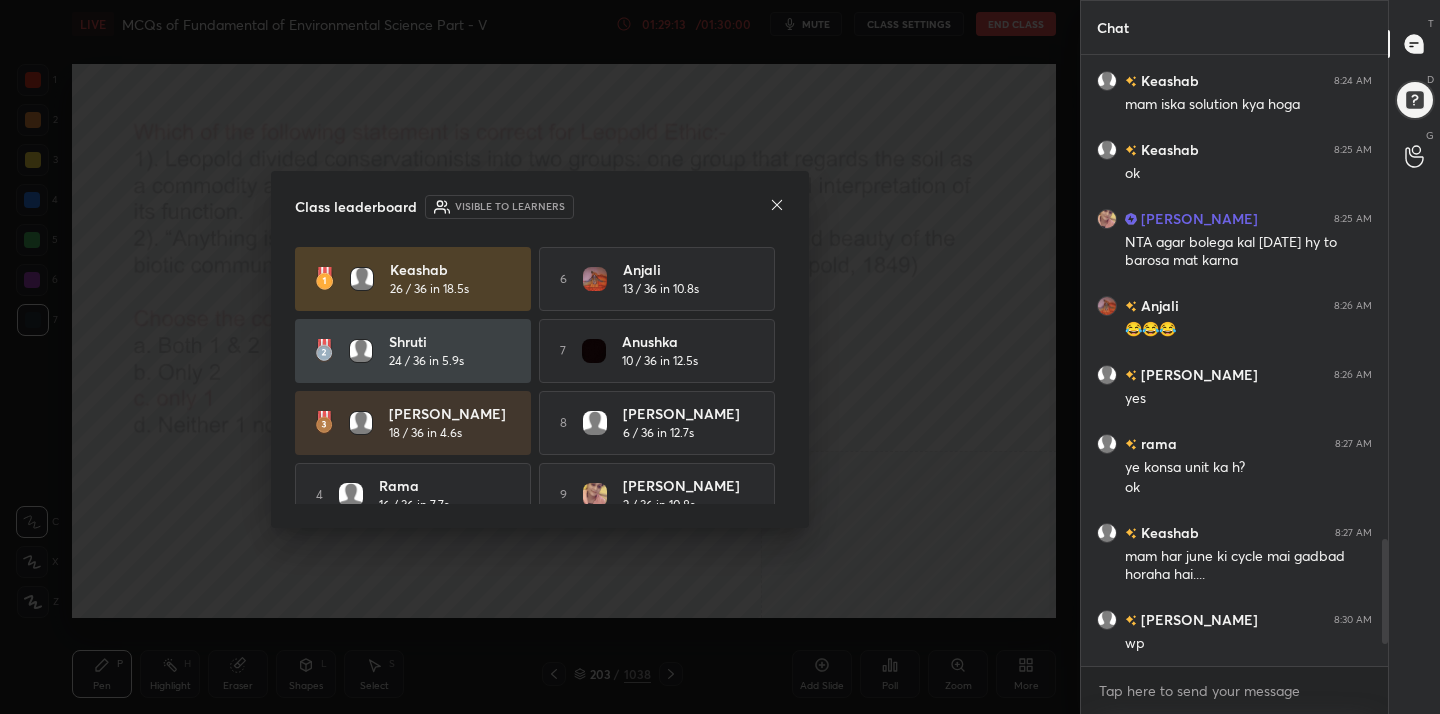 click 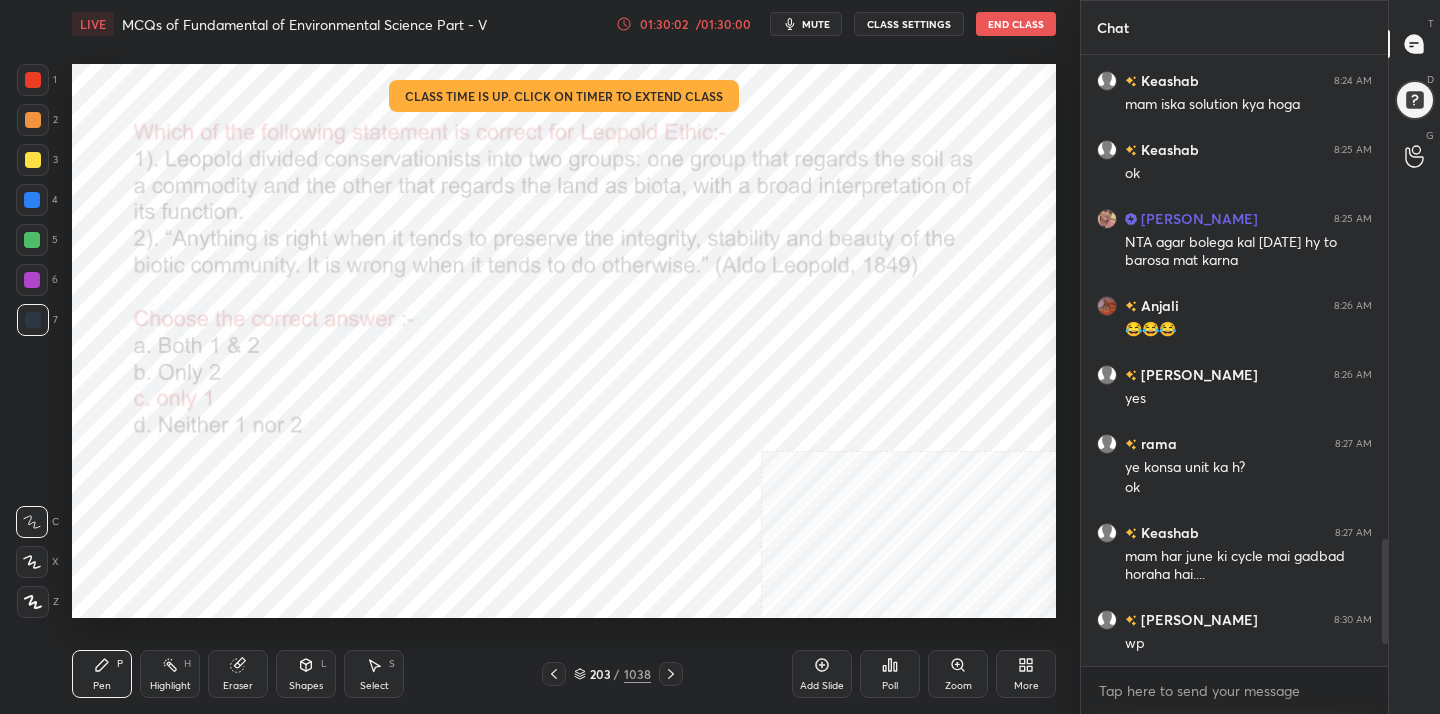 click on "End Class" at bounding box center [1016, 24] 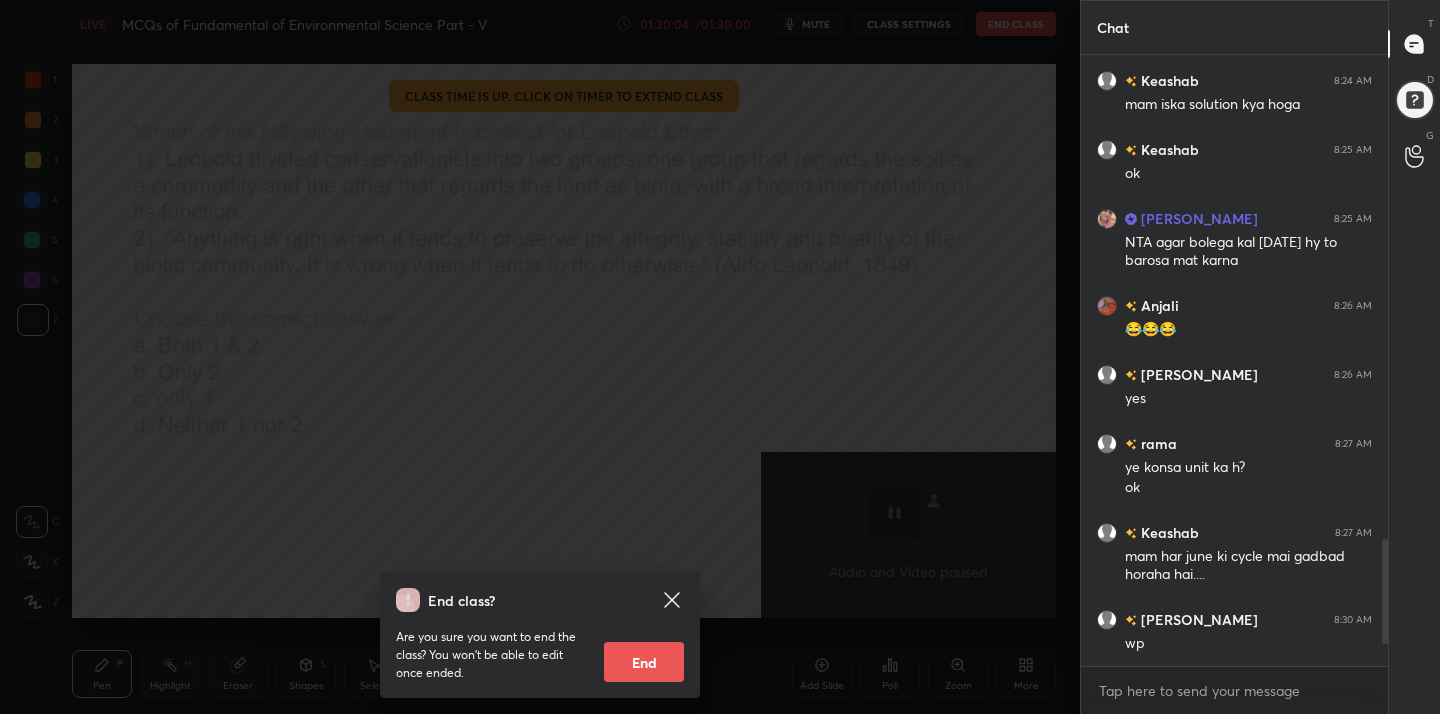 click on "End" at bounding box center (644, 662) 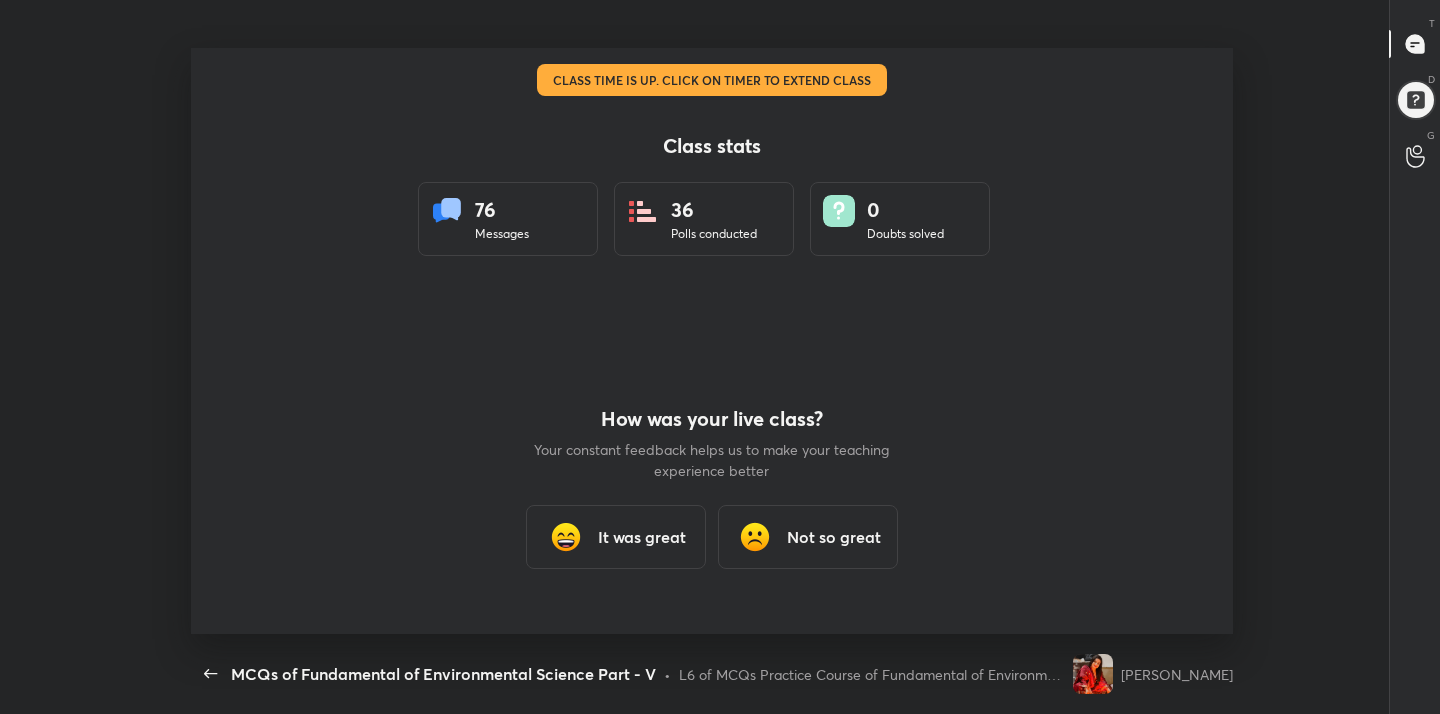 scroll, scrollTop: 99414, scrollLeft: 98776, axis: both 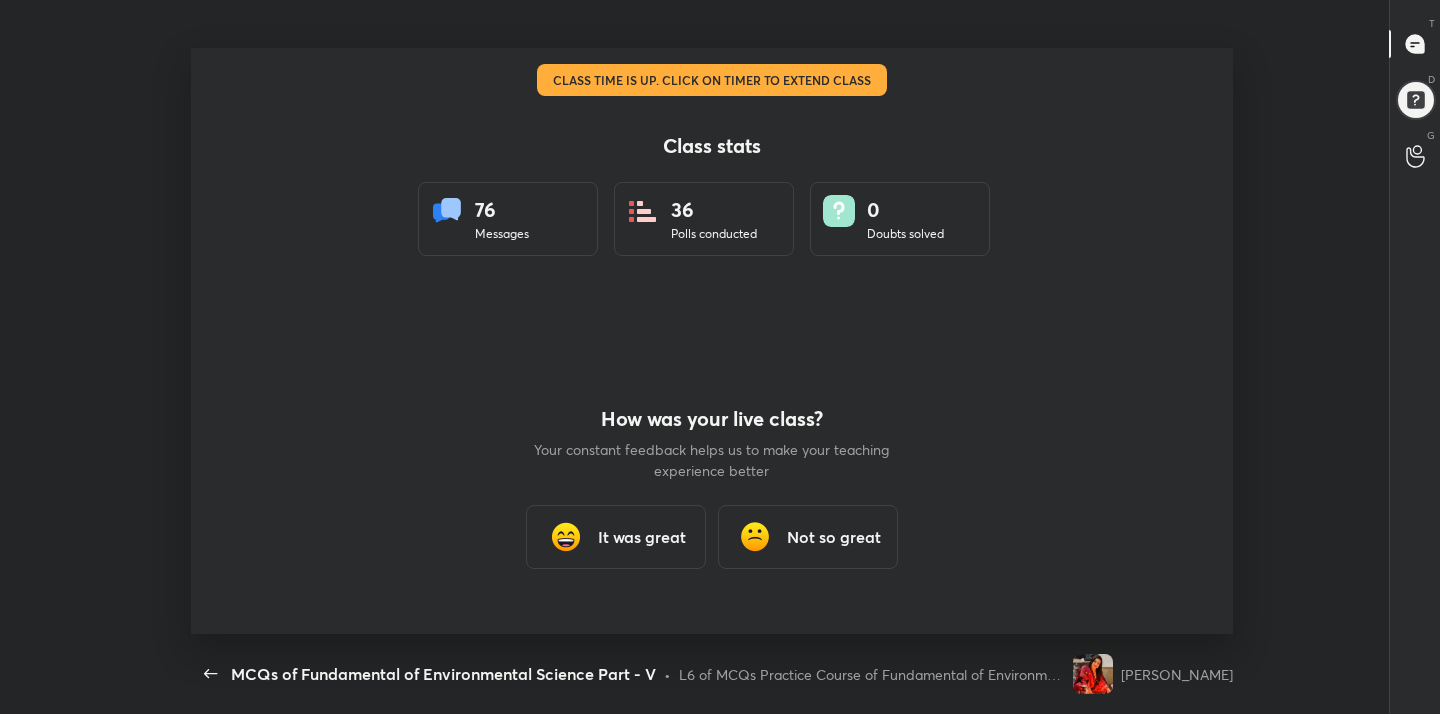 click at bounding box center (566, 537) 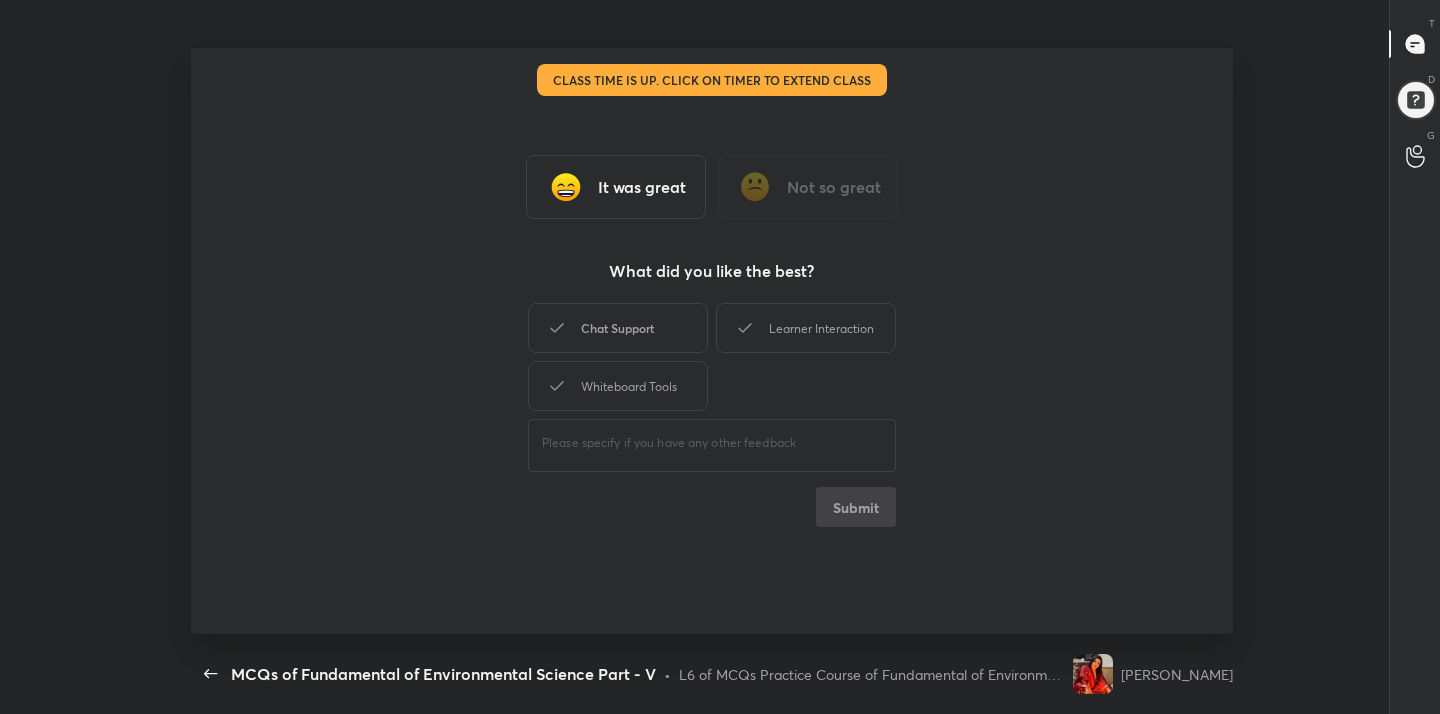 click on "Chat Support" at bounding box center (618, 328) 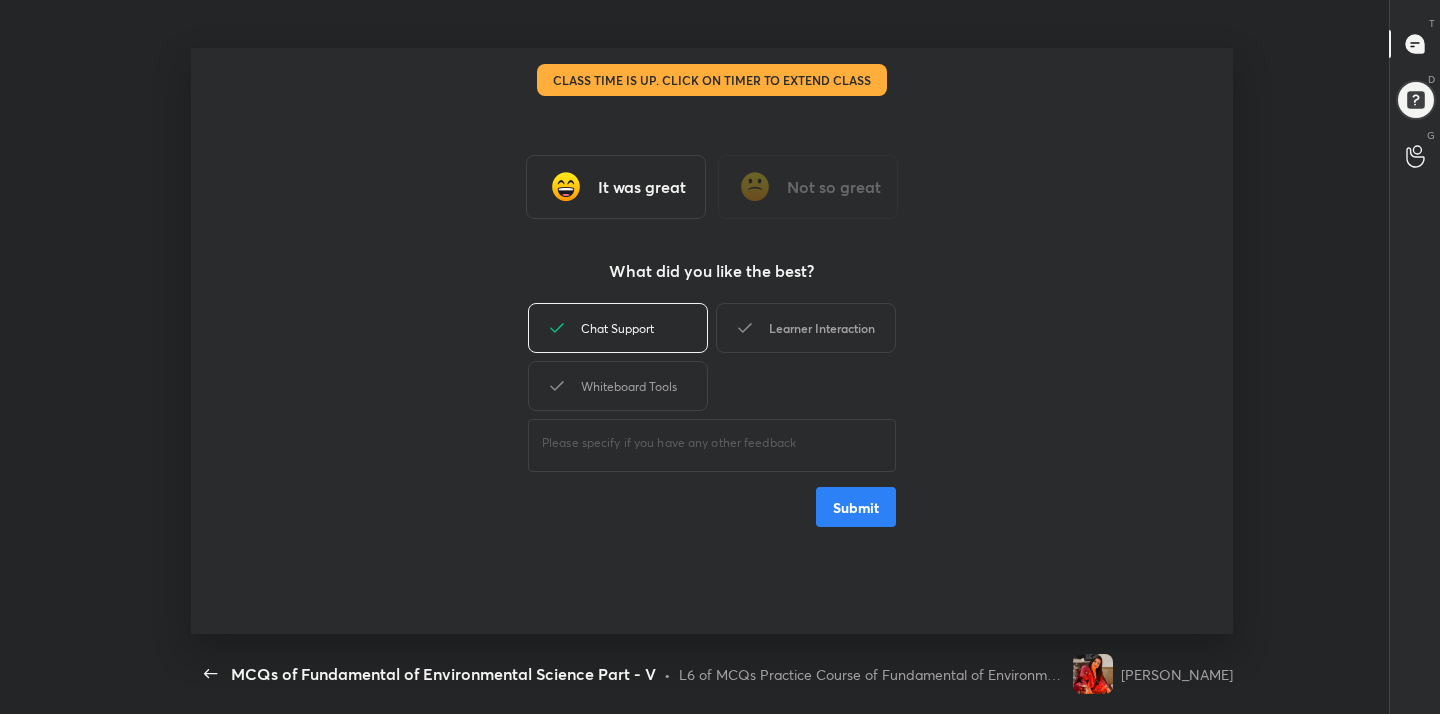 click 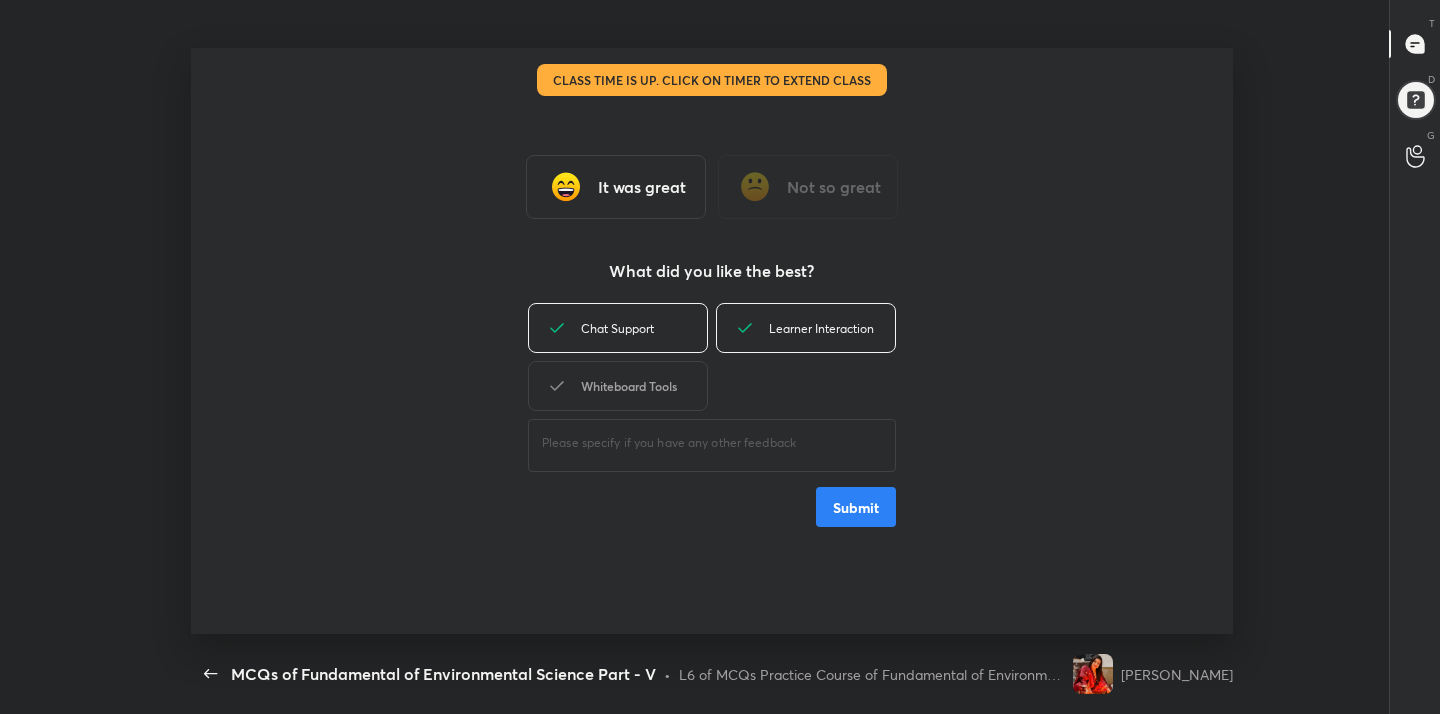 click on "Whiteboard Tools" at bounding box center (618, 386) 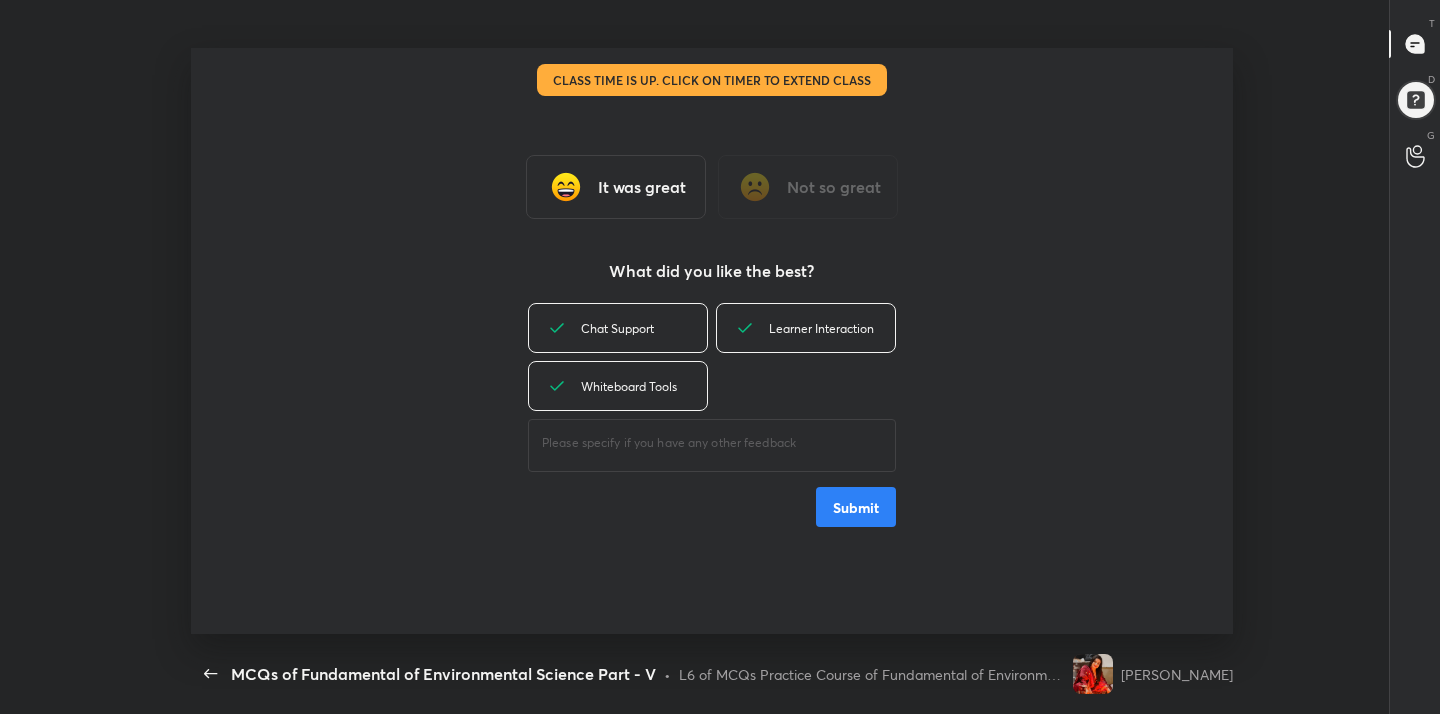 click on "Submit" at bounding box center [856, 507] 